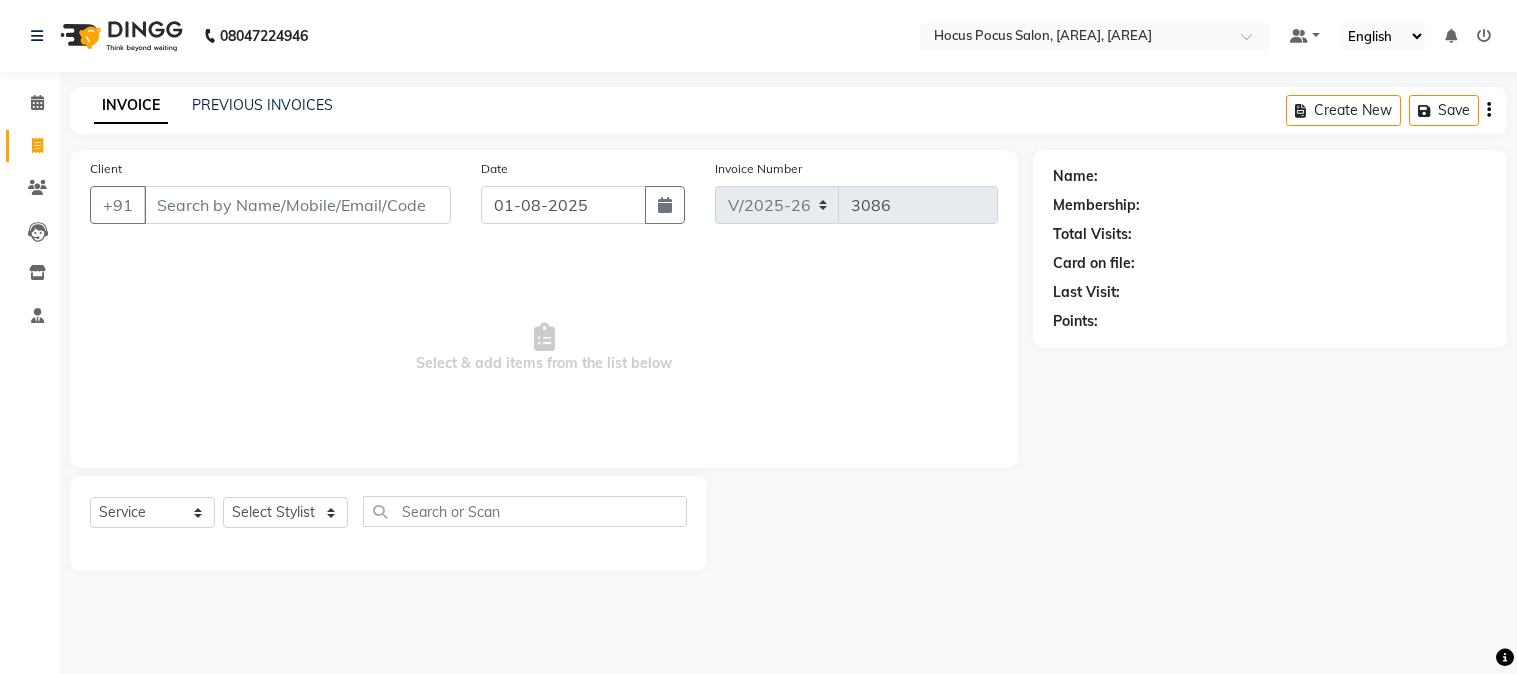 select on "5019" 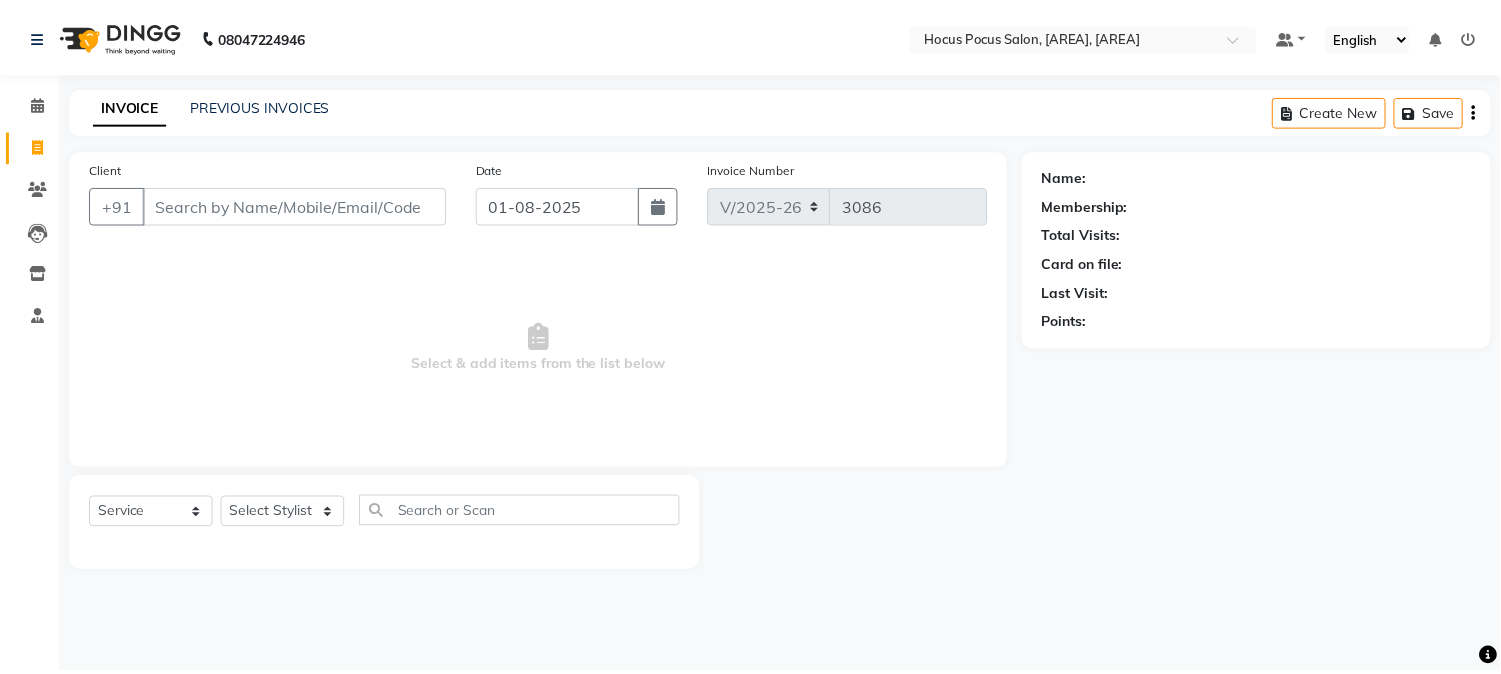 scroll, scrollTop: 0, scrollLeft: 0, axis: both 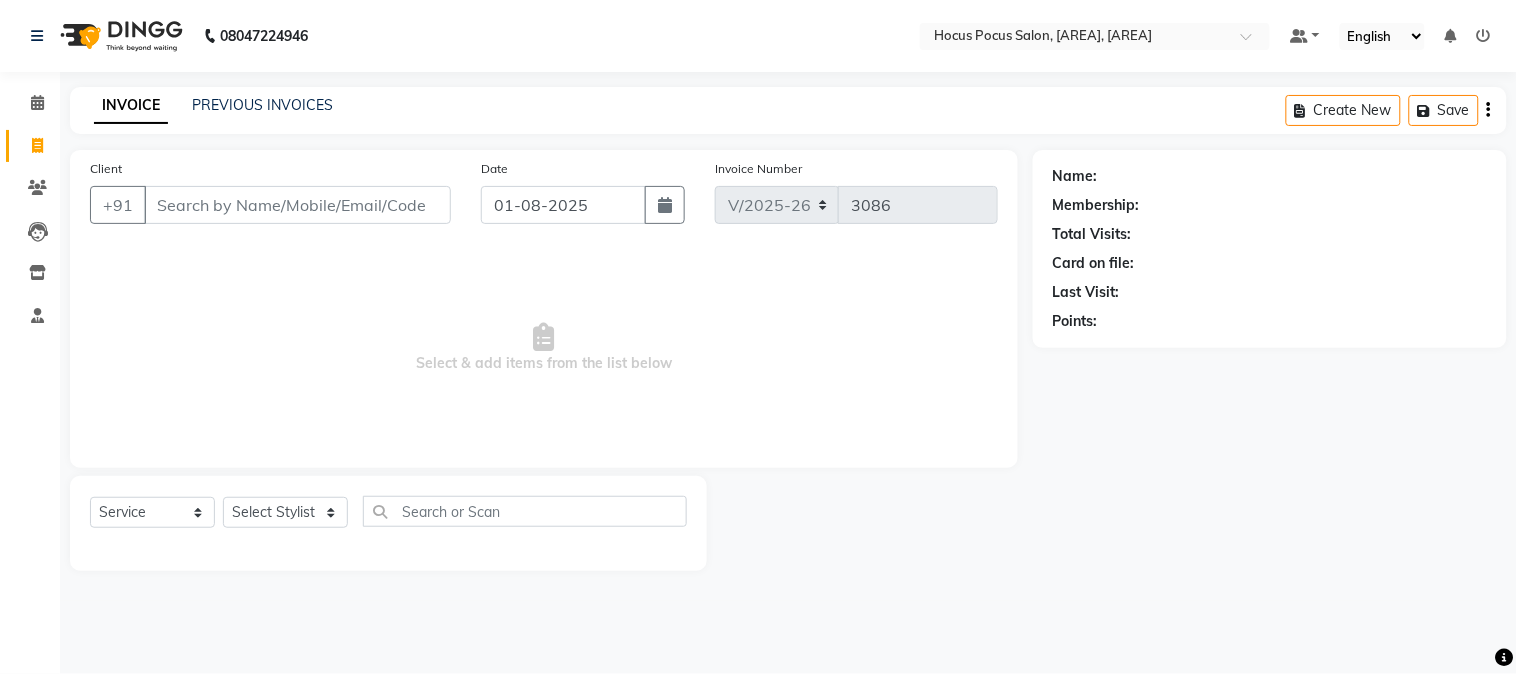 click on "Client" at bounding box center (297, 205) 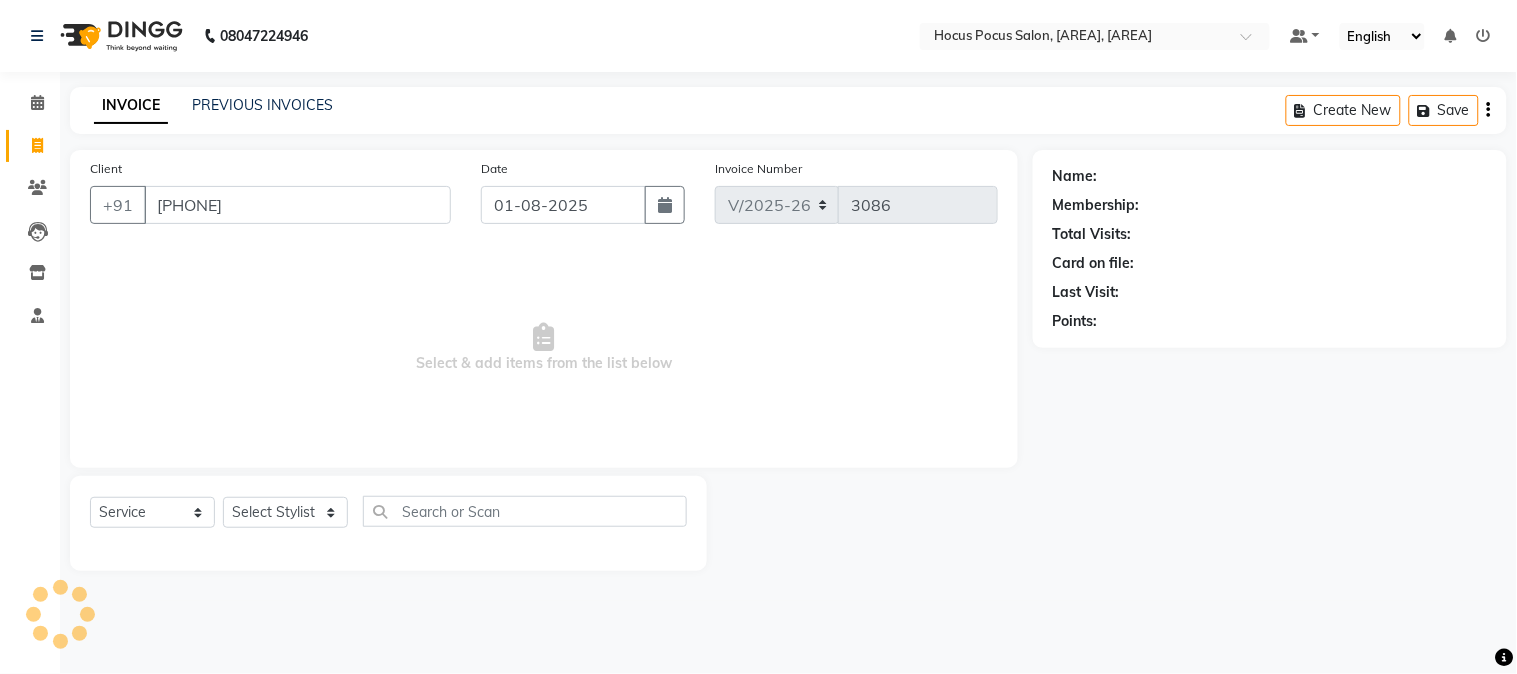 type on "6361734233" 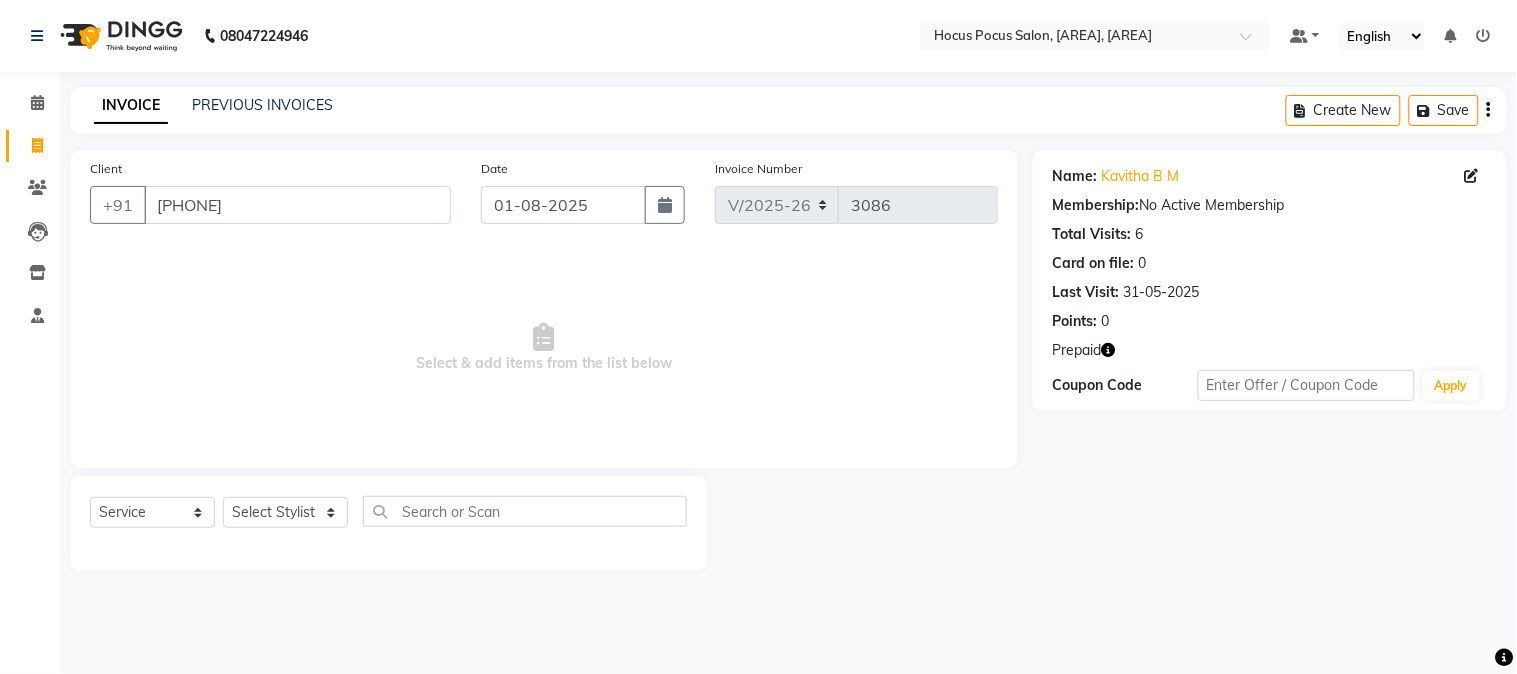 click 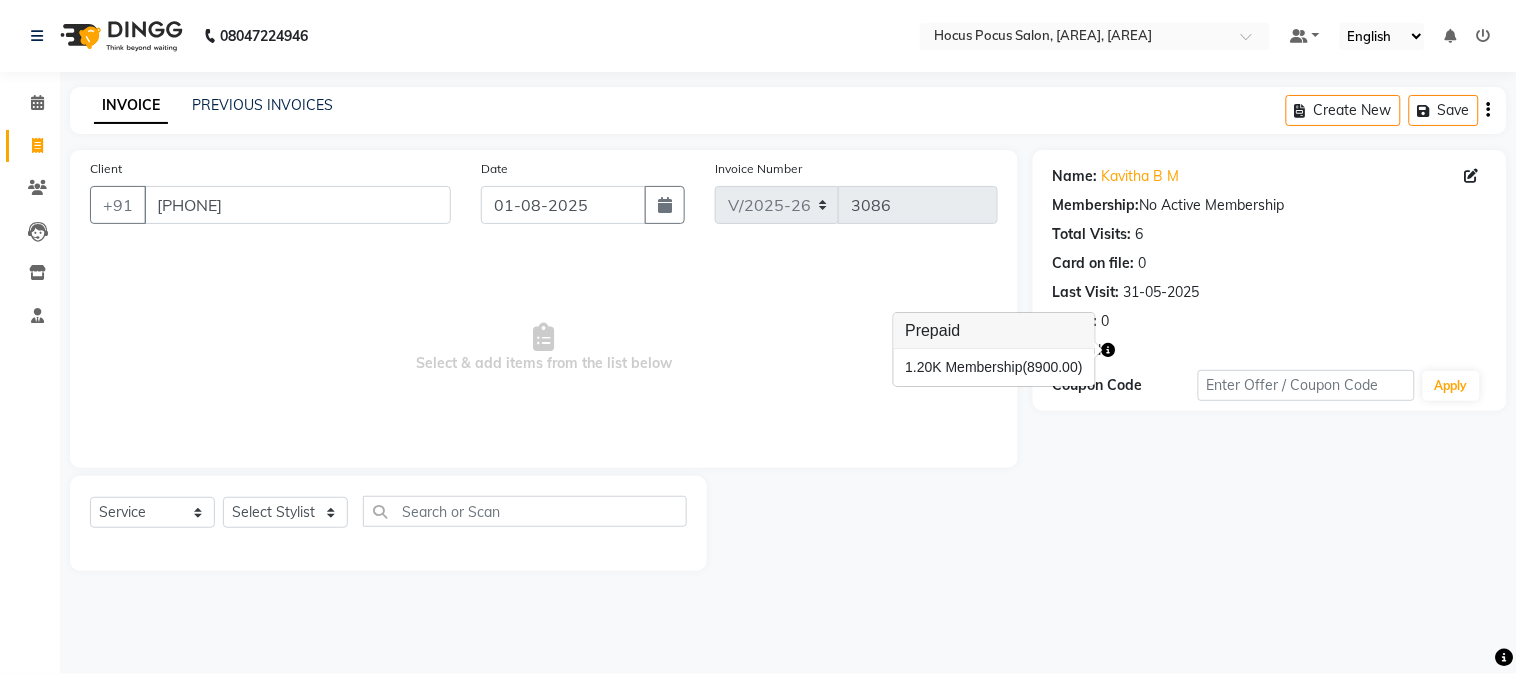 click 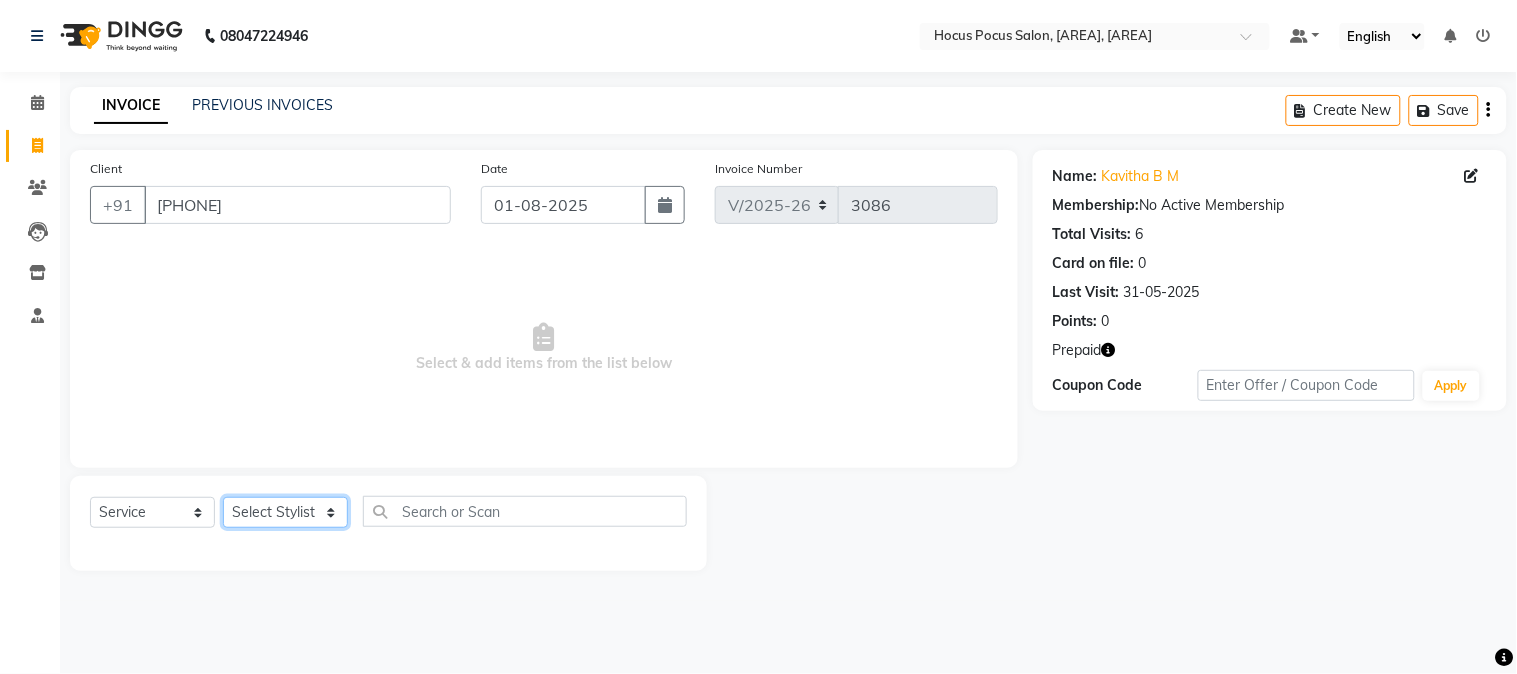click on "Select Stylist Amar  Arjun Eliza hocus pocus Jonathan Maya Mona Neha Ravi Salima Sonam" 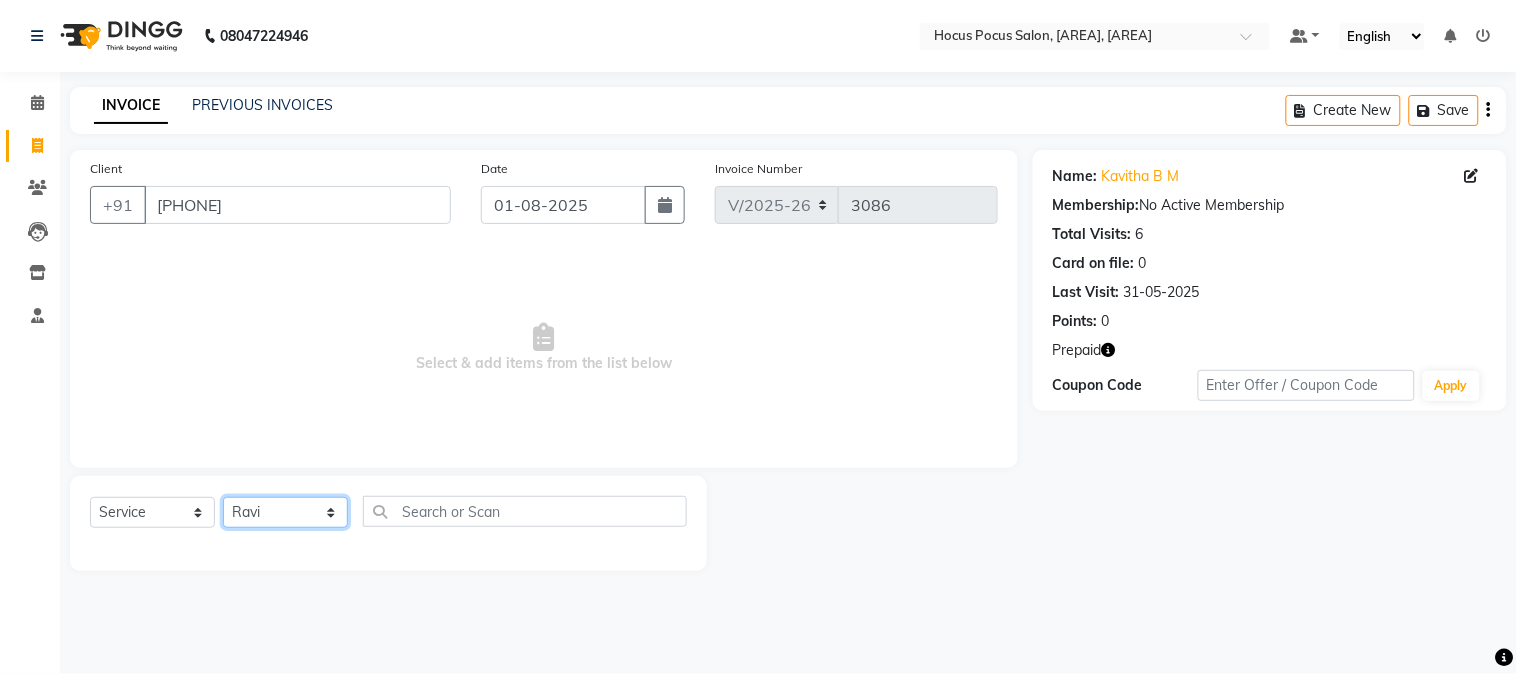 click on "Select Stylist Amar  Arjun Eliza hocus pocus Jonathan Maya Mona Neha Ravi Salima Sonam" 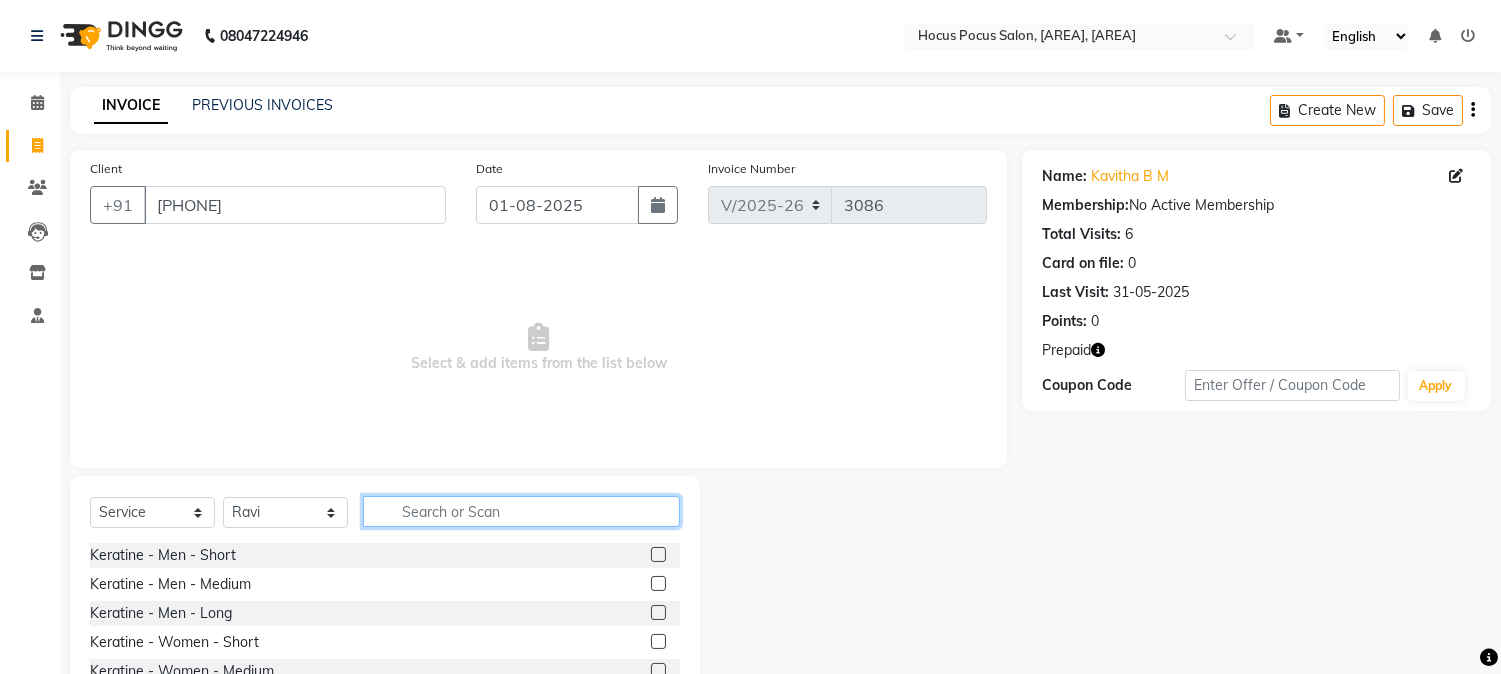 click 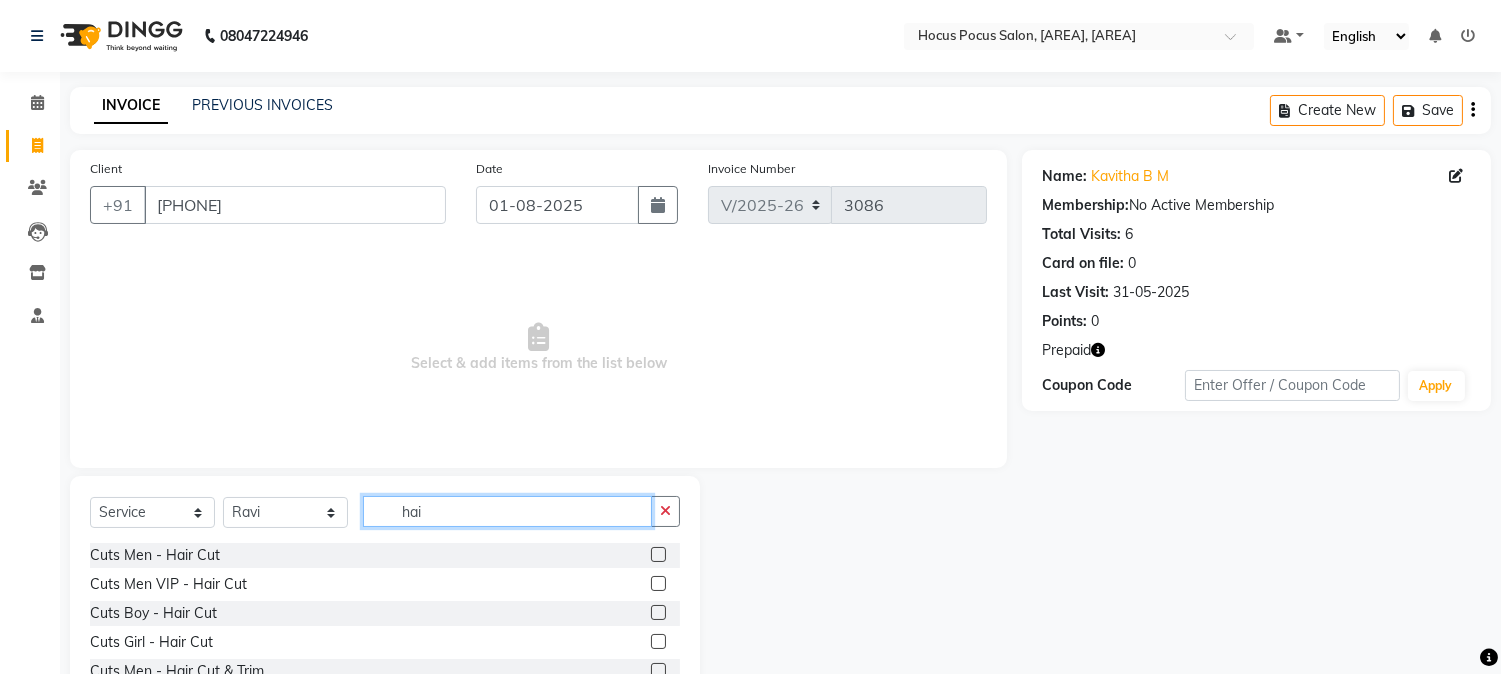 type on "hai" 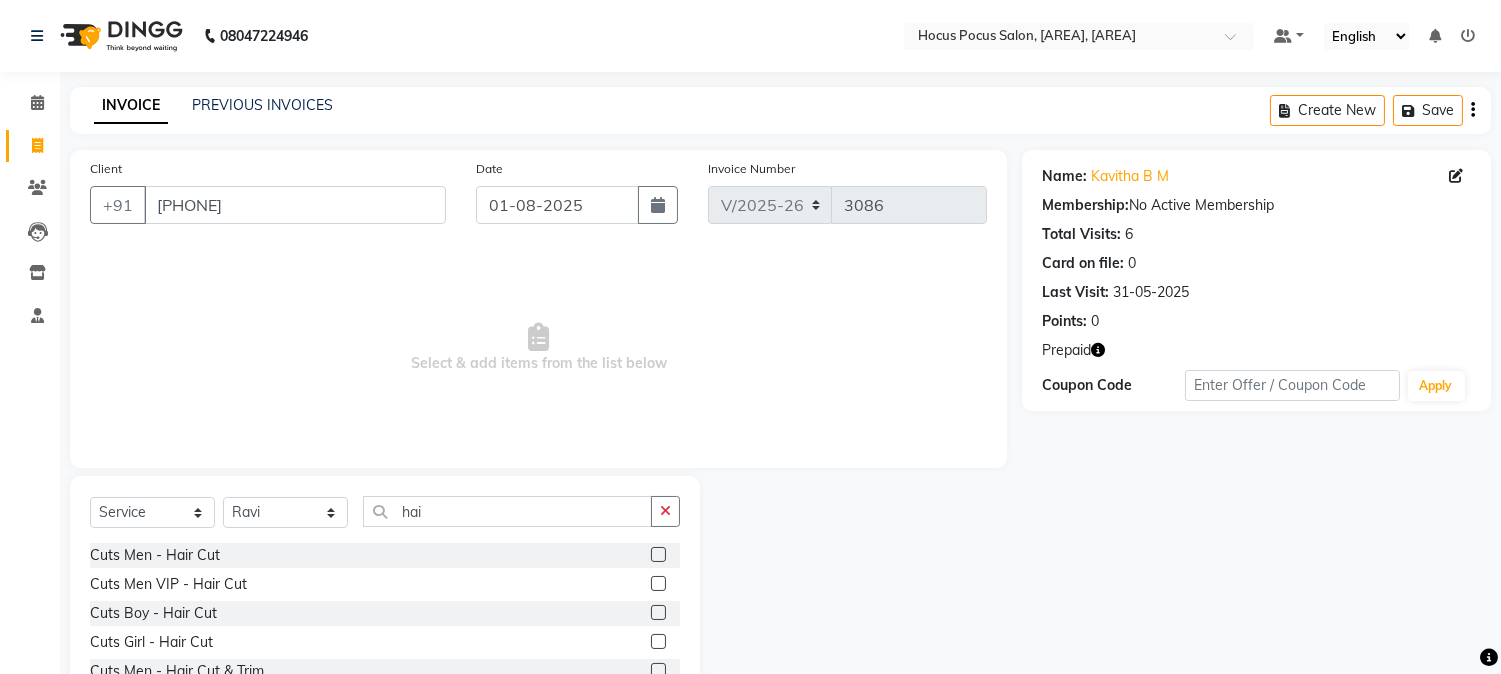 click 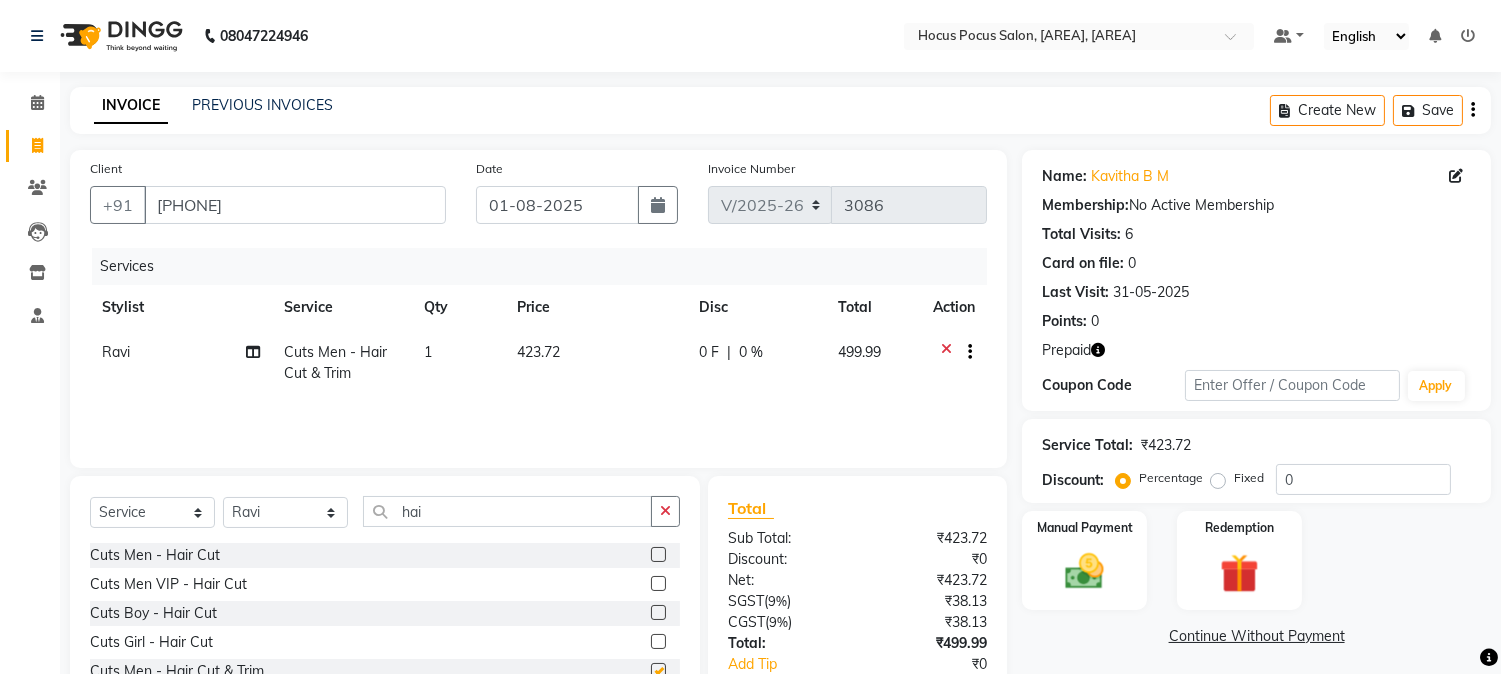 checkbox on "false" 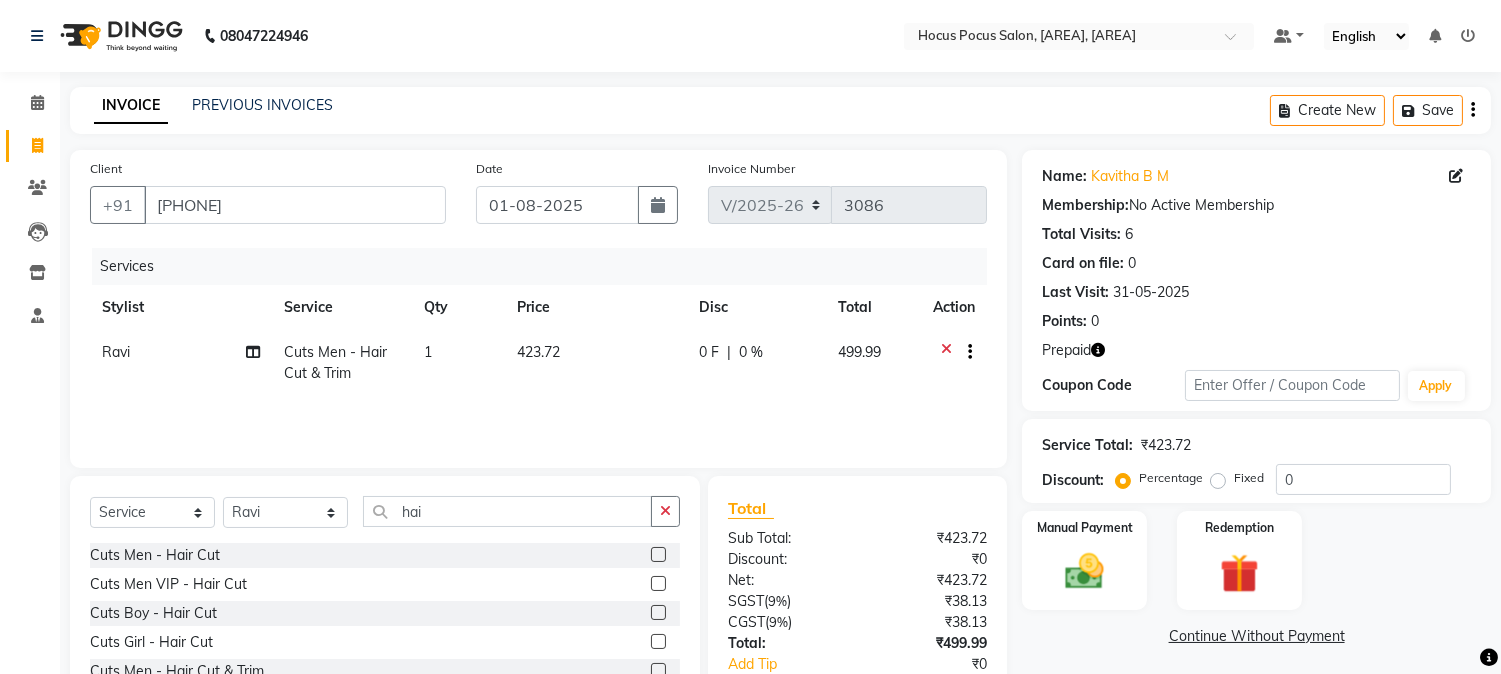 click on "Services Stylist Service Qty Price Disc Total Action Ravi Cuts Men - Hair Cut & Trim 1 423.72 0 F | 0 % 499.99" 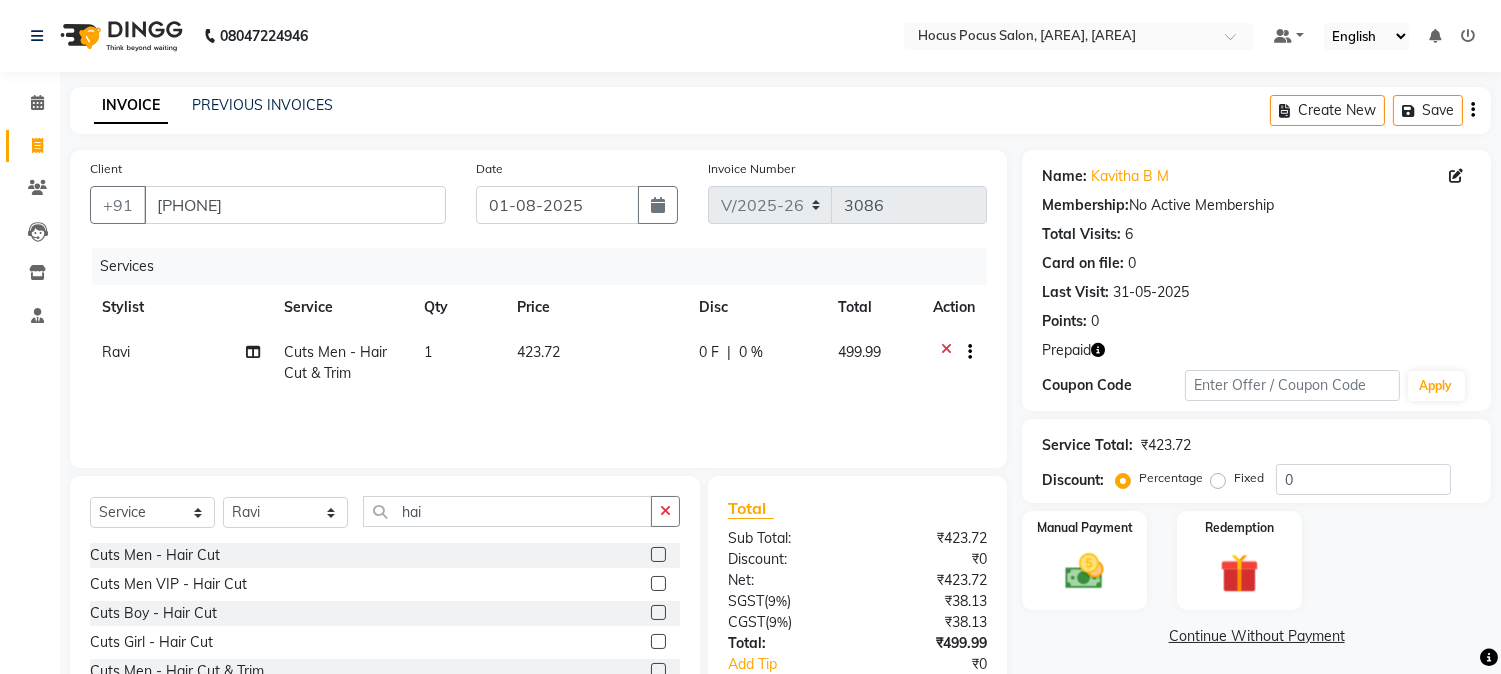click on "423.72" 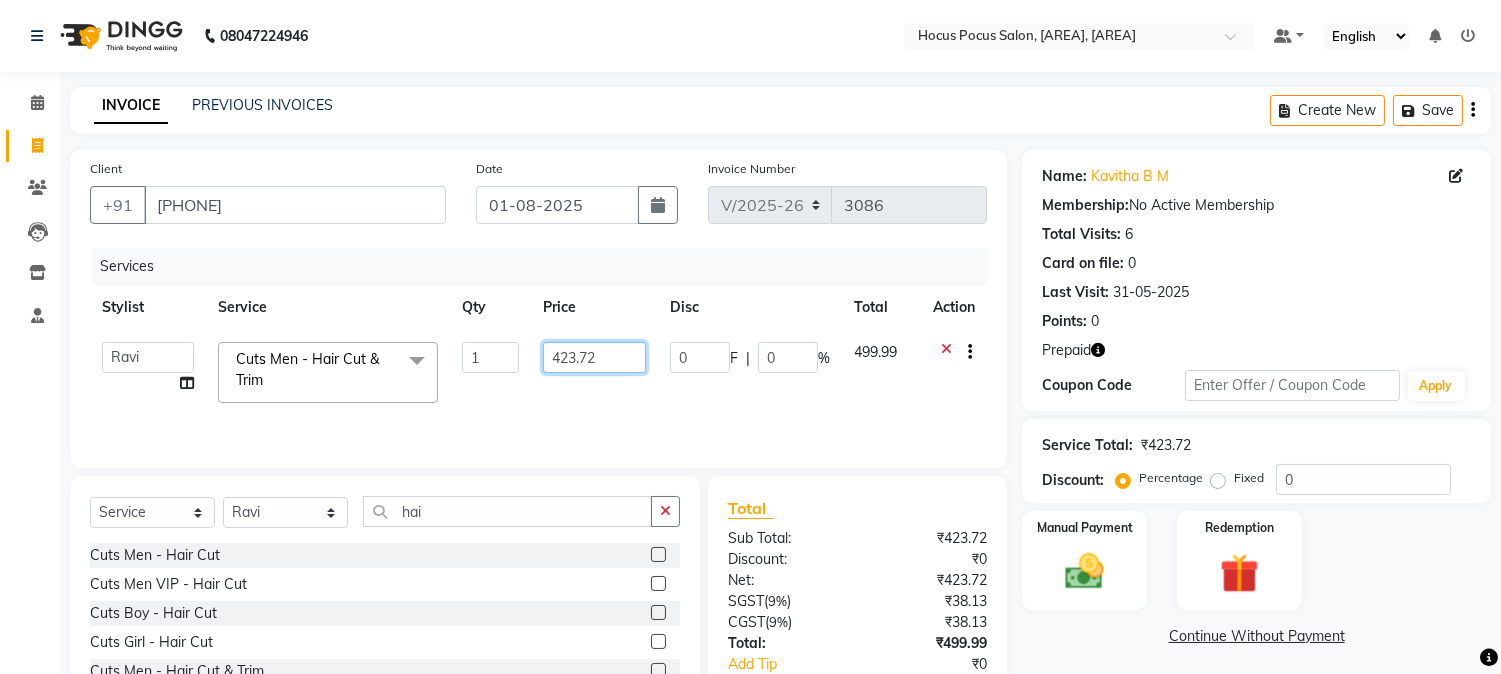 click on "423.72" 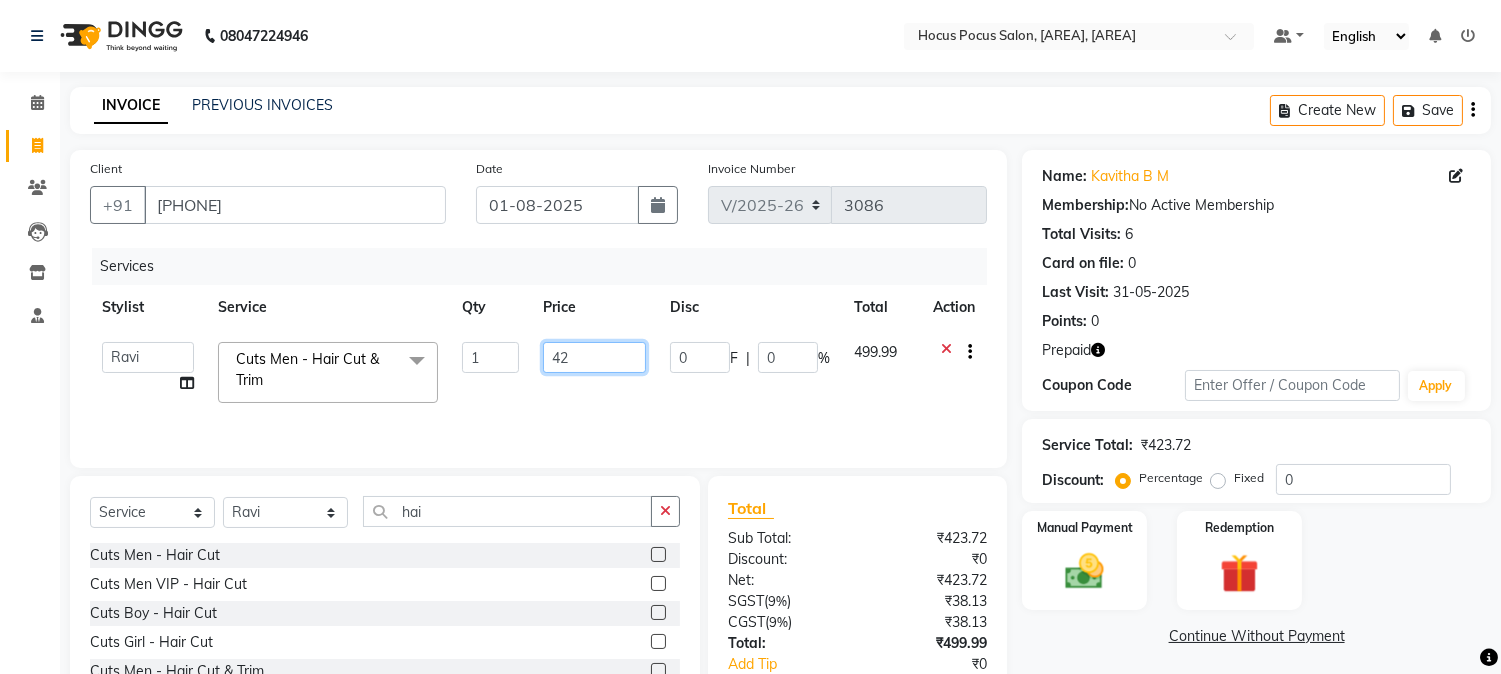 type on "4" 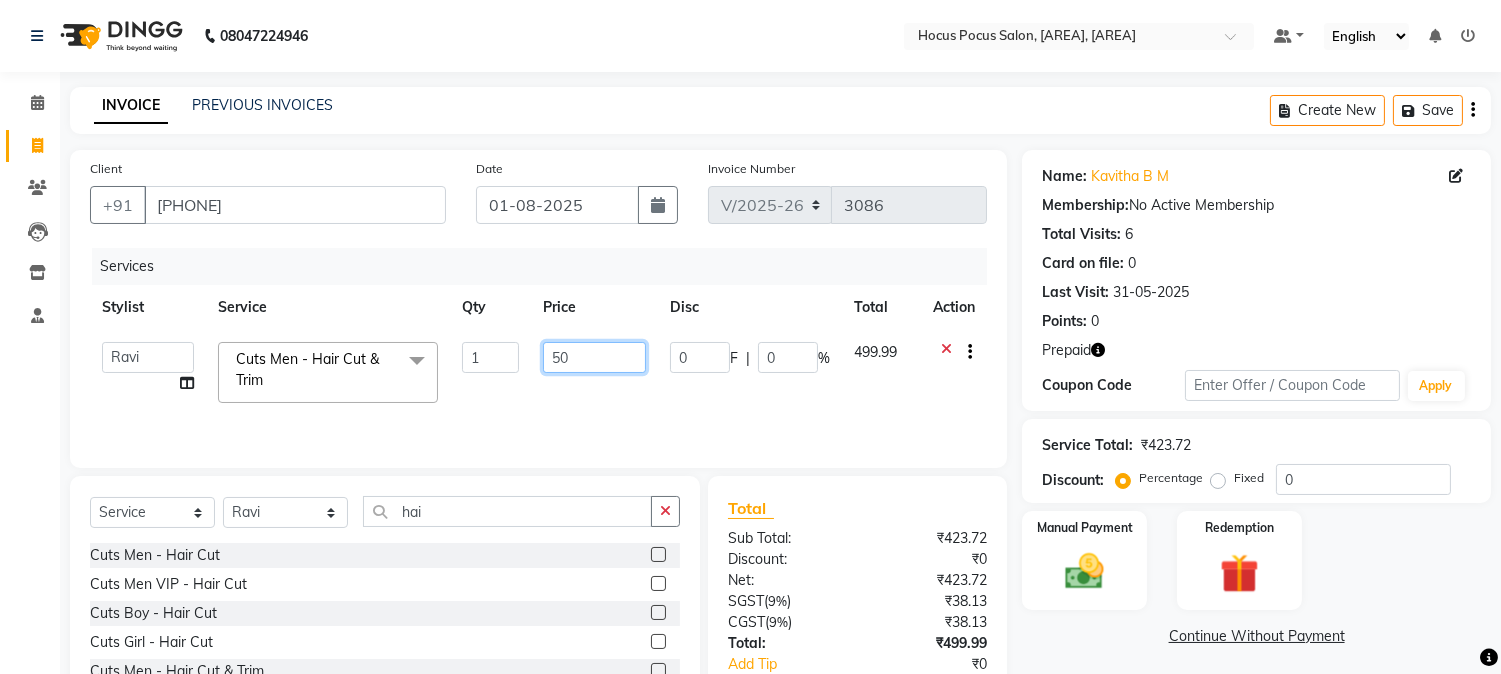 type on "500" 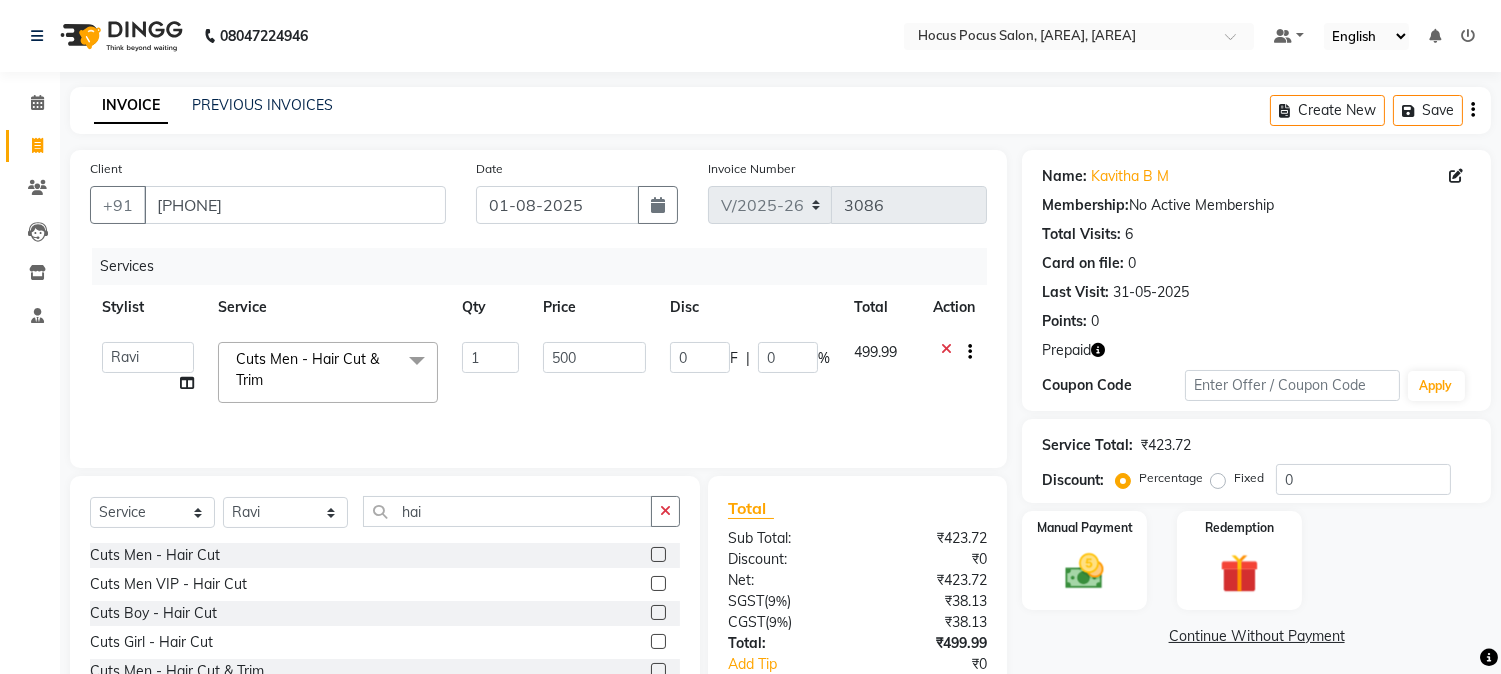 click on "Services Stylist Service Qty Price Disc Total Action  Amar    Arjun   Eliza   hocus pocus   Jonathan   Maya   Mona   Neha   Ravi   Salima   Sonam  Cuts Men - Hair Cut & Trim  x Keratine - Men - Short Keratine - Men - Medium Keratine - Men - Long Keratine - Women - Short Keratine - Women - Medium Keratine - Women - Long Keratine - Women - Very Long Smoothing Treatment - Men  - Short Smoothing Treatment - Men  - Medium Smoothing Treatment - Men  - Long Rebounding/Smoothening/Straightening - Women  - Short Rebounding/Smoothening/Straightening - Women  - Medium Rebounding/Smoothening/Straightening - Women  - Long Rebounding/Smoothening/Straightening - Women  - Very Long Fringe - Short Fringe - Medium Fringe - Long Fringe - Very Long Cuts Men - Hair Cut Cuts Men - Head Shave Cuts Men - Beard Shave/Trim/Styling Cuts Men VIP - Hair Cut Cuts Boy - Hair Cut Cuts Girl - Hair Cut Cuts Men - Hair Cut & Trim Cuts Women  - Hair Cut Cuts Women  - Fringe Cut Styling - Short  - Blowdry w/o Shampoo Styling - Short  - Crimping" 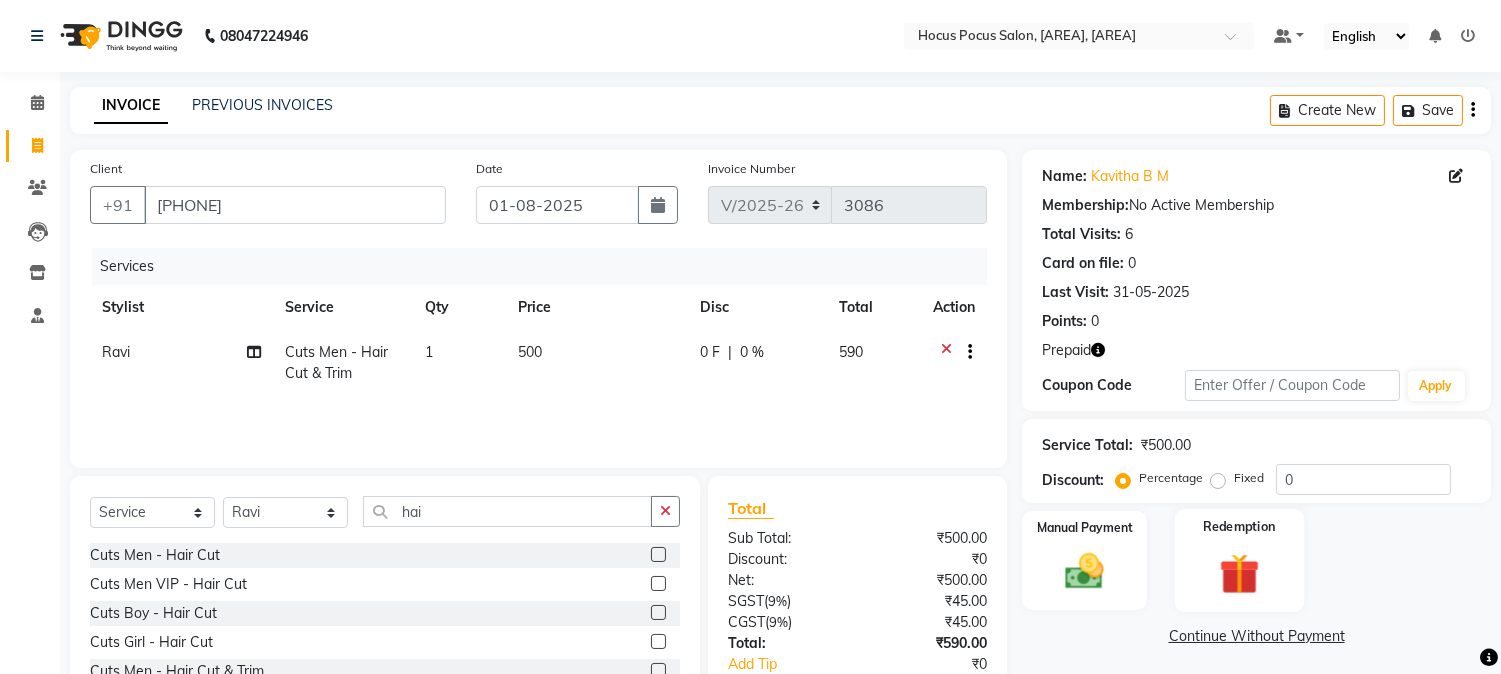 click on "Redemption" 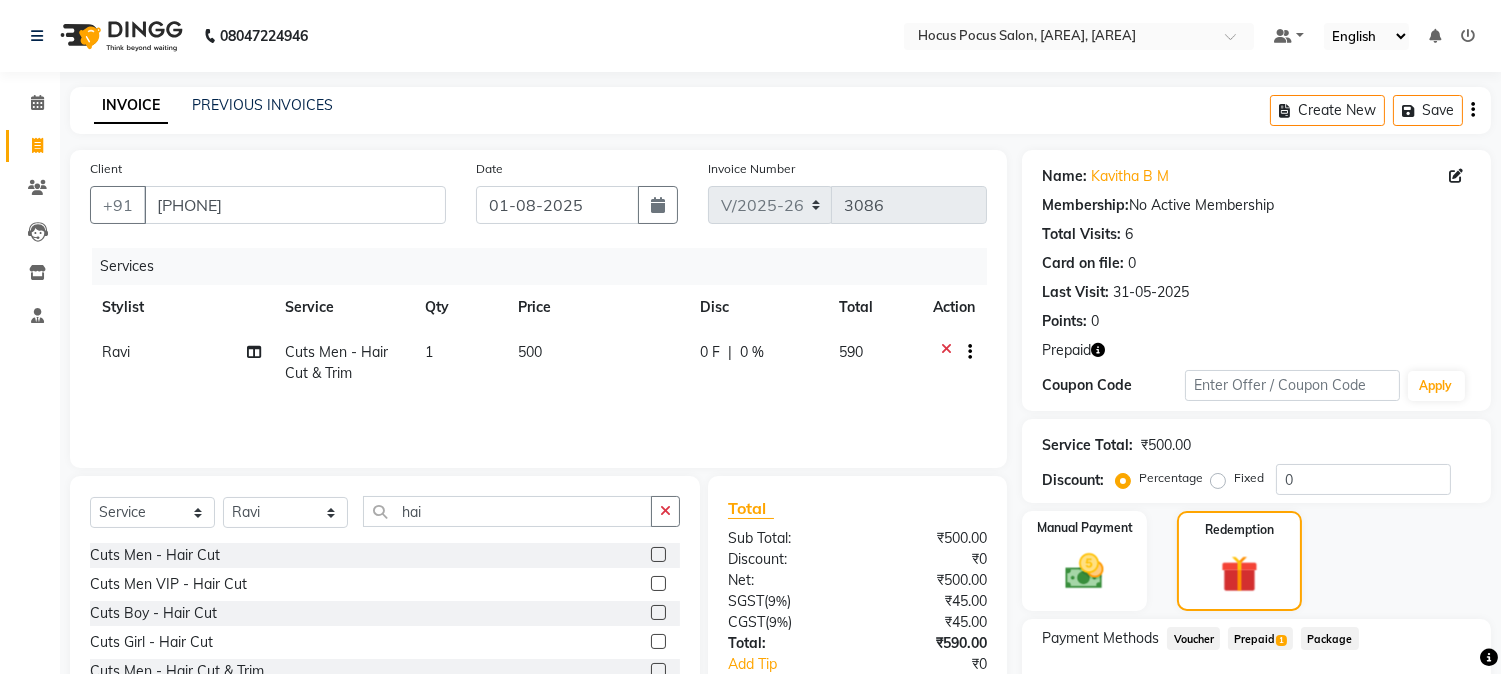 click on "Prepaid  1" 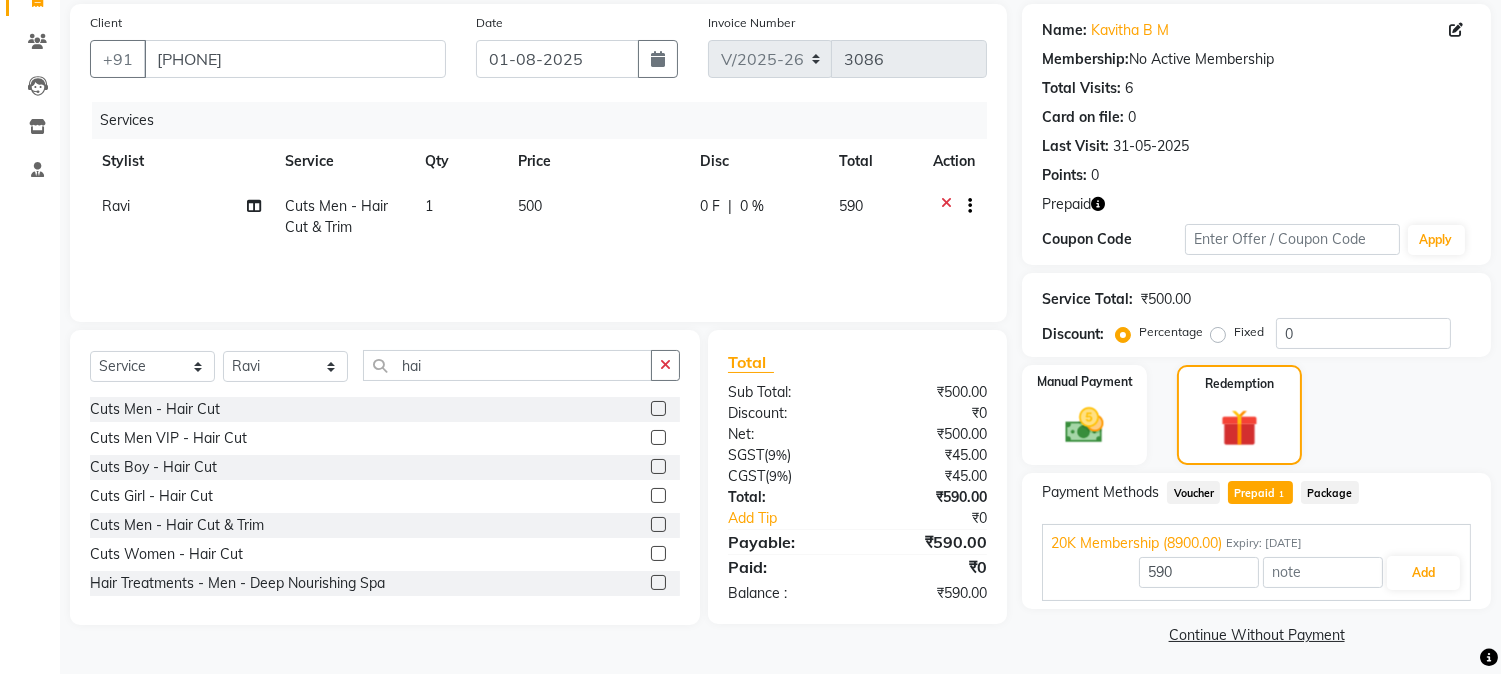 scroll, scrollTop: 151, scrollLeft: 0, axis: vertical 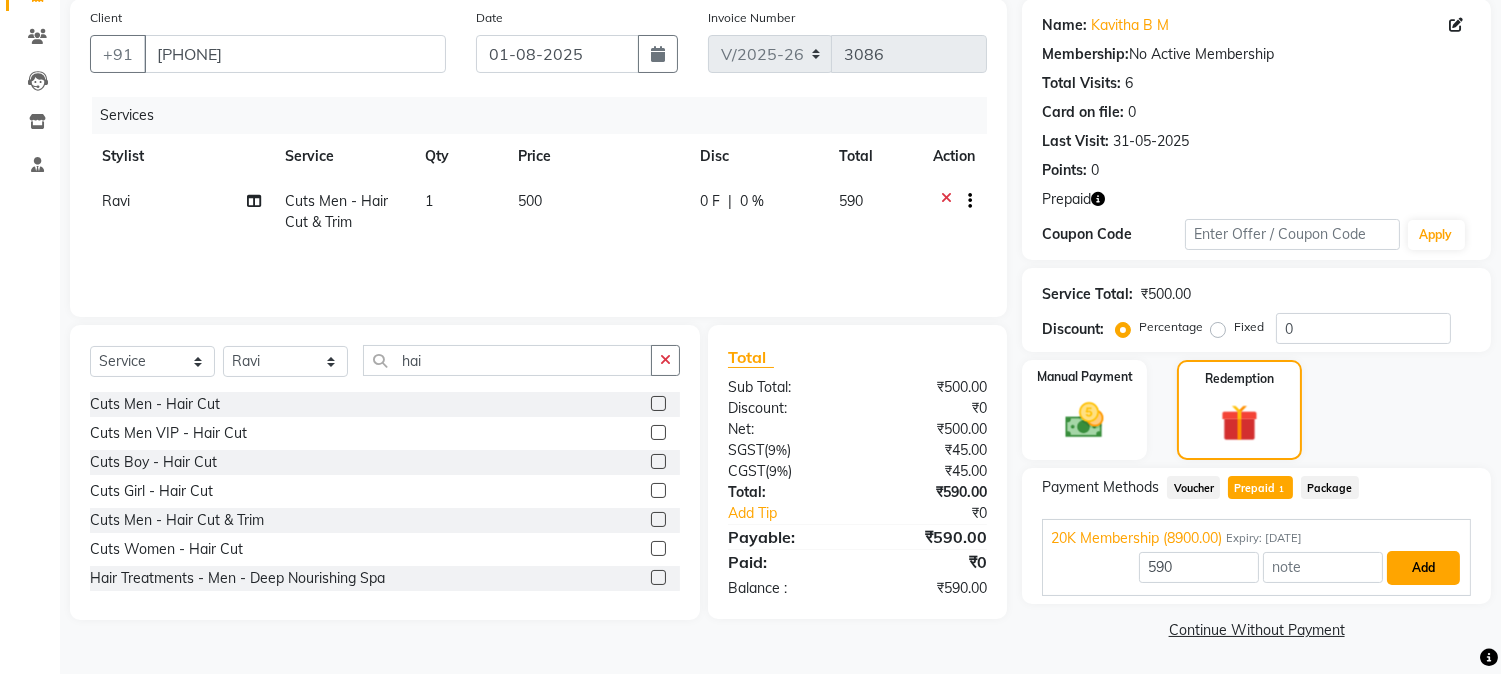click on "Add" at bounding box center [1423, 568] 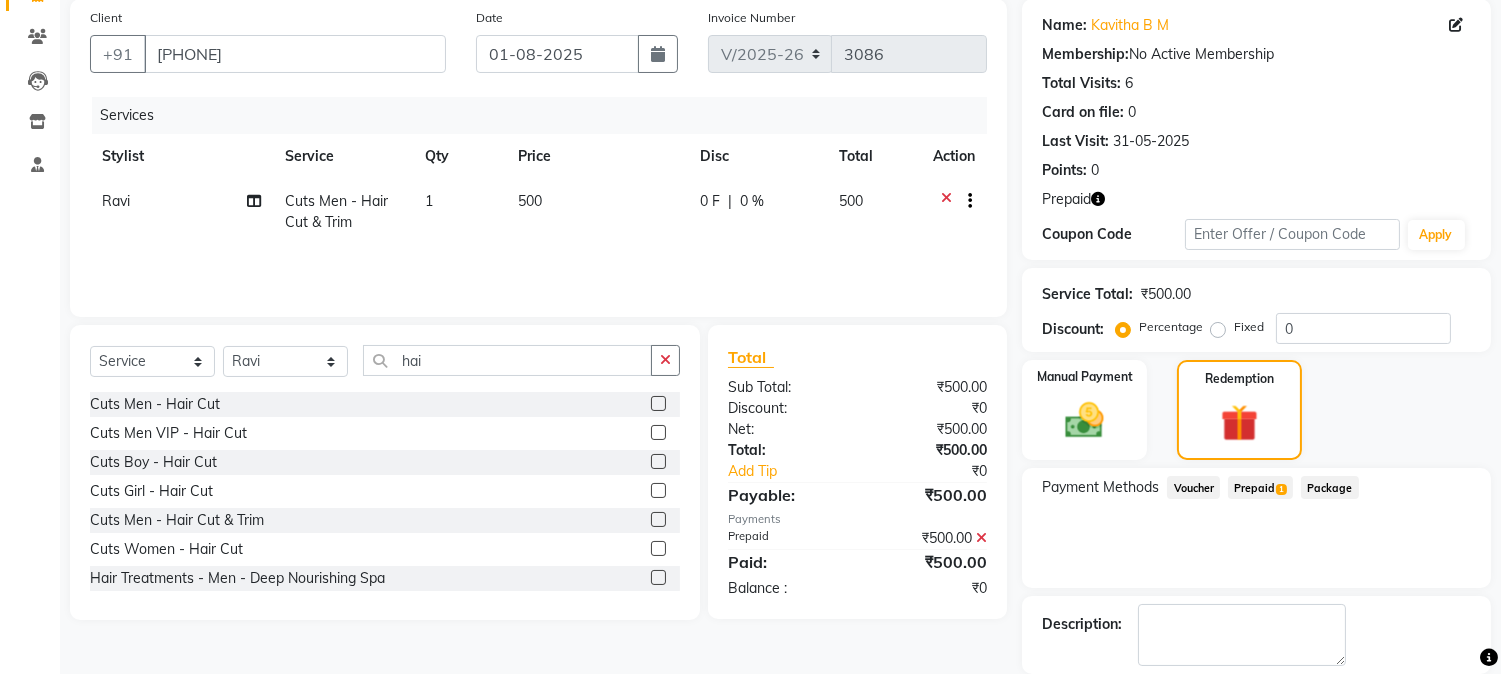 scroll, scrollTop: 247, scrollLeft: 0, axis: vertical 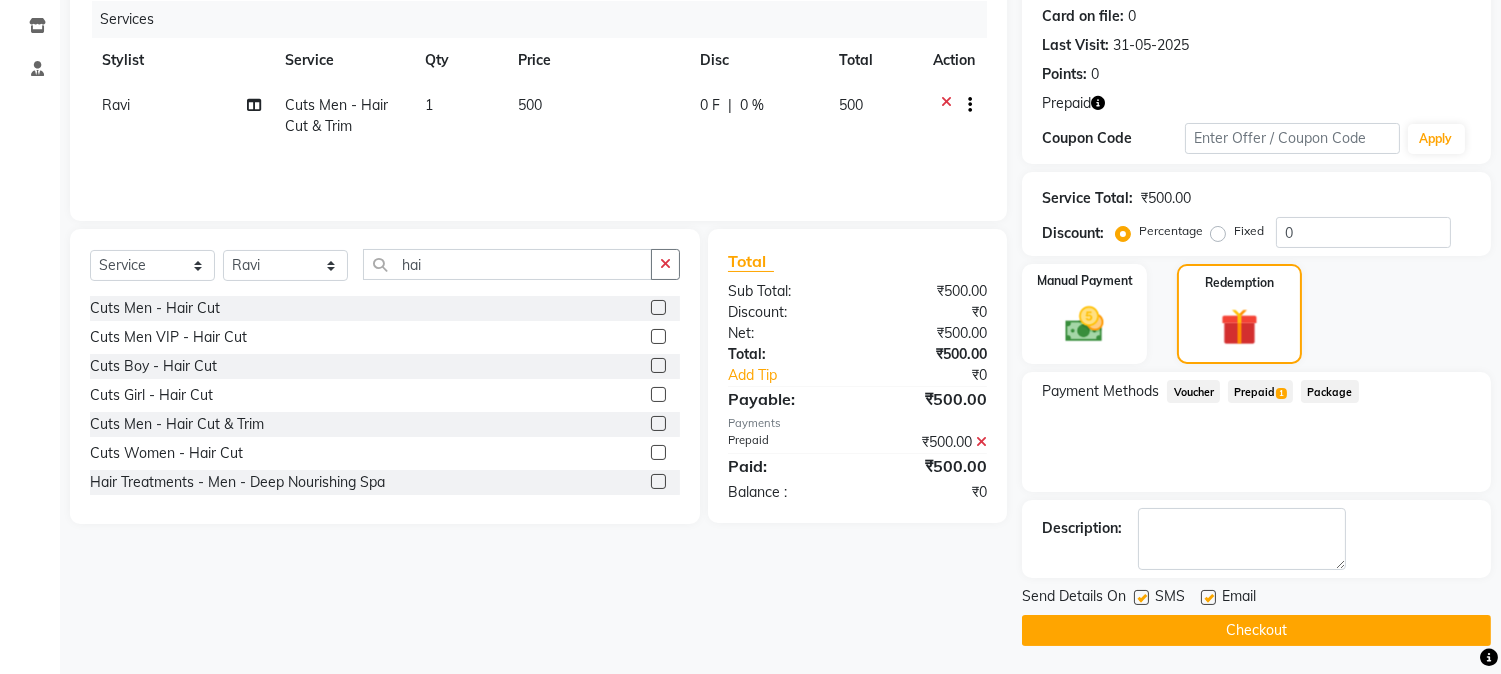 click 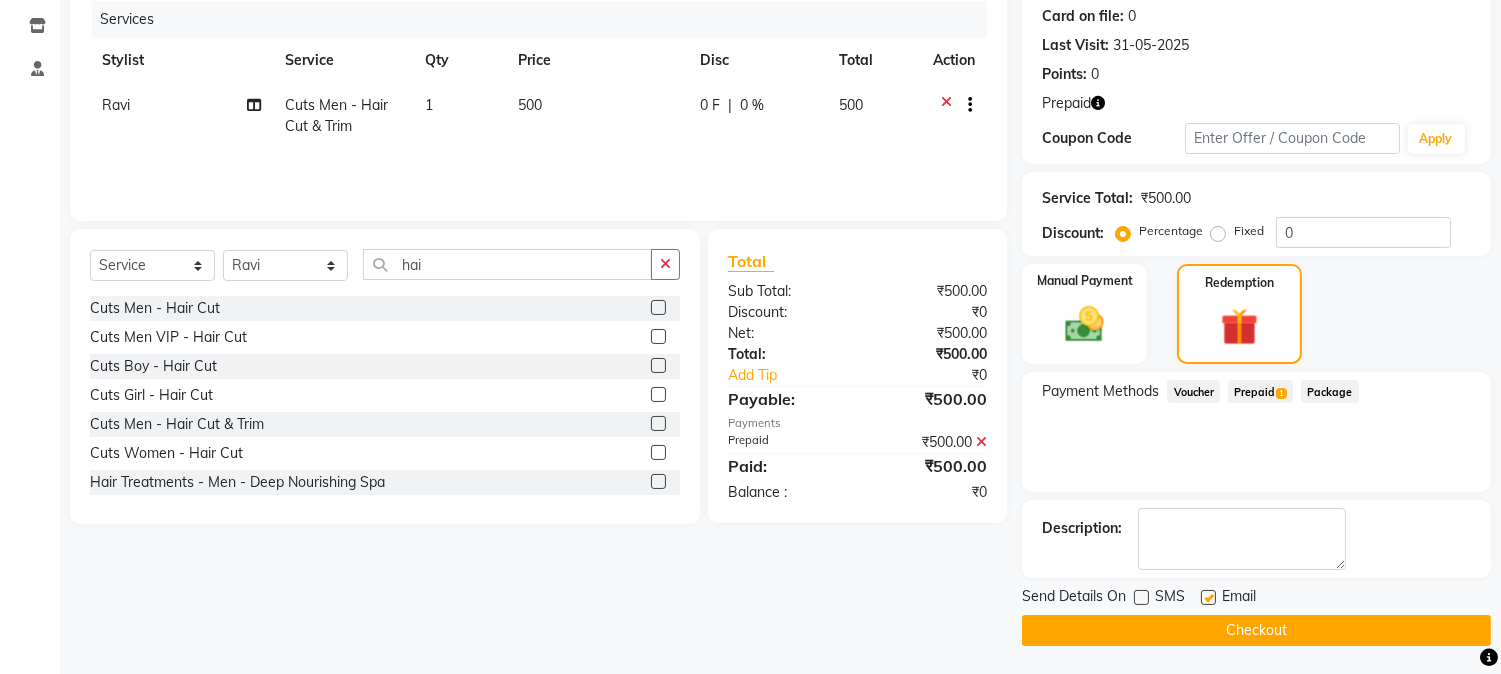 click on "Checkout" 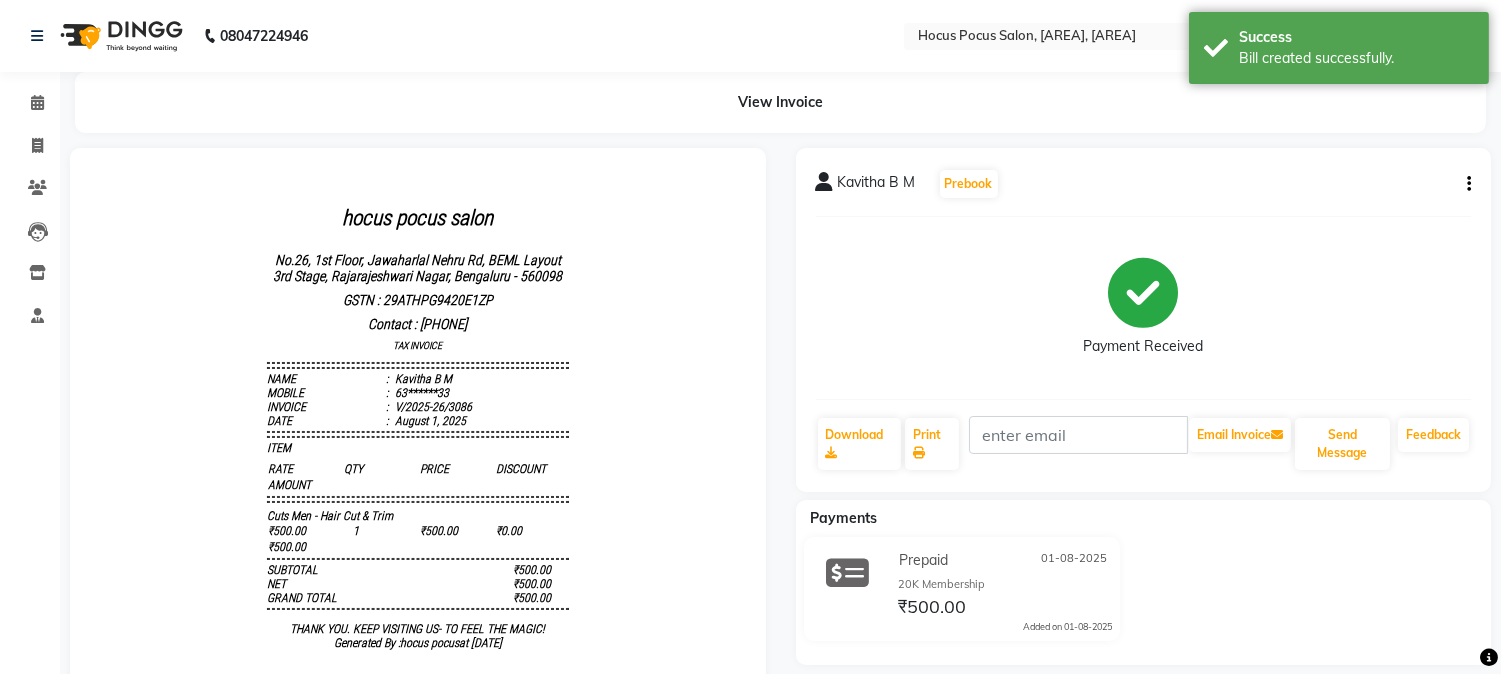 scroll, scrollTop: 0, scrollLeft: 0, axis: both 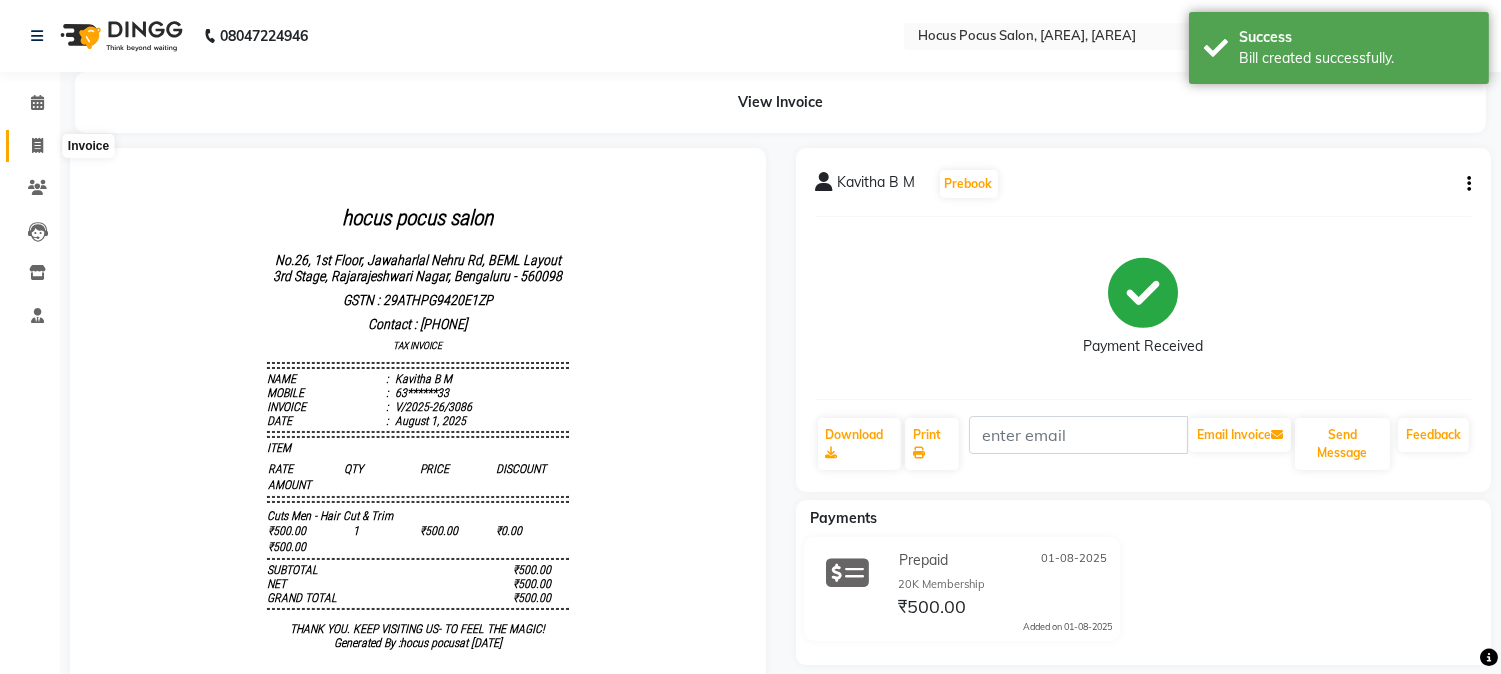 click 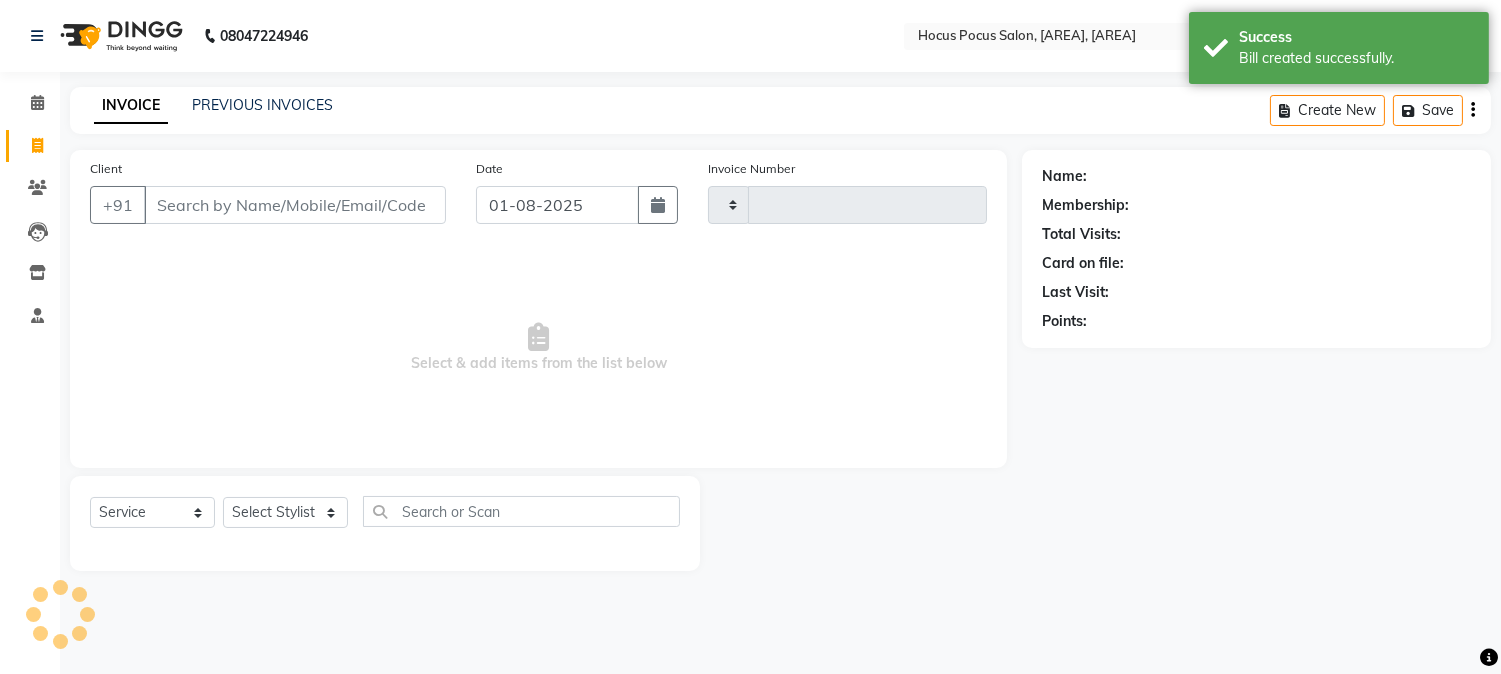 type on "3087" 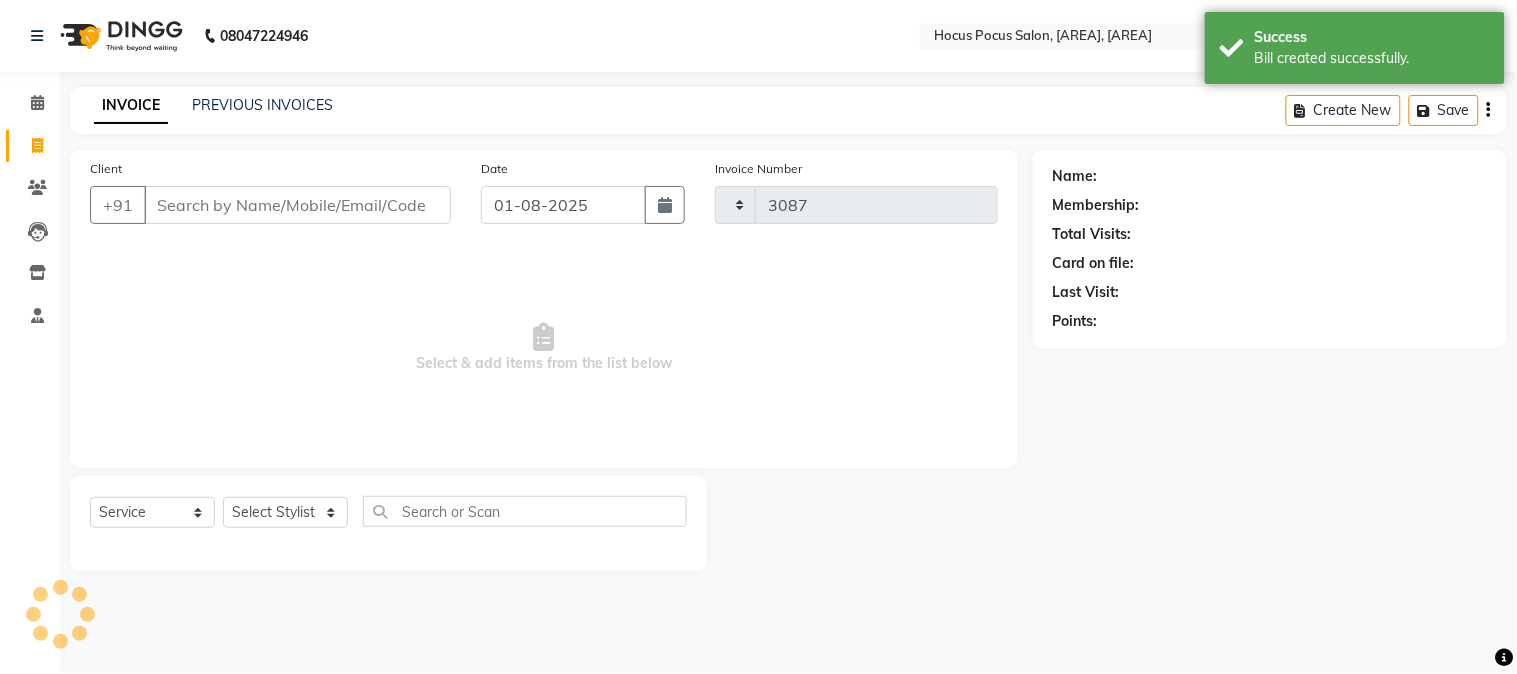select on "5019" 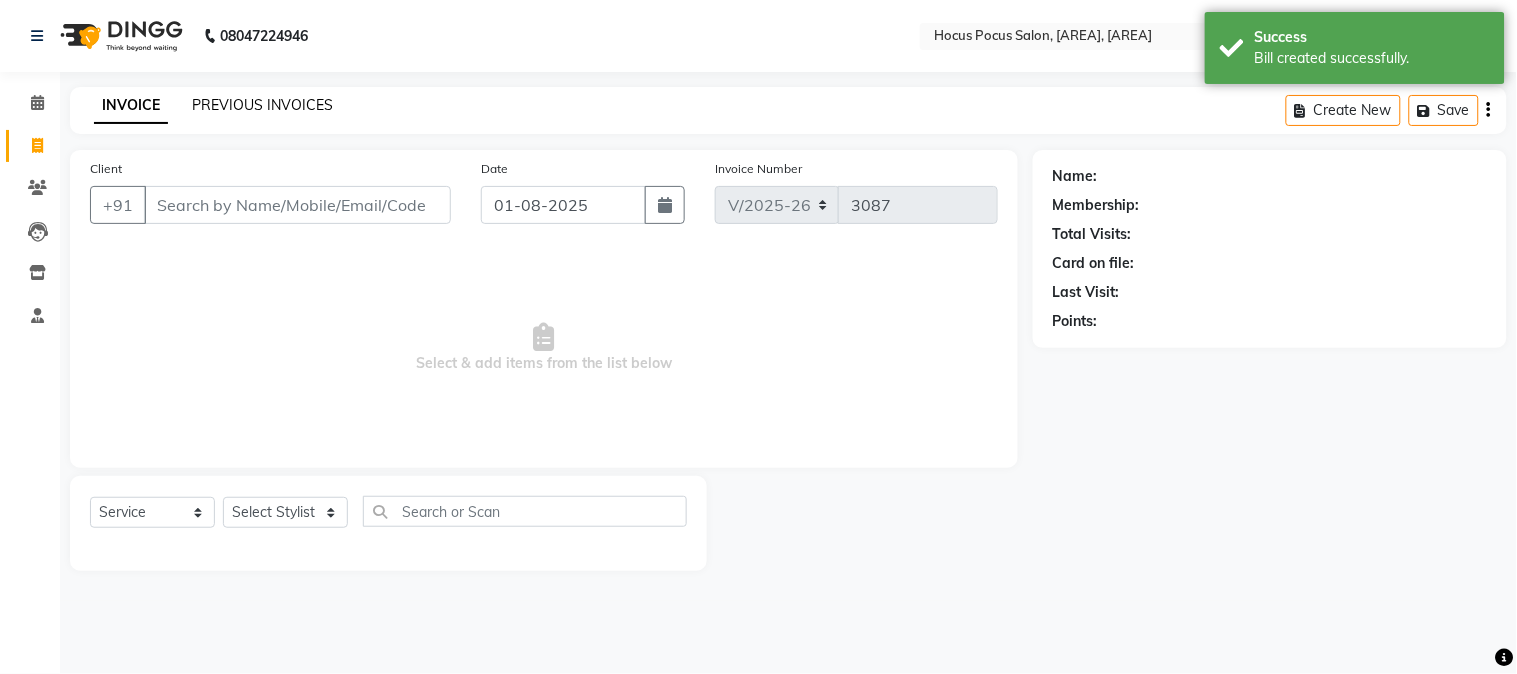 click on "PREVIOUS INVOICES" 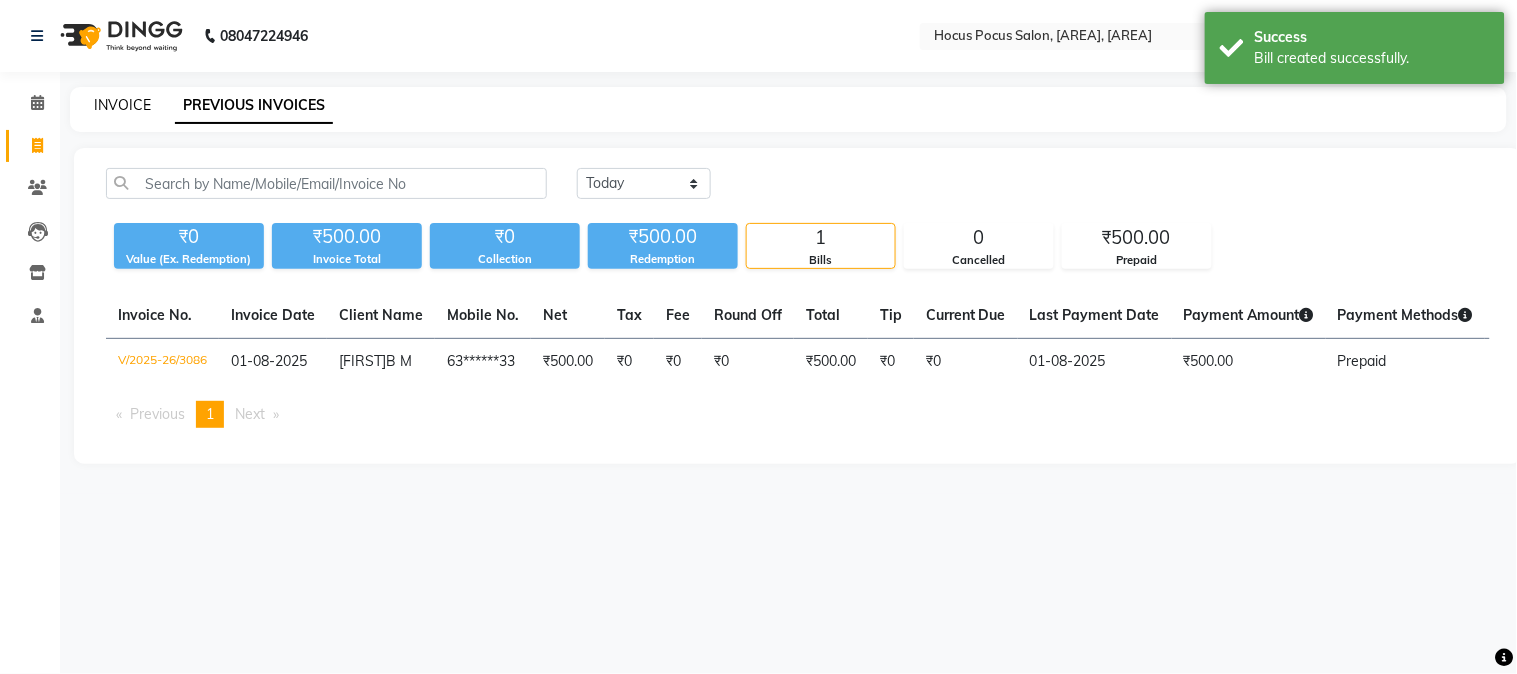 click on "INVOICE" 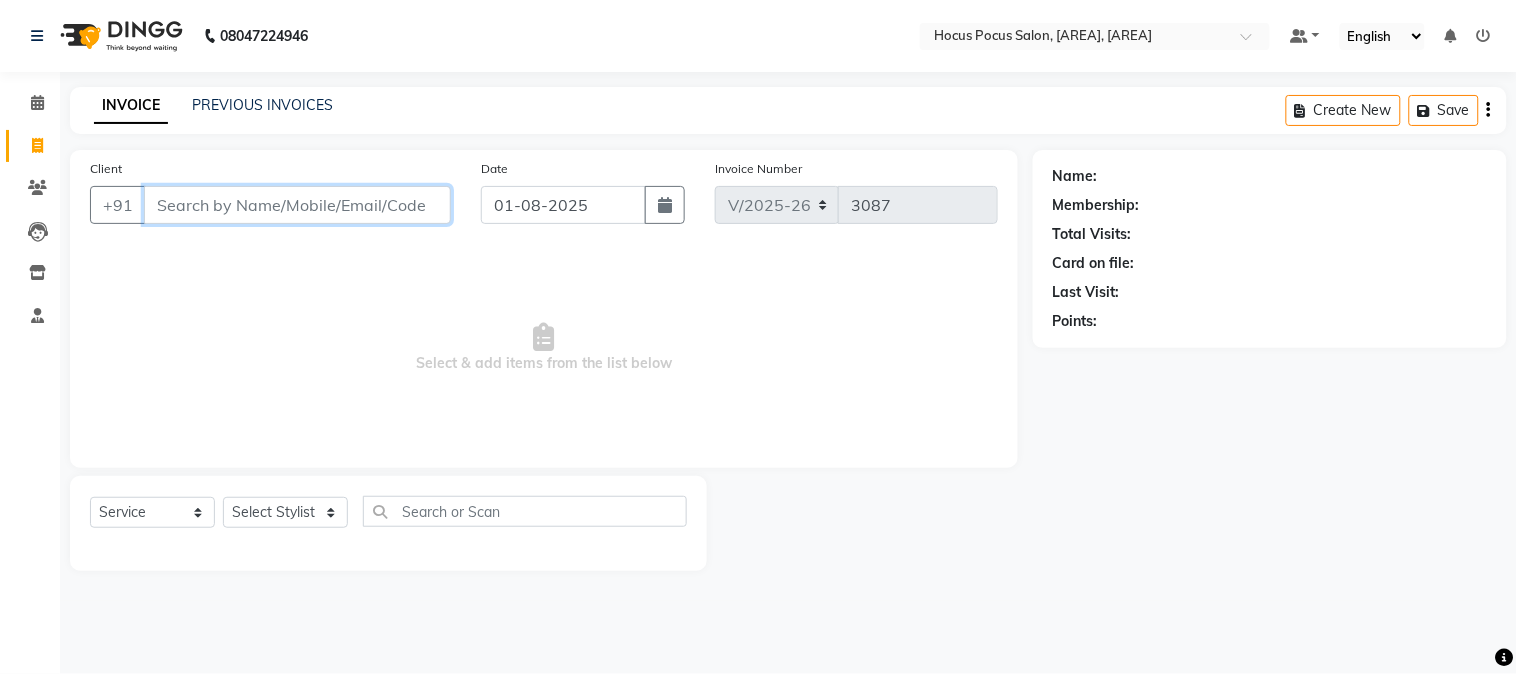 click on "Client" at bounding box center (297, 205) 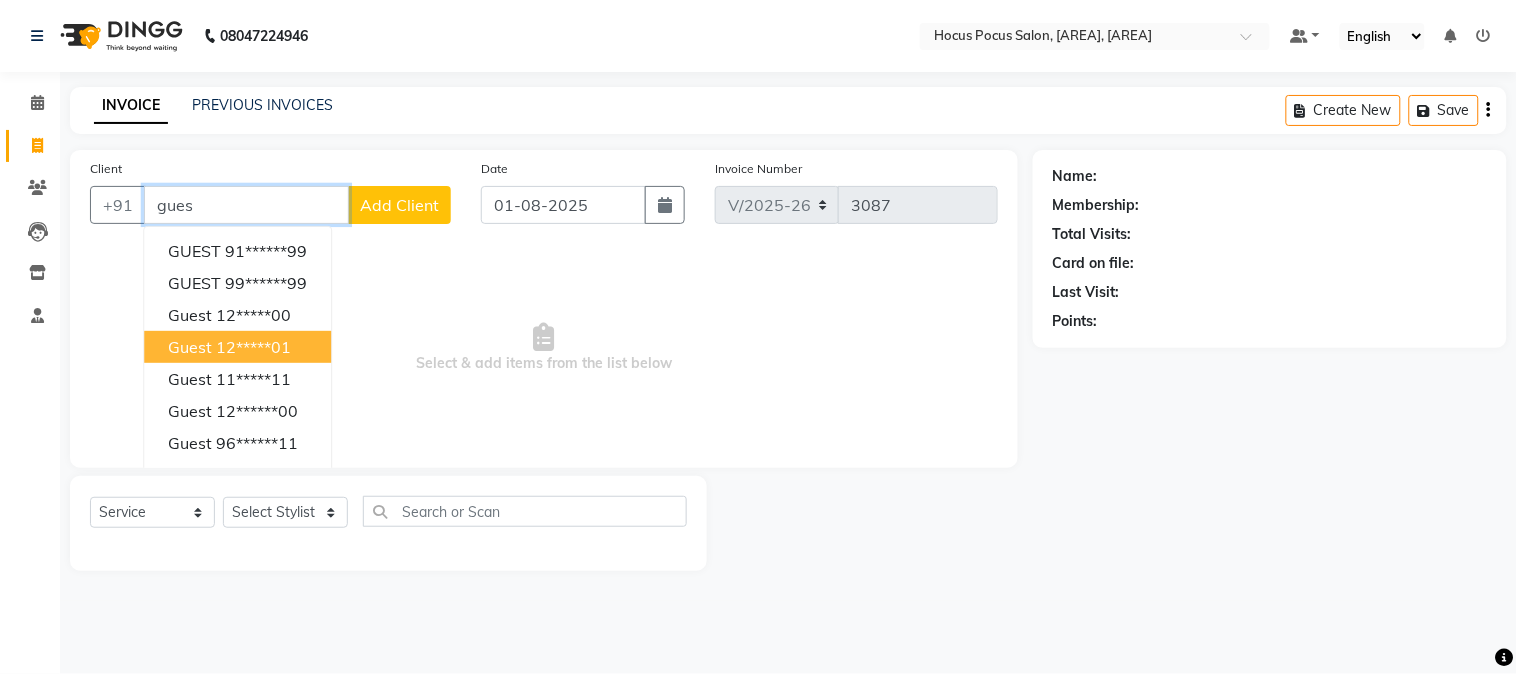 click on "guest  12*****01" at bounding box center (237, 347) 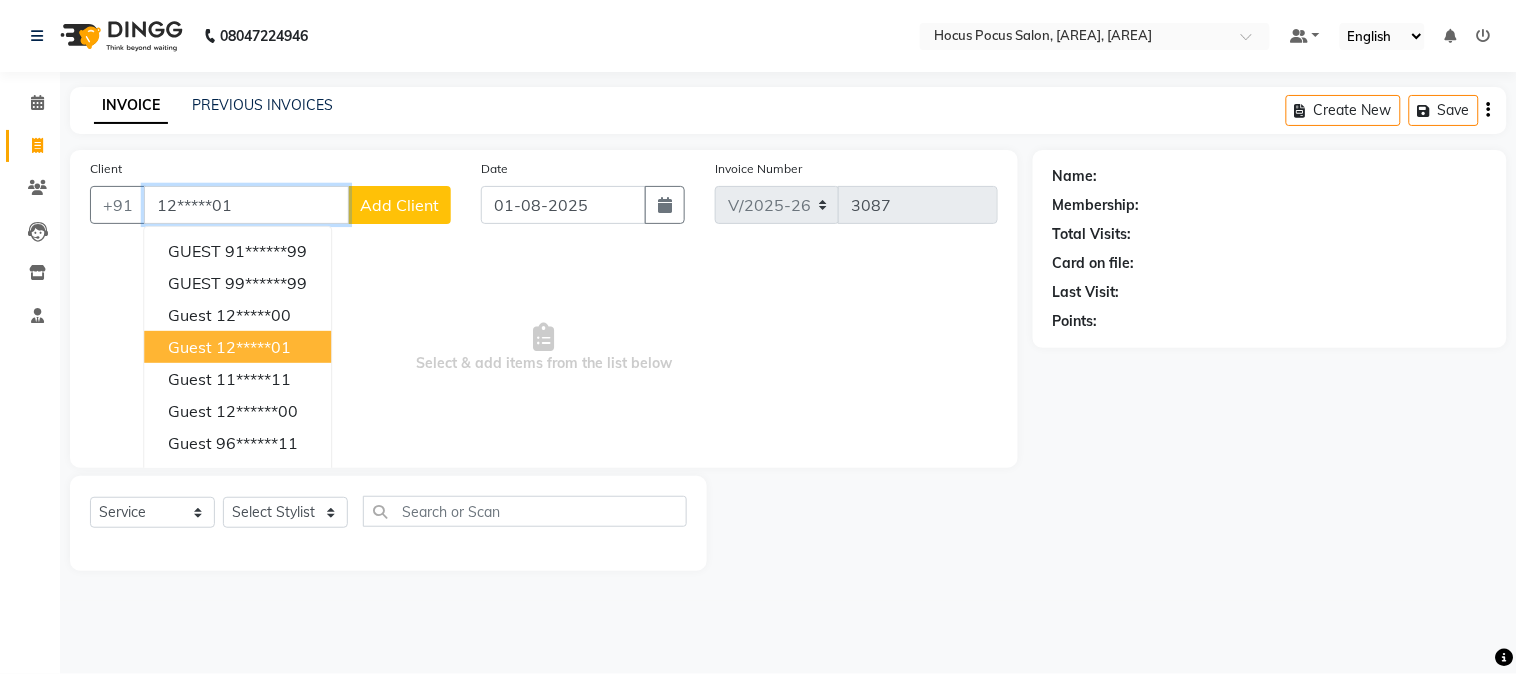 type on "12*****01" 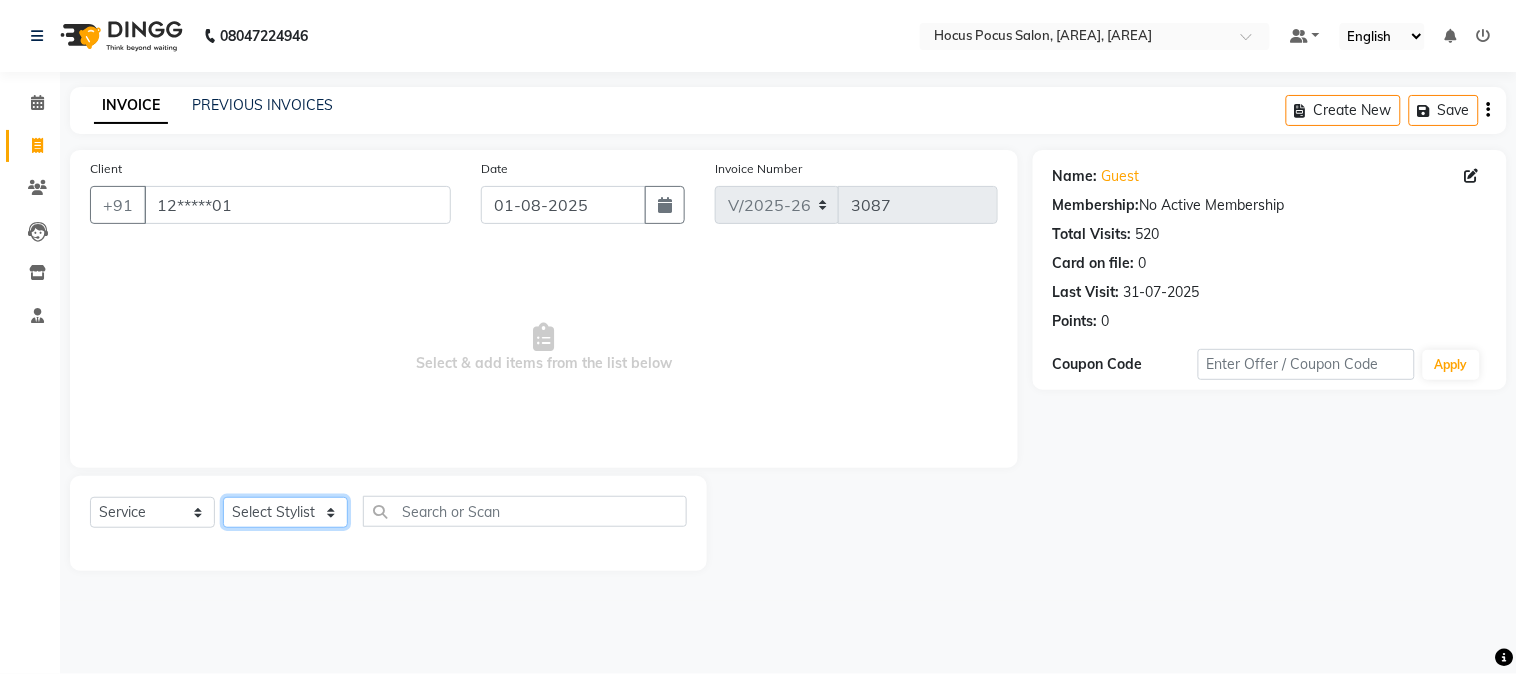 click on "Select Stylist Amar  Arjun Eliza hocus pocus Jonathan Maya Mona Neha Ravi Salima Sonam" 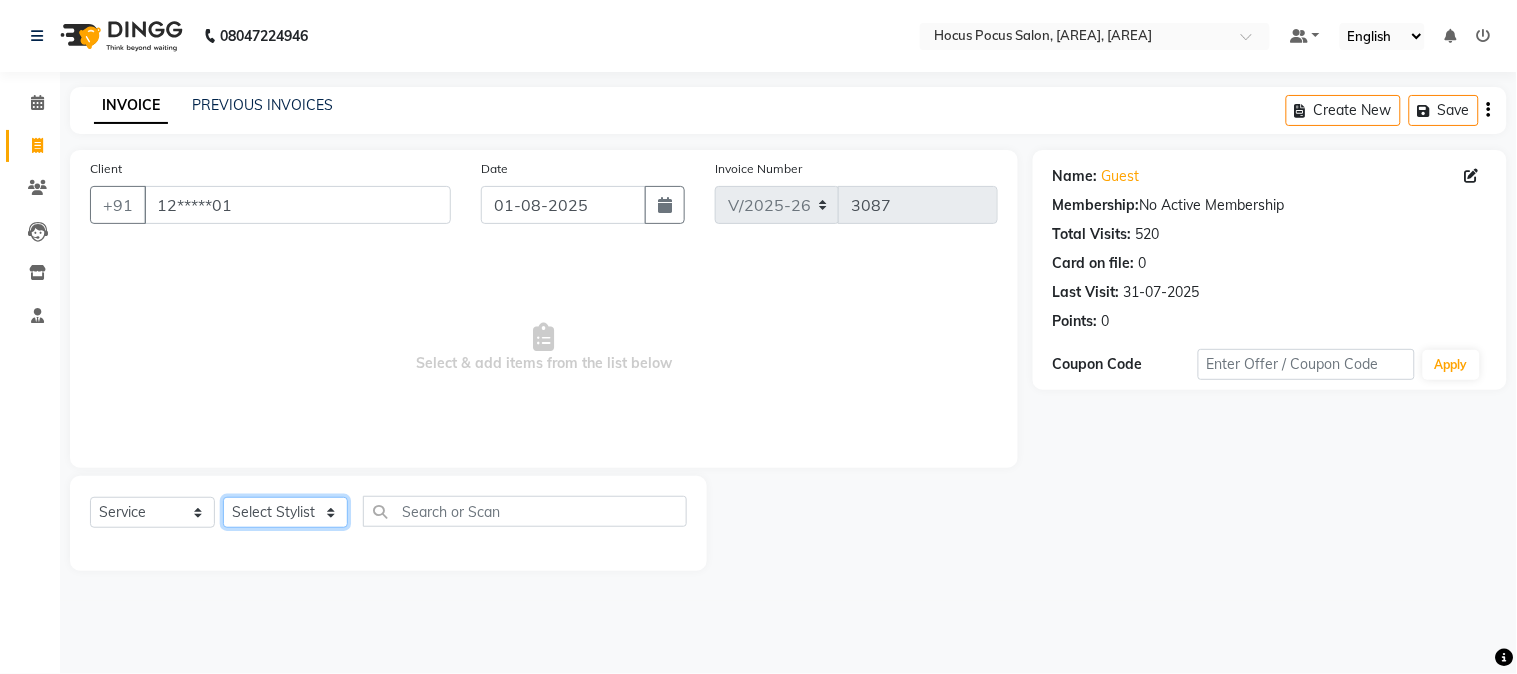 select on "85060" 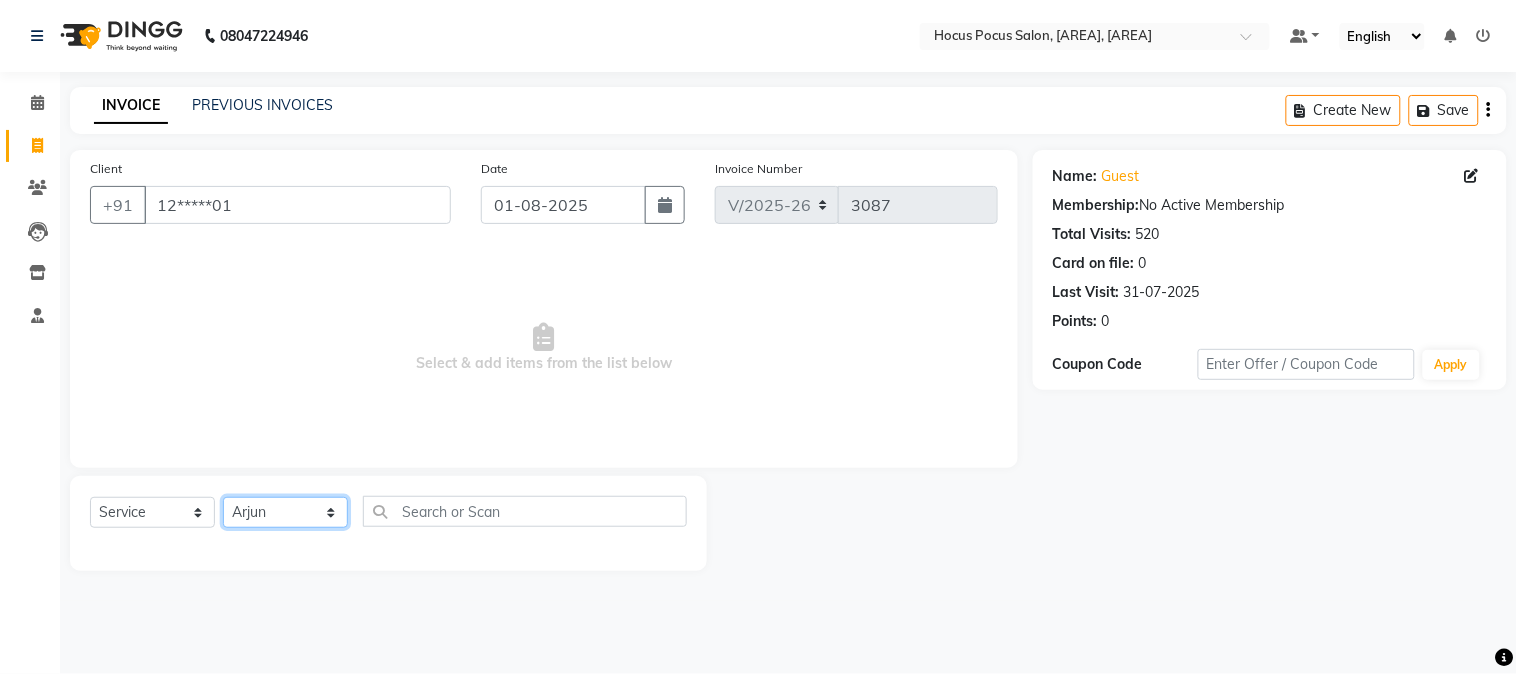 click on "Select Stylist Amar  Arjun Eliza hocus pocus Jonathan Maya Mona Neha Ravi Salima Sonam" 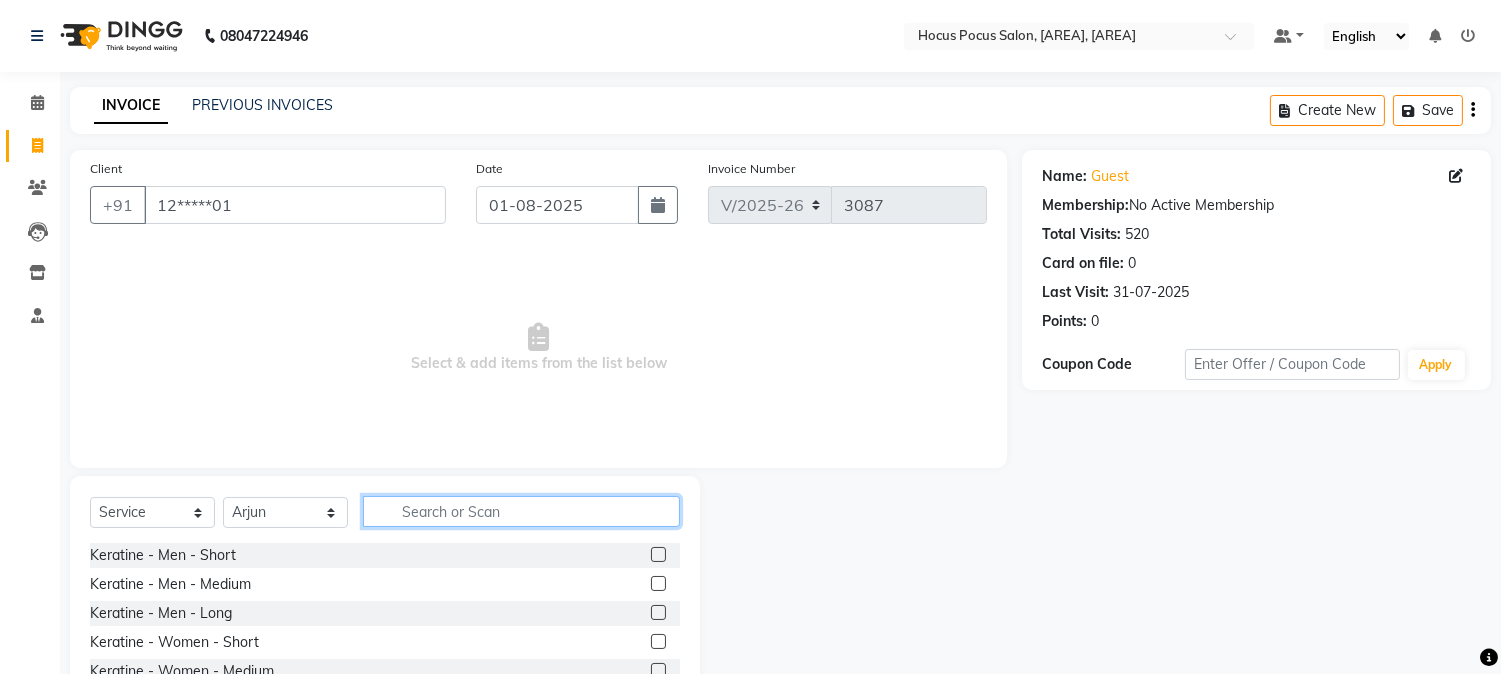 click 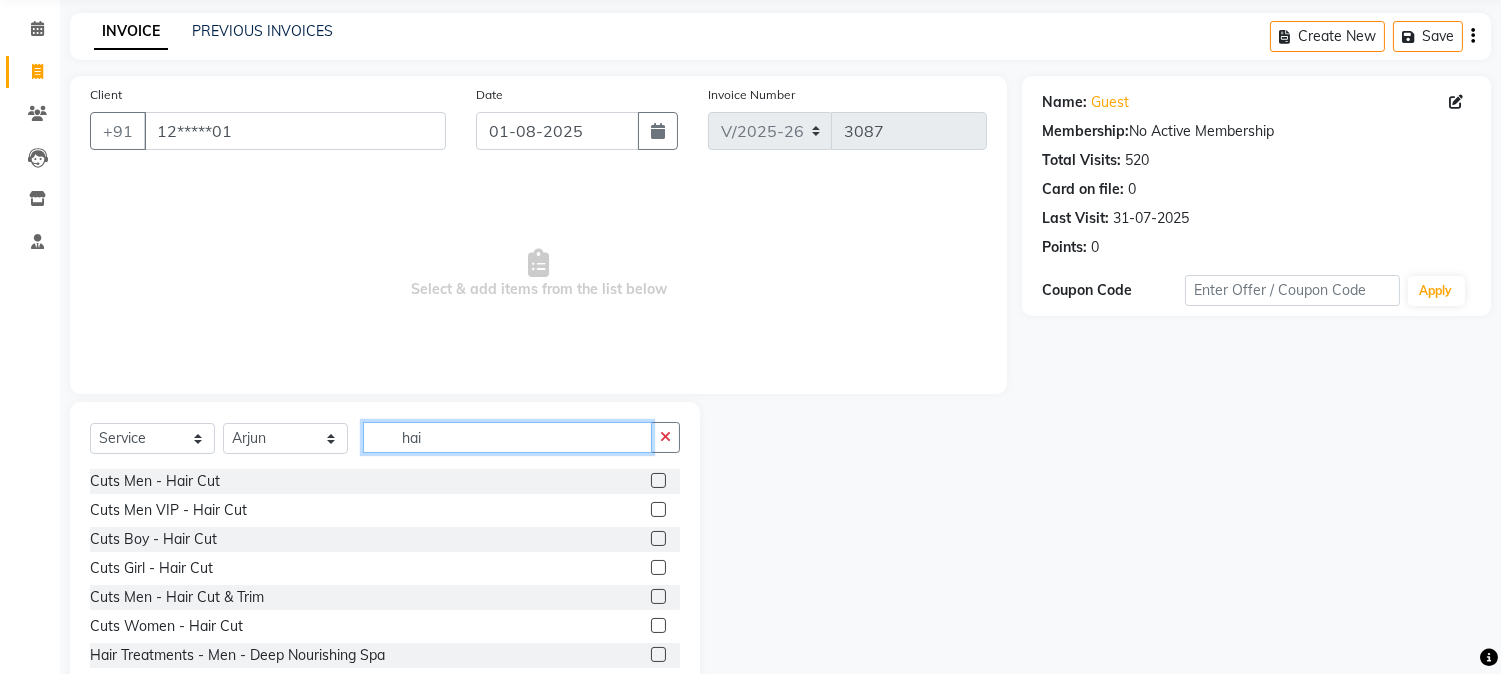 scroll, scrollTop: 126, scrollLeft: 0, axis: vertical 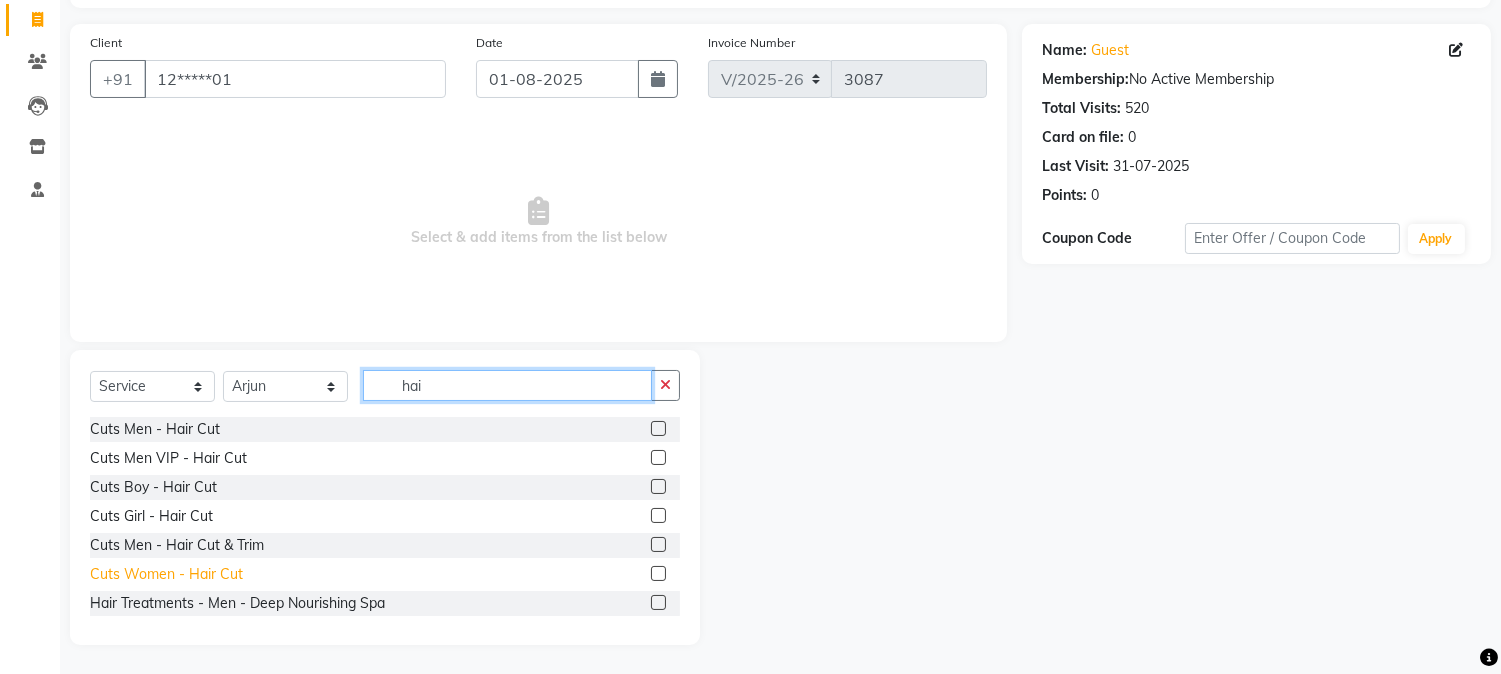 type on "hai" 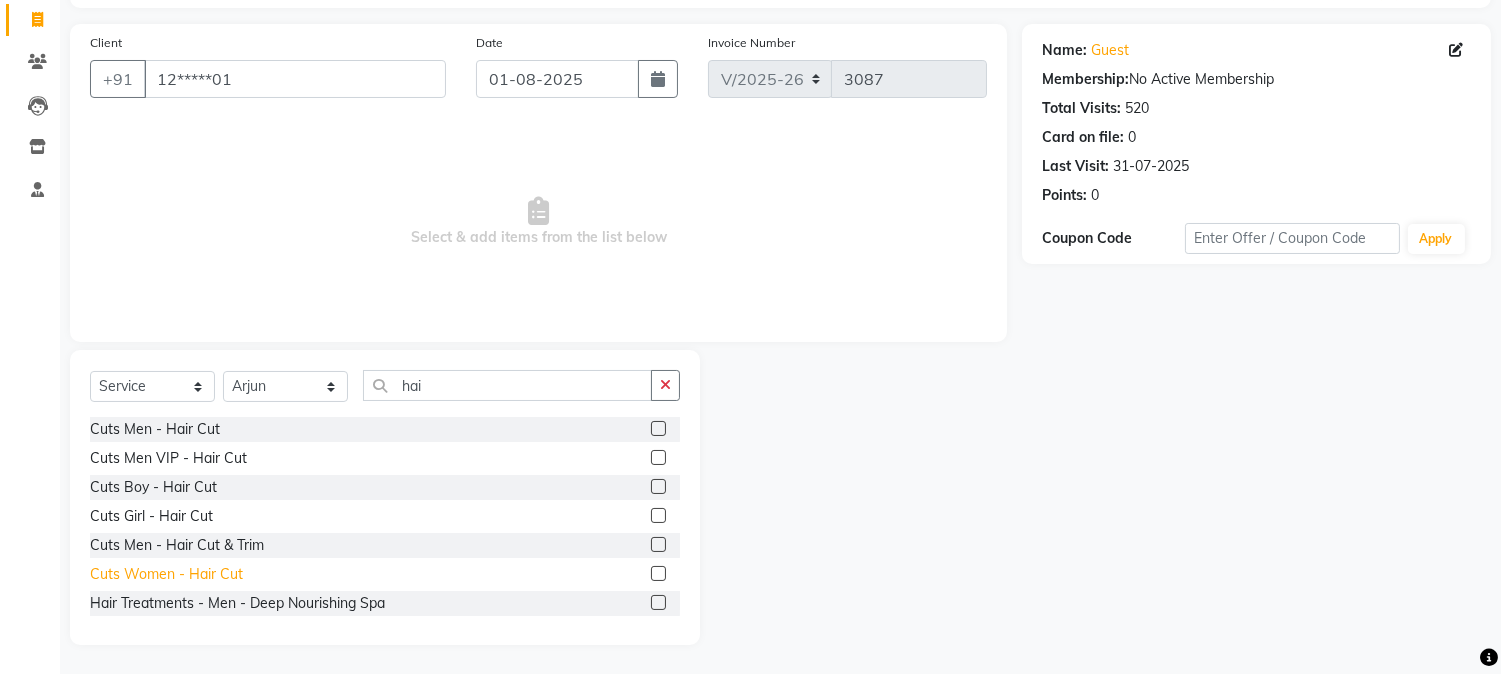 click on "Cuts Women  - Hair Cut" 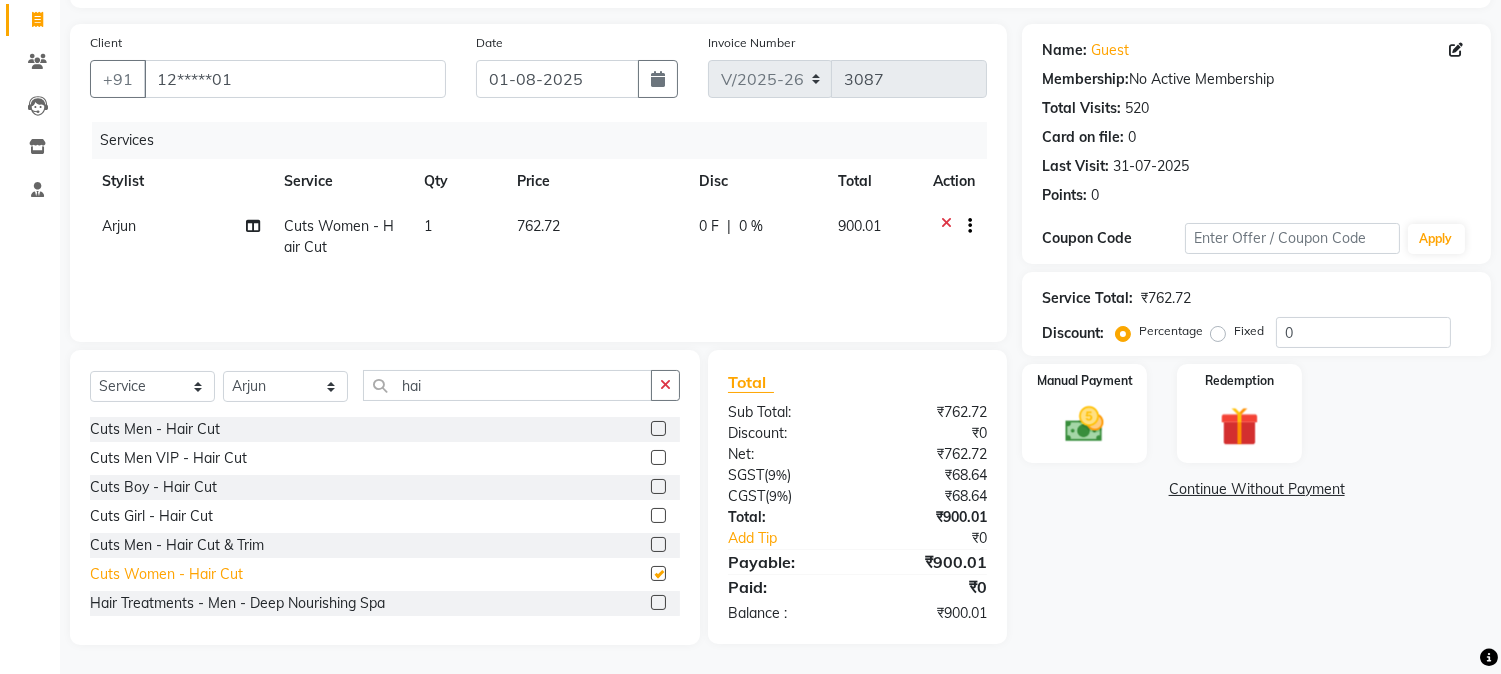 checkbox on "false" 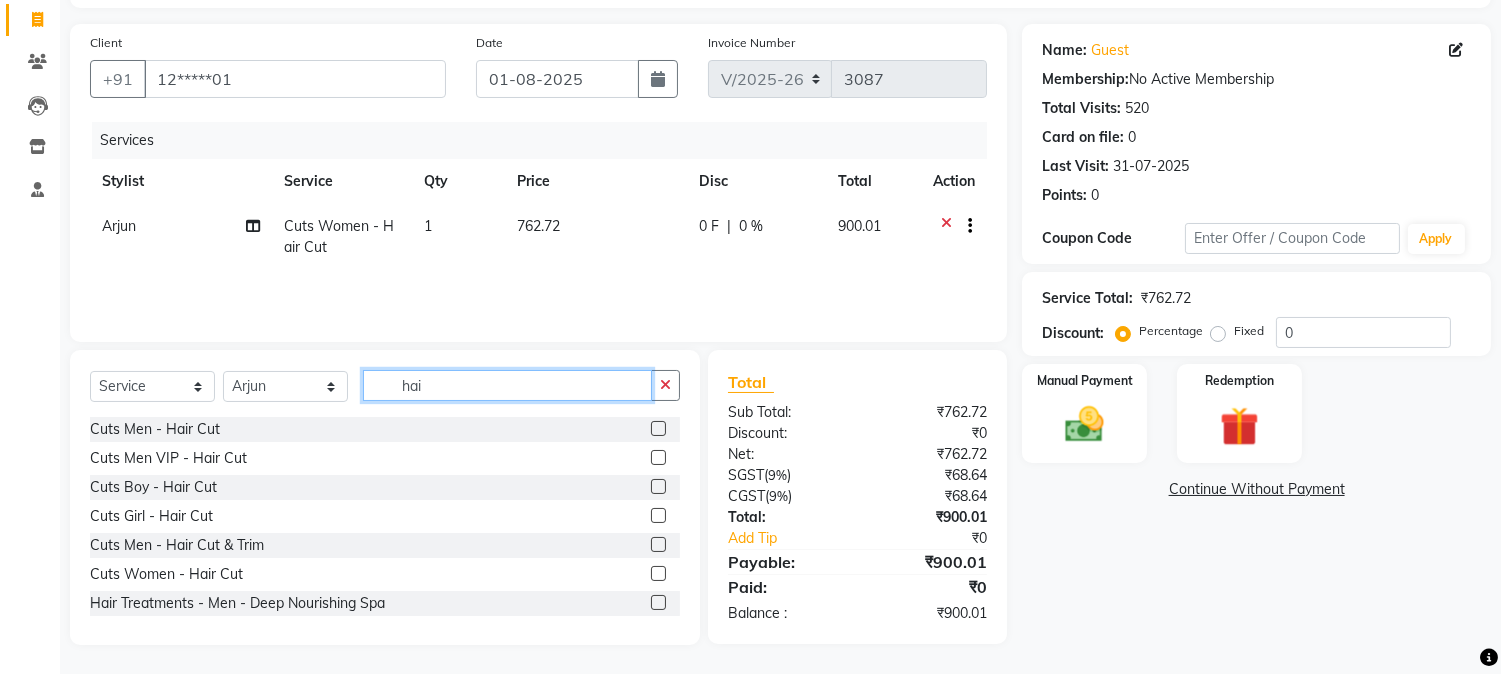 click on "hai" 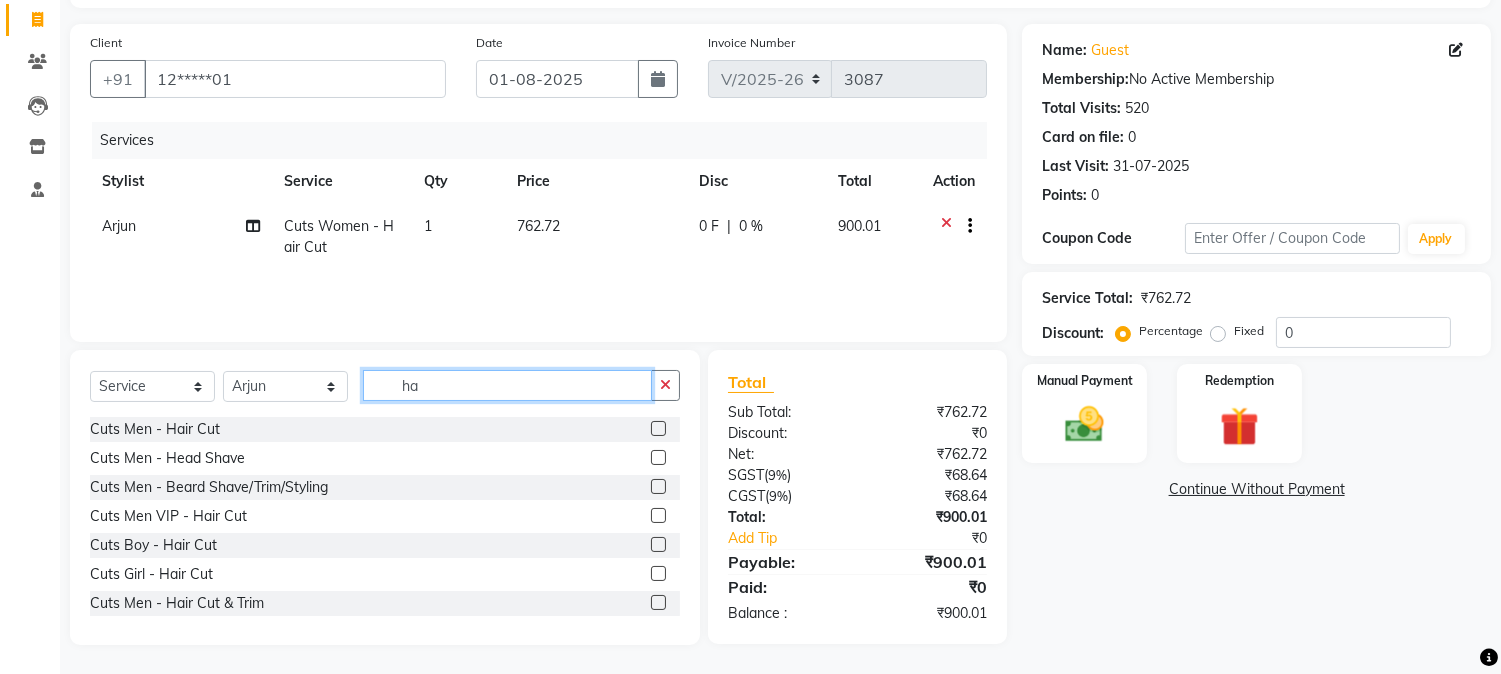 type on "h" 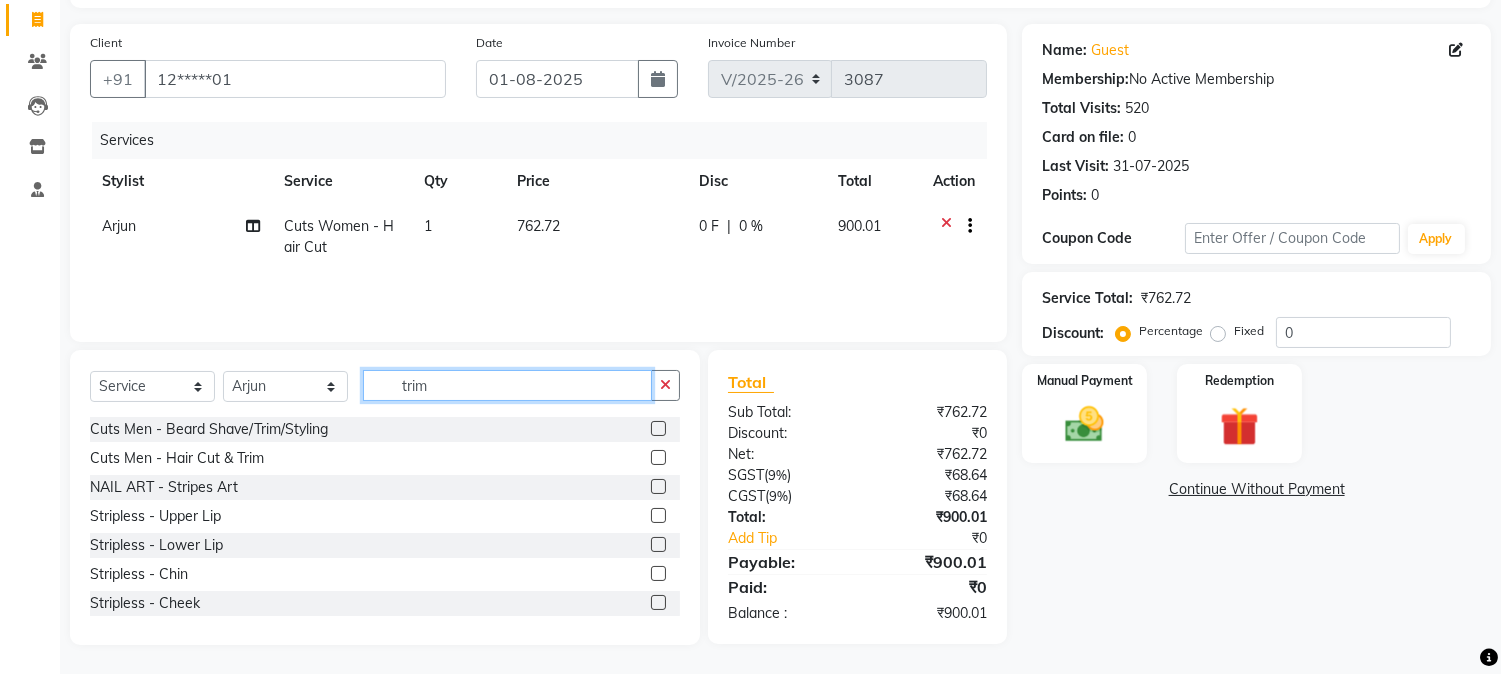 scroll, scrollTop: 125, scrollLeft: 0, axis: vertical 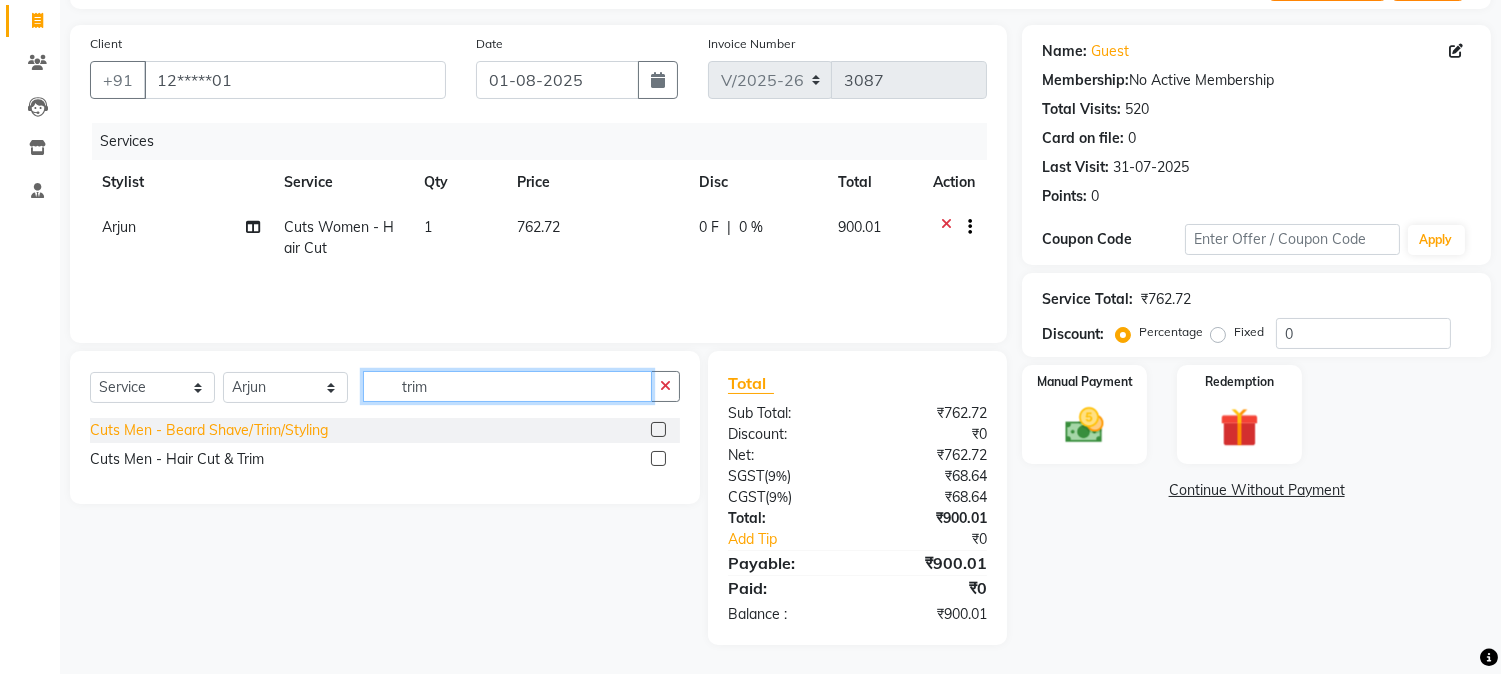 type on "trim" 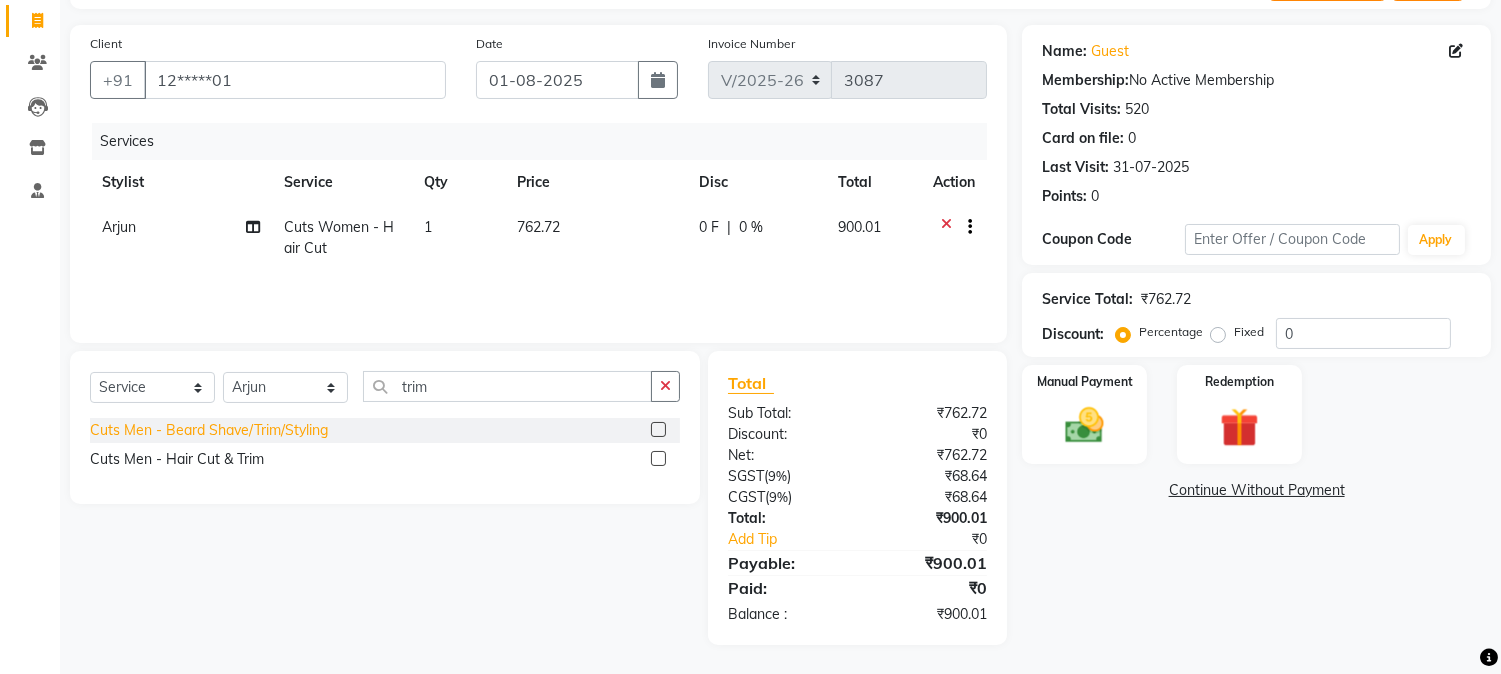 click on "Cuts Men - Beard Shave/Trim/Styling" 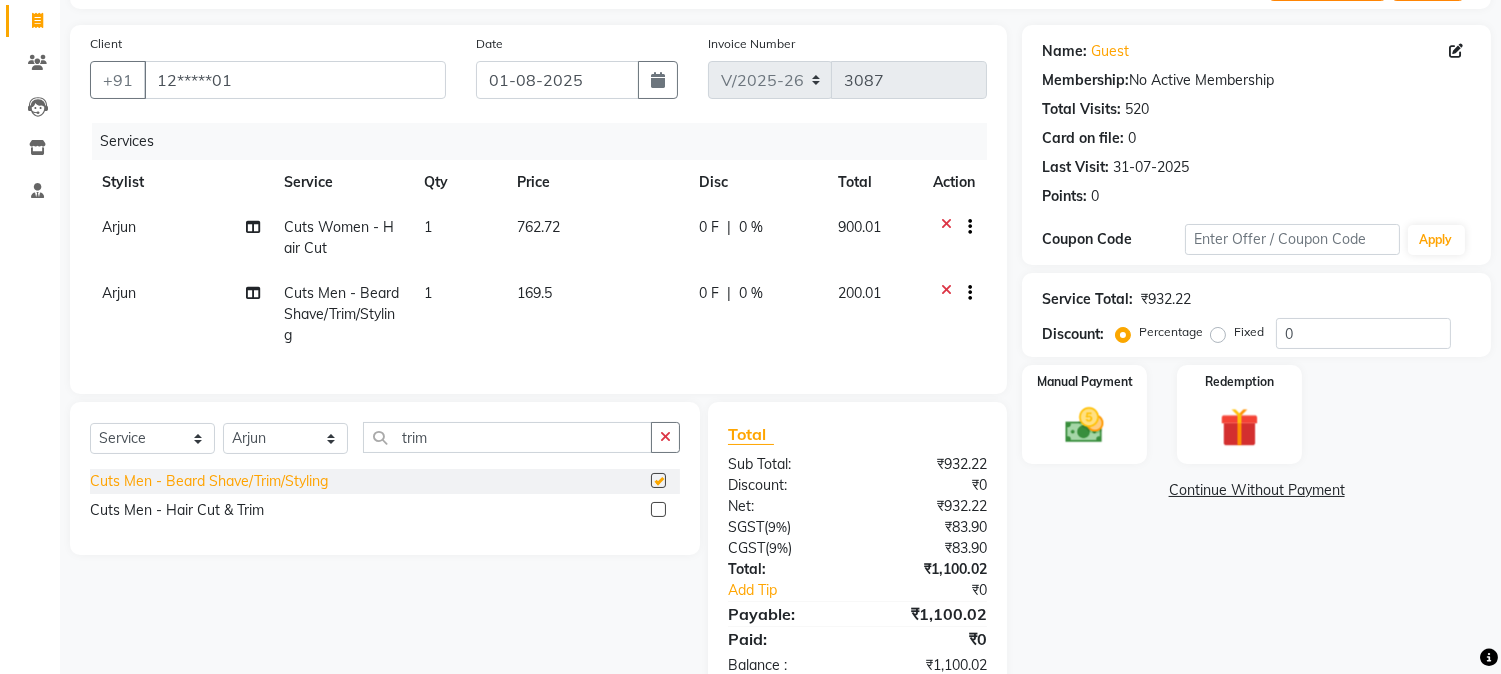 checkbox on "false" 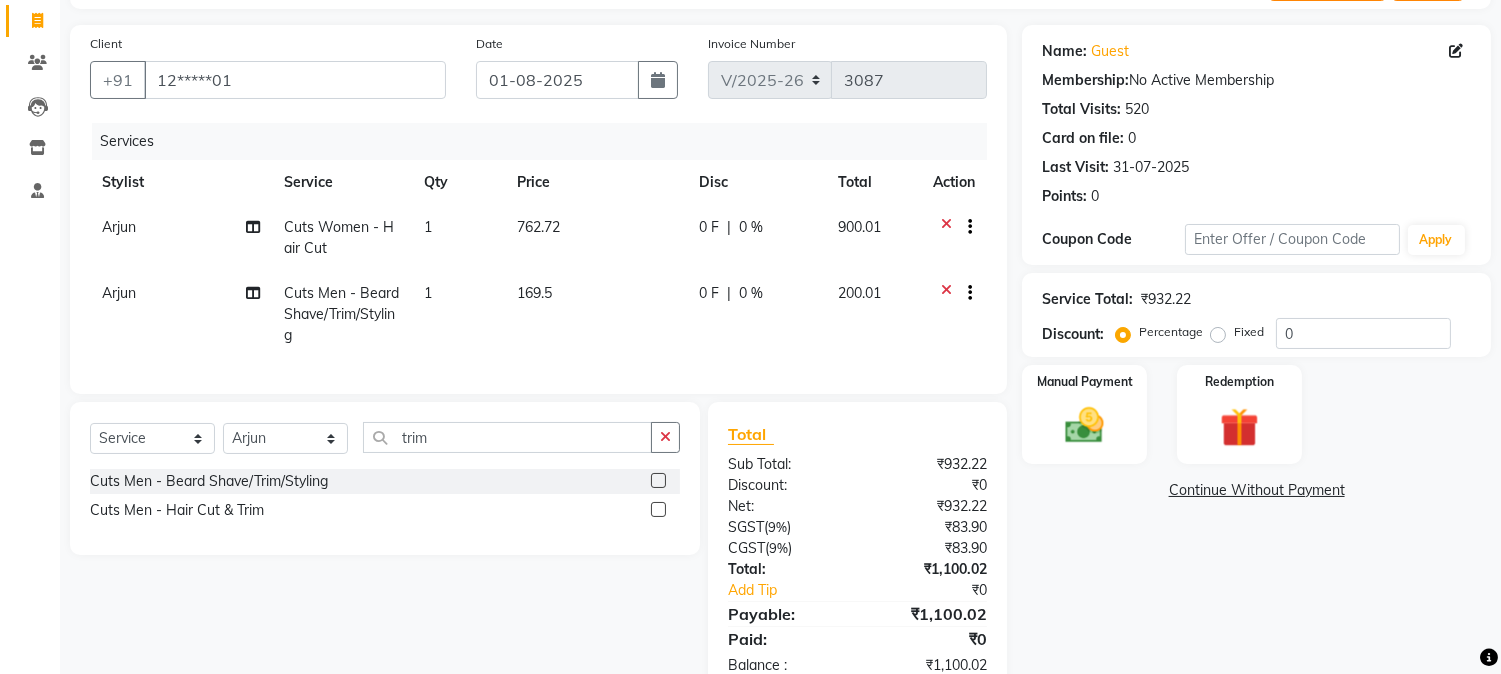 click on "Arjun" 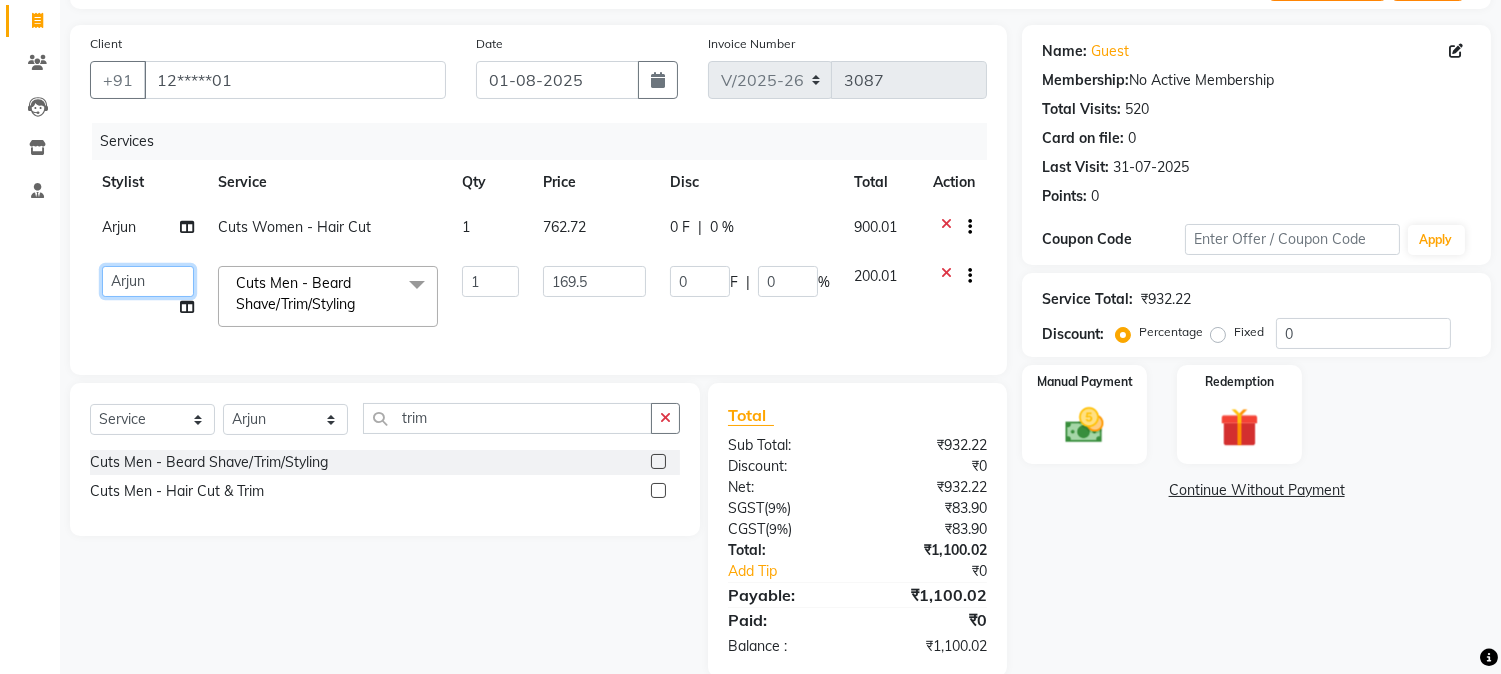 click on "Amar    Arjun   Eliza   hocus pocus   Jonathan   Maya   Mona   Neha   Ravi   Salima   Sonam" 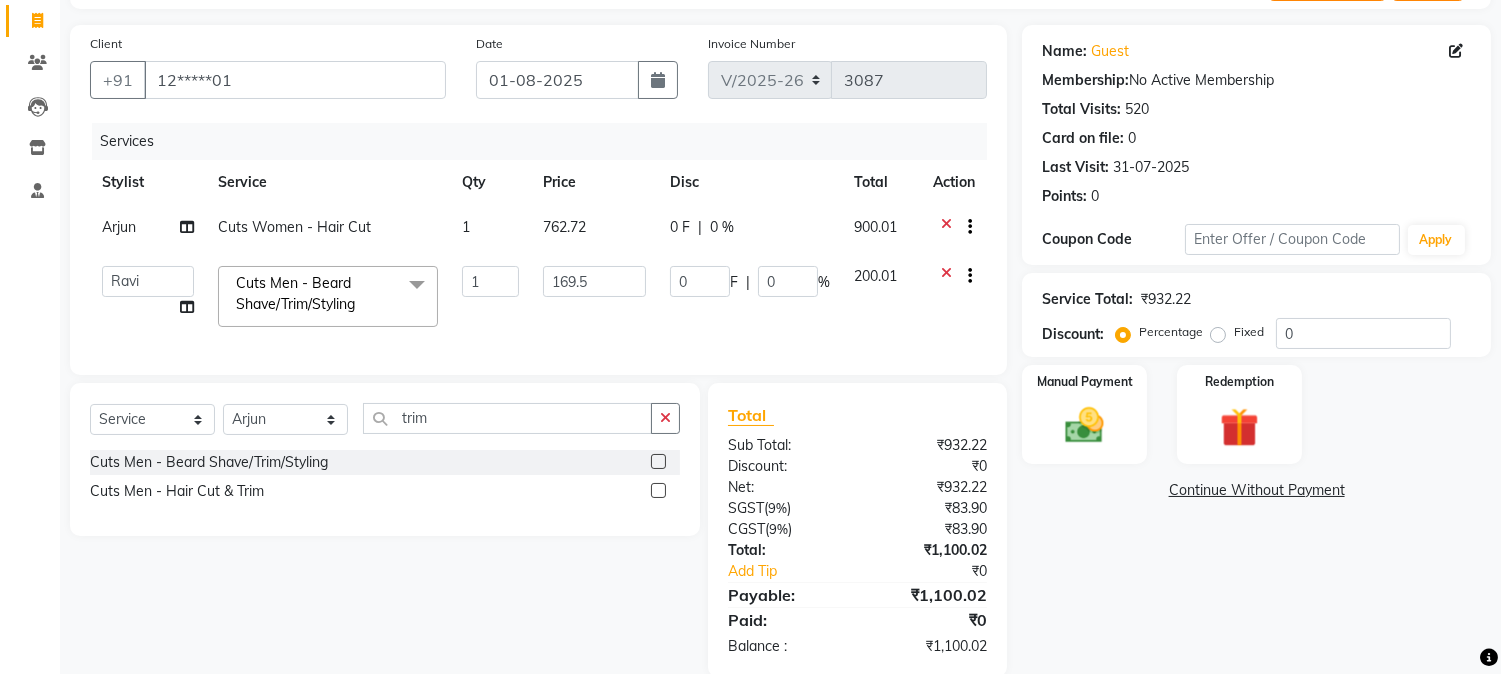 select on "32993" 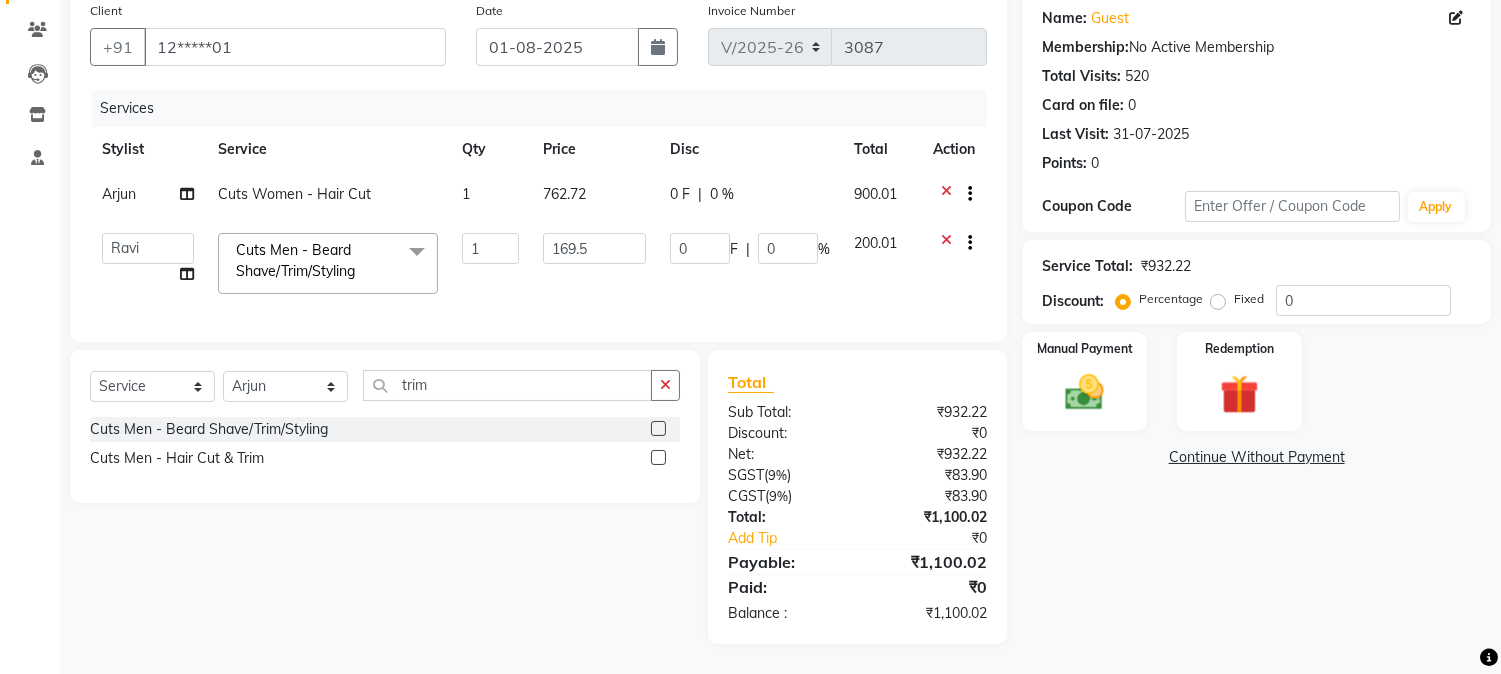 scroll, scrollTop: 63, scrollLeft: 0, axis: vertical 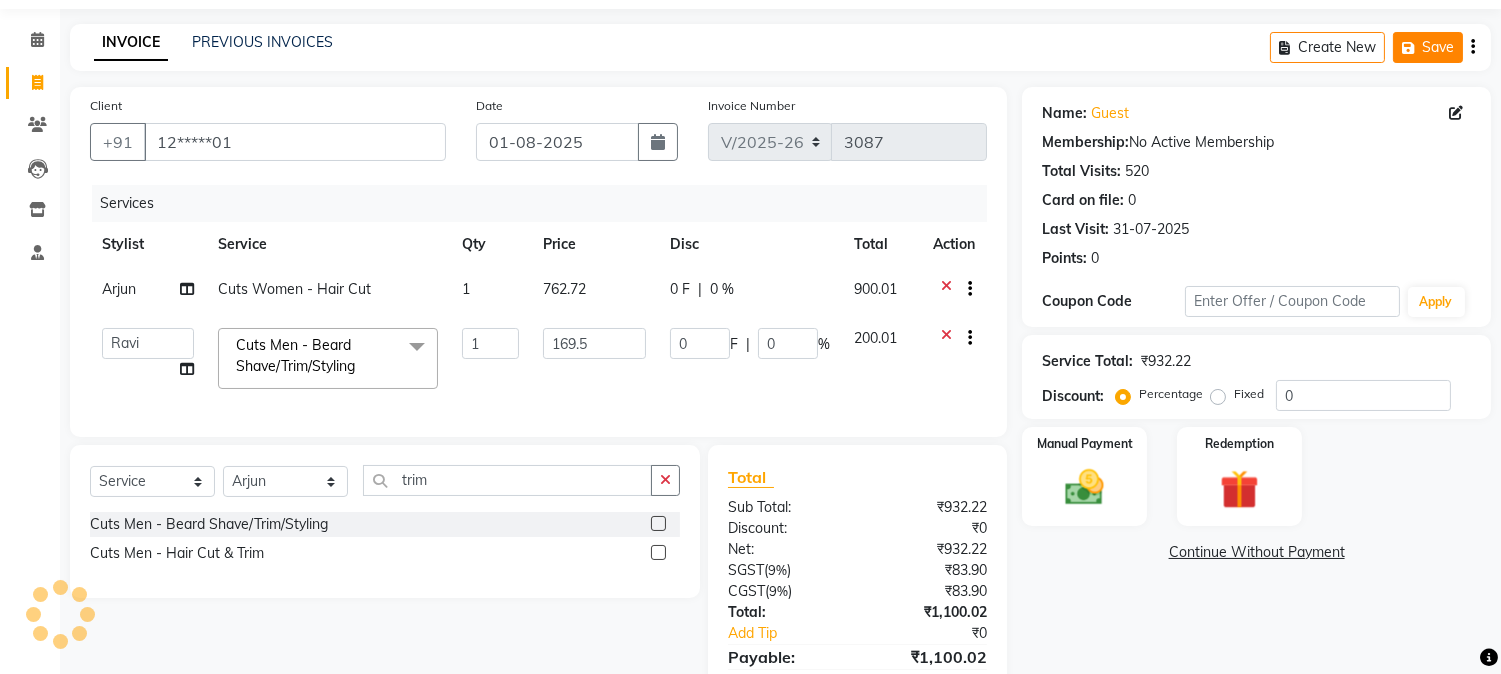 click on "Save" 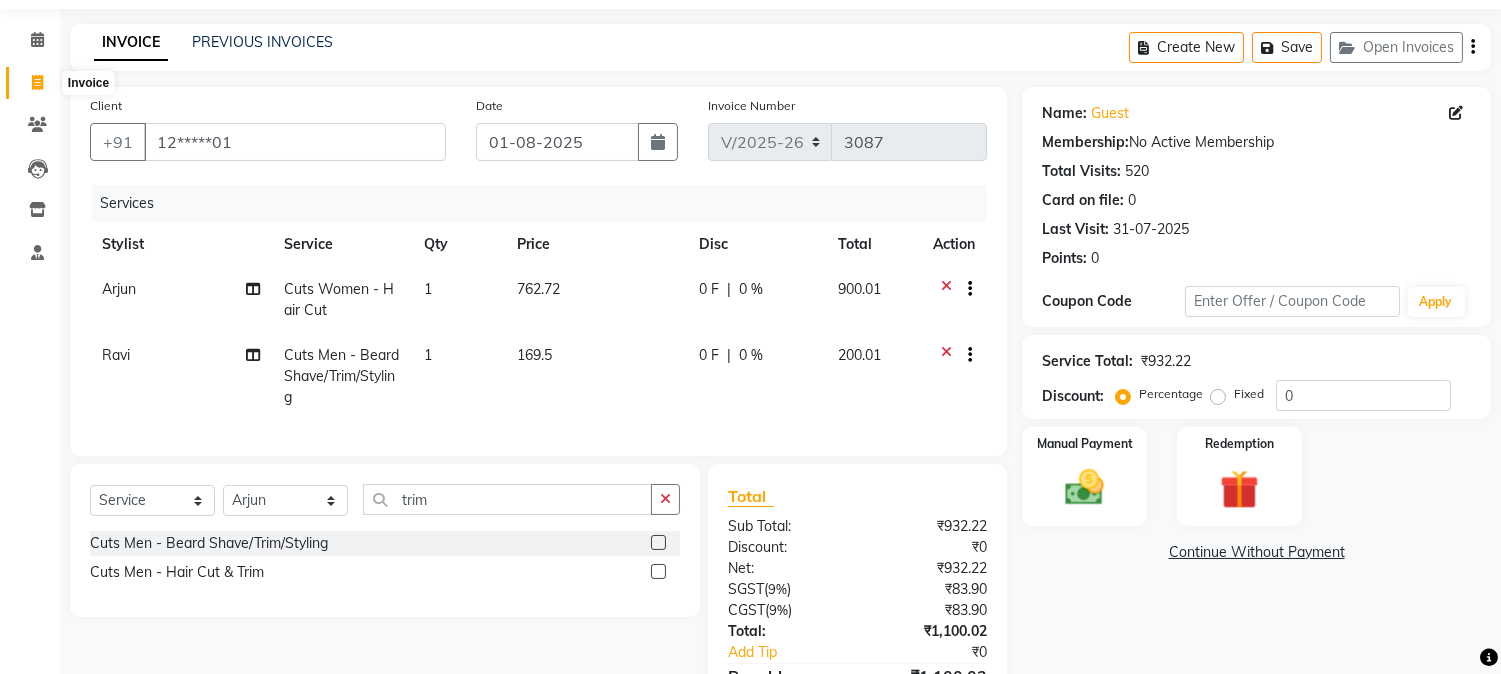 click 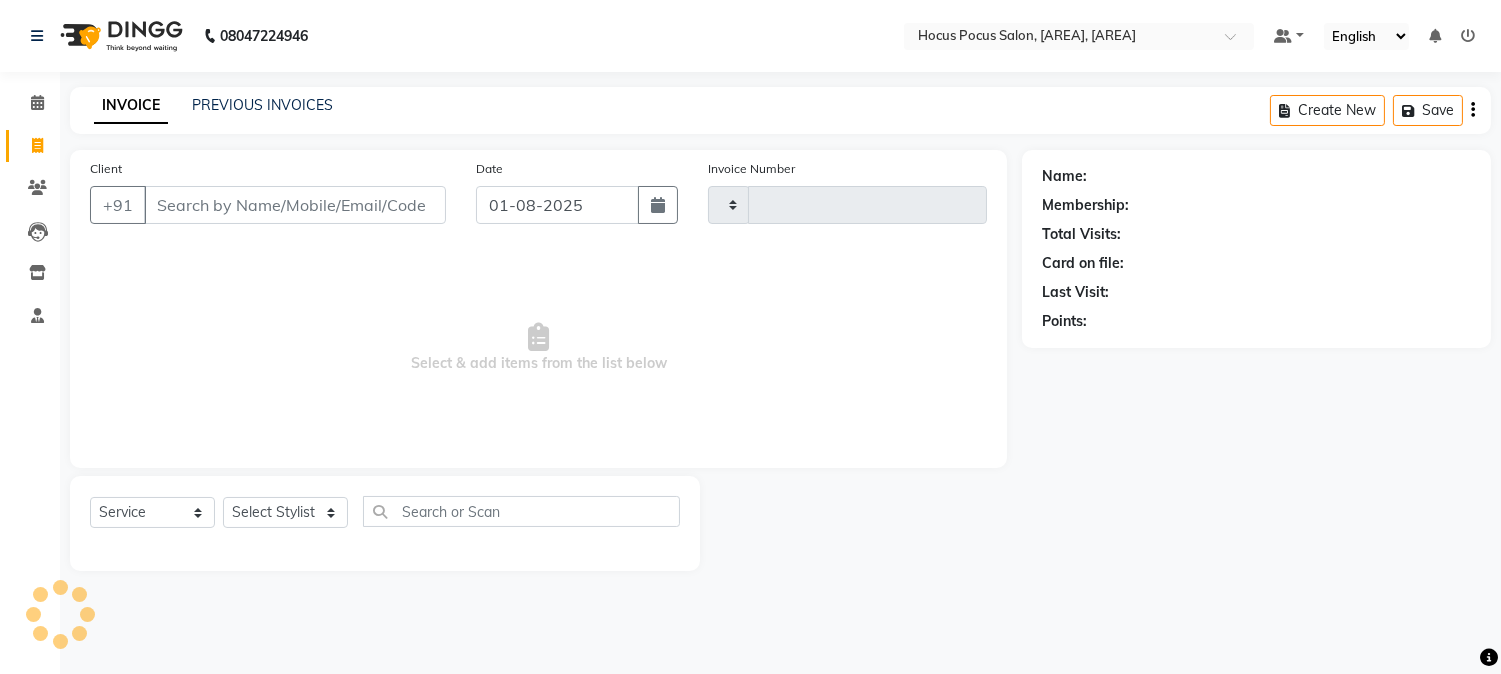 scroll, scrollTop: 0, scrollLeft: 0, axis: both 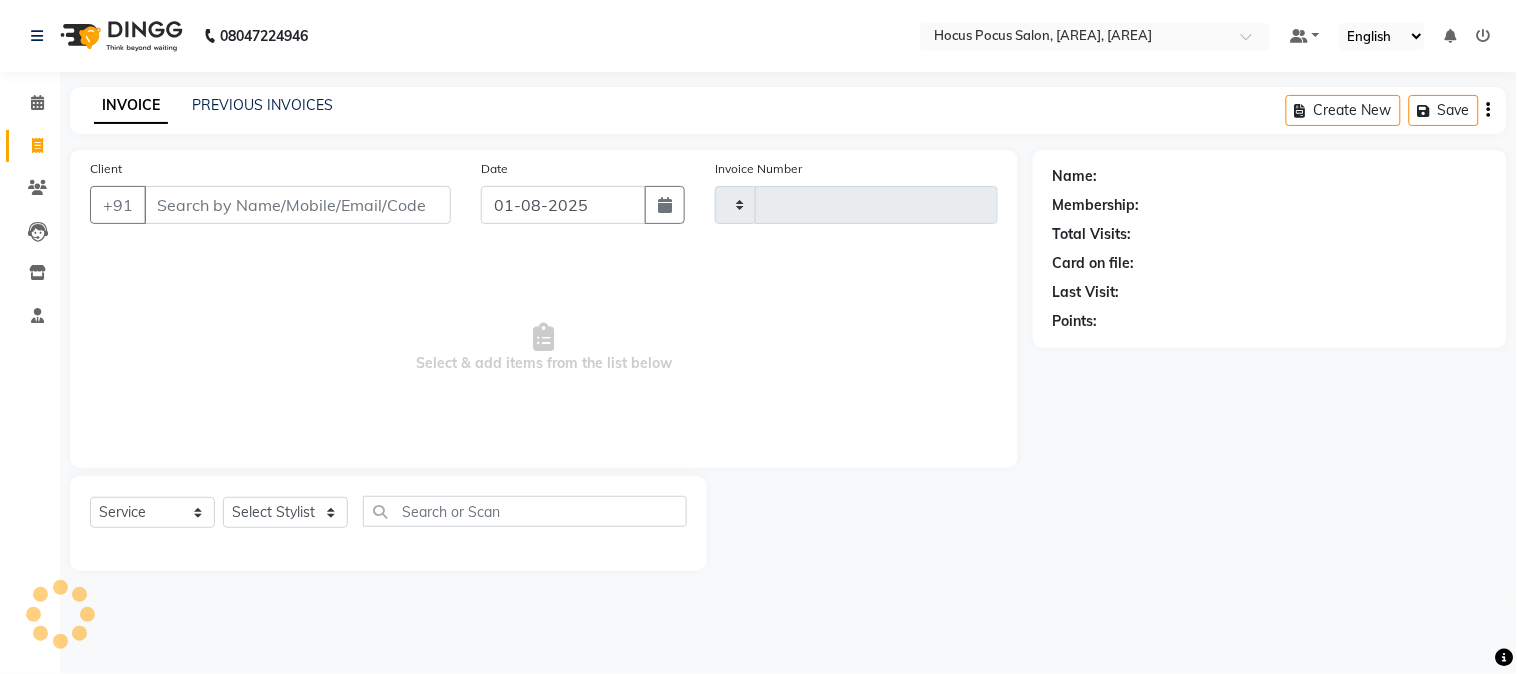 type on "3087" 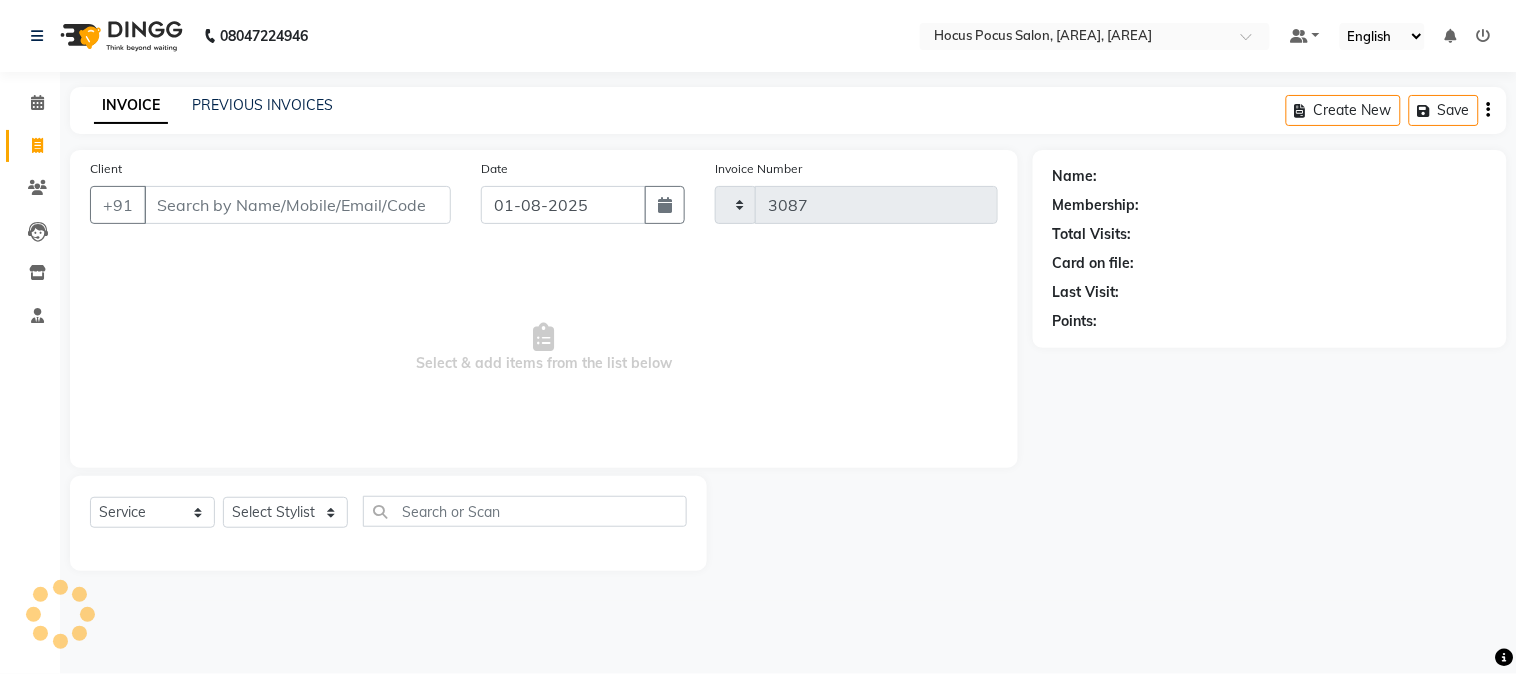 select on "5019" 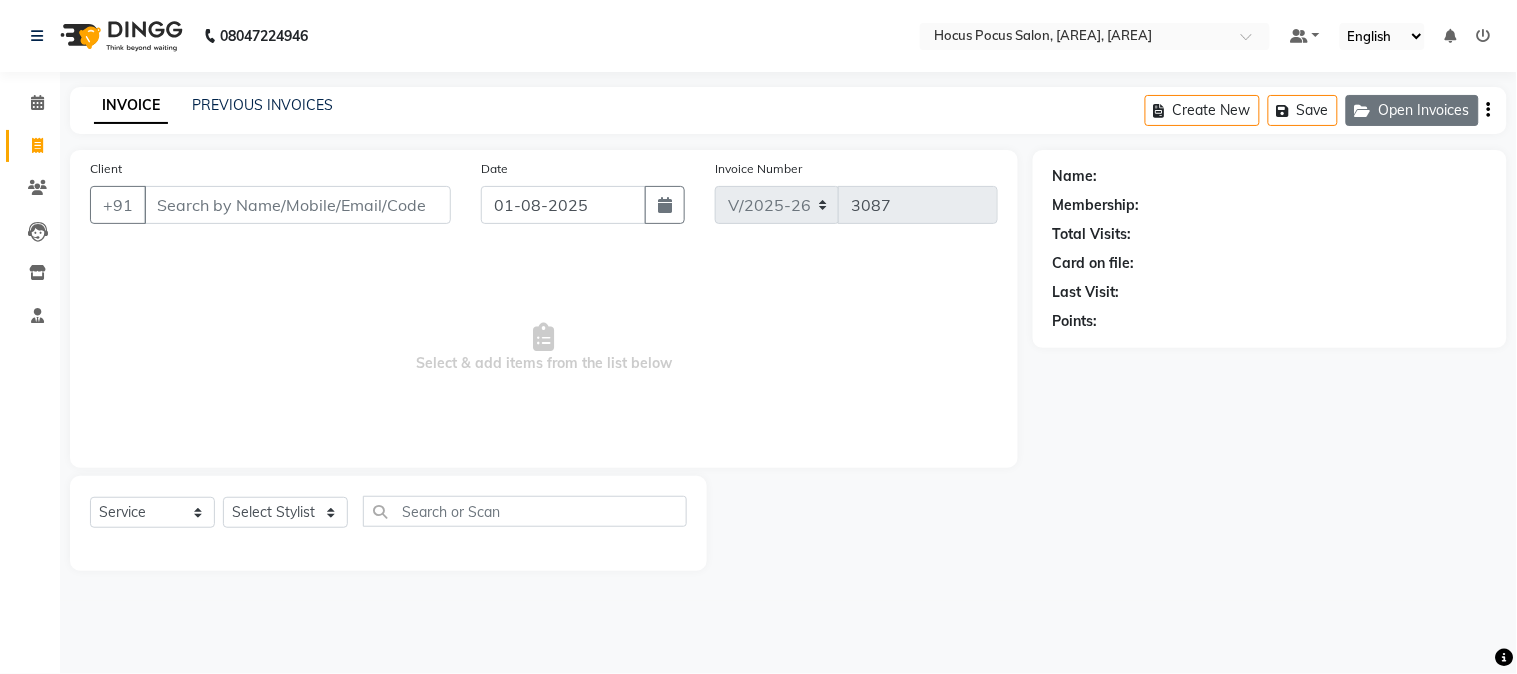 click on "Open Invoices" 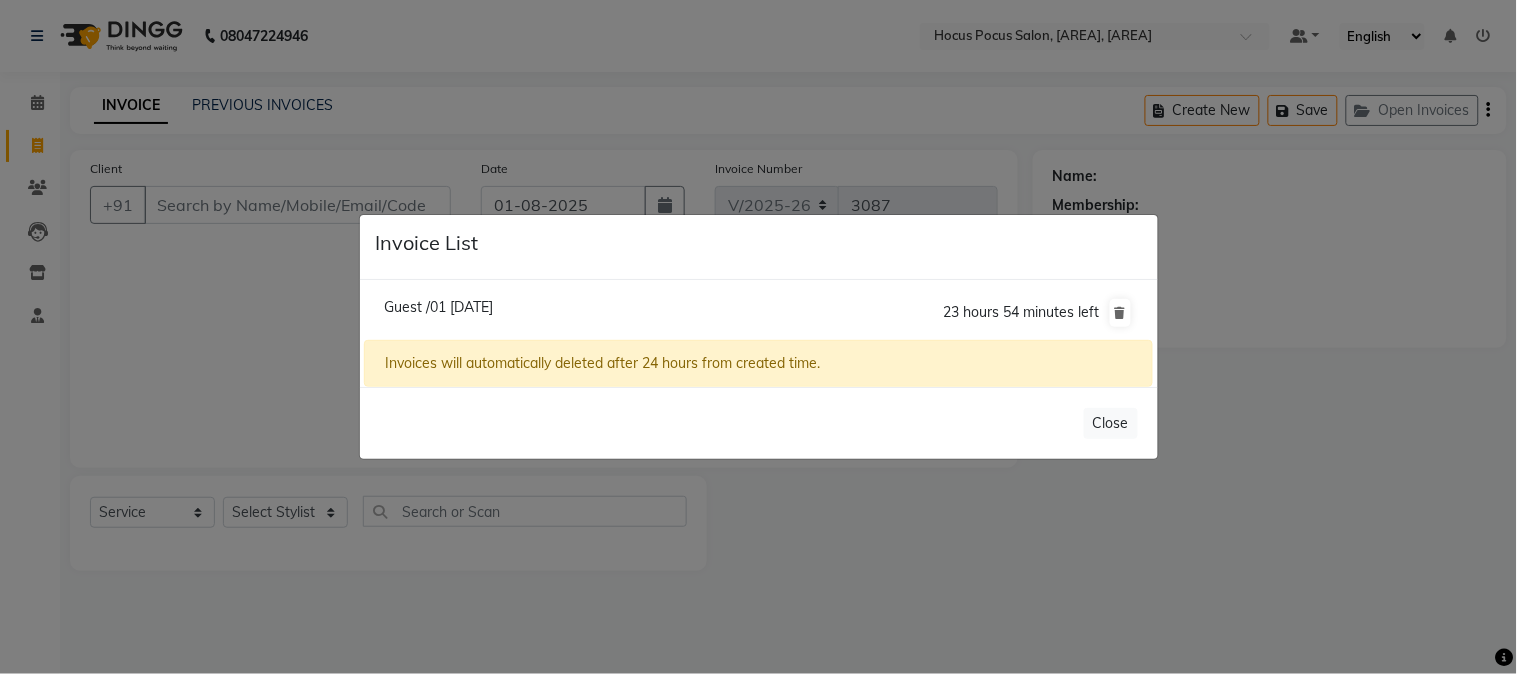 click on "Guest /01 August 2025" 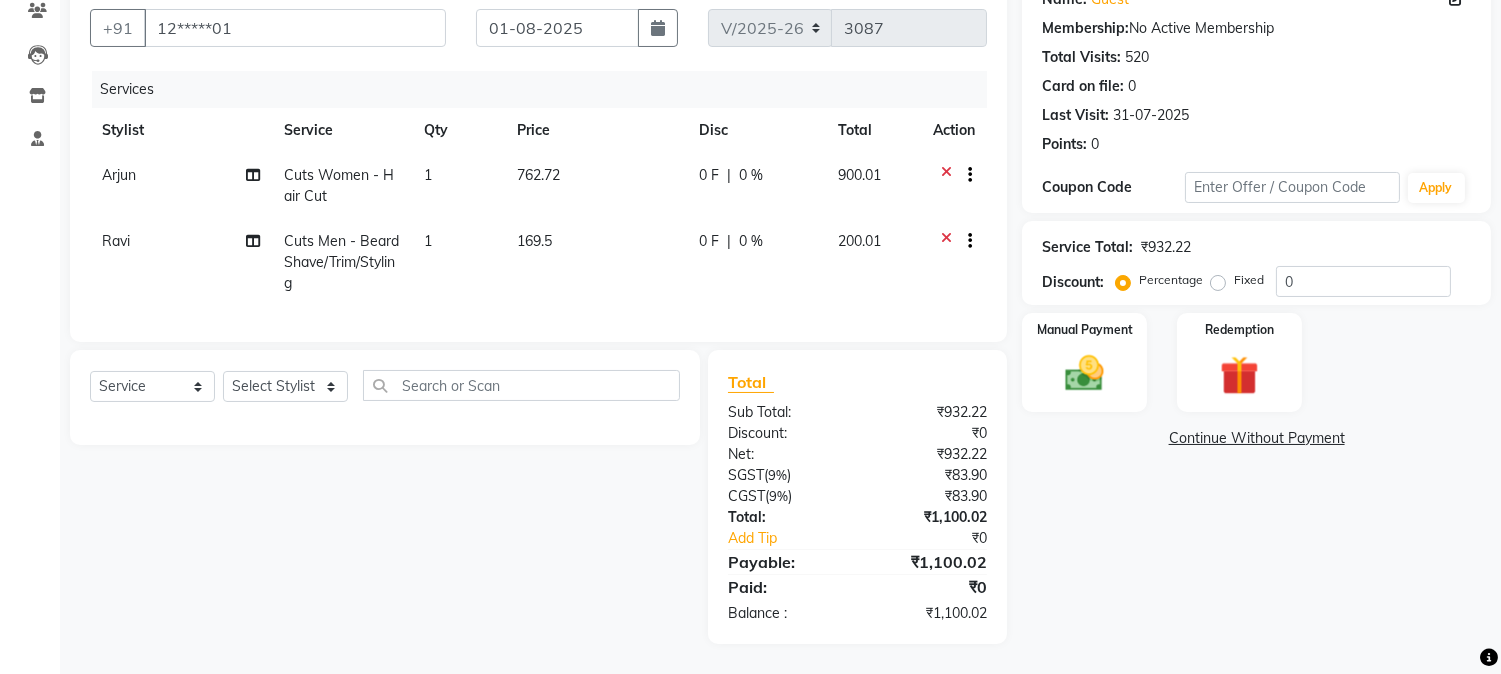 scroll, scrollTop: 193, scrollLeft: 0, axis: vertical 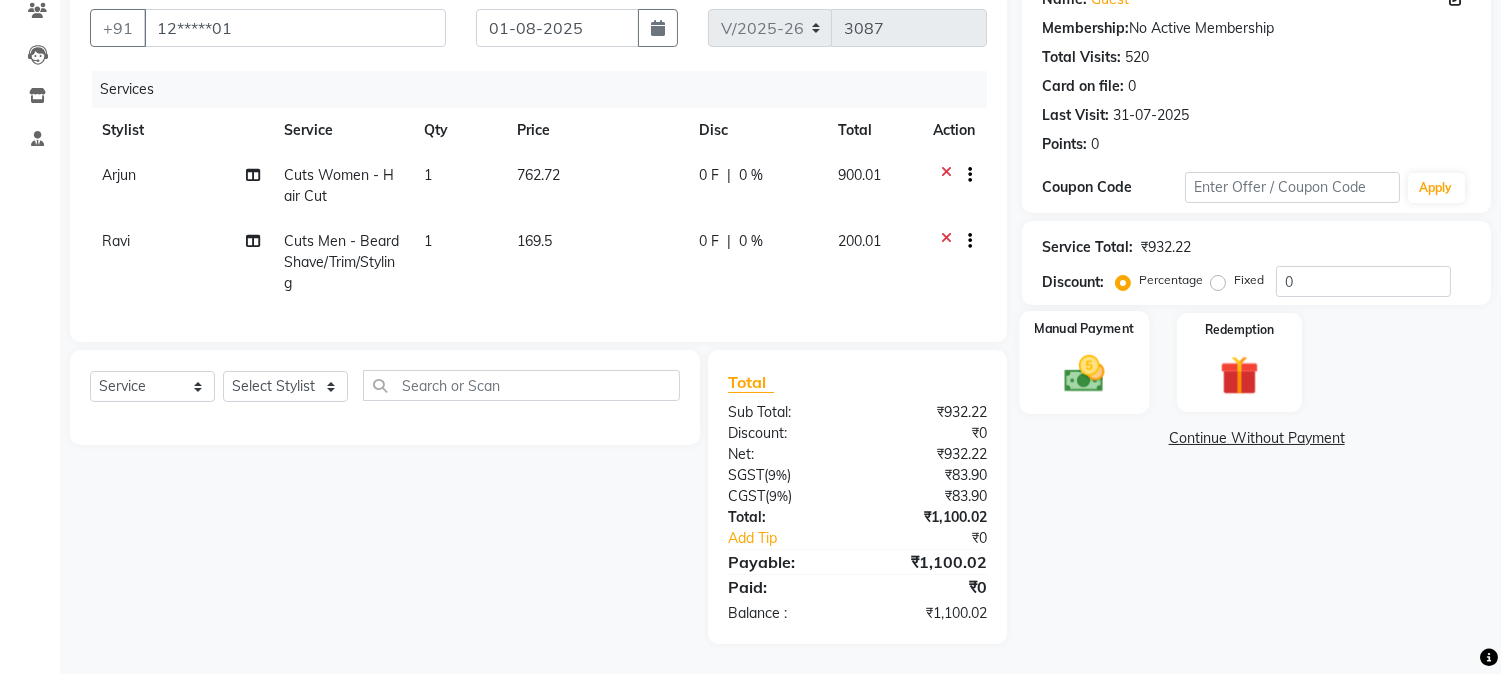 click 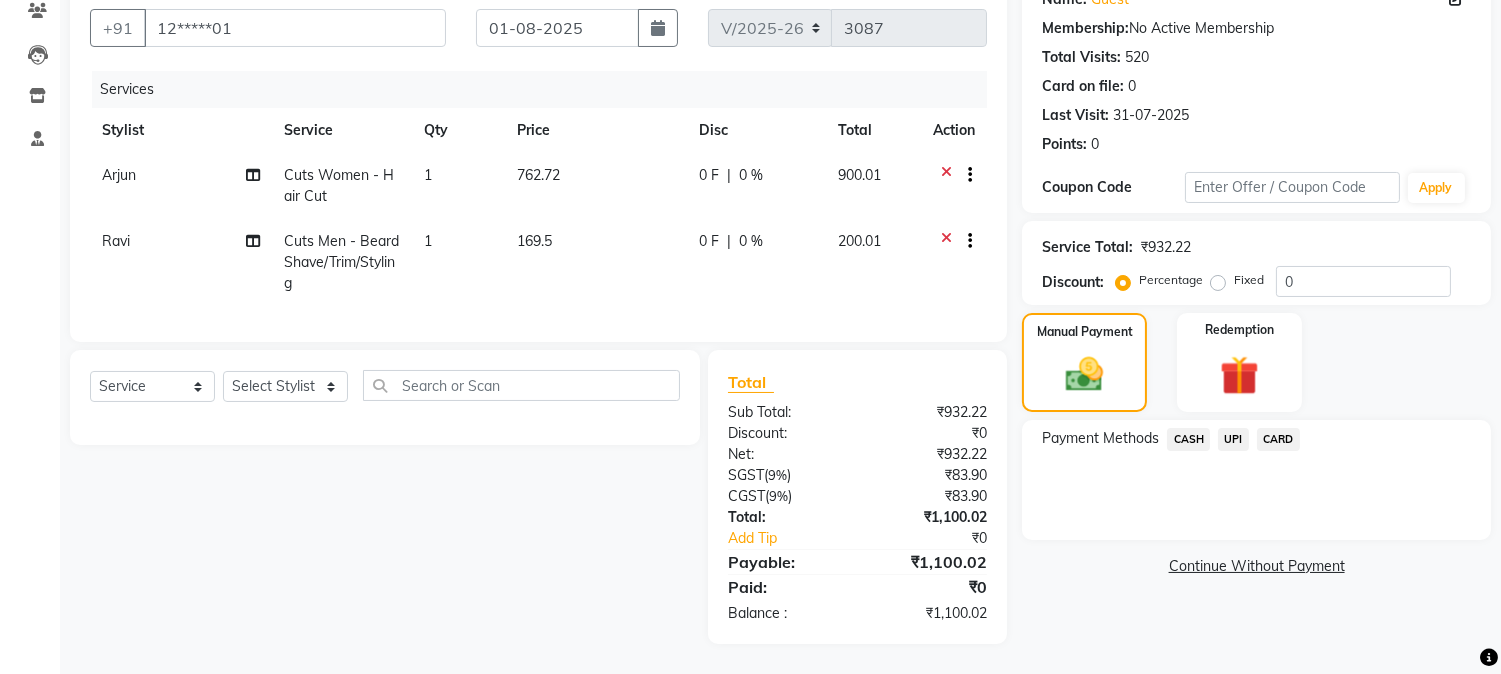 click on "UPI" 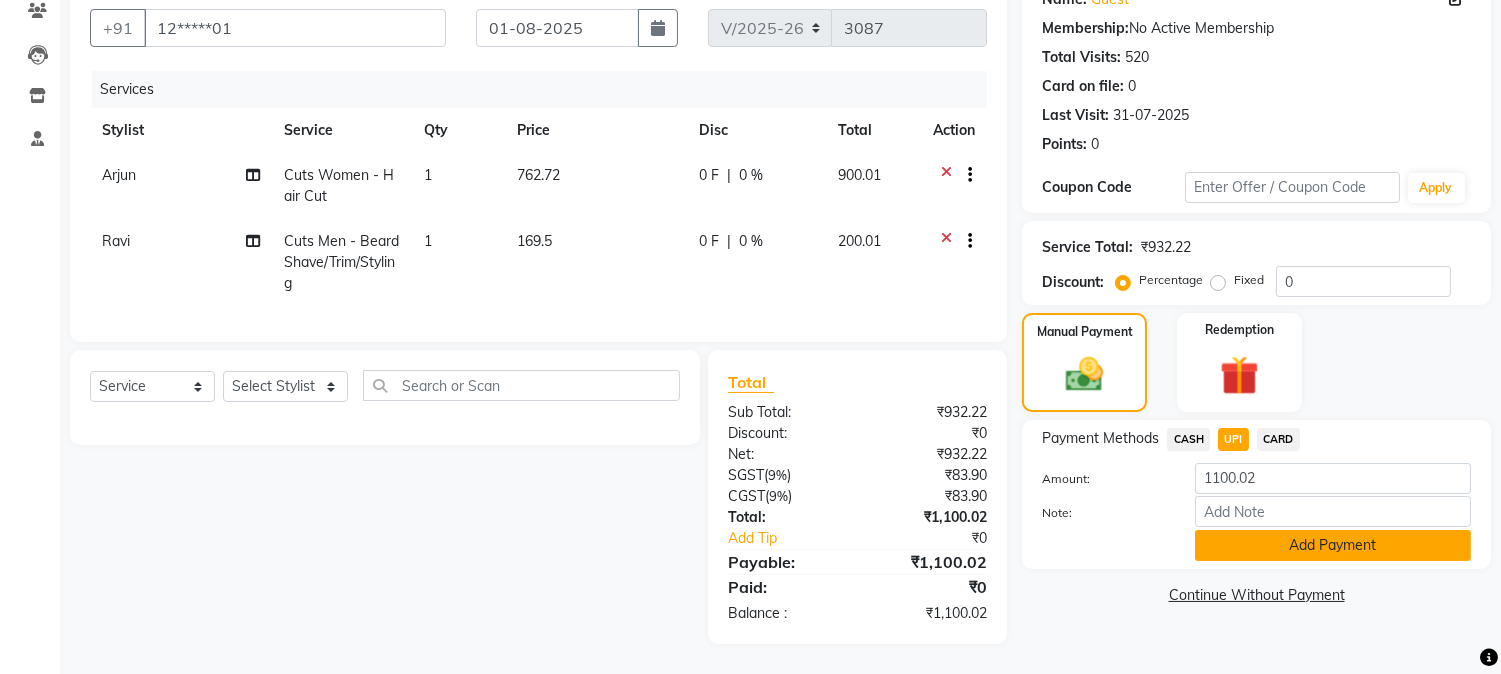 click on "Add Payment" 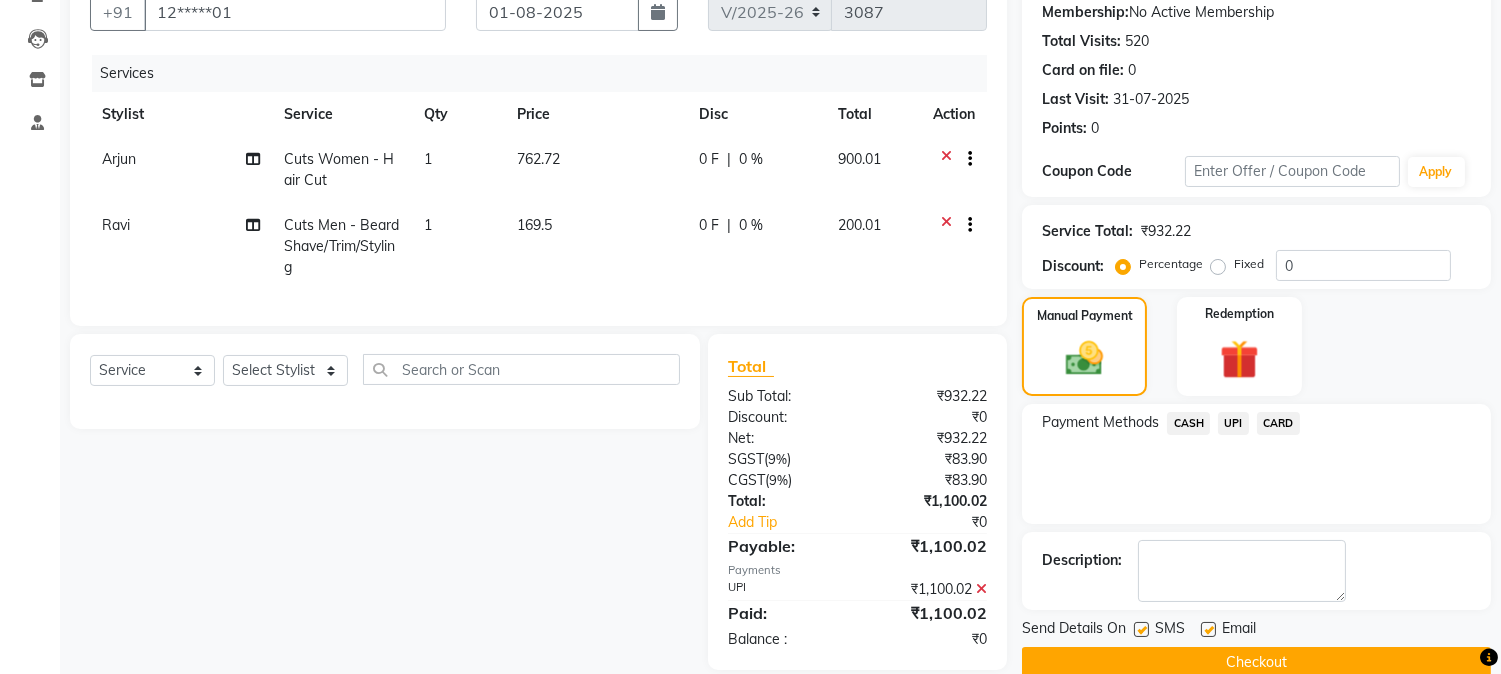 click 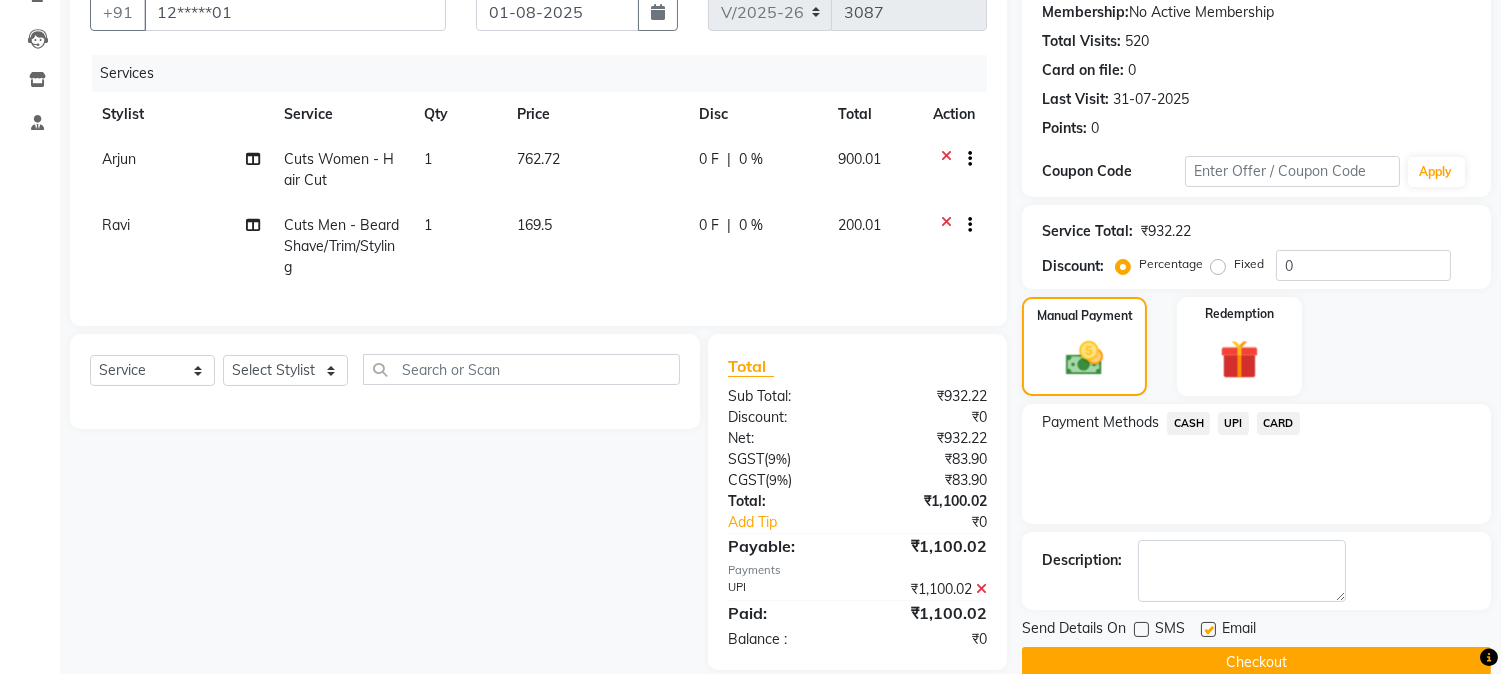 click on "Checkout" 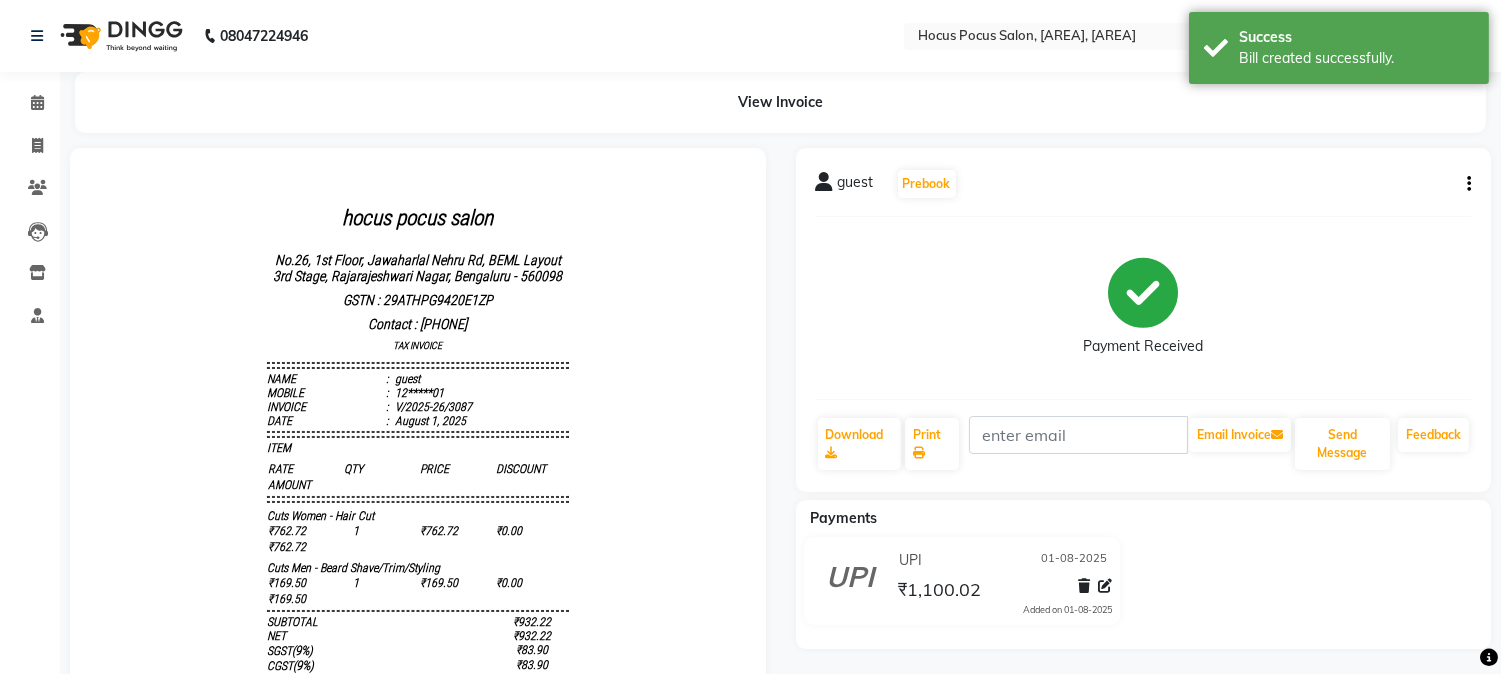 scroll, scrollTop: 0, scrollLeft: 0, axis: both 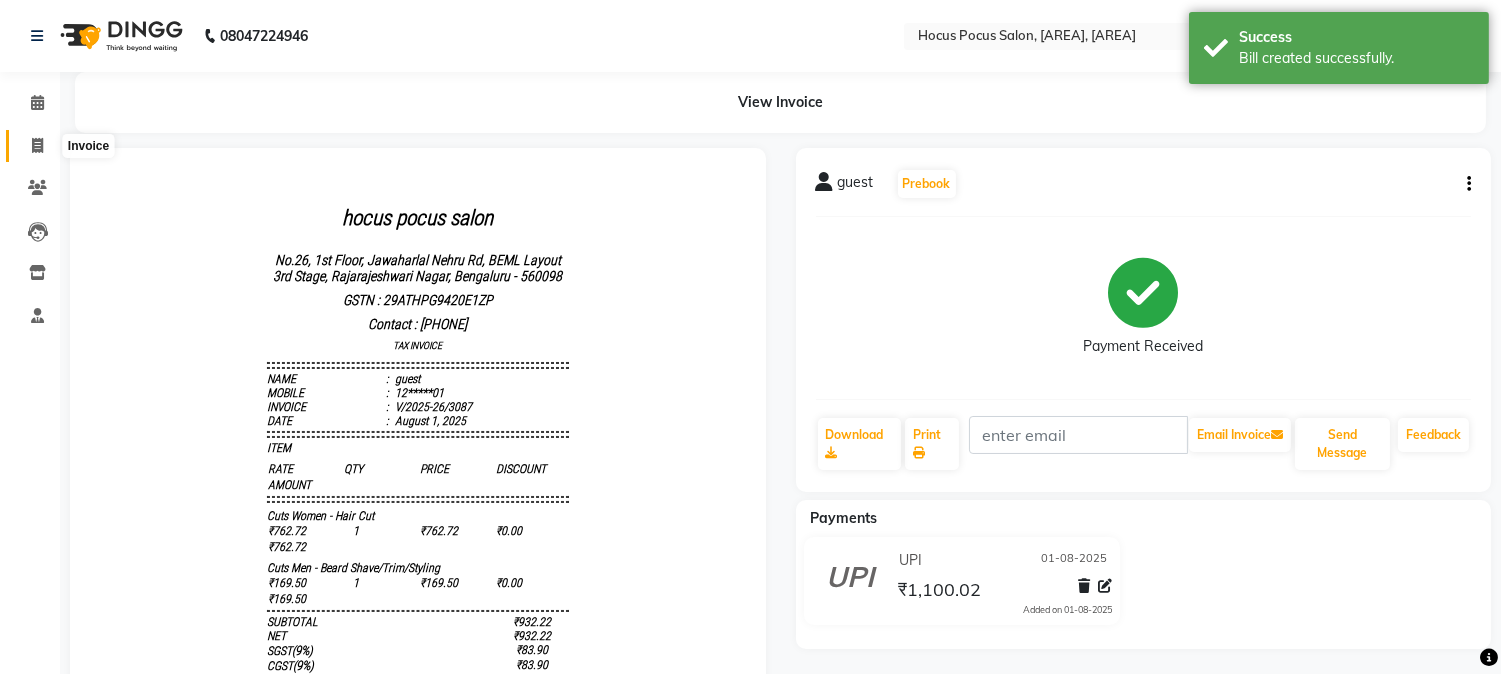 click 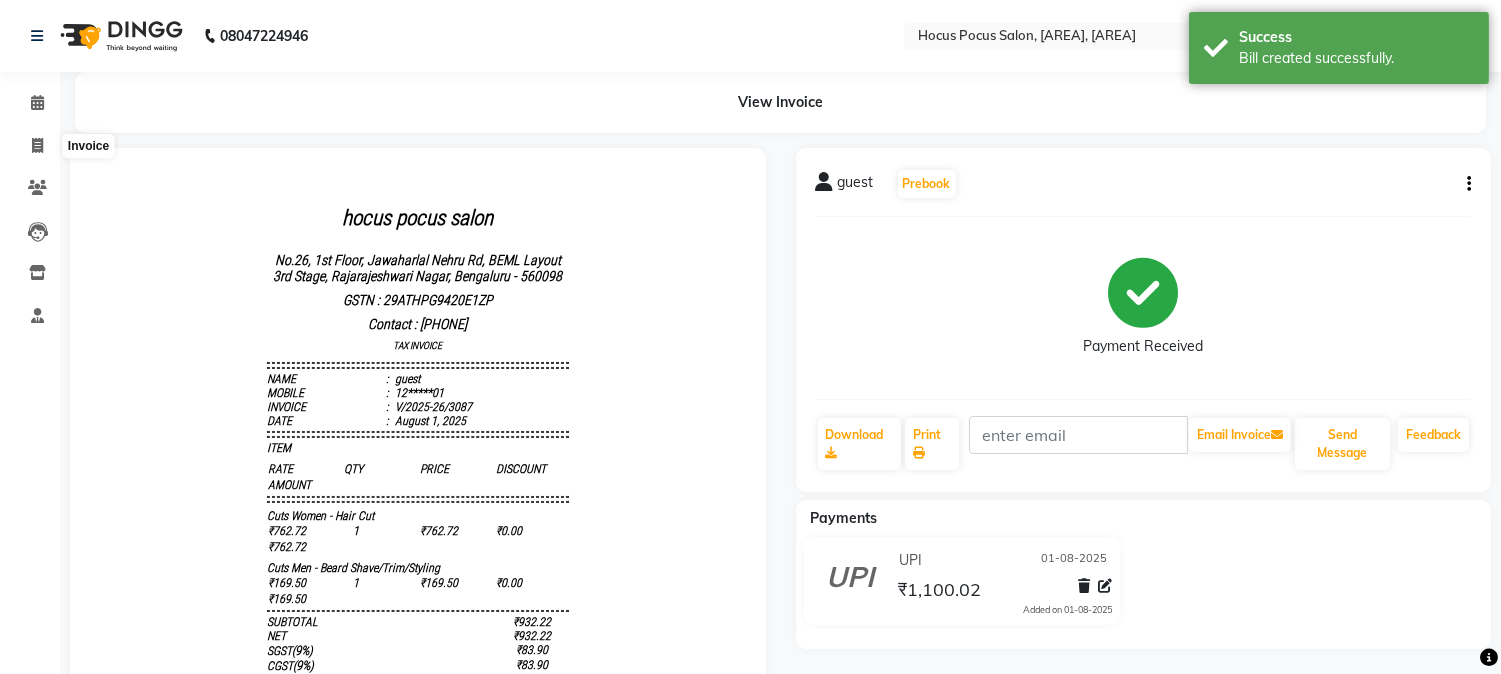 select on "5019" 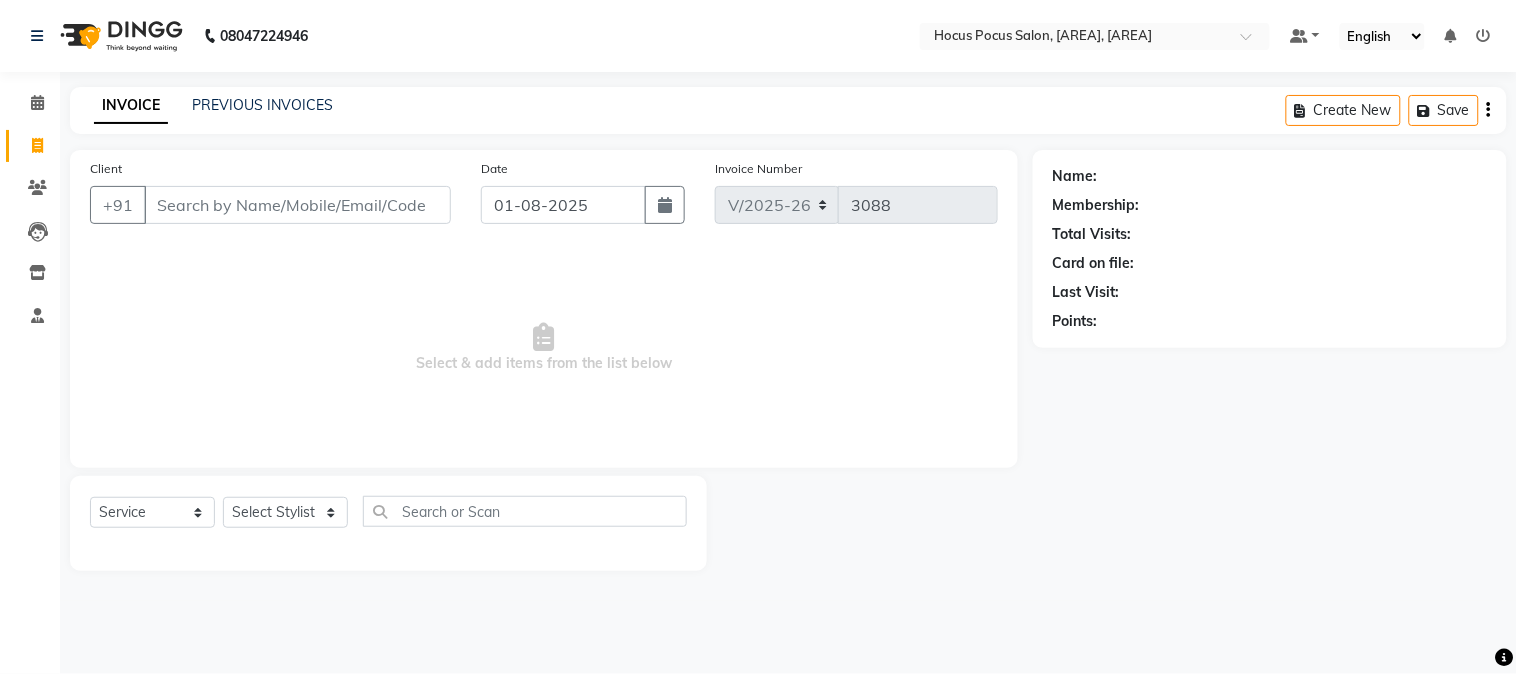 click on "Client" at bounding box center (297, 205) 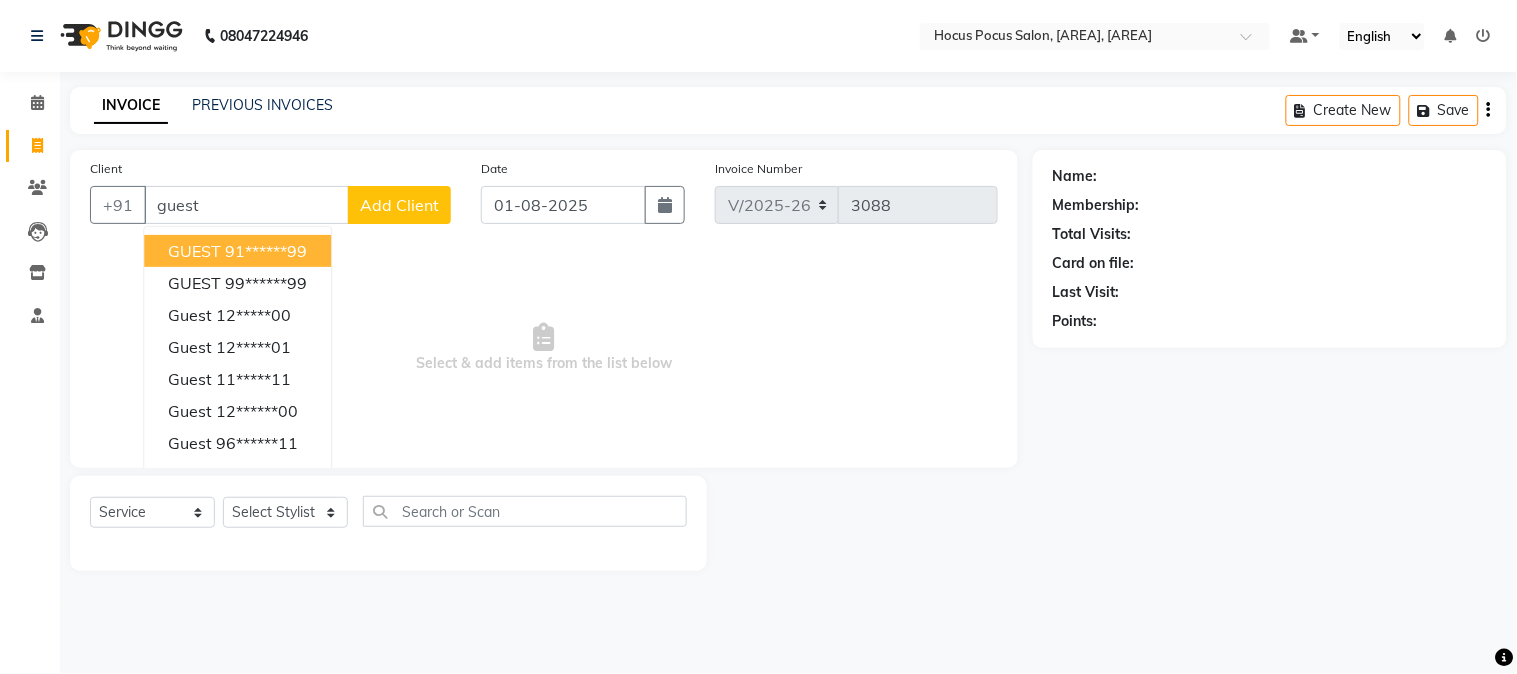 click on "GUEST" at bounding box center (194, 251) 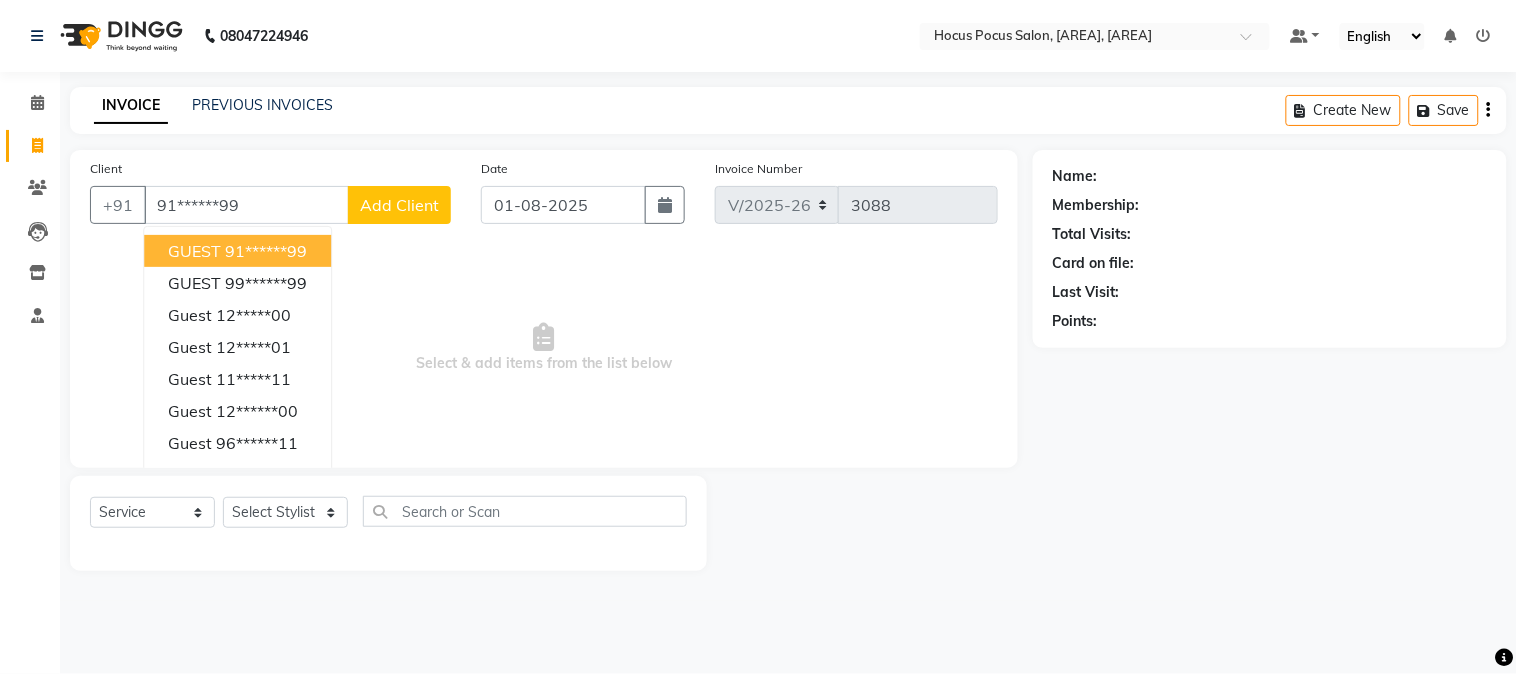 type on "91******99" 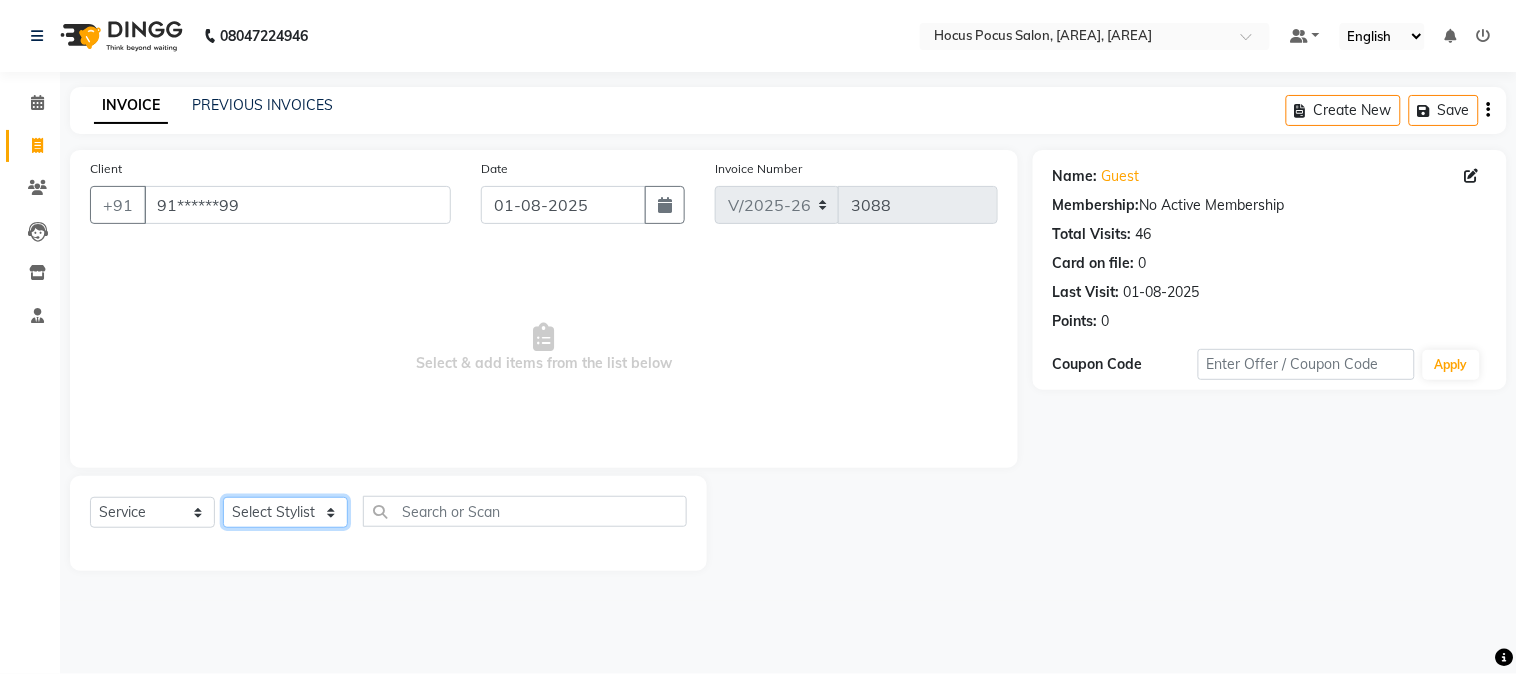 click on "Select Stylist Amar  Arjun Eliza hocus pocus Jonathan Maya Mona Neha Ravi Salima Sonam" 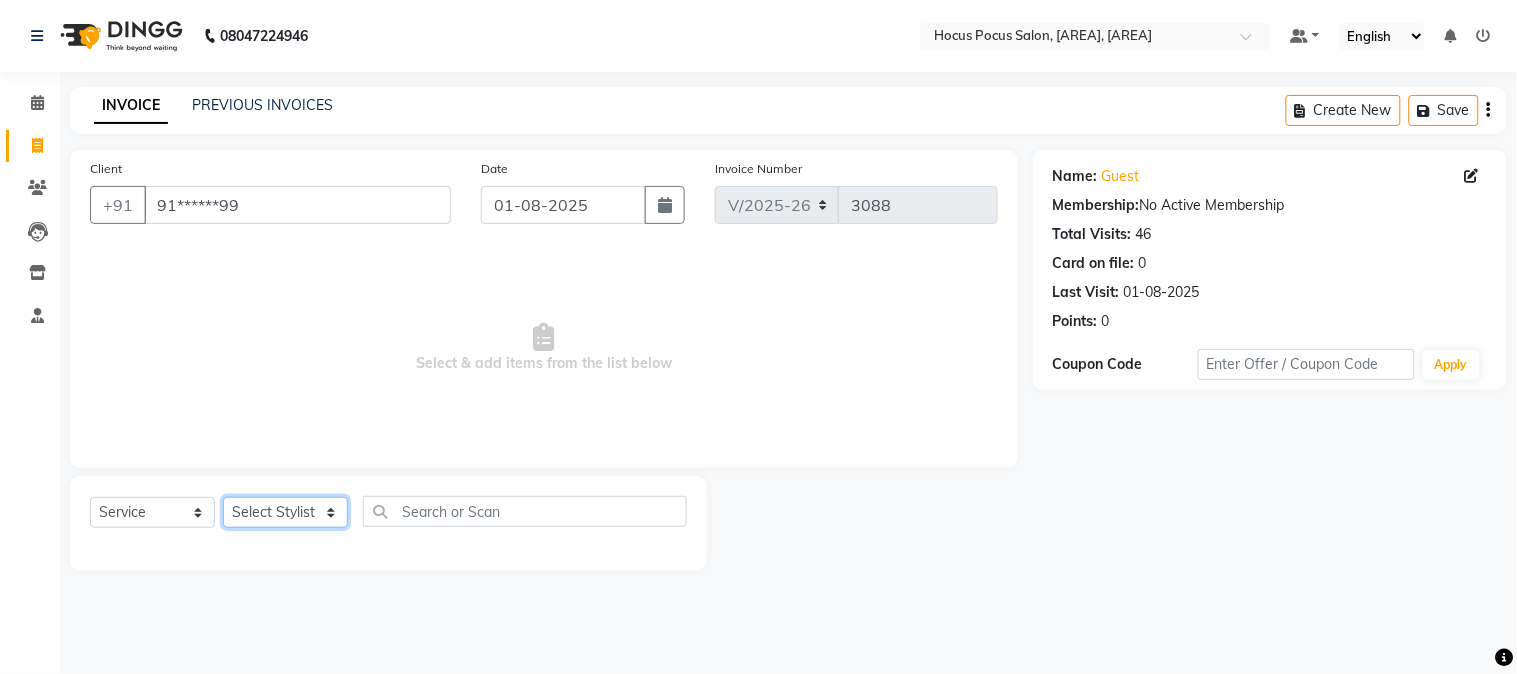select on "32993" 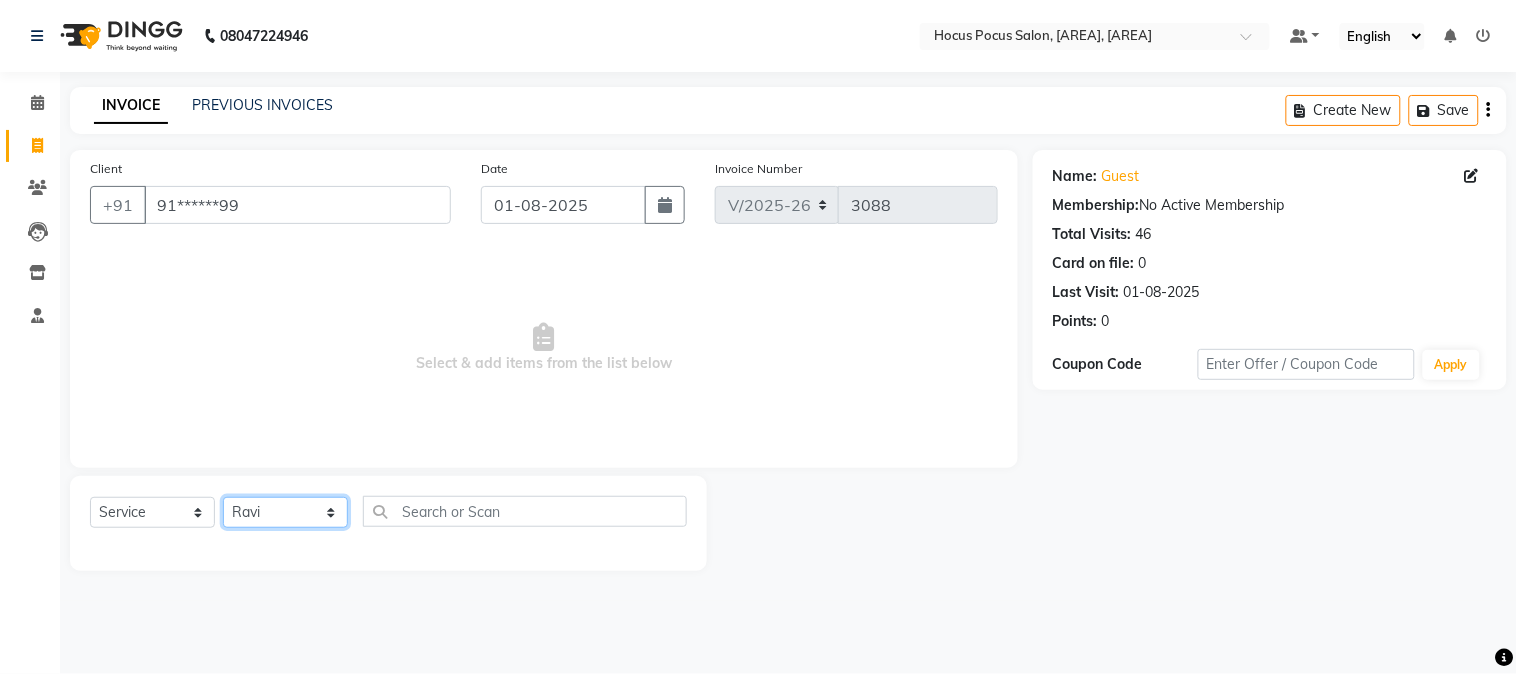 click on "Select Stylist Amar  Arjun Eliza hocus pocus Jonathan Maya Mona Neha Ravi Salima Sonam" 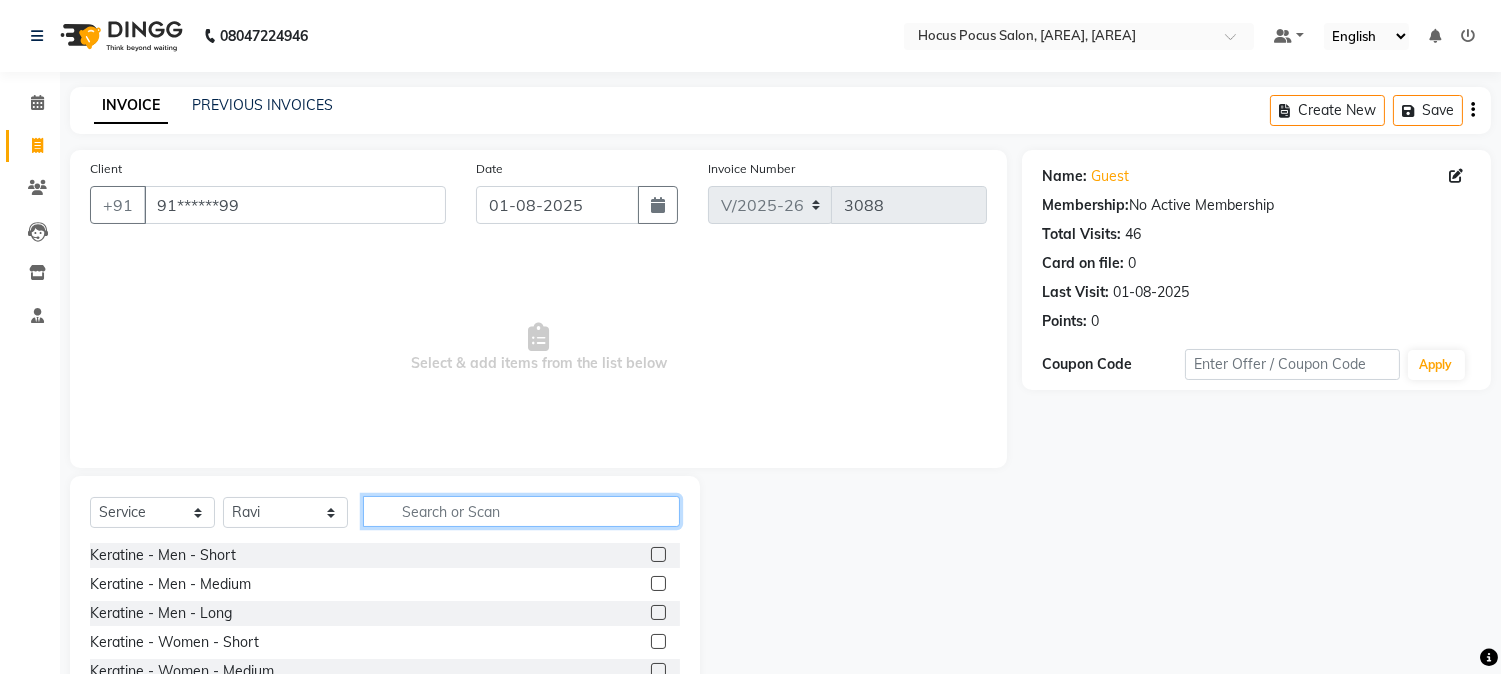 click 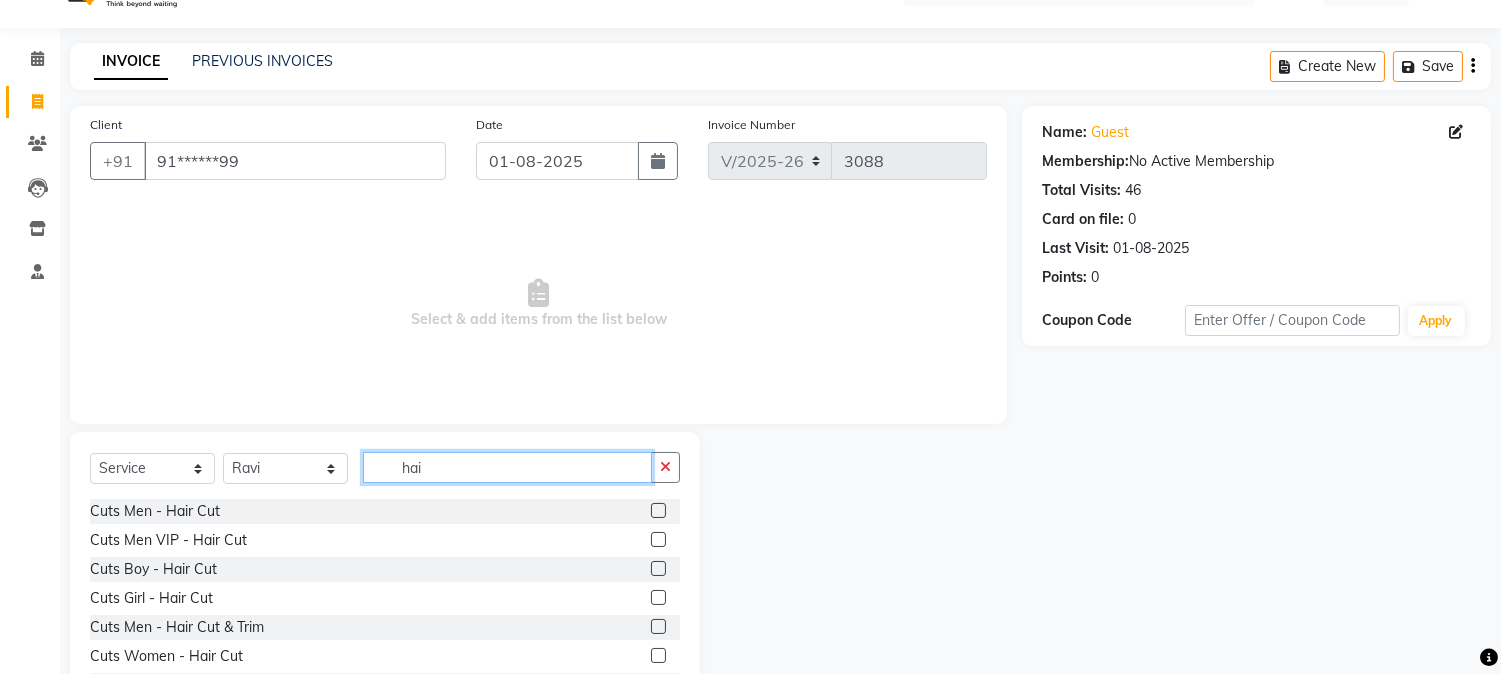 scroll, scrollTop: 88, scrollLeft: 0, axis: vertical 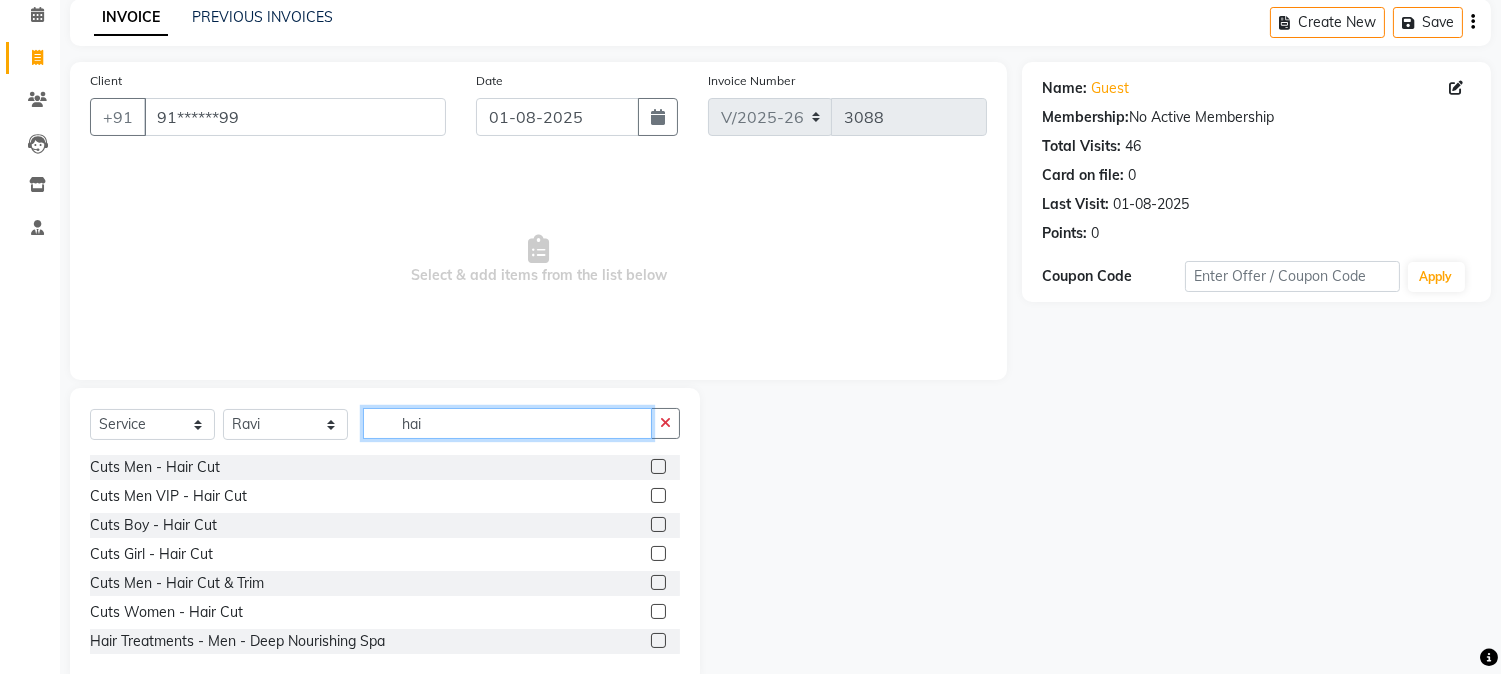 type on "hai" 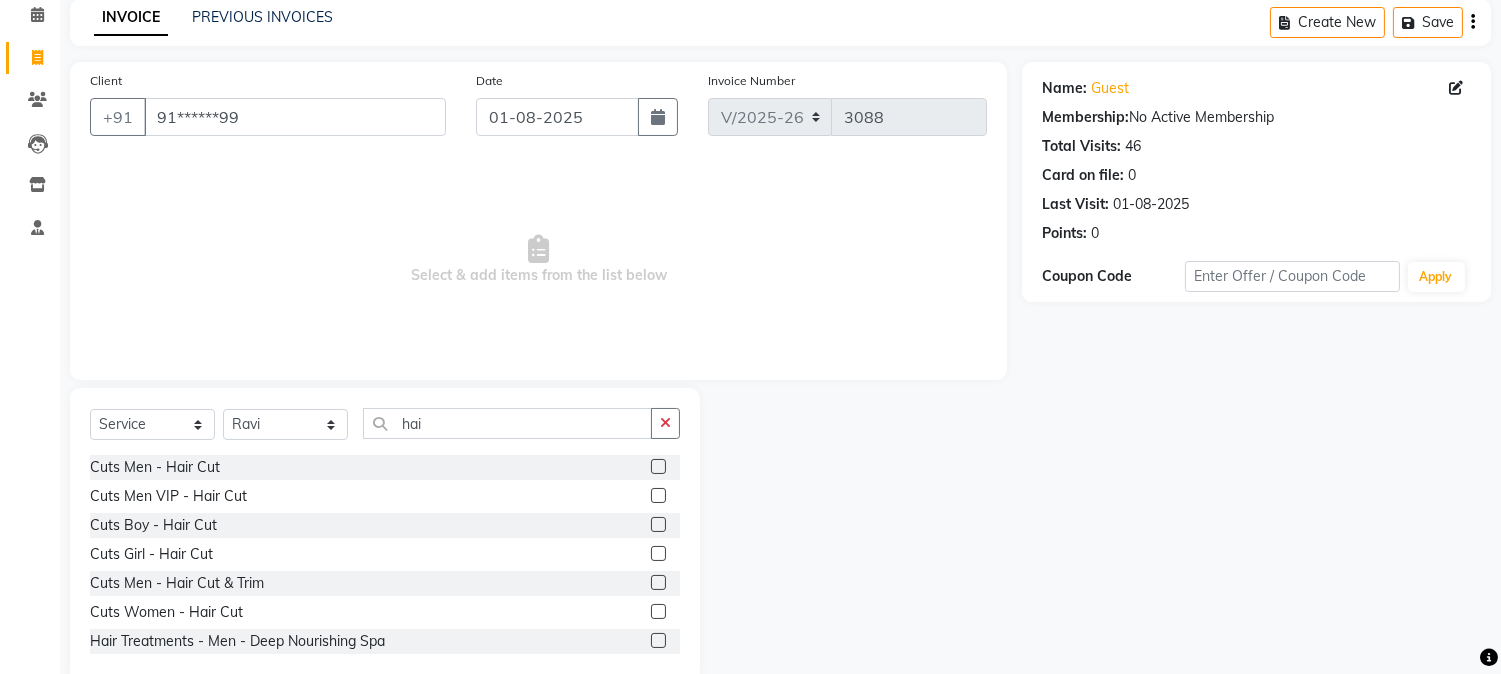 click 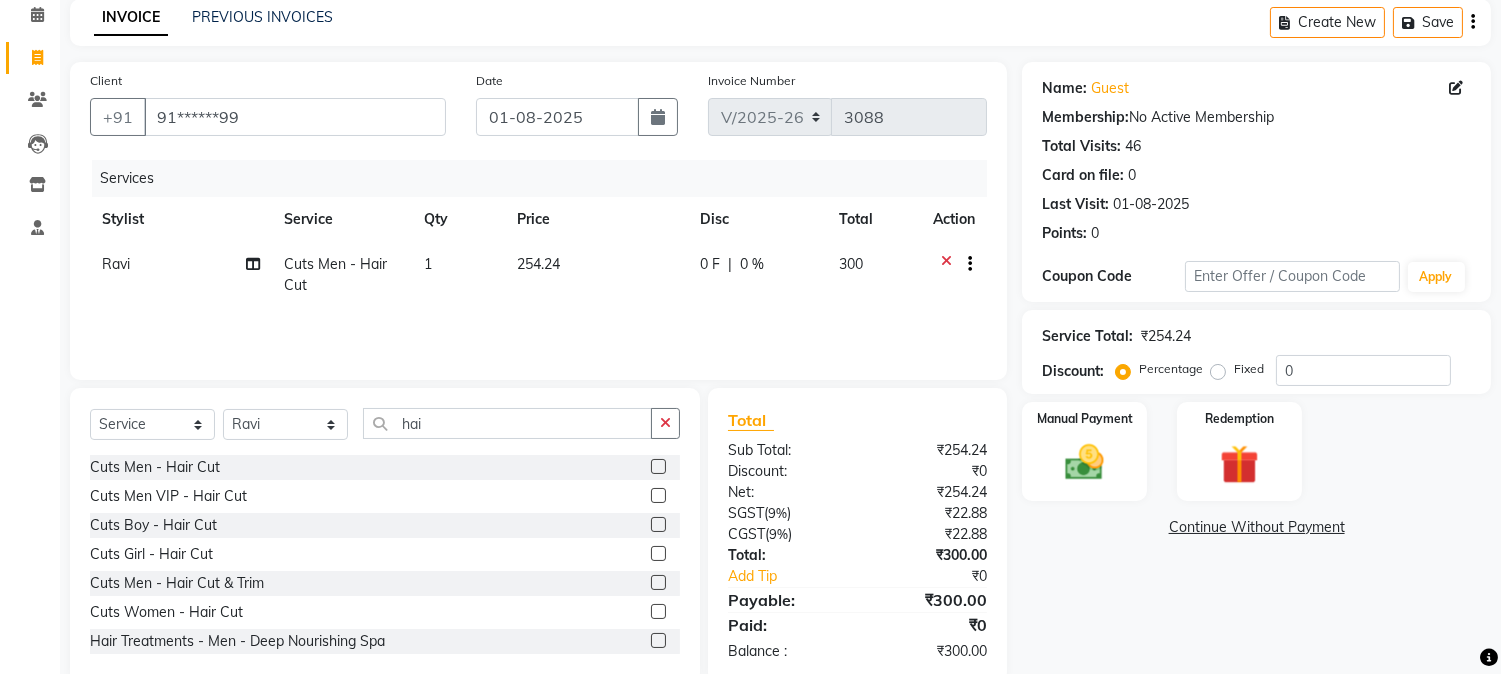 click 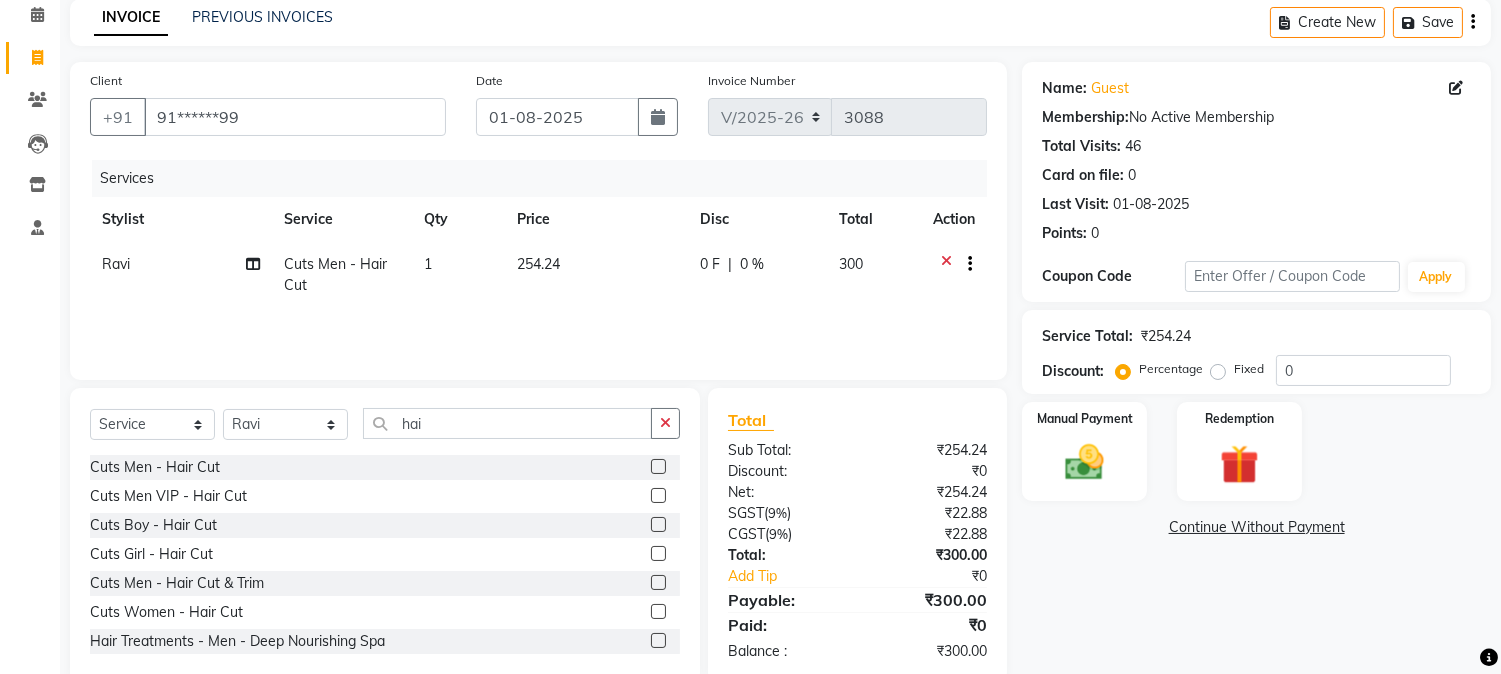 click at bounding box center [657, 467] 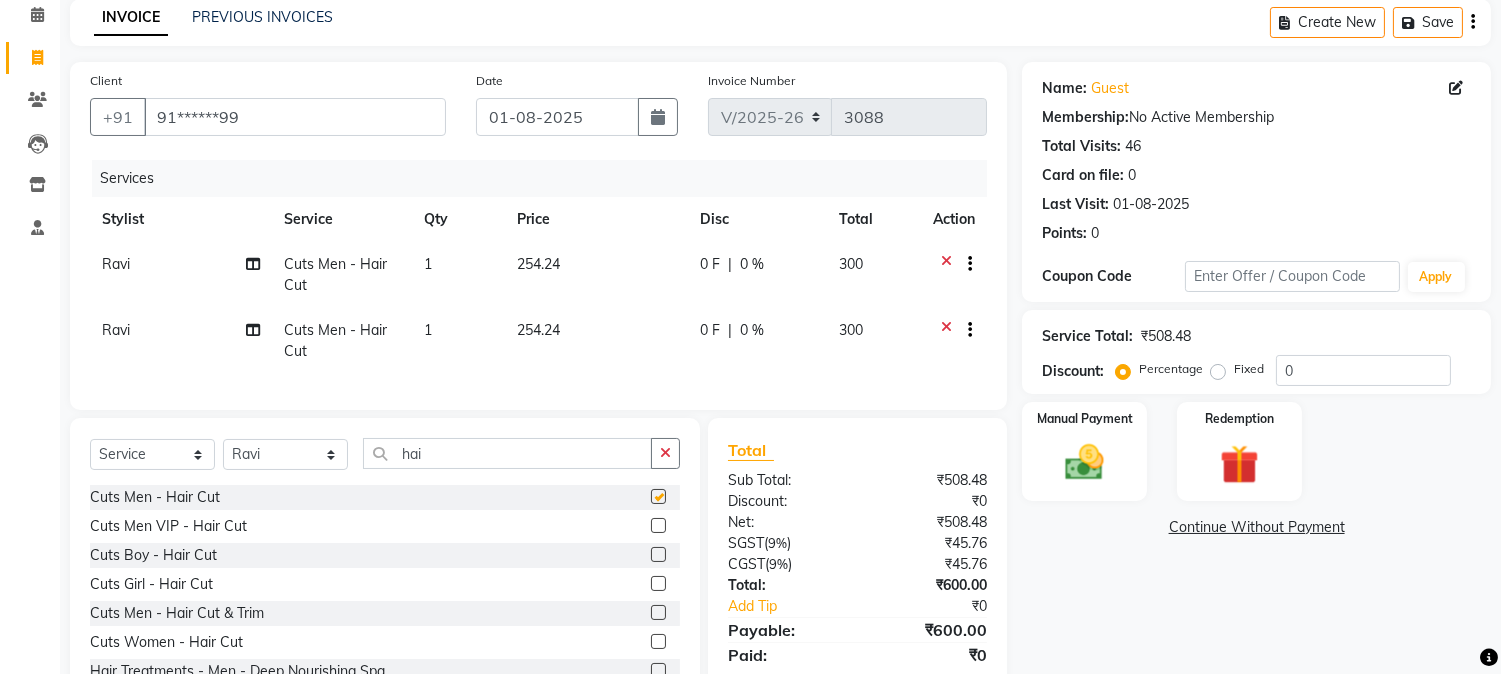 checkbox on "false" 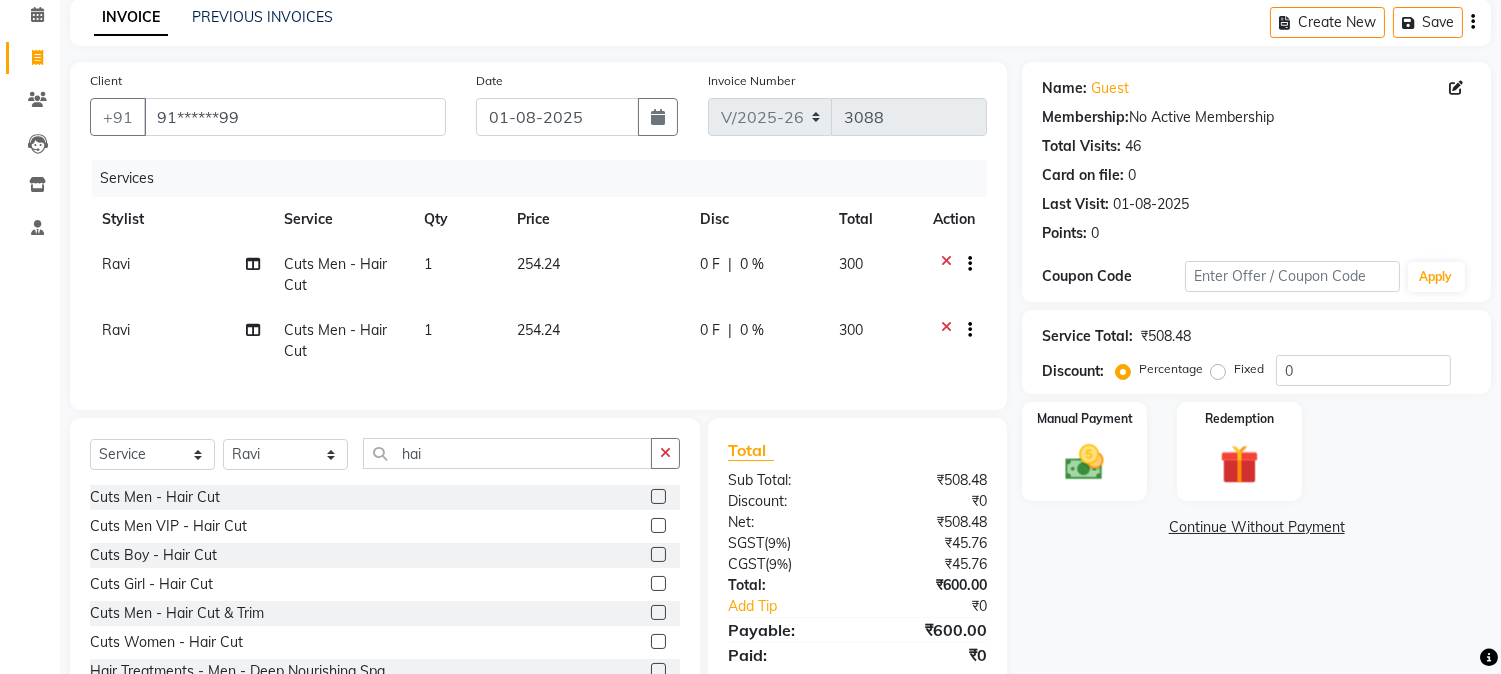 click on "Ravi" 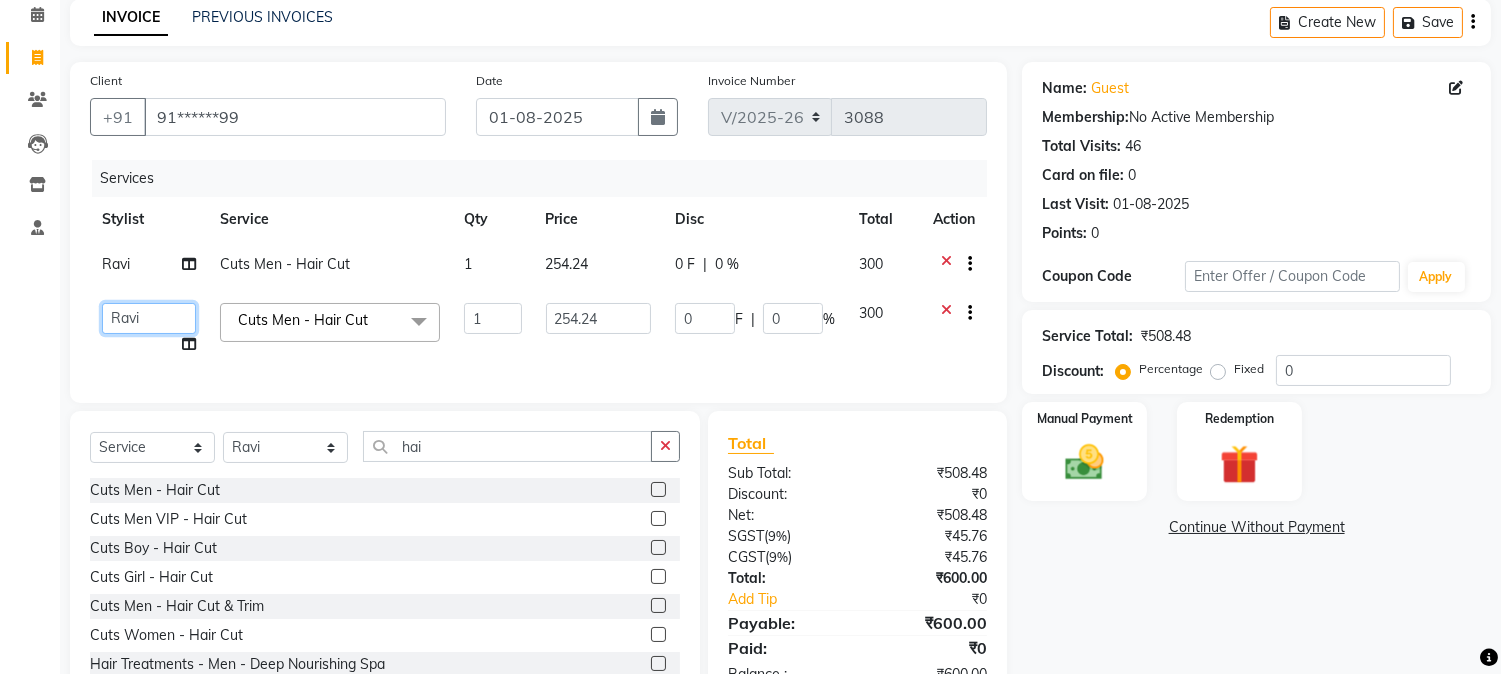 click on "Amar    Arjun   Eliza   hocus pocus   Jonathan   Maya   Mona   Neha   Ravi   Salima   Sonam" 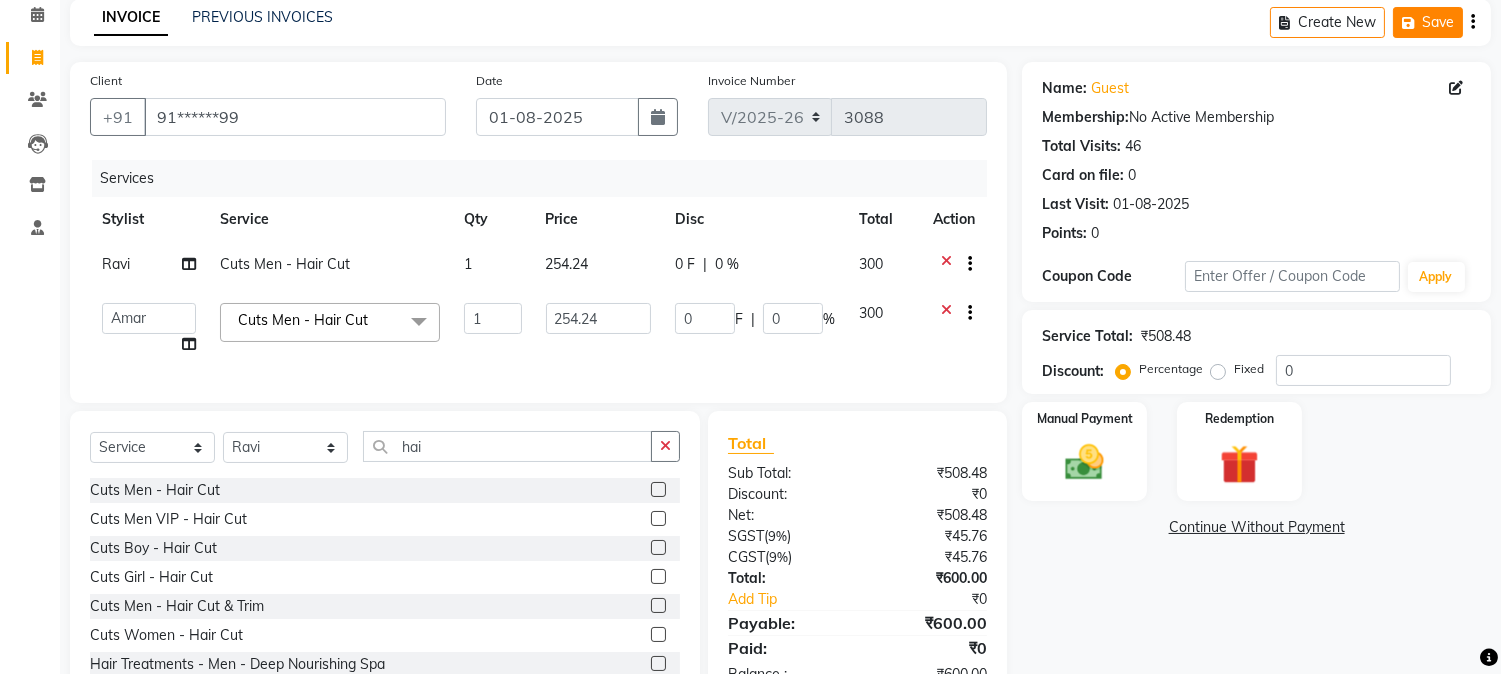 click on "Save" 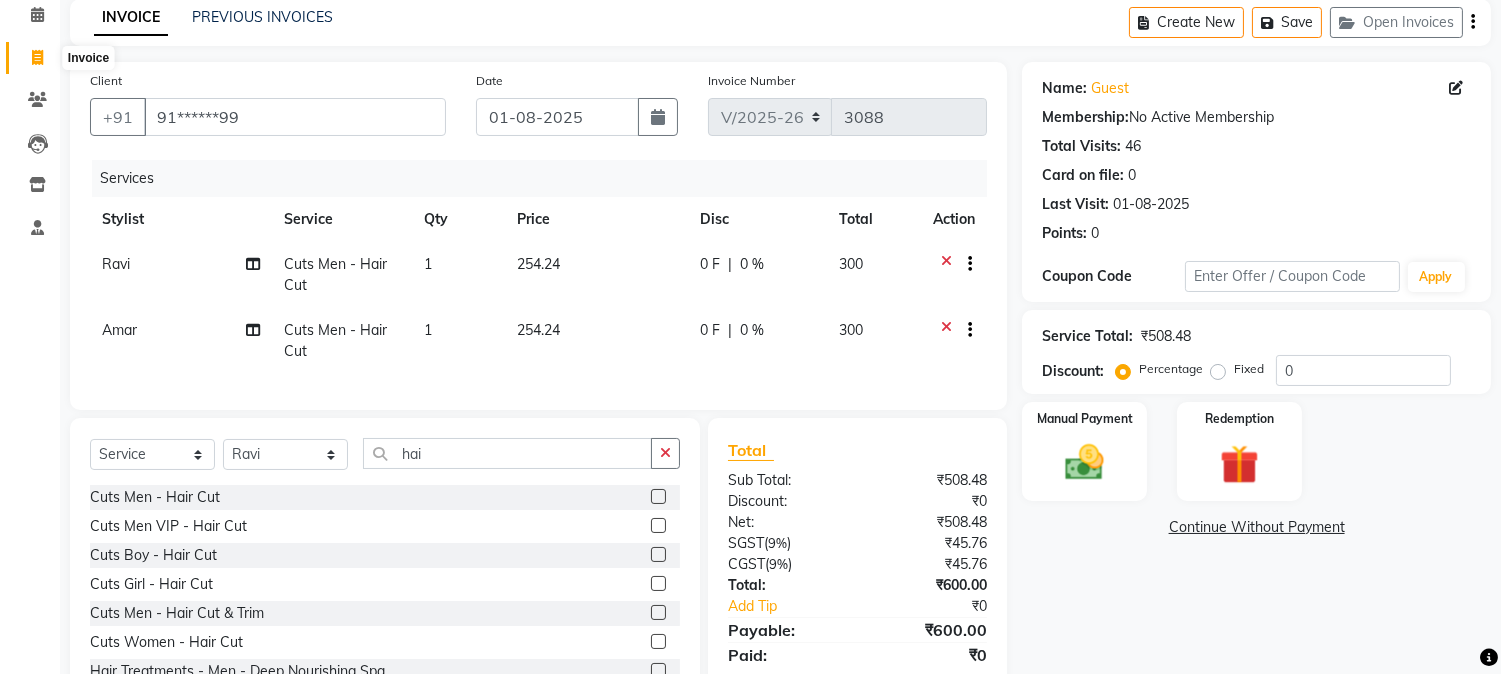 click 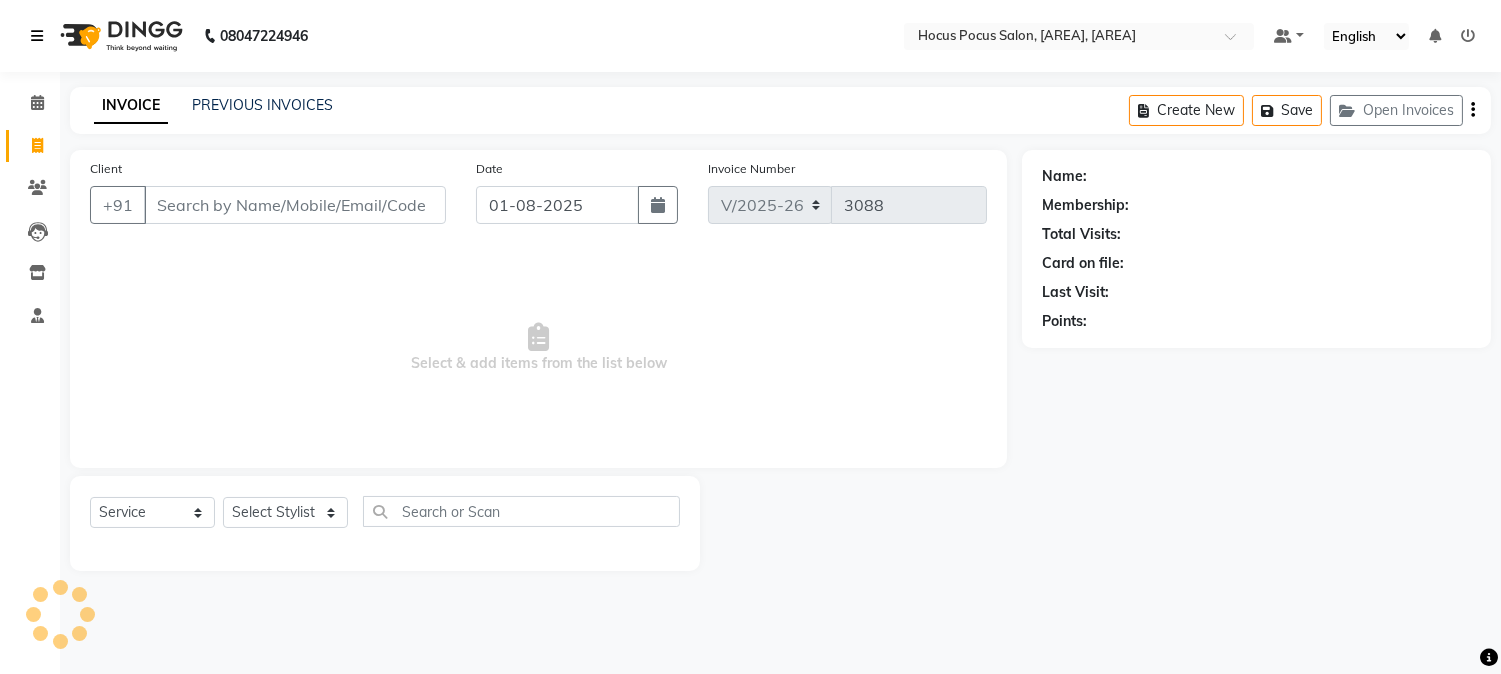 scroll, scrollTop: 0, scrollLeft: 0, axis: both 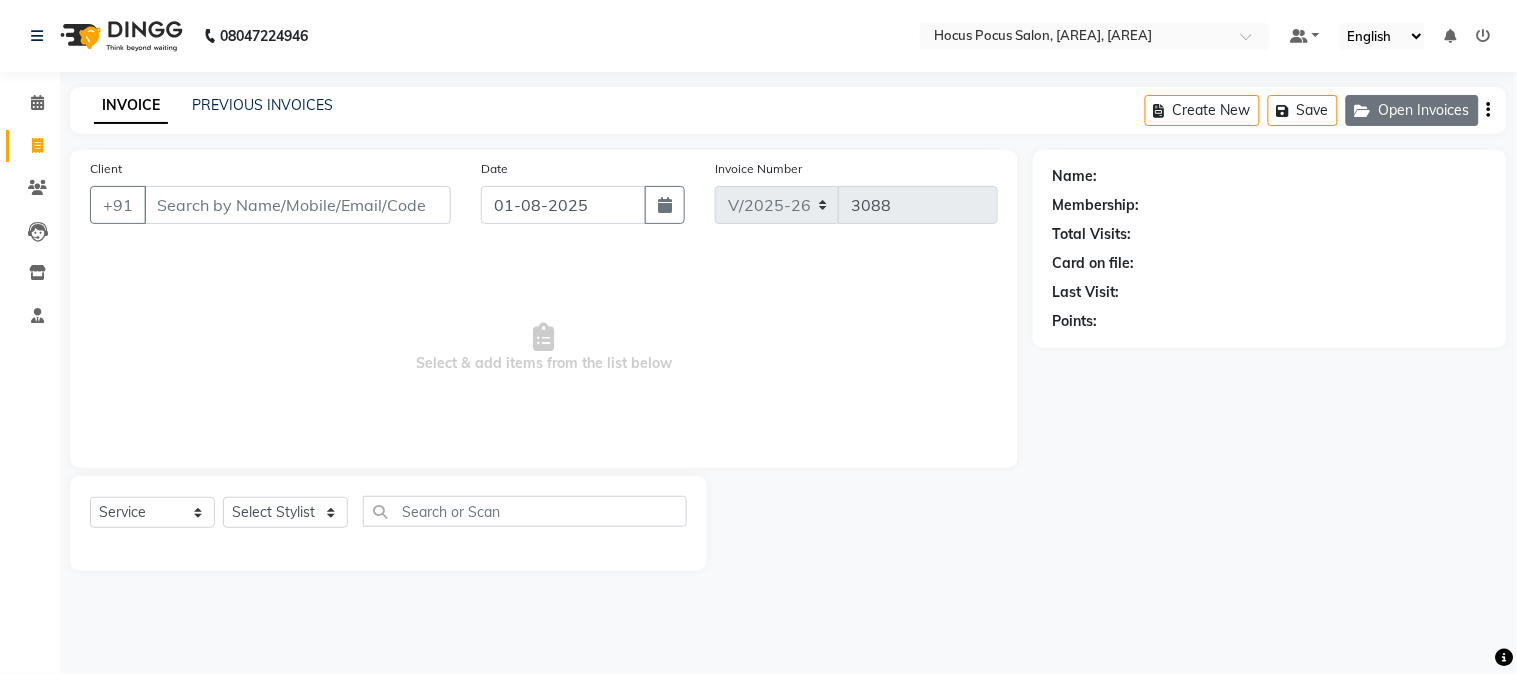 click on "Open Invoices" 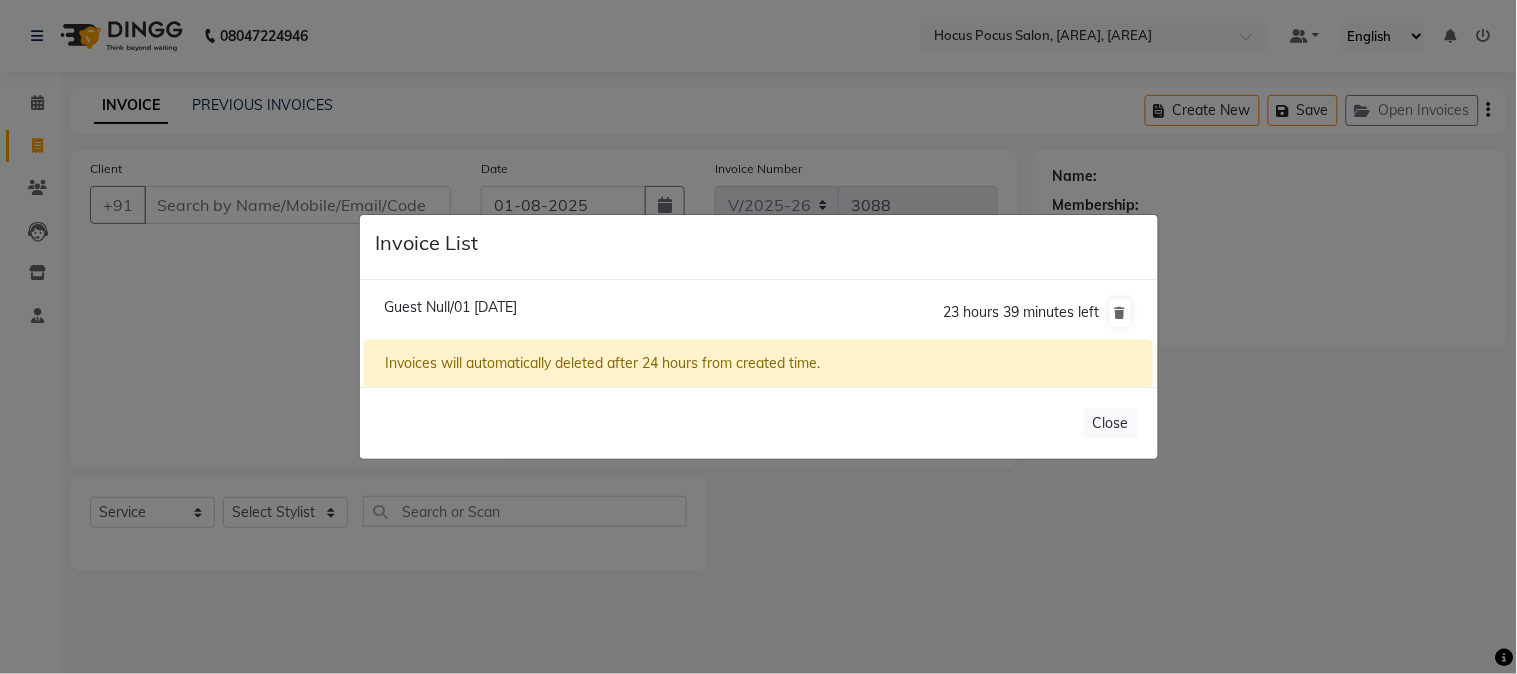 click on "Guest Null/01 August 2025" 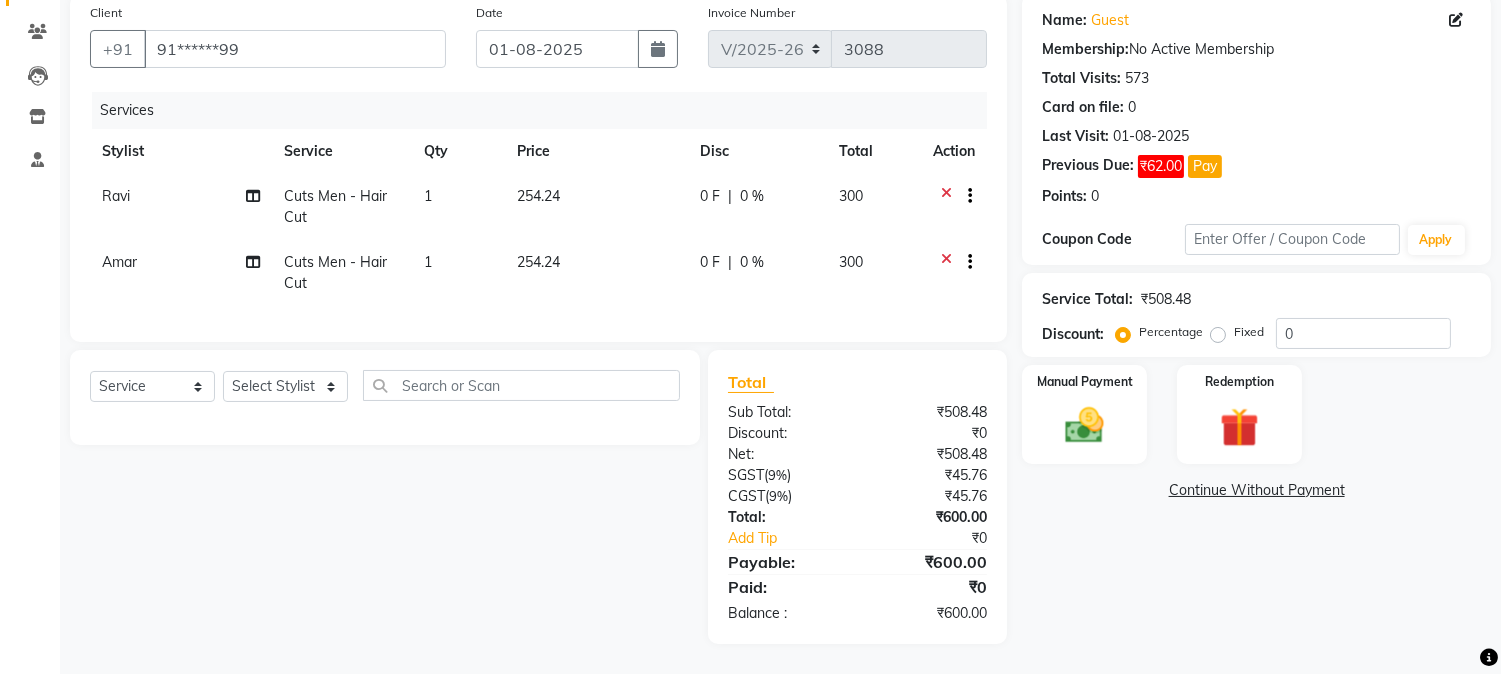 scroll, scrollTop: 172, scrollLeft: 0, axis: vertical 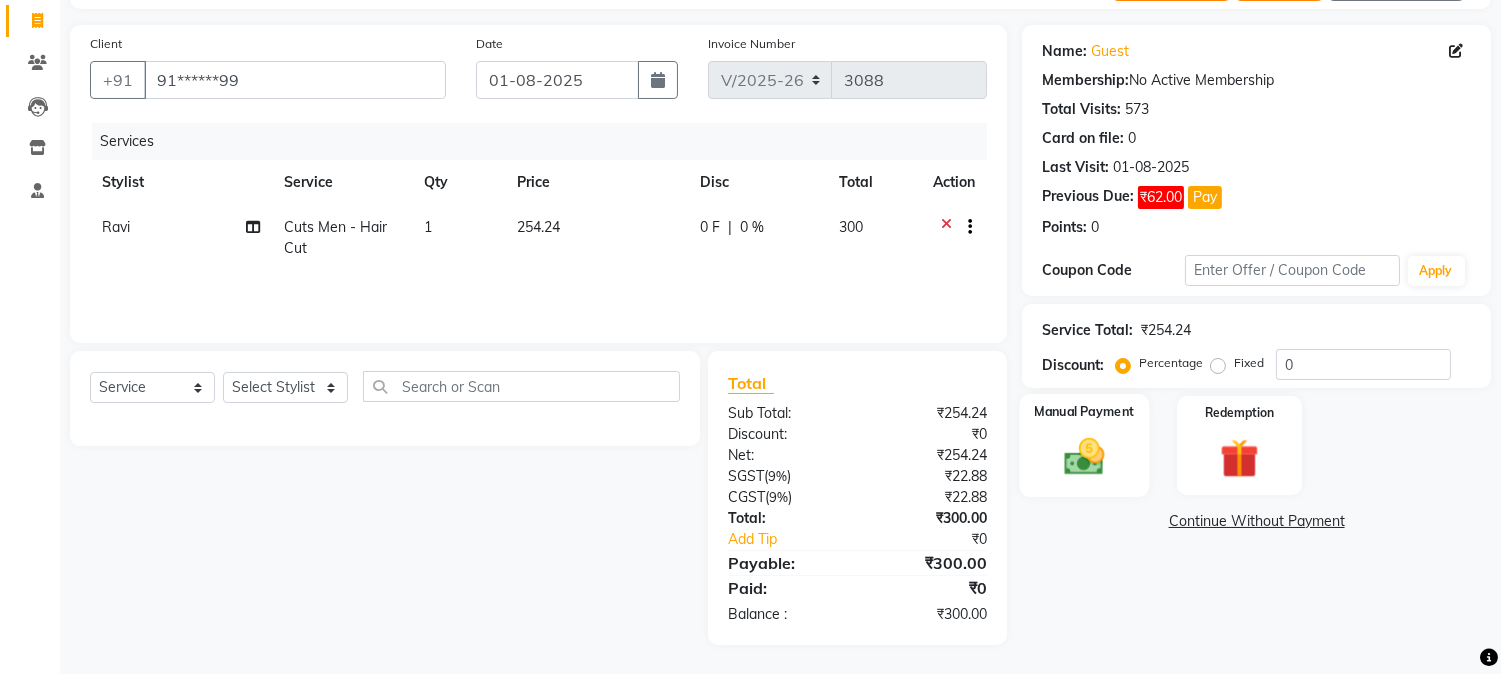 click 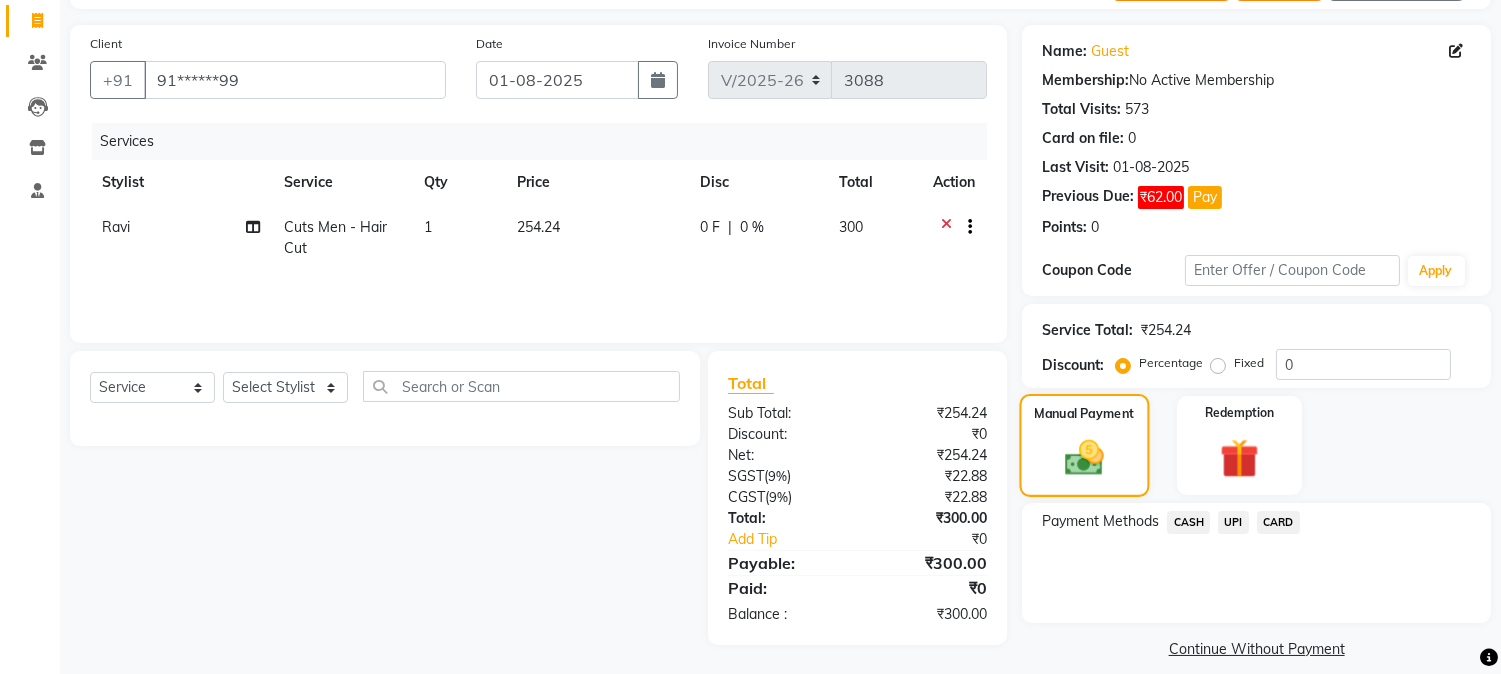 scroll, scrollTop: 144, scrollLeft: 0, axis: vertical 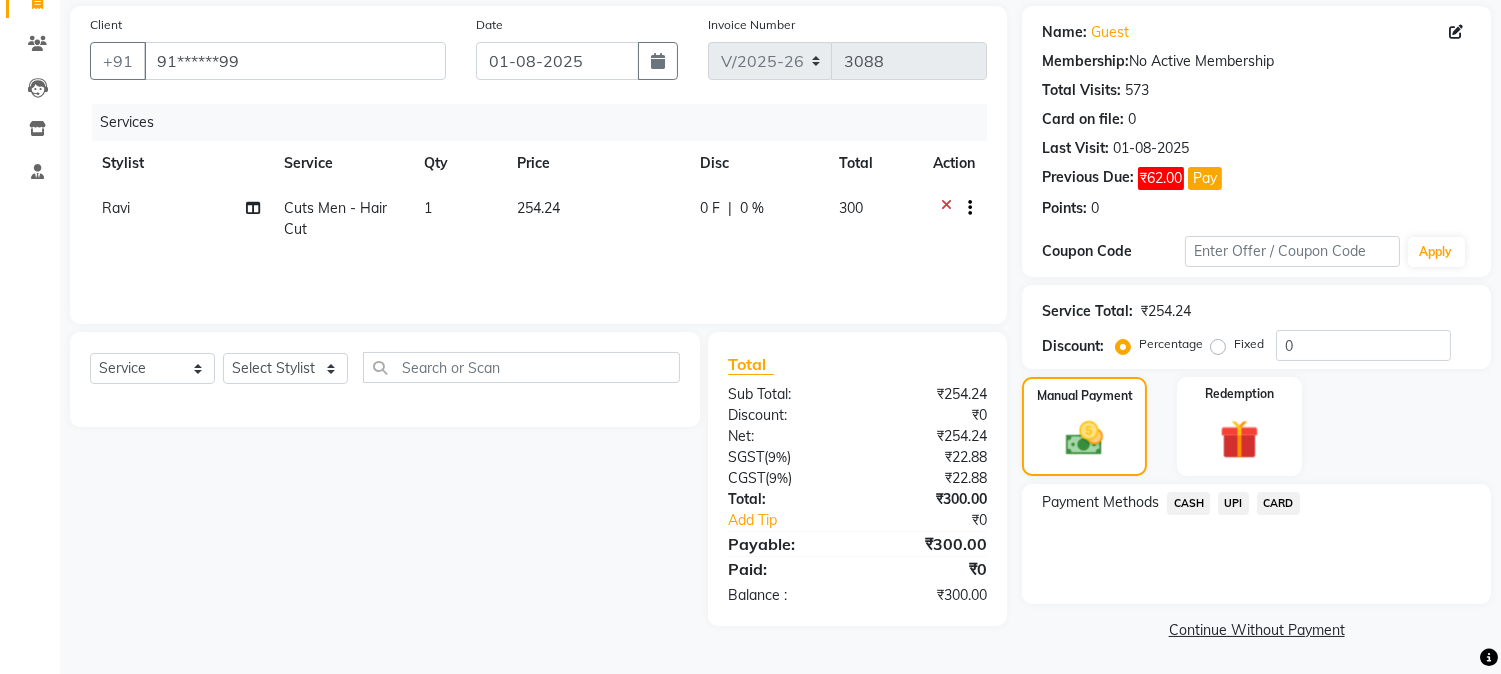 click on "UPI" 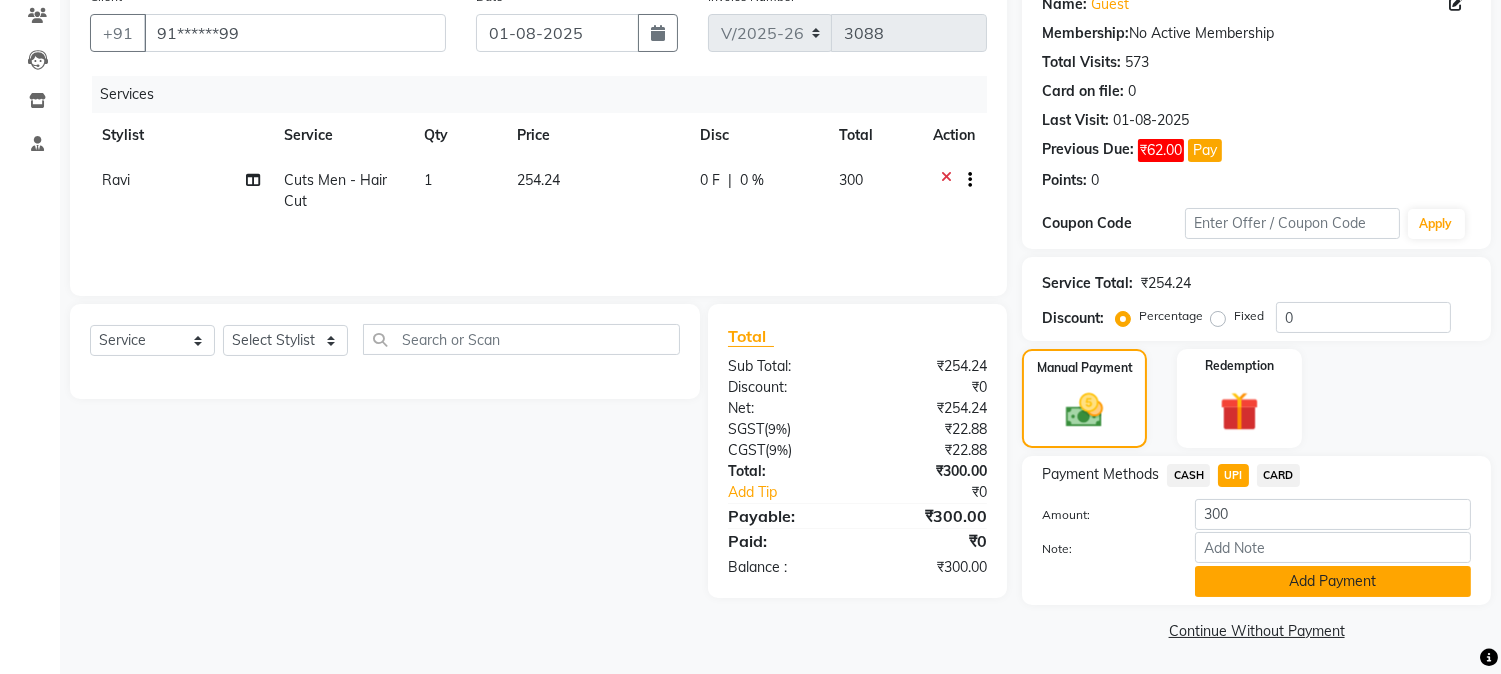 click on "Add Payment" 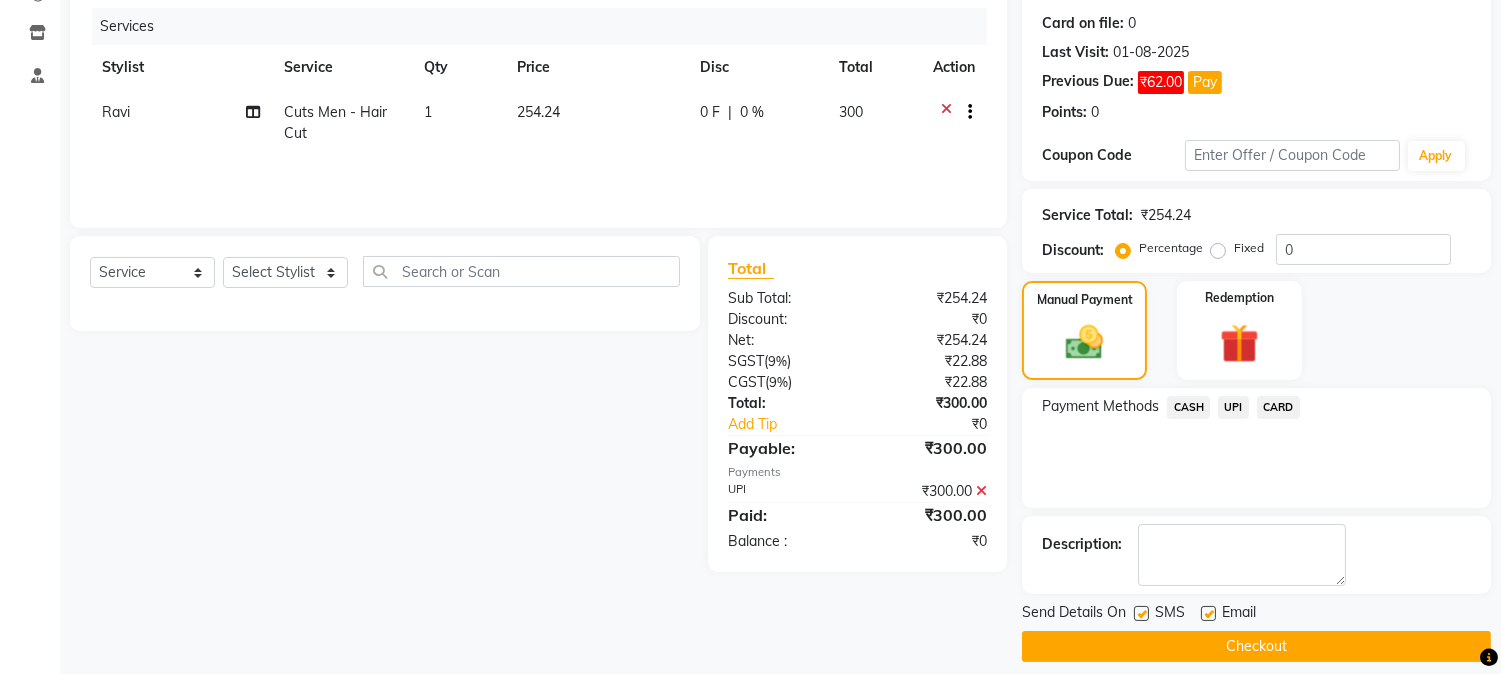 scroll, scrollTop: 257, scrollLeft: 0, axis: vertical 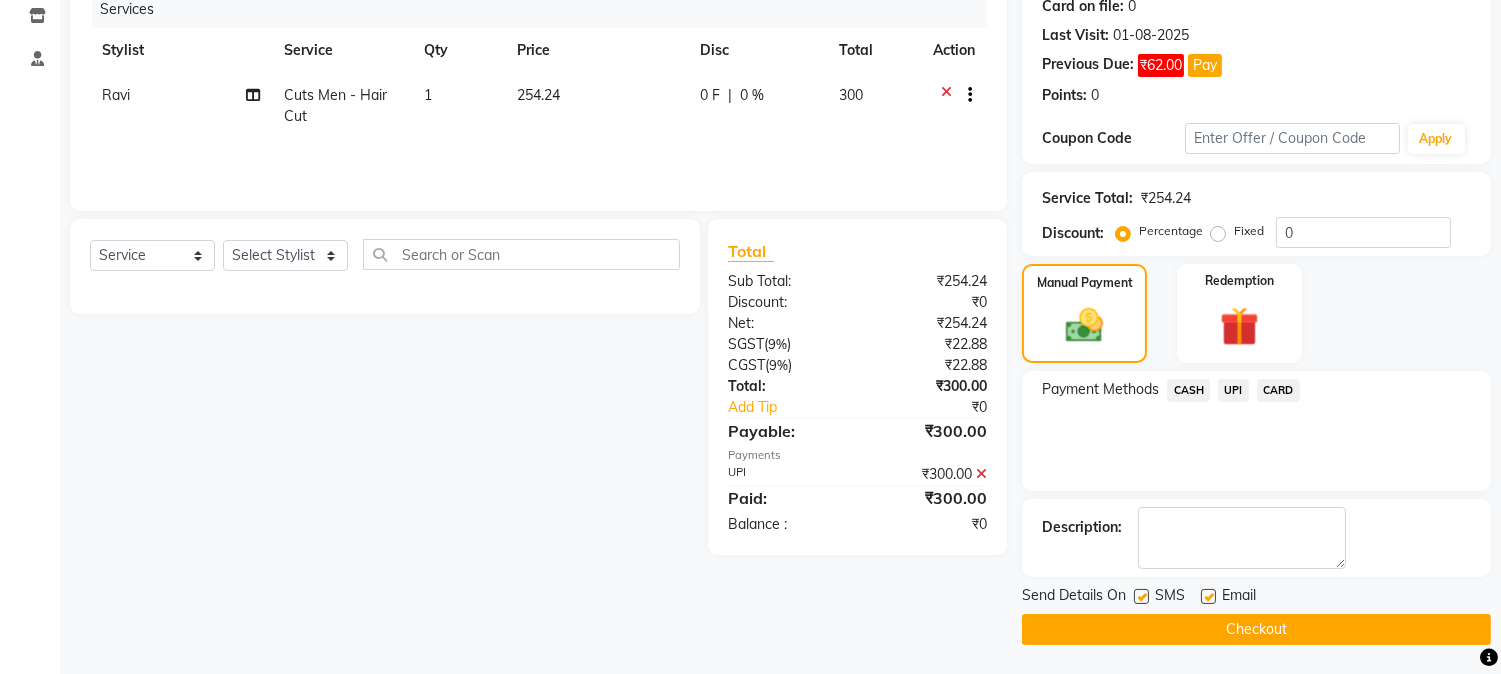 click 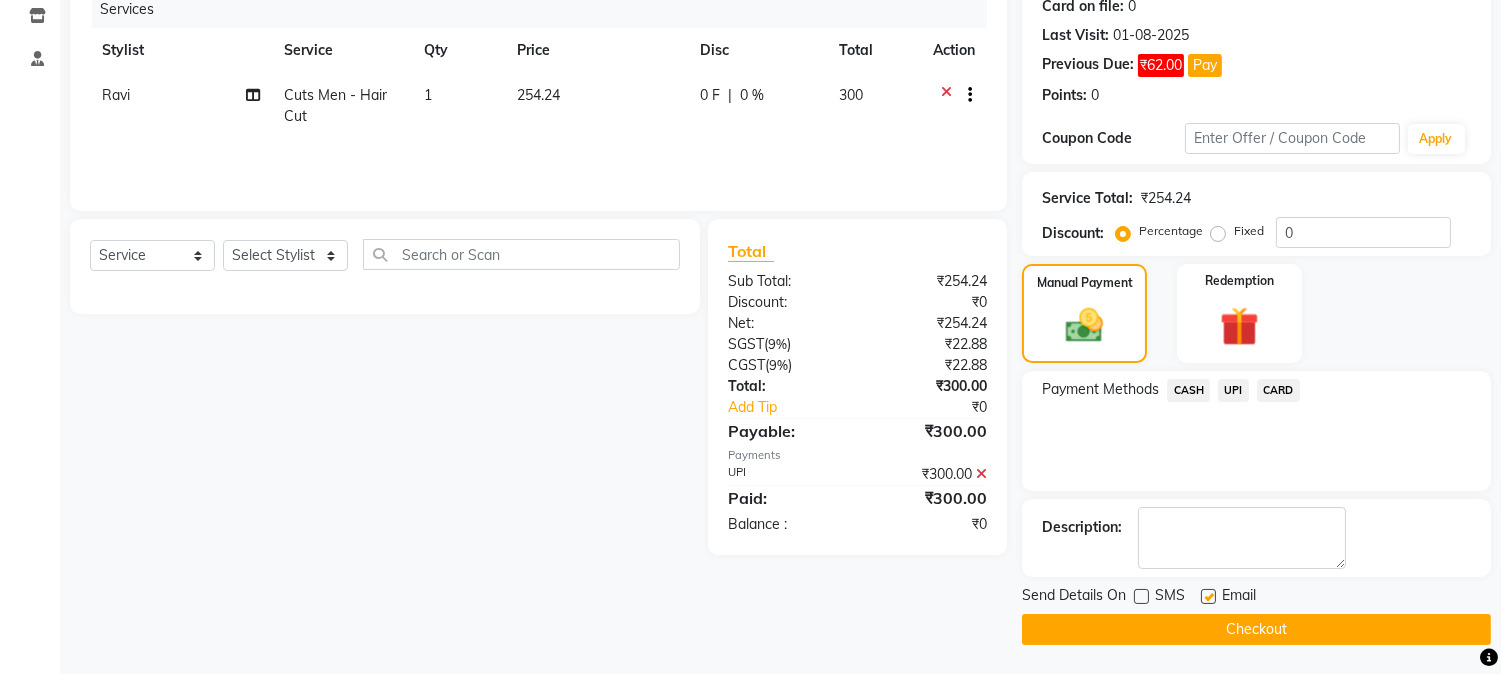 click on "Checkout" 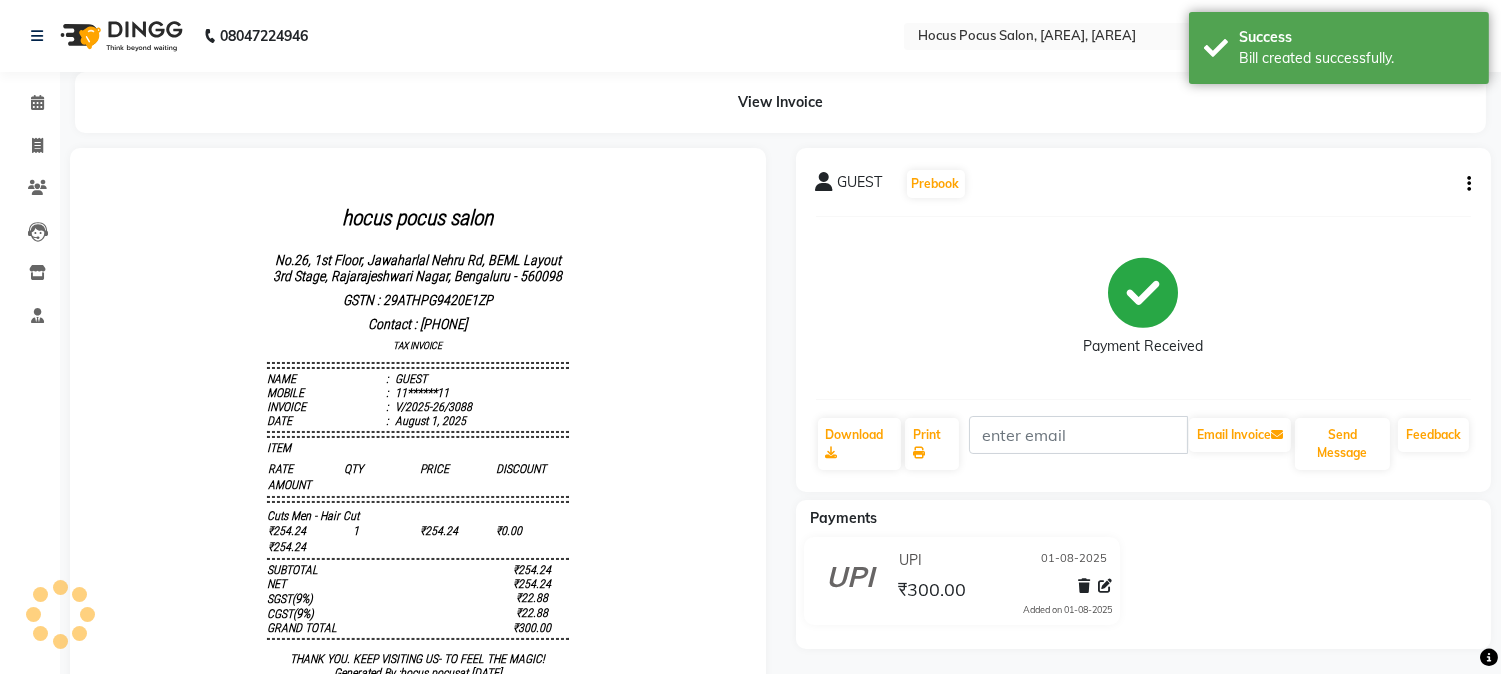 scroll, scrollTop: 0, scrollLeft: 0, axis: both 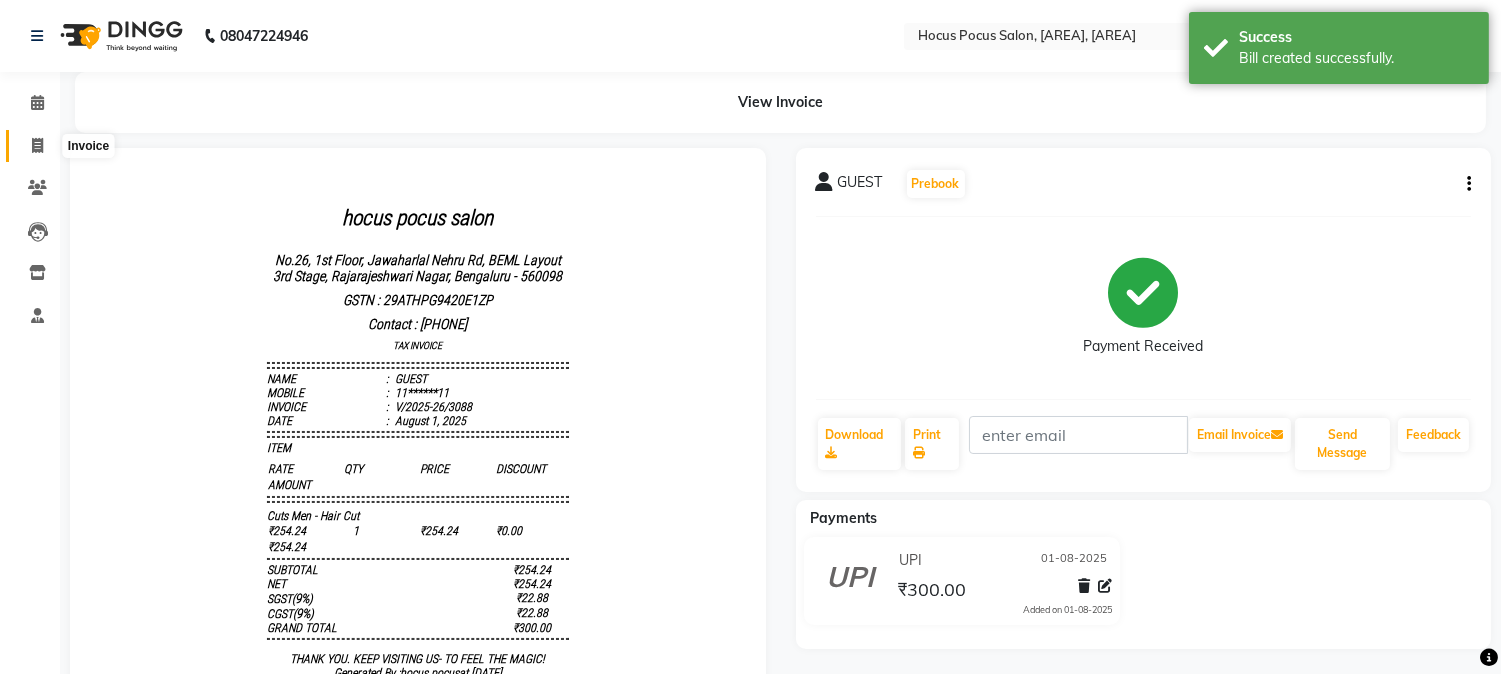 click 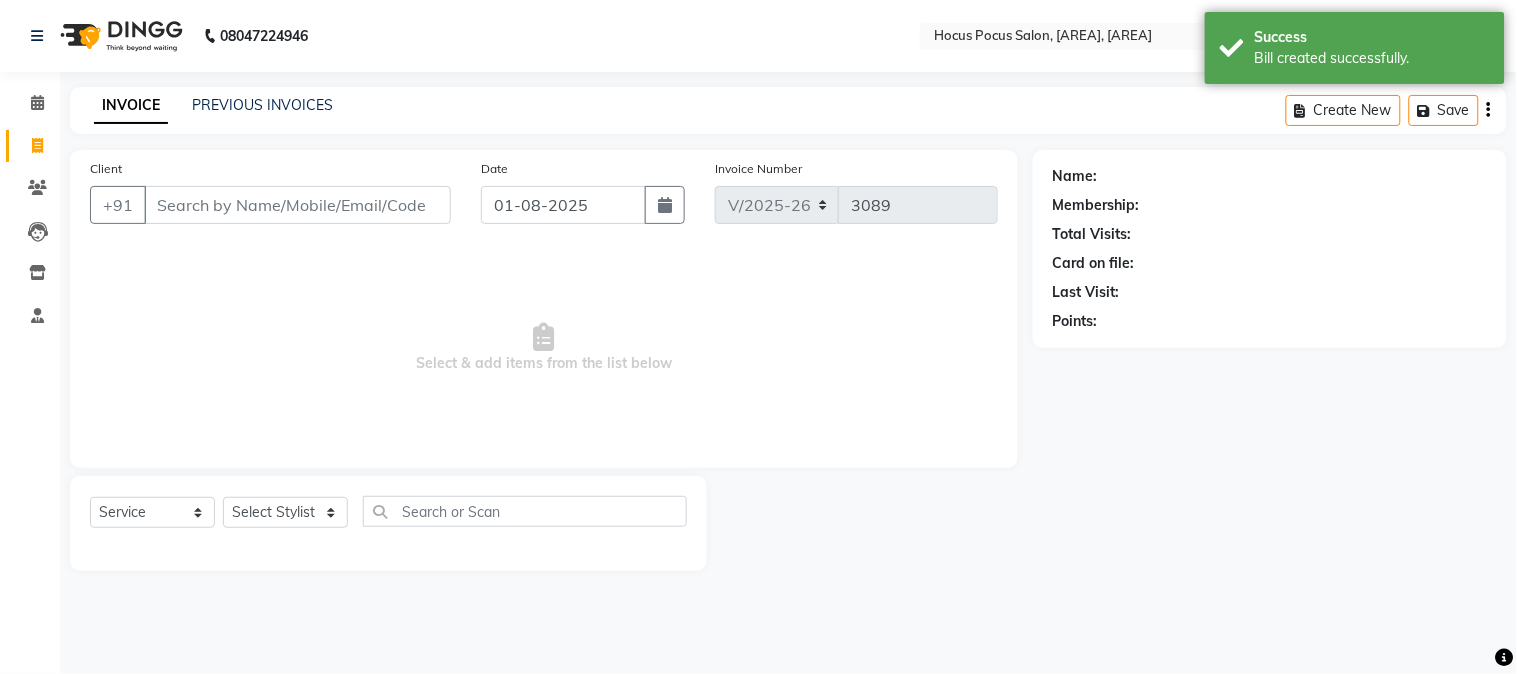 click on "Client" at bounding box center (297, 205) 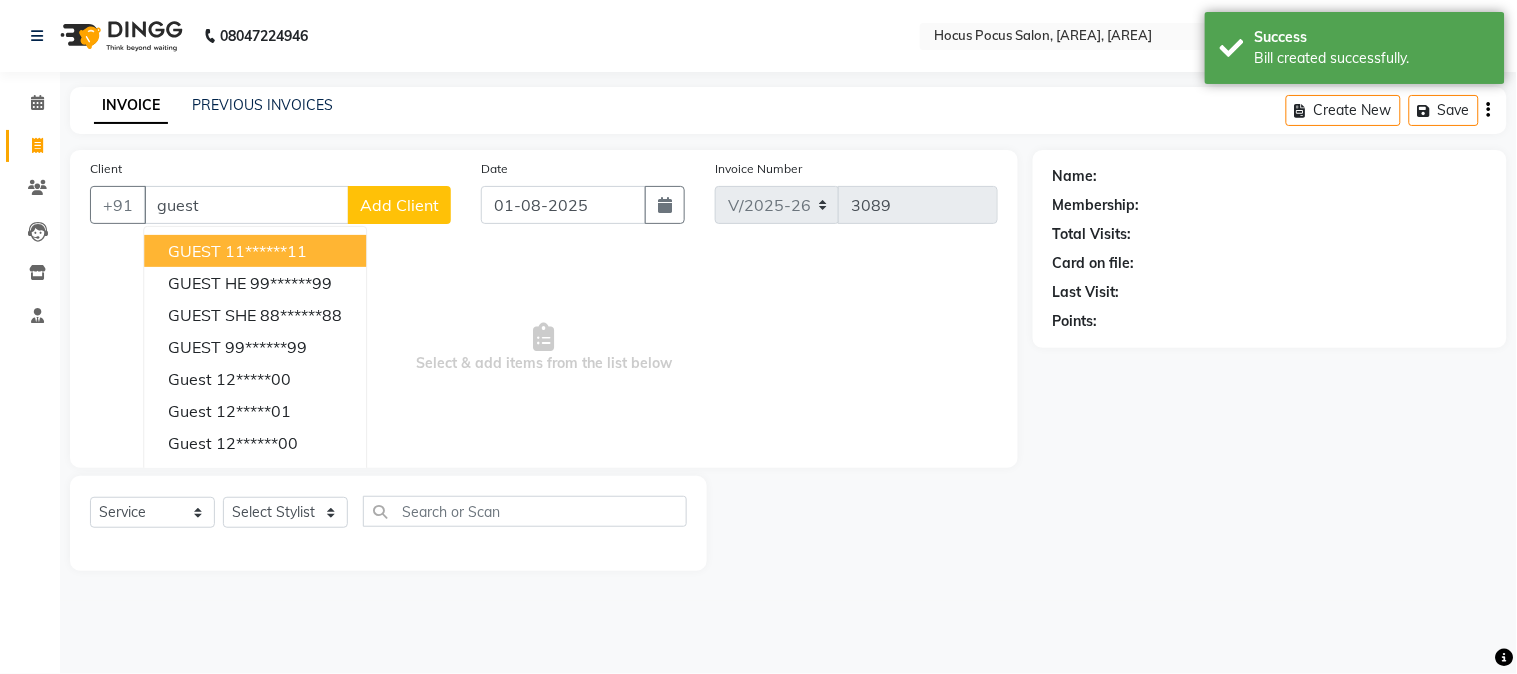 click on "GUEST  11******11" at bounding box center [255, 251] 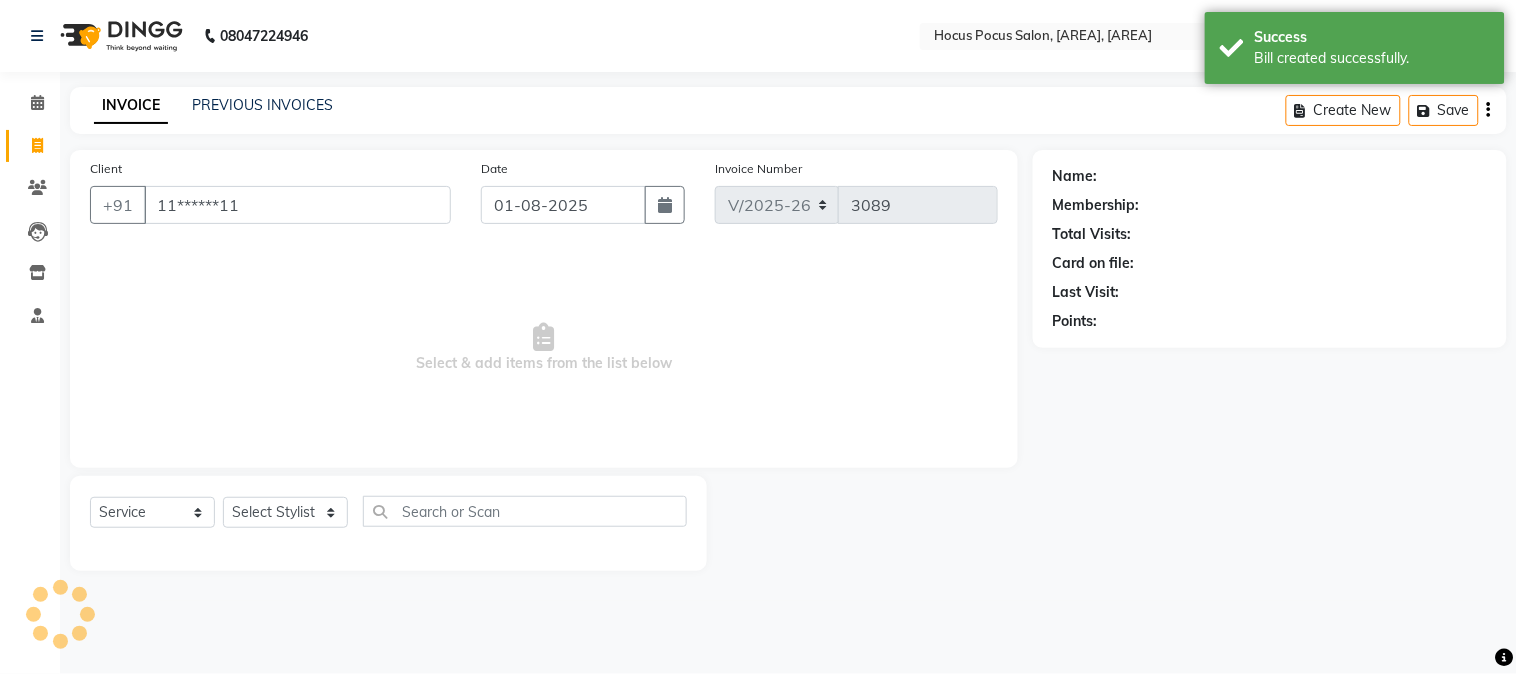 type on "11******11" 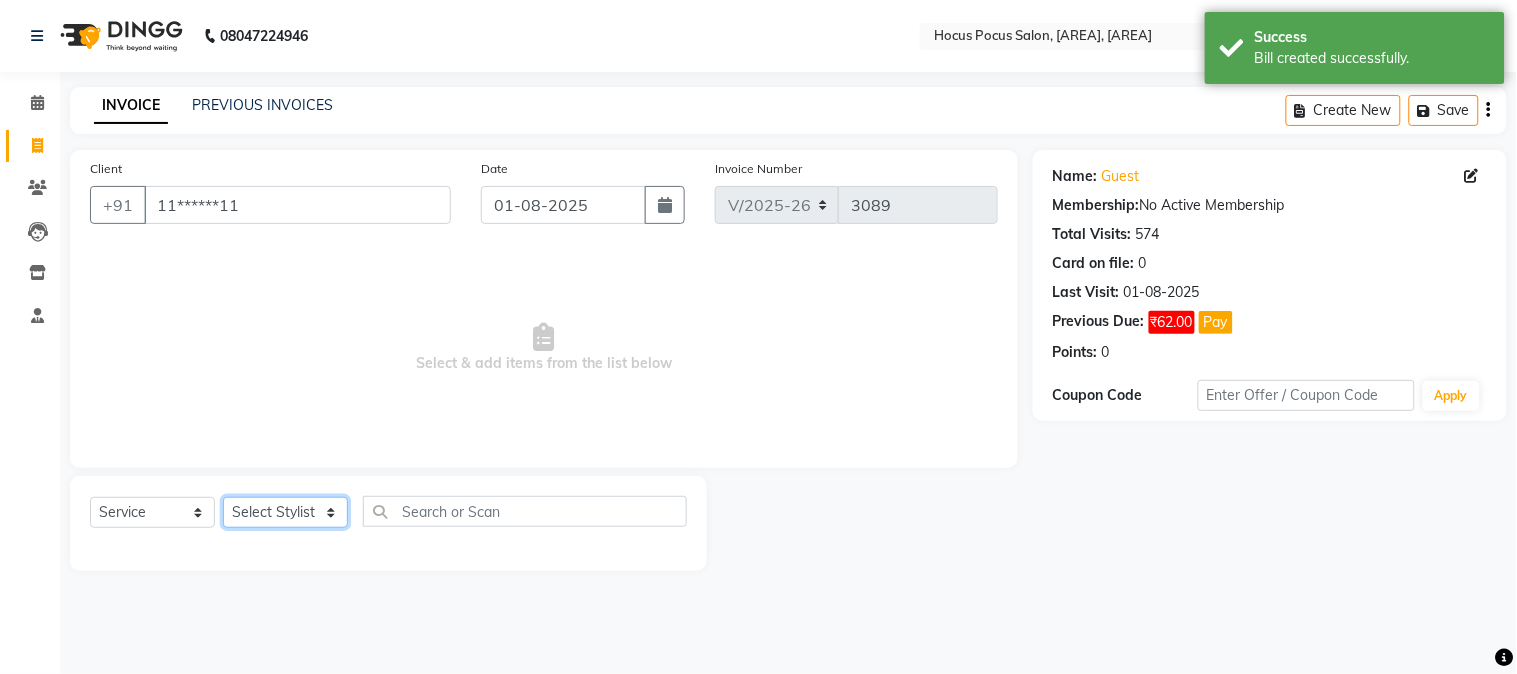 click on "Select Stylist Amar  Arjun Eliza hocus pocus Jonathan Maya Mona Neha Ravi Salima Sonam" 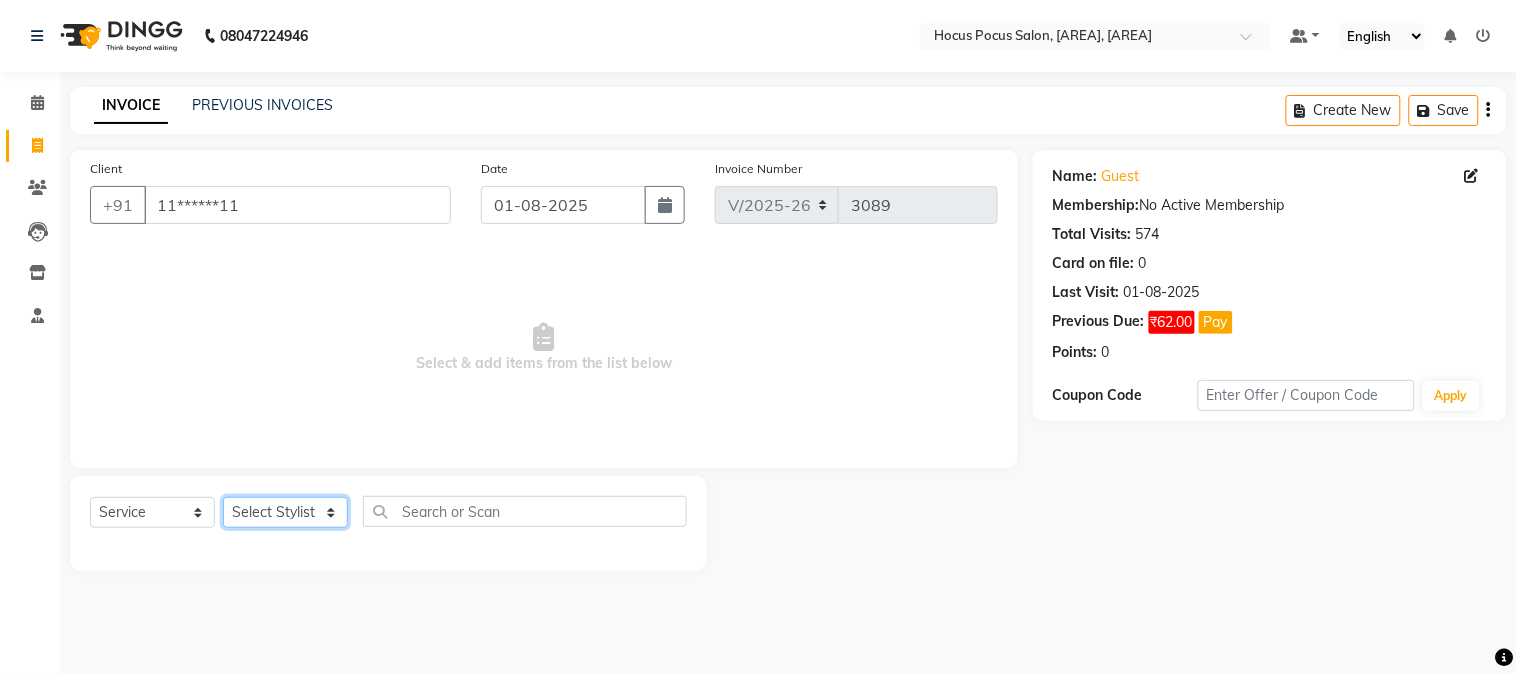 select on "74946" 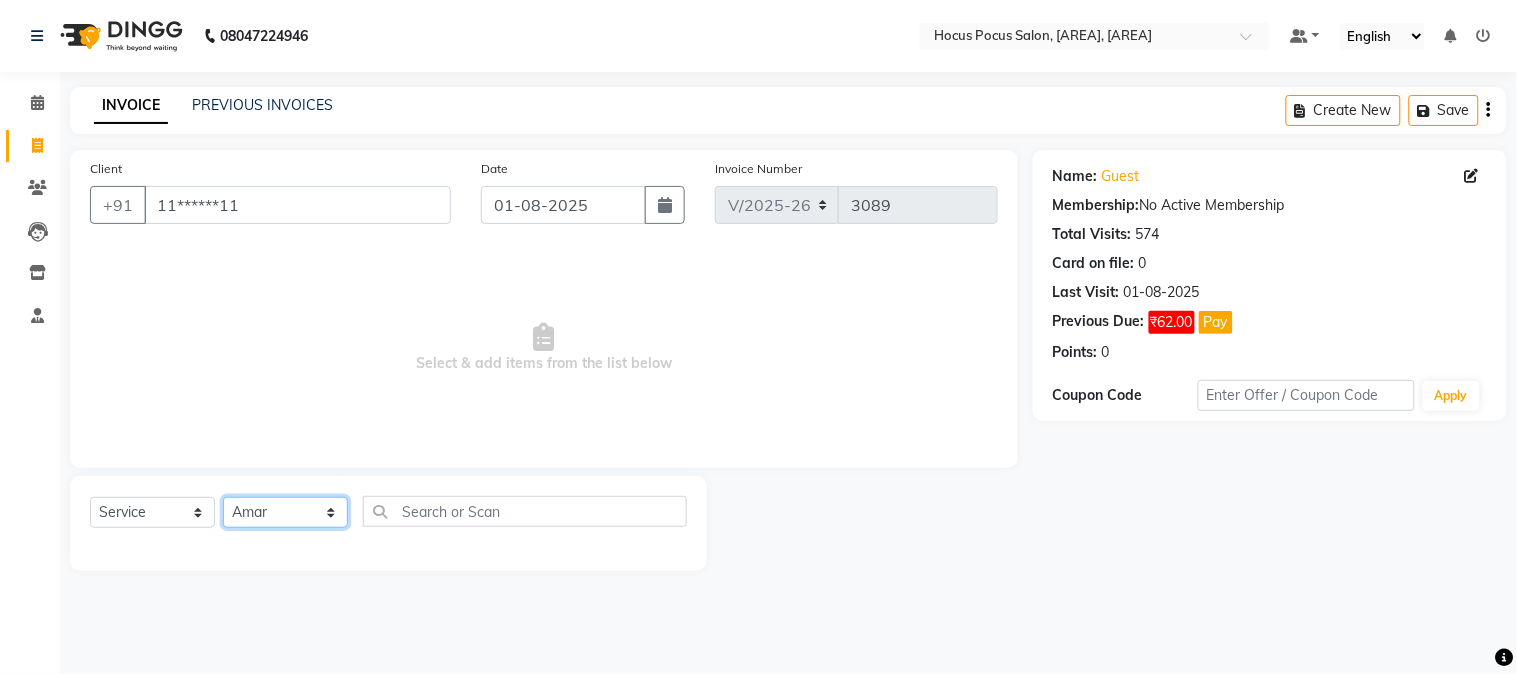 click on "Select Stylist Amar  Arjun Eliza hocus pocus Jonathan Maya Mona Neha Ravi Salima Sonam" 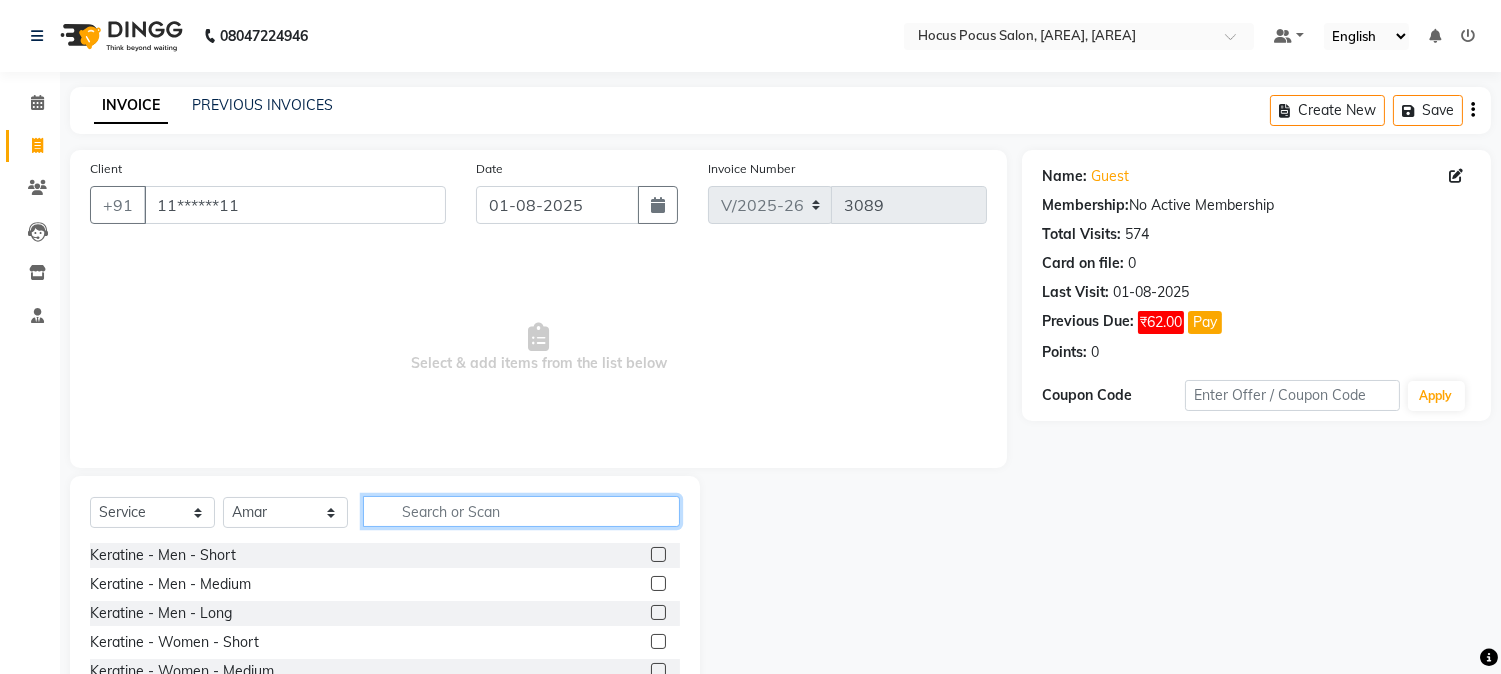 click 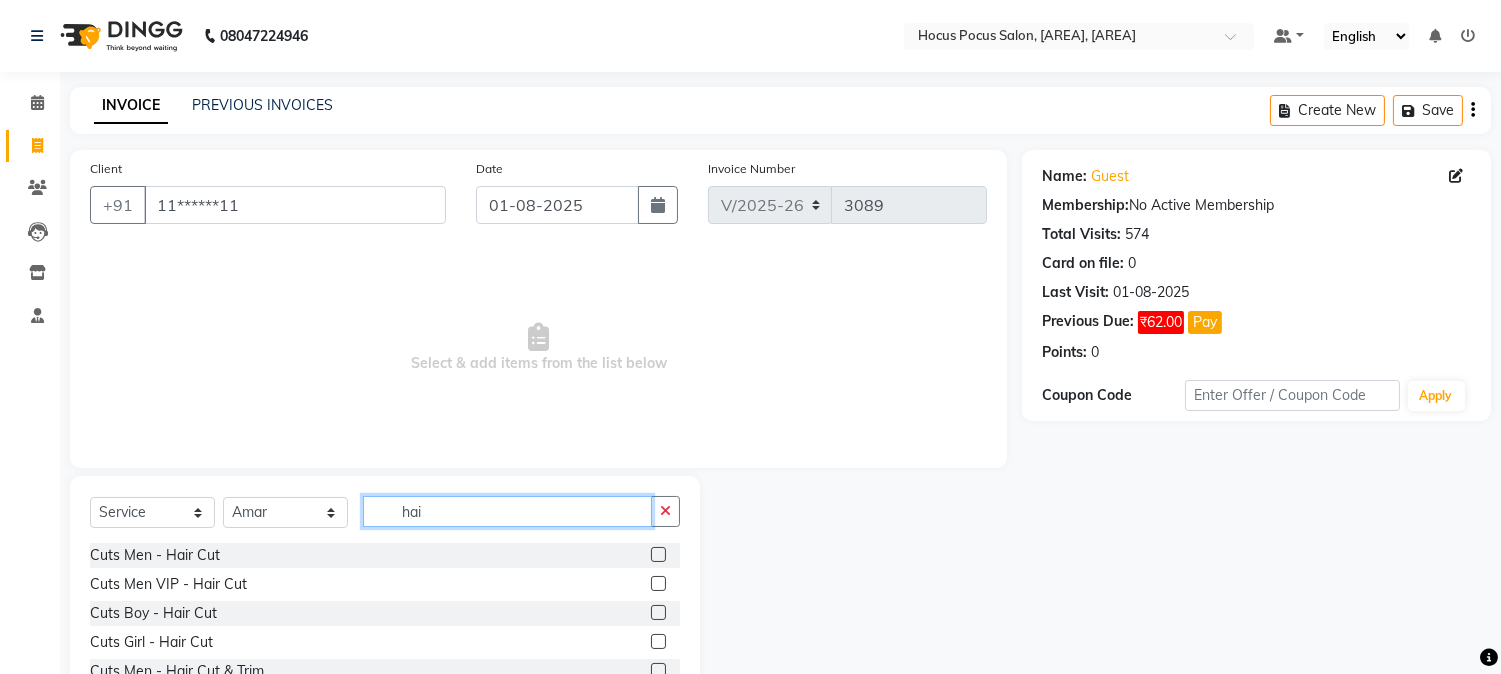 type on "hai" 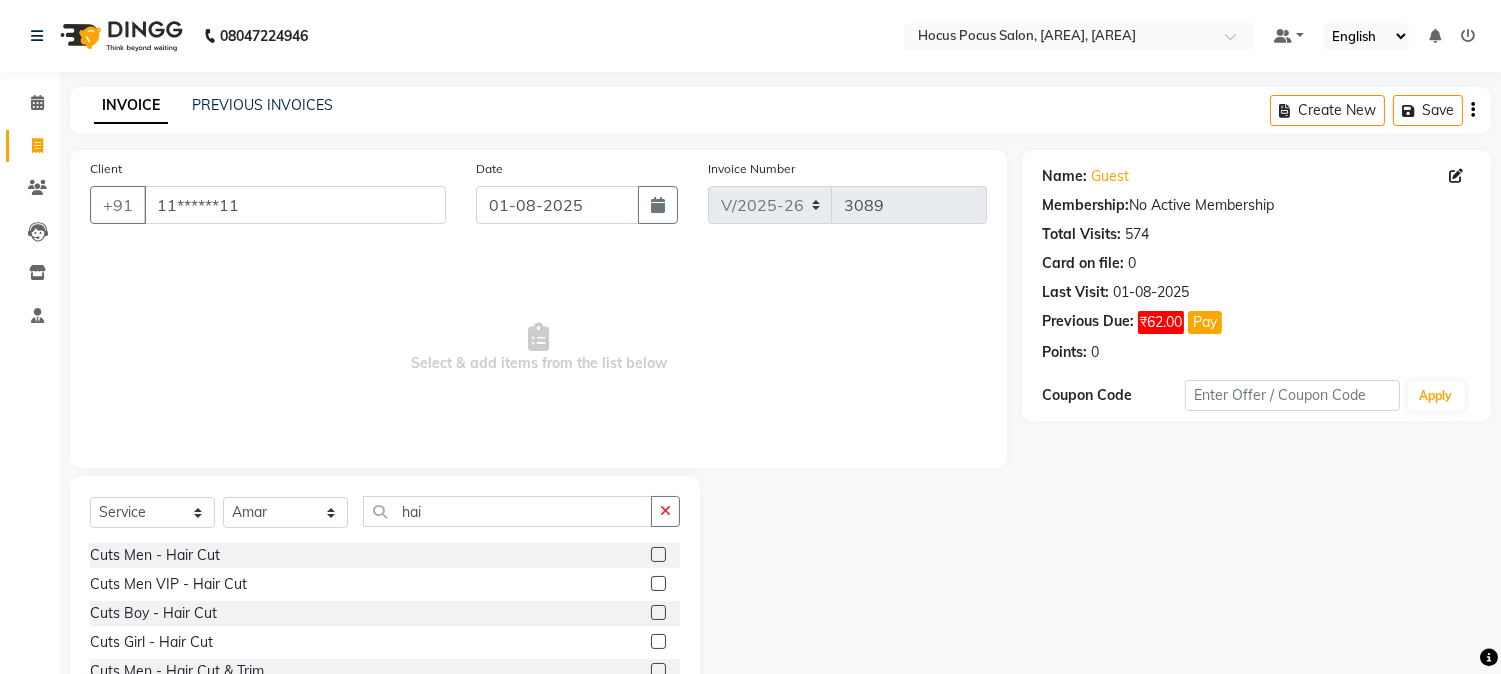 click 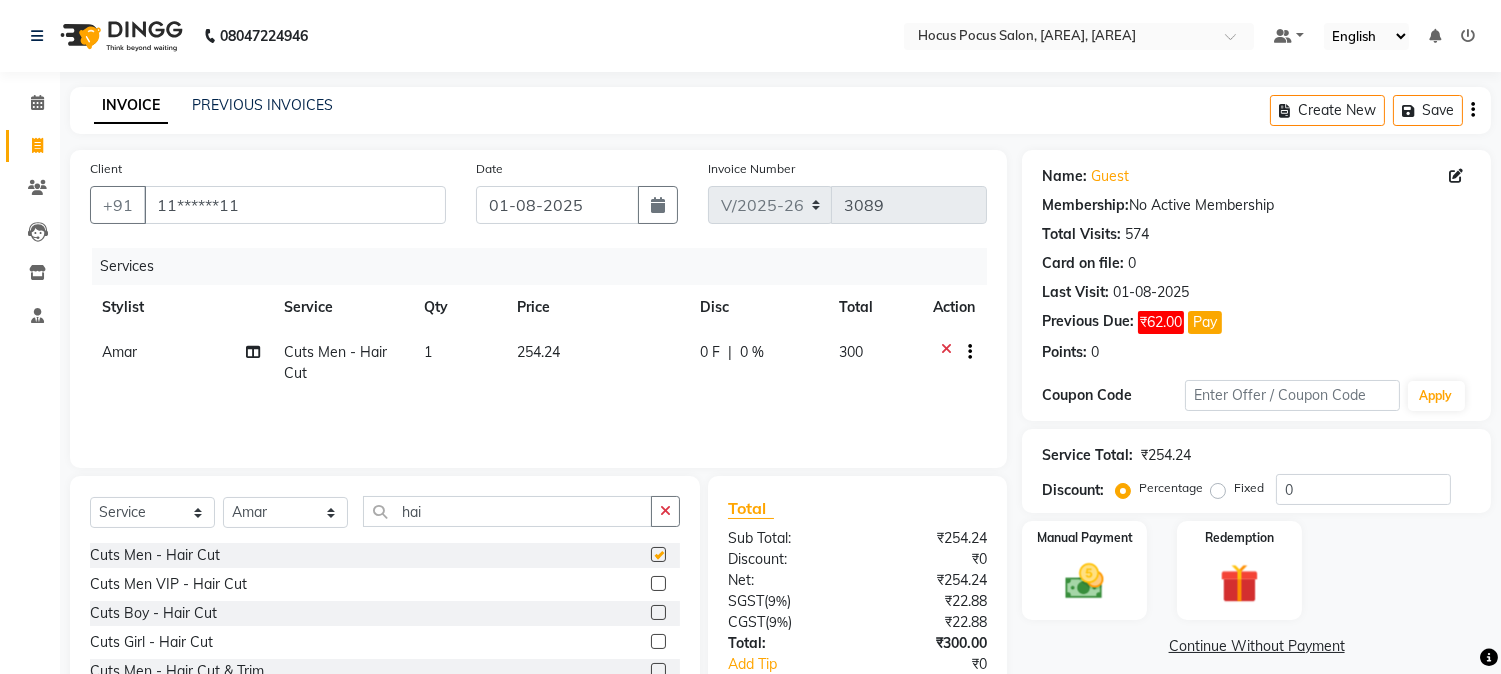 checkbox on "false" 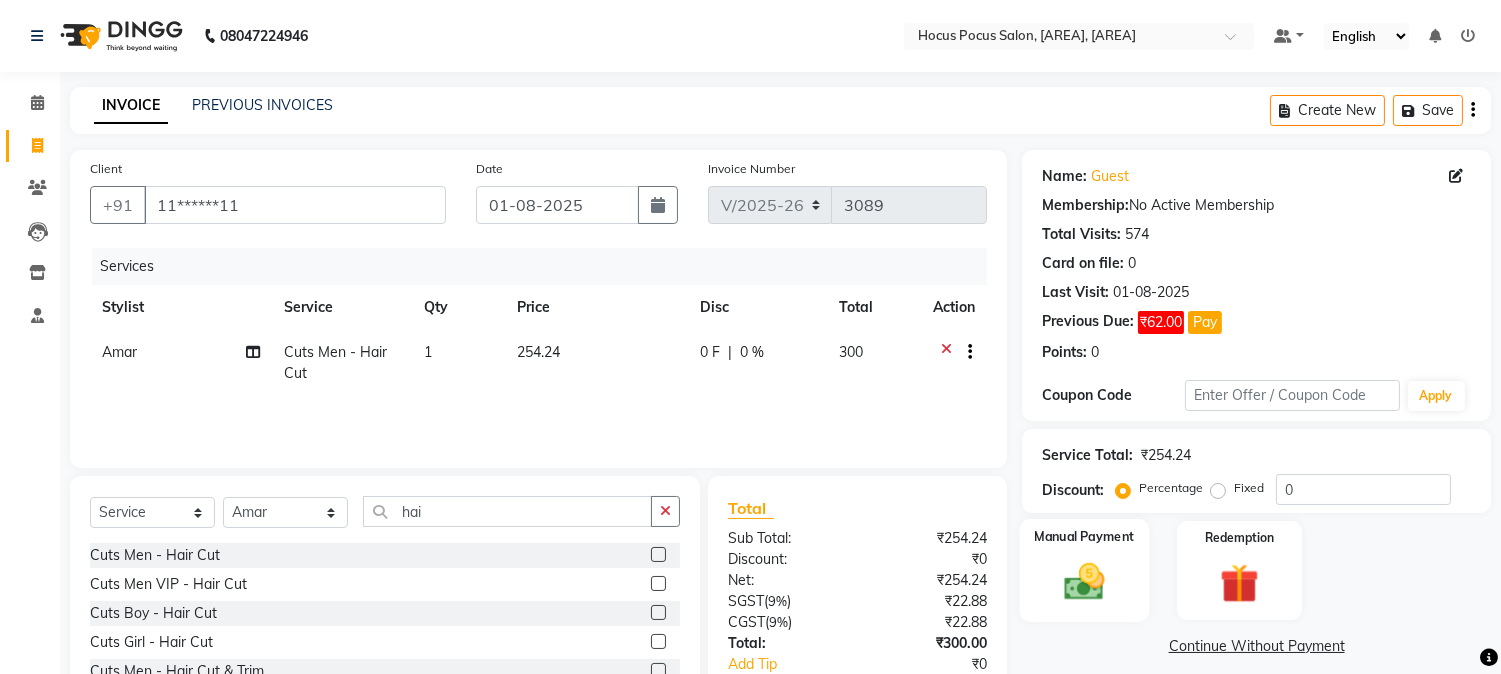click on "Manual Payment" 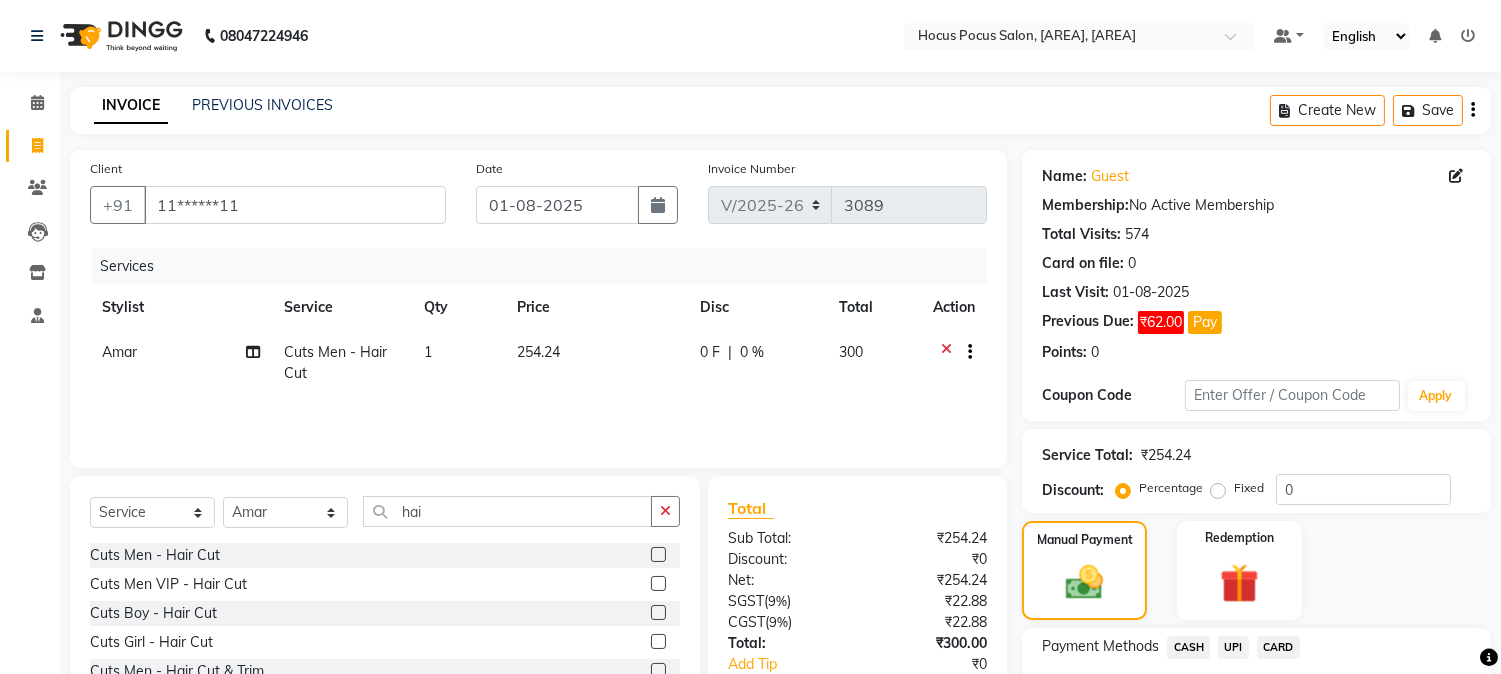 click on "CASH" 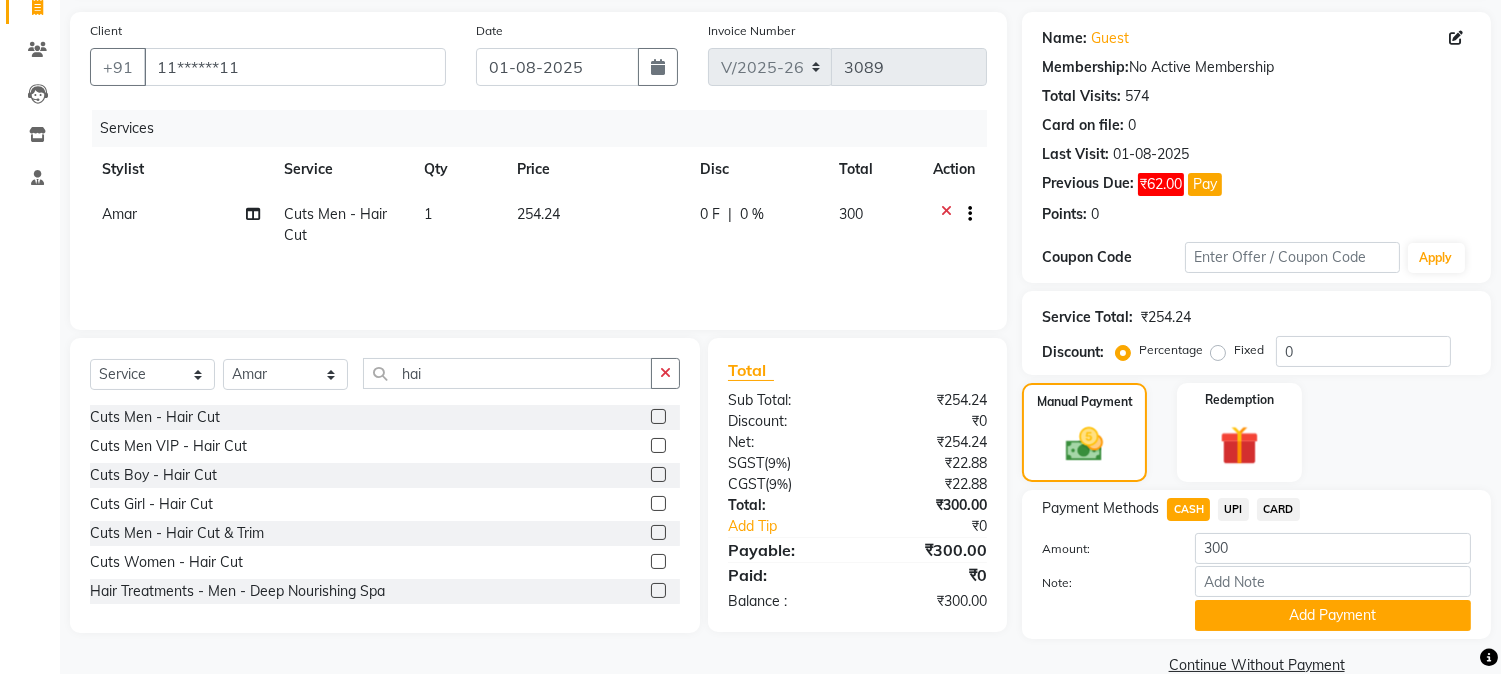 scroll, scrollTop: 173, scrollLeft: 0, axis: vertical 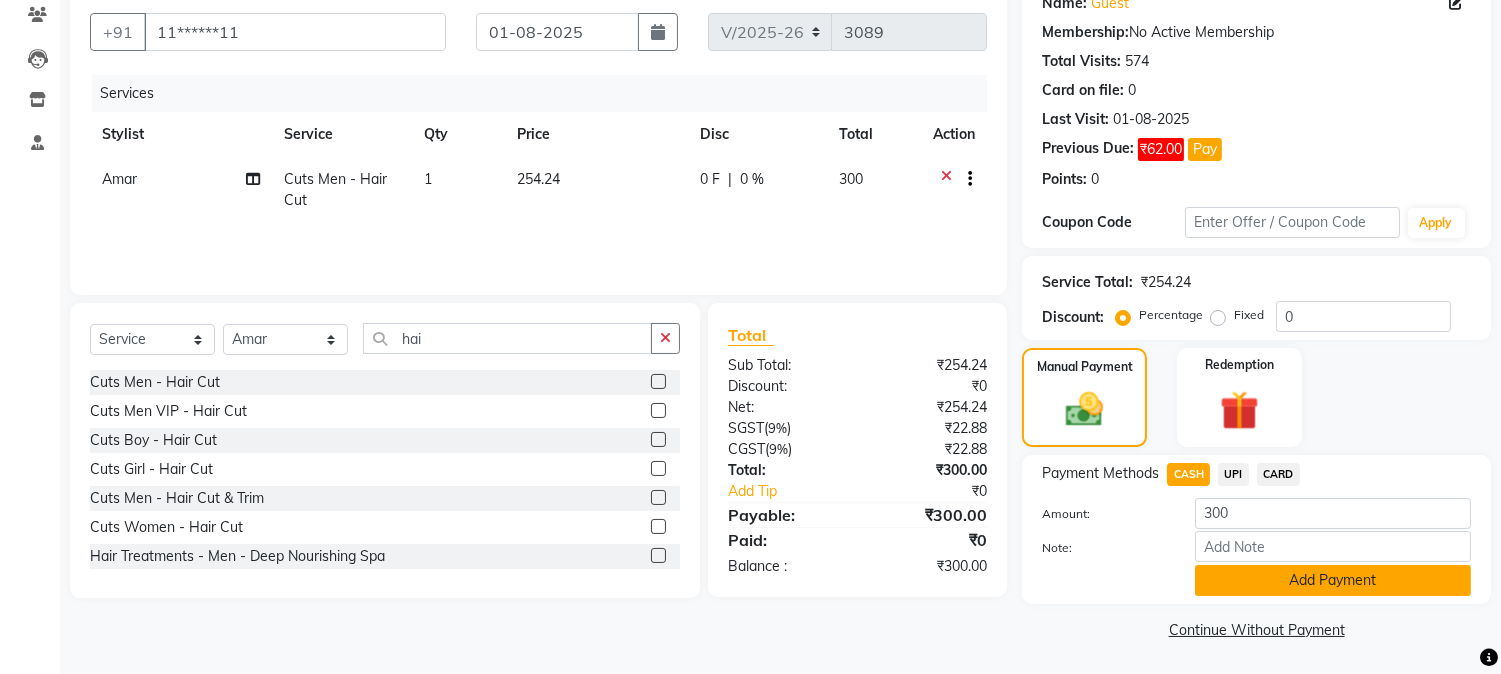 click on "Add Payment" 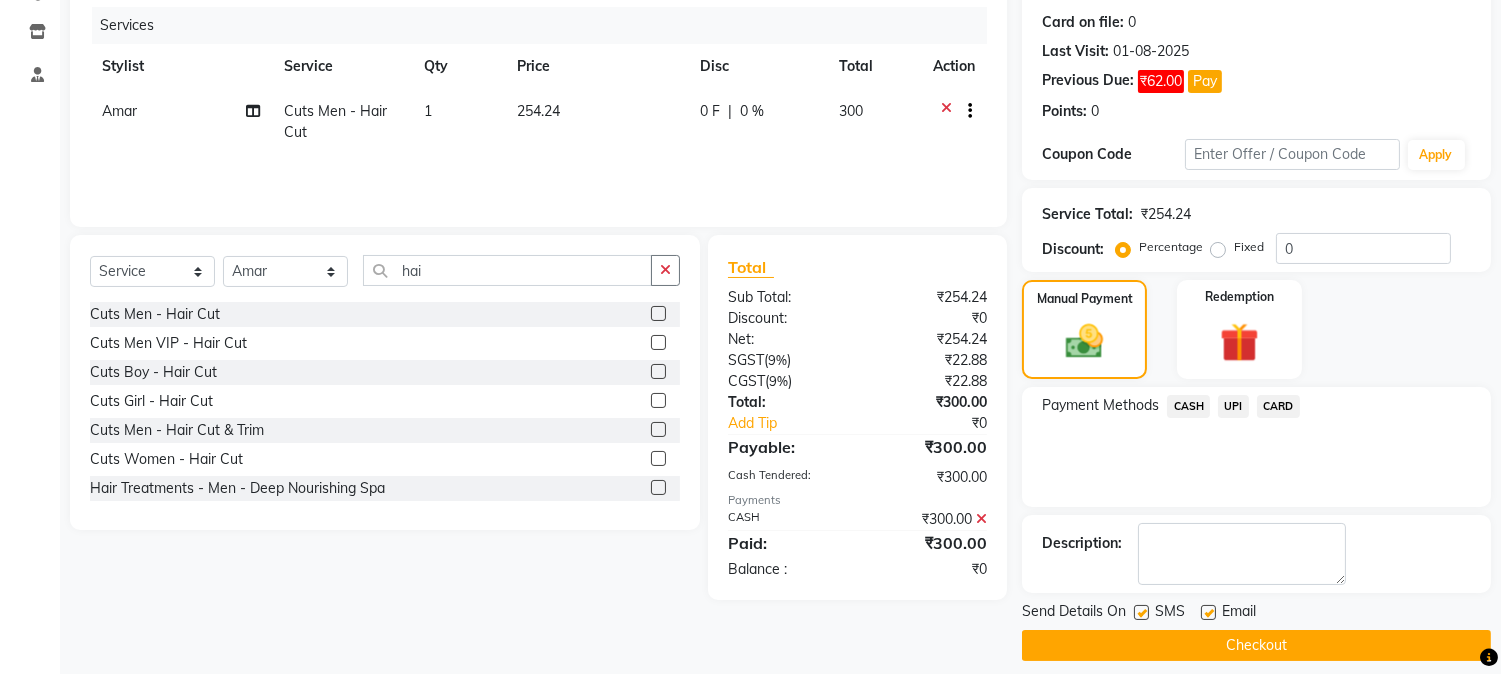scroll, scrollTop: 257, scrollLeft: 0, axis: vertical 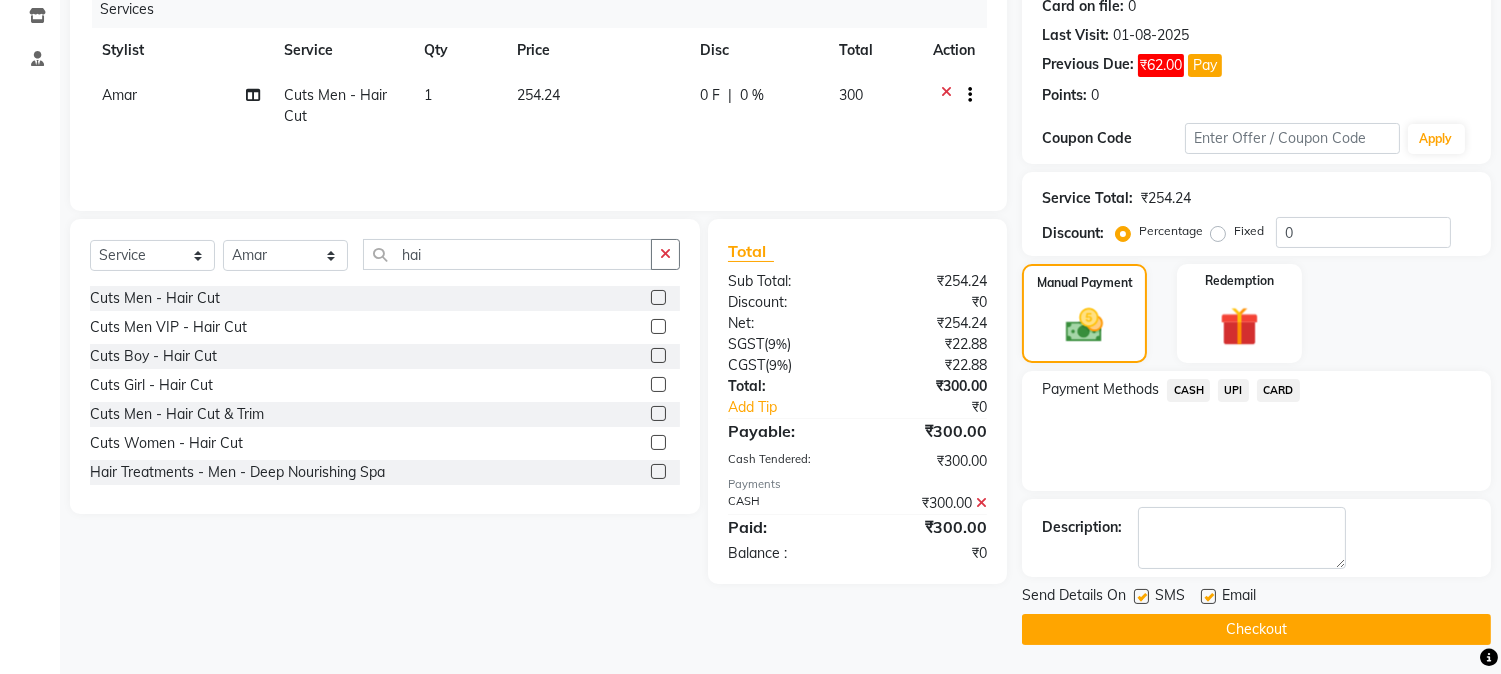 click 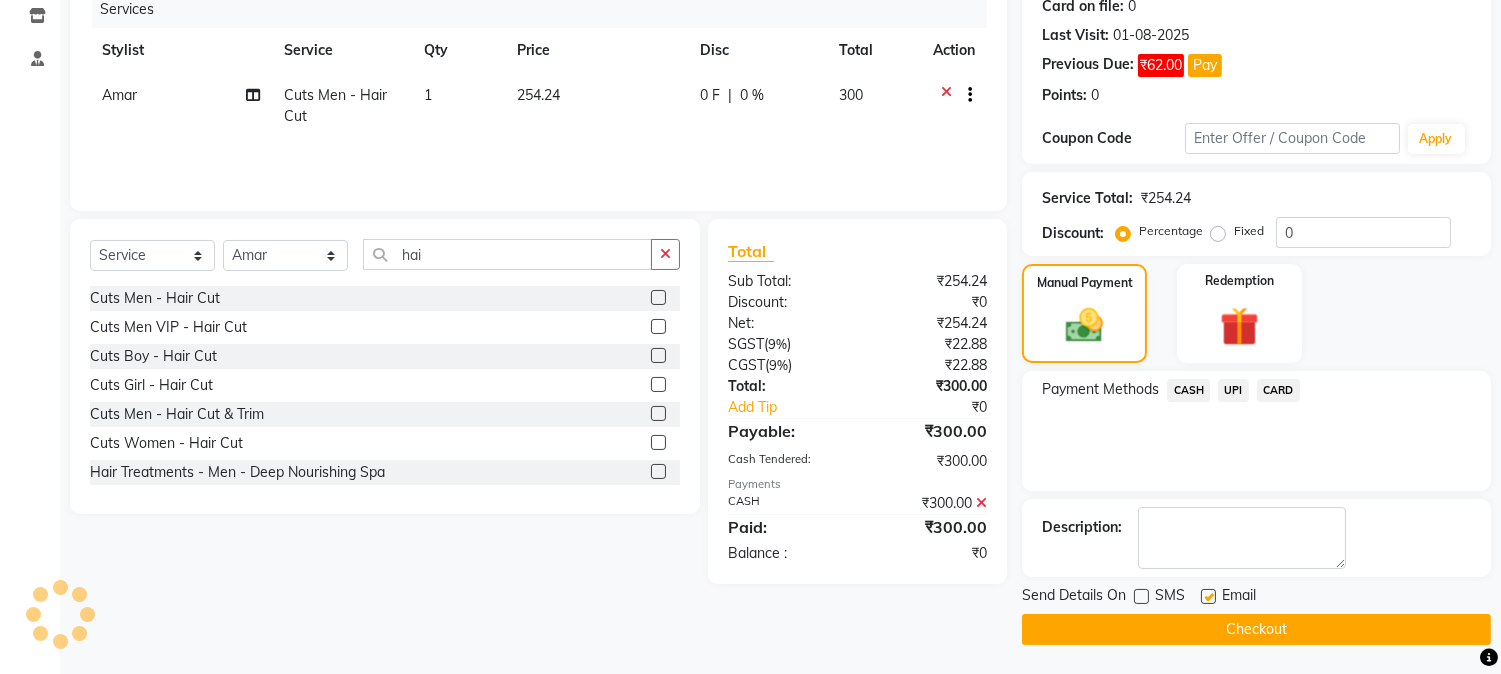 click on "Checkout" 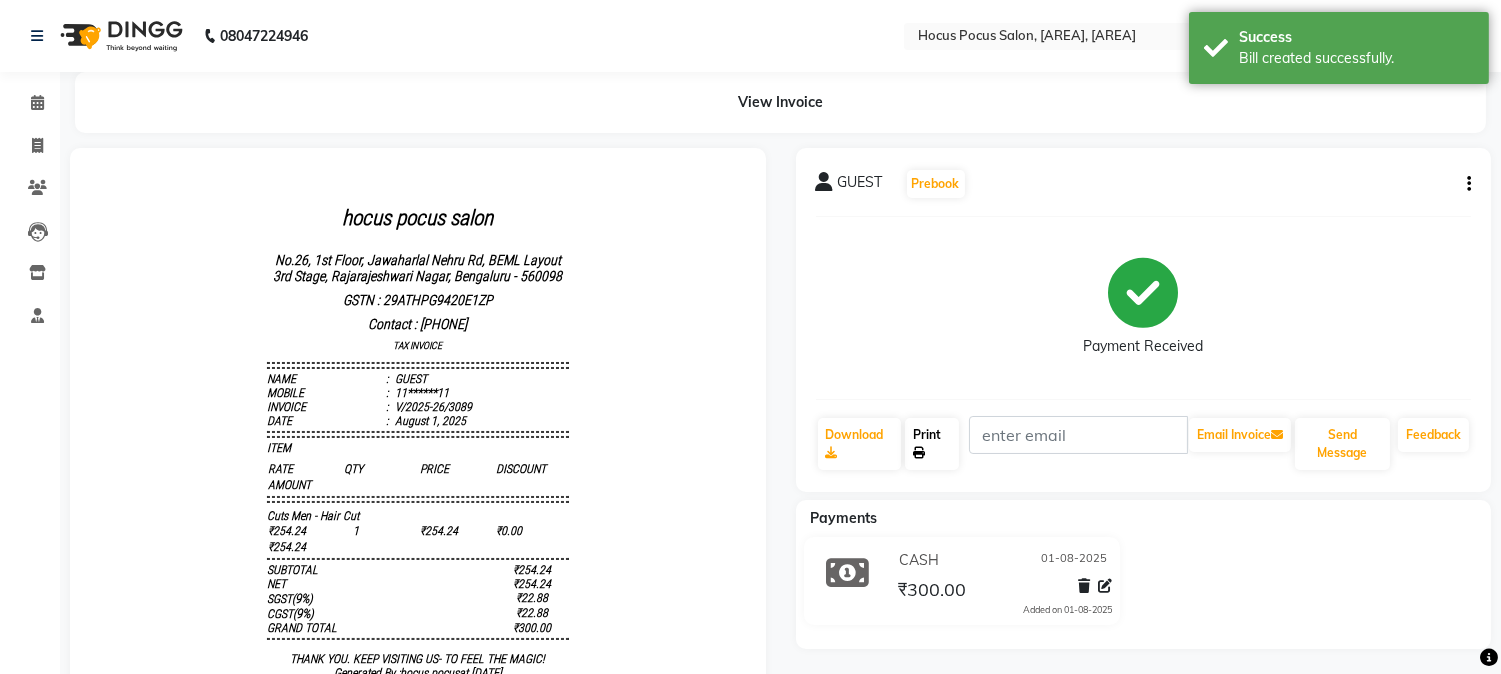 scroll, scrollTop: 0, scrollLeft: 0, axis: both 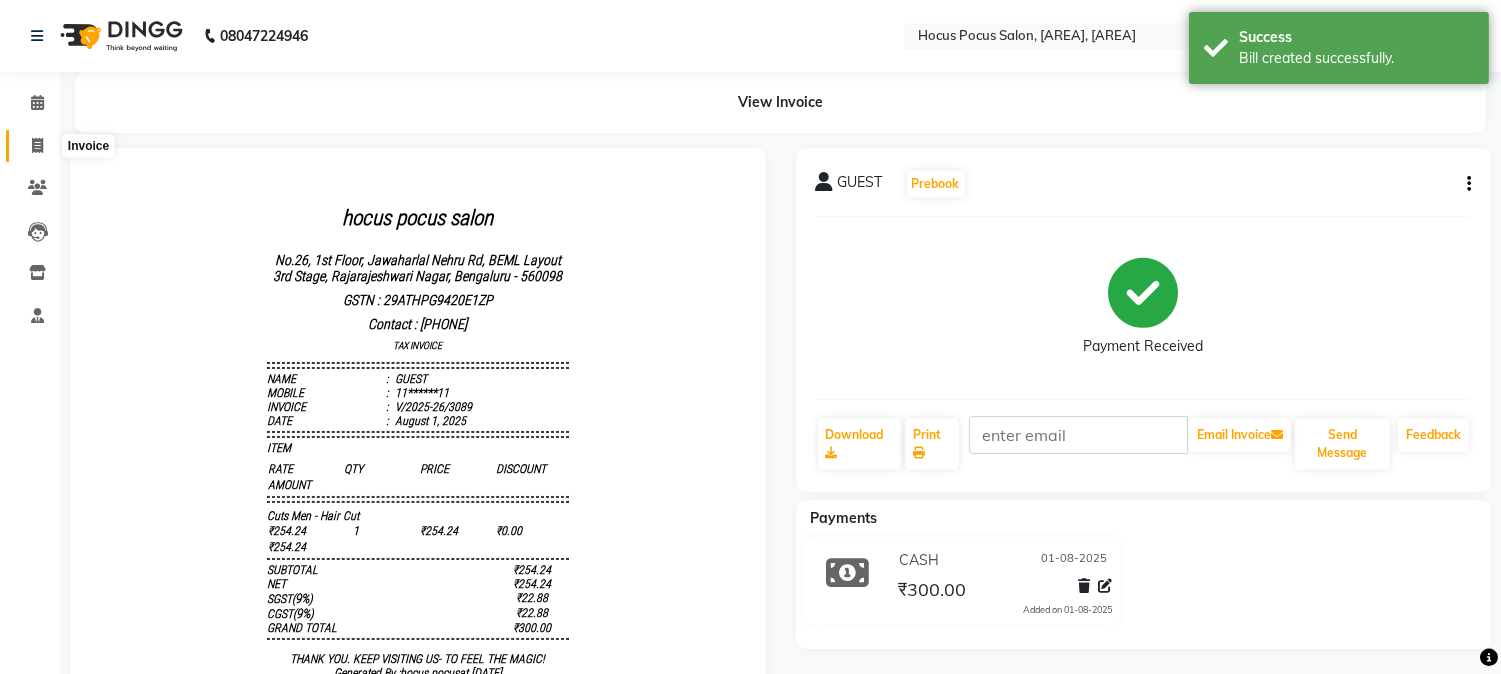 click 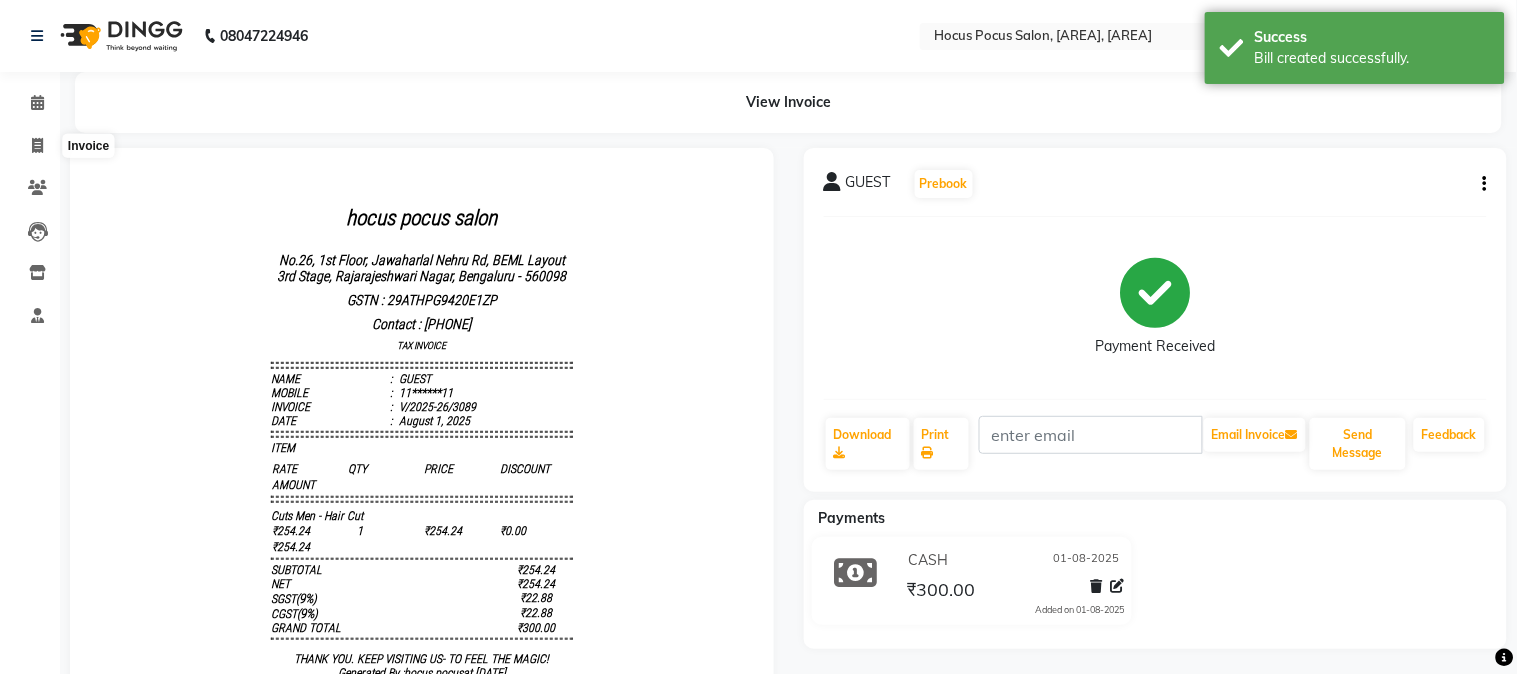 select on "5019" 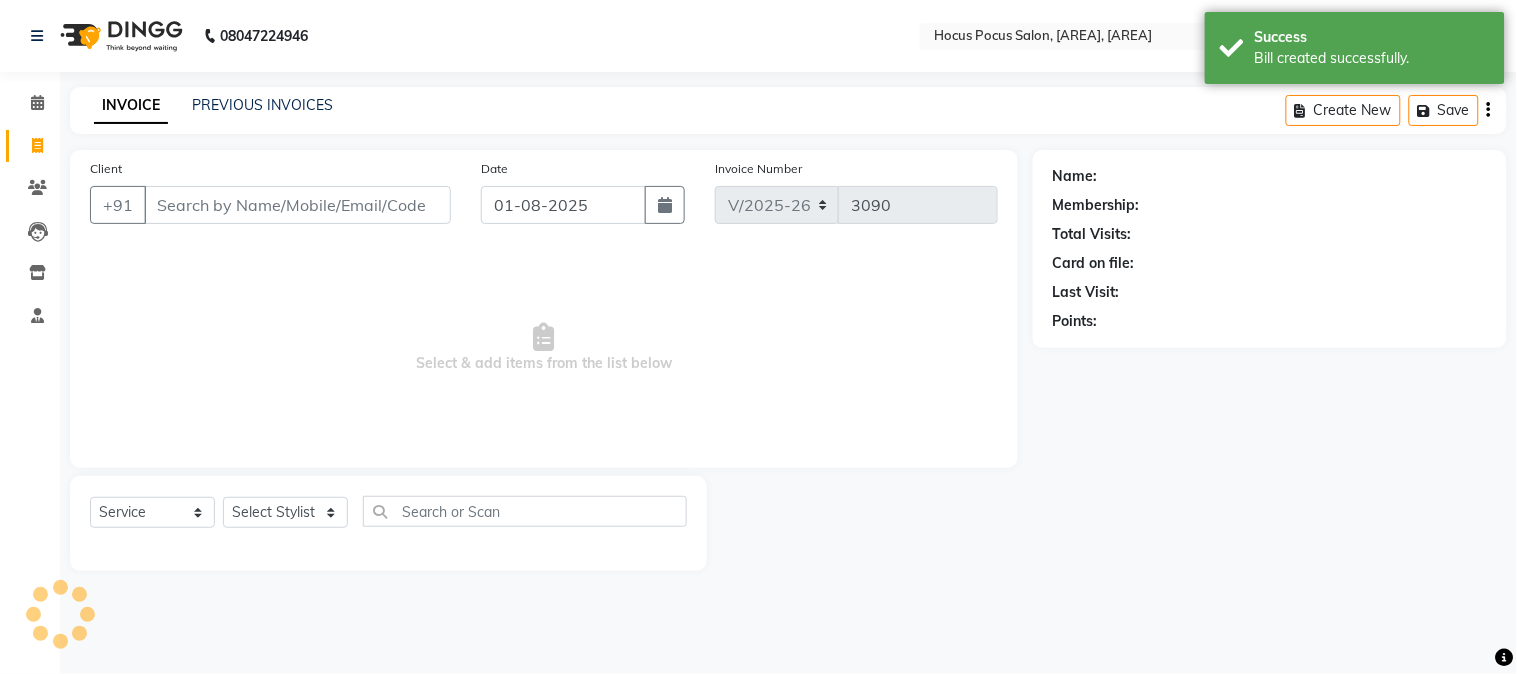 click on "Client" at bounding box center (297, 205) 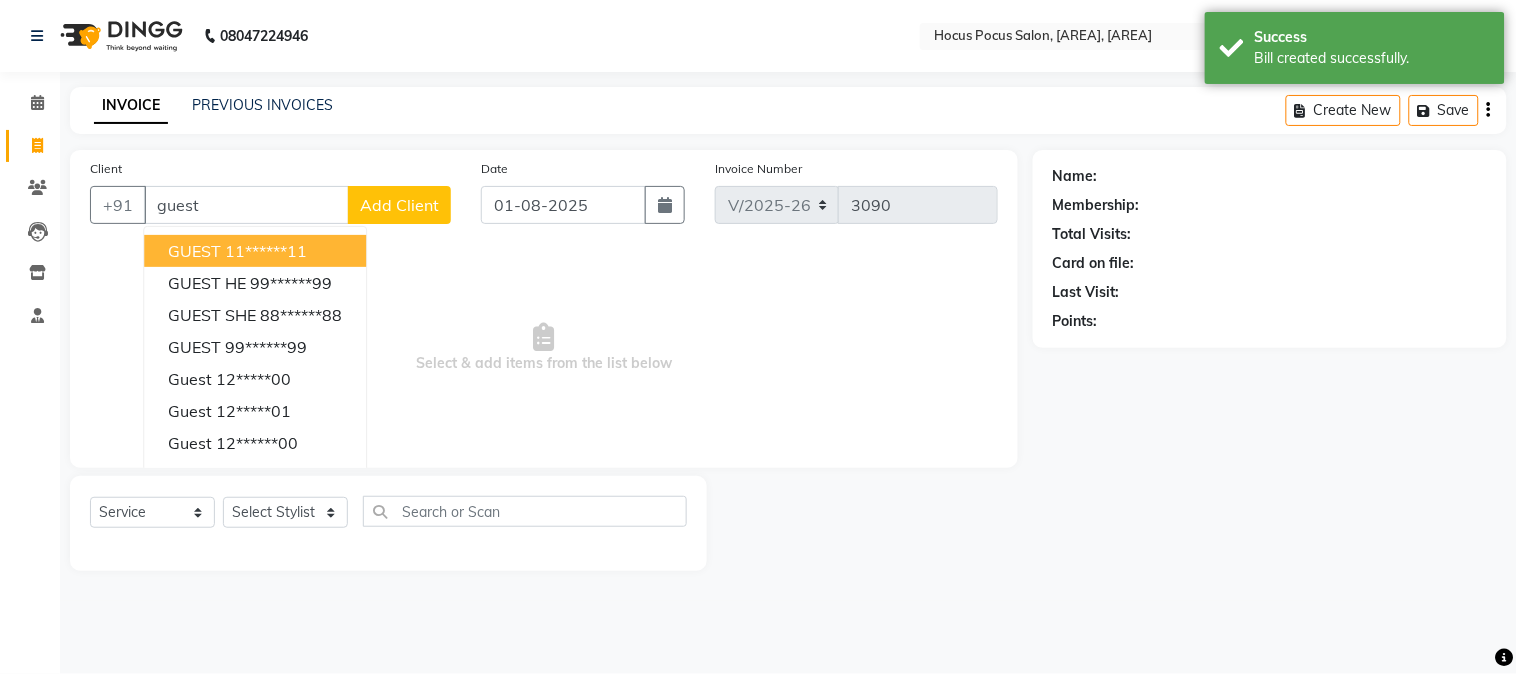 click on "11******11" at bounding box center (266, 251) 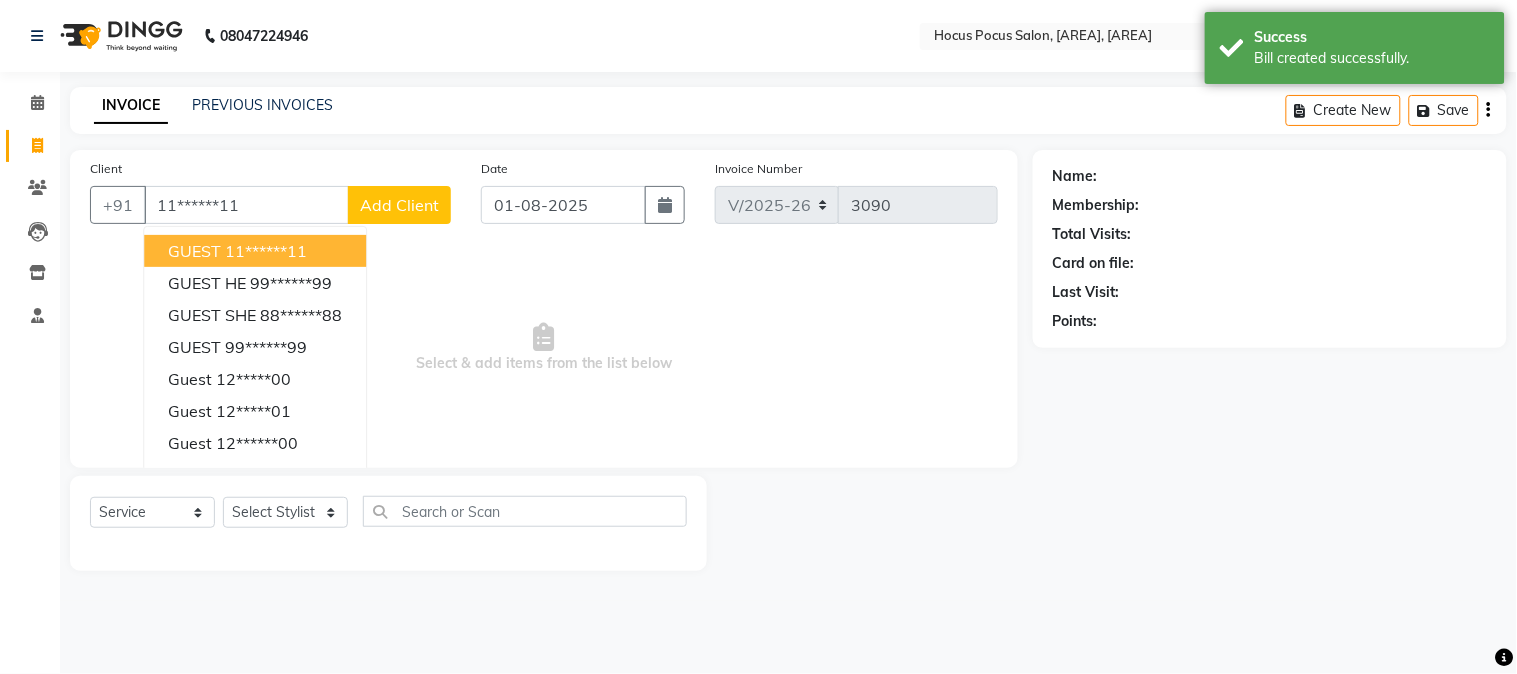 type on "11******11" 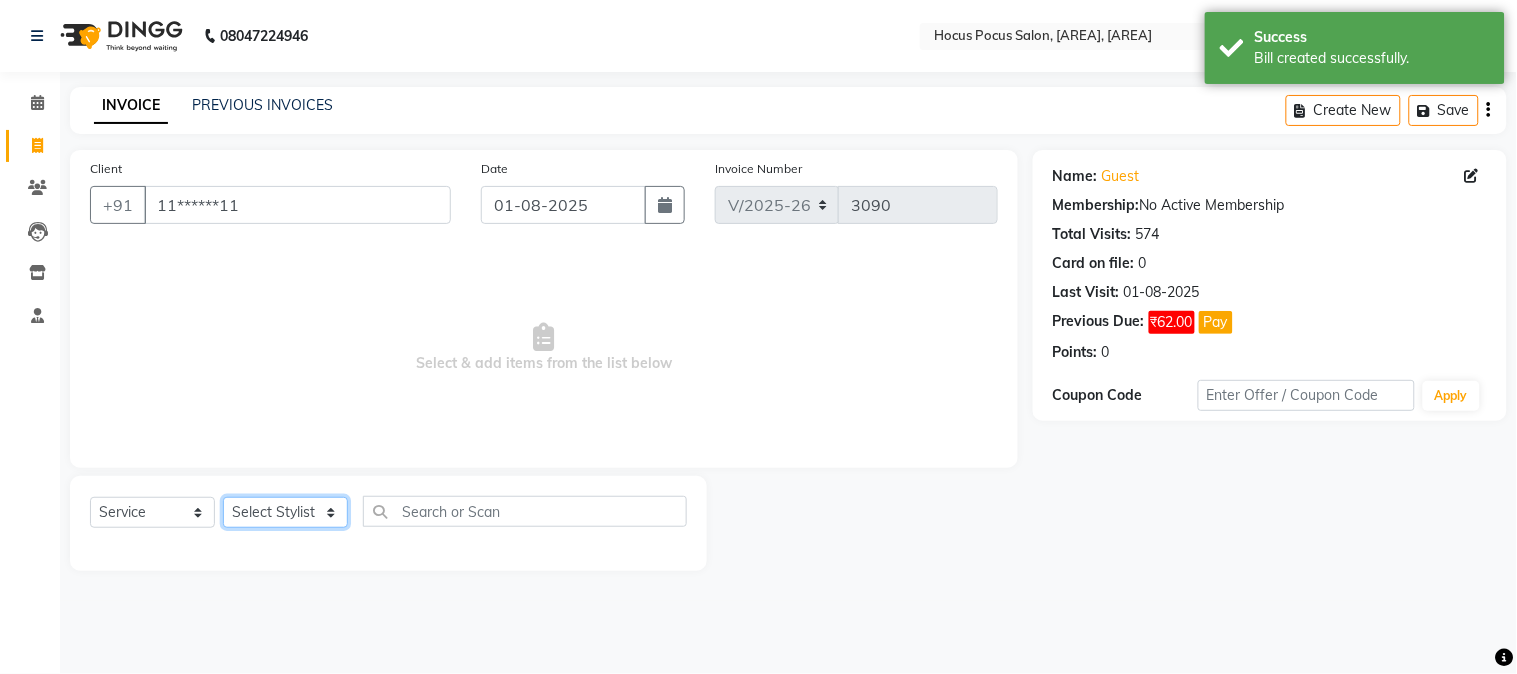 click on "Select Stylist Amar  Arjun Eliza hocus pocus Jonathan Maya Mona Neha Ravi Salima Sonam" 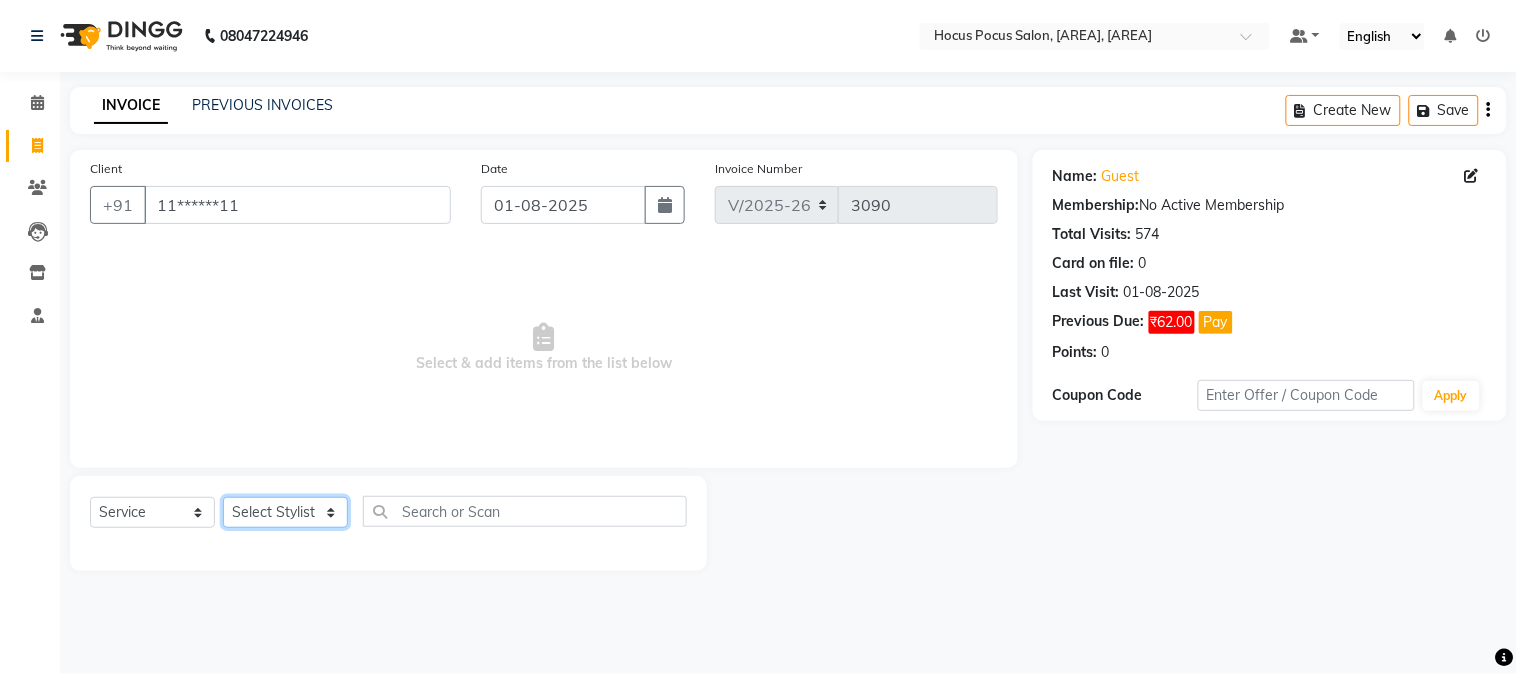 select on "85060" 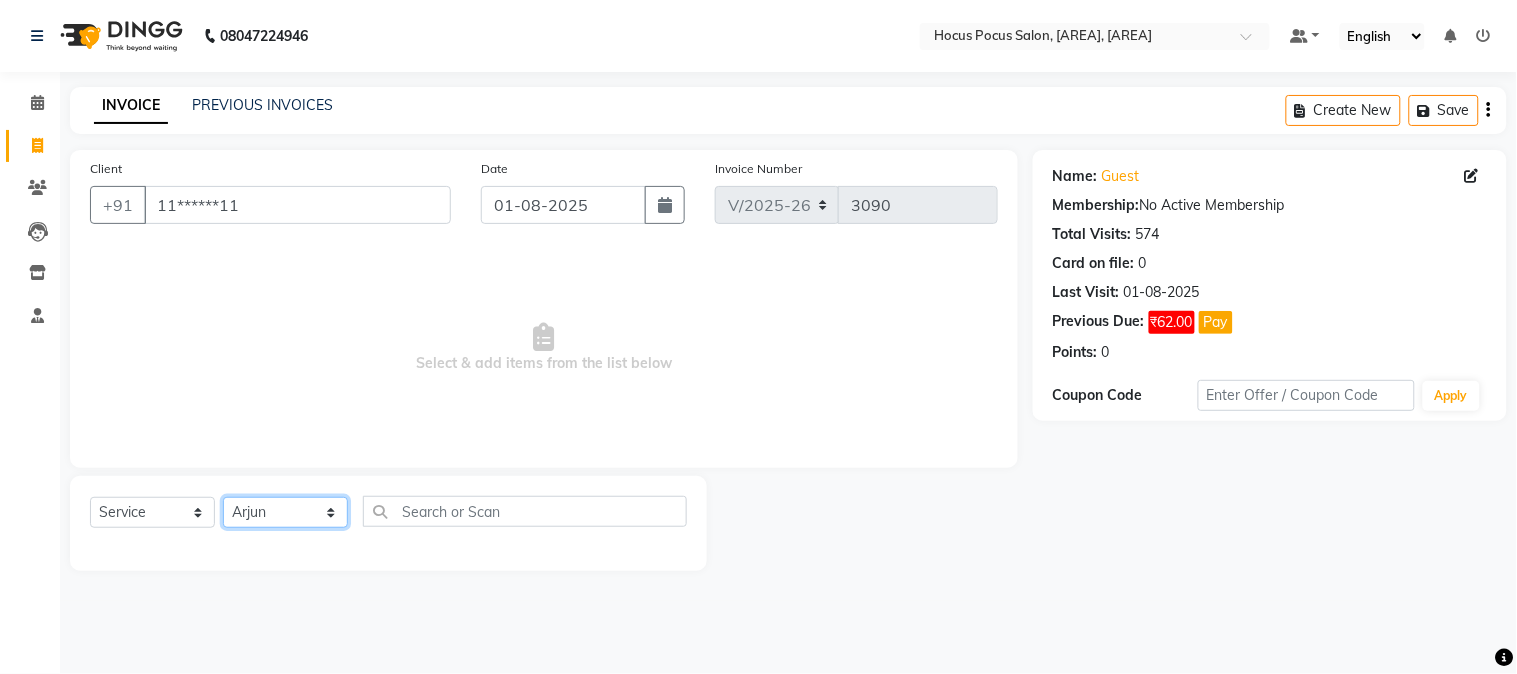 click on "Select Stylist Amar  Arjun Eliza hocus pocus Jonathan Maya Mona Neha Ravi Salima Sonam" 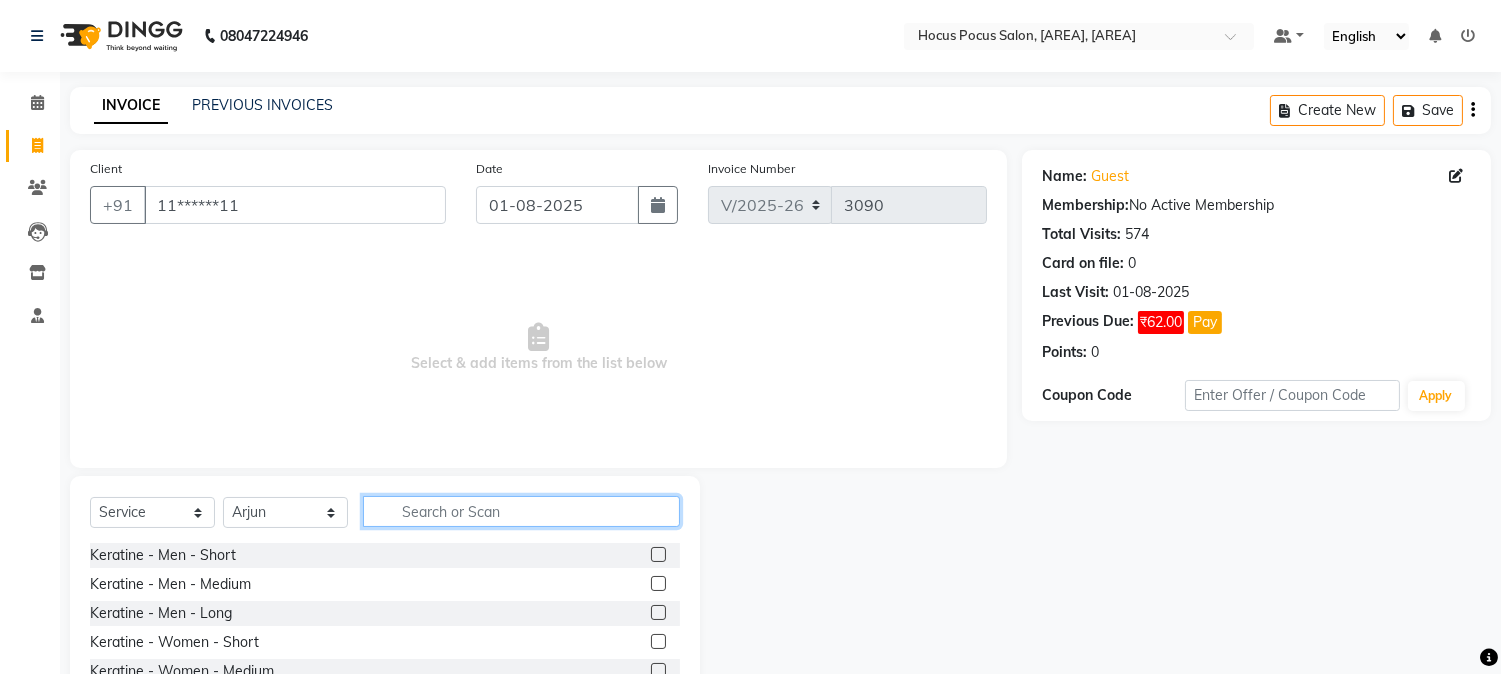 click 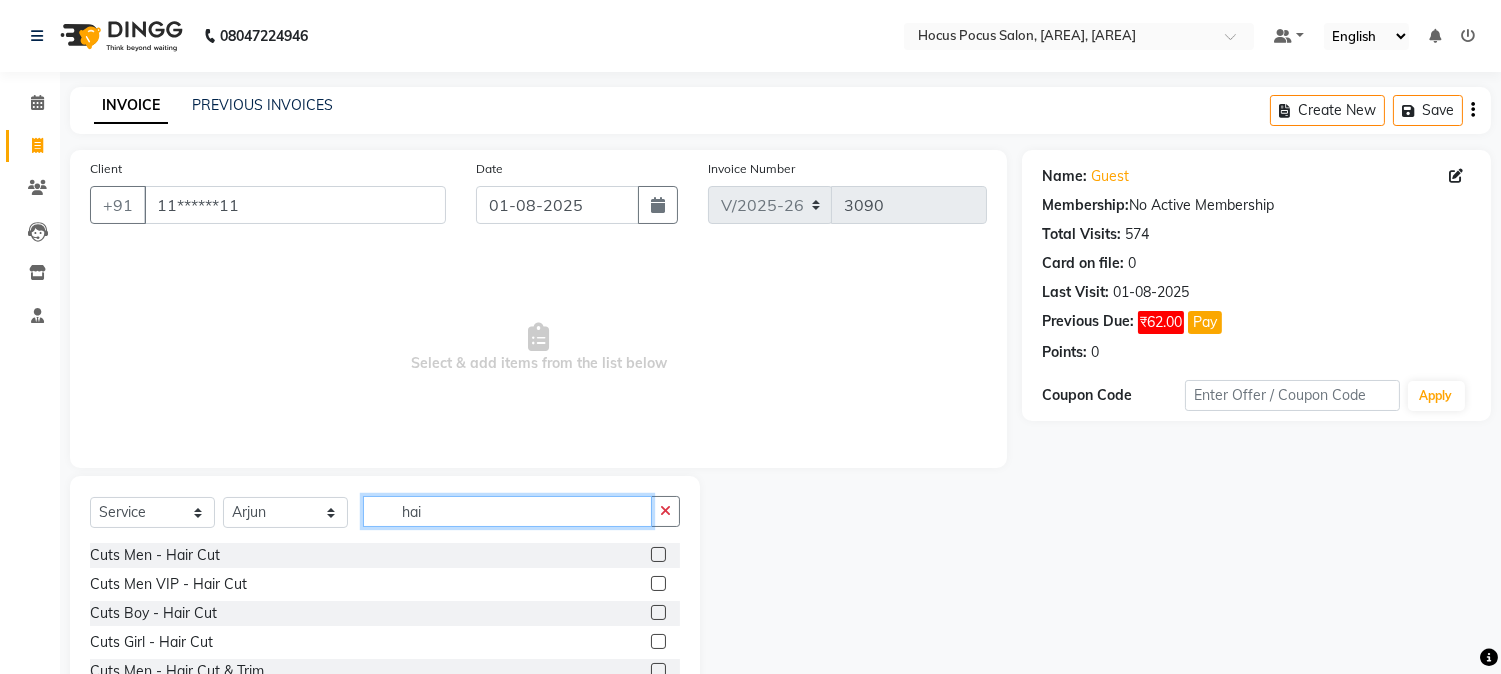 type on "hai" 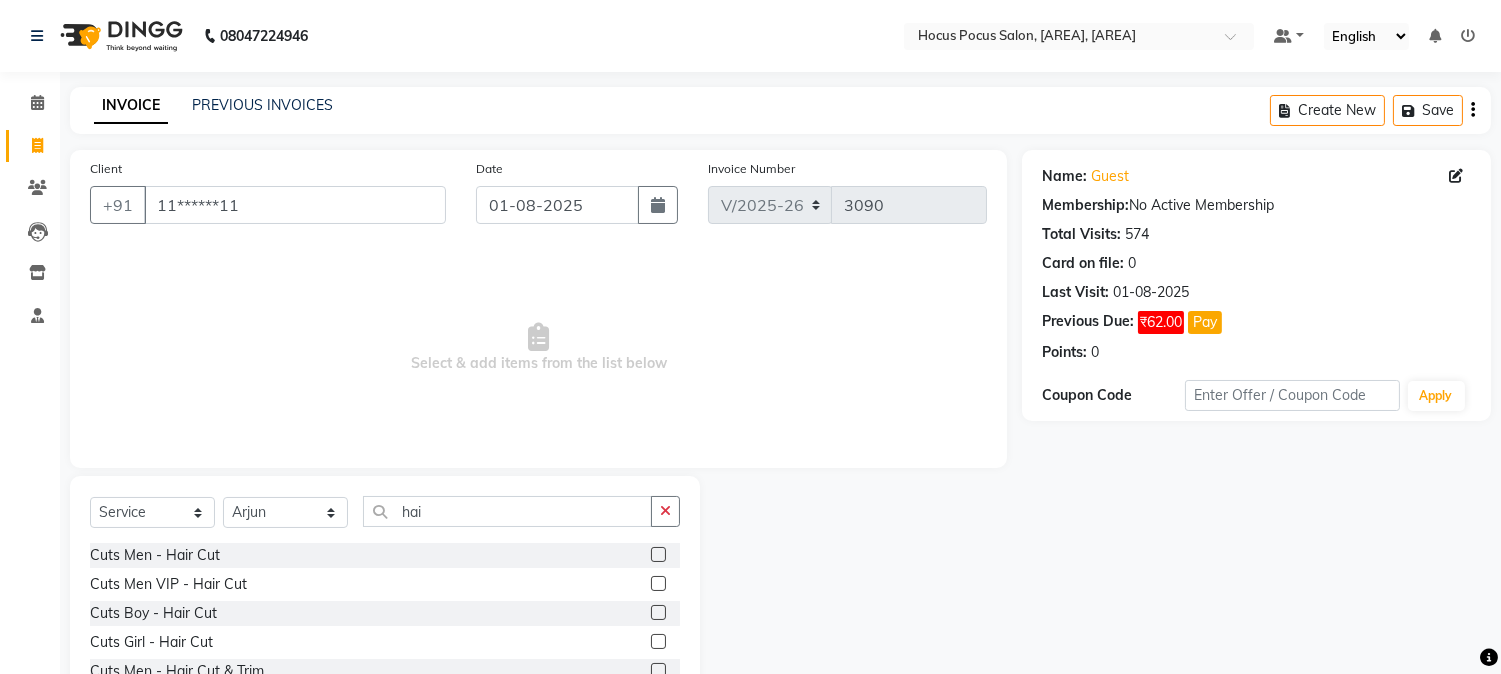 click 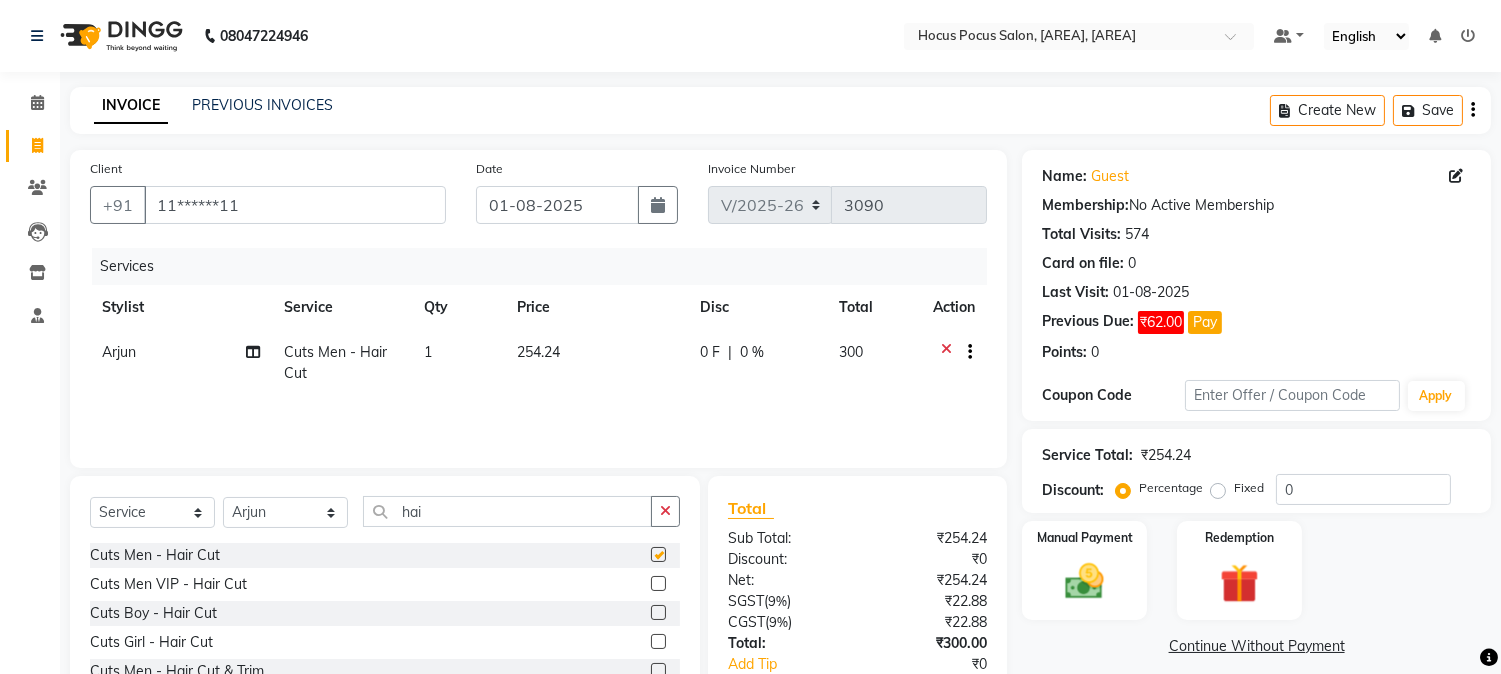 checkbox on "false" 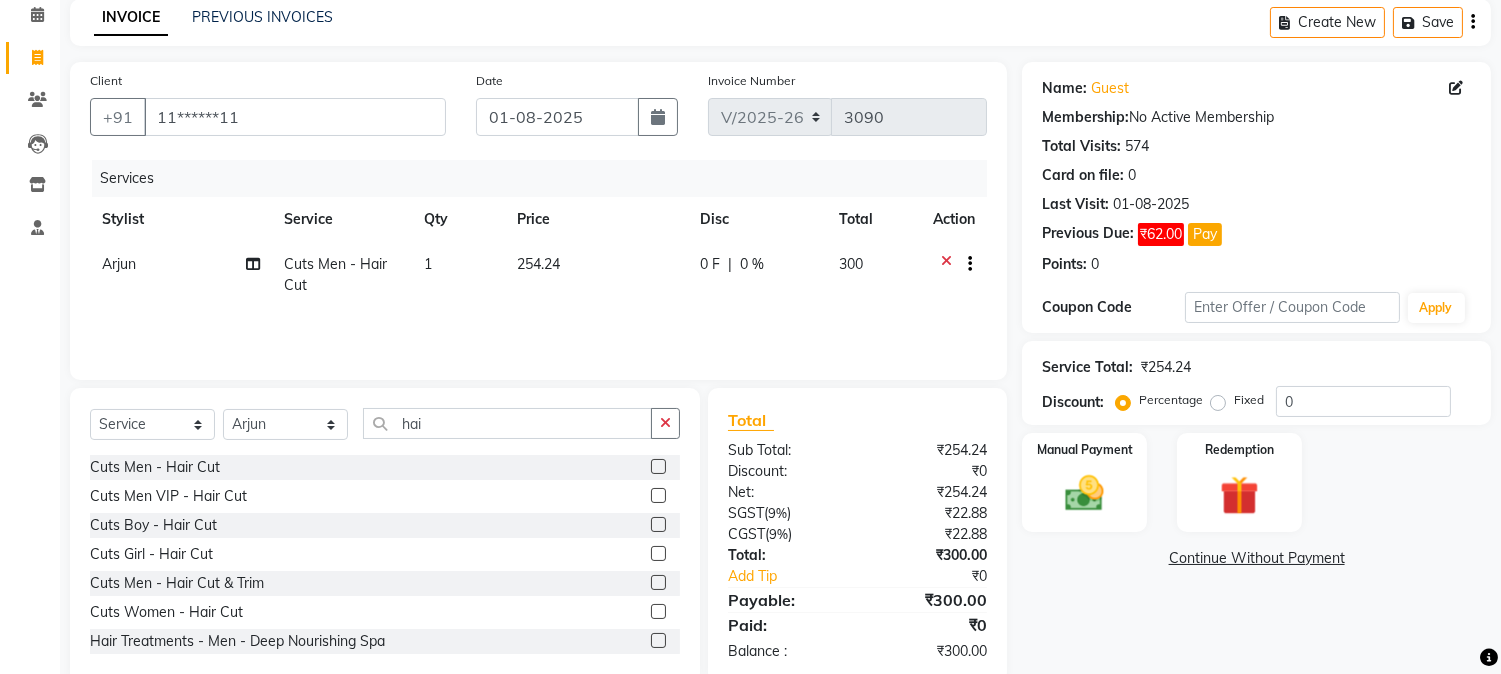 scroll, scrollTop: 126, scrollLeft: 0, axis: vertical 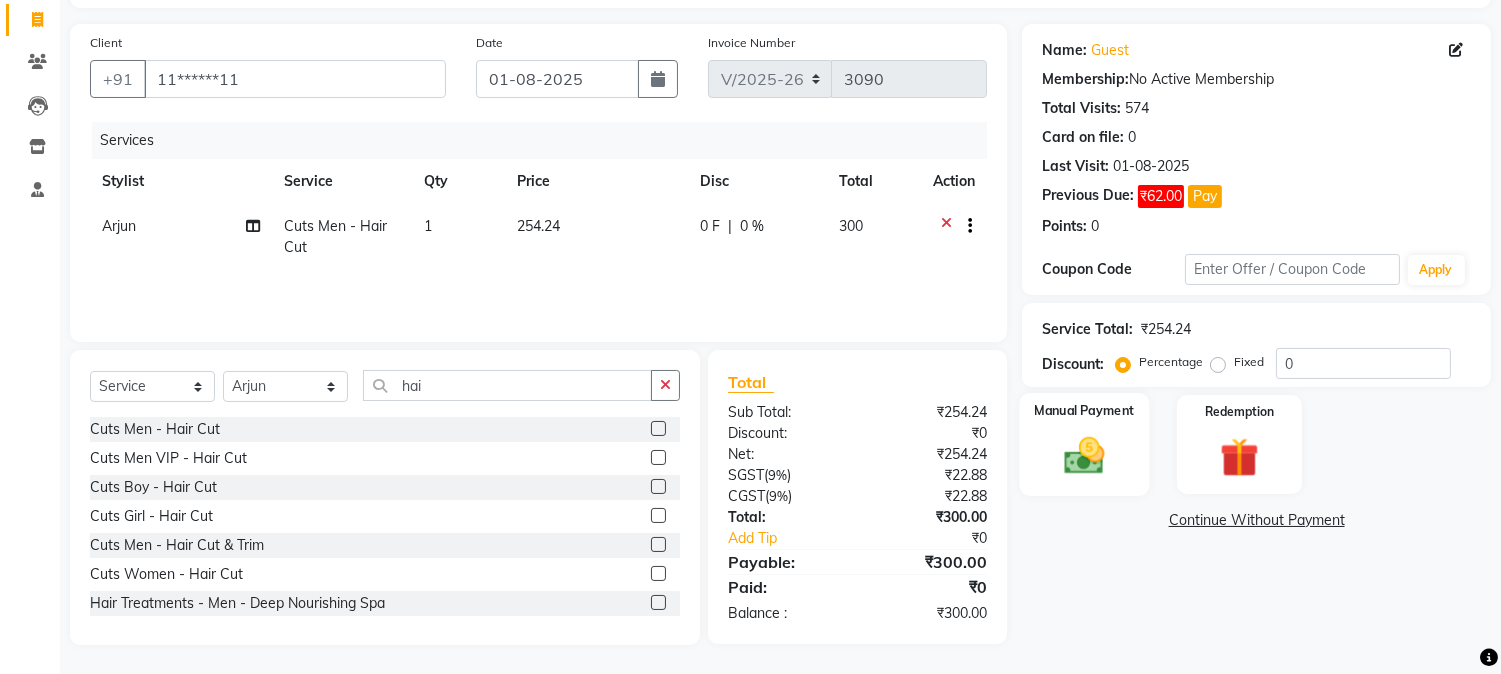 click 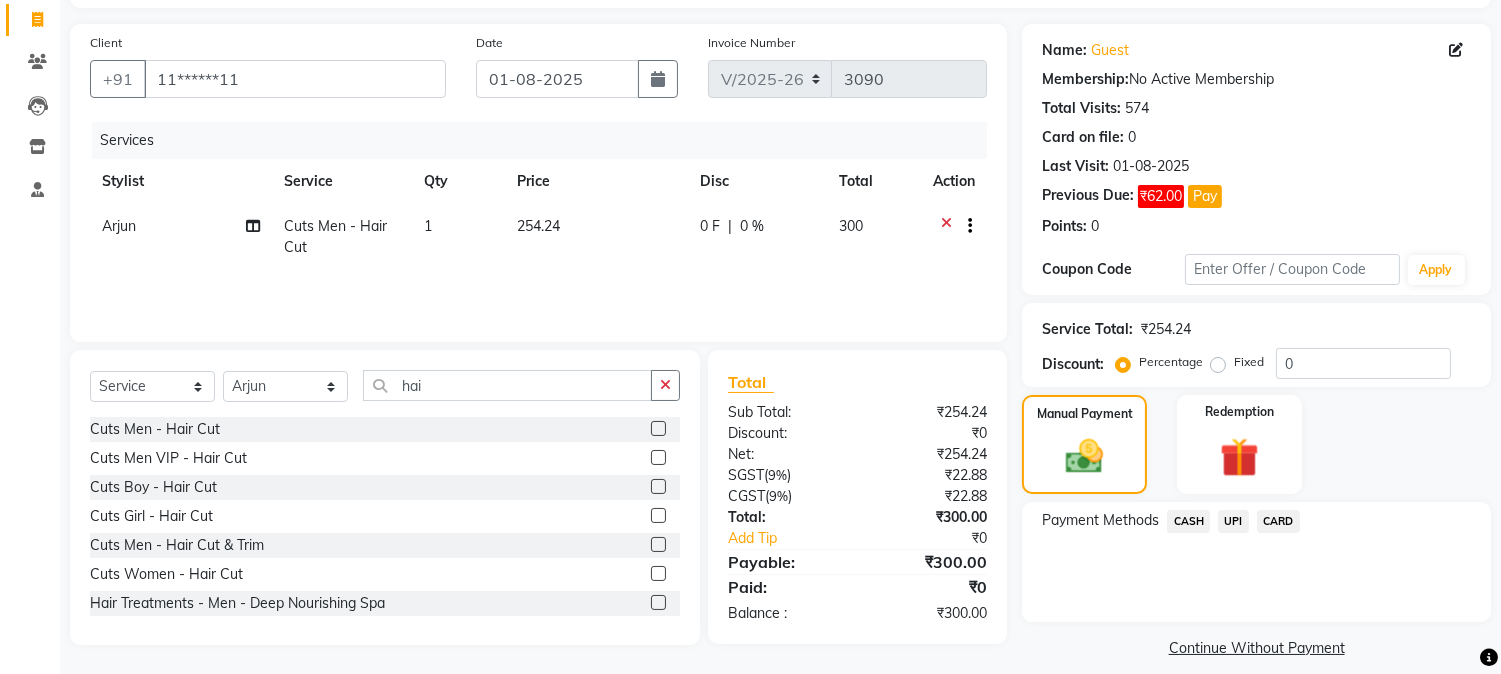 click on "UPI" 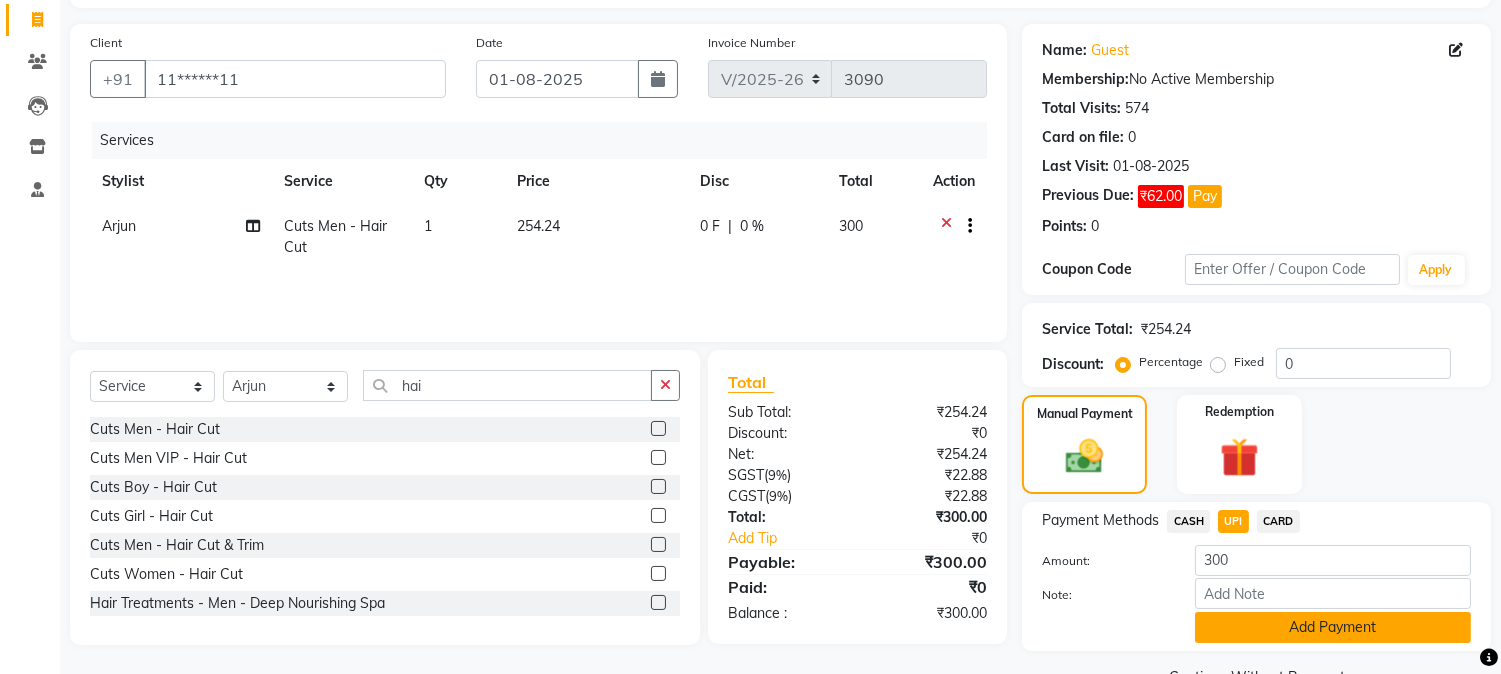 click on "Add Payment" 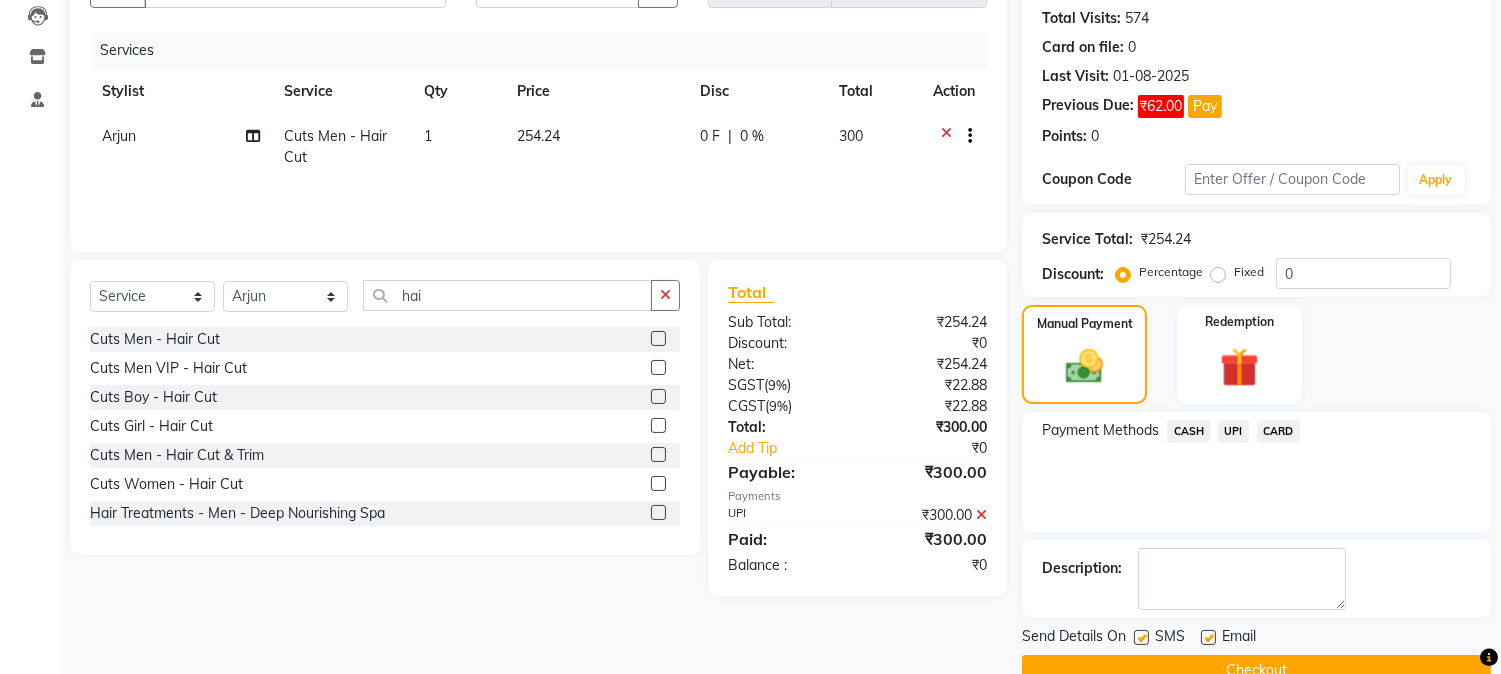 scroll, scrollTop: 257, scrollLeft: 0, axis: vertical 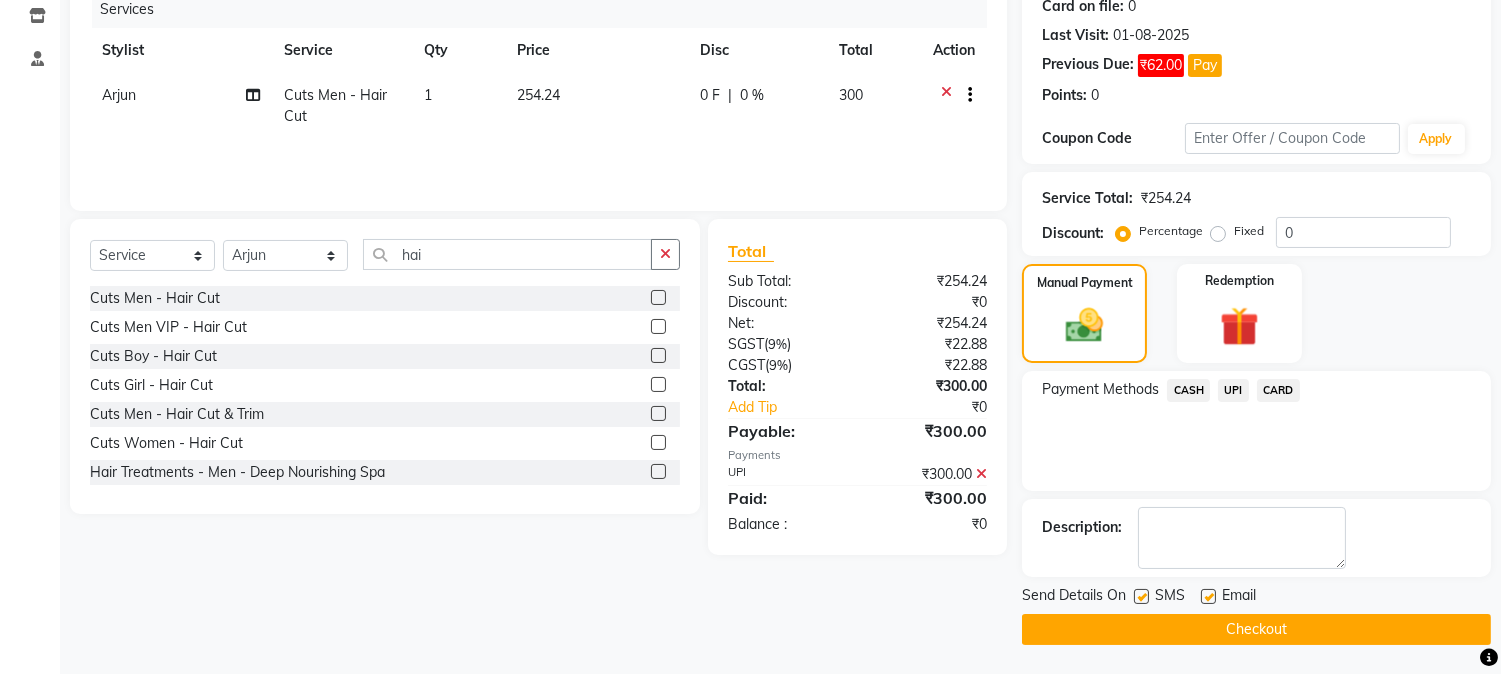 click 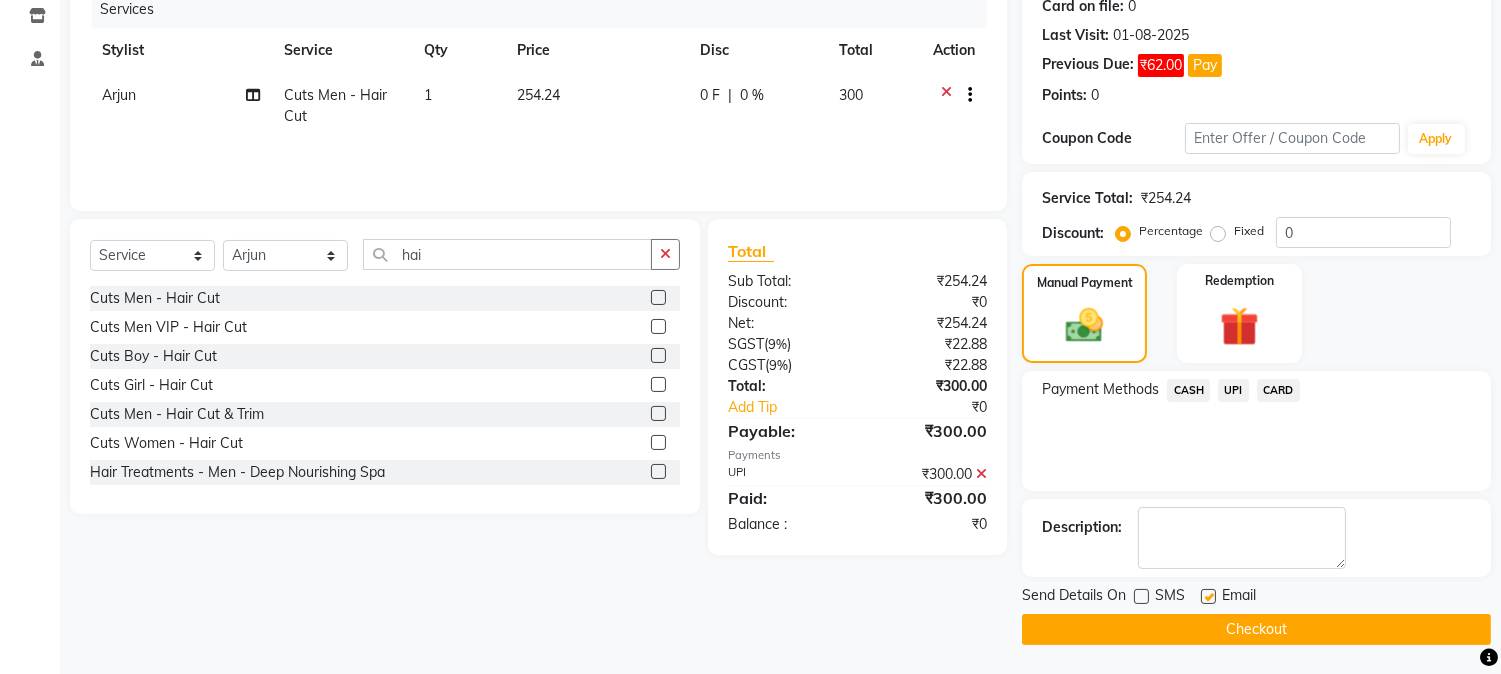 click on "Checkout" 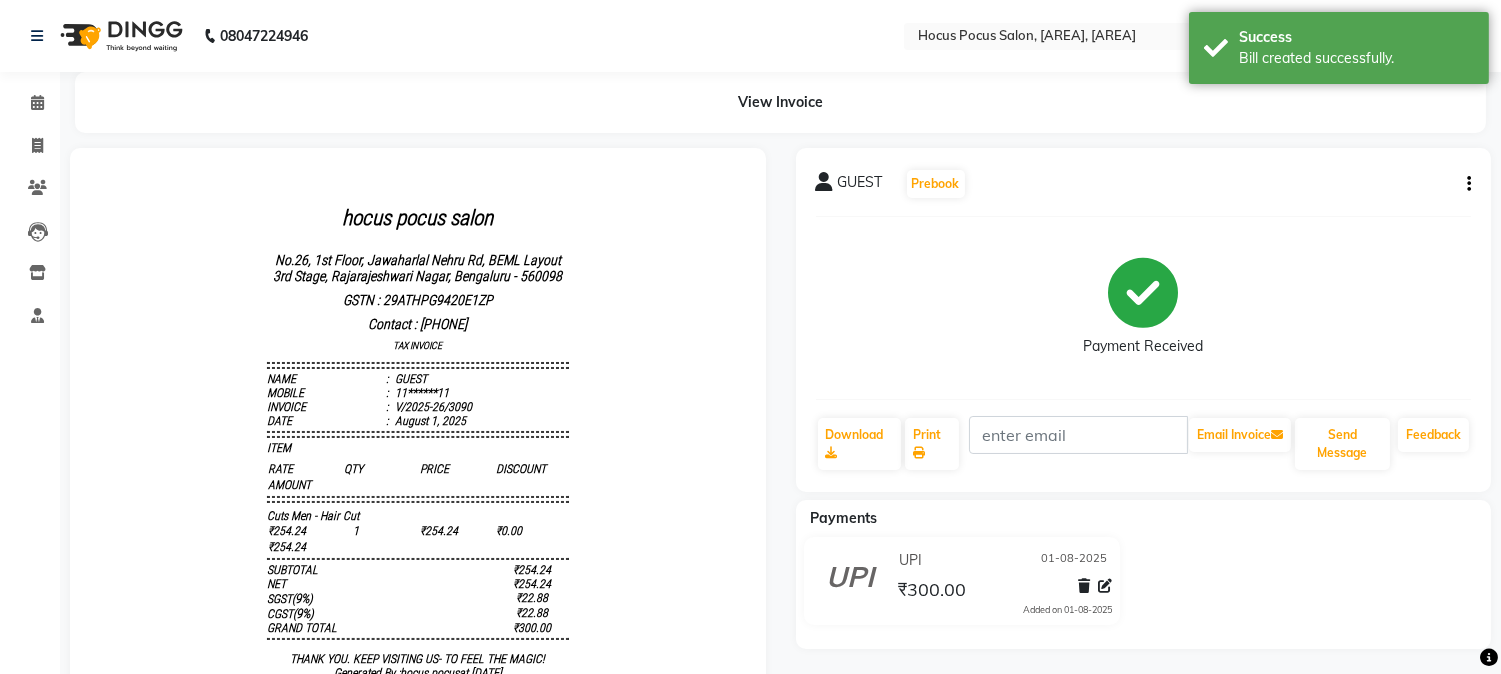 scroll, scrollTop: 0, scrollLeft: 0, axis: both 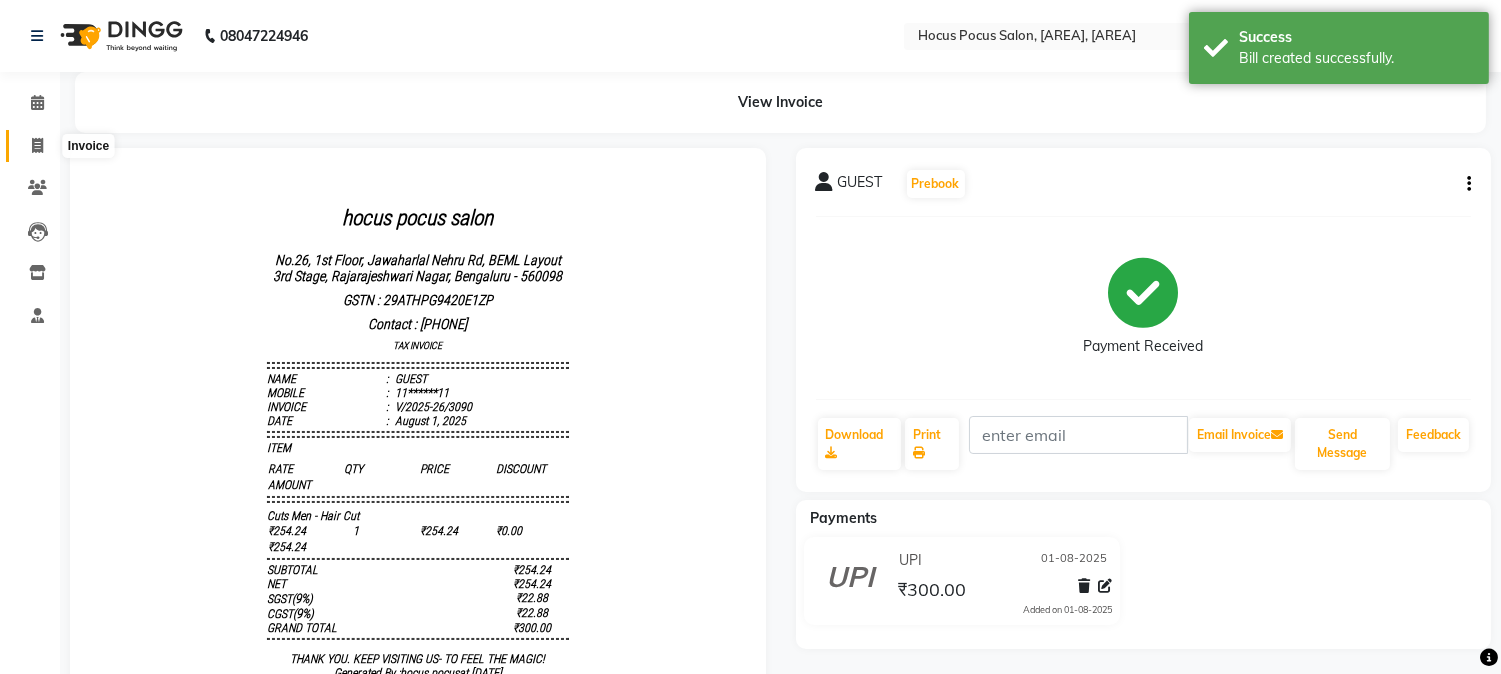 click 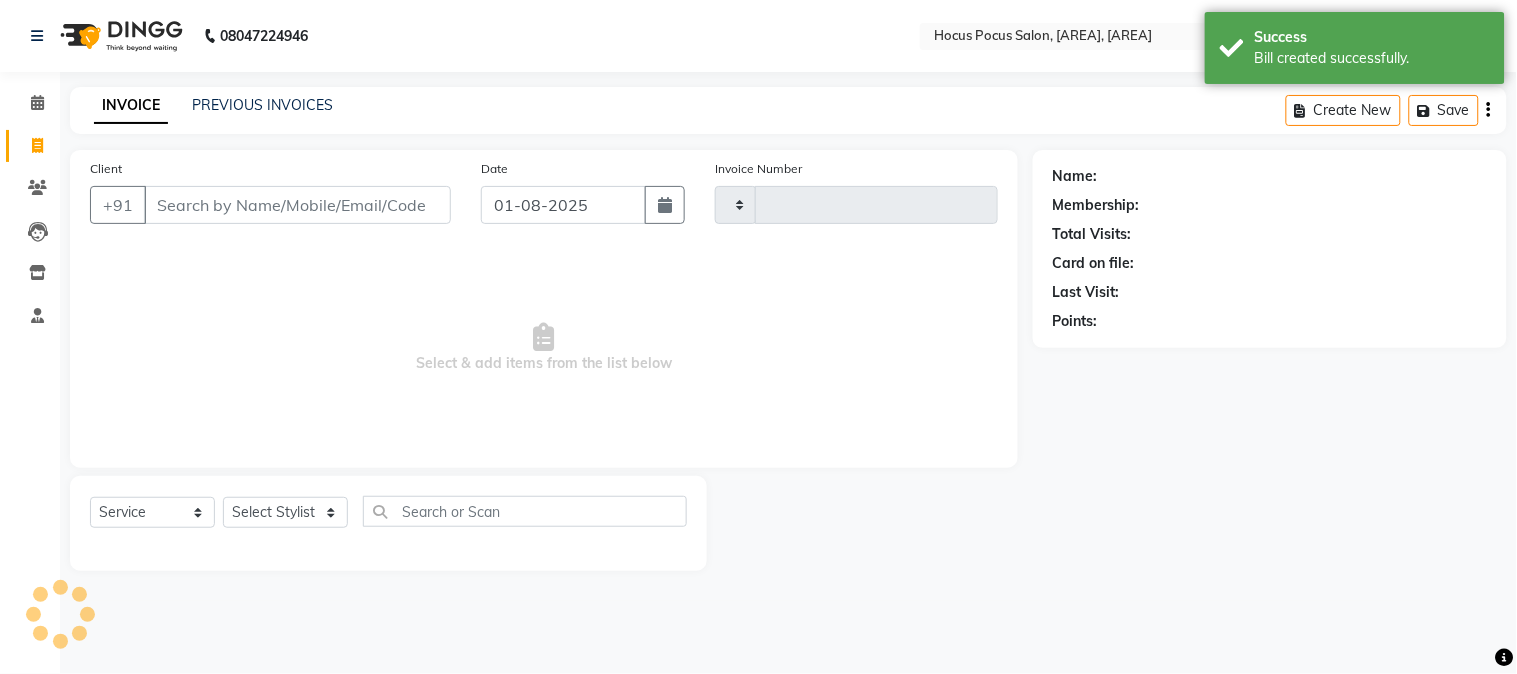 type on "3091" 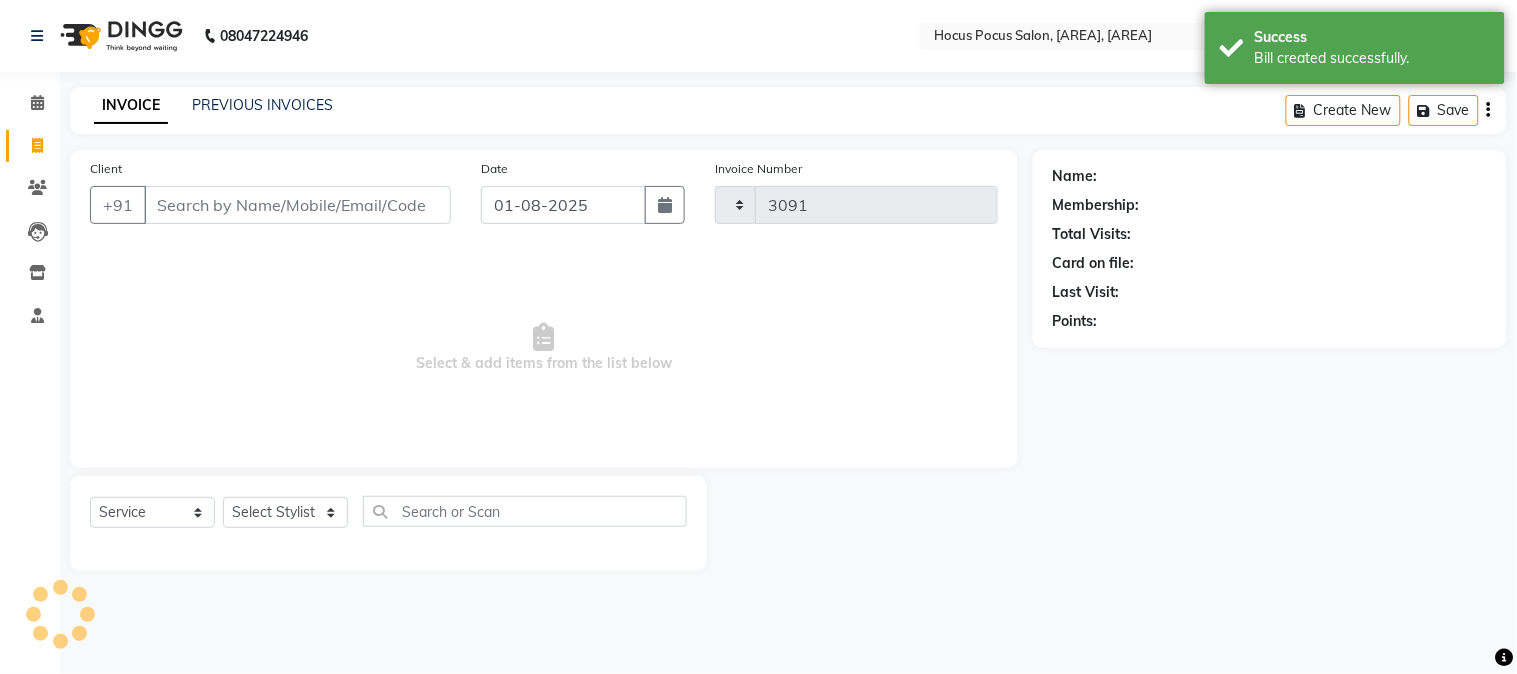 select on "5019" 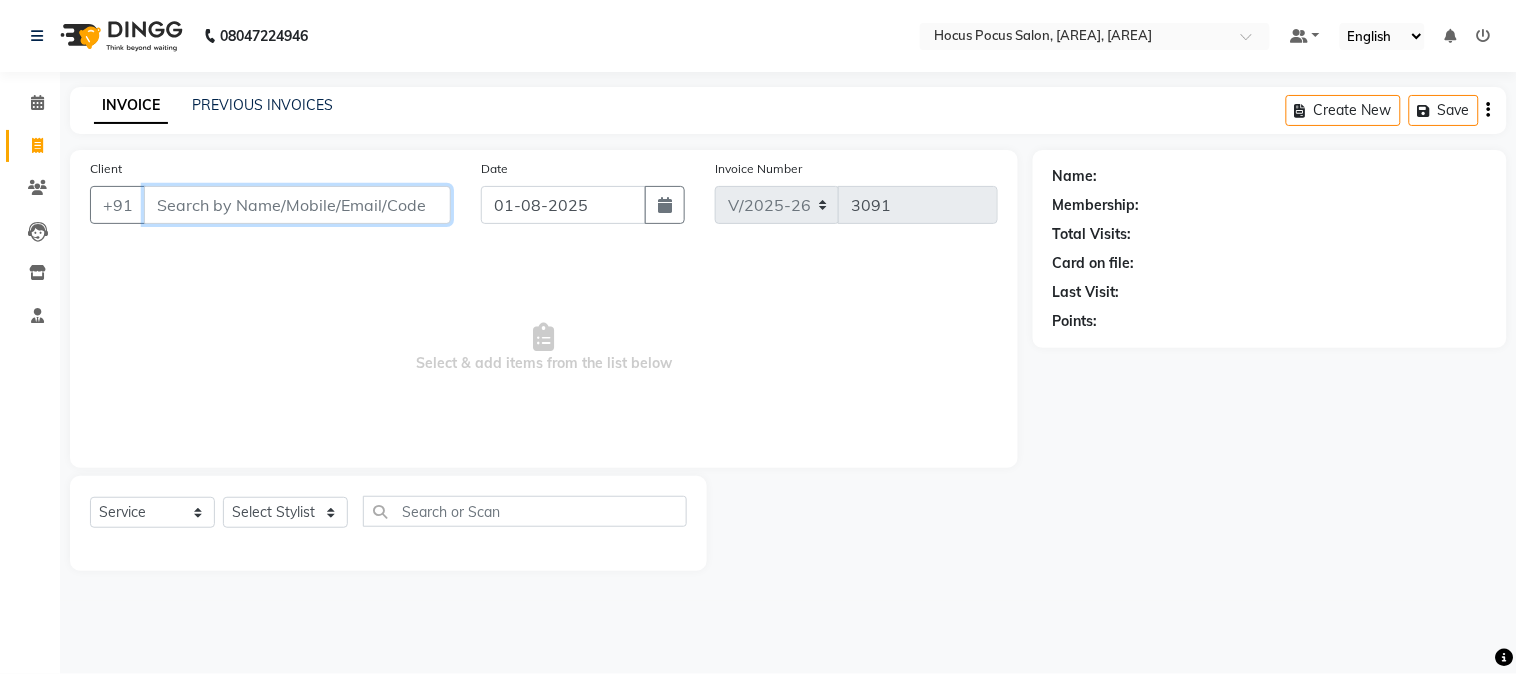 click on "Client" at bounding box center [297, 205] 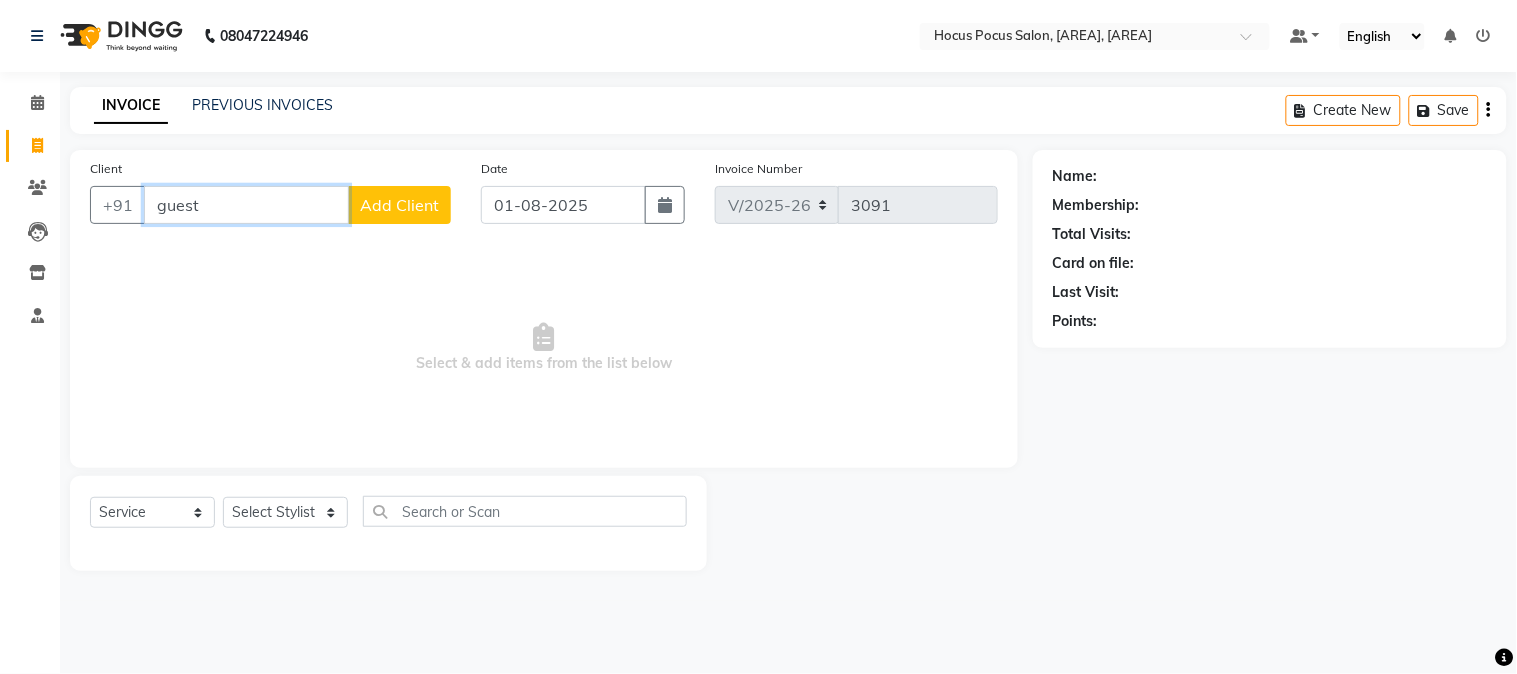 type on "guest" 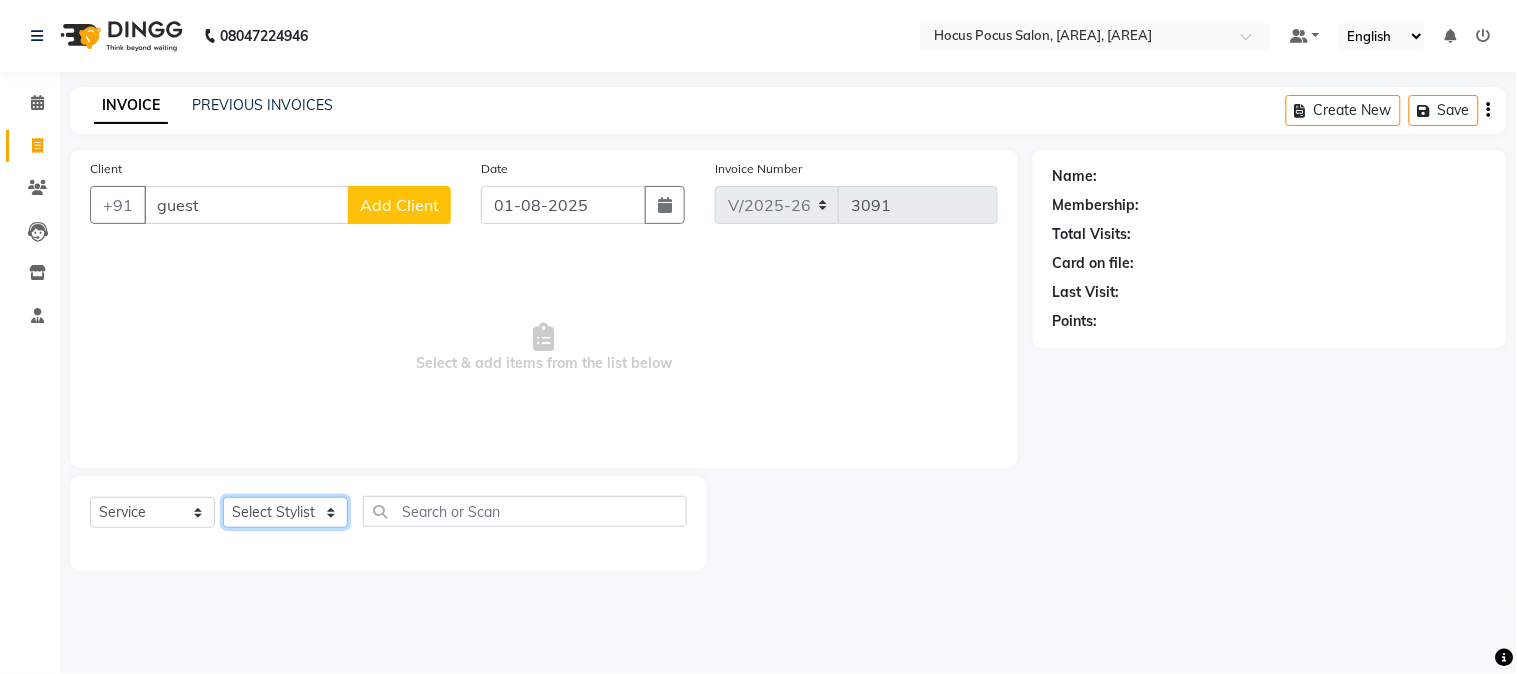 click on "Select Stylist Amar  Arjun Eliza hocus pocus Jonathan Maya Mona Neha Ravi Salima Sonam" 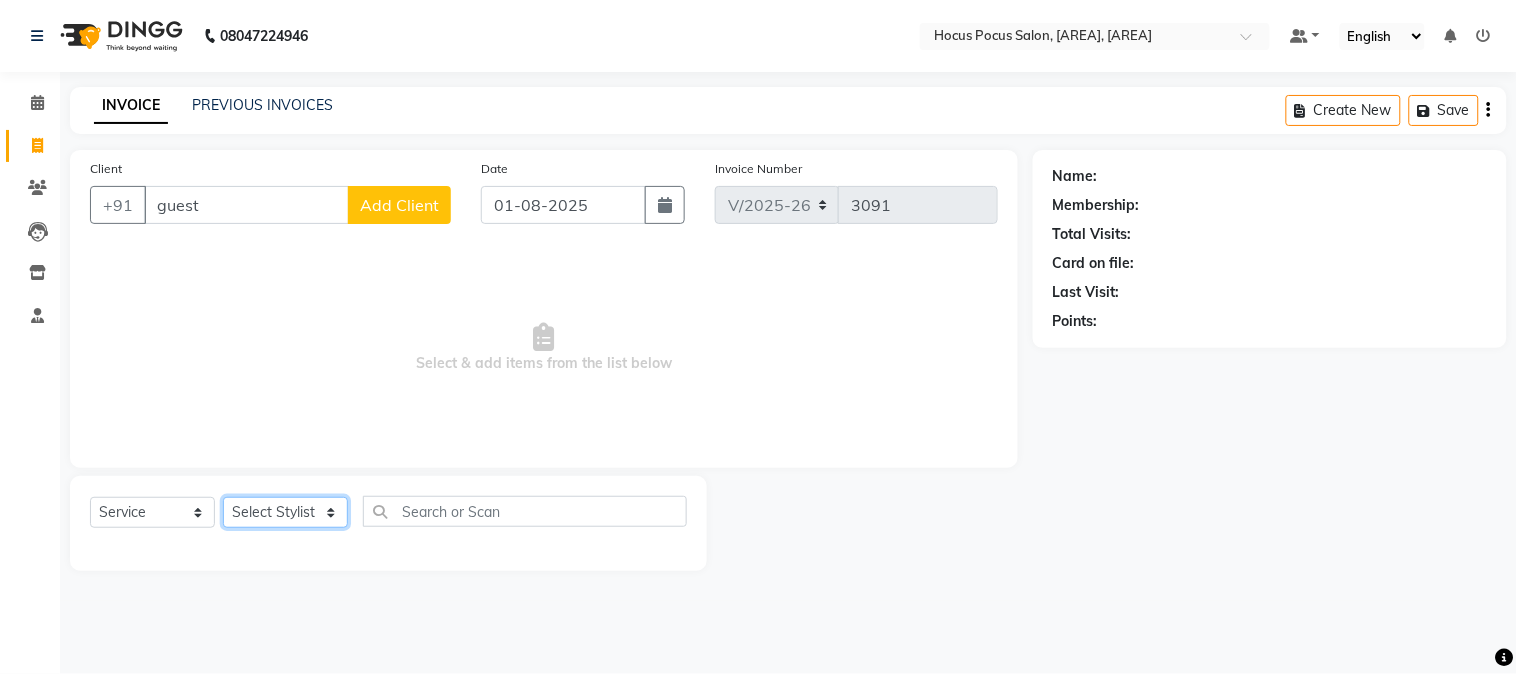 select on "32995" 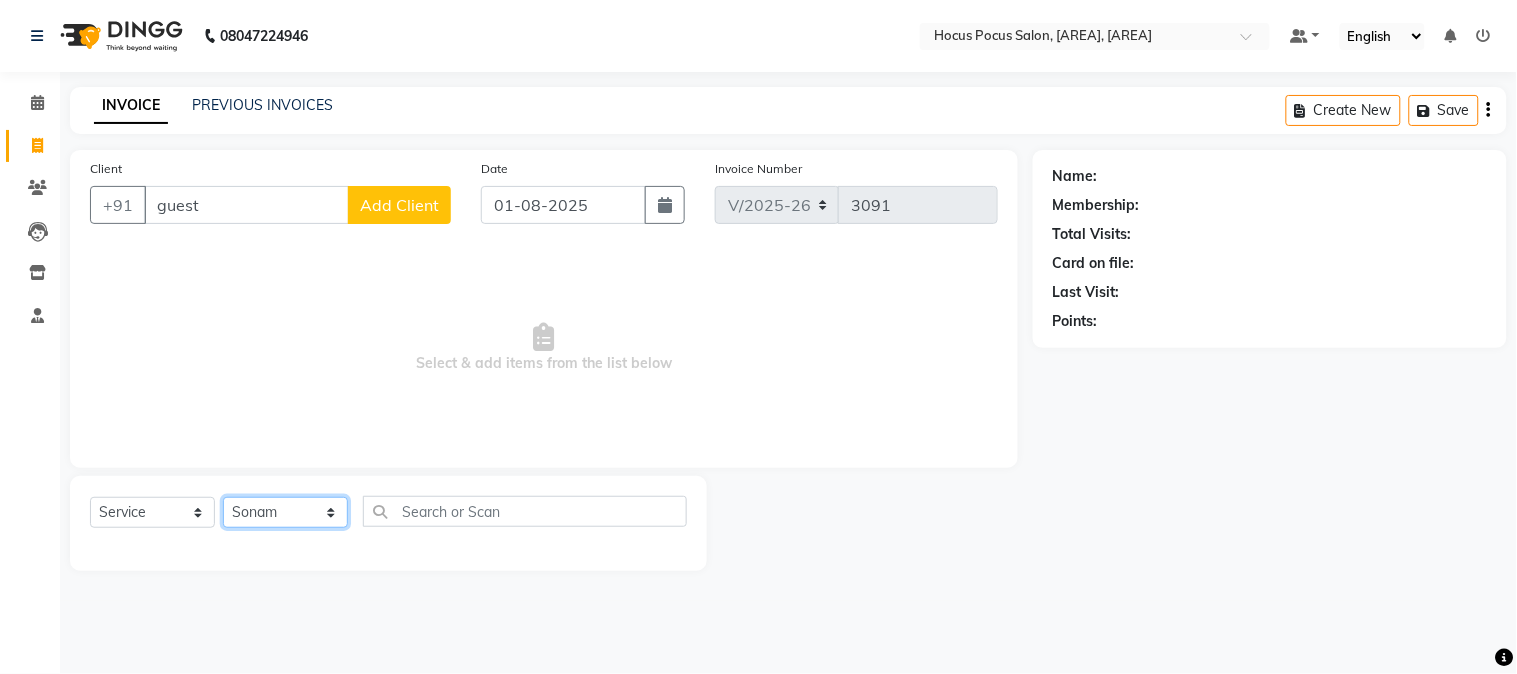 click on "Select Stylist Amar  Arjun Eliza hocus pocus Jonathan Maya Mona Neha Ravi Salima Sonam" 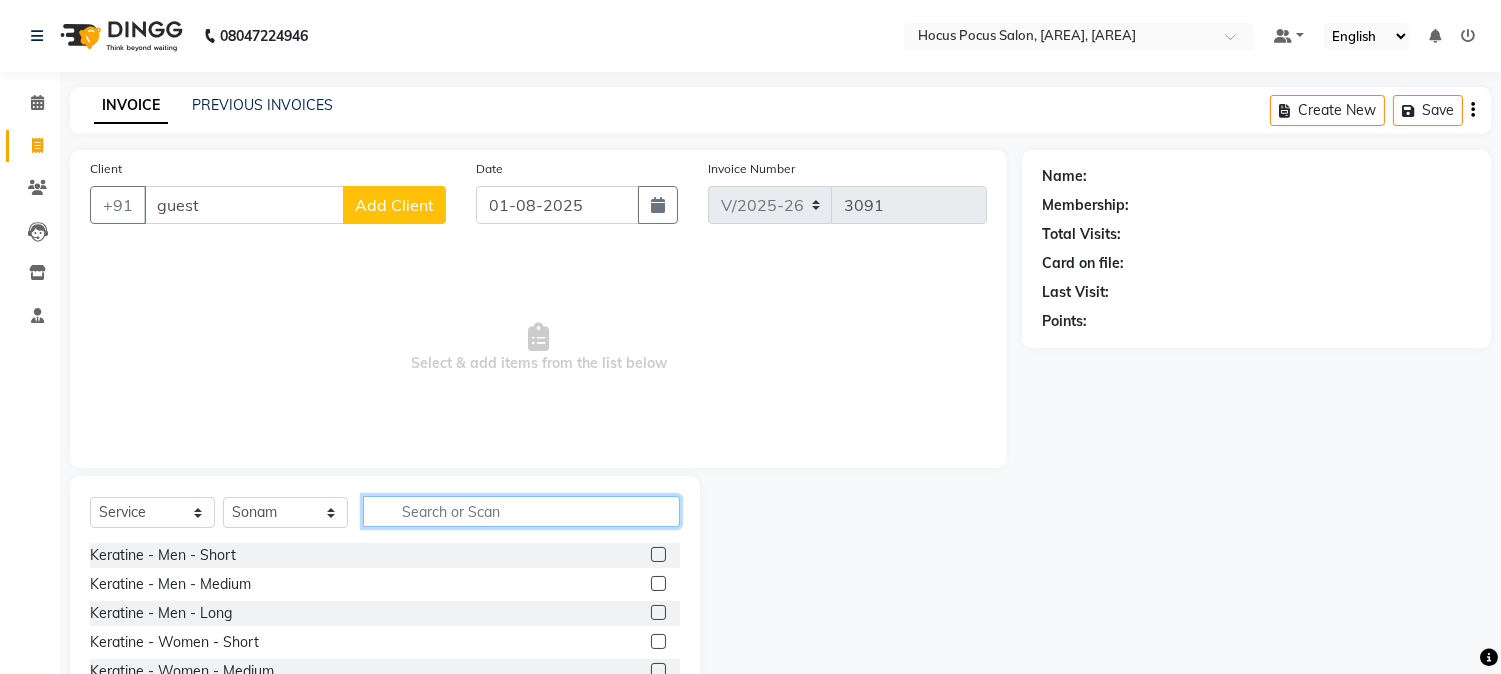 click 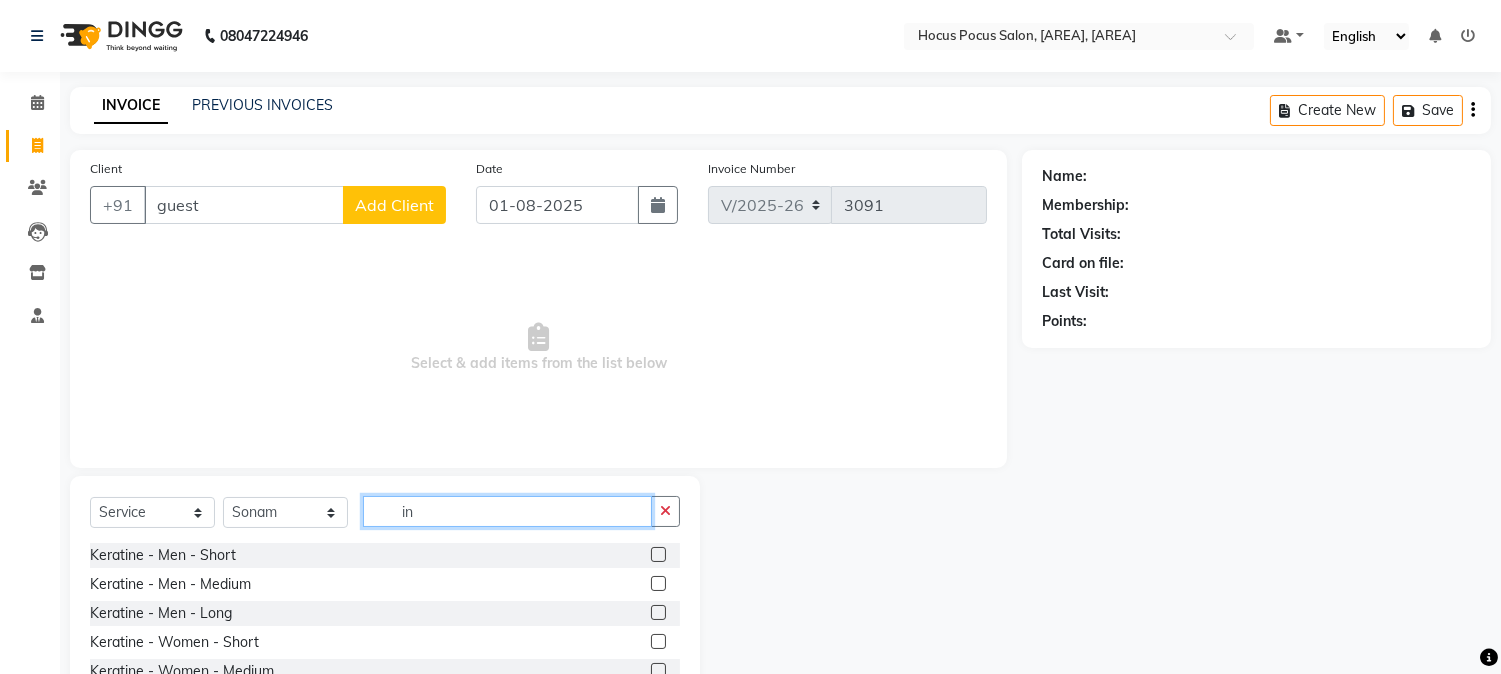 type on "i" 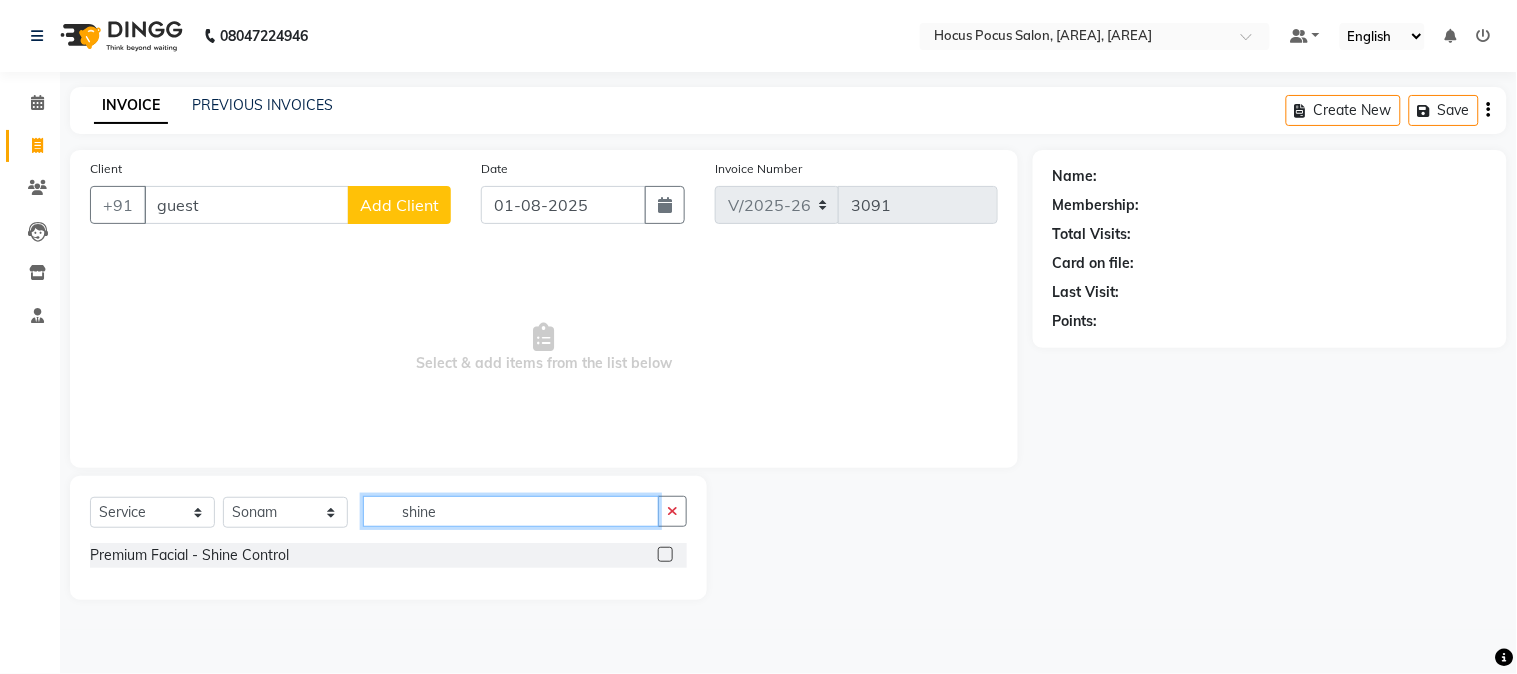 type on "shine" 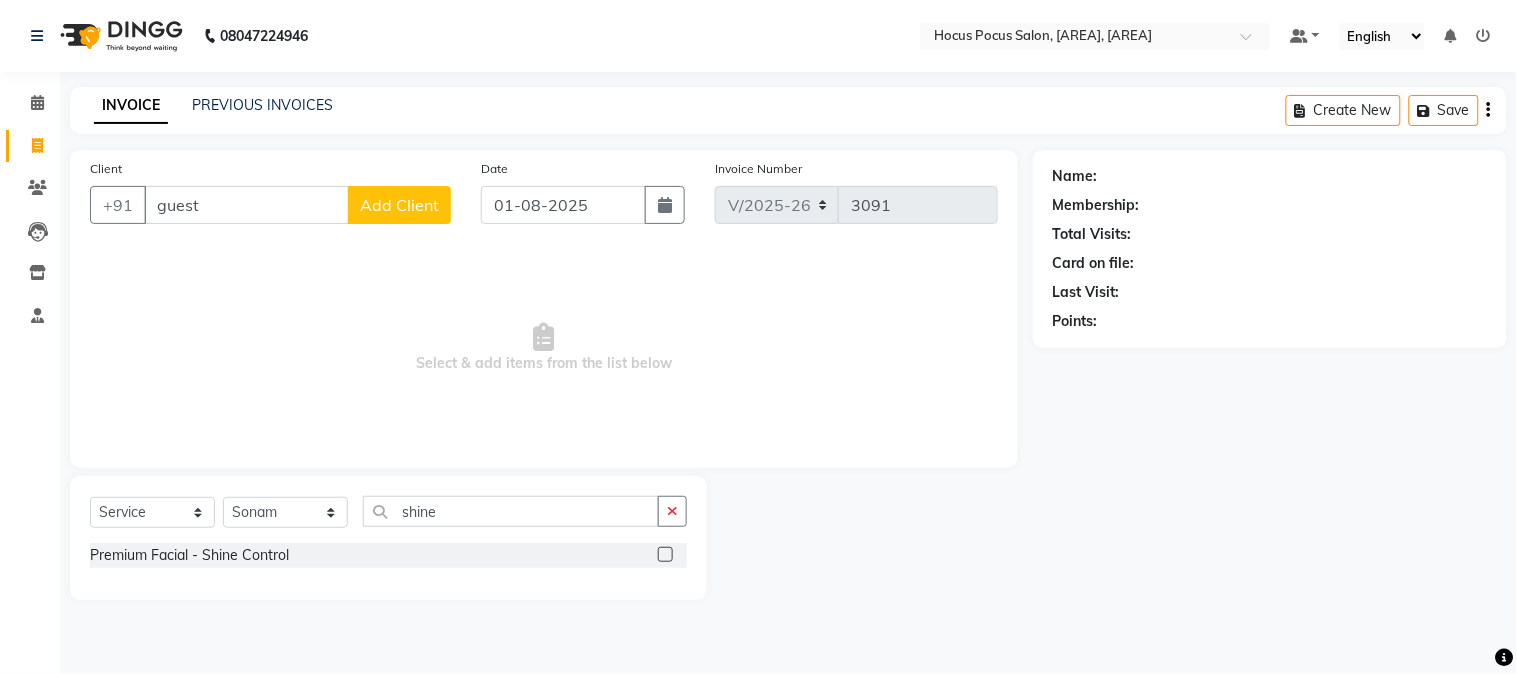 click 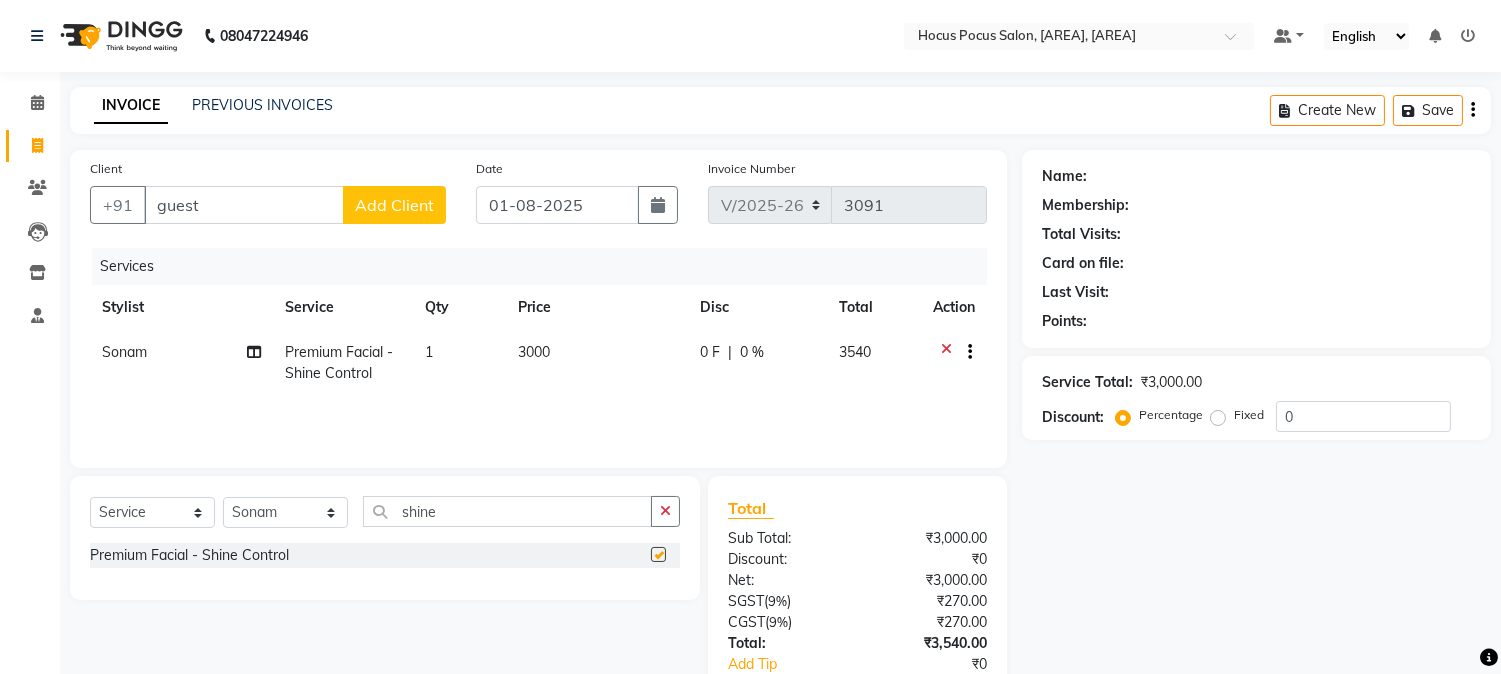 checkbox on "false" 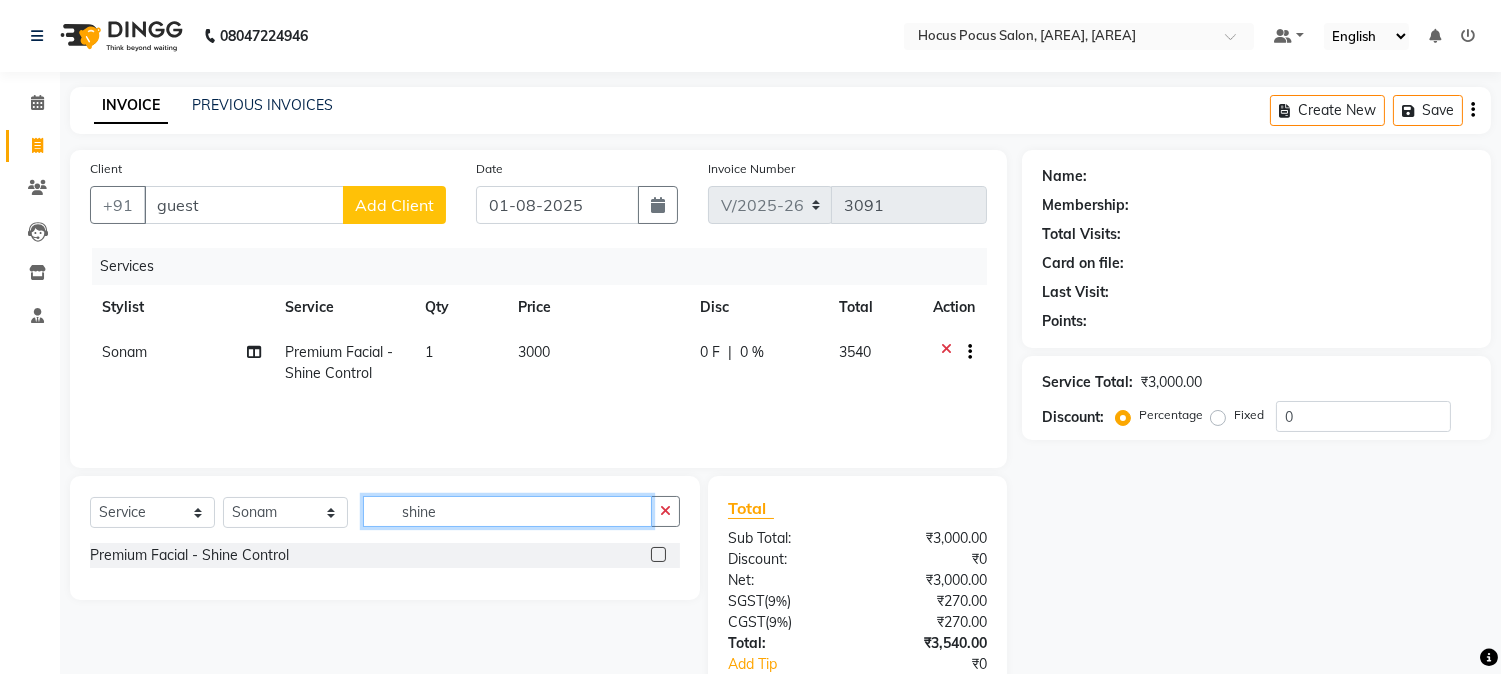 click on "shine" 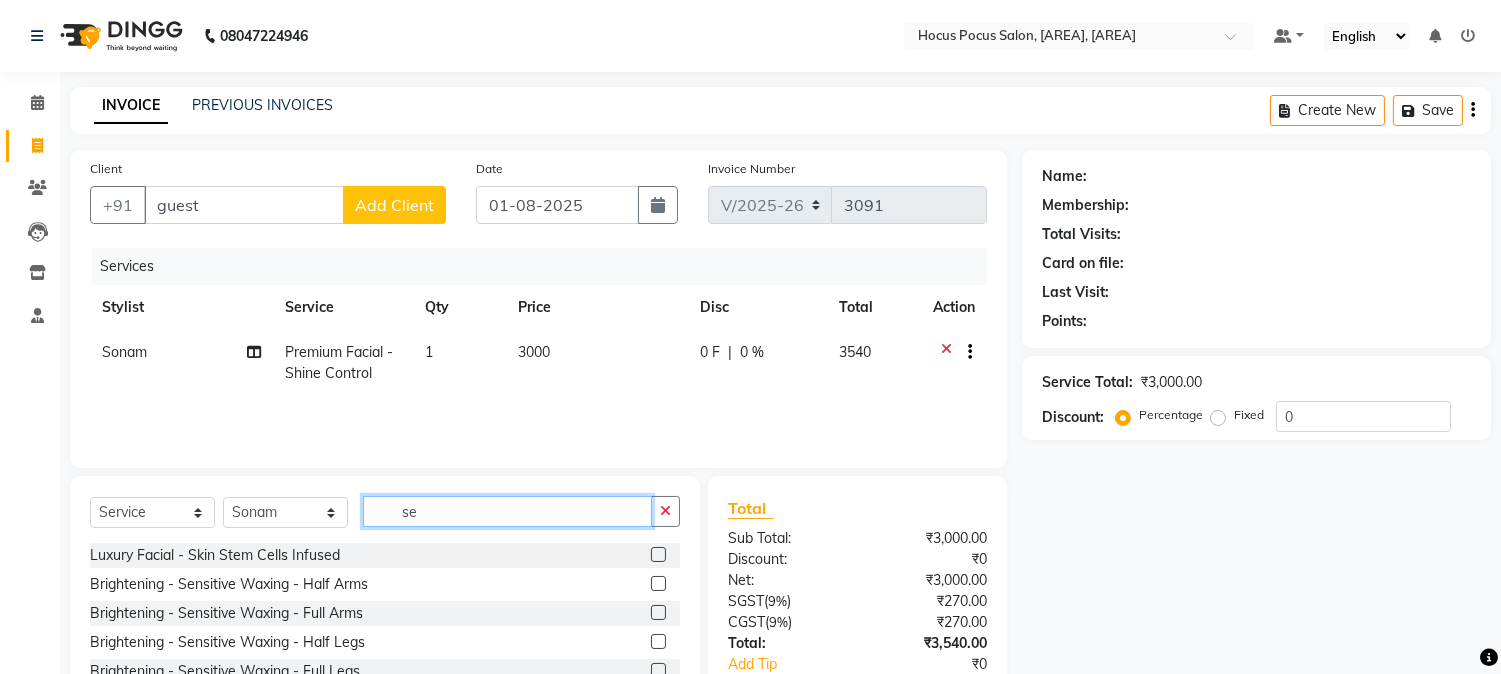 type on "se" 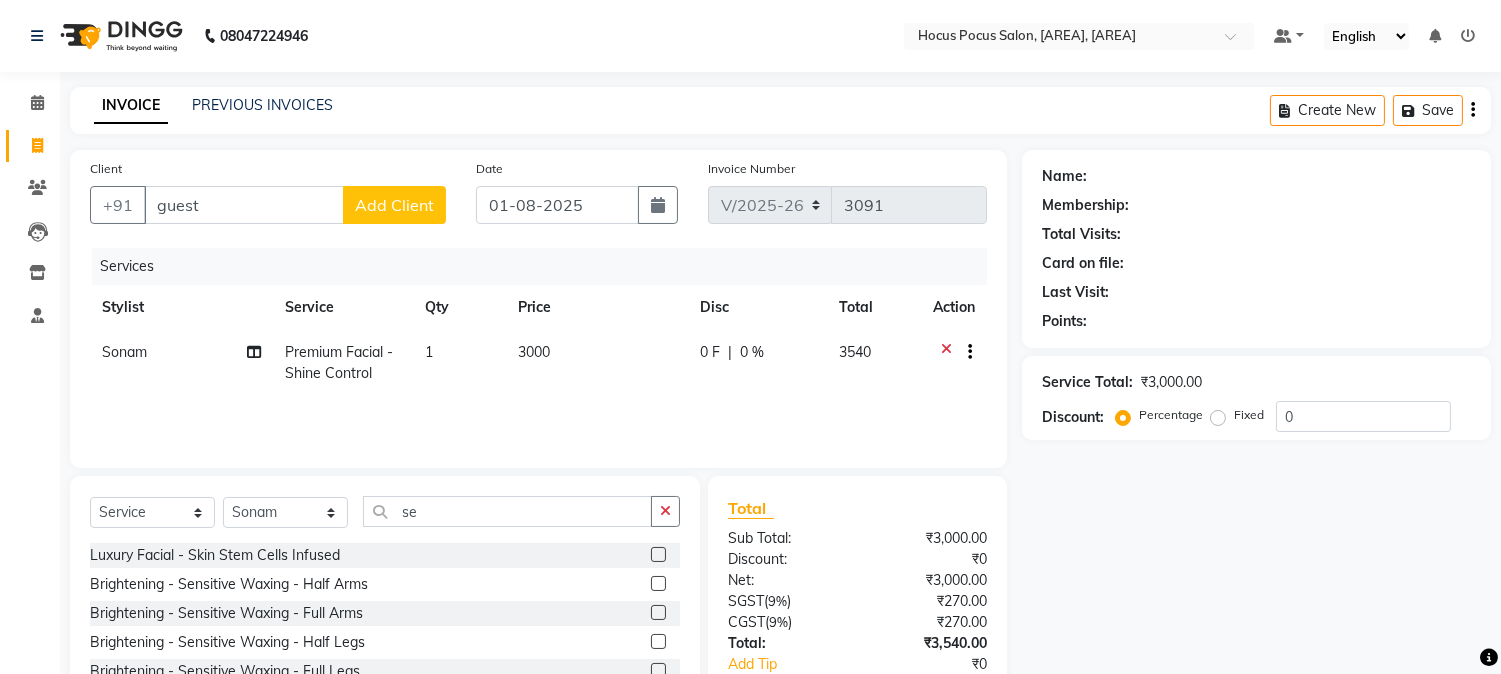 click 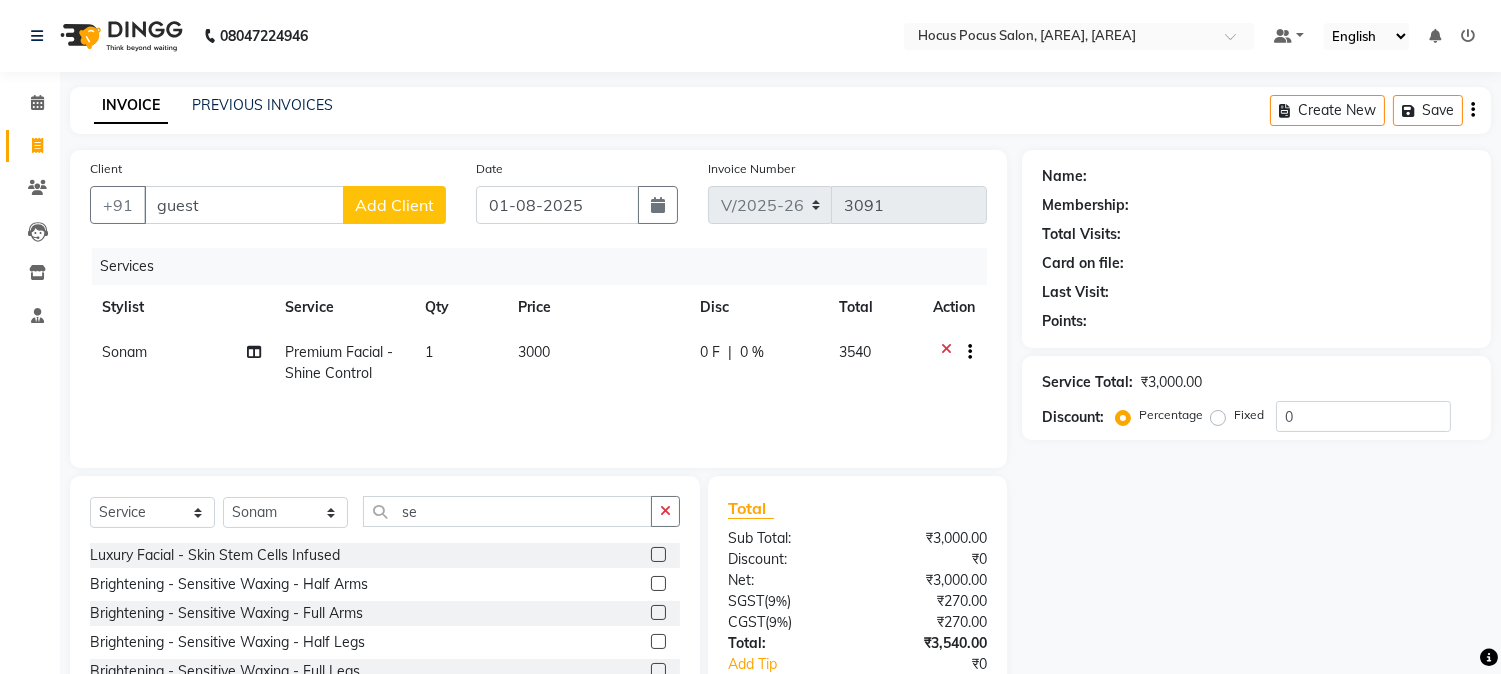click 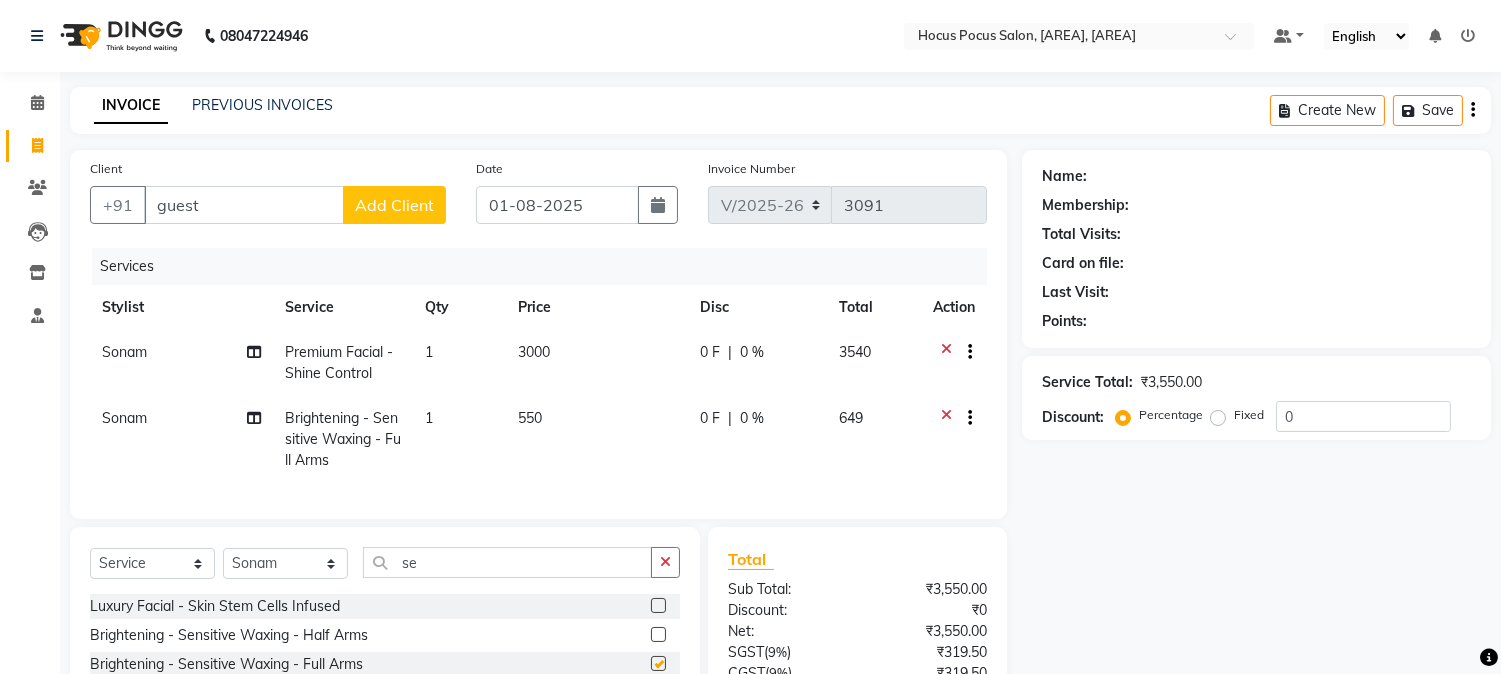 checkbox on "false" 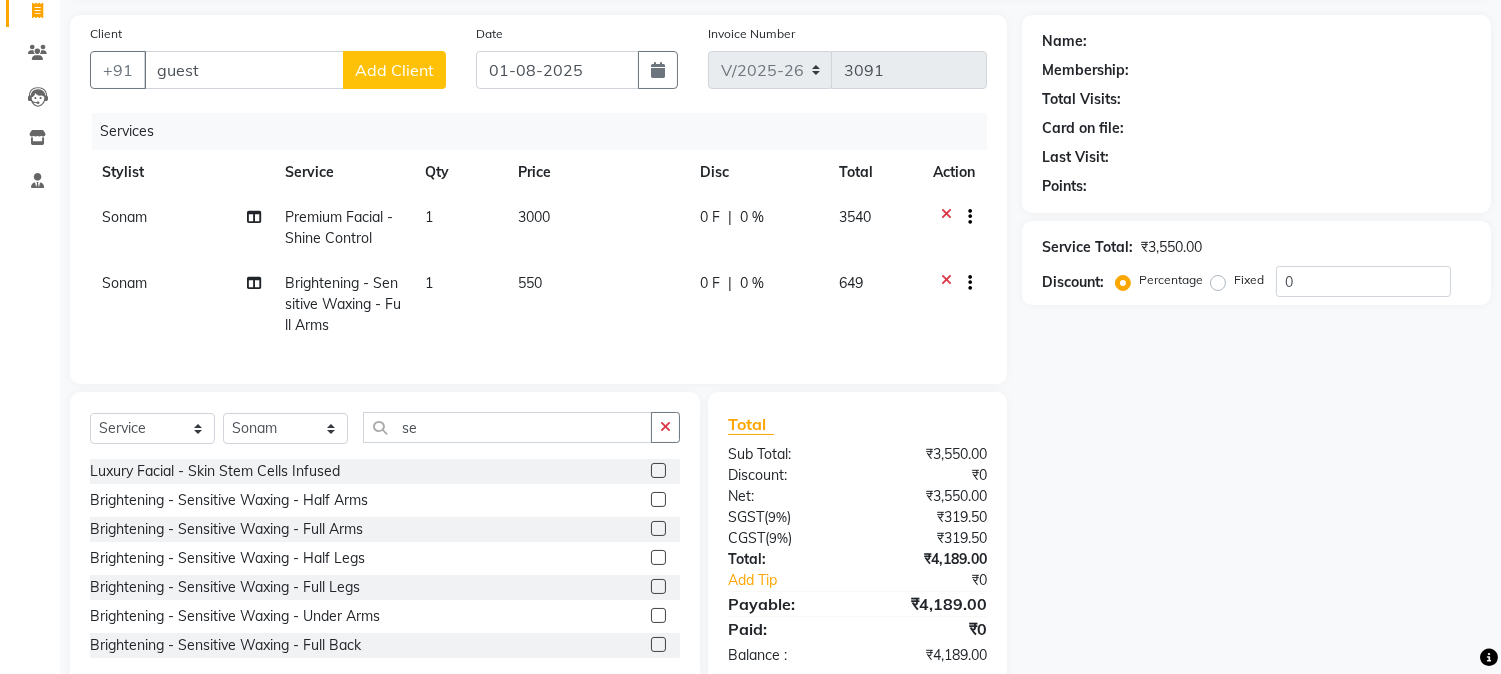 scroll, scrollTop: 177, scrollLeft: 0, axis: vertical 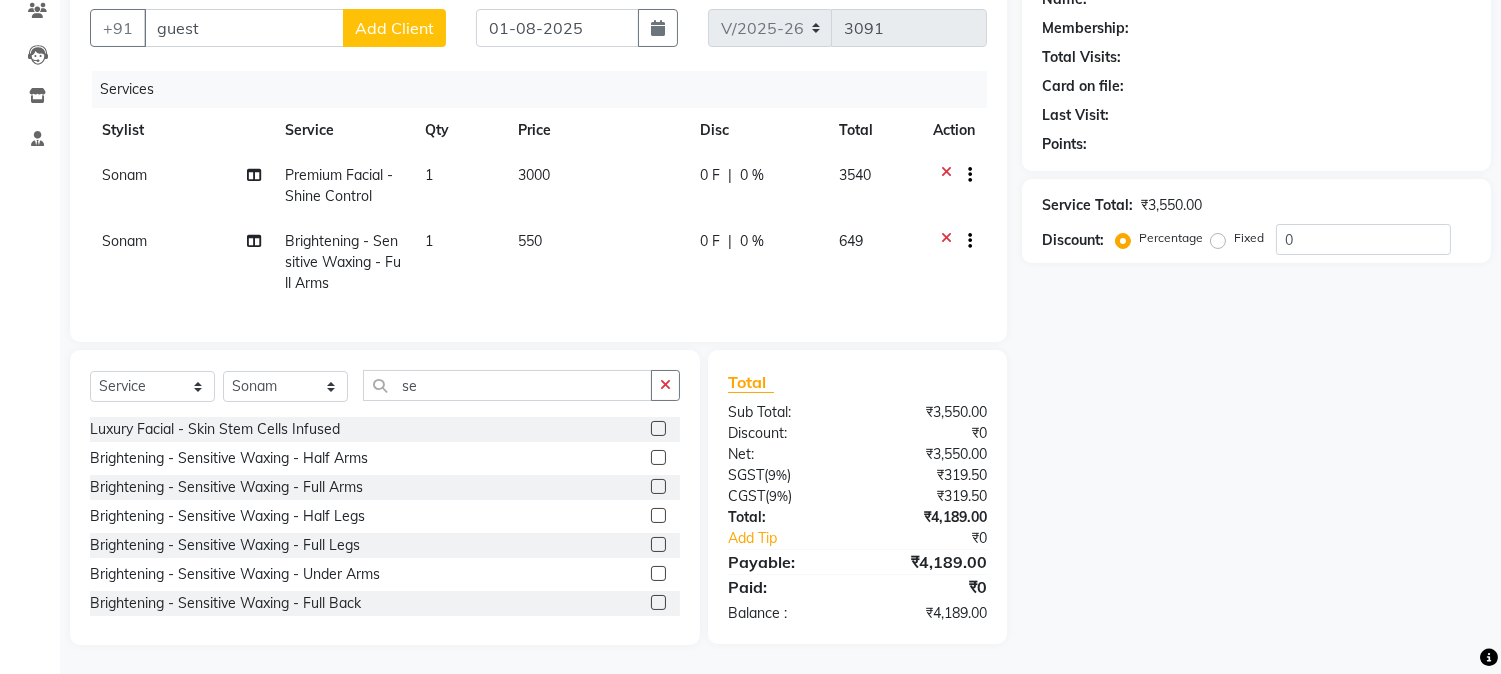 click 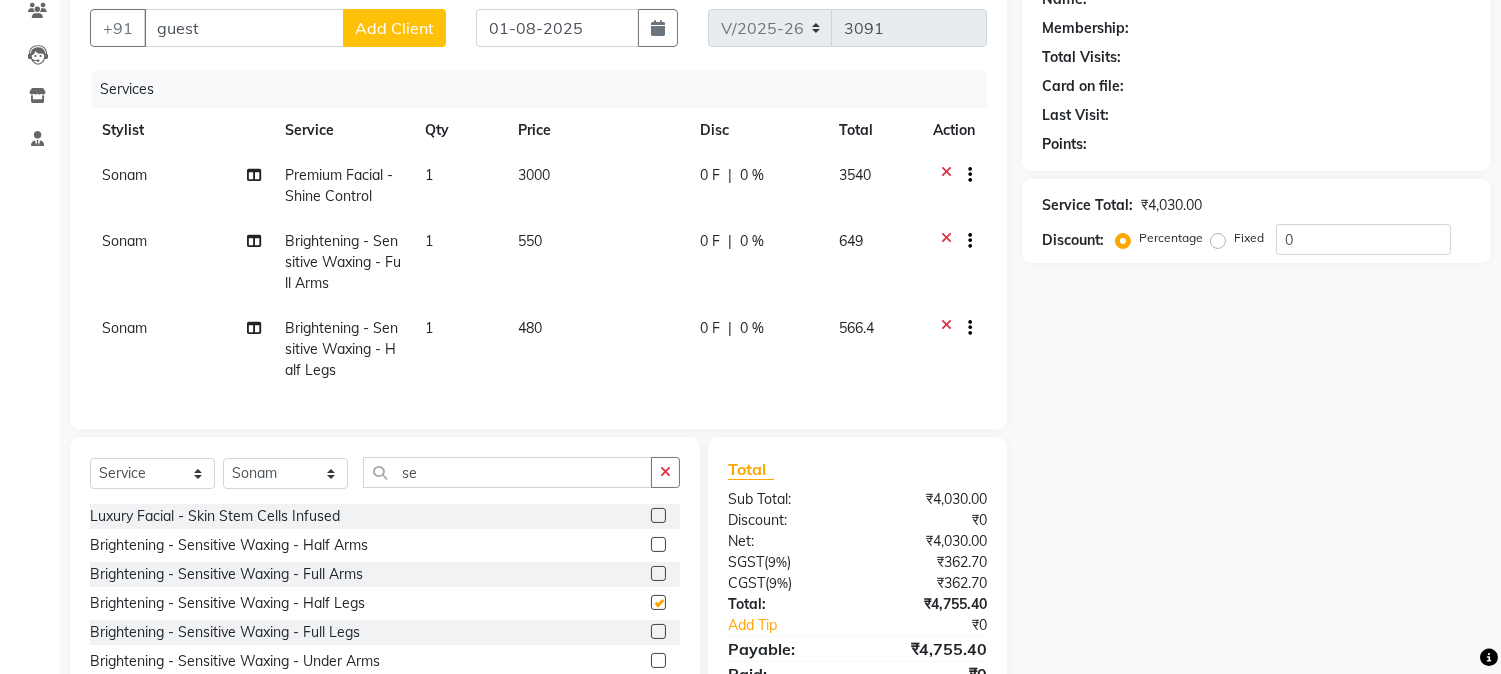 checkbox on "false" 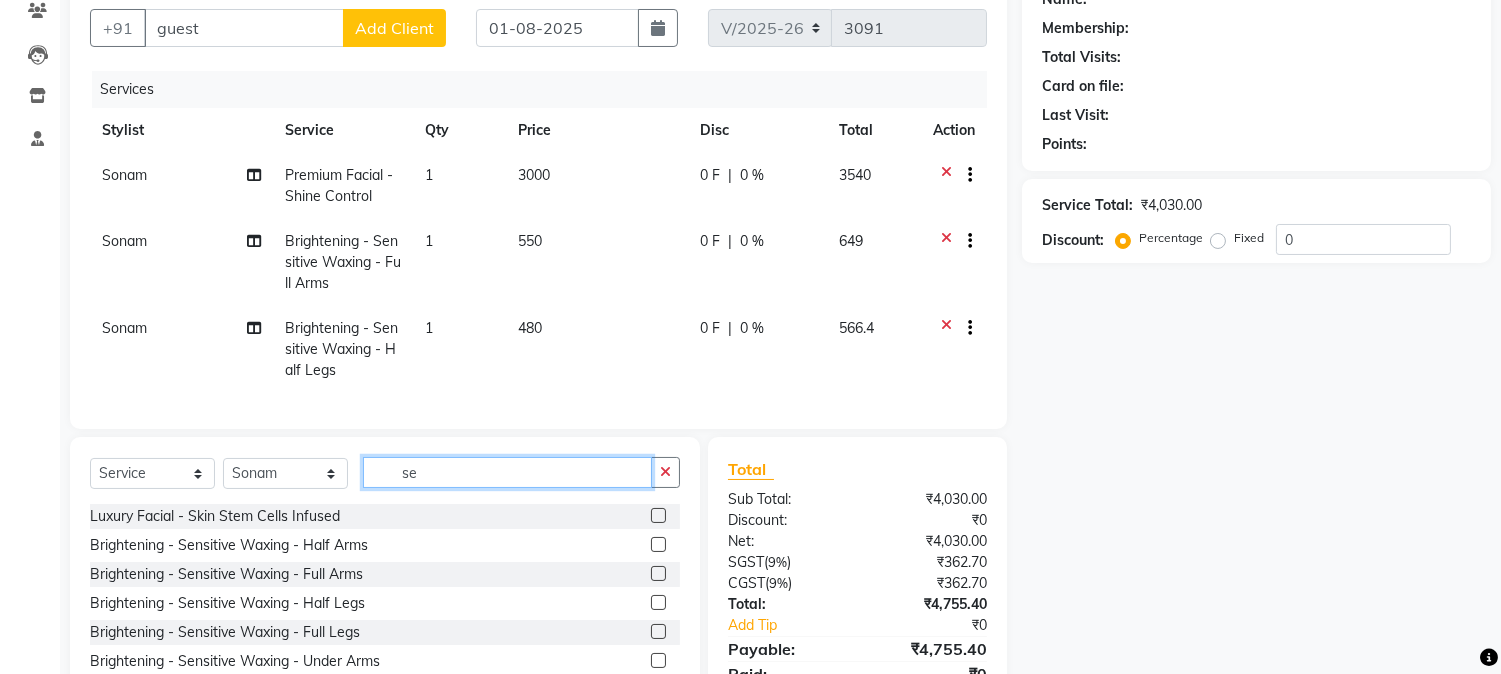 click on "se" 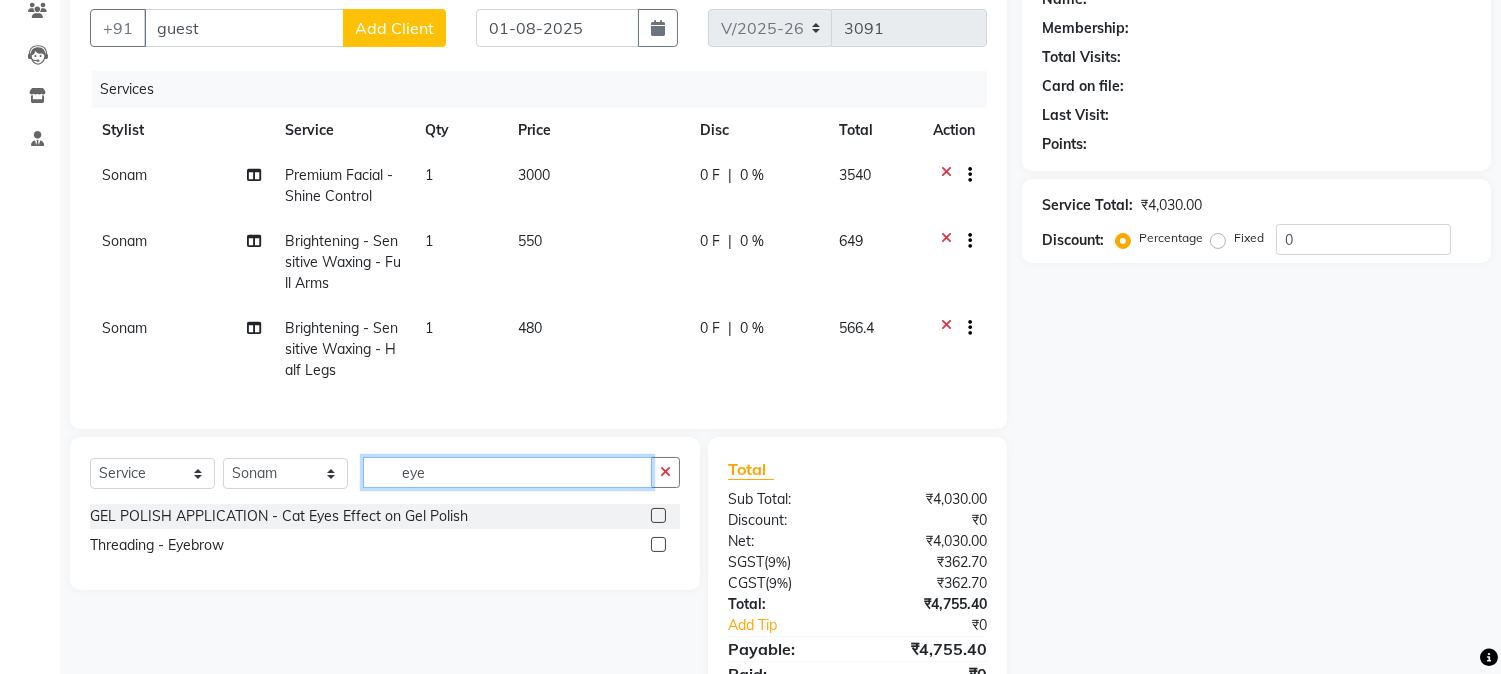 type on "eye" 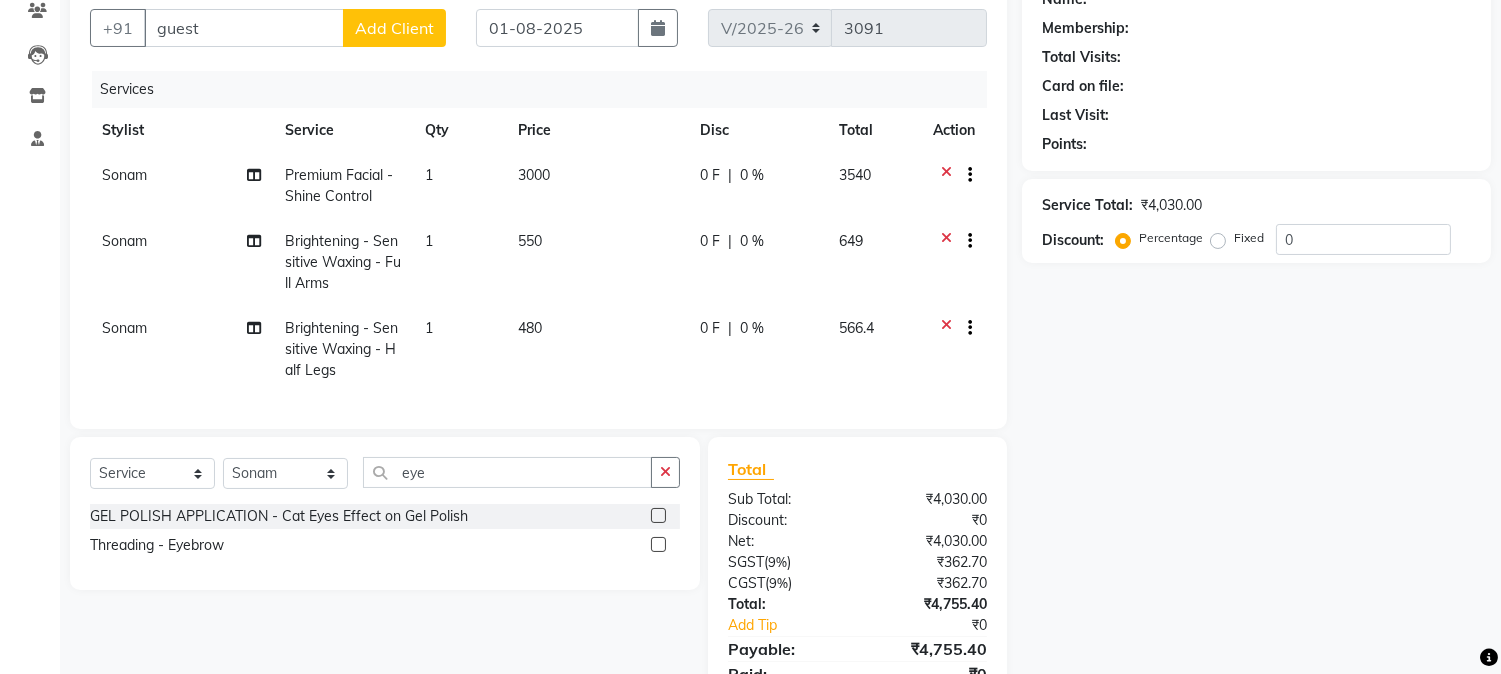 click 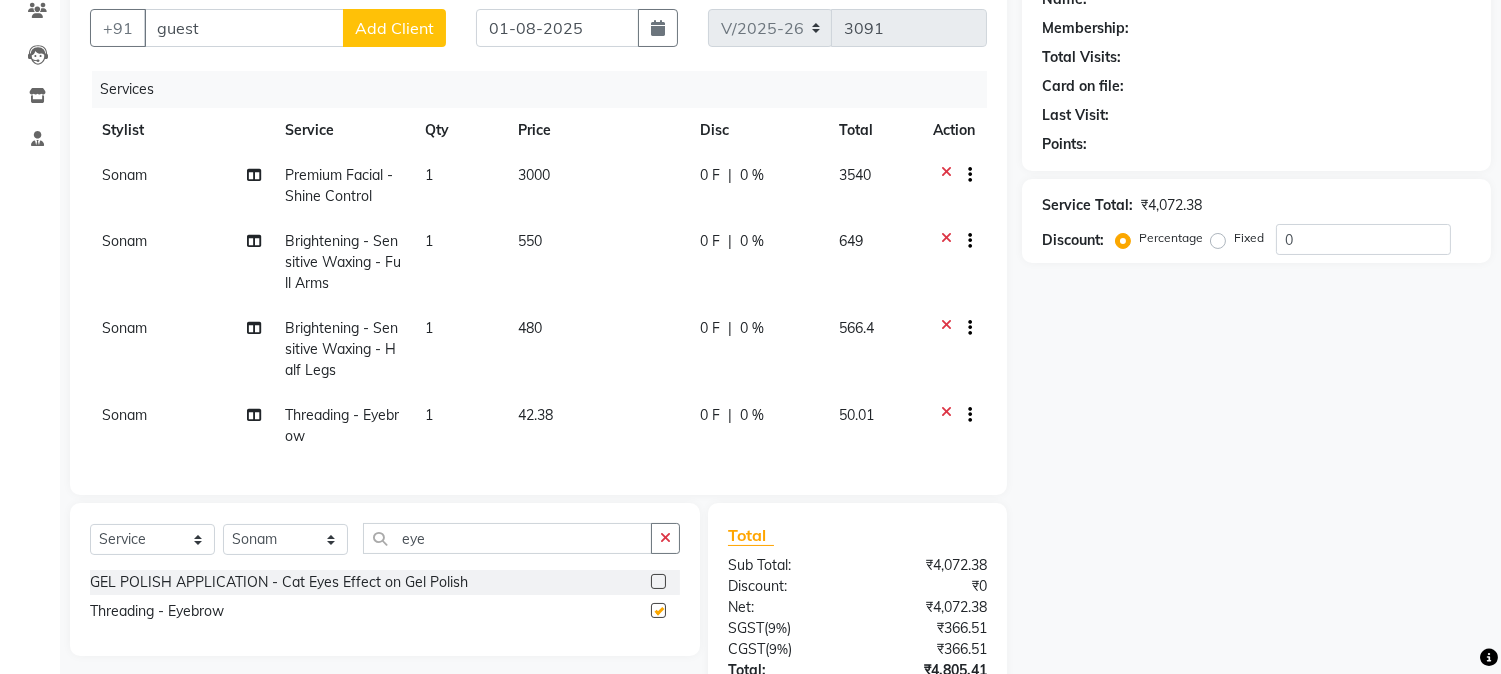 checkbox on "false" 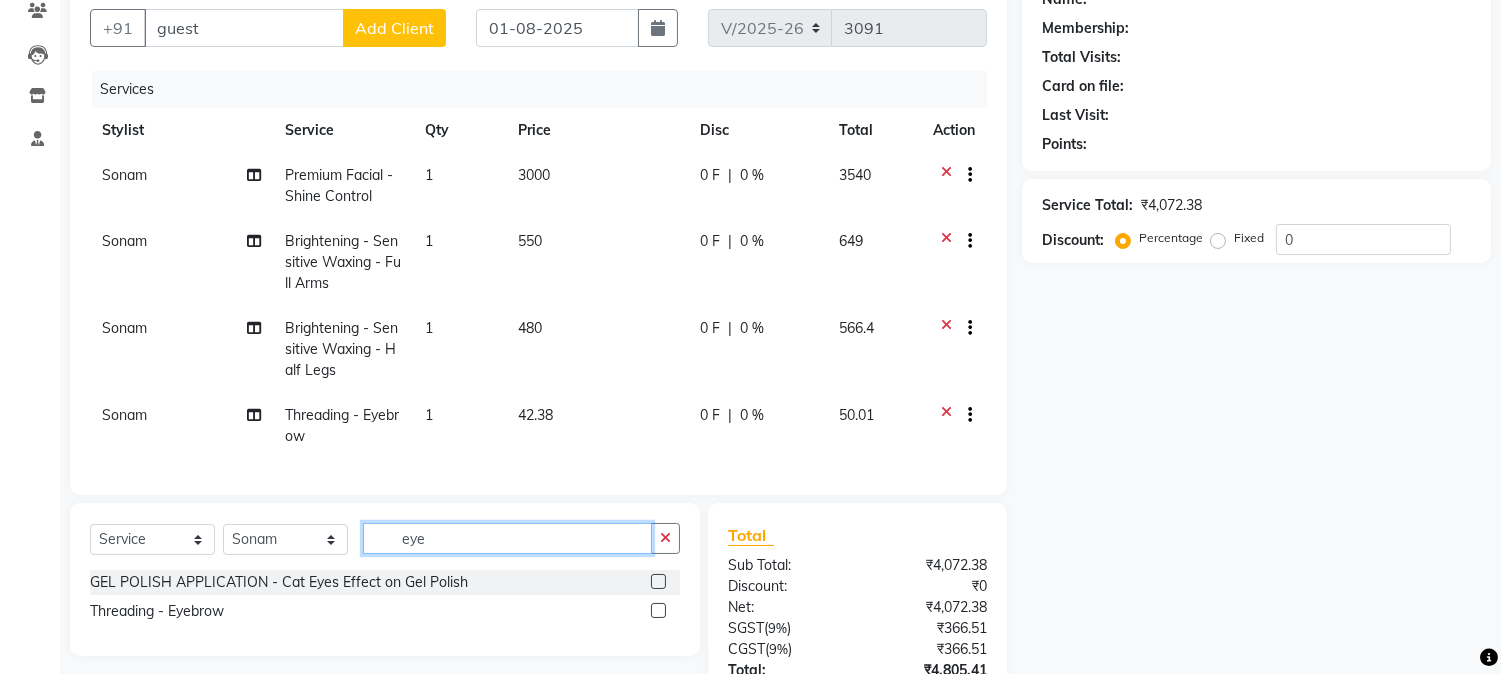 click on "eye" 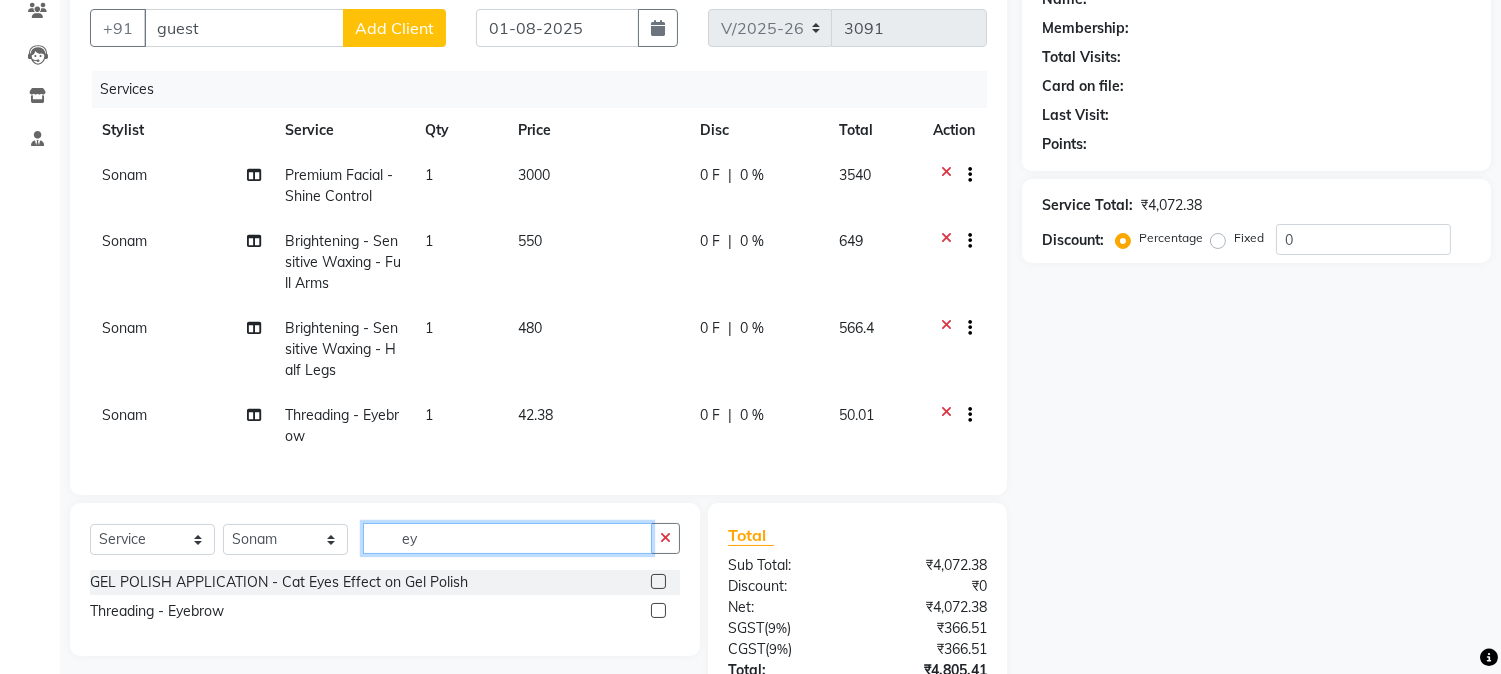 type on "e" 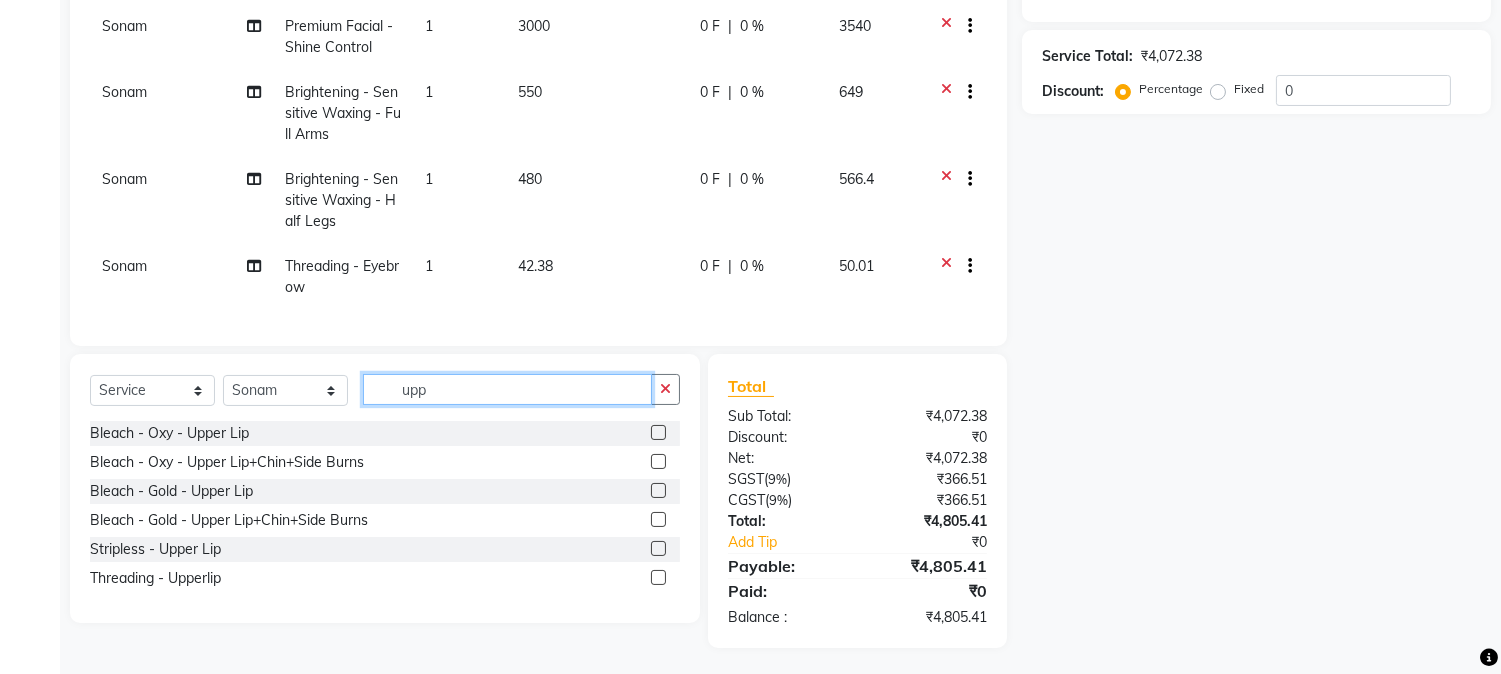 scroll, scrollTop: 346, scrollLeft: 0, axis: vertical 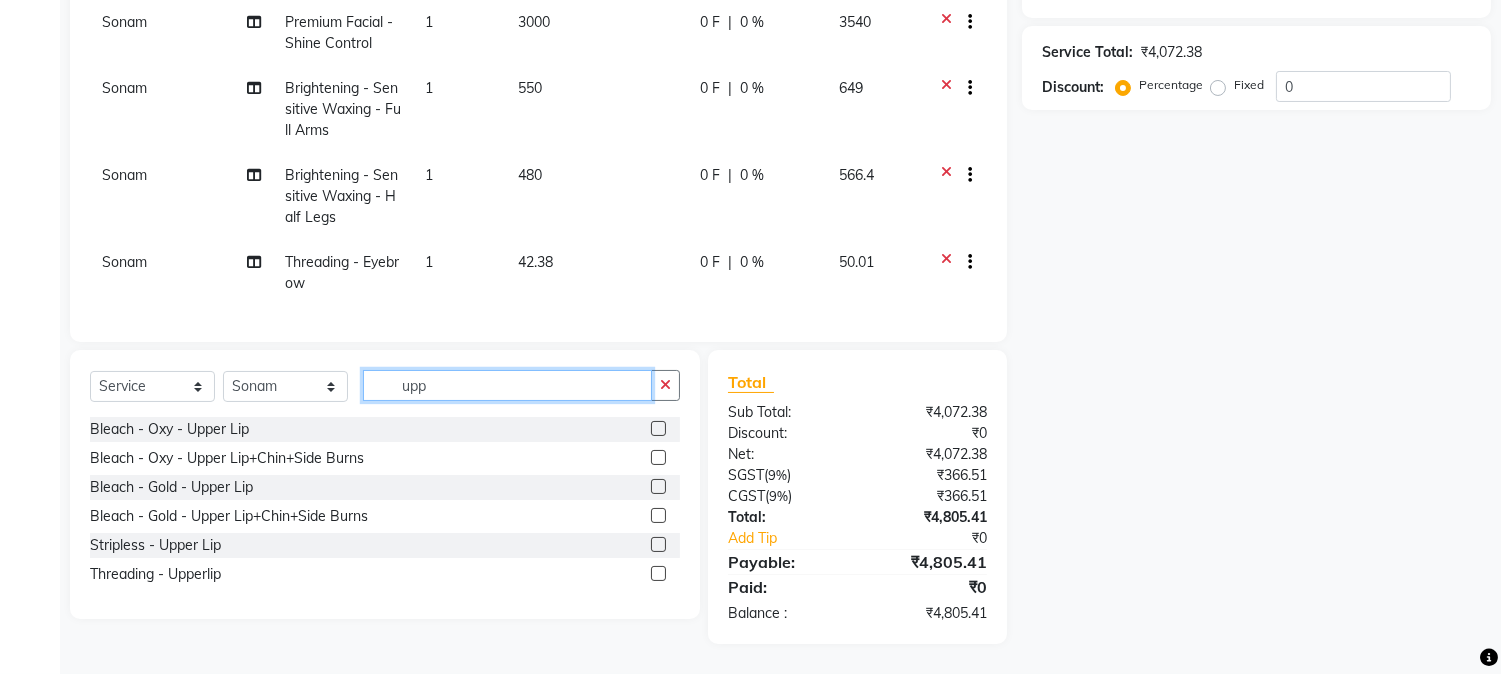 type on "upp" 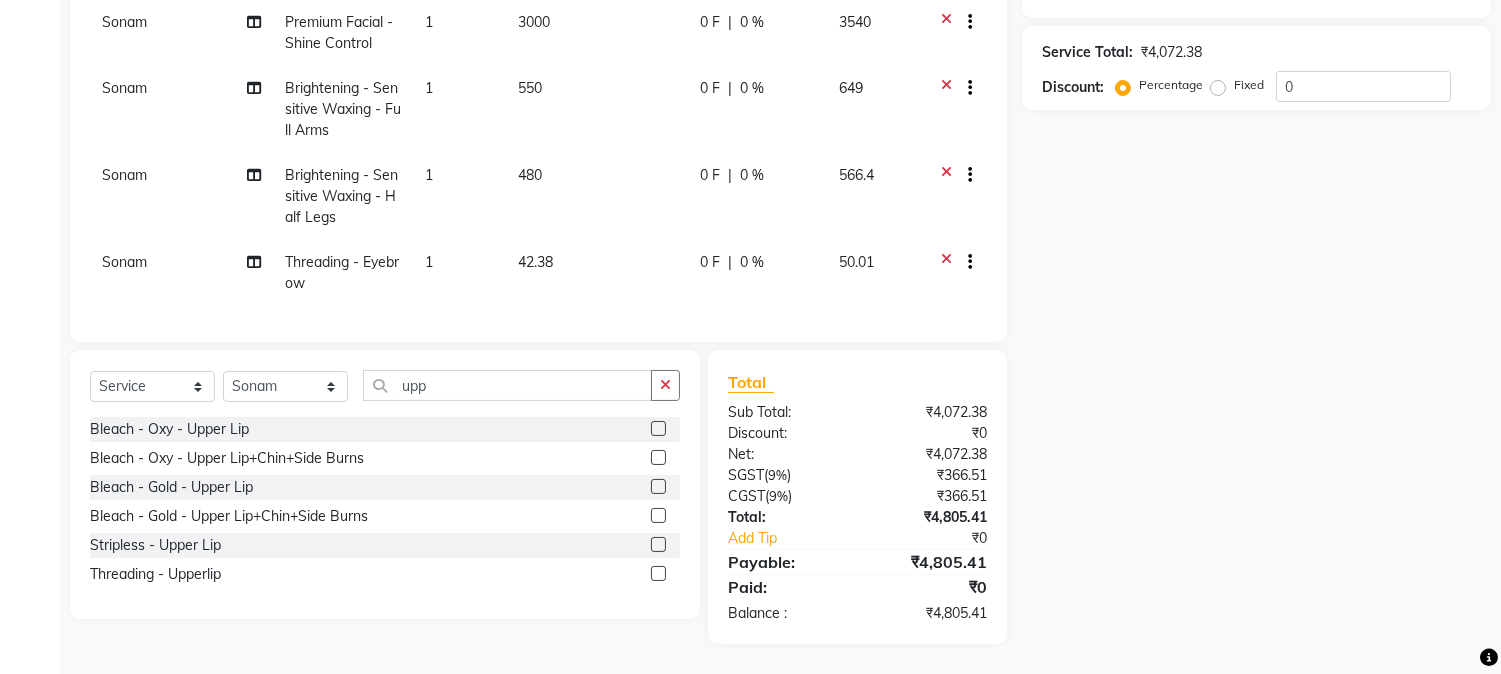 click 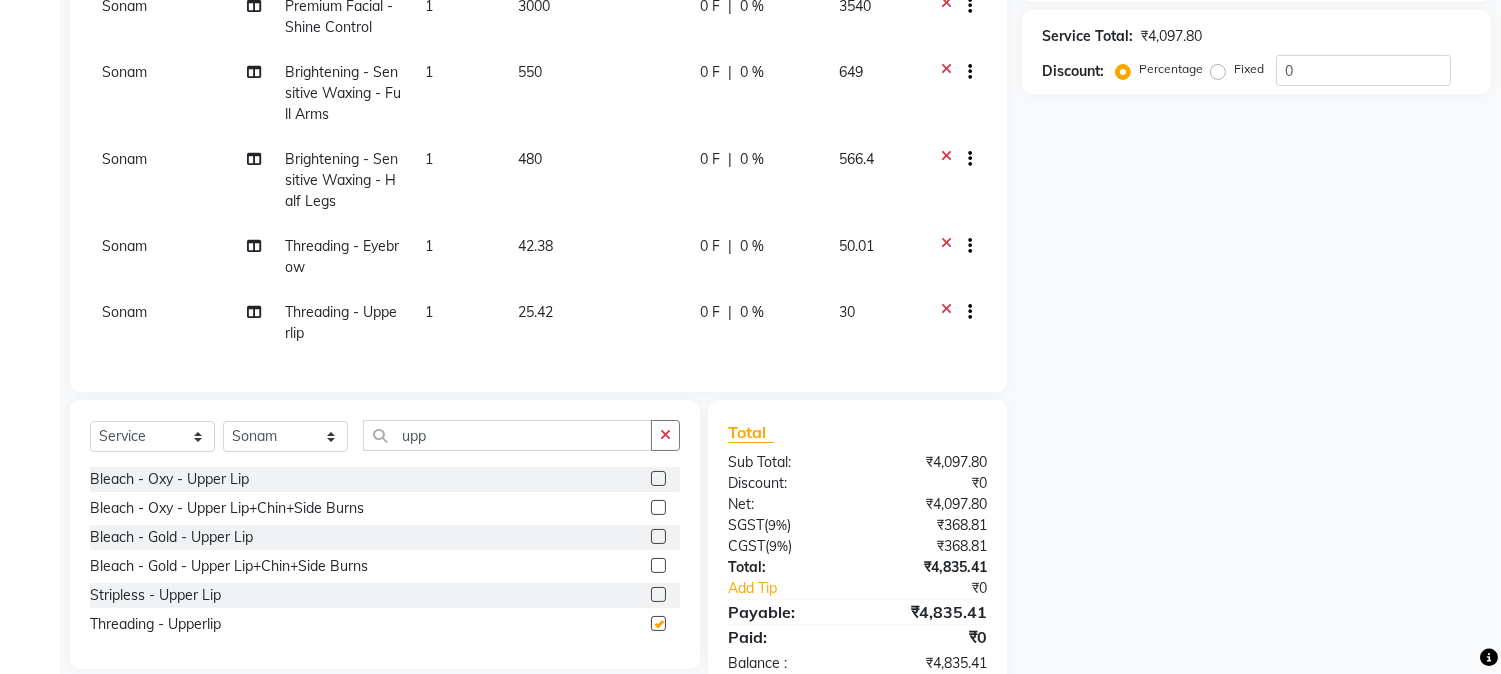 checkbox on "false" 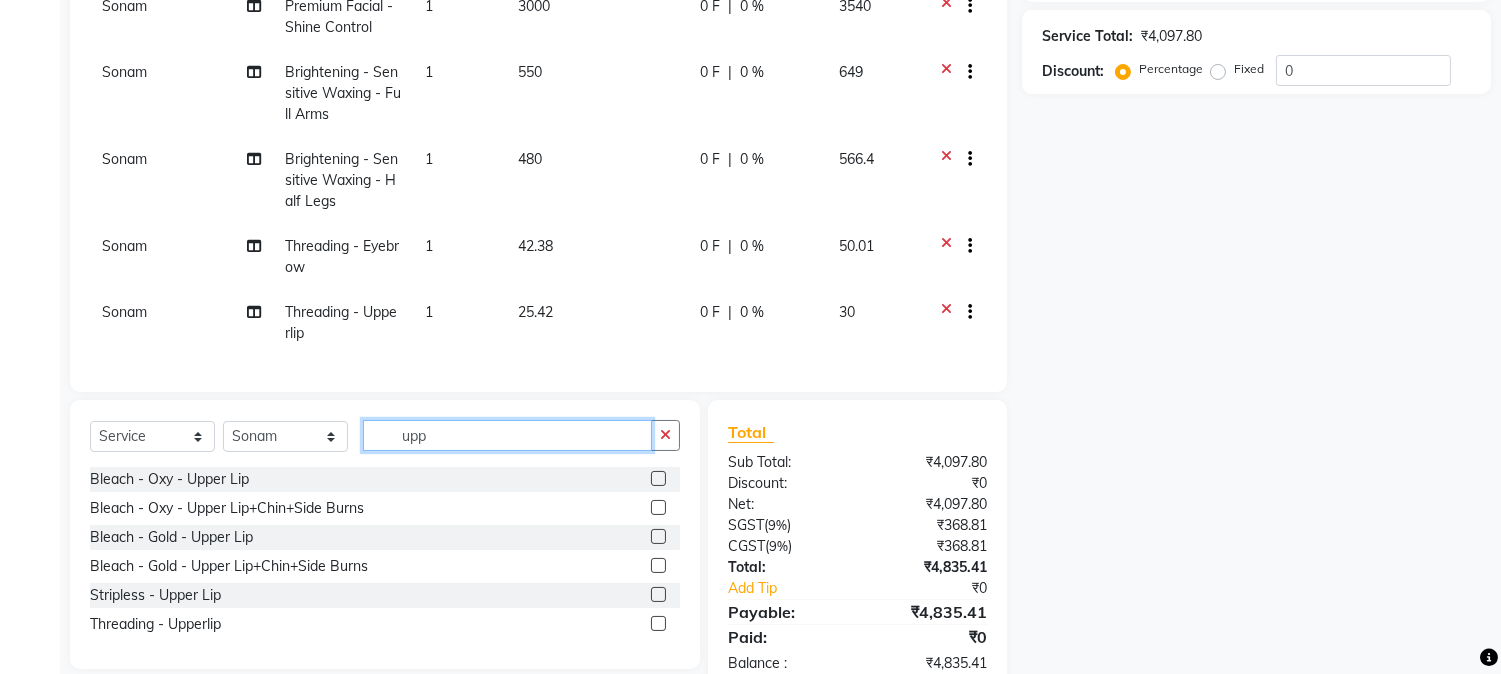 click on "upp" 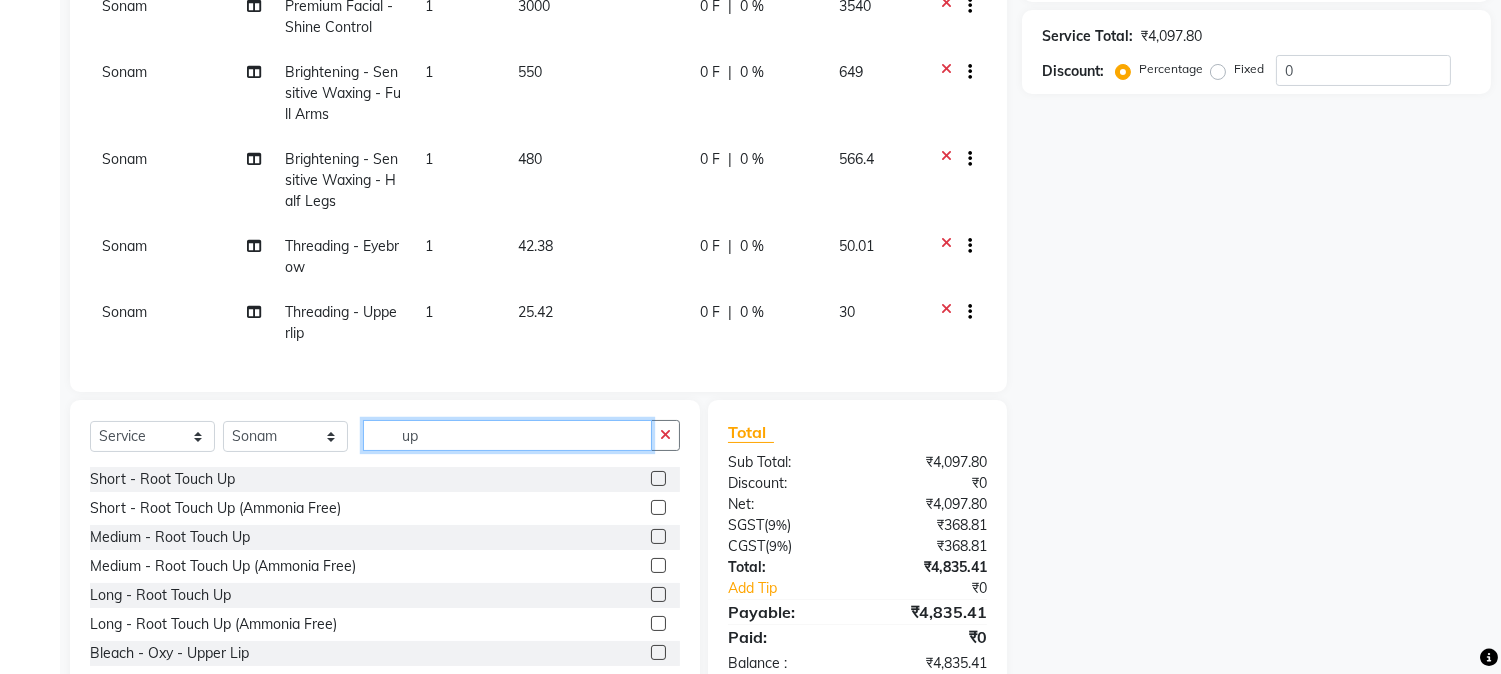 type on "u" 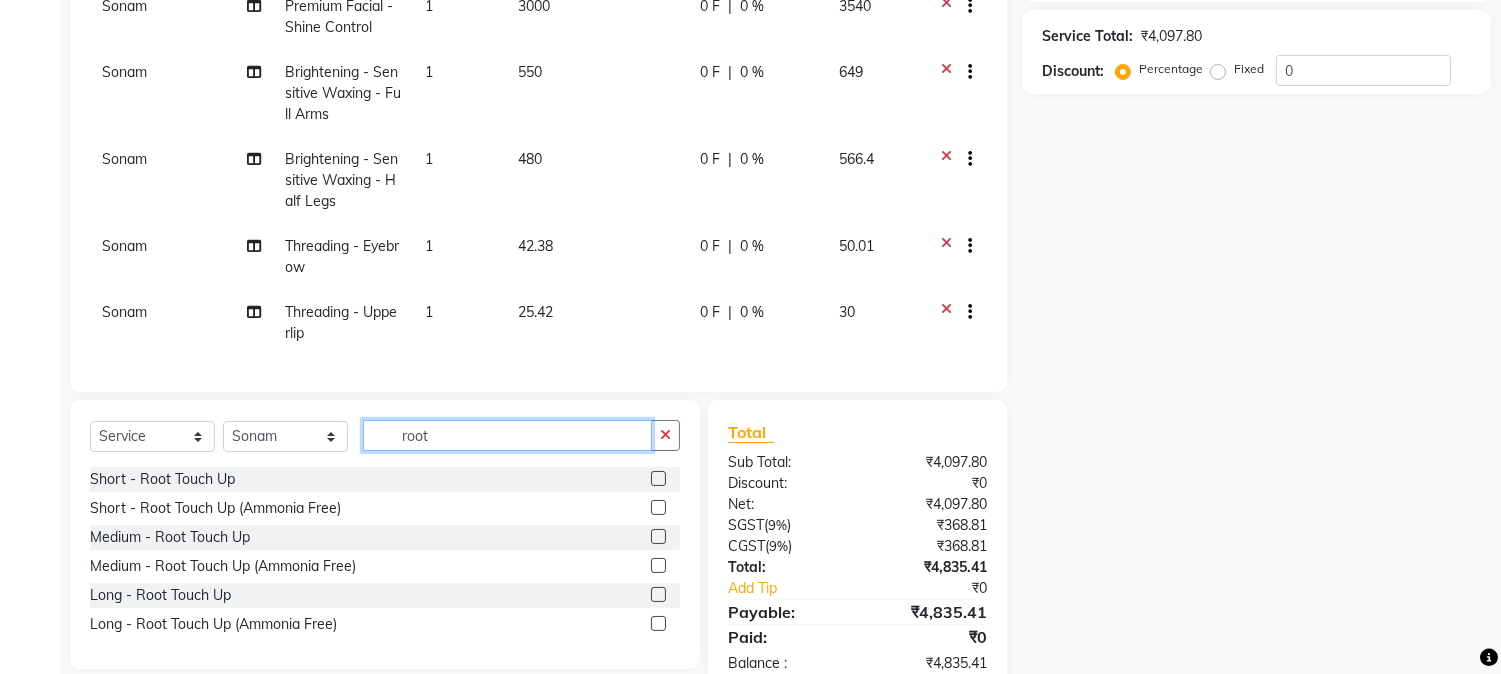type on "root" 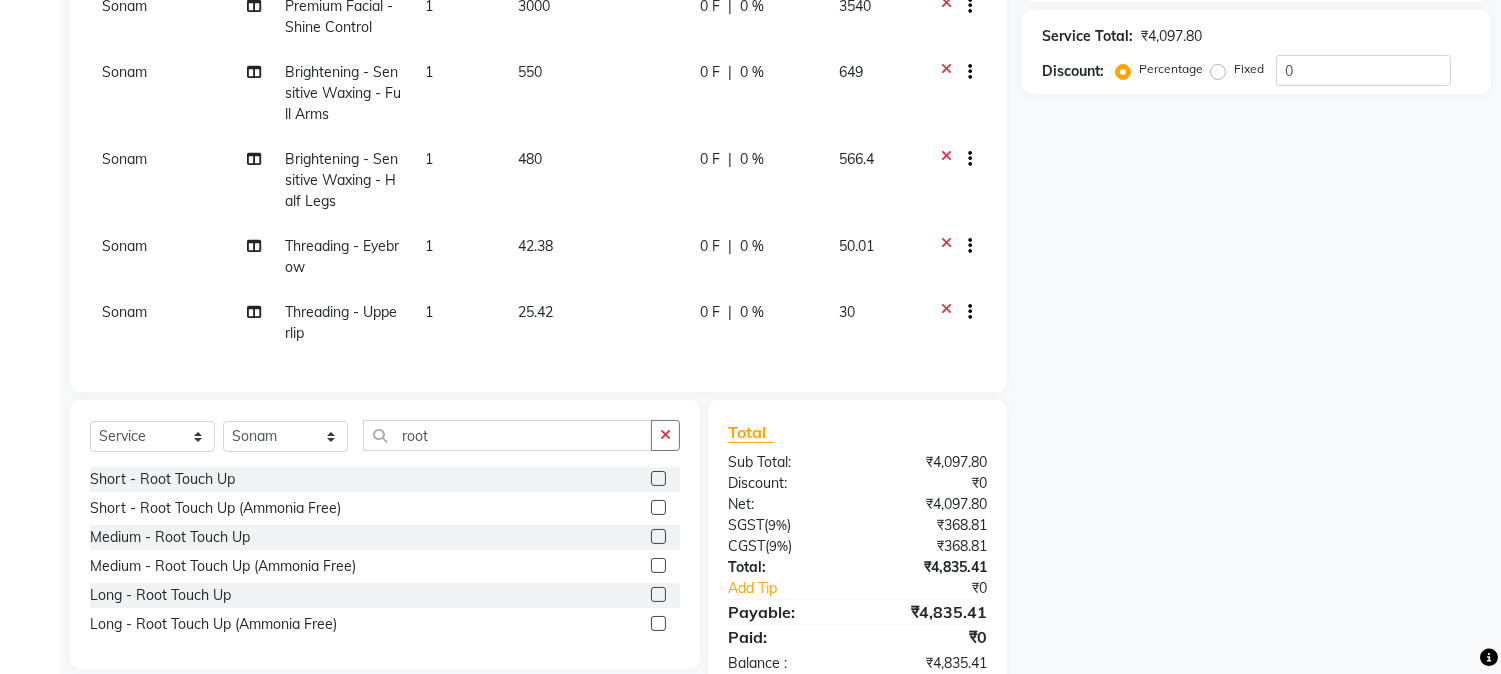 click 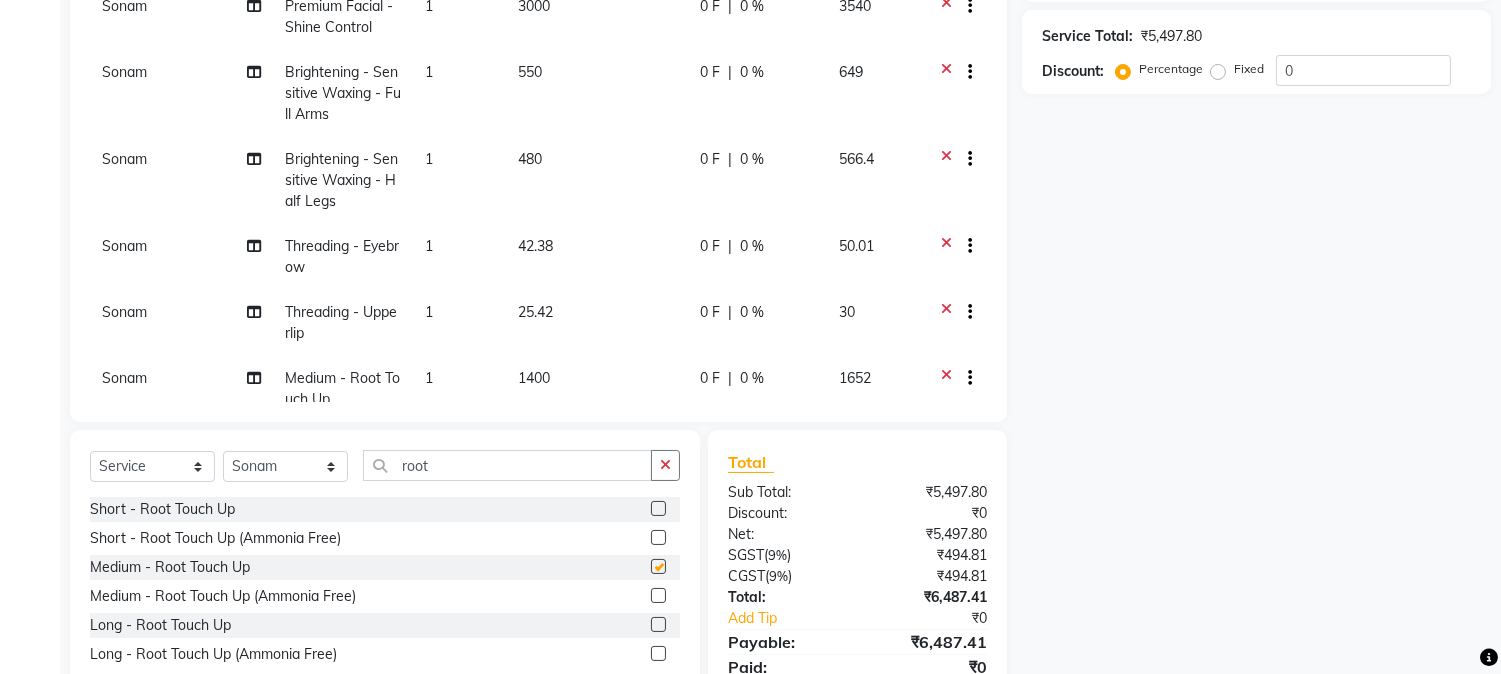 checkbox on "false" 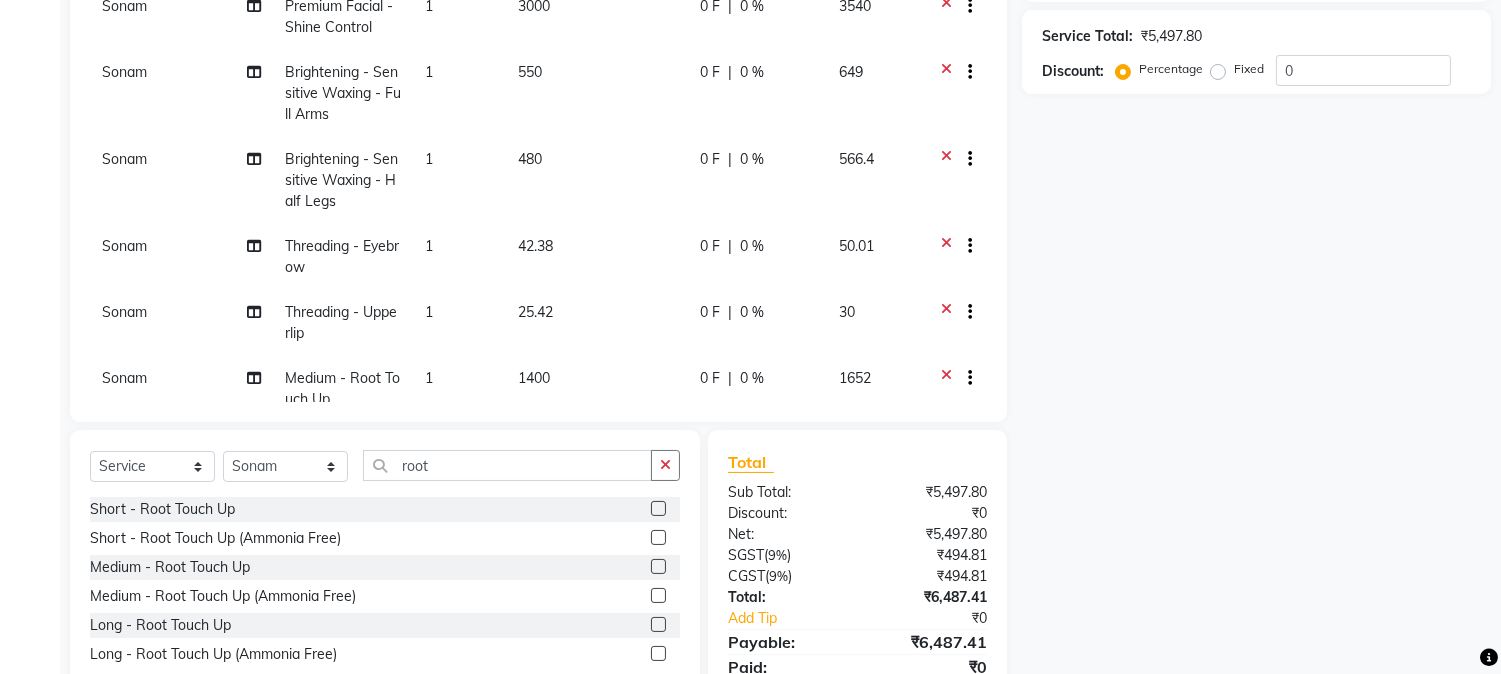 click on "1400" 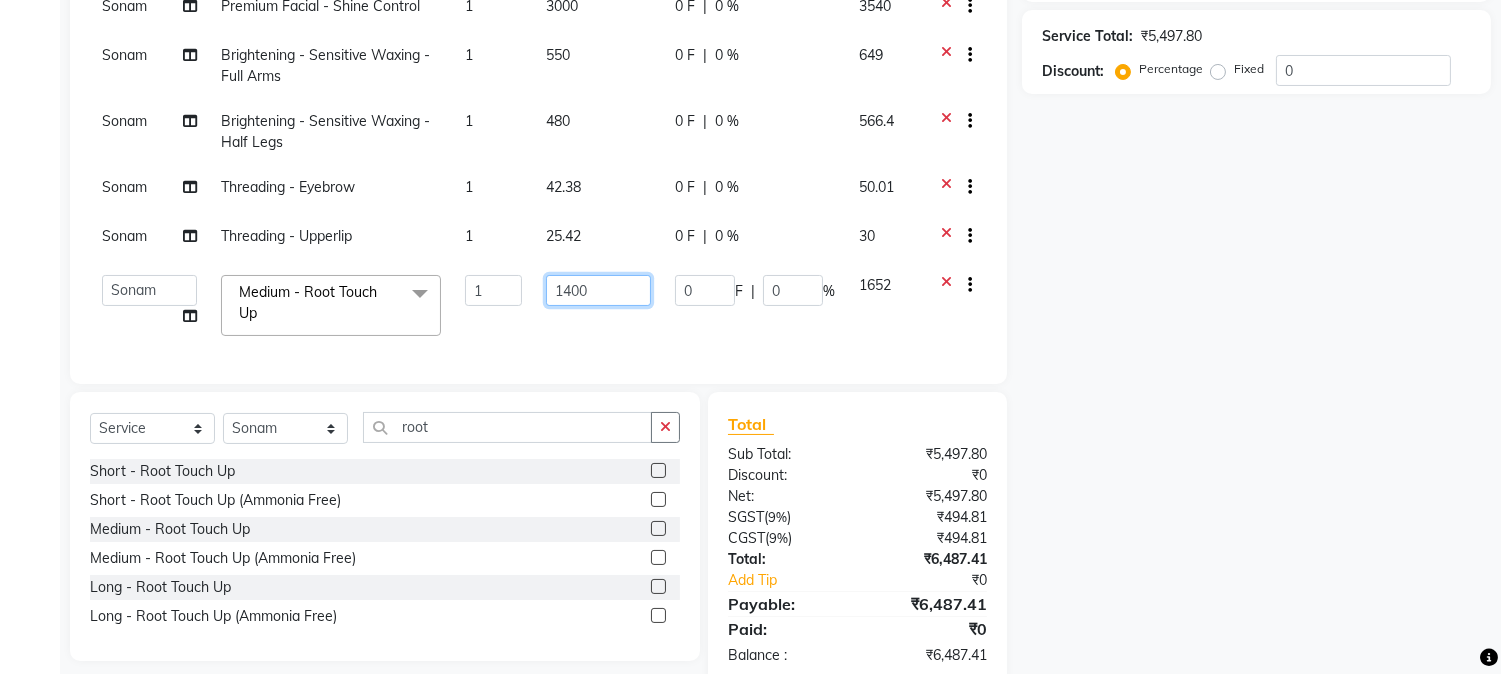 click on "1400" 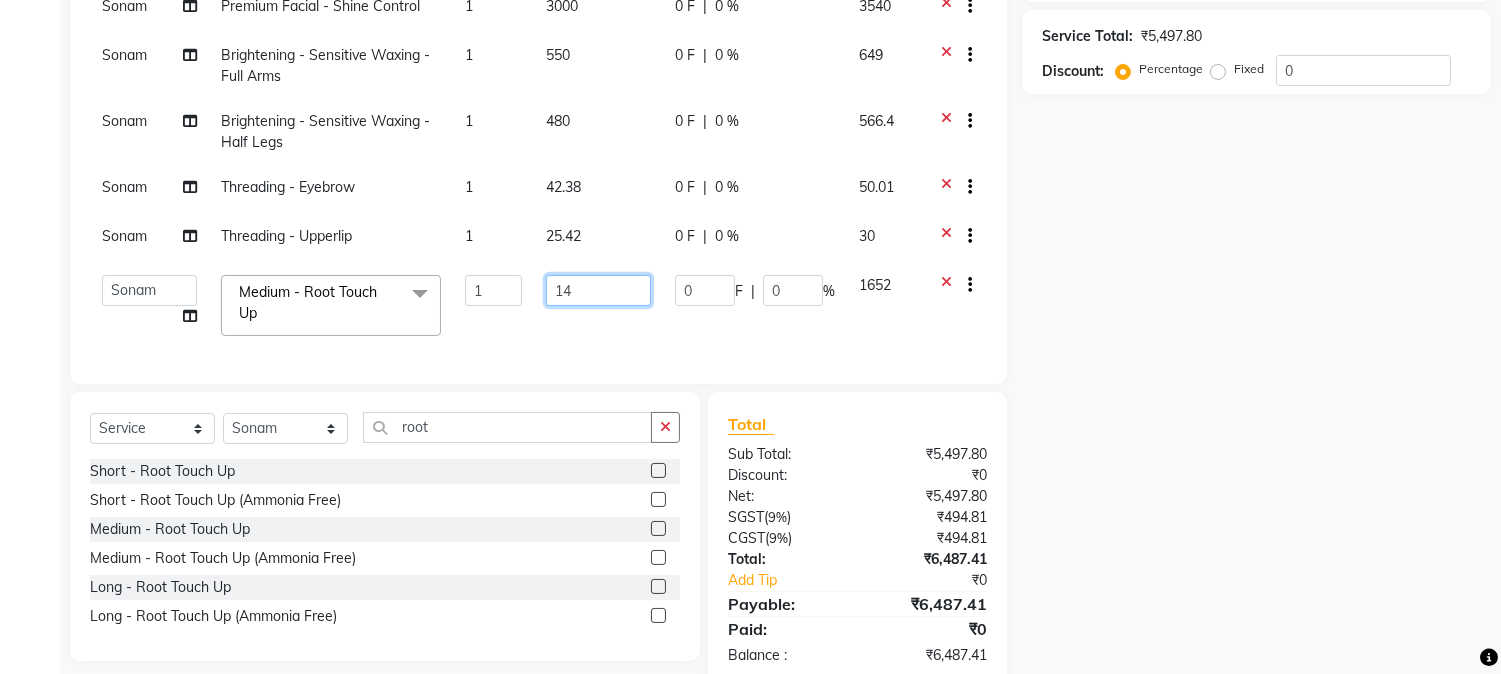 type on "1" 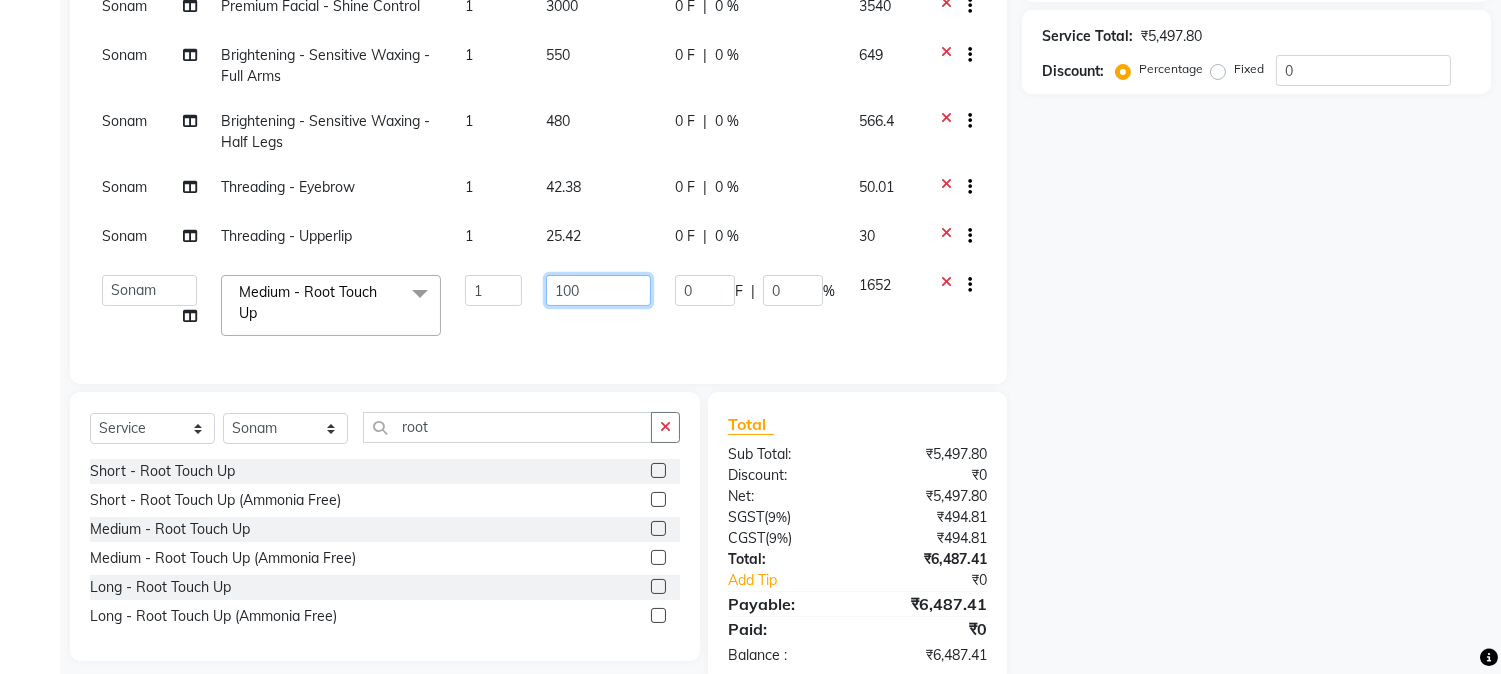 type on "1000" 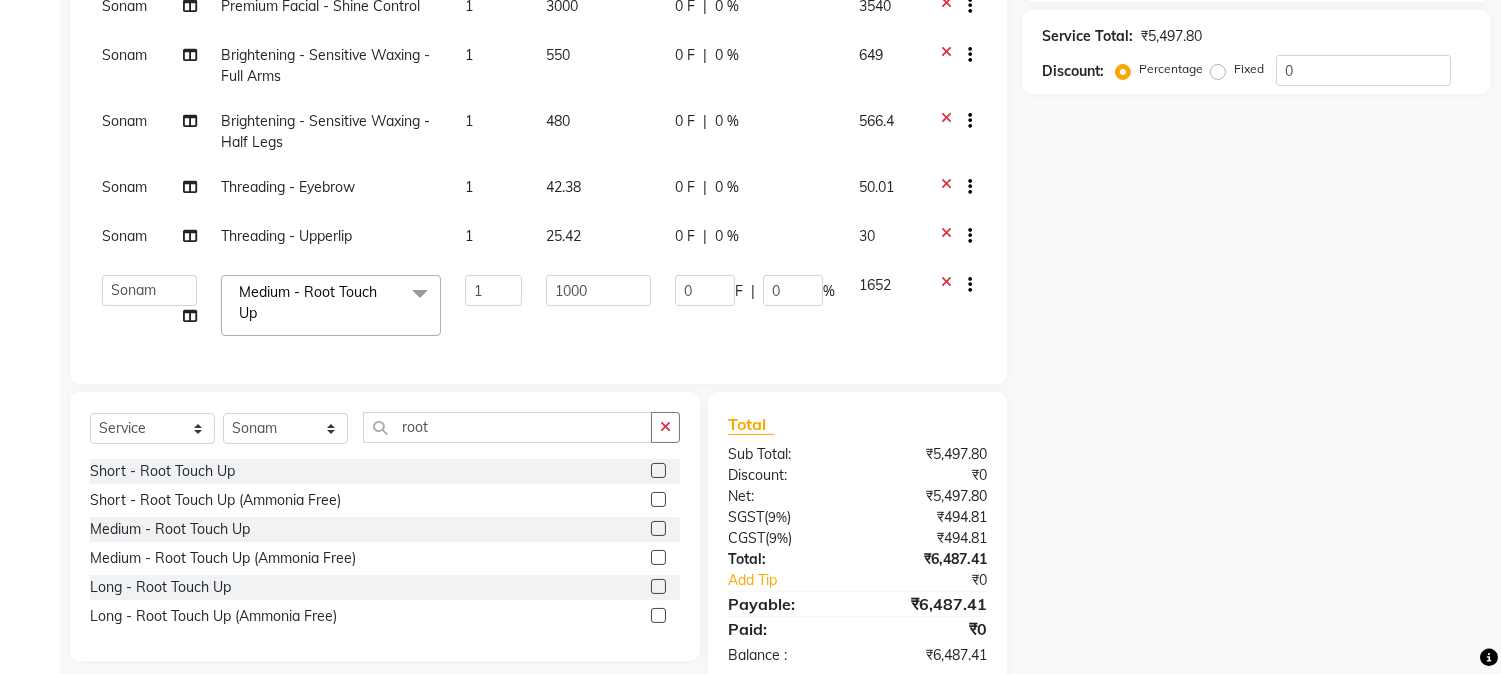 click on "Sonam Premium Facial - Shine Control 1 3000 0 F | 0 % 3540 Sonam Brightening - Sensitive Waxing  - Full Arms 1 550 0 F | 0 % 649 Sonam Brightening - Sensitive Waxing  - Half Legs 1 480 0 F | 0 % 566.4 Sonam Threading - Eyebrow 1 42.38 0 F | 0 % 50.01 Sonam Threading - Upperlip 1 25.42 0 F | 0 % 30  Amar    Arjun   Eliza   hocus pocus   Jonathan   Maya   Mona   Neha   Ravi   Salima   Sonam  Medium - Root Touch Up  x Keratine - Men - Short Keratine - Men - Medium Keratine - Men - Long Keratine - Women - Short Keratine - Women - Medium Keratine - Women - Long Keratine - Women - Very Long Smoothing Treatment - Men  - Short Smoothing Treatment - Men  - Medium Smoothing Treatment - Men  - Long Rebounding/Smoothening/Straightening - Women  - Short Rebounding/Smoothening/Straightening - Women  - Medium Rebounding/Smoothening/Straightening - Women  - Long Rebounding/Smoothening/Straightening - Women  - Very Long Fringe - Short Fringe - Medium Fringe - Long Fringe - Very Long Cuts Men - Hair Cut Cuts Men - Head Shave" 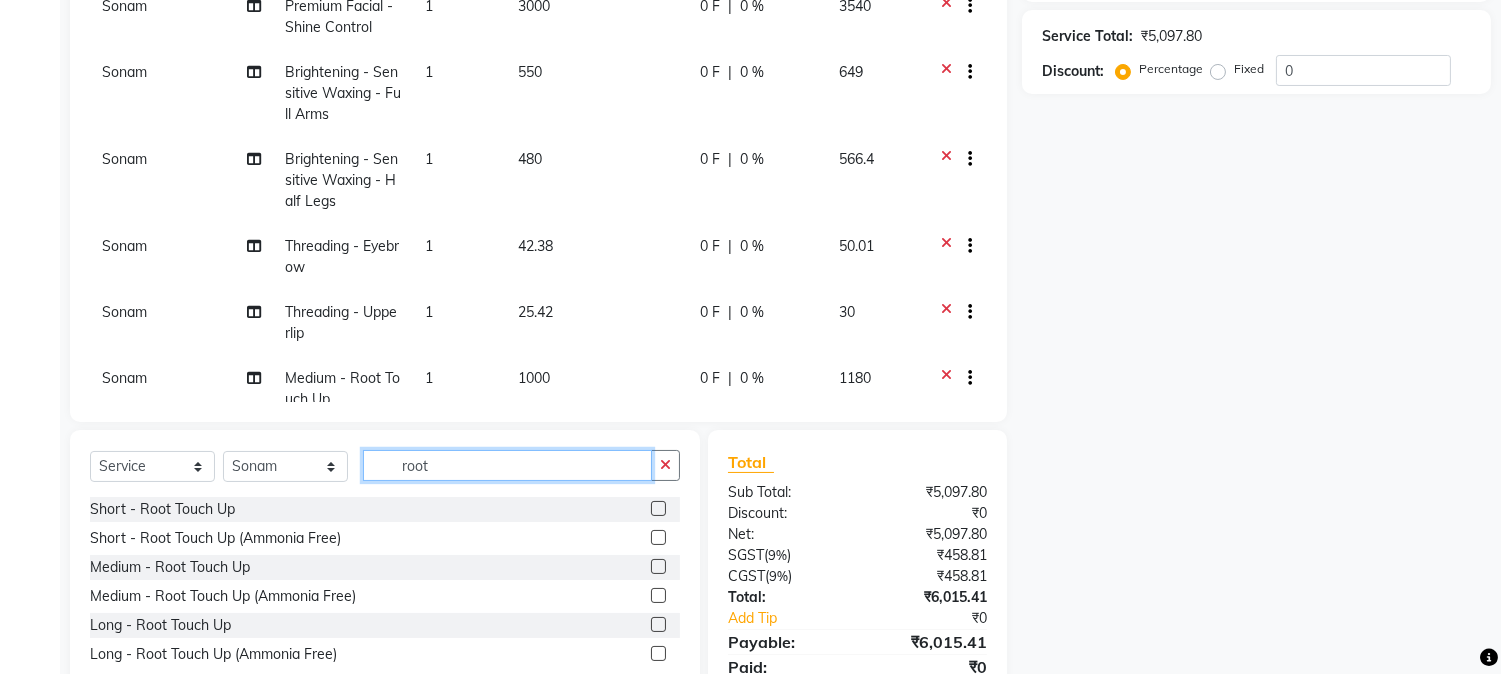 click on "root" 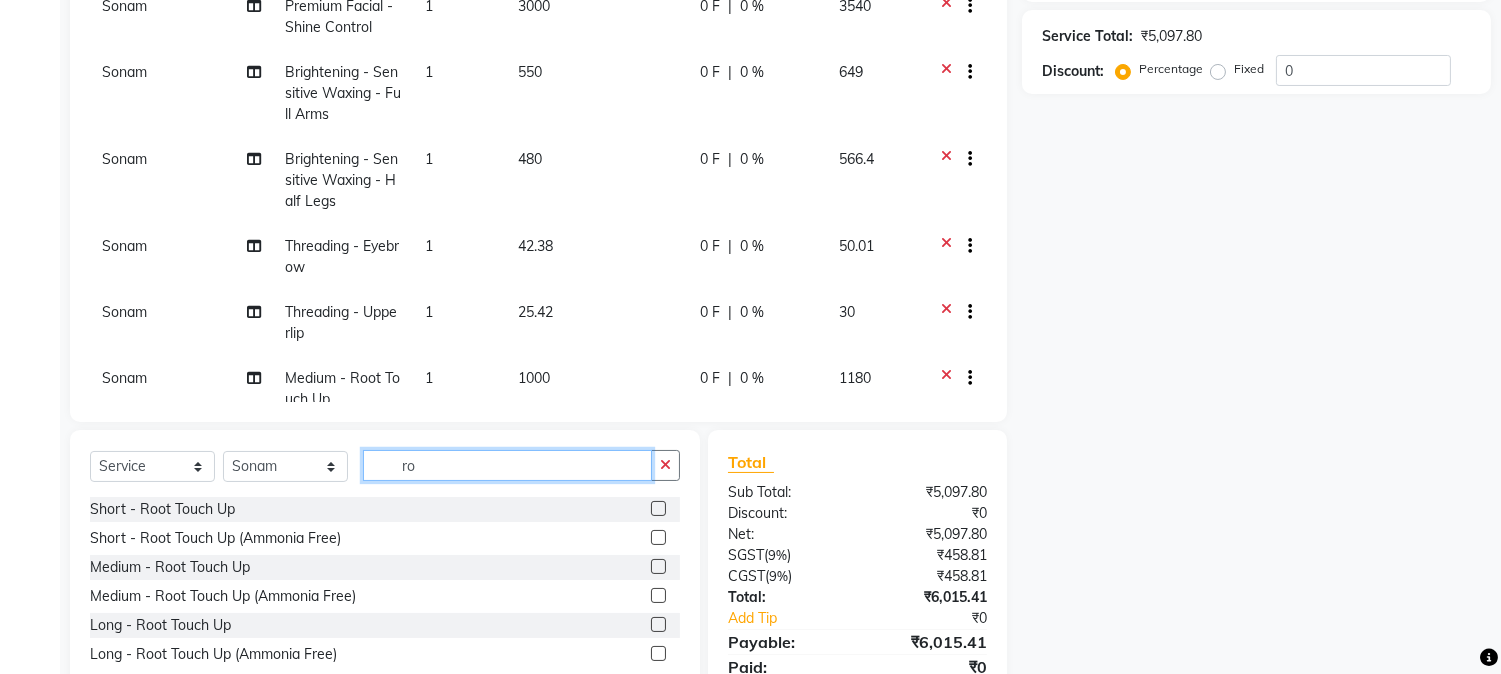 type on "r" 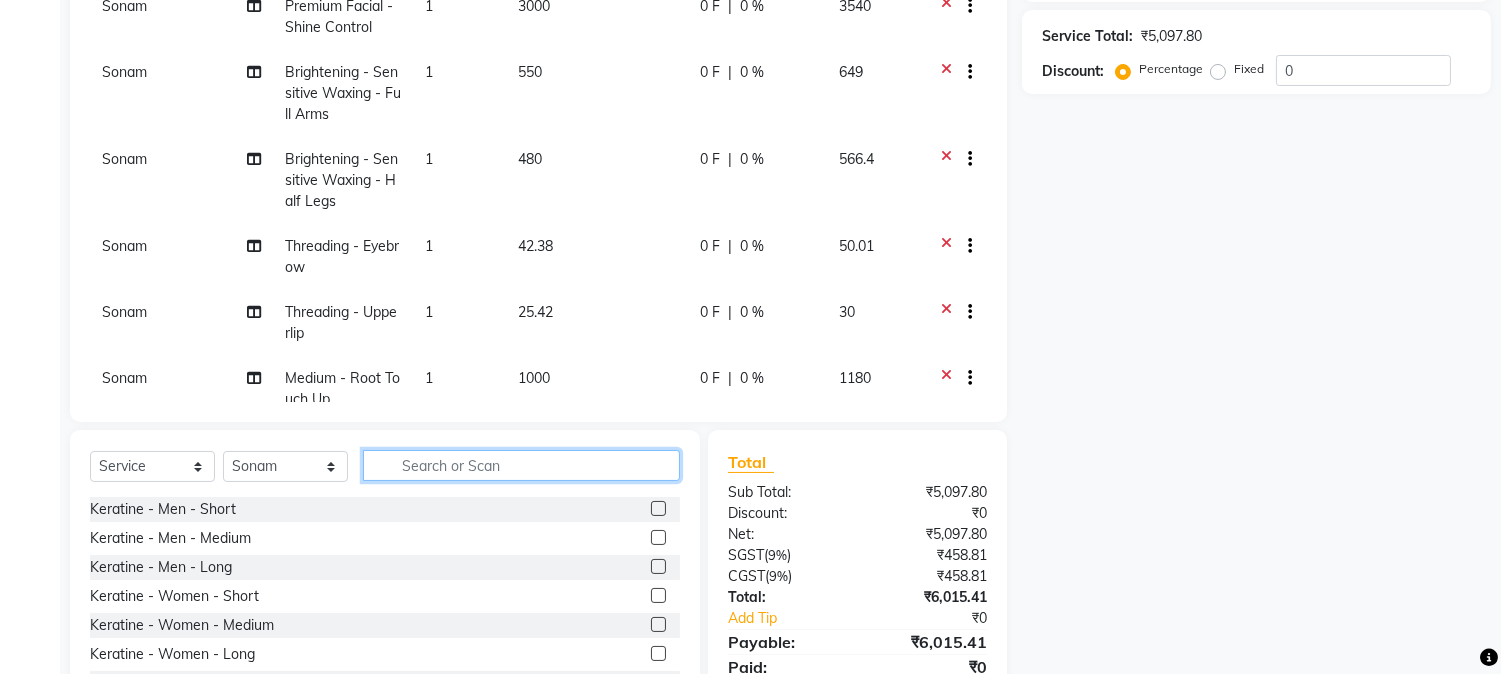 type 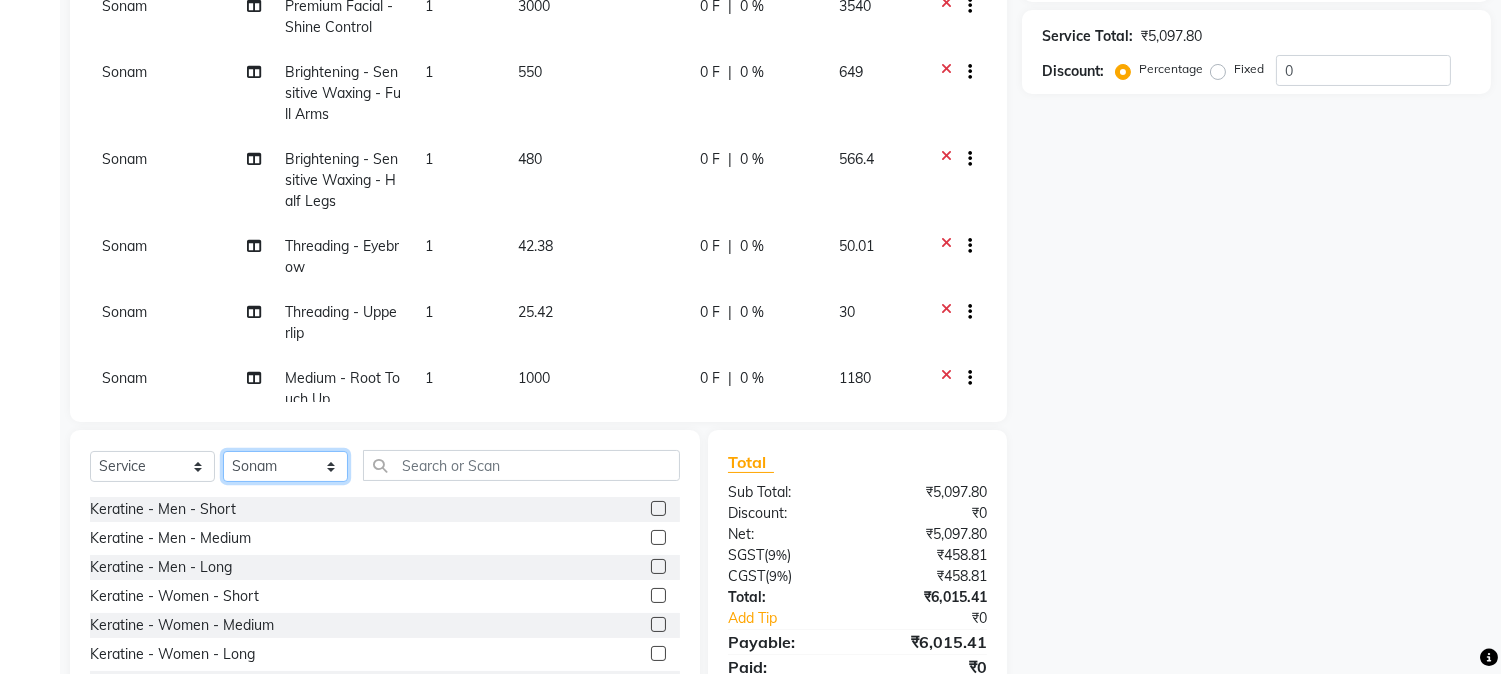 click on "Select Stylist Amar  Arjun Eliza hocus pocus Jonathan Maya Mona Neha Ravi Salima Sonam" 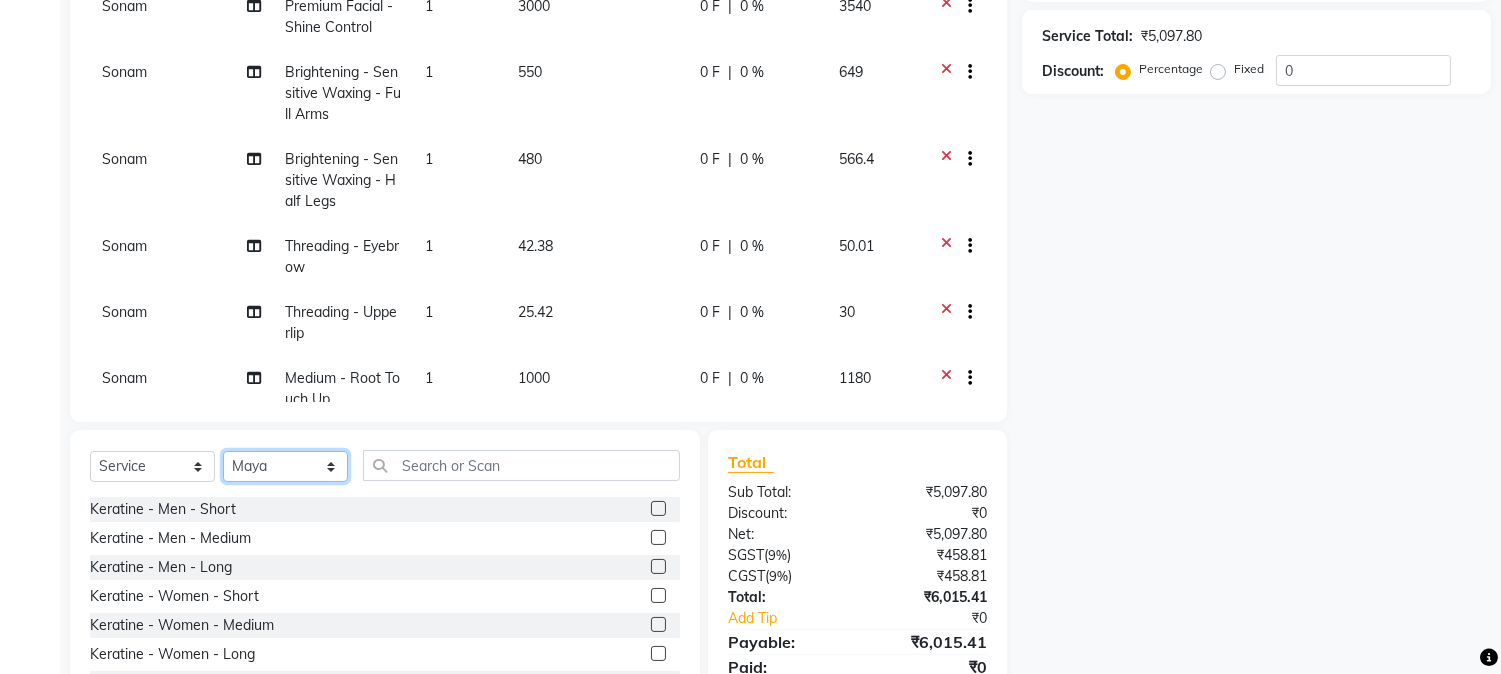 click on "Select Stylist Amar  Arjun Eliza hocus pocus Jonathan Maya Mona Neha Ravi Salima Sonam" 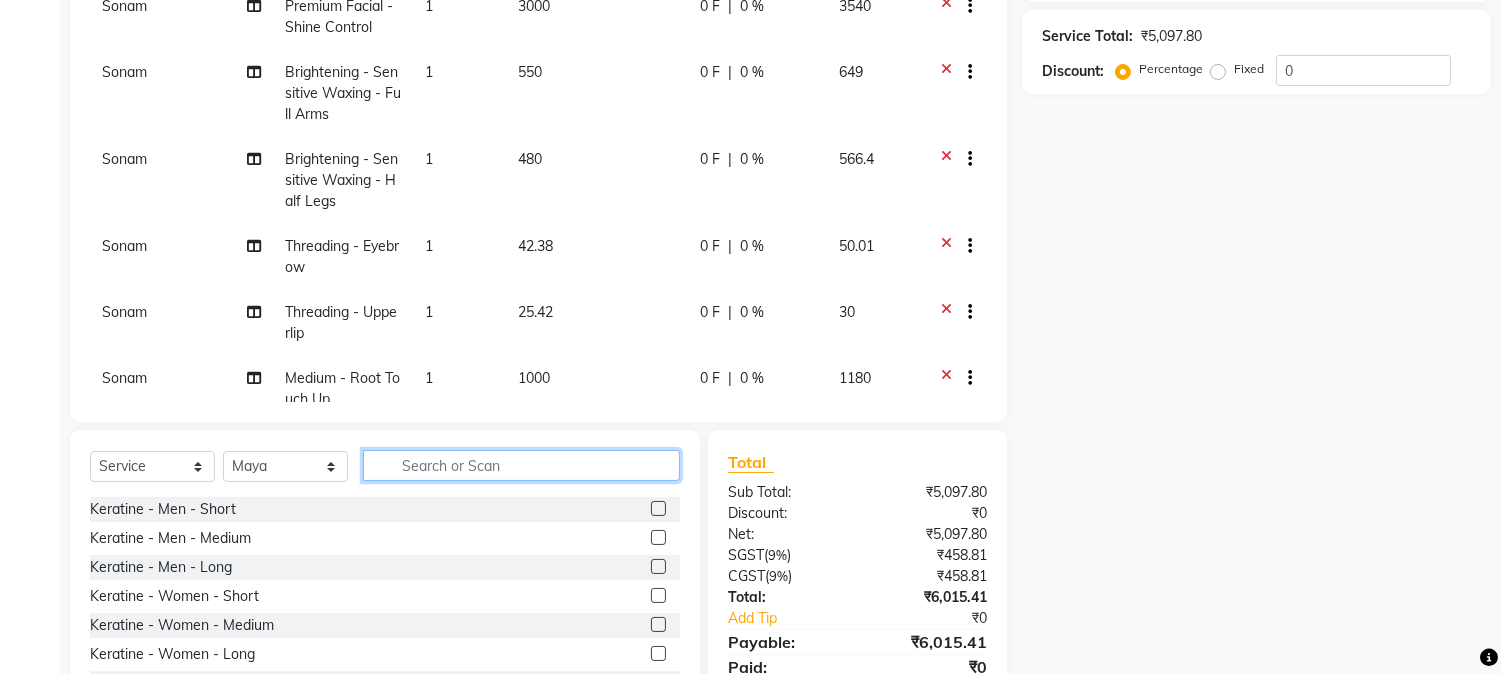click 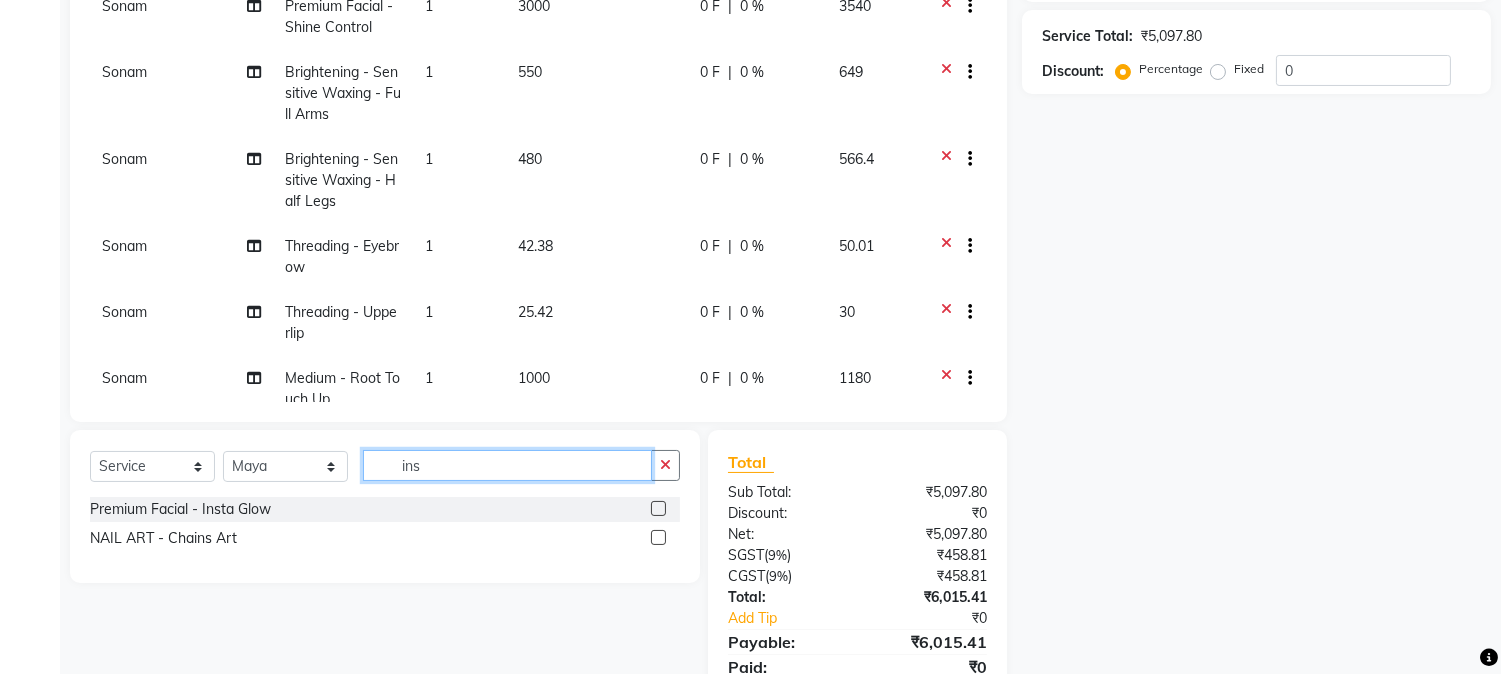 type on "ins" 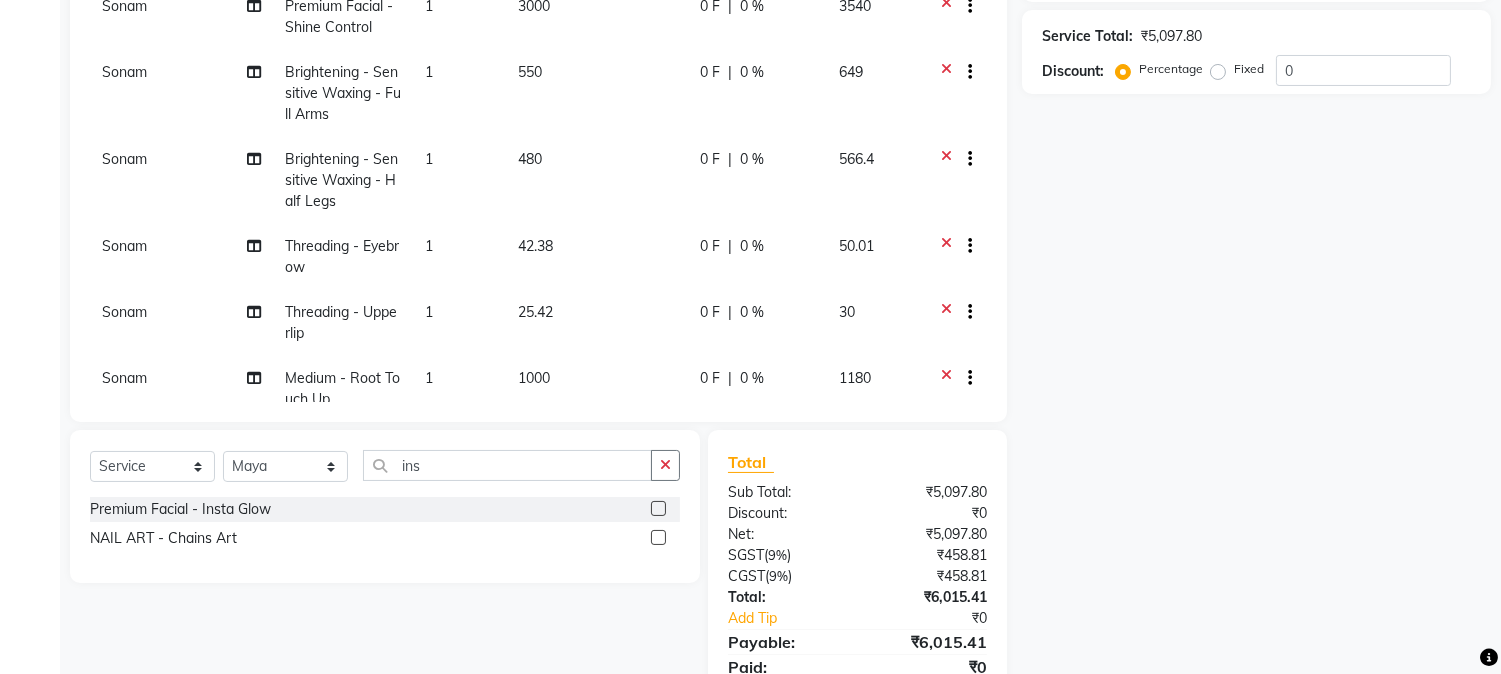 click 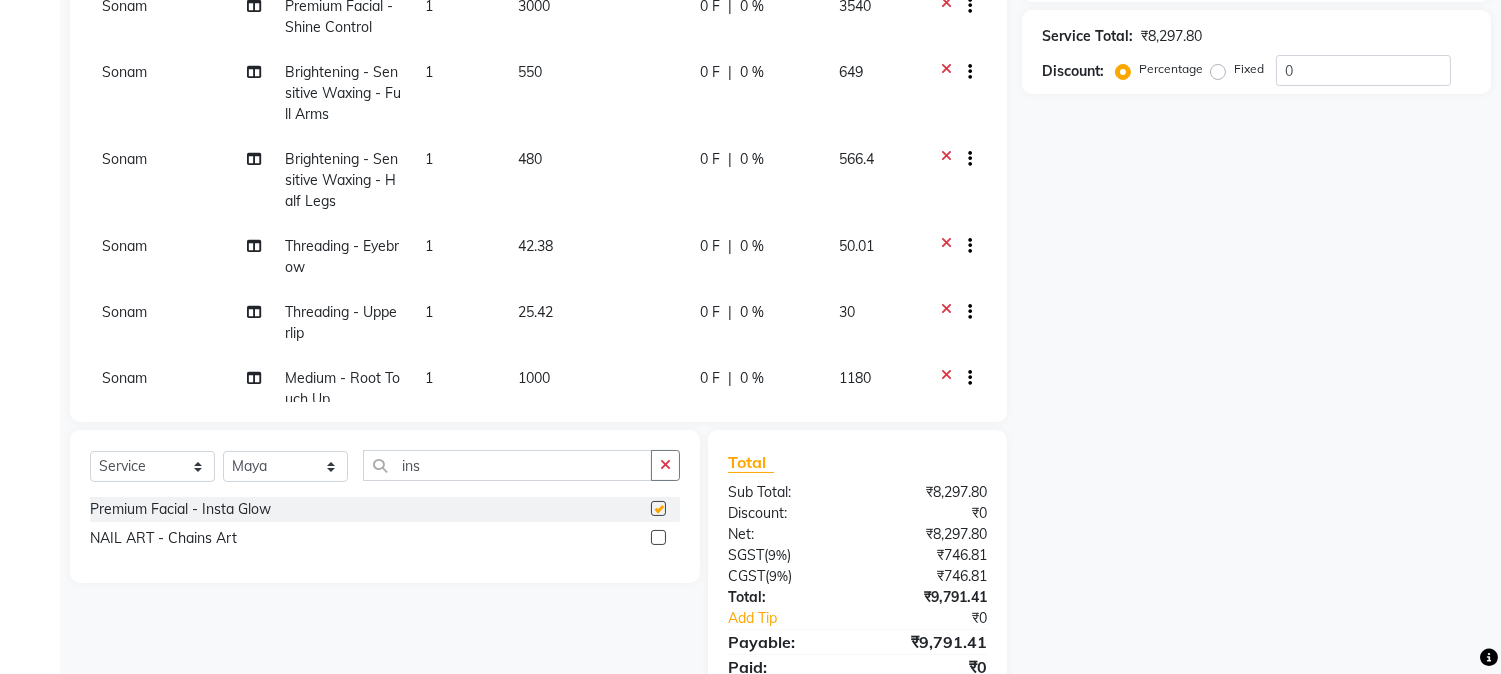 checkbox on "false" 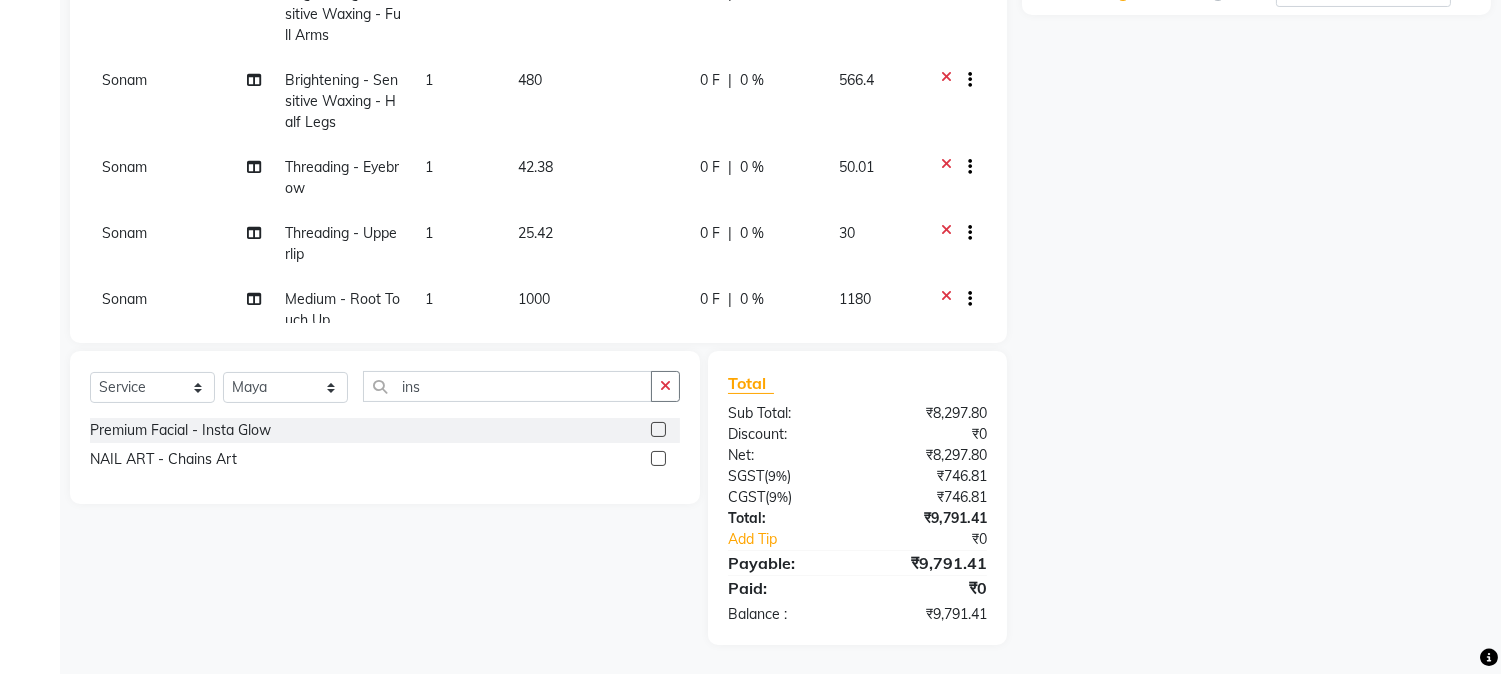 scroll, scrollTop: 314, scrollLeft: 0, axis: vertical 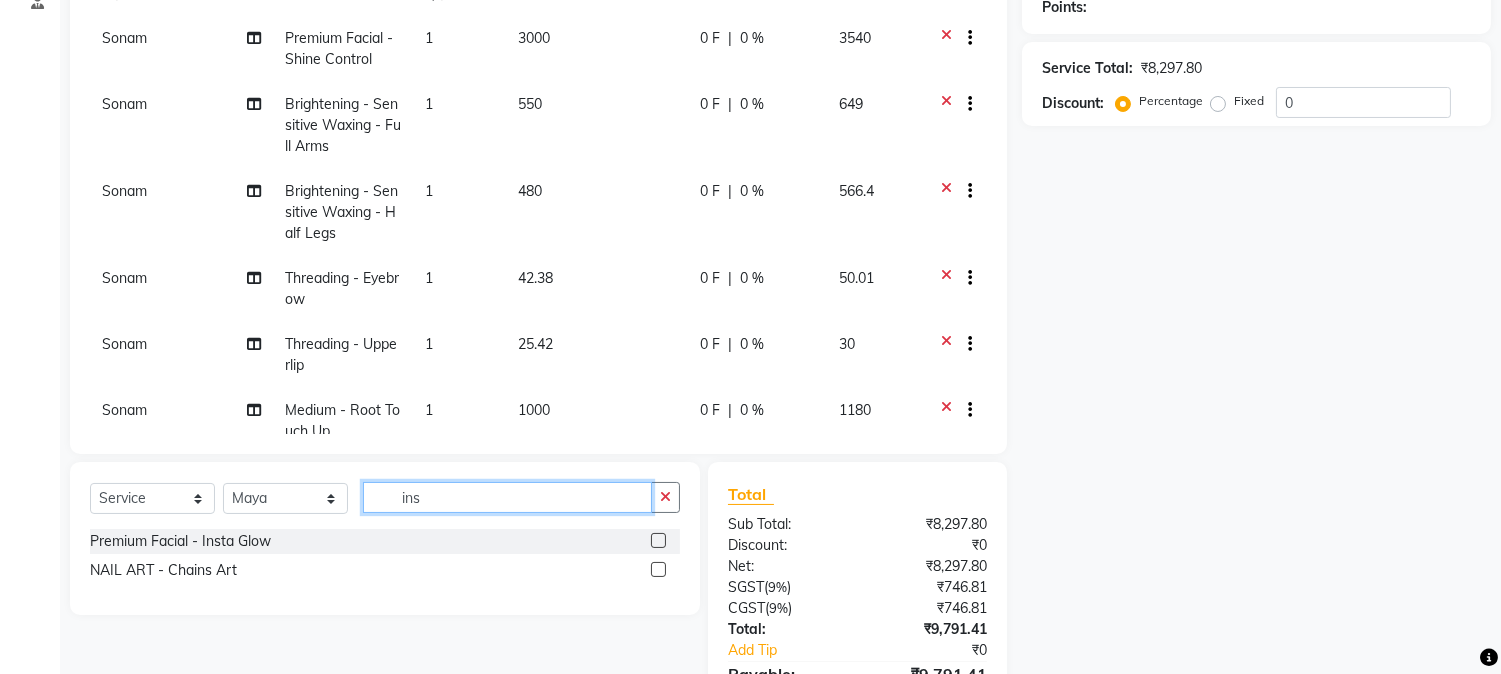 click on "ins" 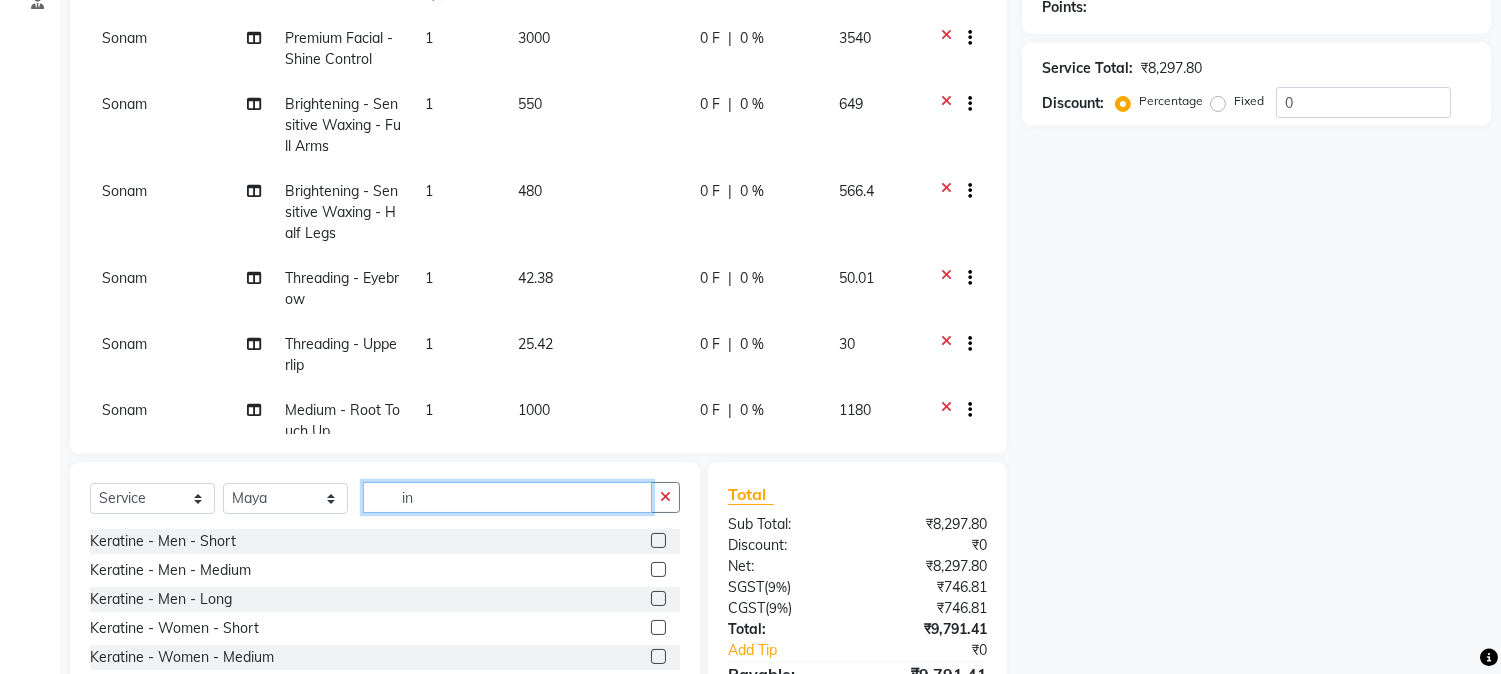 type on "i" 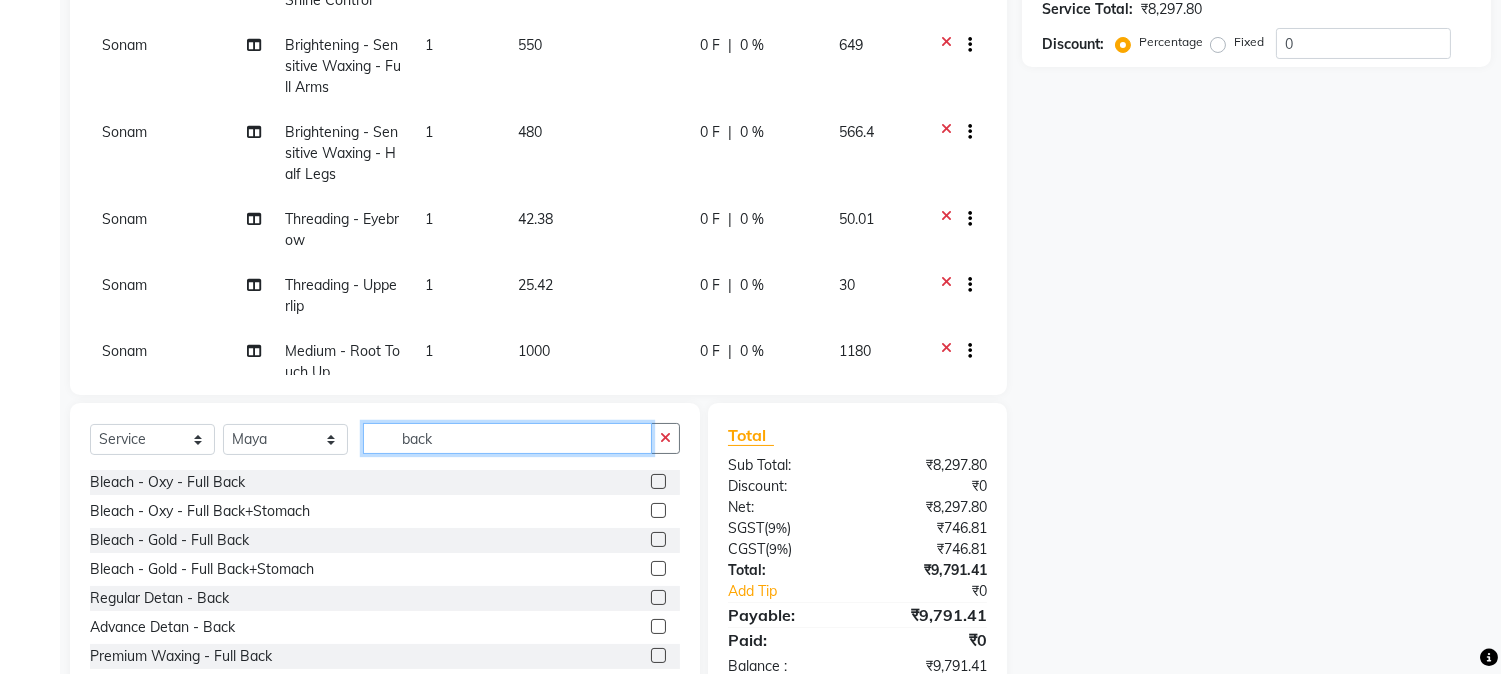 scroll, scrollTop: 425, scrollLeft: 0, axis: vertical 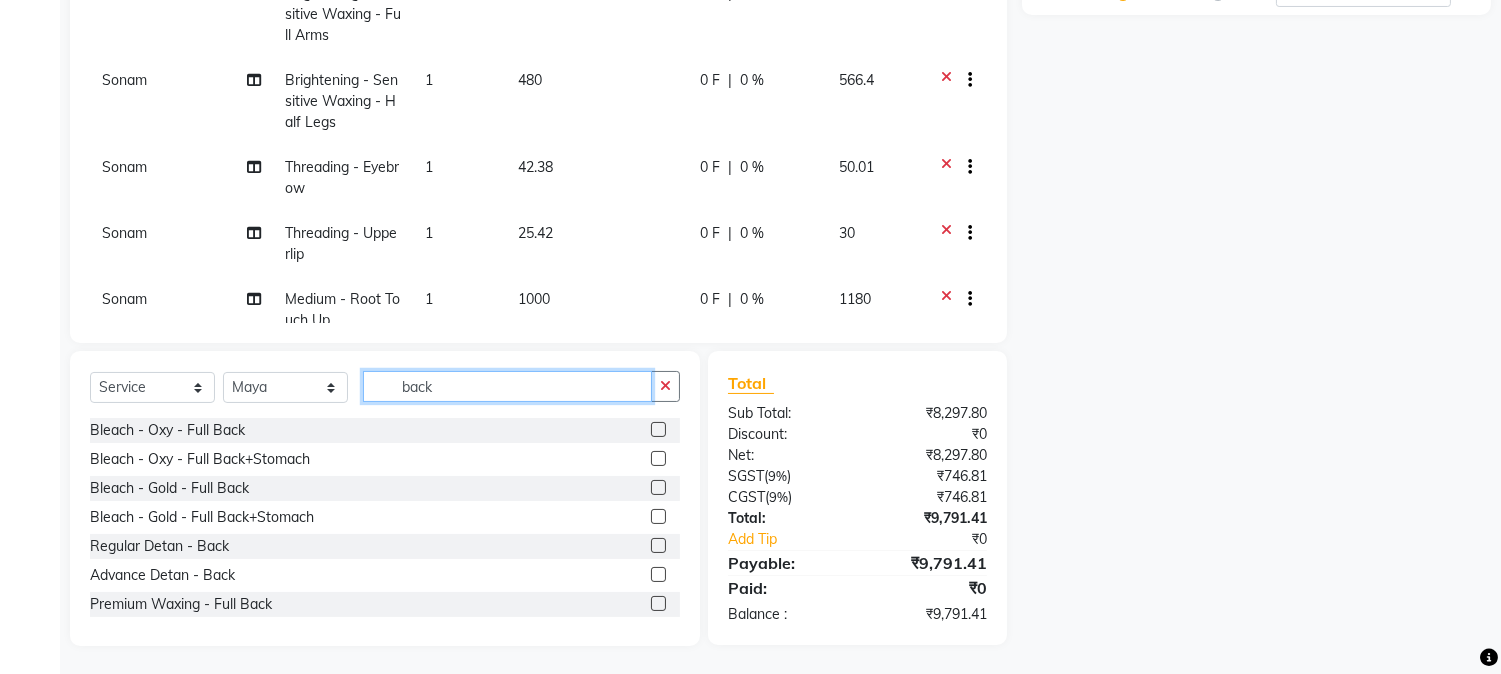 click on "back" 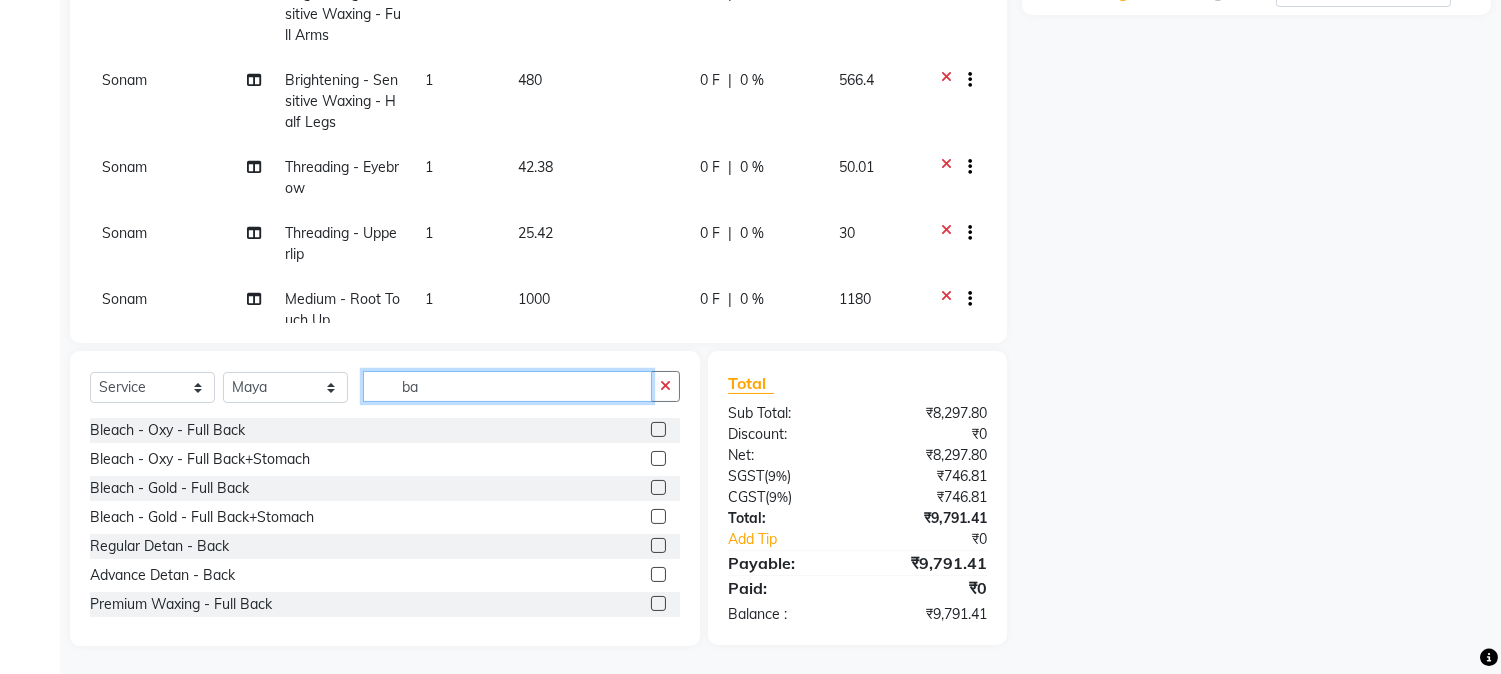 type on "b" 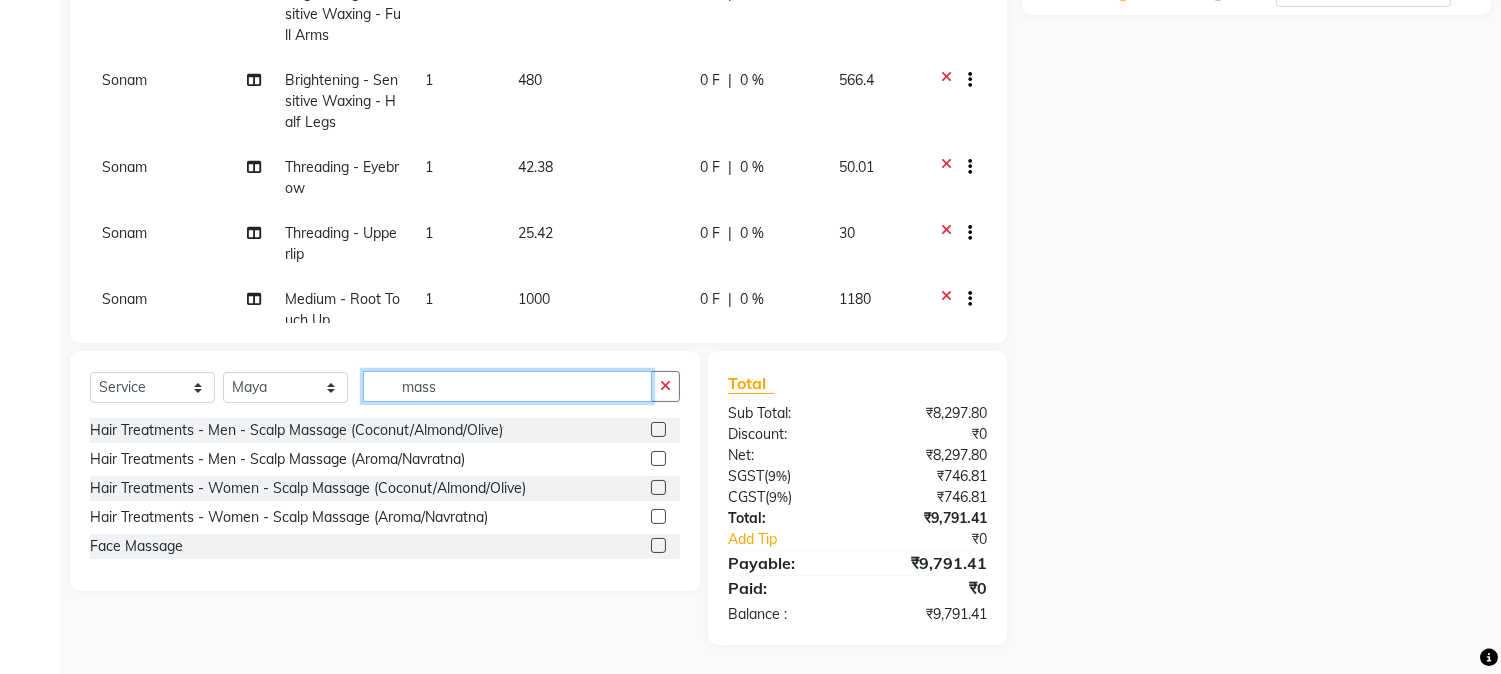 click on "mass" 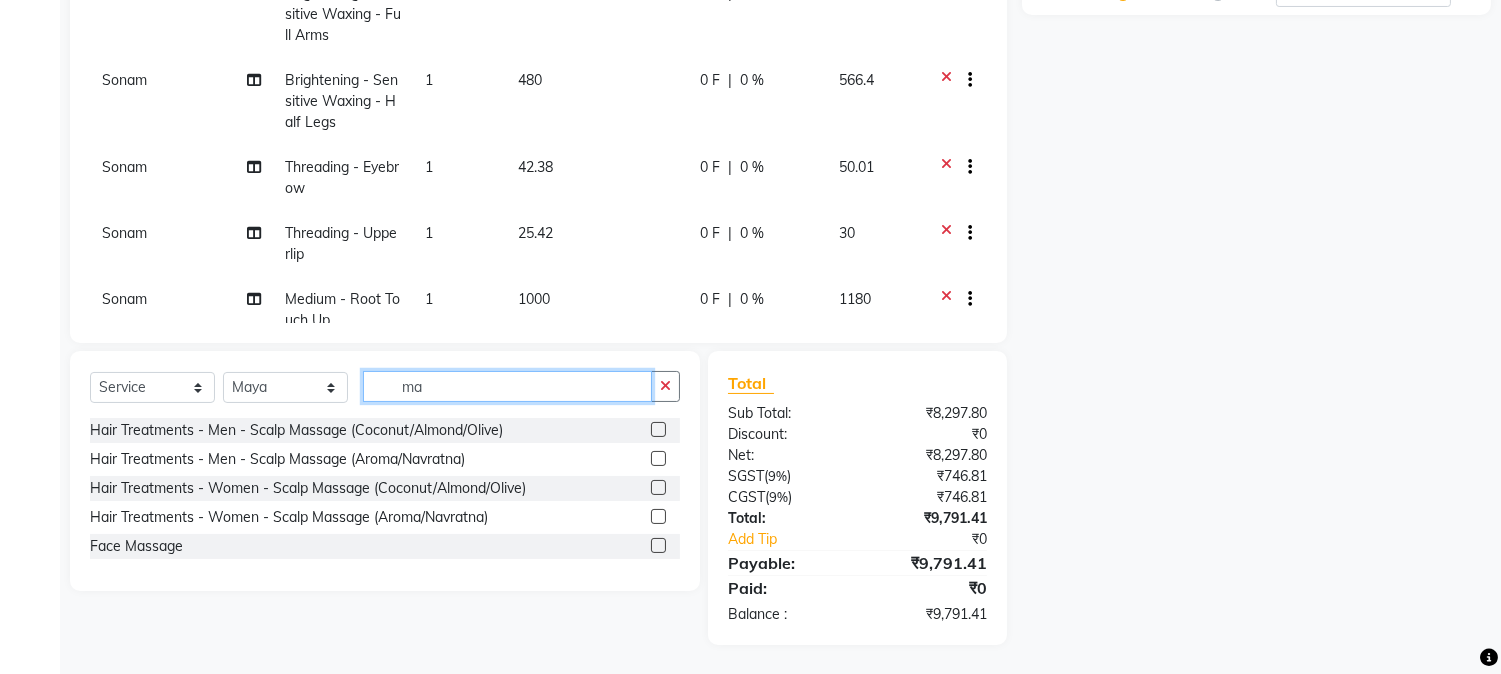 type on "m" 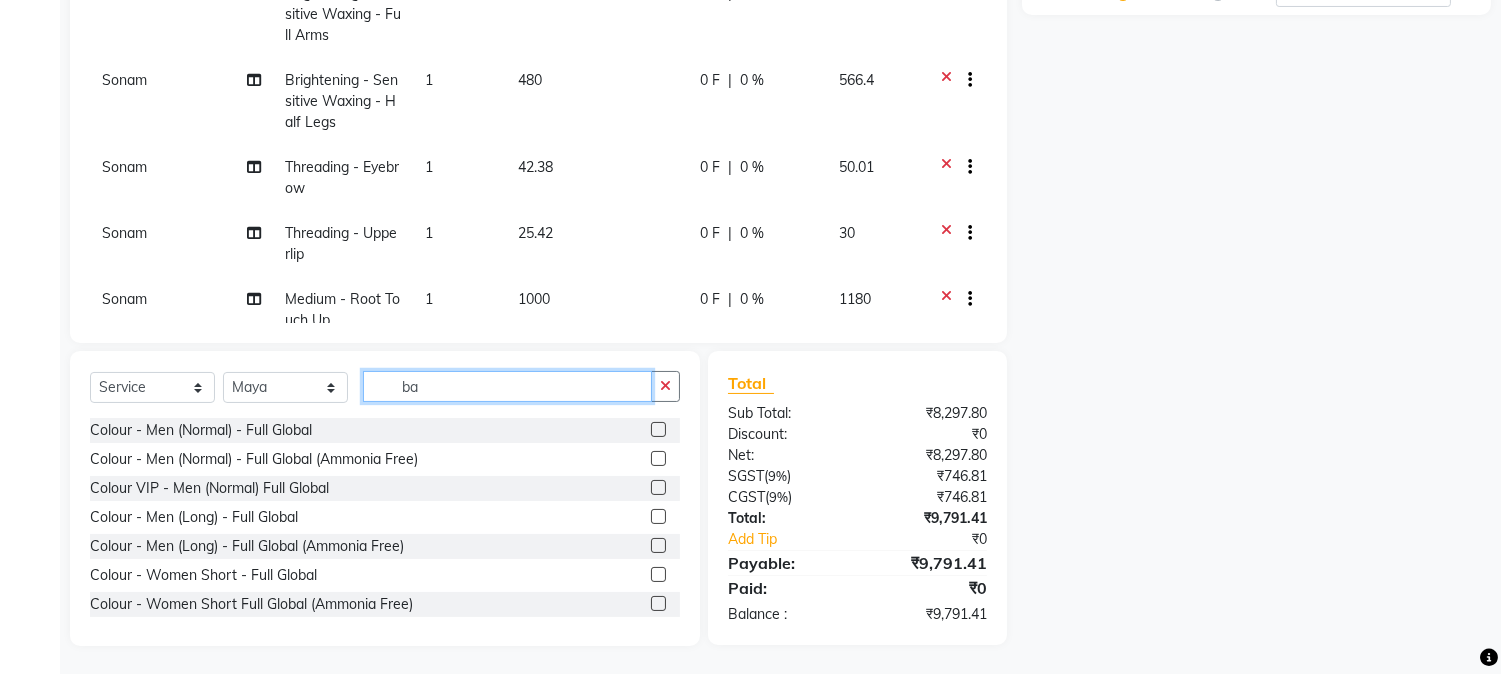 type on "b" 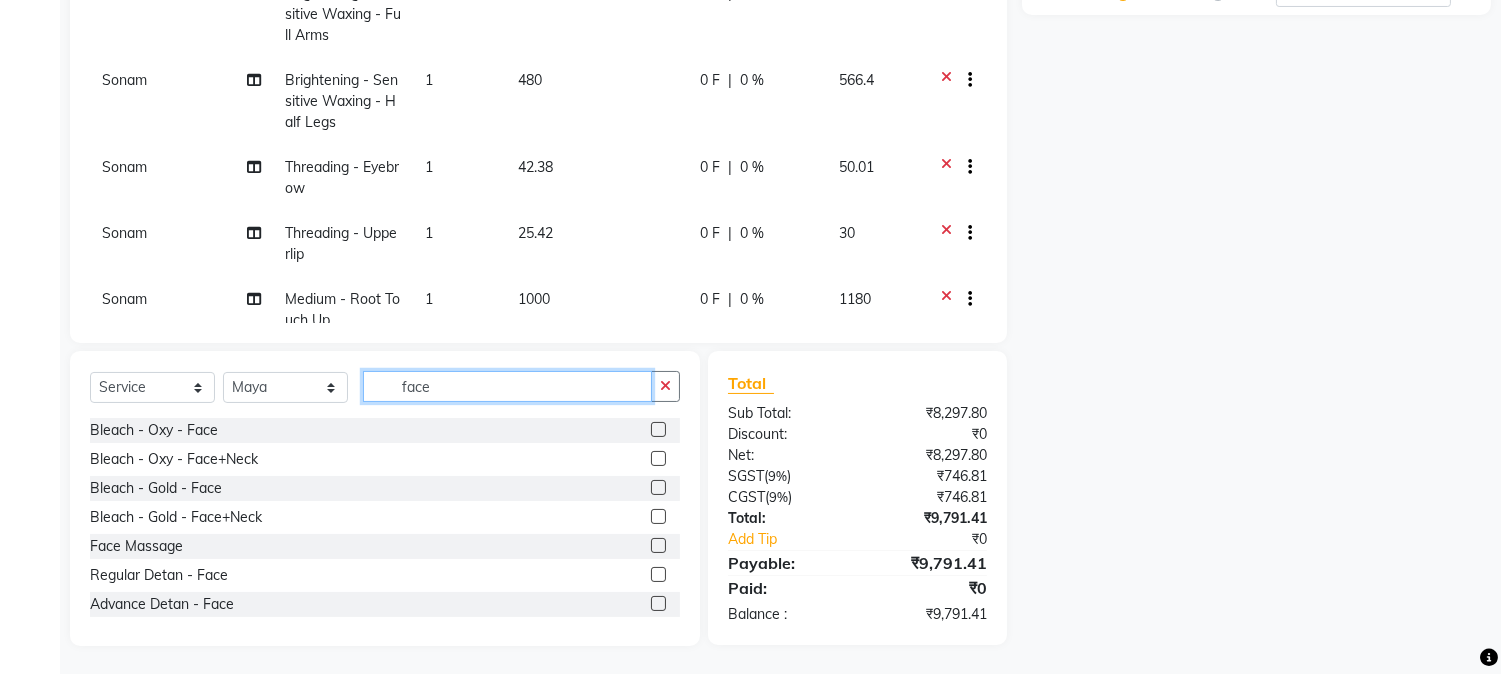 type on "face" 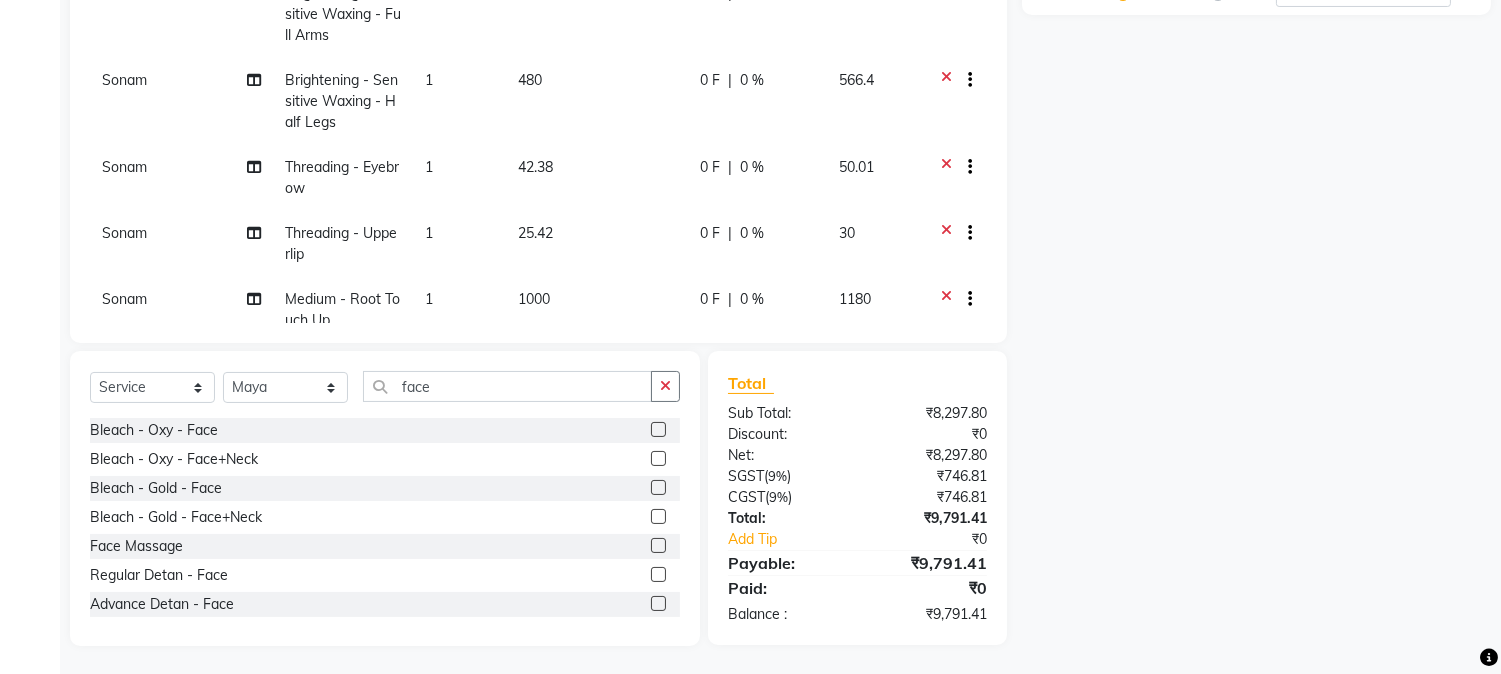click 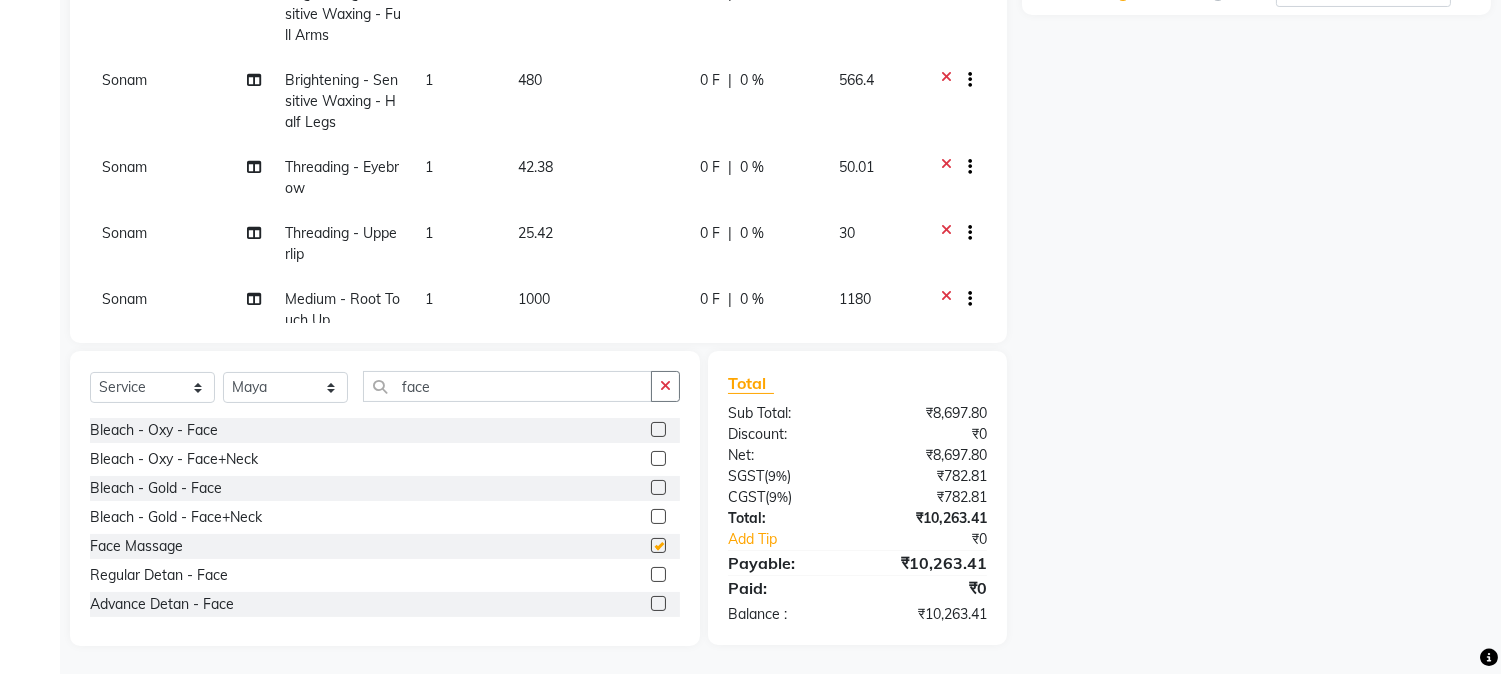 checkbox on "false" 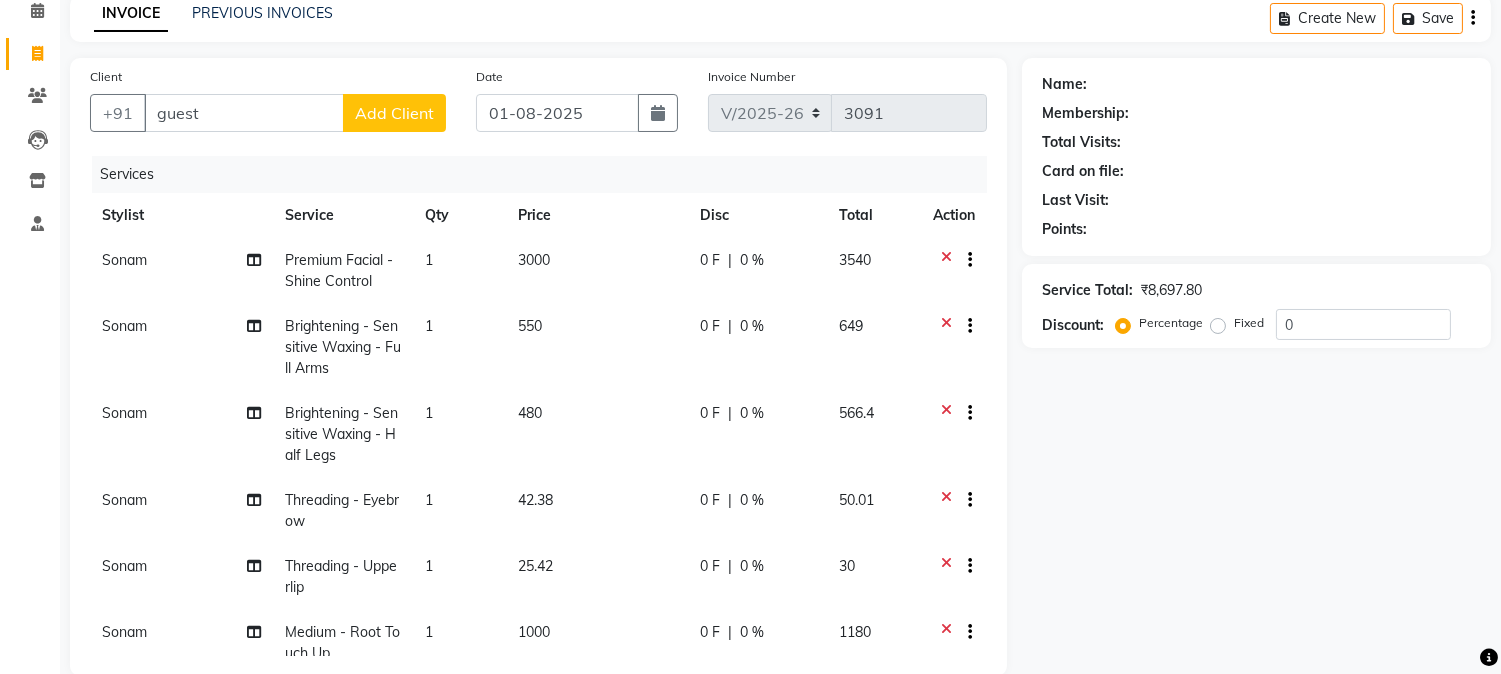 scroll, scrollTop: 0, scrollLeft: 0, axis: both 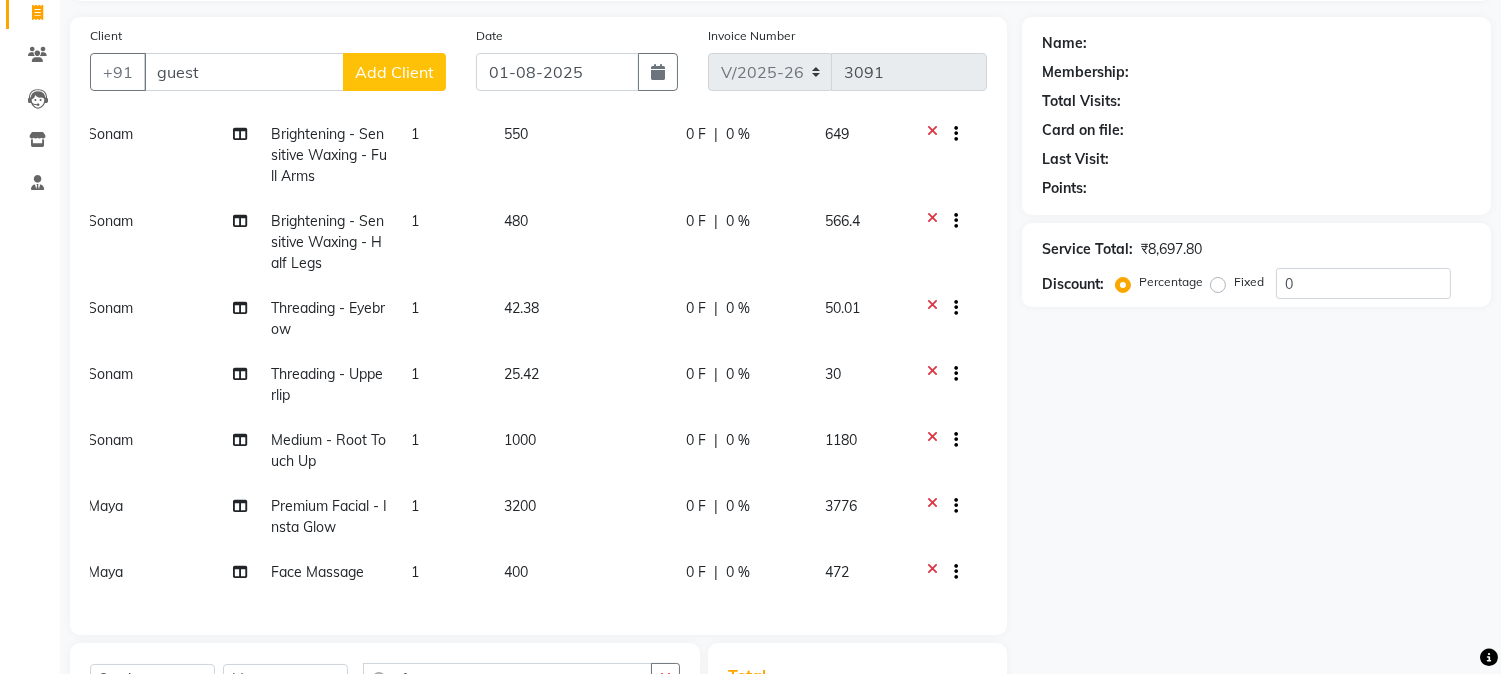 click on "400" 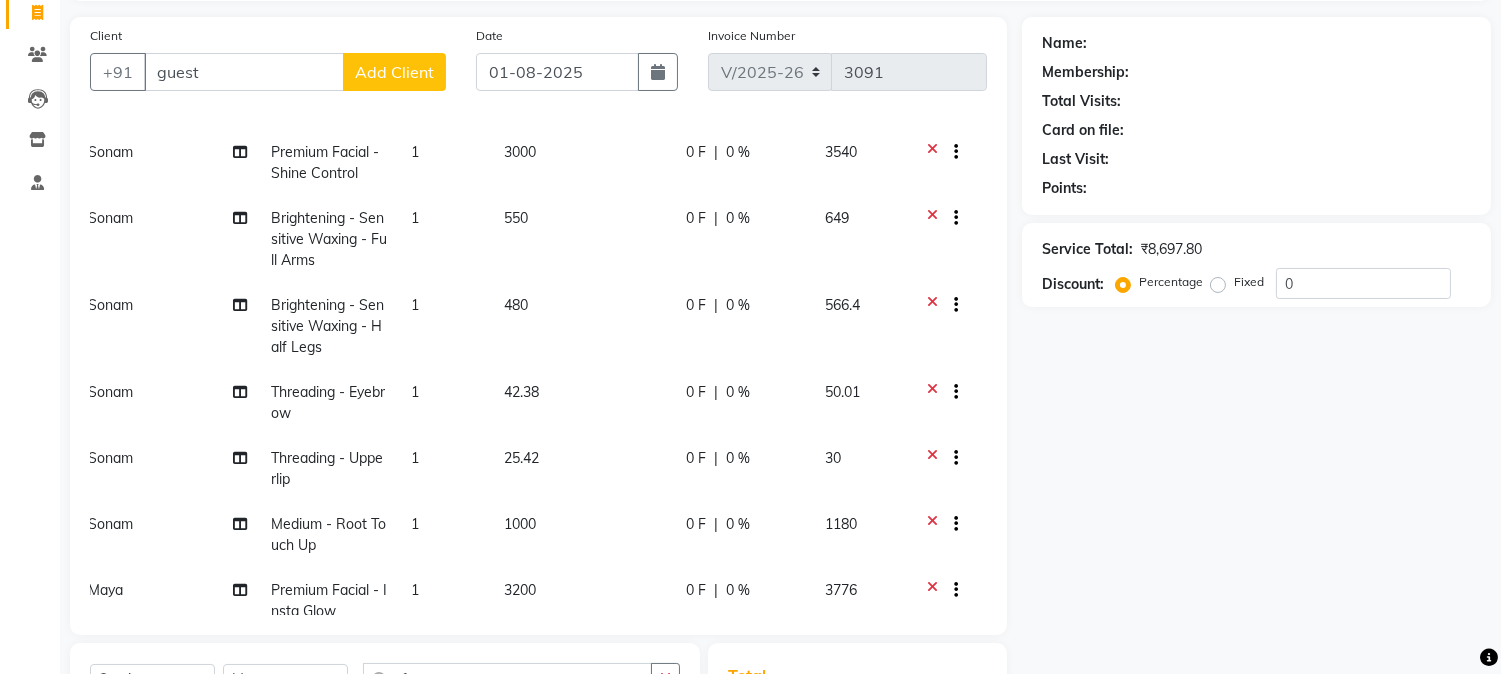 select on "32988" 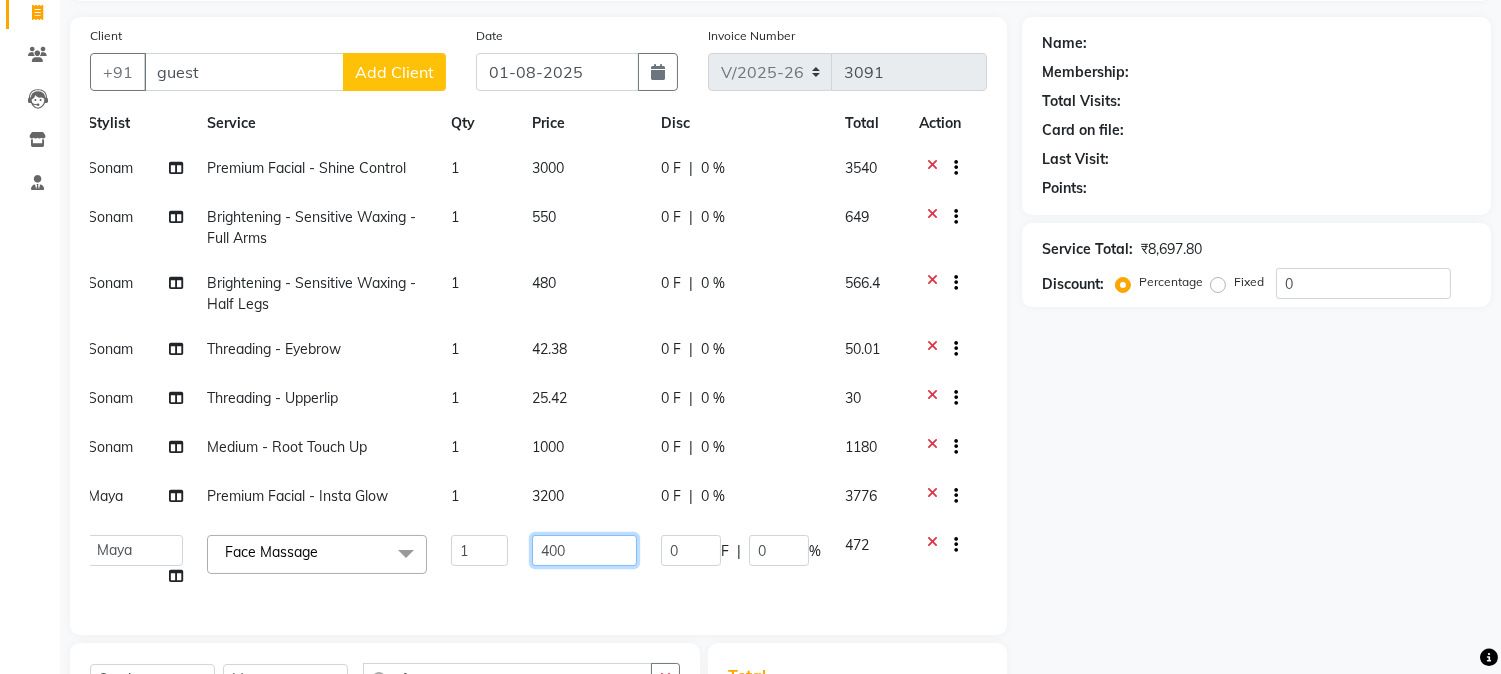 click on "400" 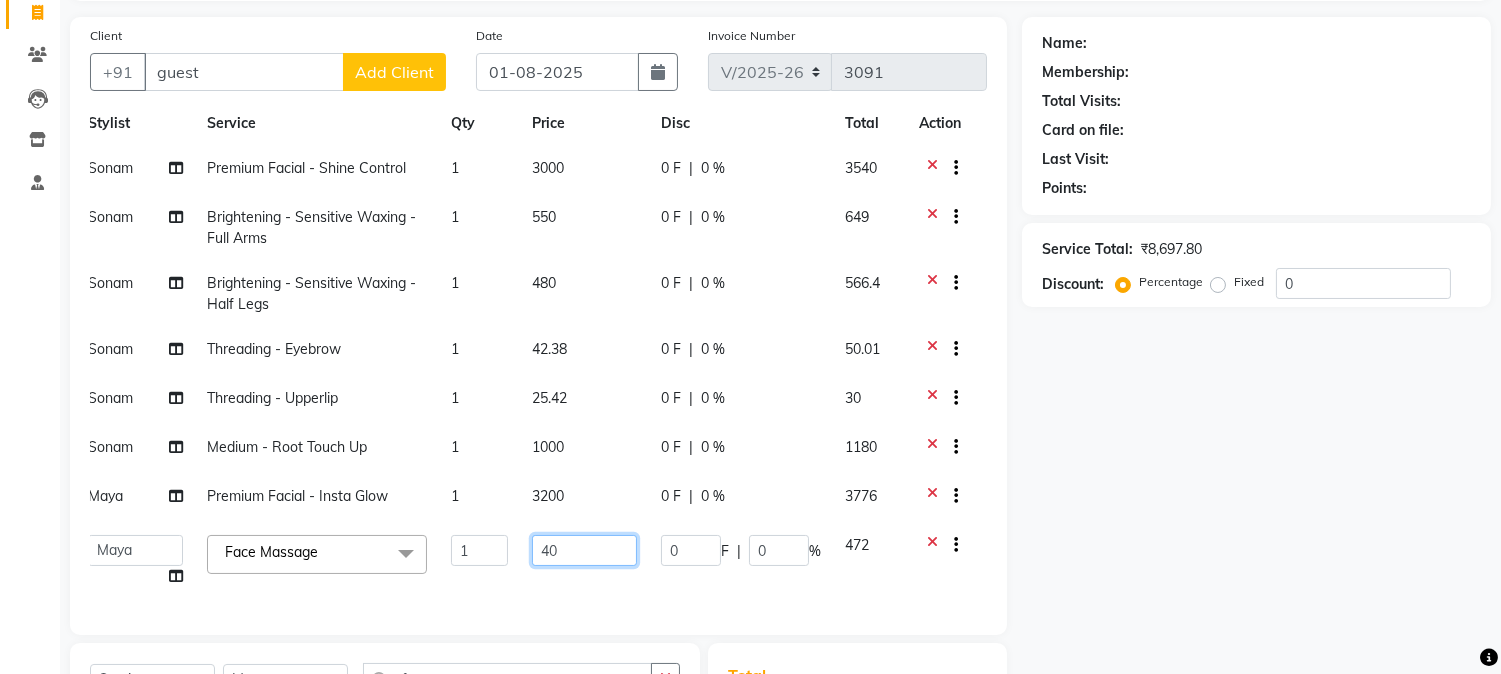 type on "4" 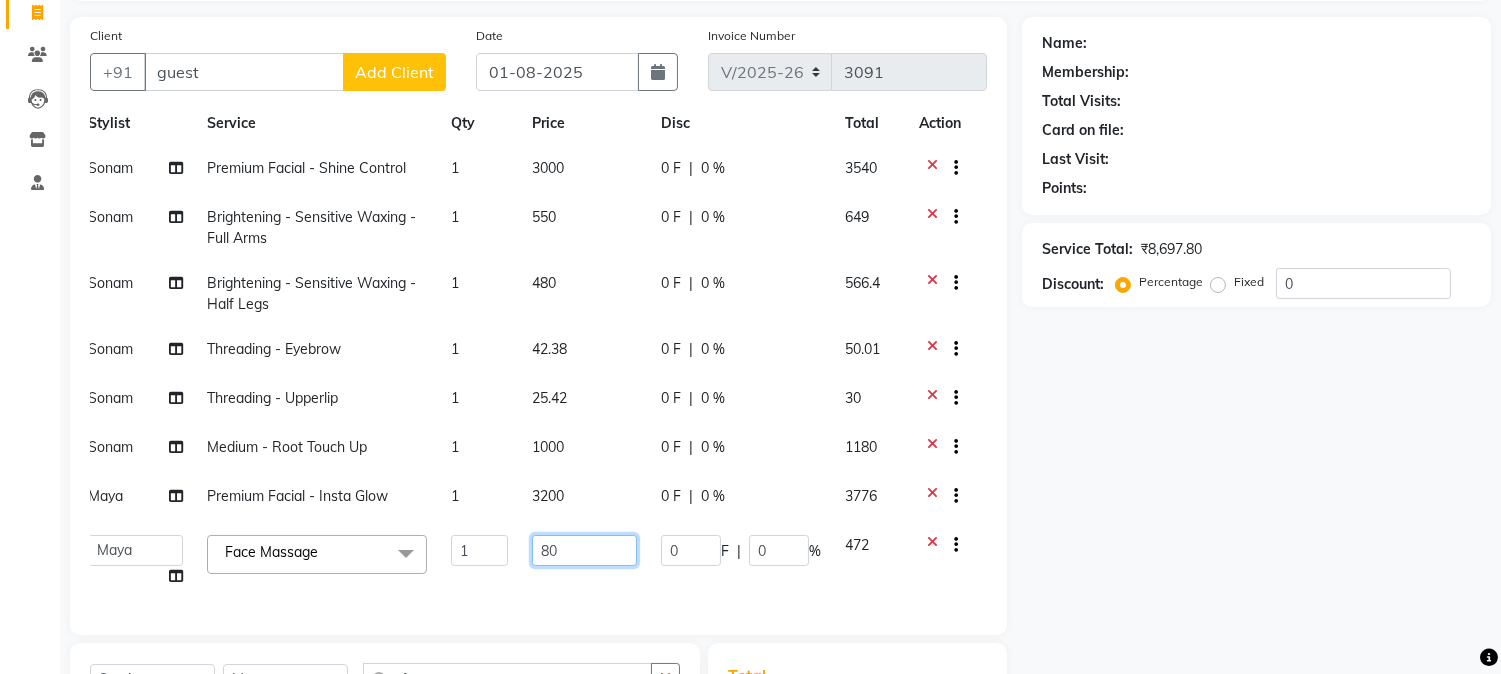 type on "800" 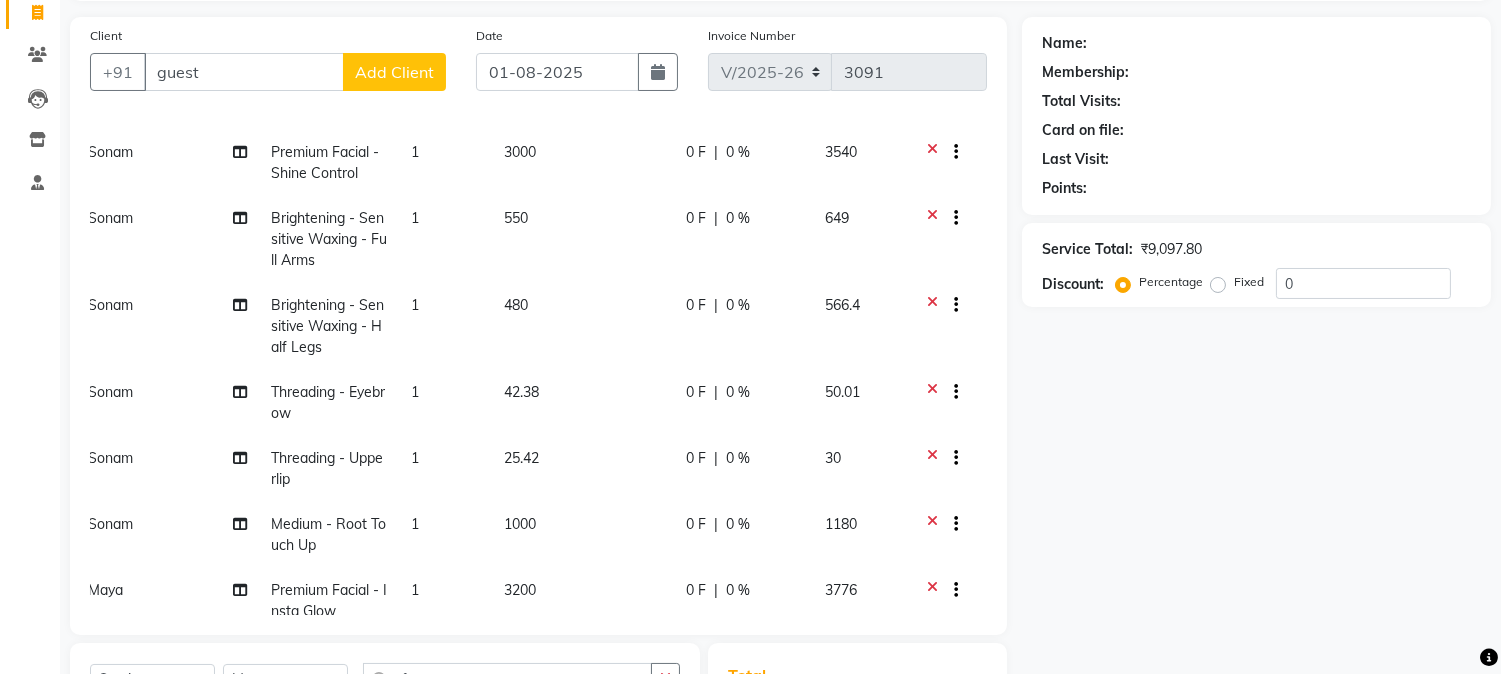 click on "Sonam Premium Facial - Shine Control 1 3000 0 F | 0 % 3540 Sonam Brightening - Sensitive Waxing  - Full Arms 1 550 0 F | 0 % 649 Sonam Brightening - Sensitive Waxing  - Half Legs 1 480 0 F | 0 % 566.4 Sonam Threading - Eyebrow 1 42.38 0 F | 0 % 50.01 Sonam Threading - Upperlip 1 25.42 0 F | 0 % 30 Sonam Medium - Root Touch Up 1 1000 0 F | 0 % 1180 Maya Premium Facial - Insta Glow 1 3200 0 F | 0 % 3776 Maya Face Massage 1 800 0 F | 0 % 944" 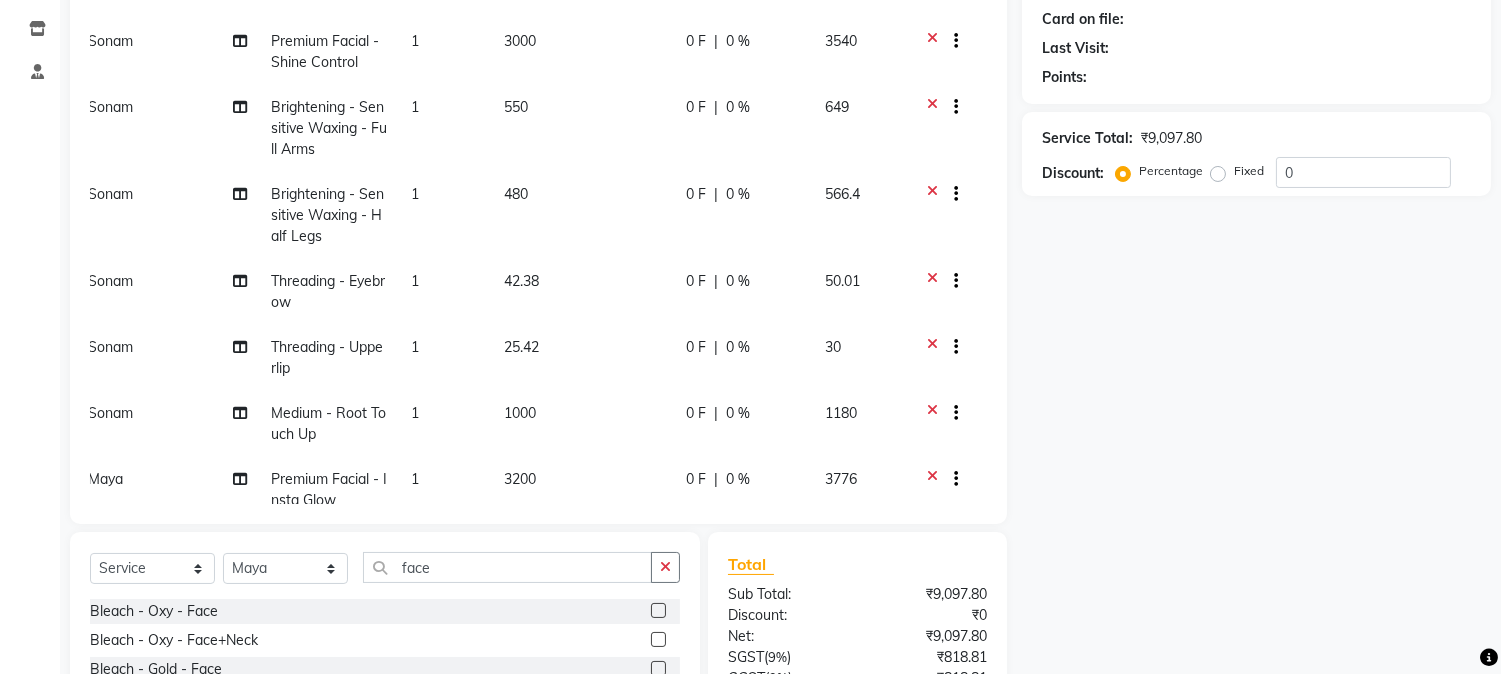 scroll, scrollTop: 315, scrollLeft: 0, axis: vertical 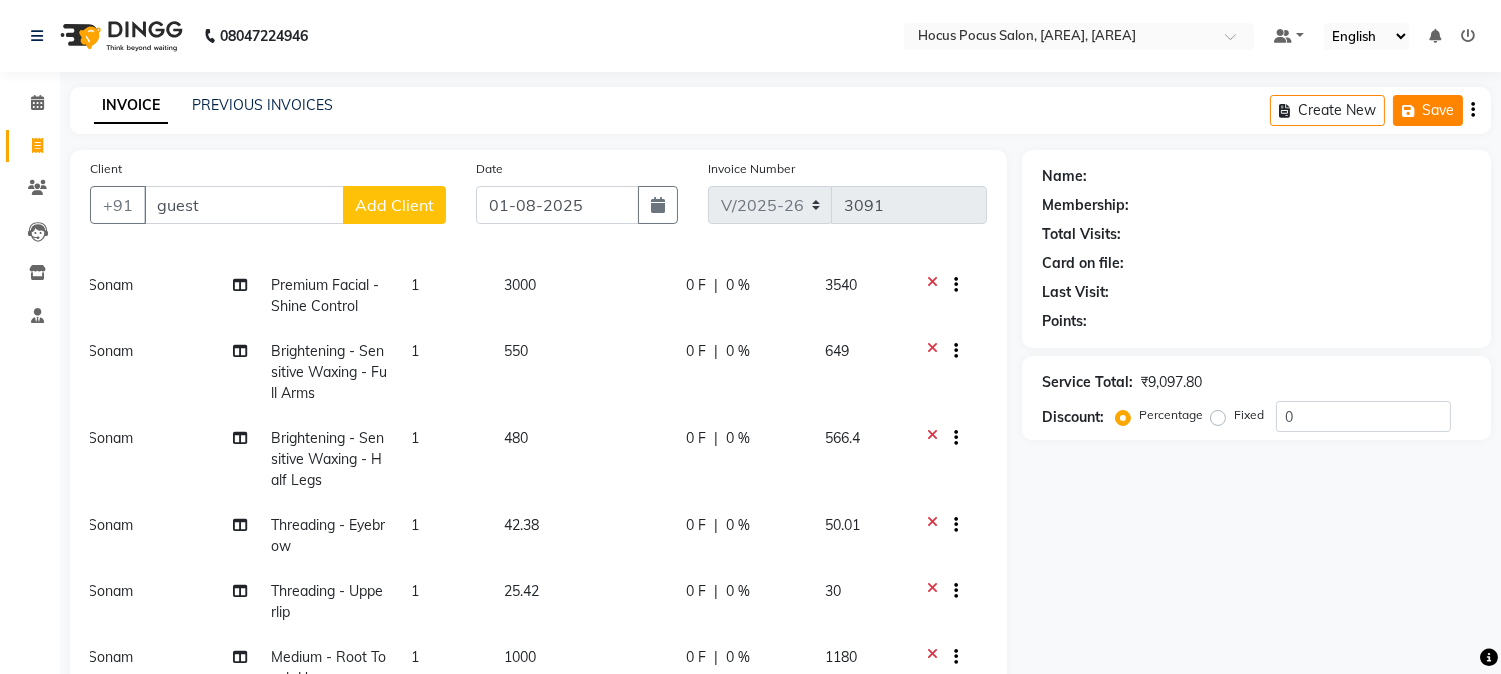 click 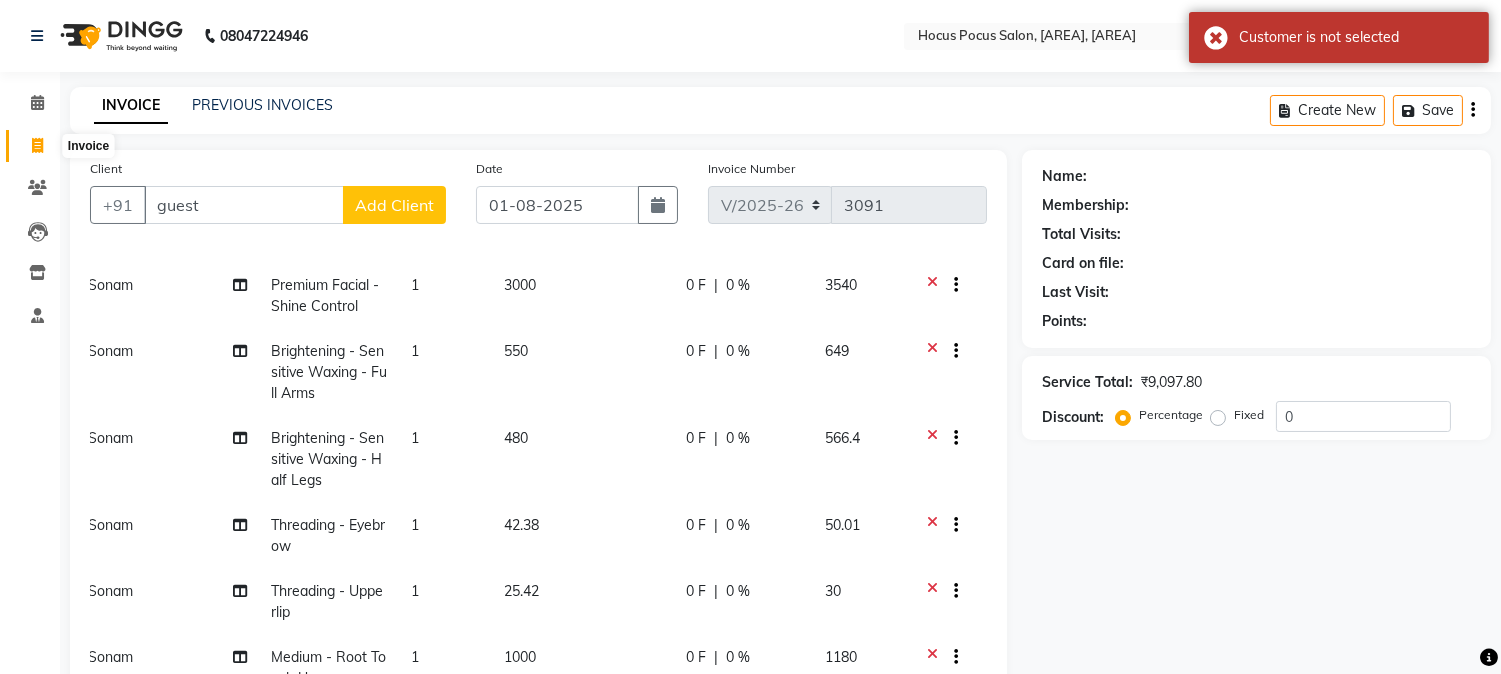 click 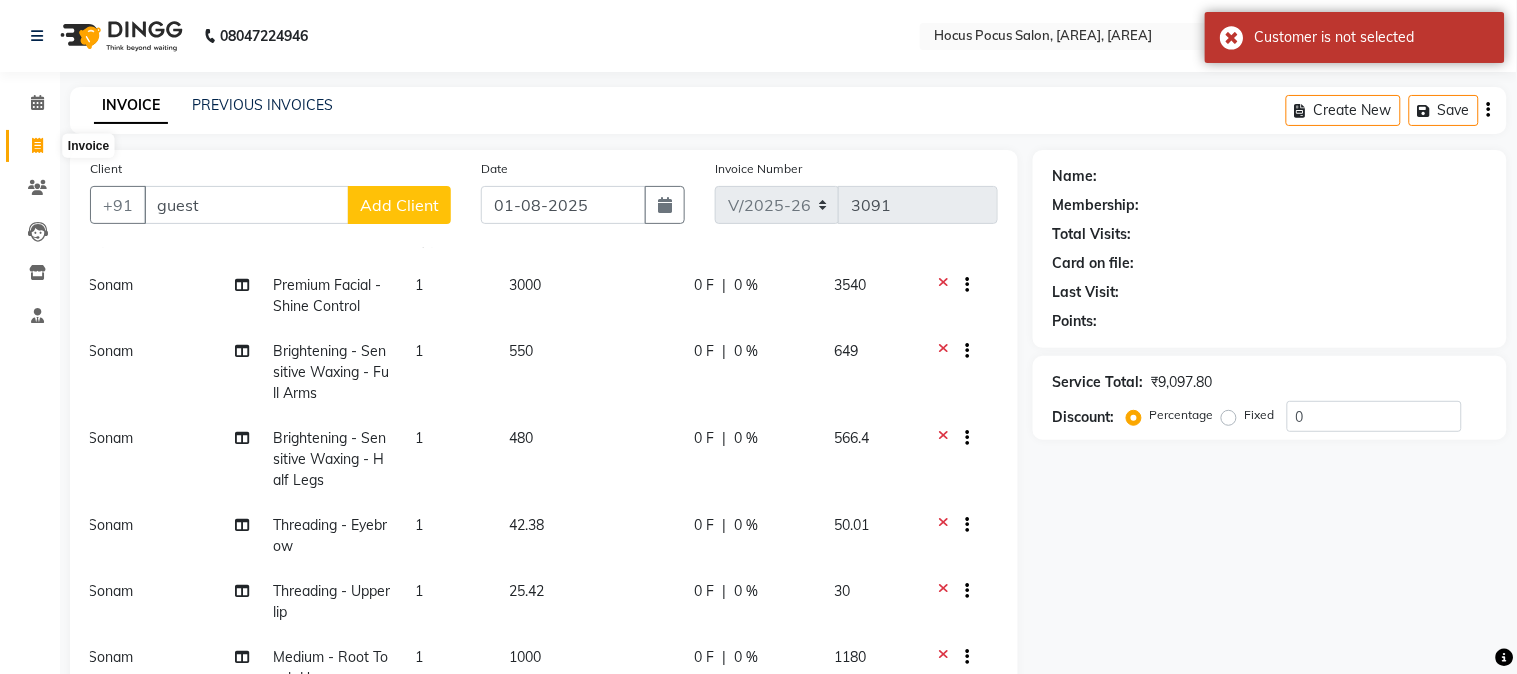 select on "service" 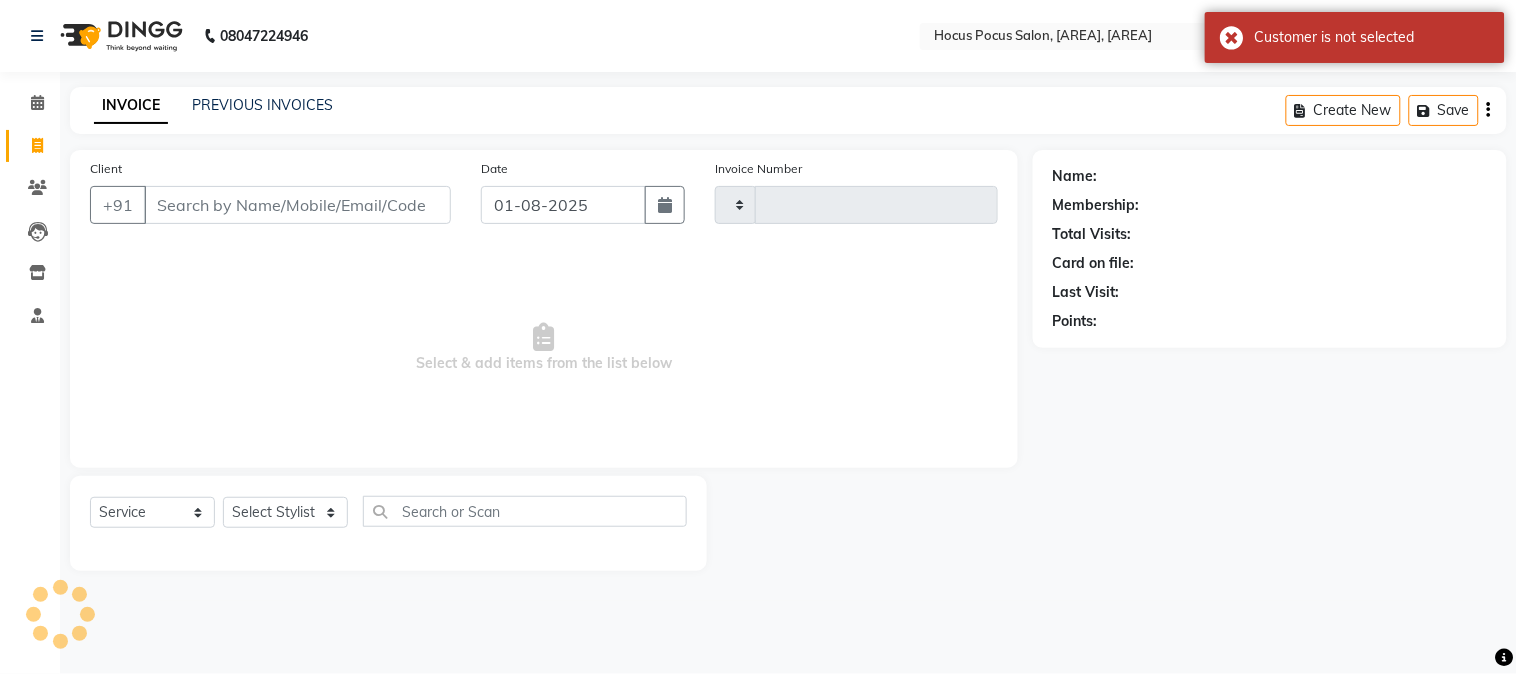 type on "3091" 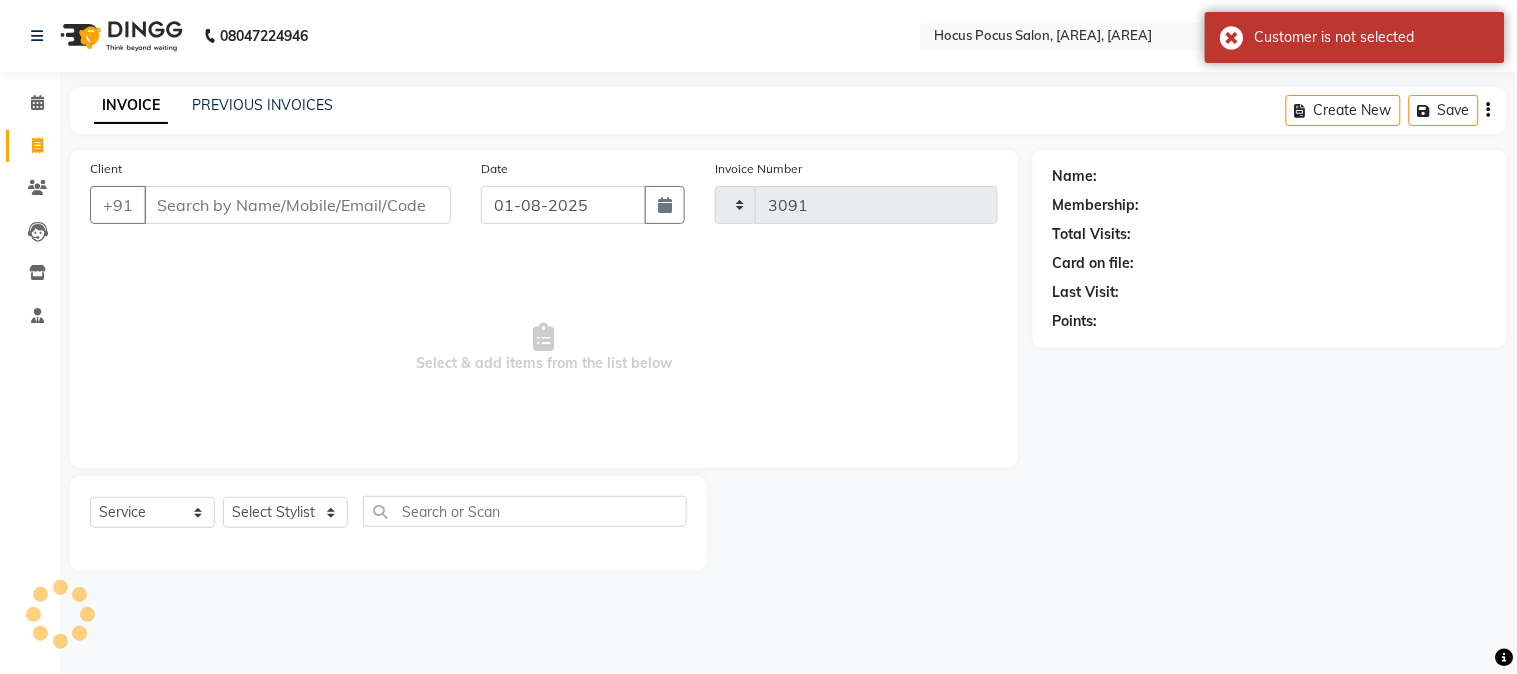 select on "5019" 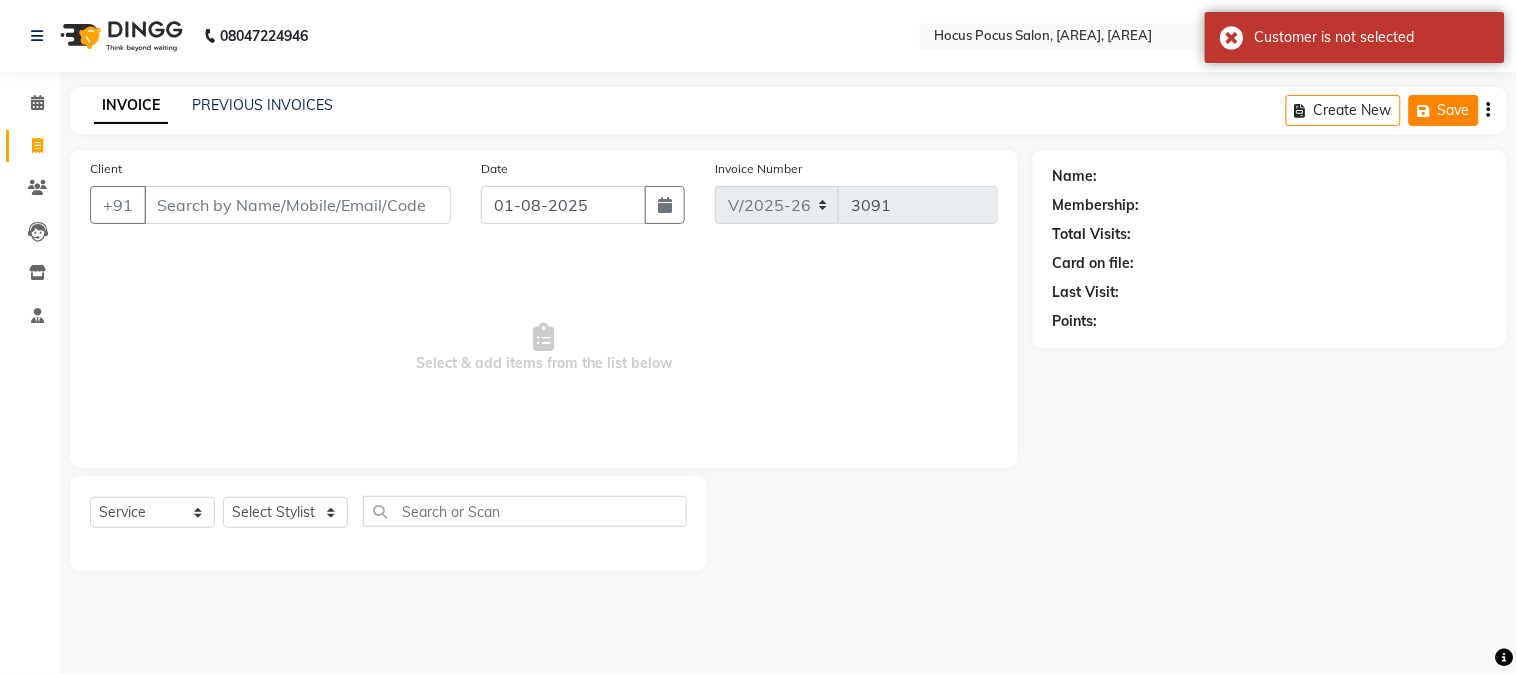 click on "Save" 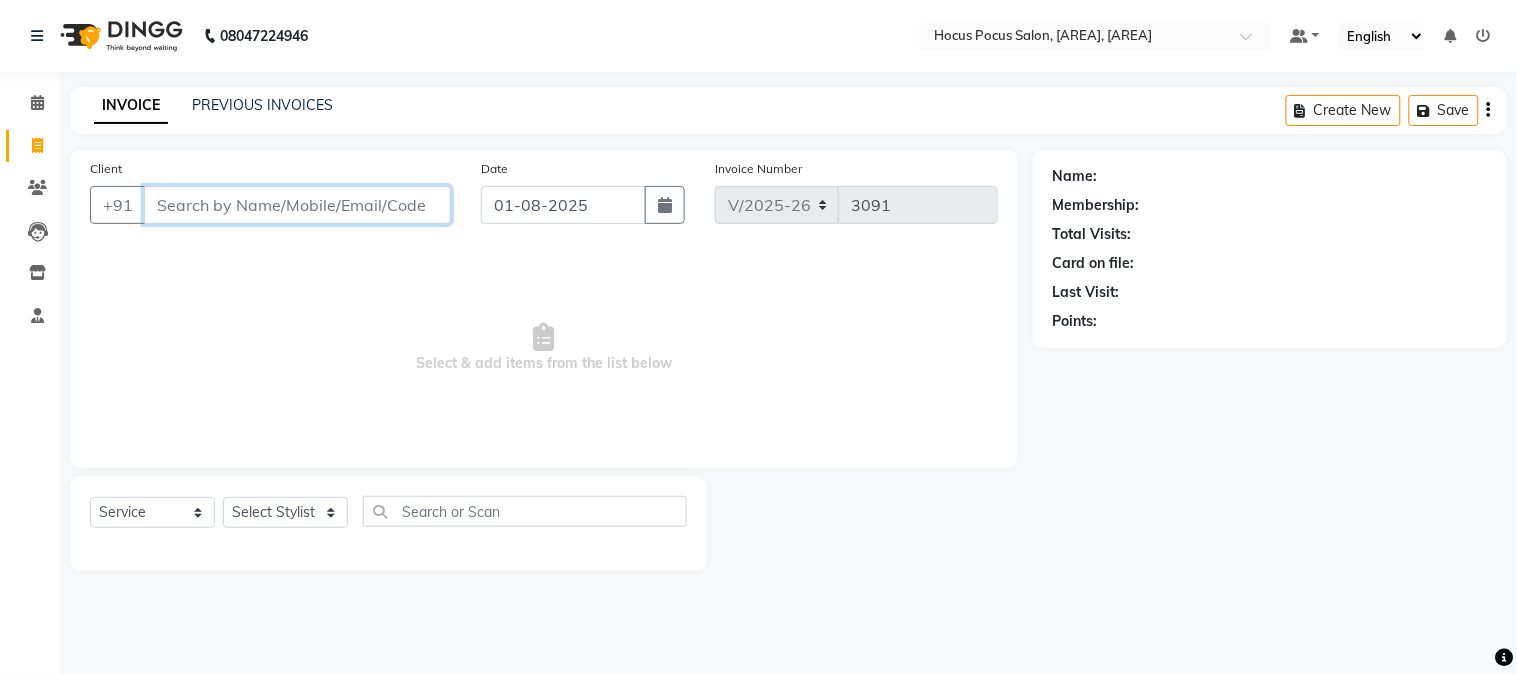 click on "Client" at bounding box center [297, 205] 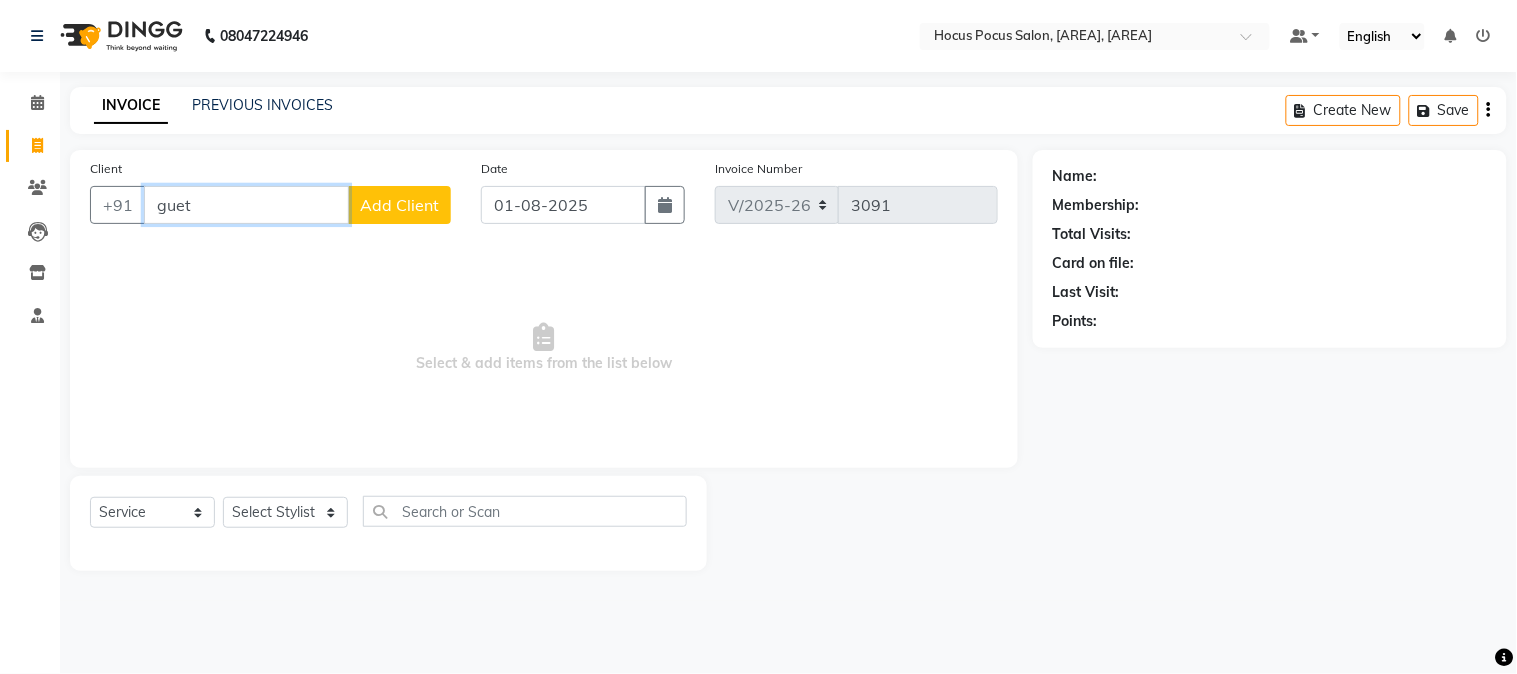click on "guet" at bounding box center (246, 205) 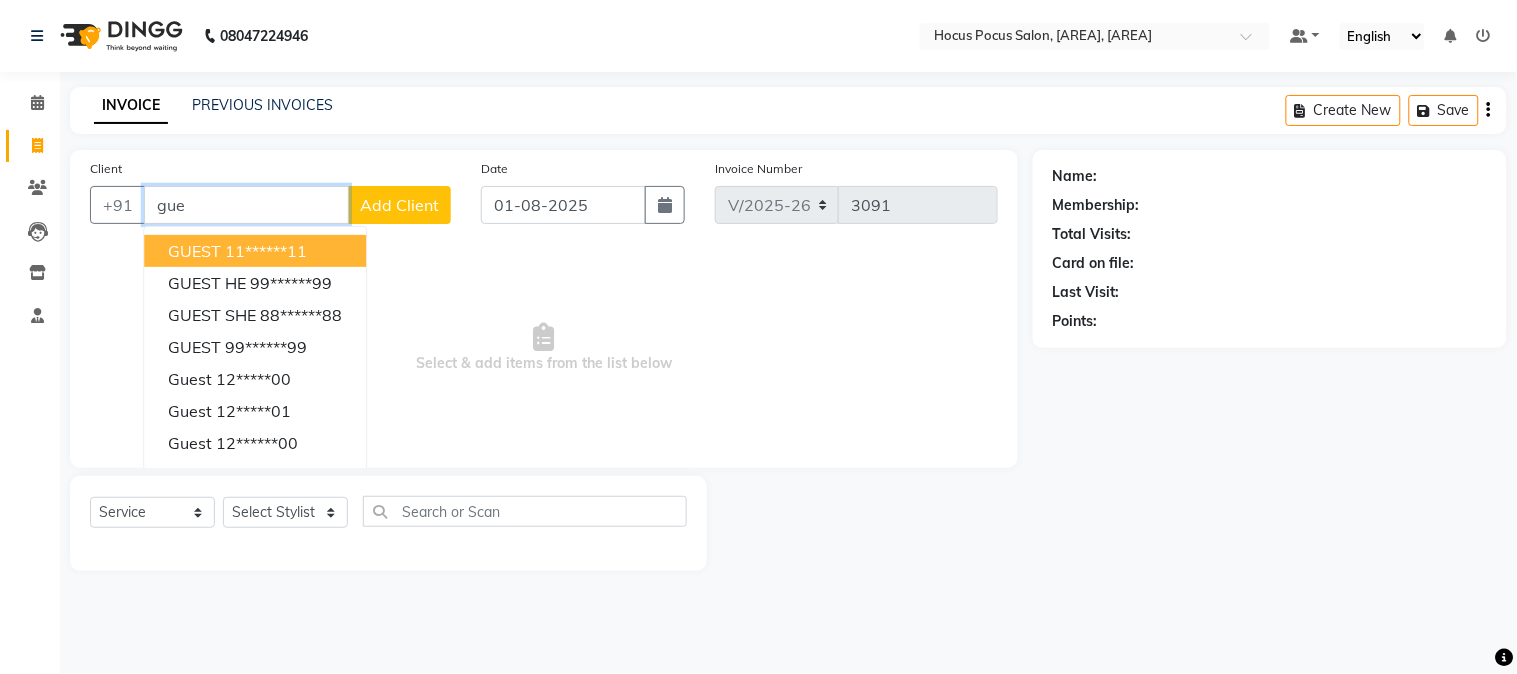 click on "11******11" at bounding box center (266, 251) 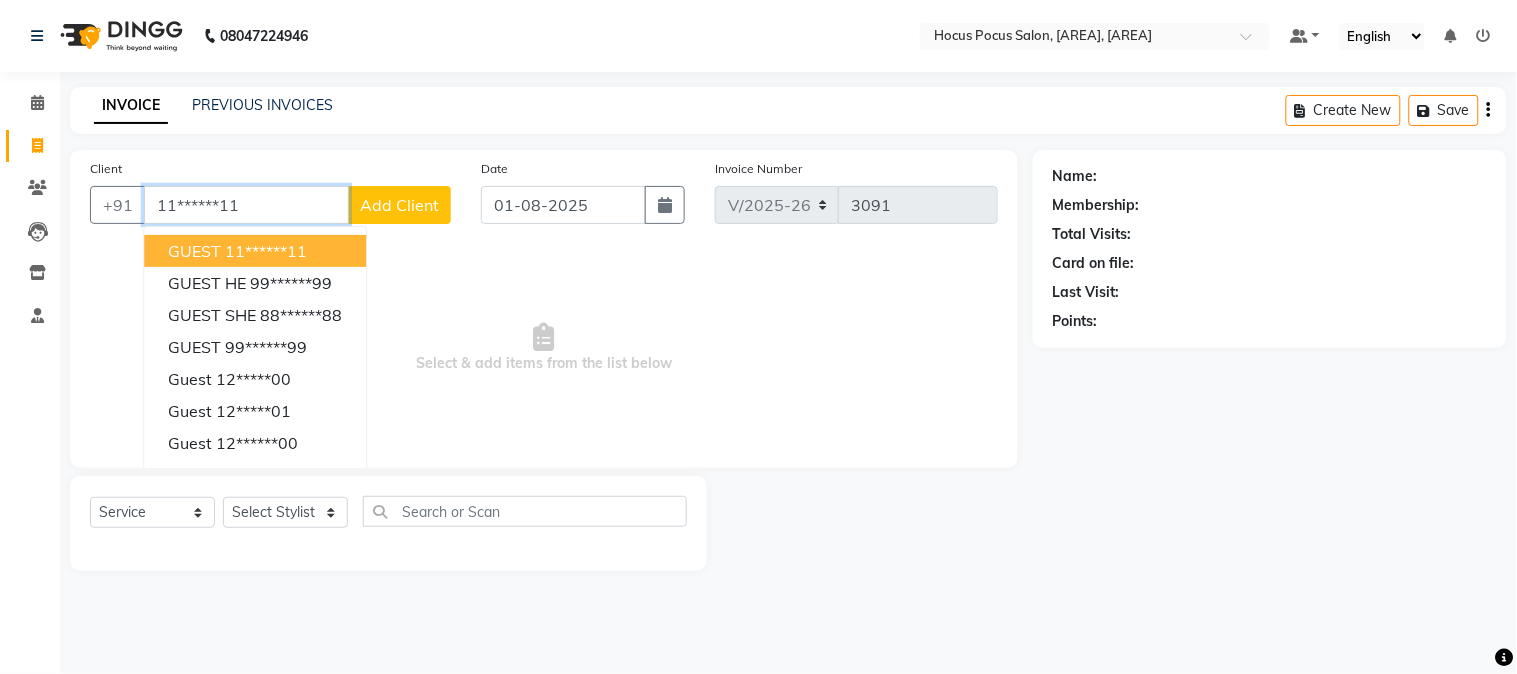 type on "11******11" 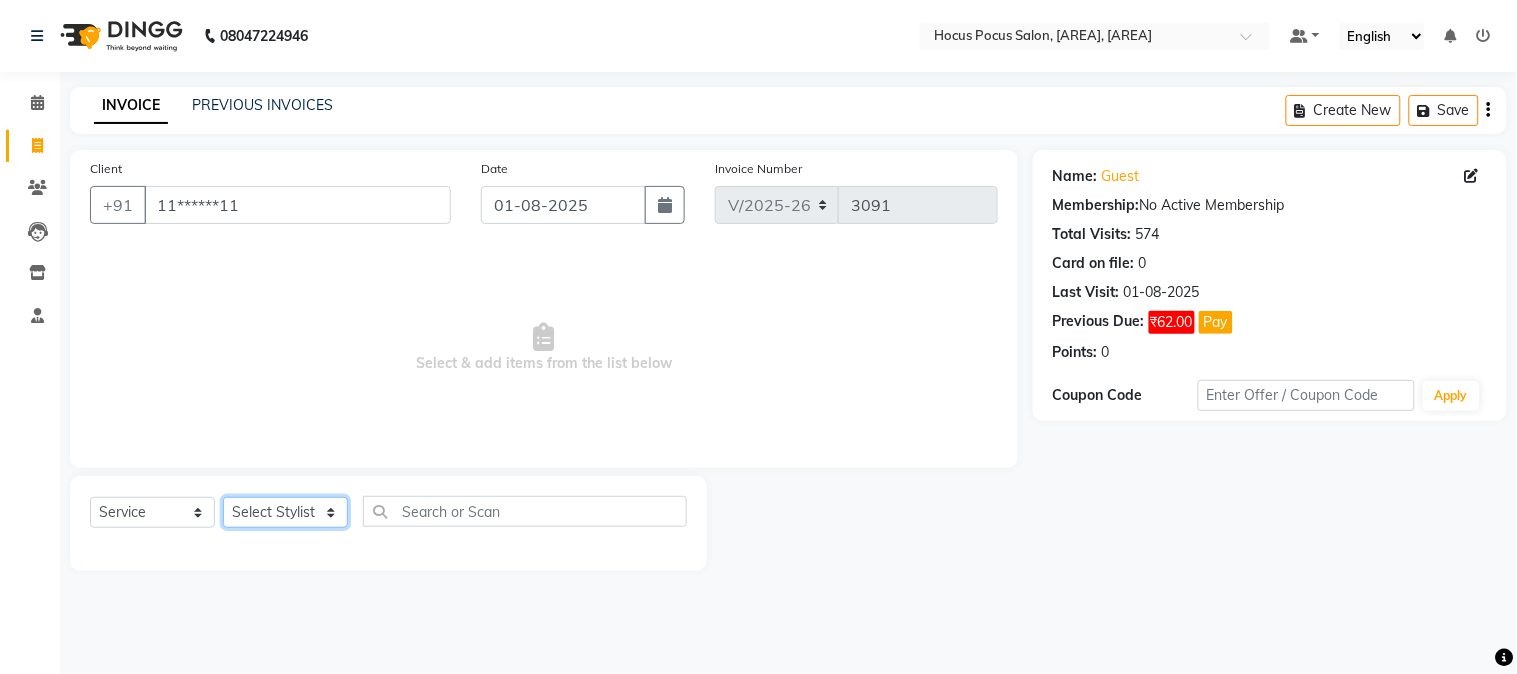 click on "Select Stylist Amar  Arjun Eliza hocus pocus Jonathan Maya Mona Neha Ravi Salima Sonam" 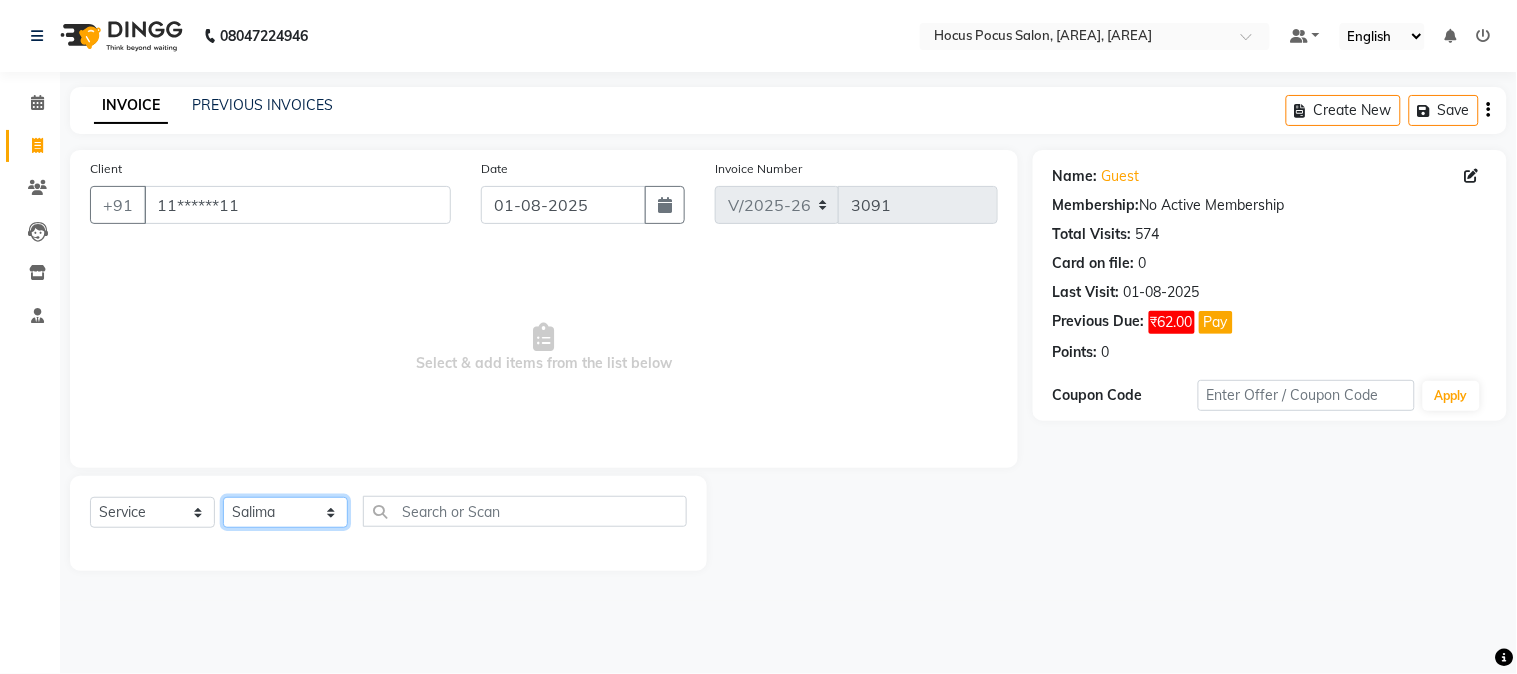 click on "Select Stylist Amar  Arjun Eliza hocus pocus Jonathan Maya Mona Neha Ravi Salima Sonam" 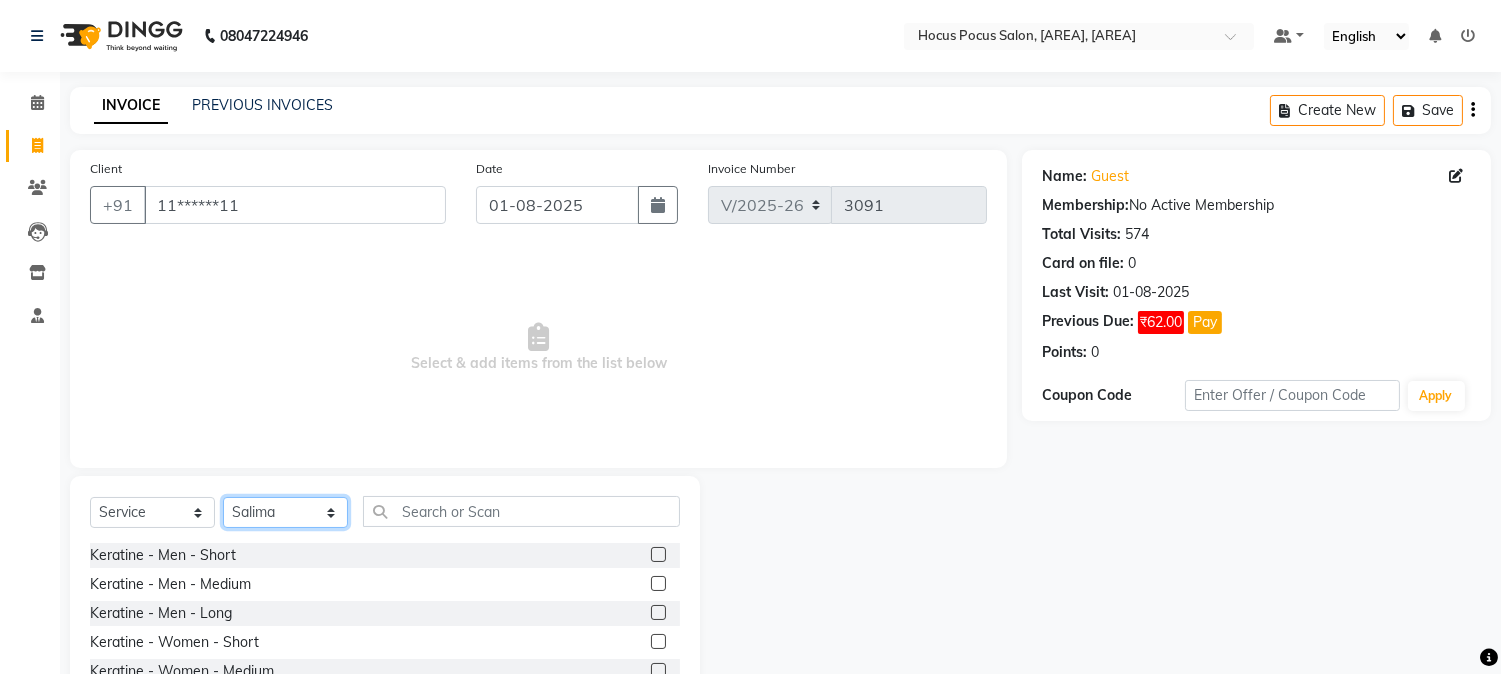 click on "Select Stylist Amar  Arjun Eliza hocus pocus Jonathan Maya Mona Neha Ravi Salima Sonam" 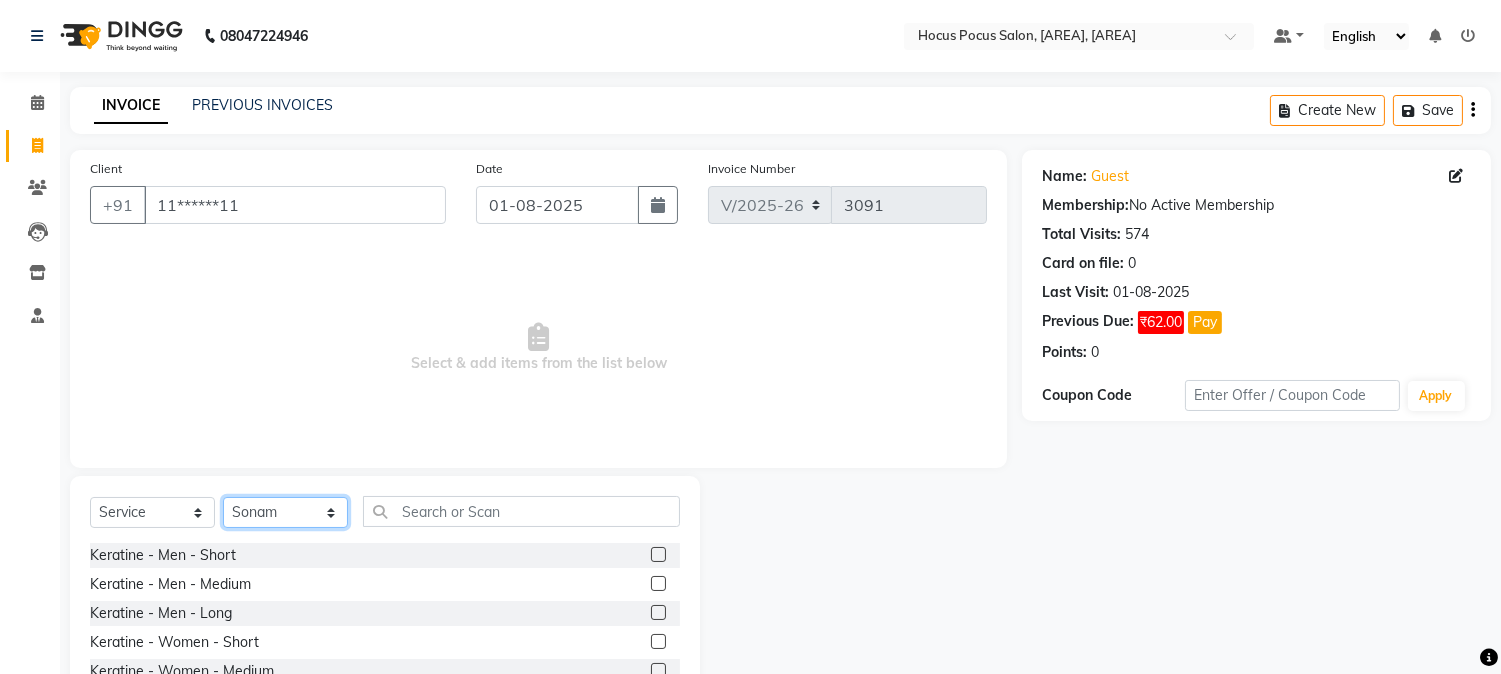 click on "Select Stylist Amar  Arjun Eliza hocus pocus Jonathan Maya Mona Neha Ravi Salima Sonam" 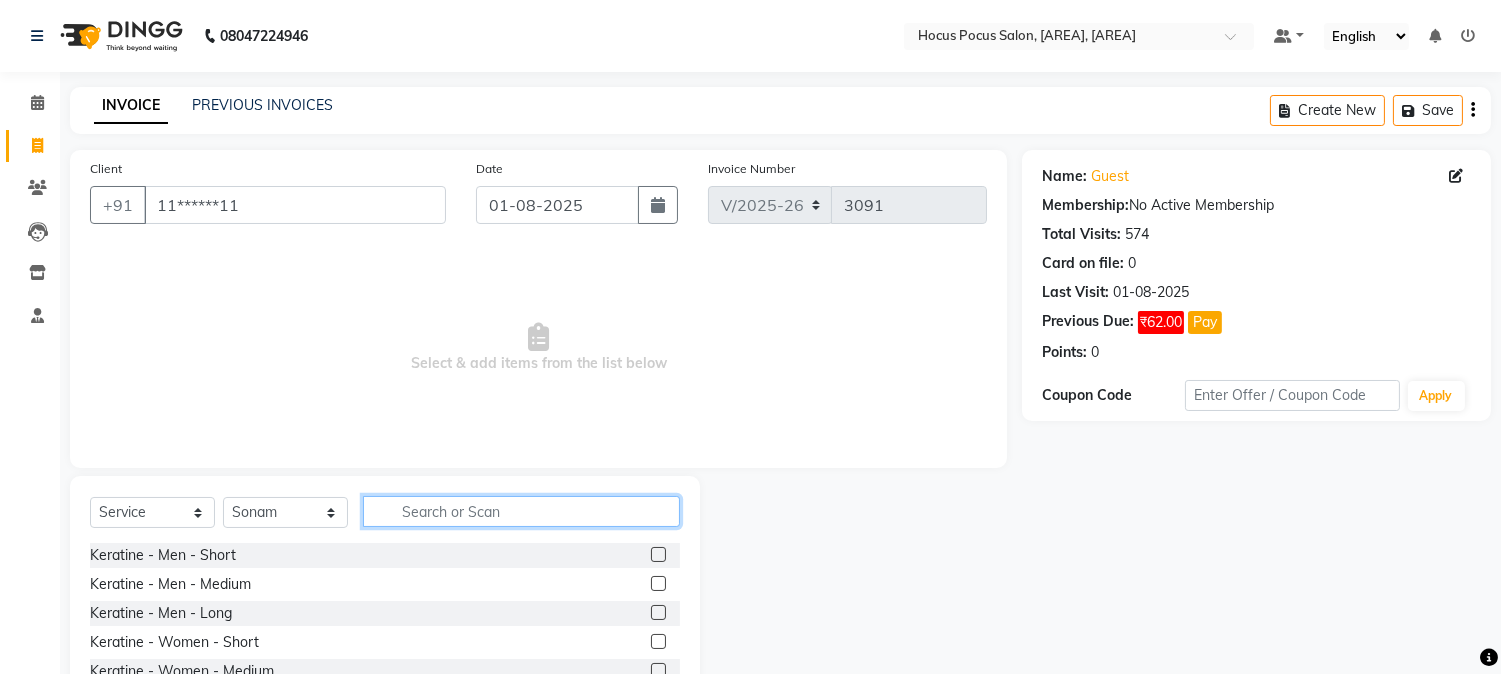 click 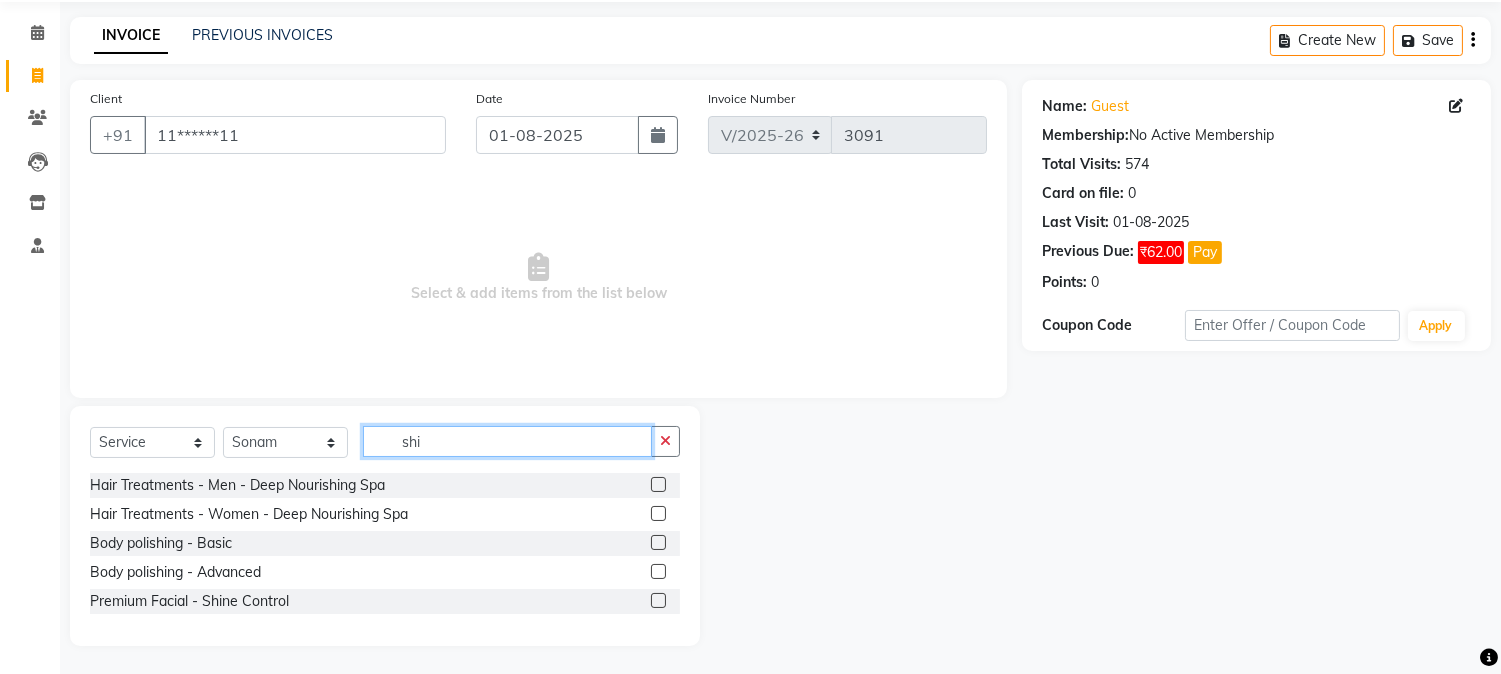 scroll, scrollTop: 72, scrollLeft: 0, axis: vertical 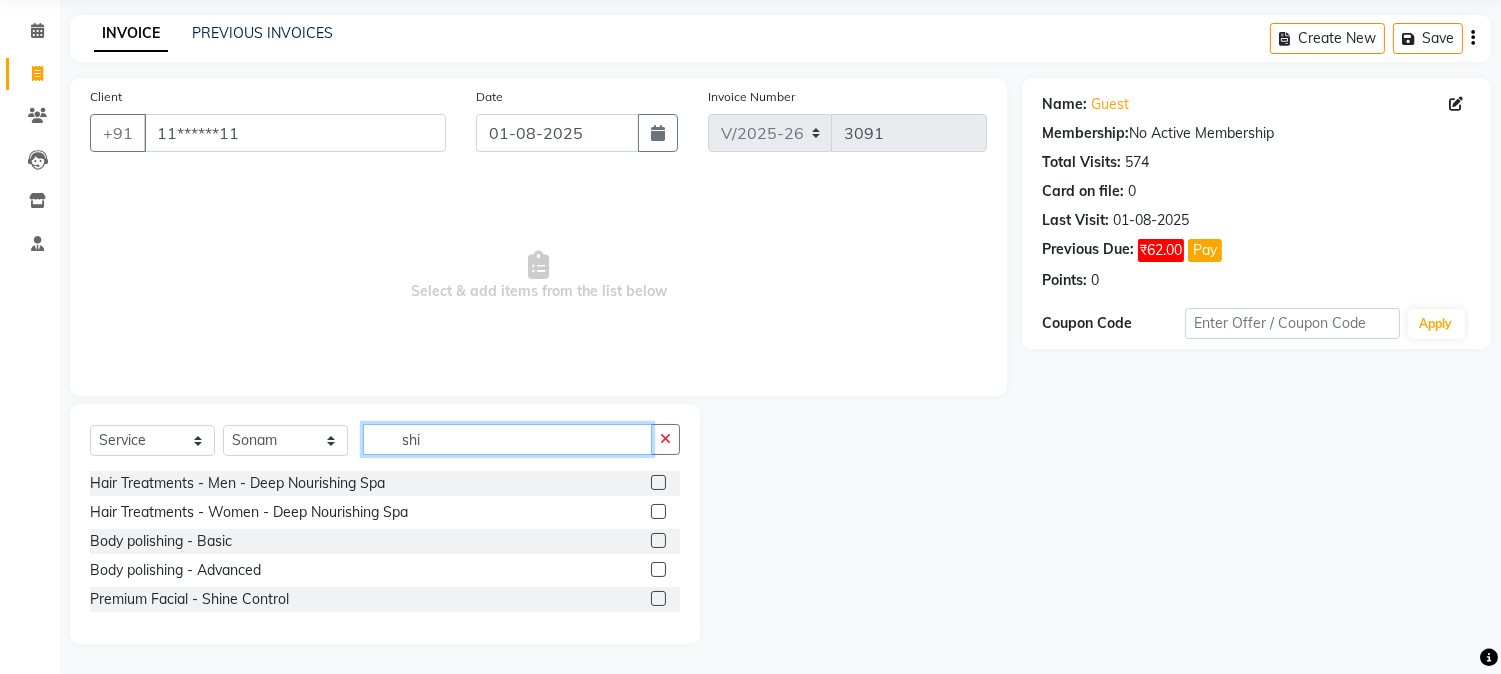 type on "shi" 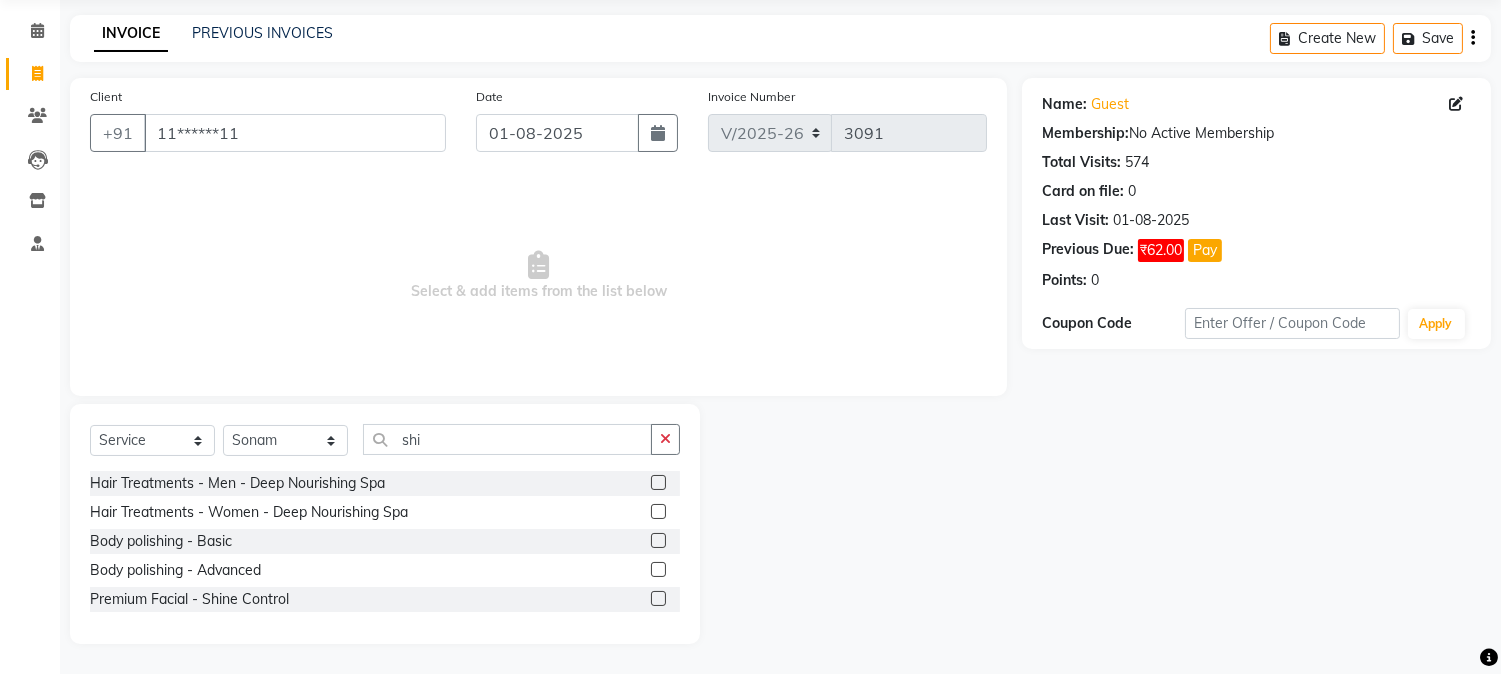 click 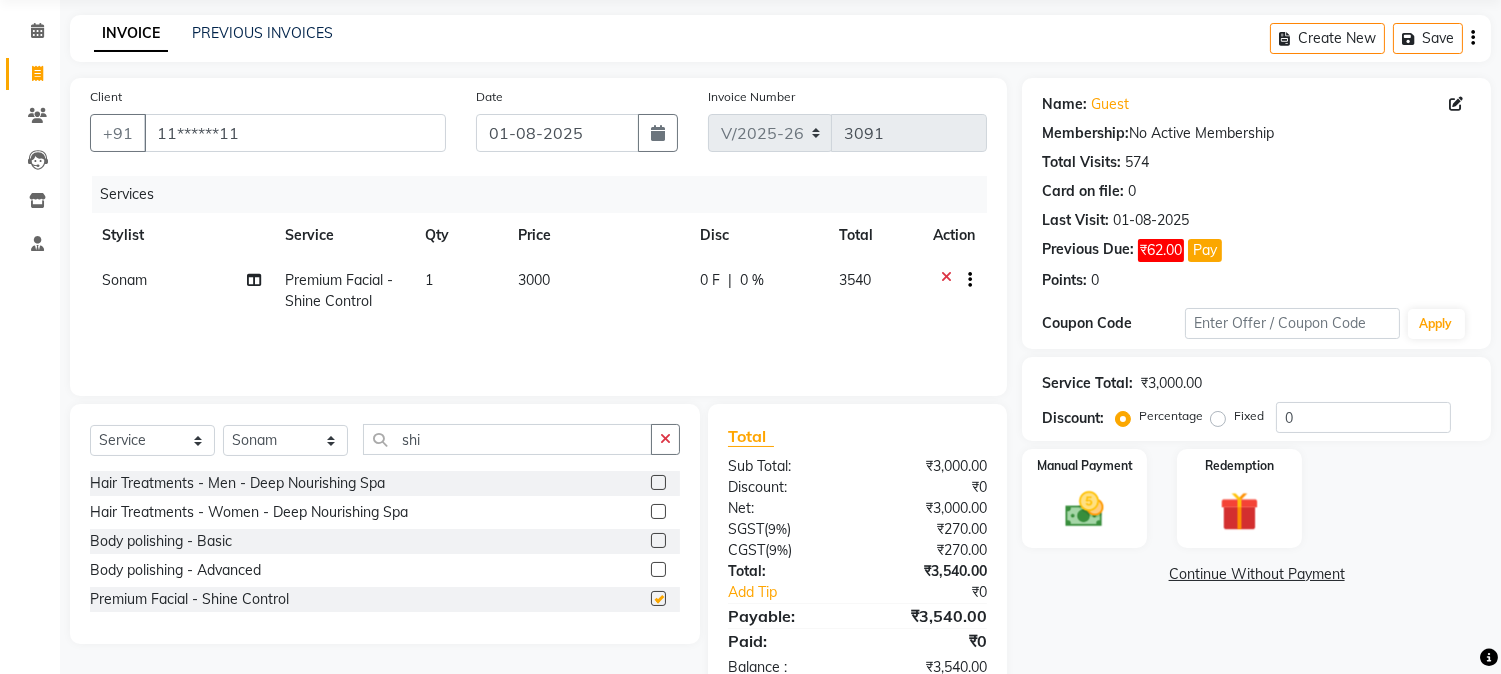 checkbox on "false" 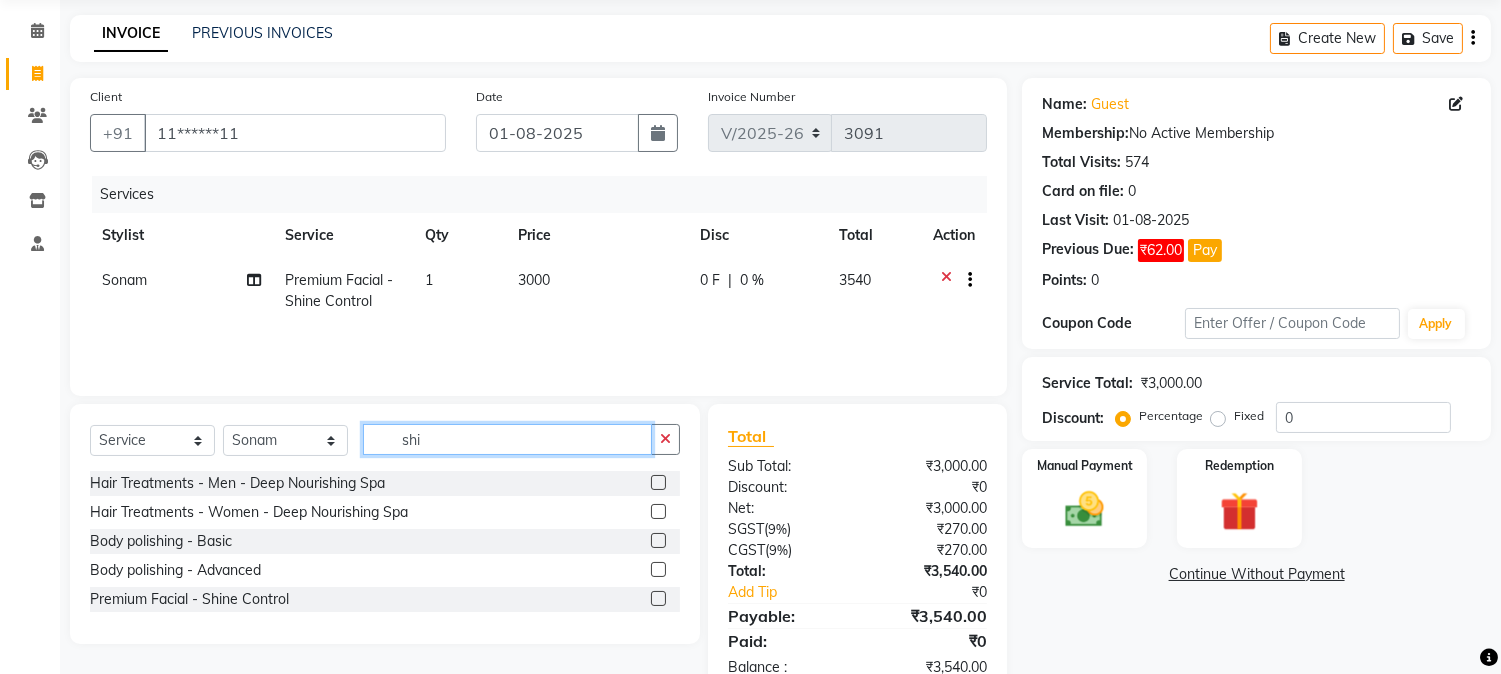 click on "shi" 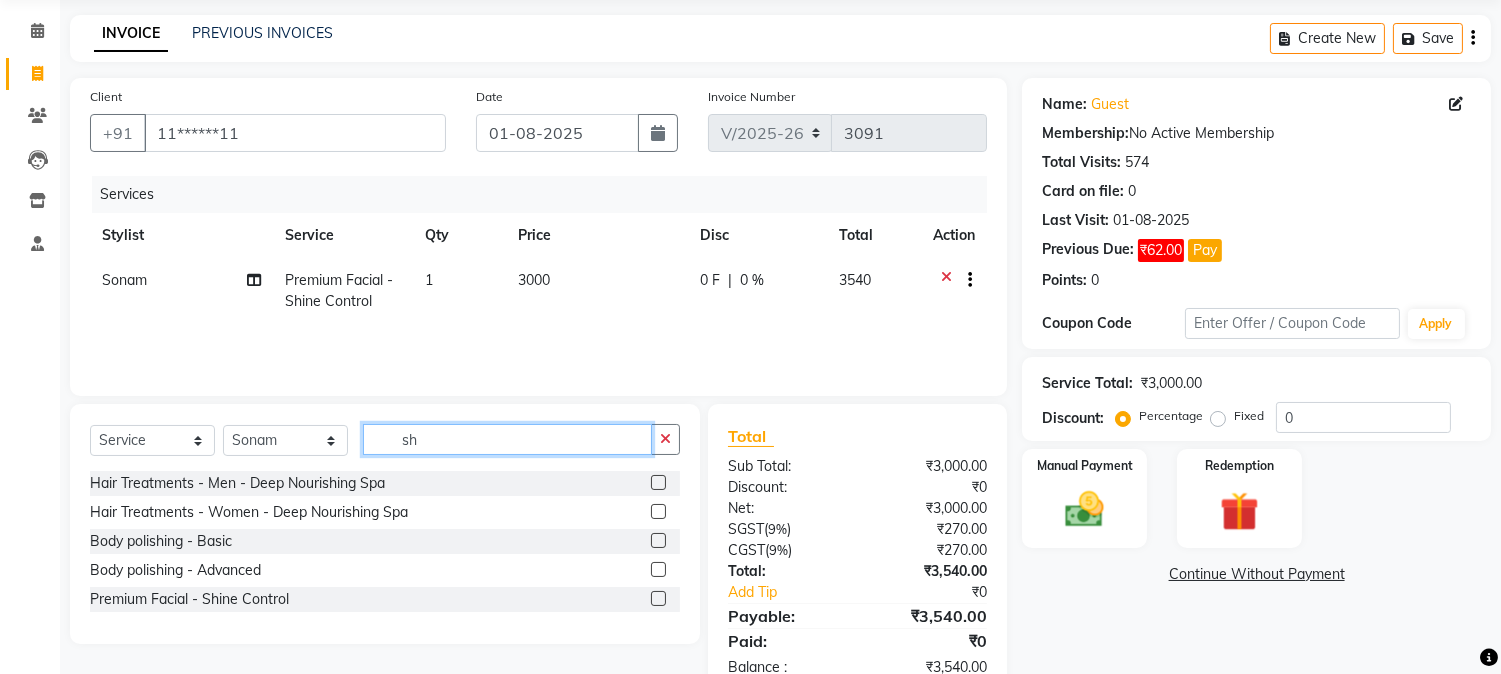 type on "s" 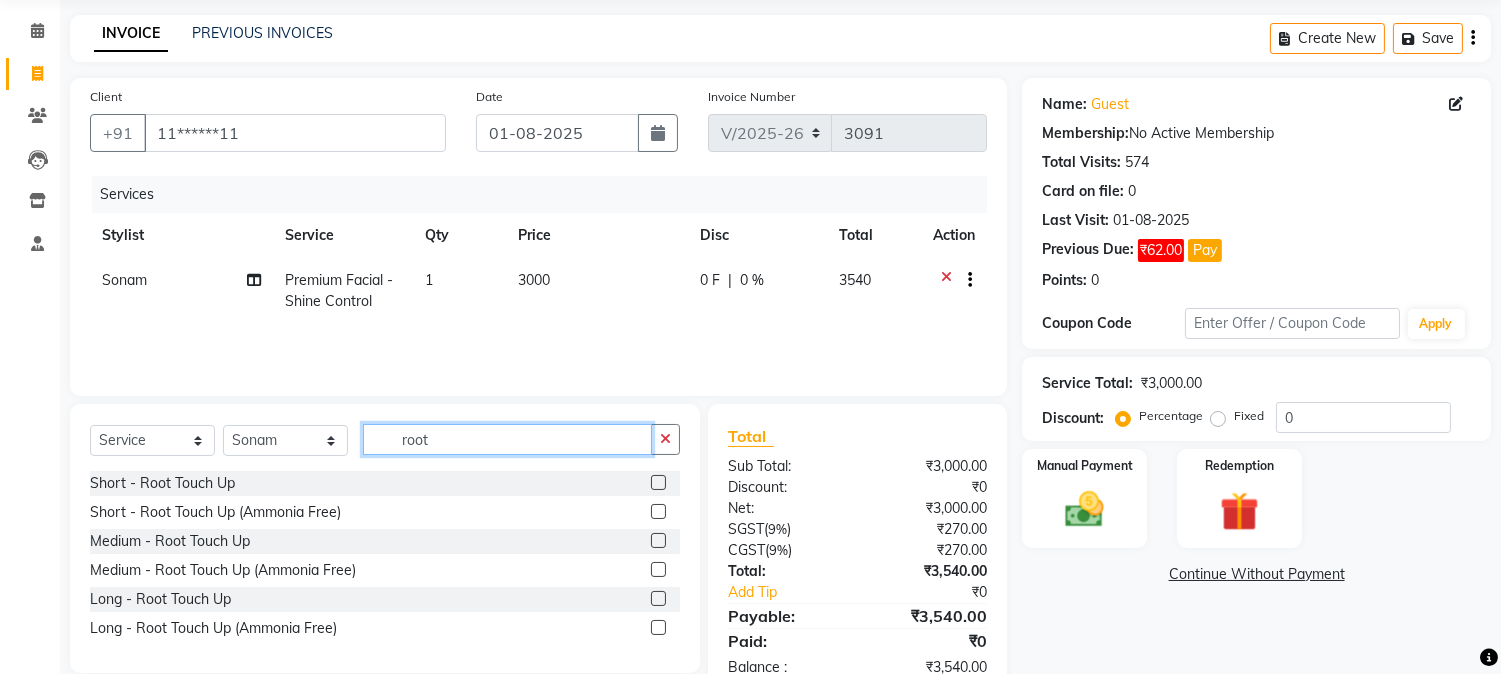 type on "root" 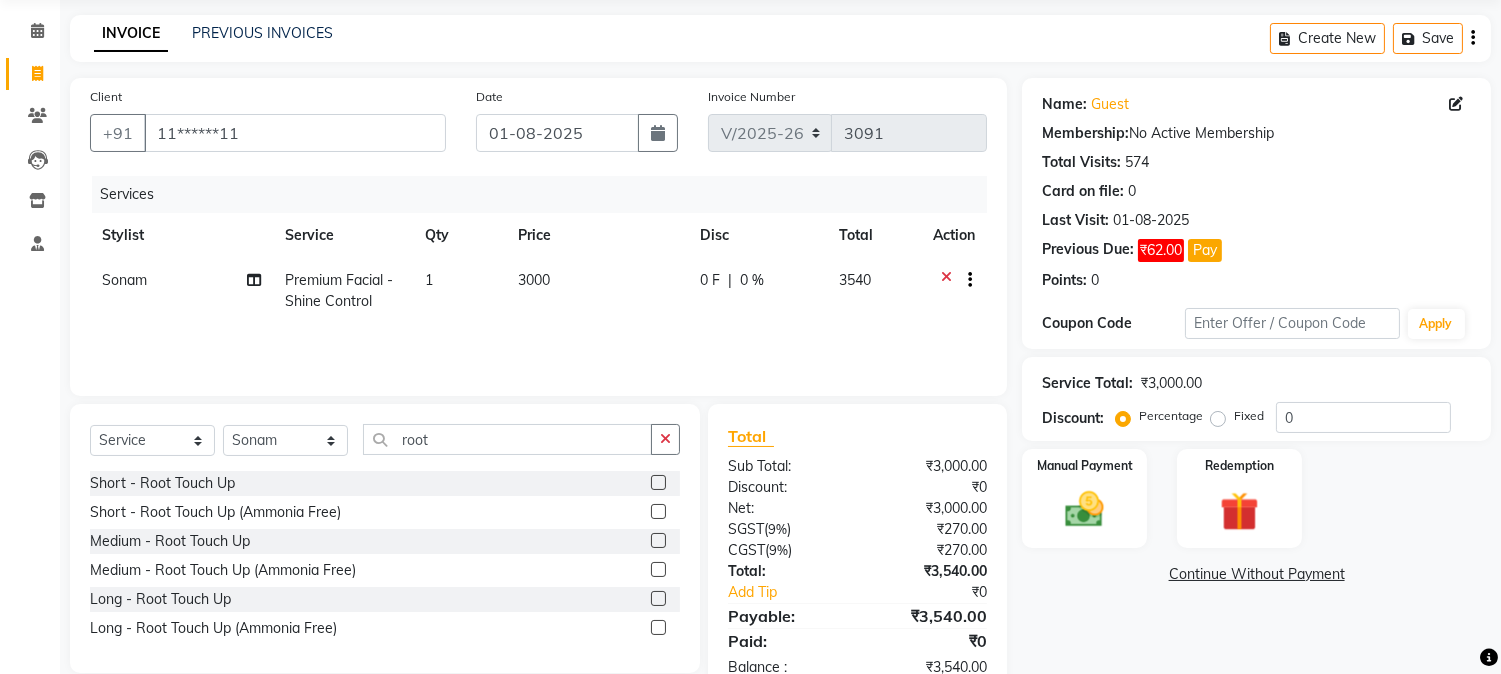 click 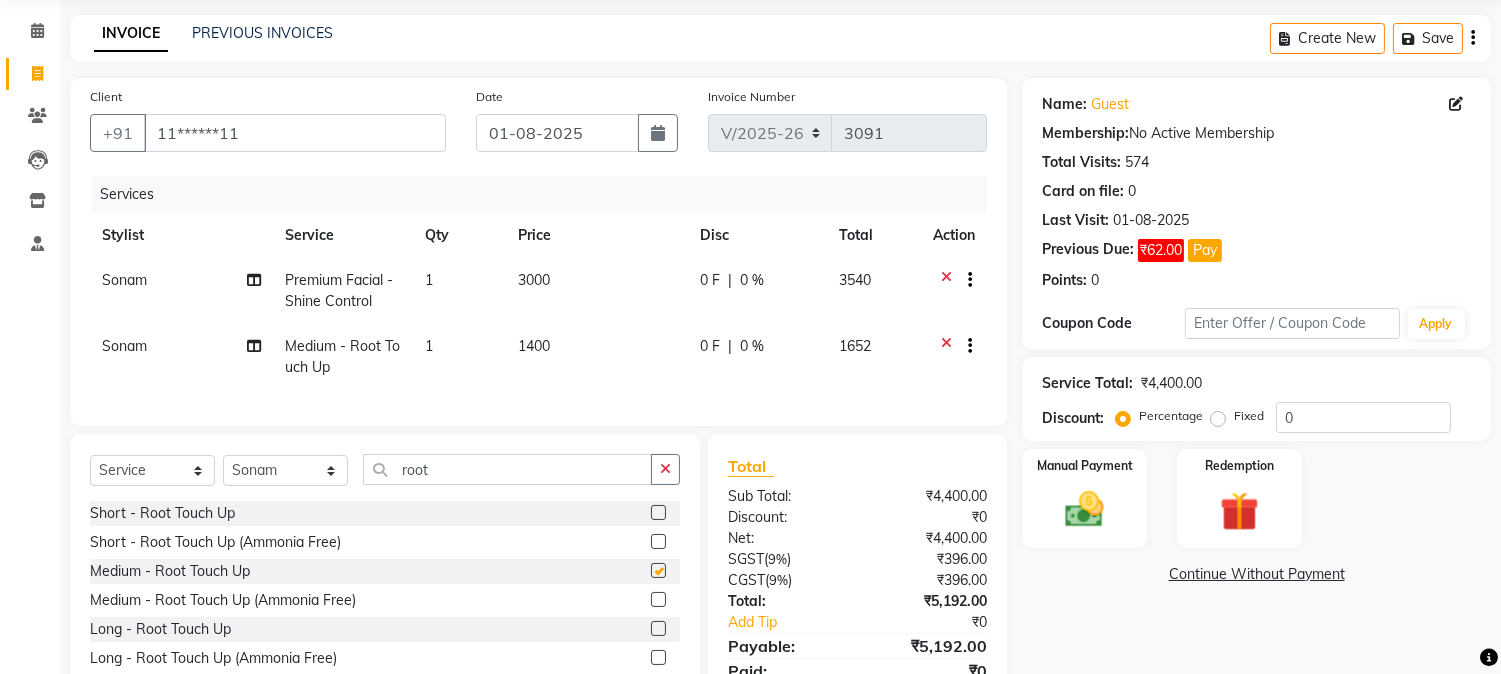 checkbox on "false" 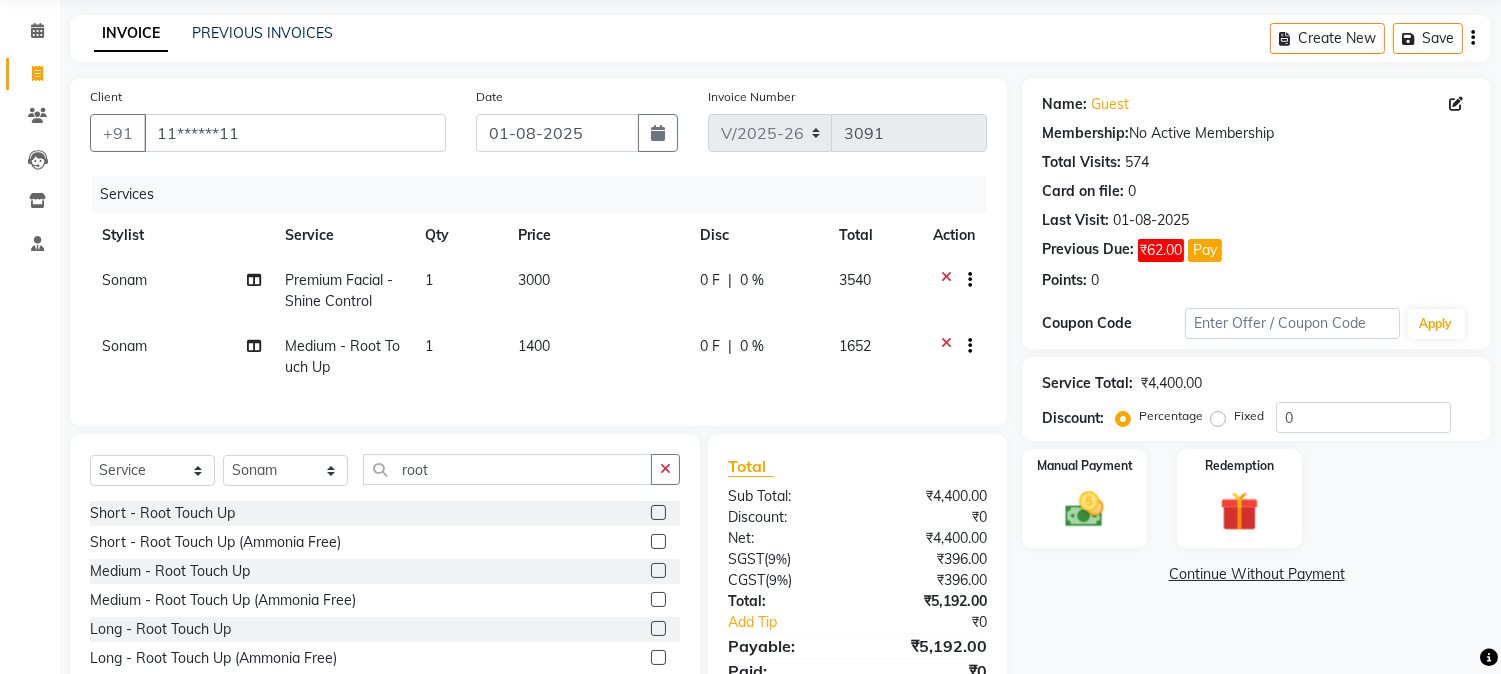 click on "1400" 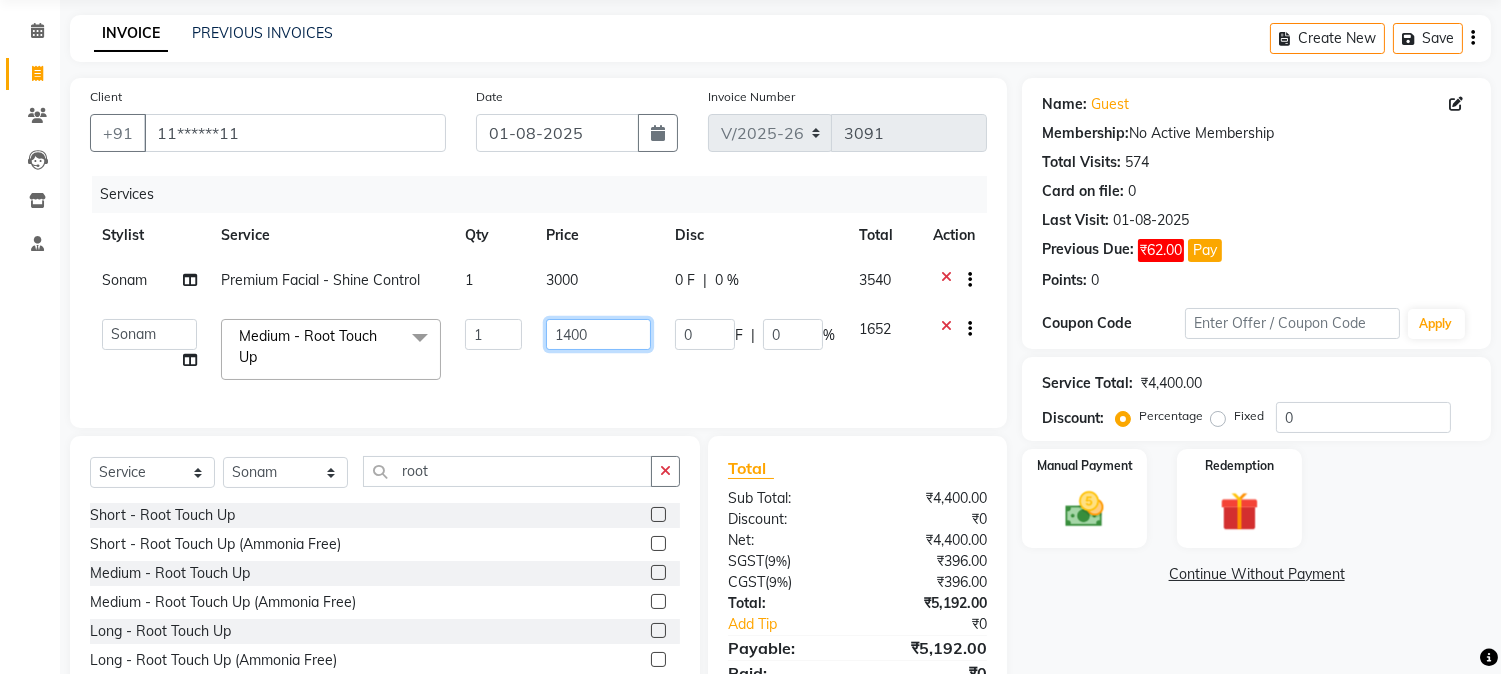 click on "1400" 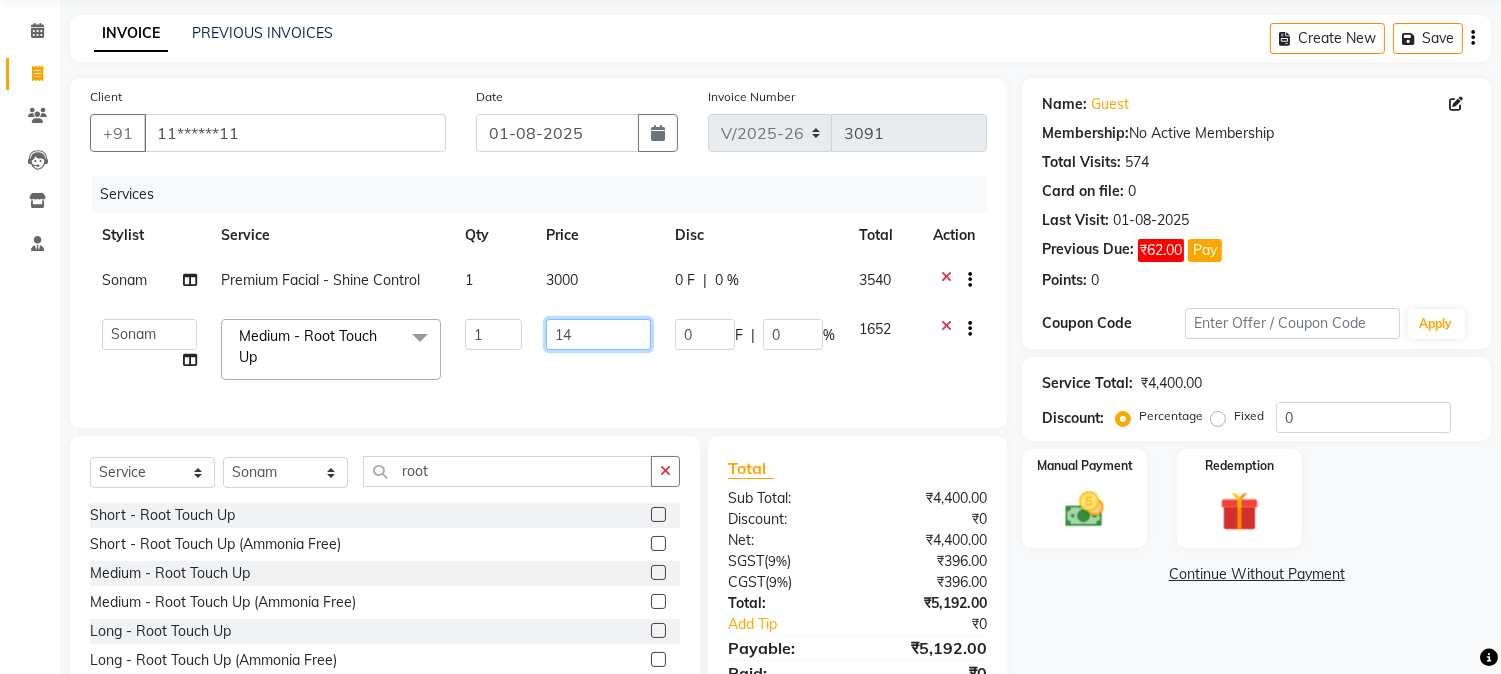 type on "1" 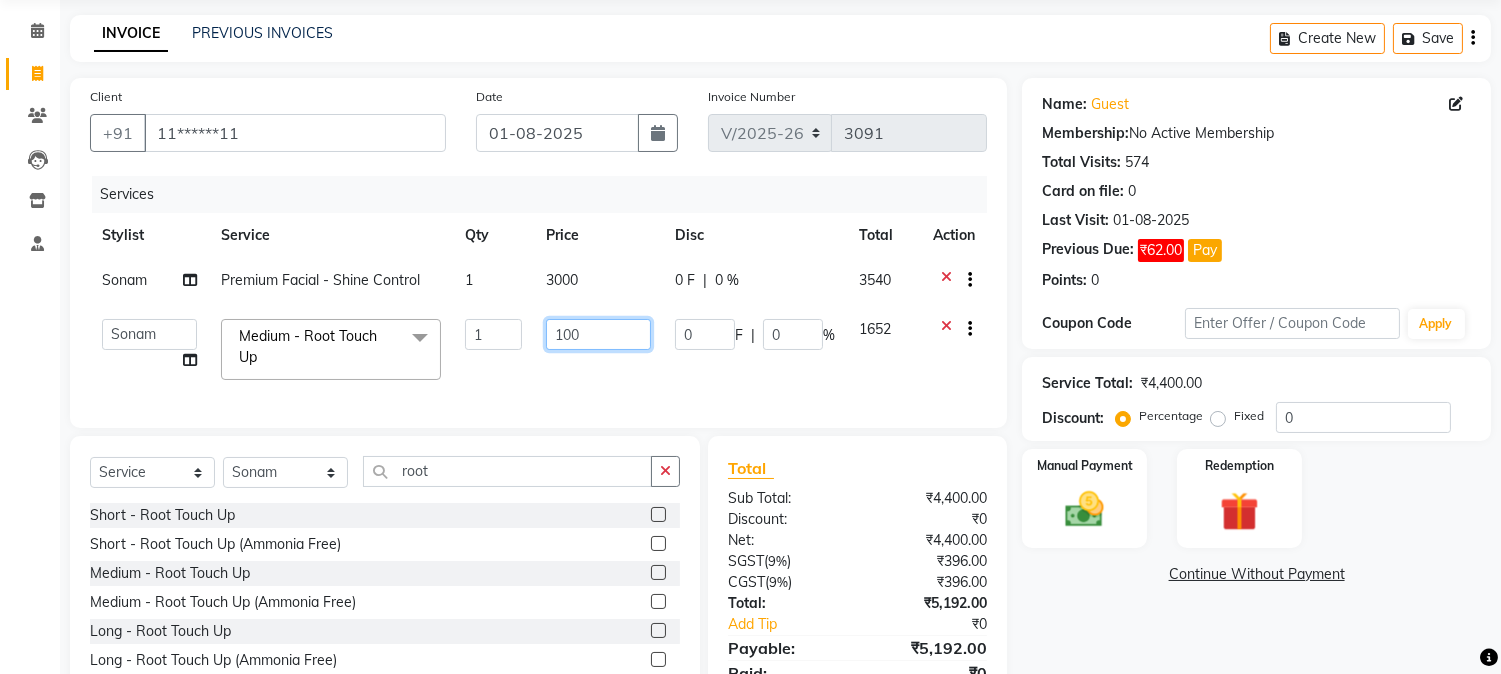 type on "1000" 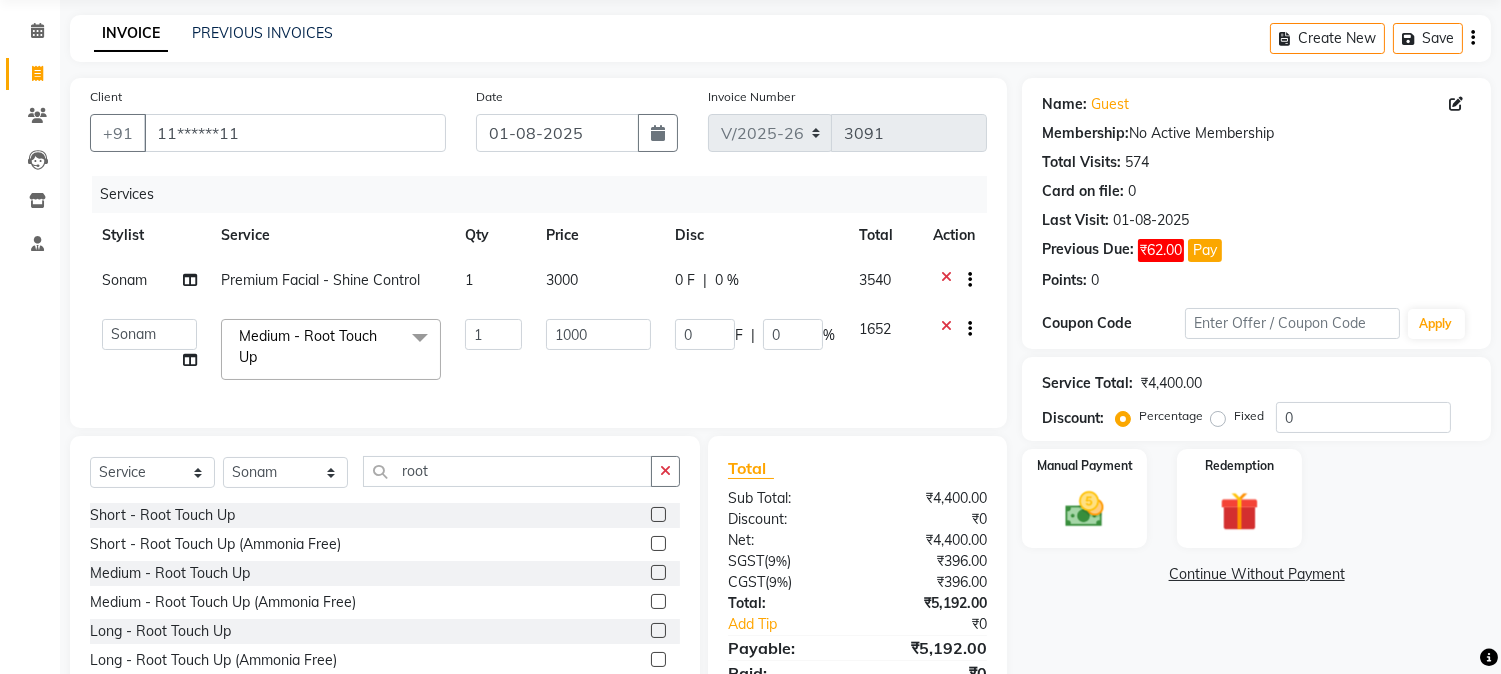 click on "1652" 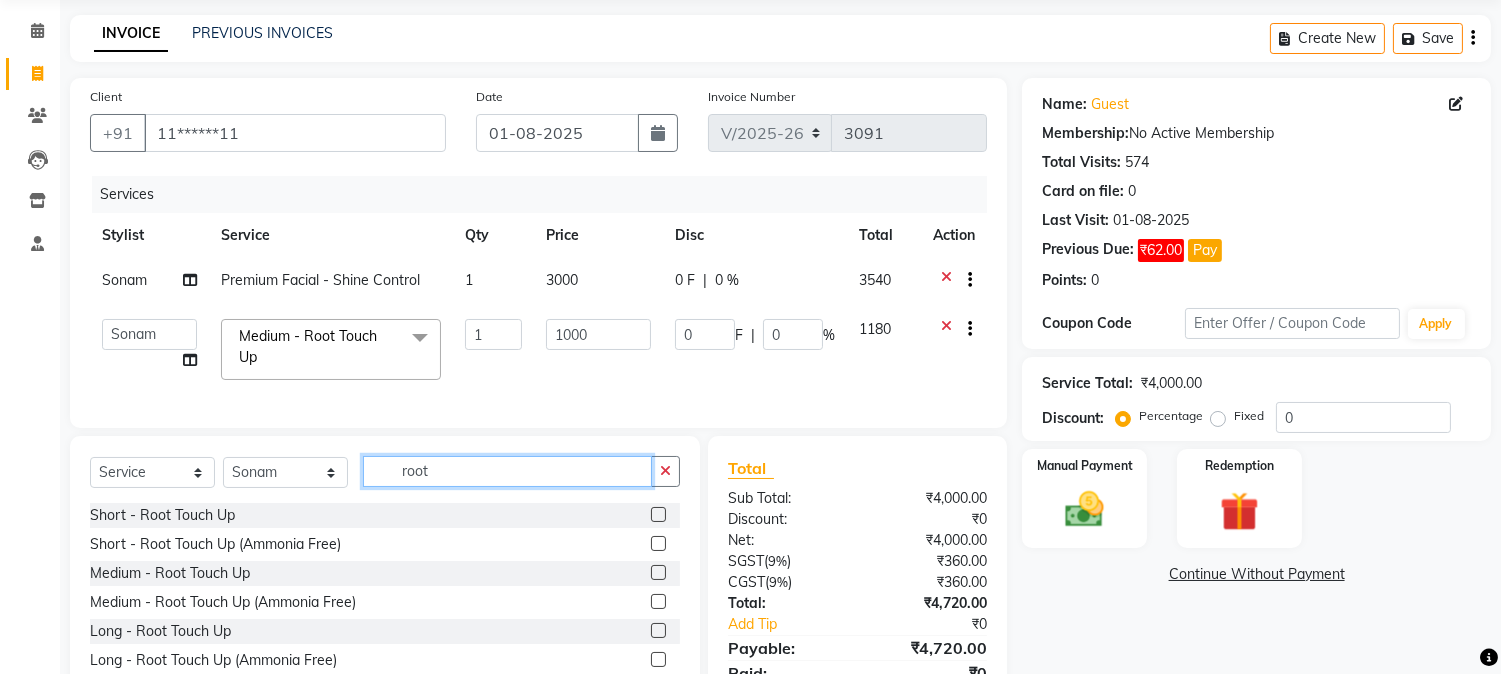 click on "root" 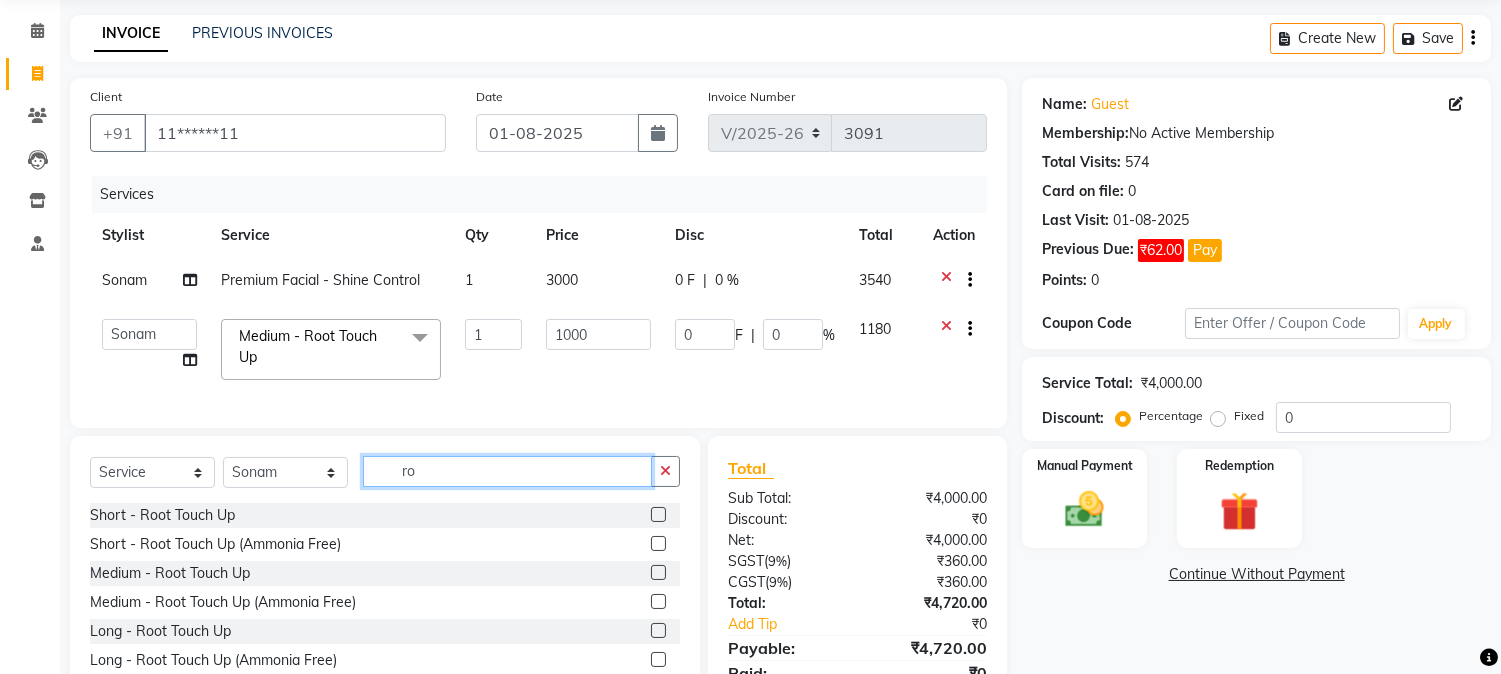 type on "r" 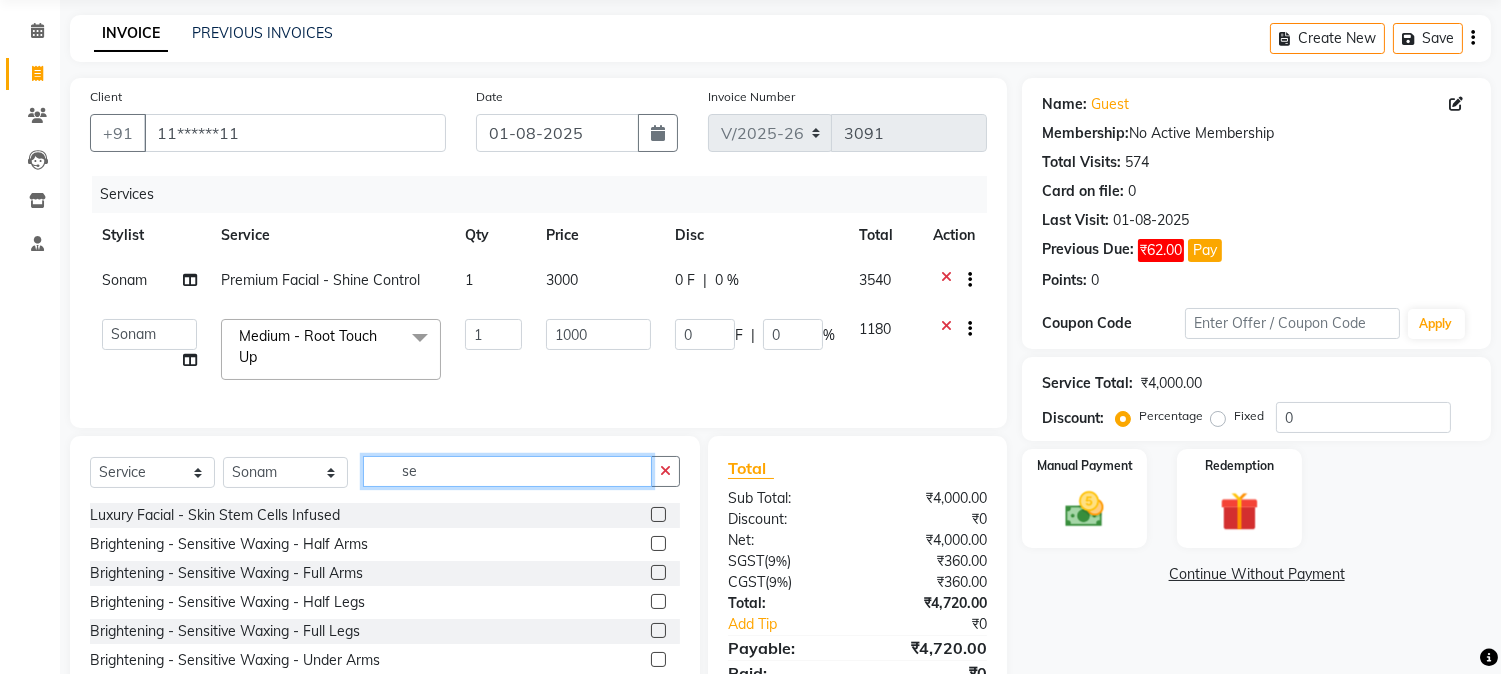 type on "se" 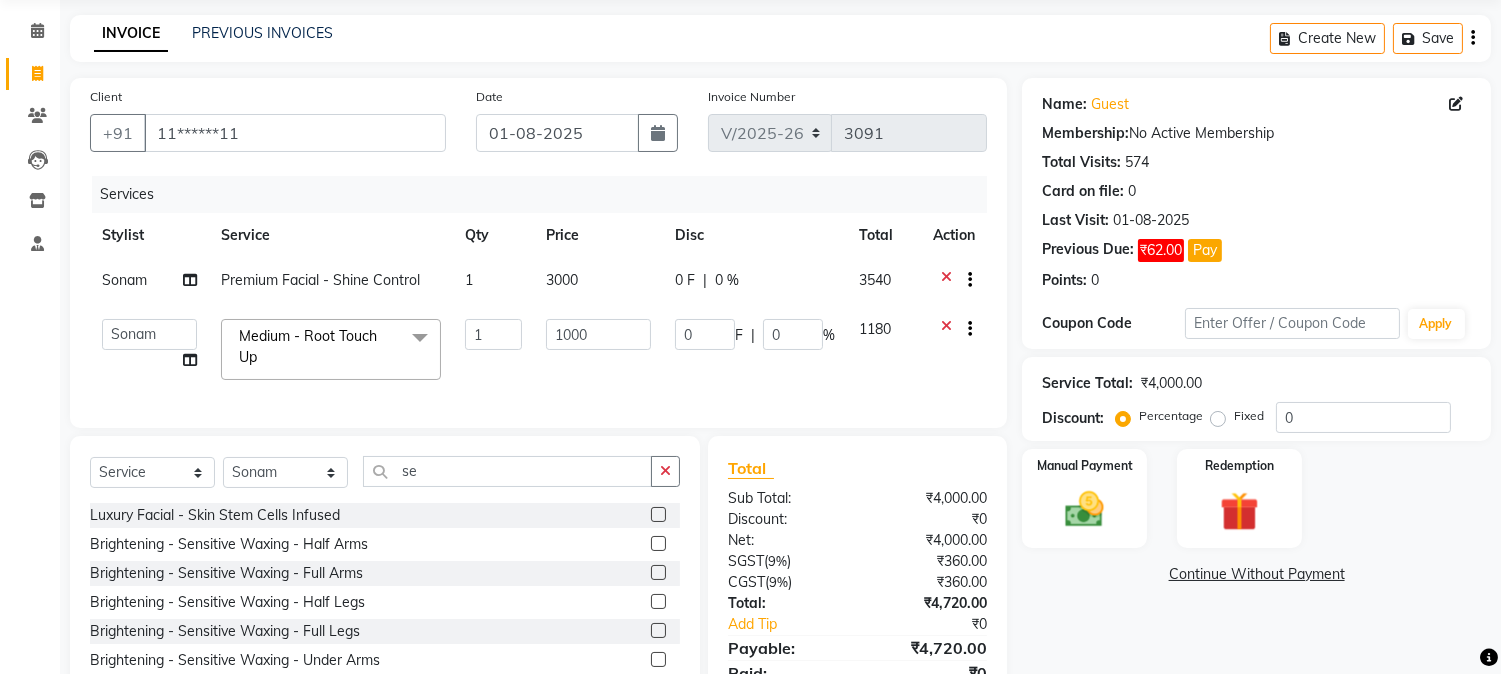 click 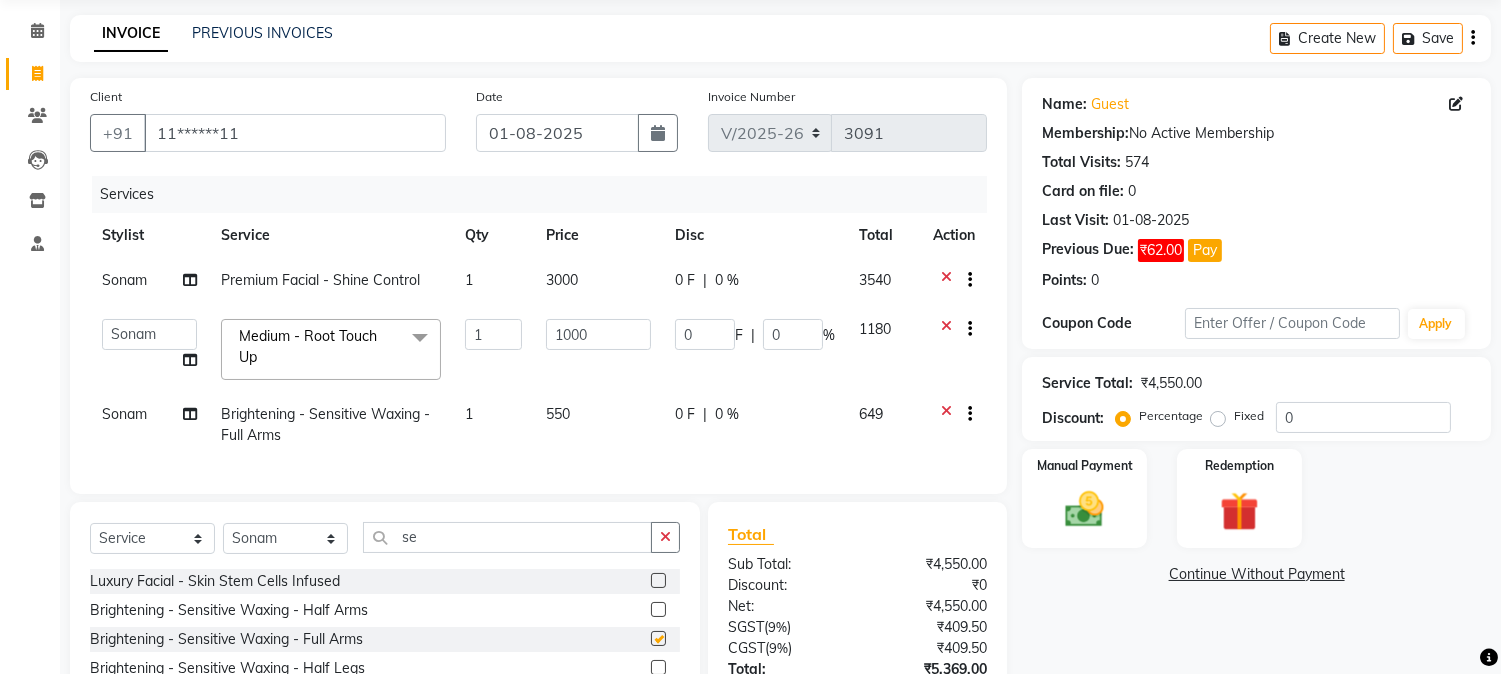 checkbox on "false" 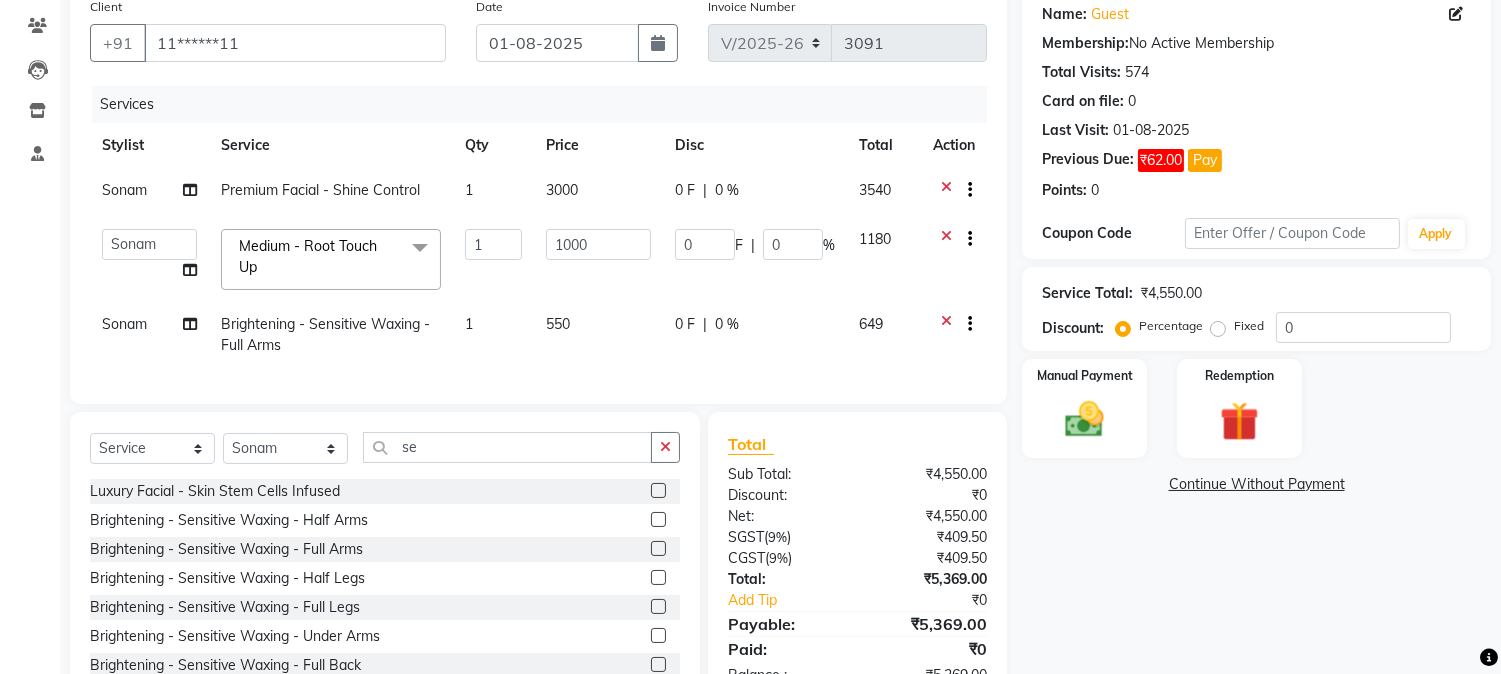 scroll, scrollTop: 205, scrollLeft: 0, axis: vertical 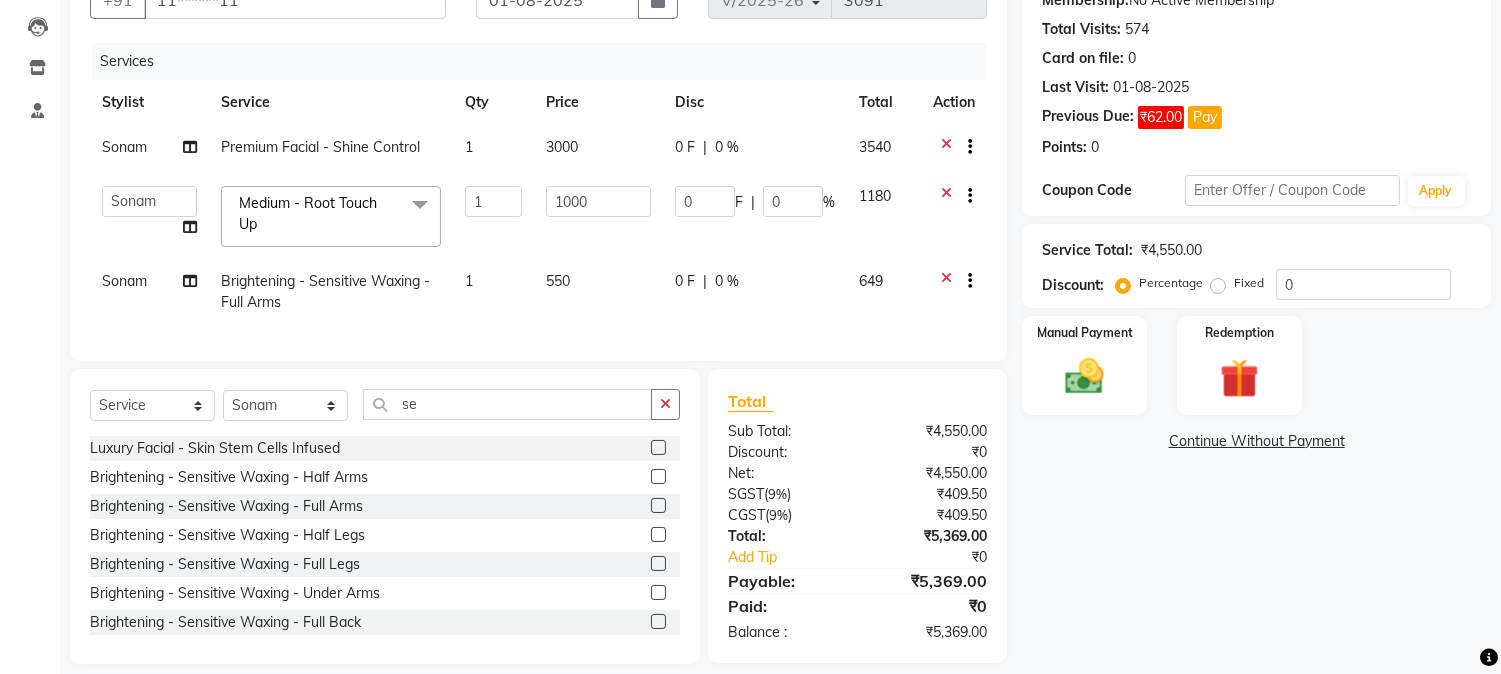 click 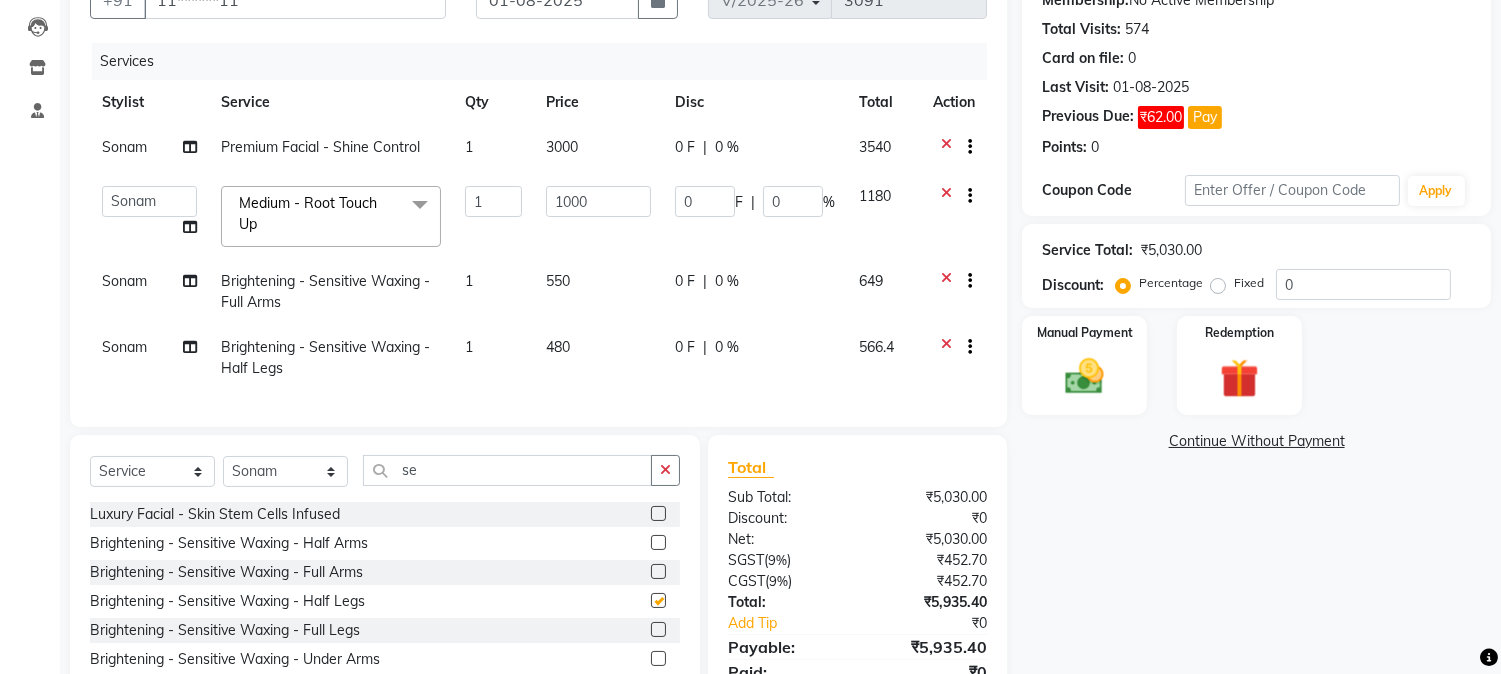 checkbox on "false" 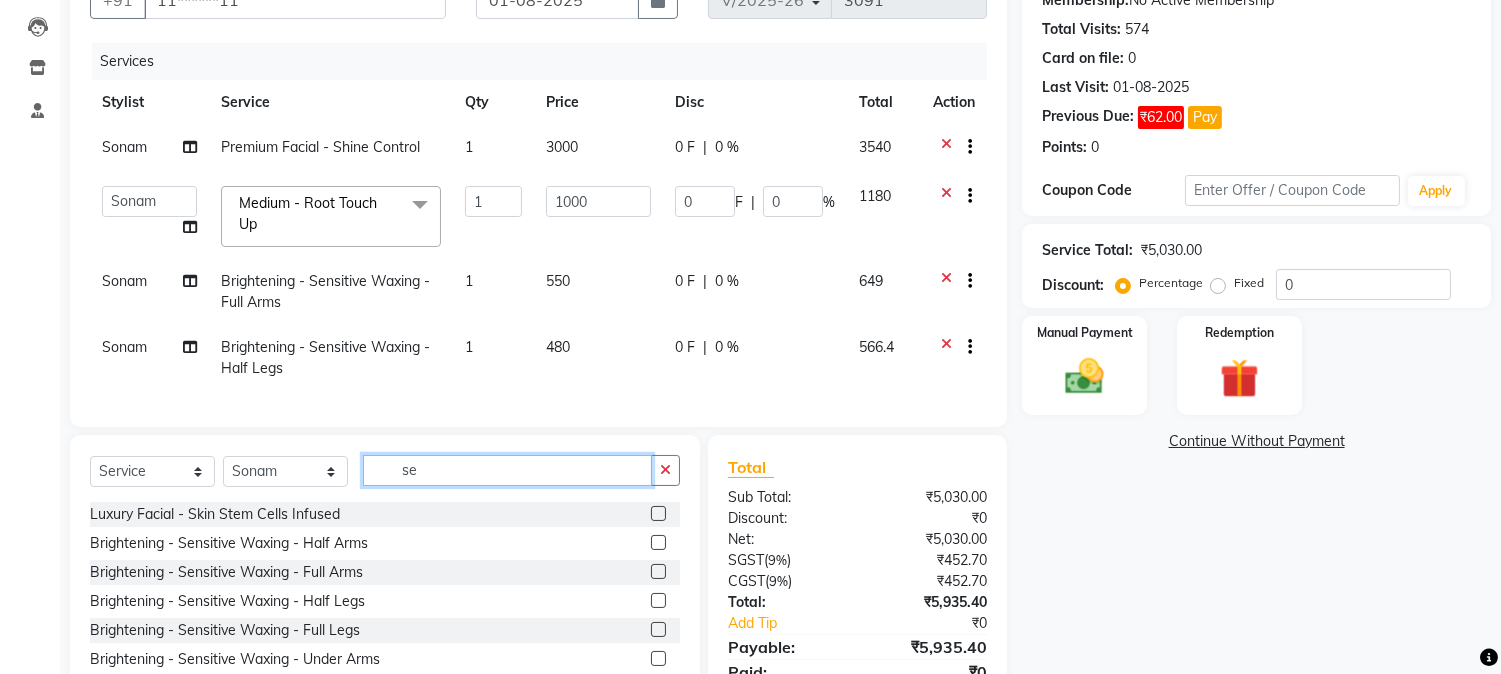 click on "se" 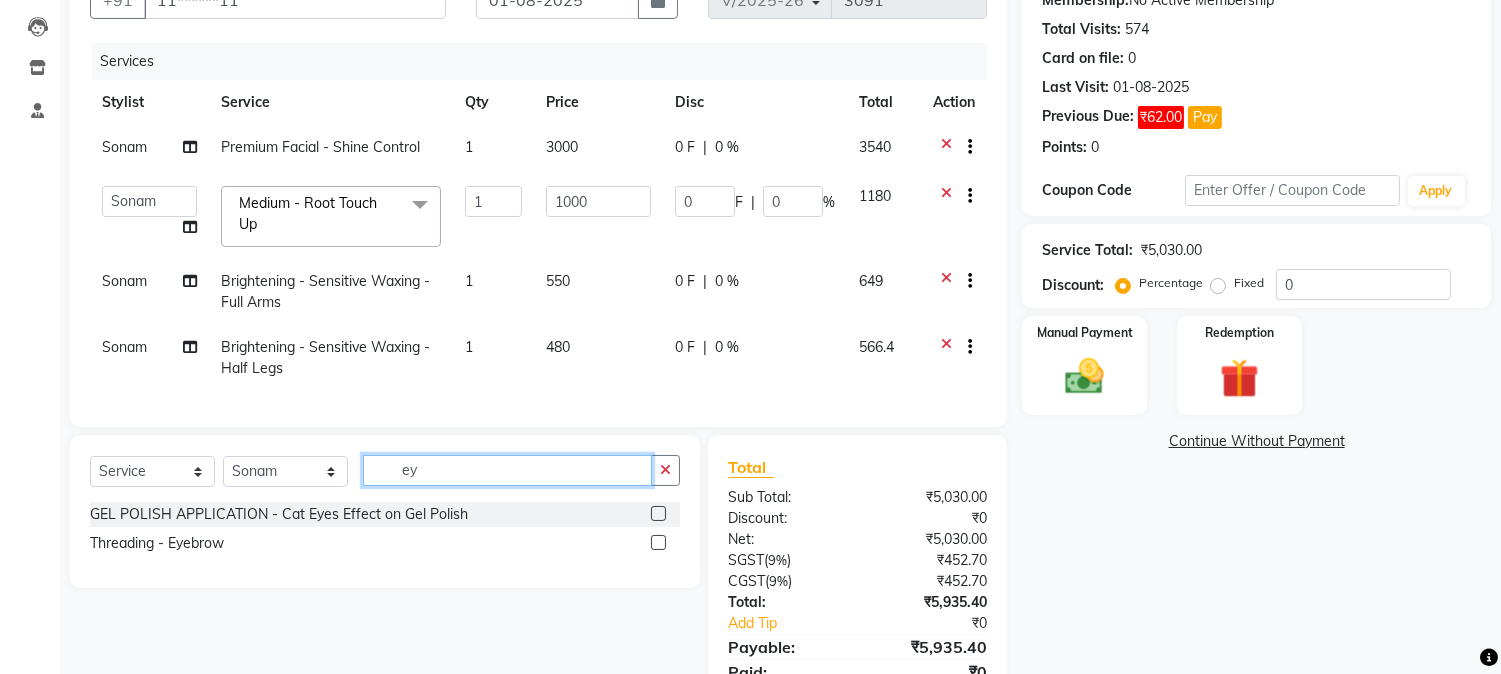 type on "ey" 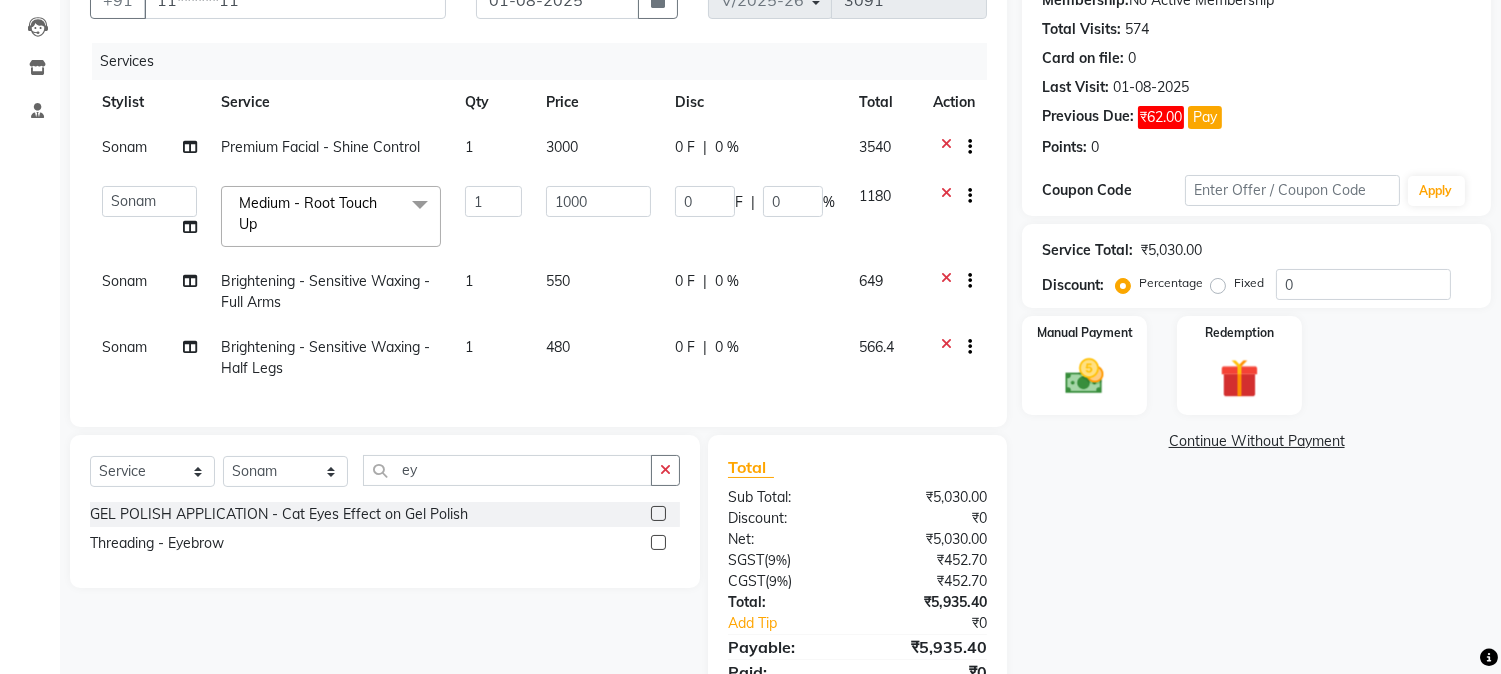 click 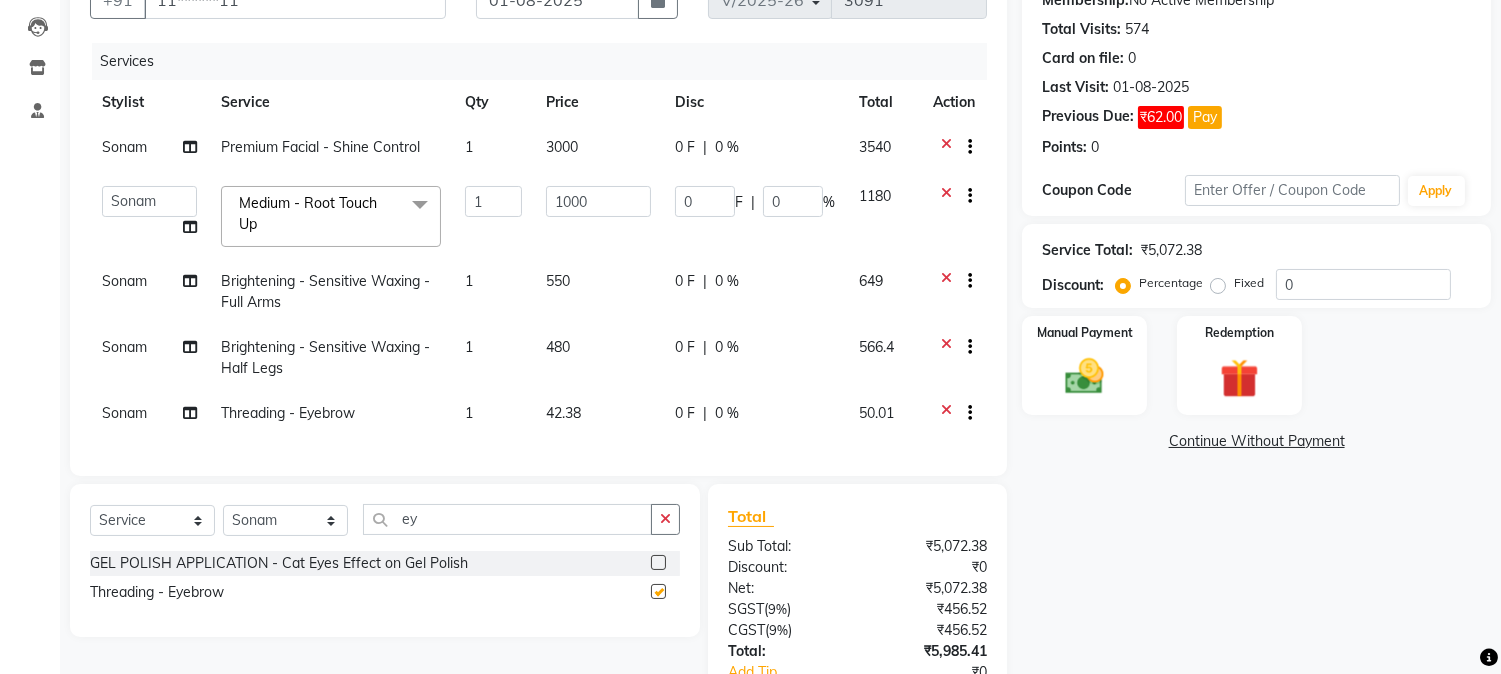 checkbox on "false" 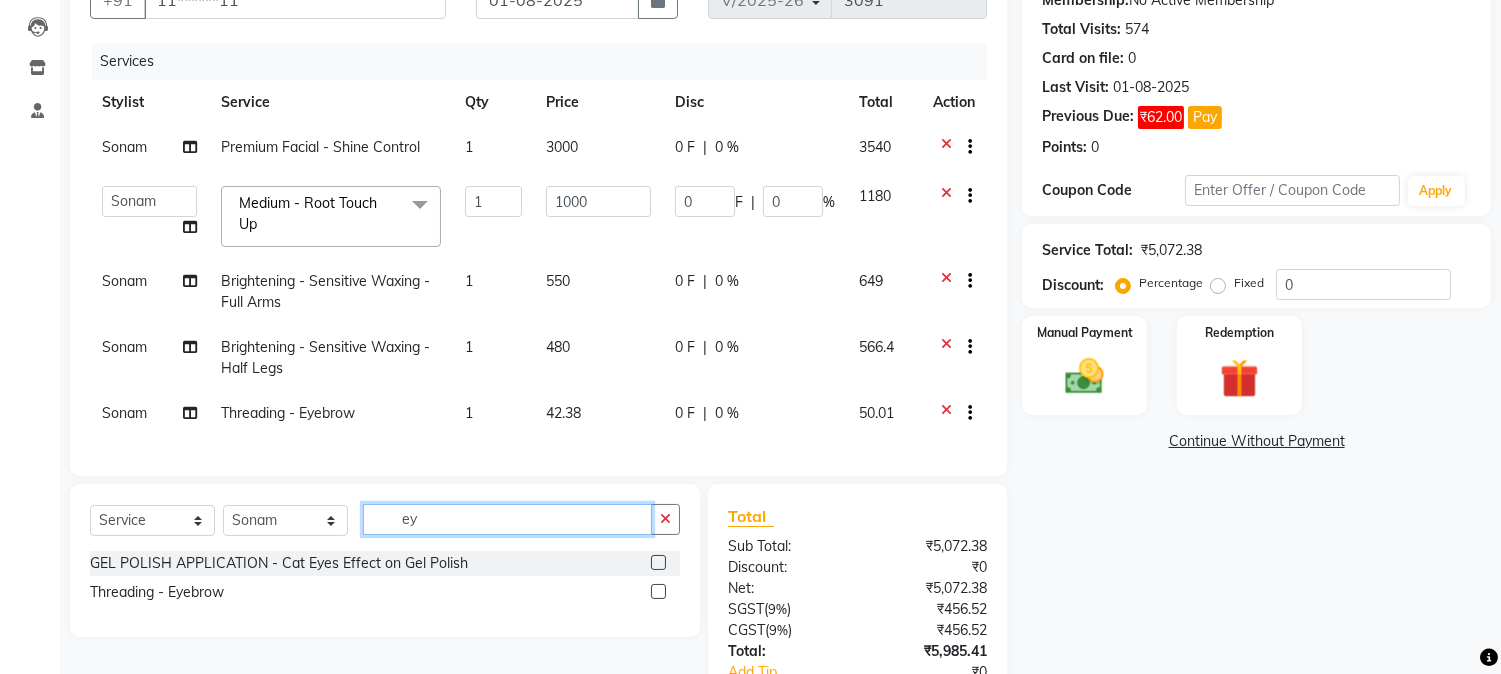 click on "ey" 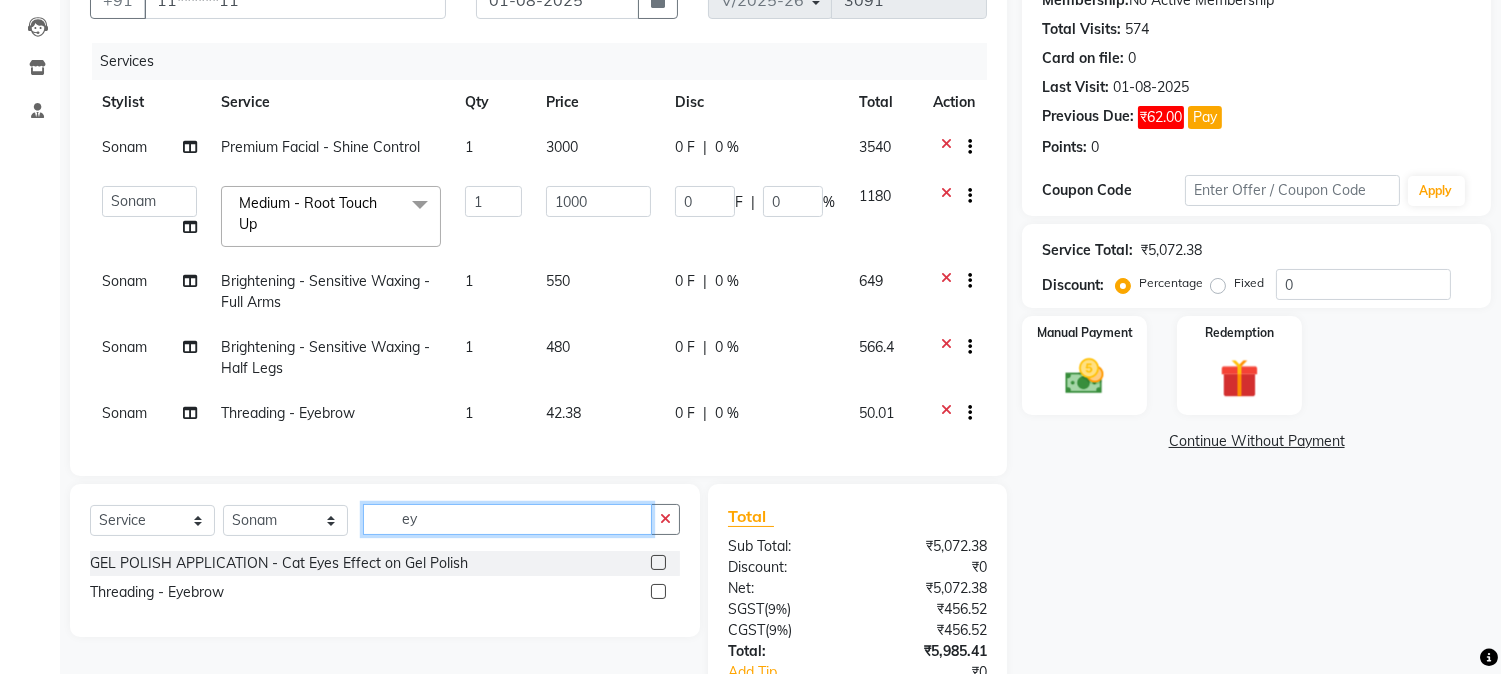type on "e" 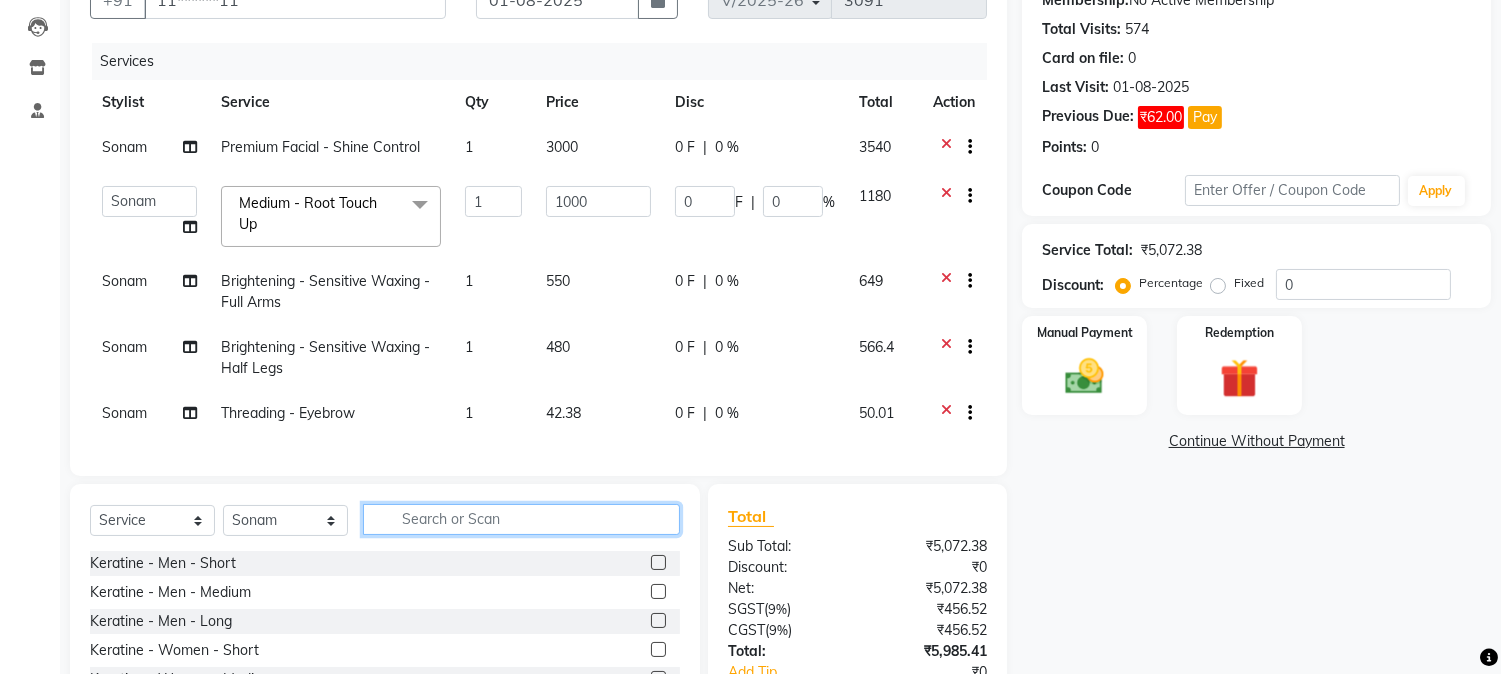 type on "y" 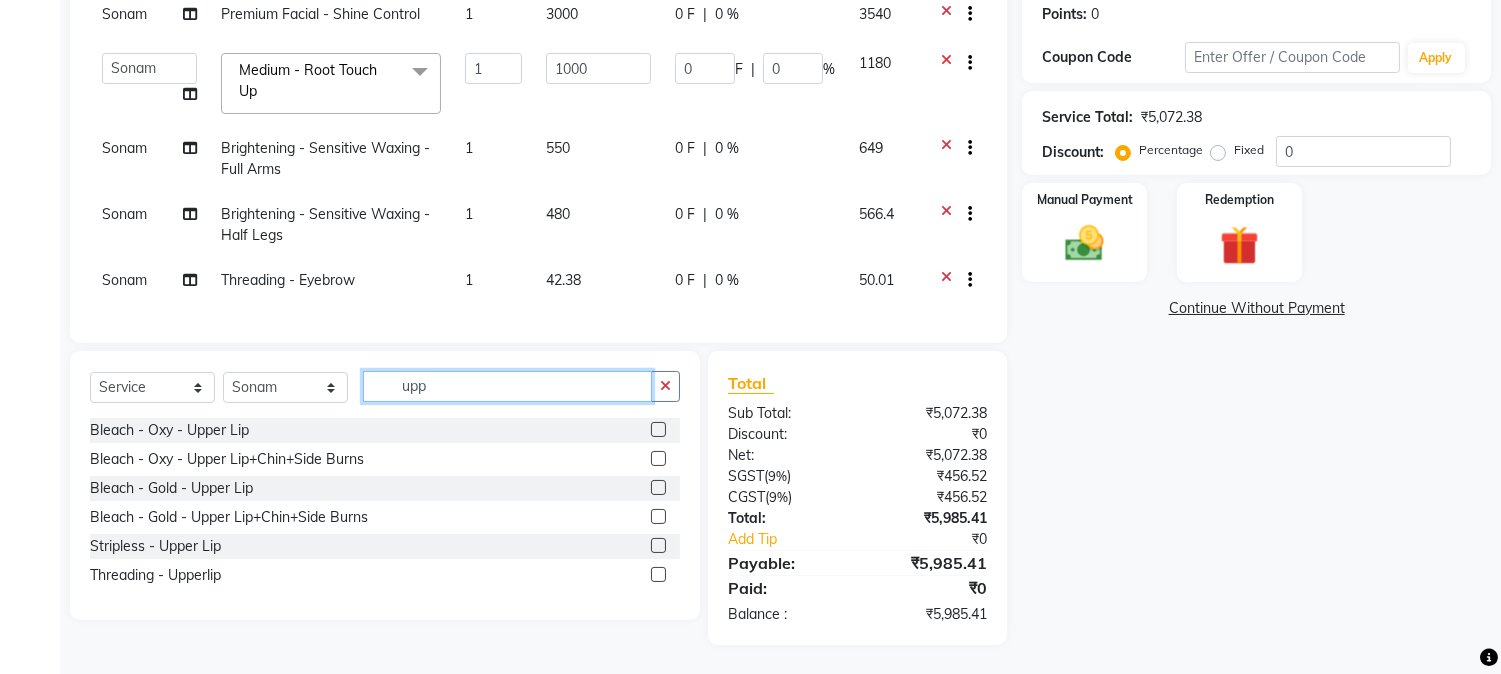 scroll, scrollTop: 355, scrollLeft: 0, axis: vertical 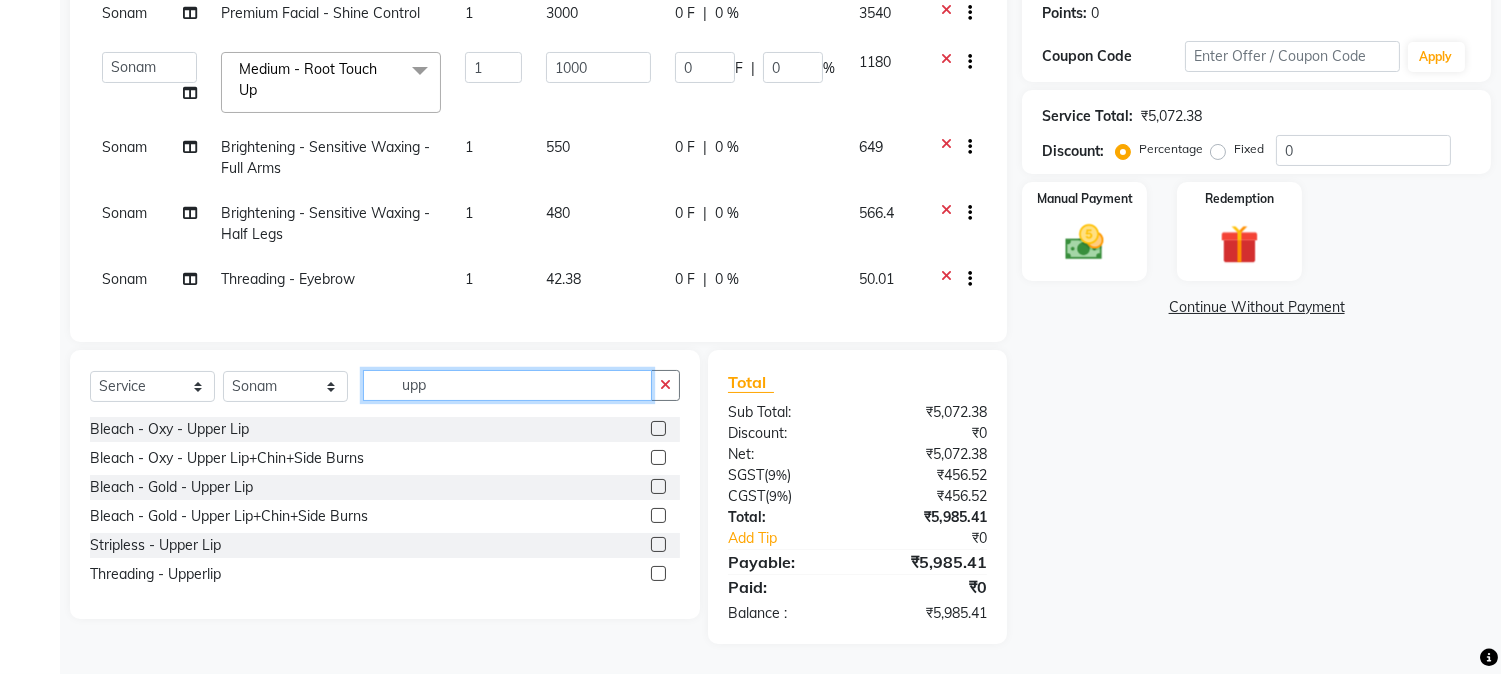 type on "upp" 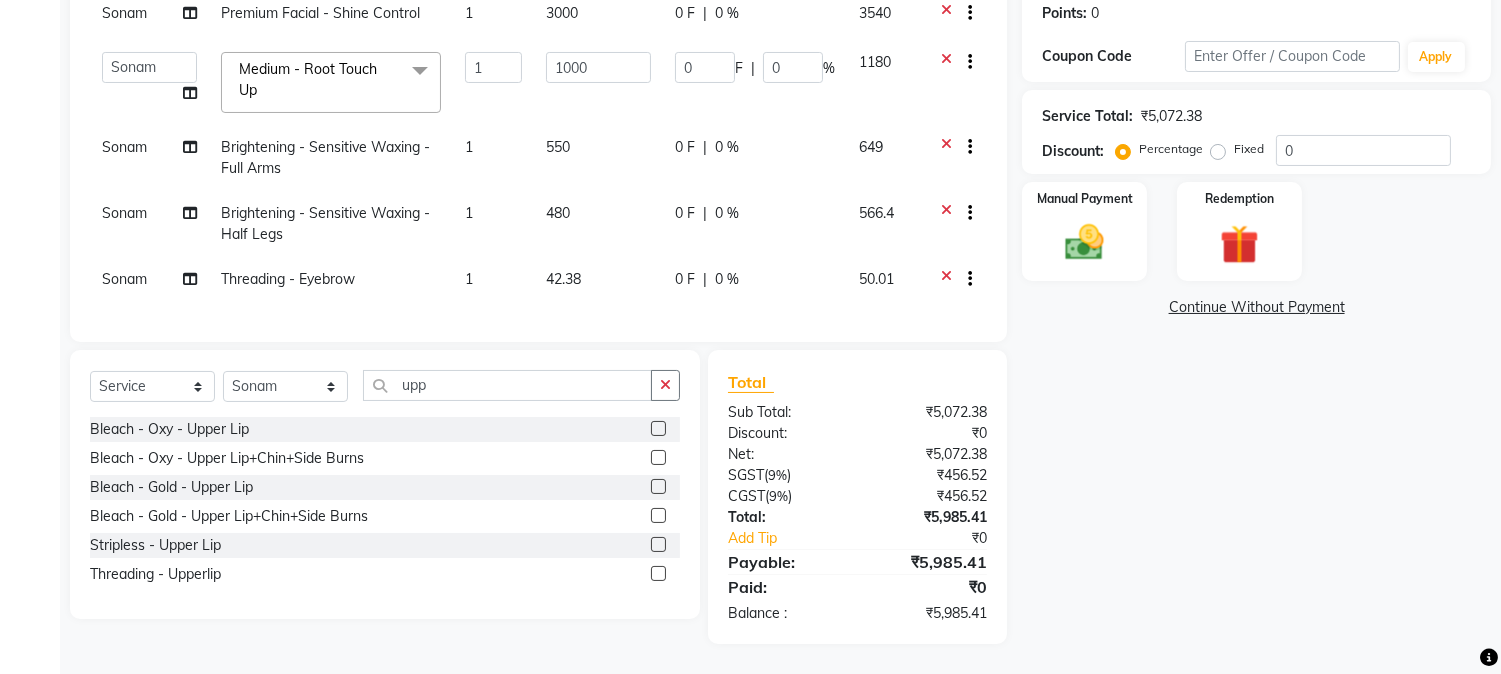 click 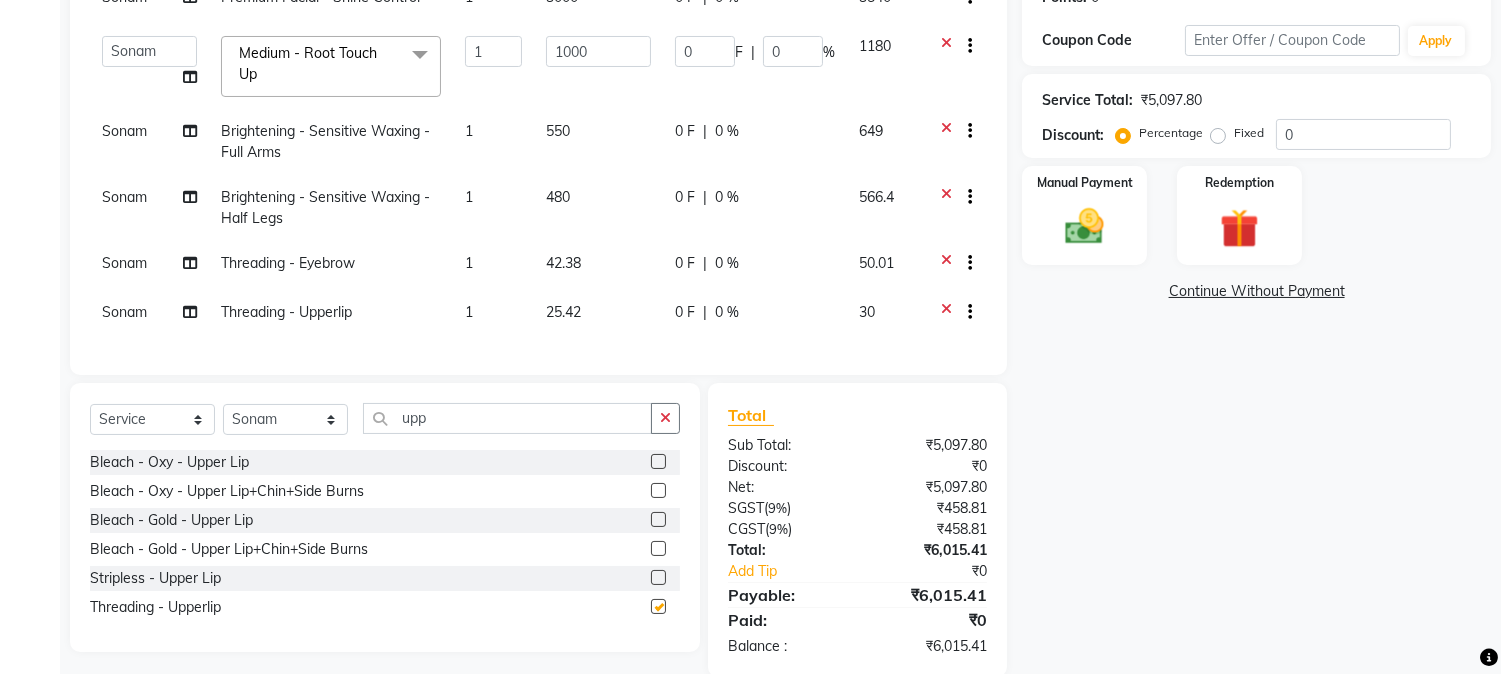 checkbox on "false" 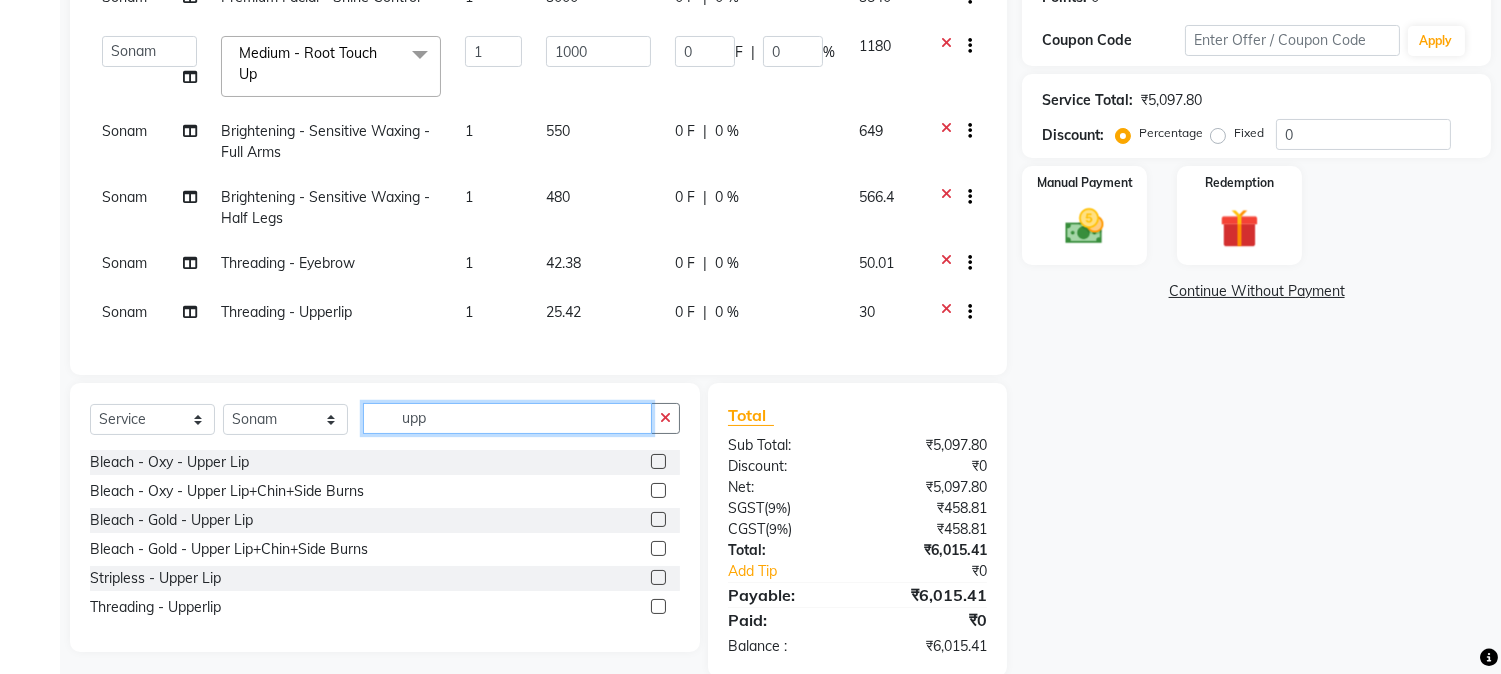 click on "upp" 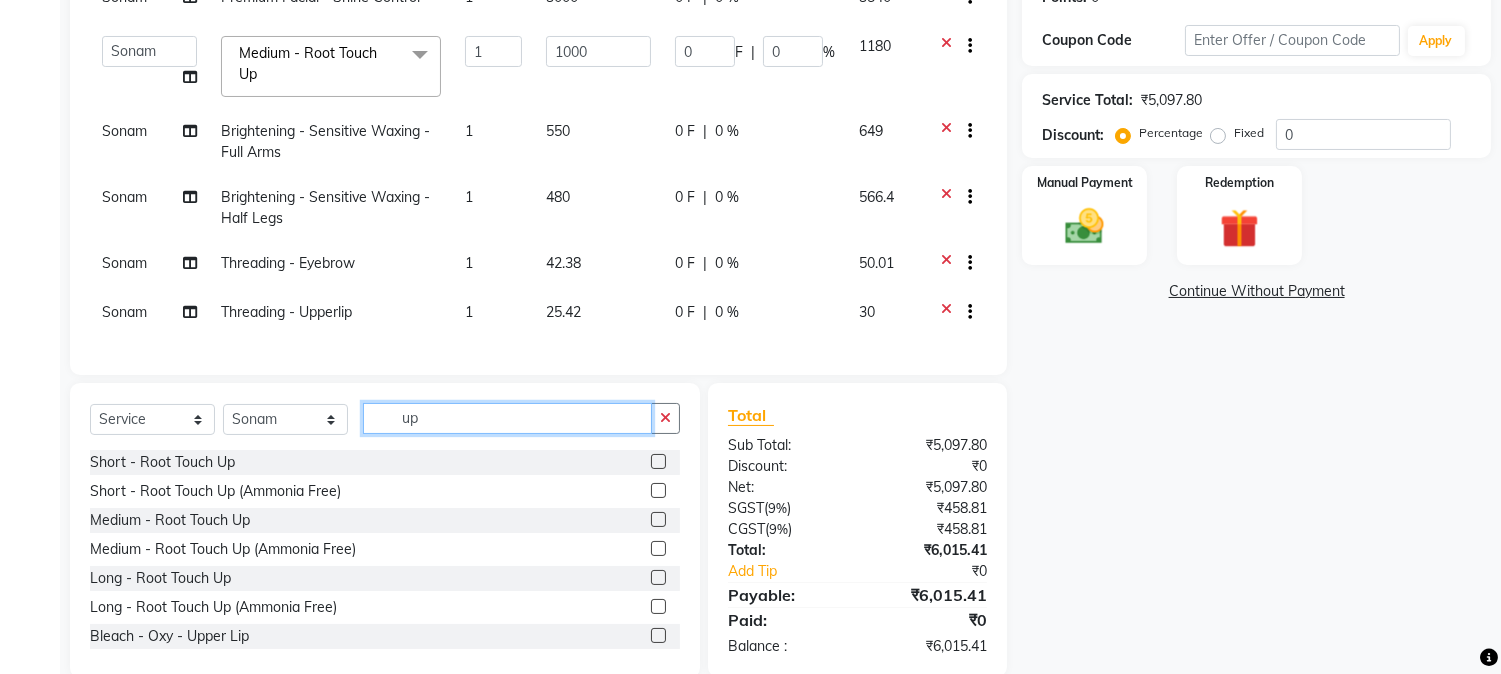 type on "u" 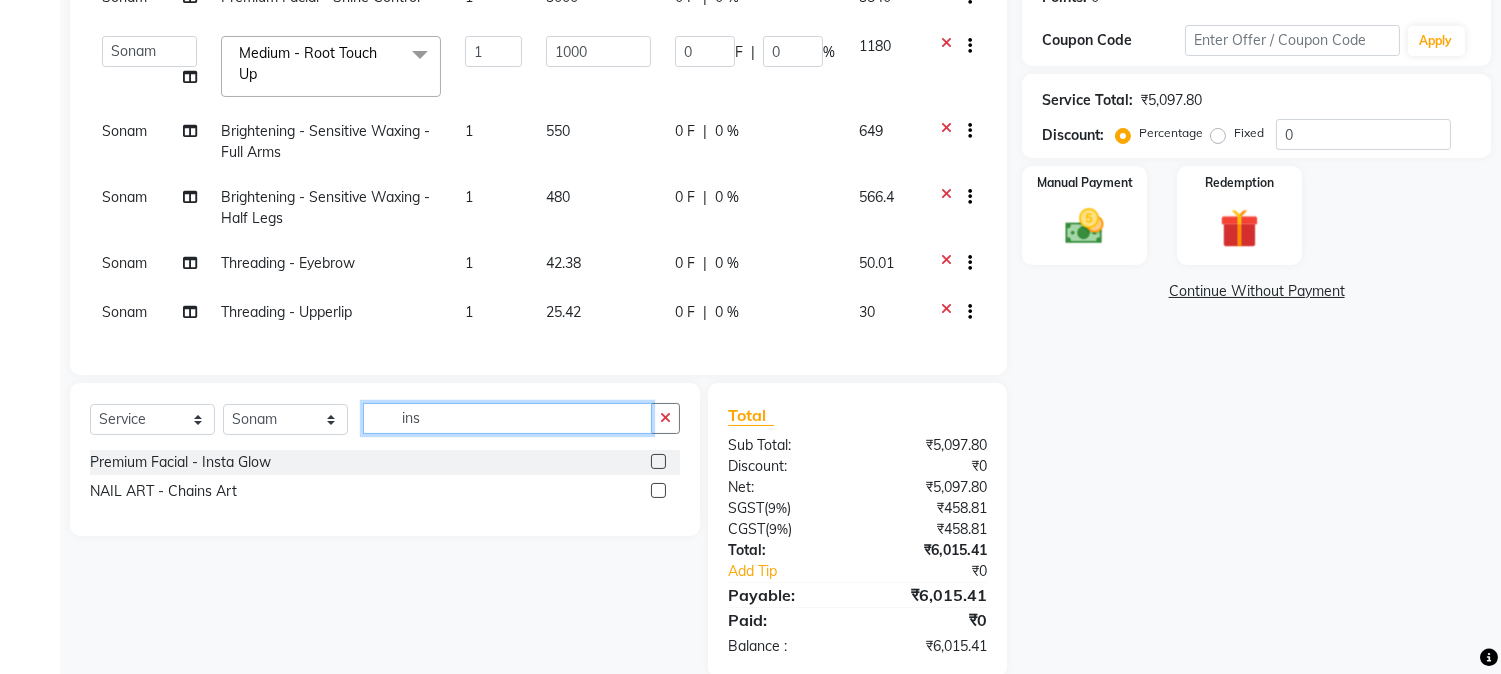 type on "ins" 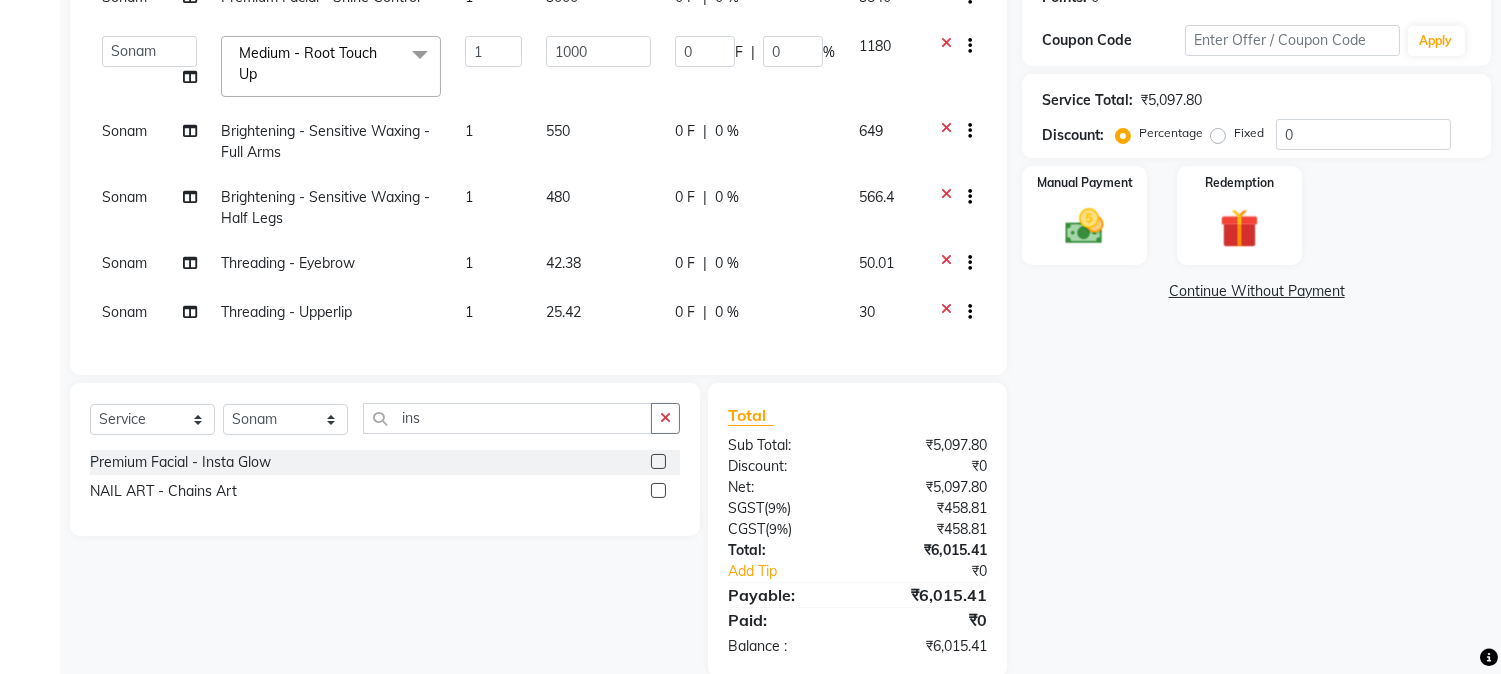 click 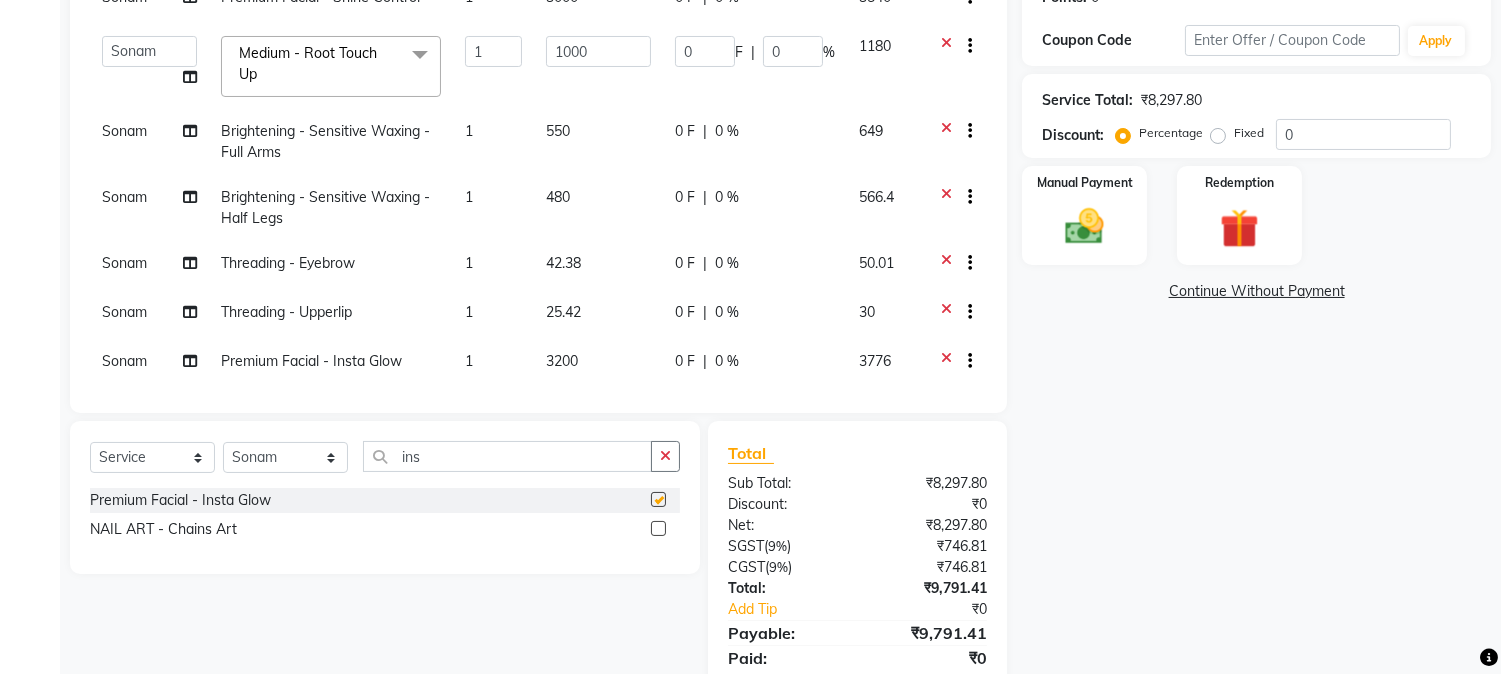 checkbox on "false" 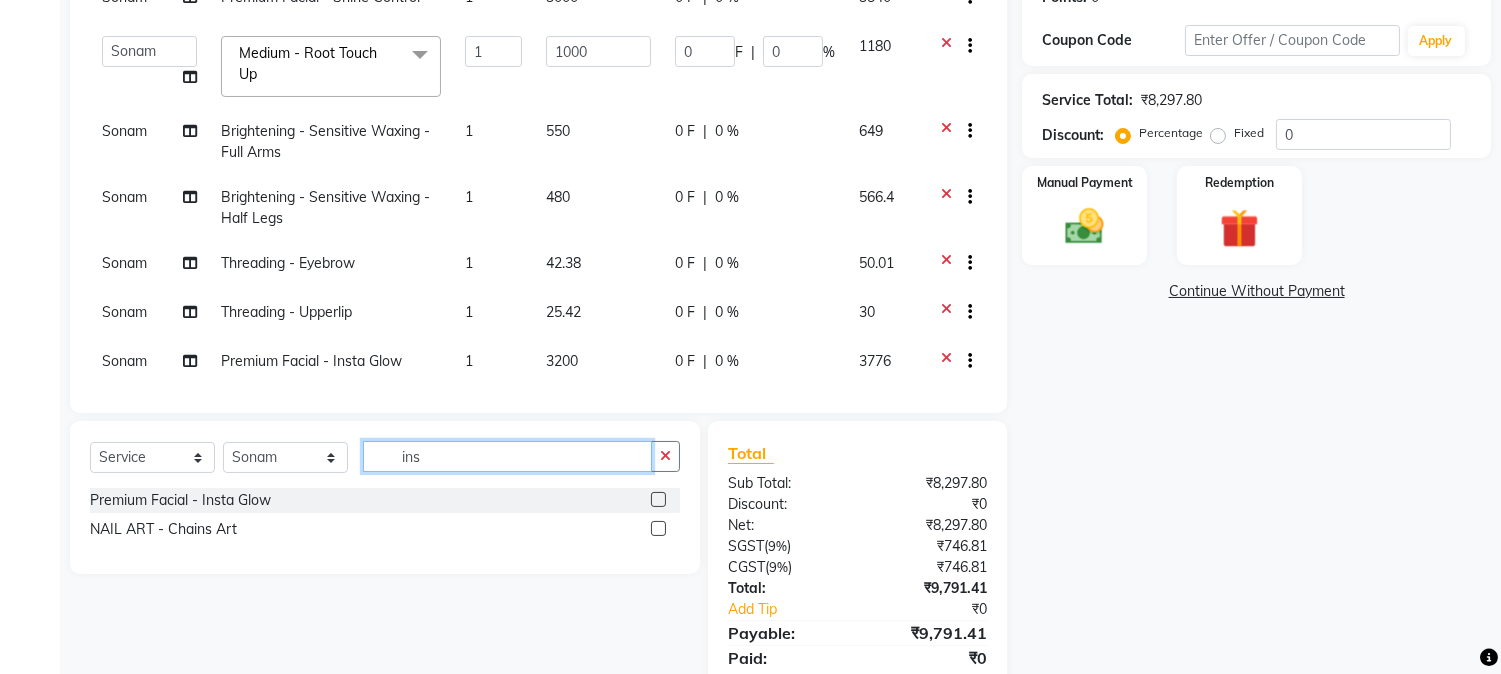 click on "ins" 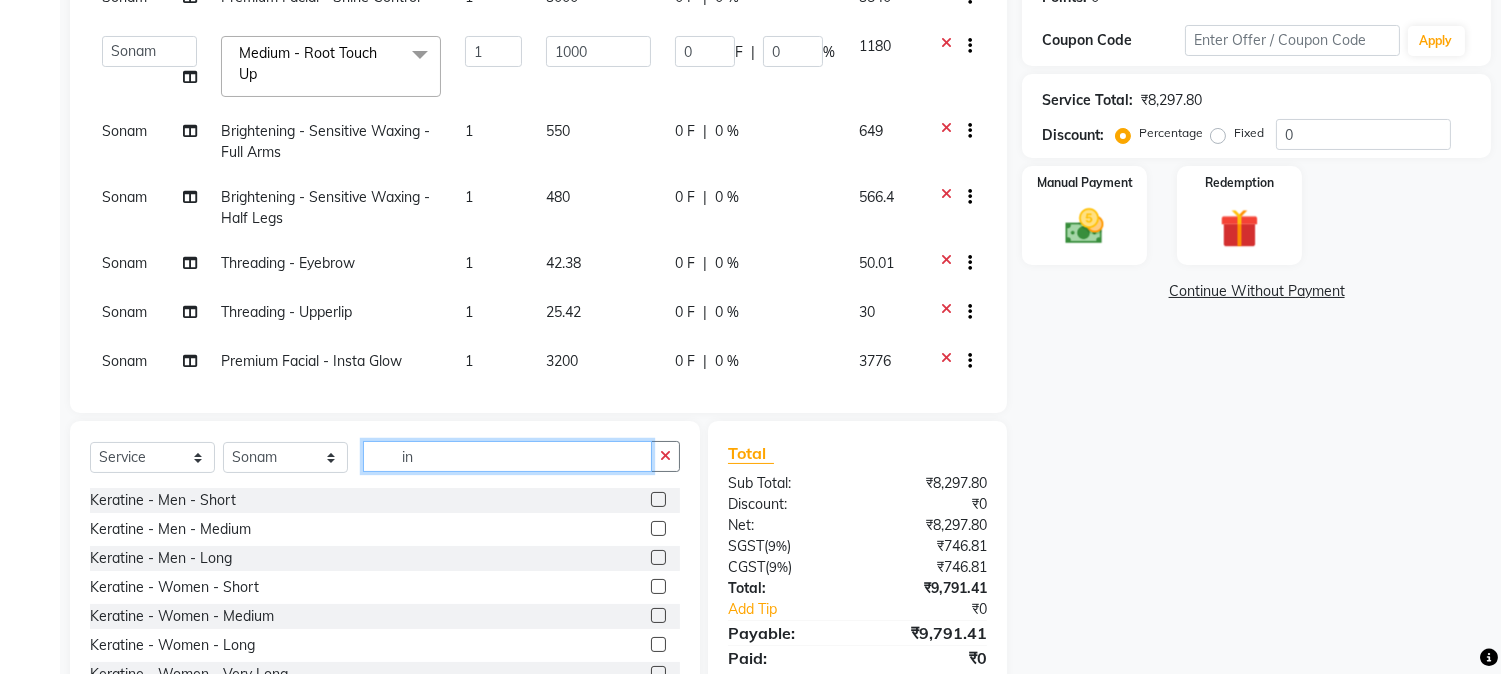 type on "i" 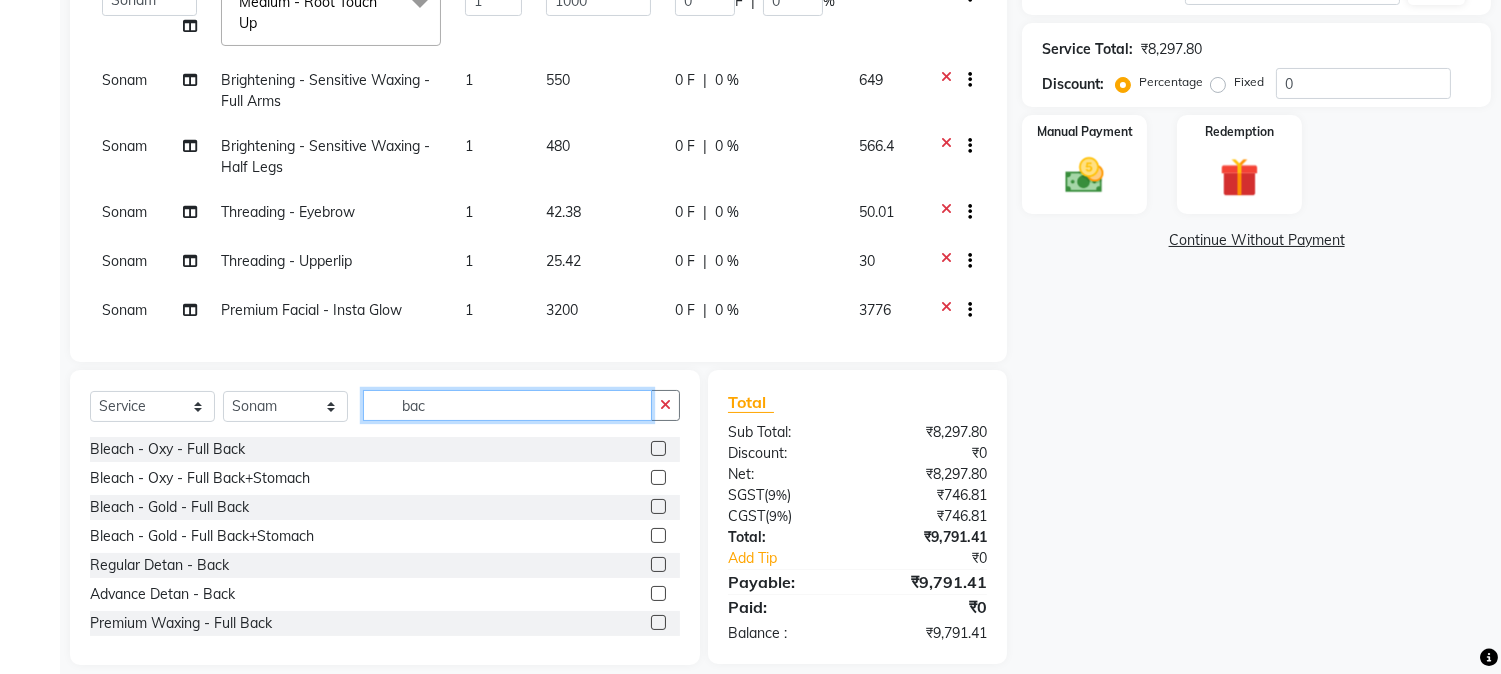 scroll, scrollTop: 426, scrollLeft: 0, axis: vertical 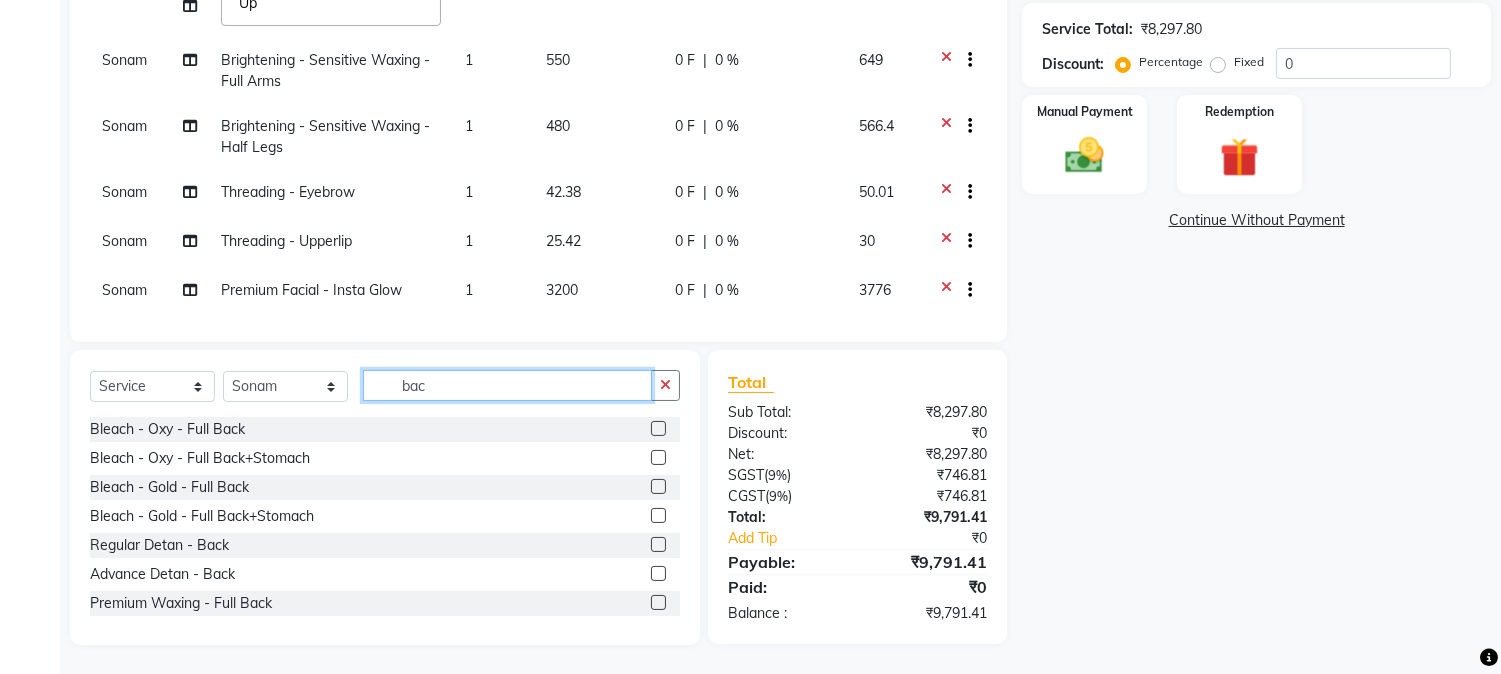 type on "bac" 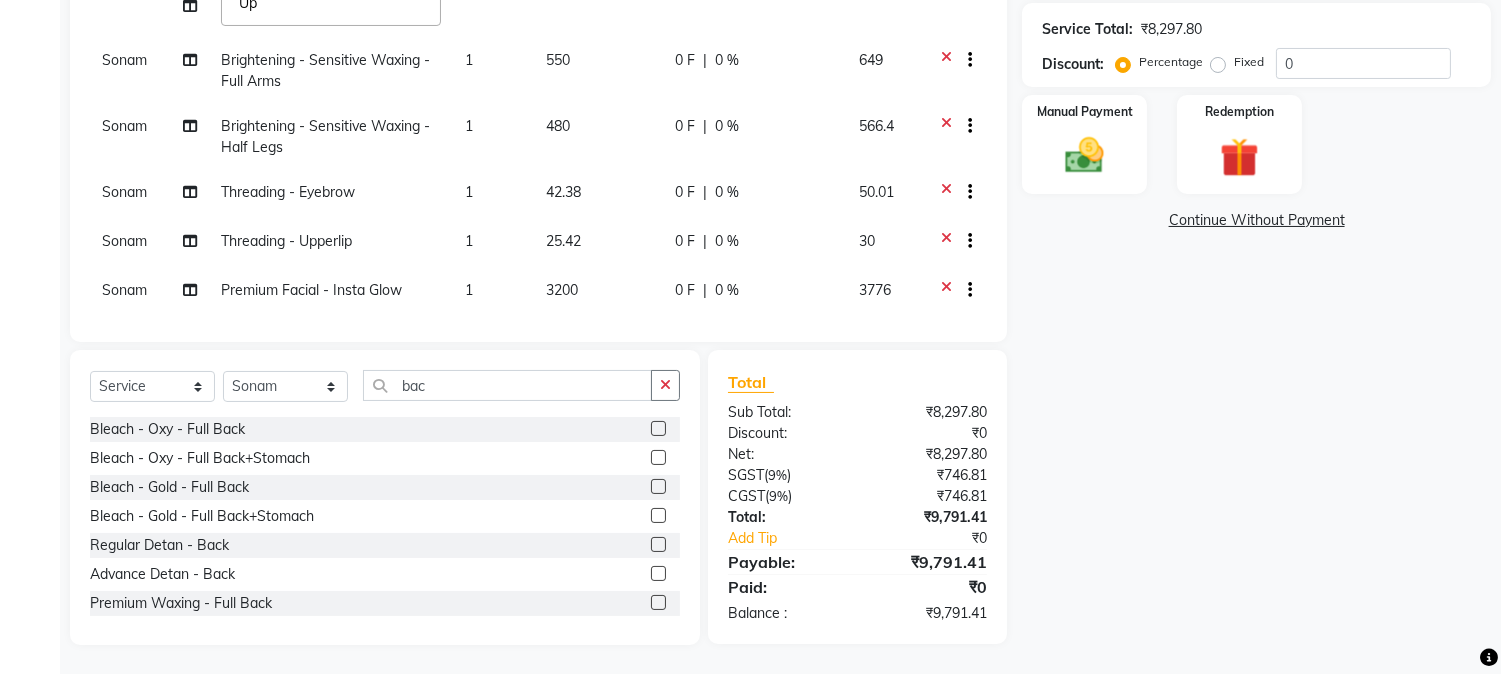 click 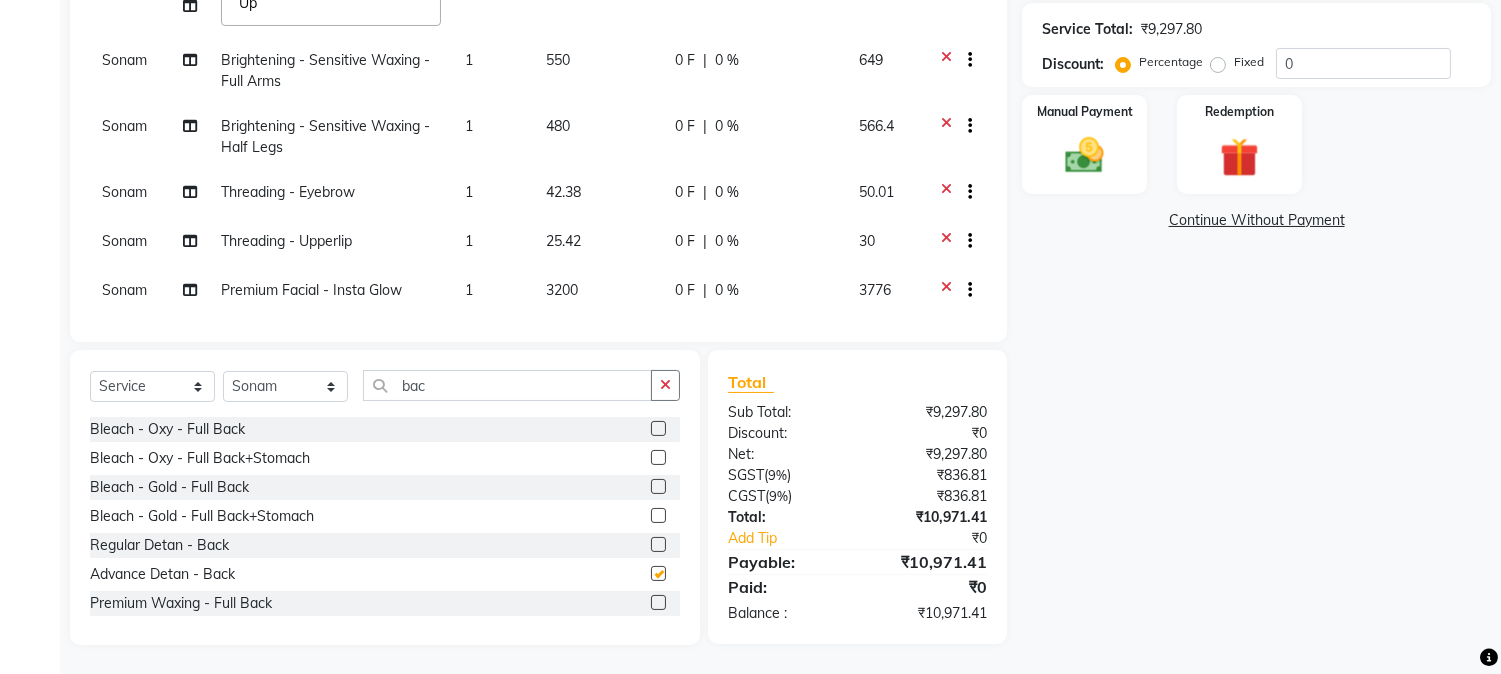 checkbox on "false" 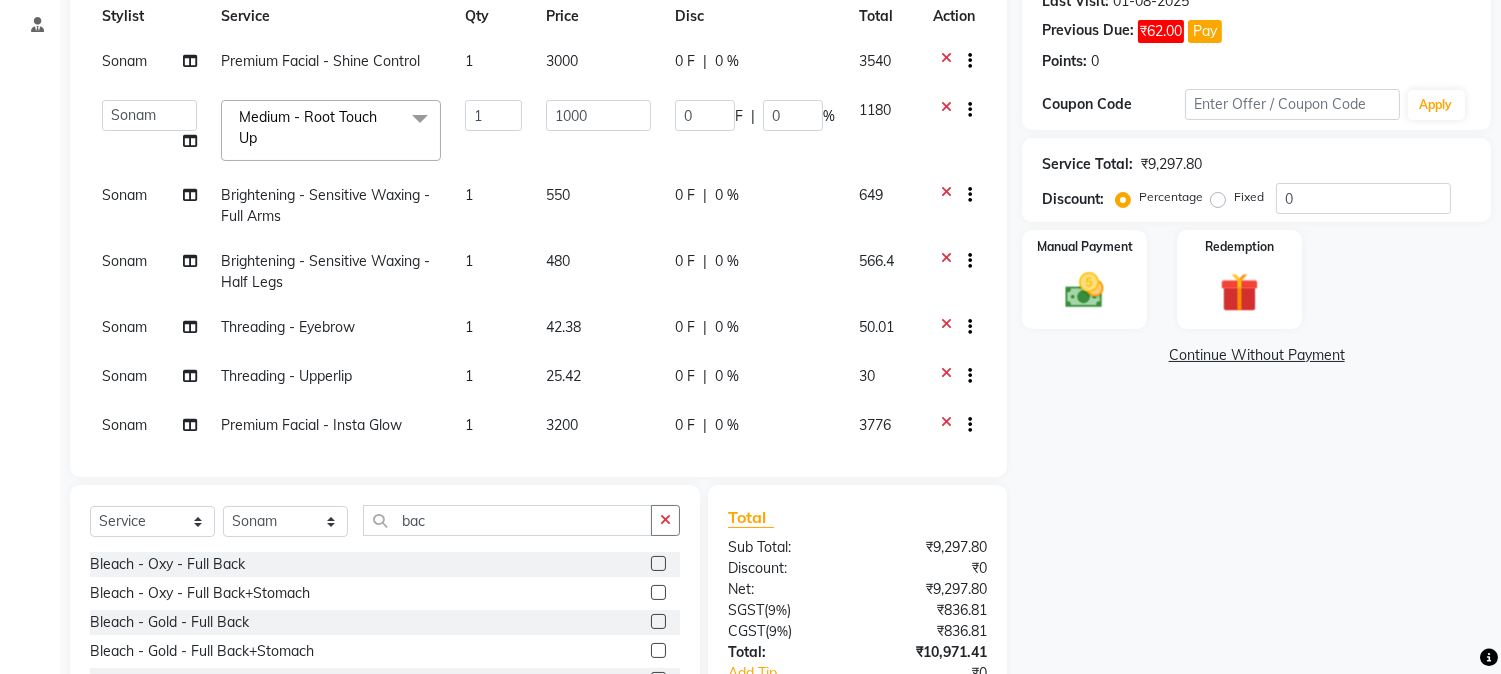 scroll, scrollTop: 286, scrollLeft: 0, axis: vertical 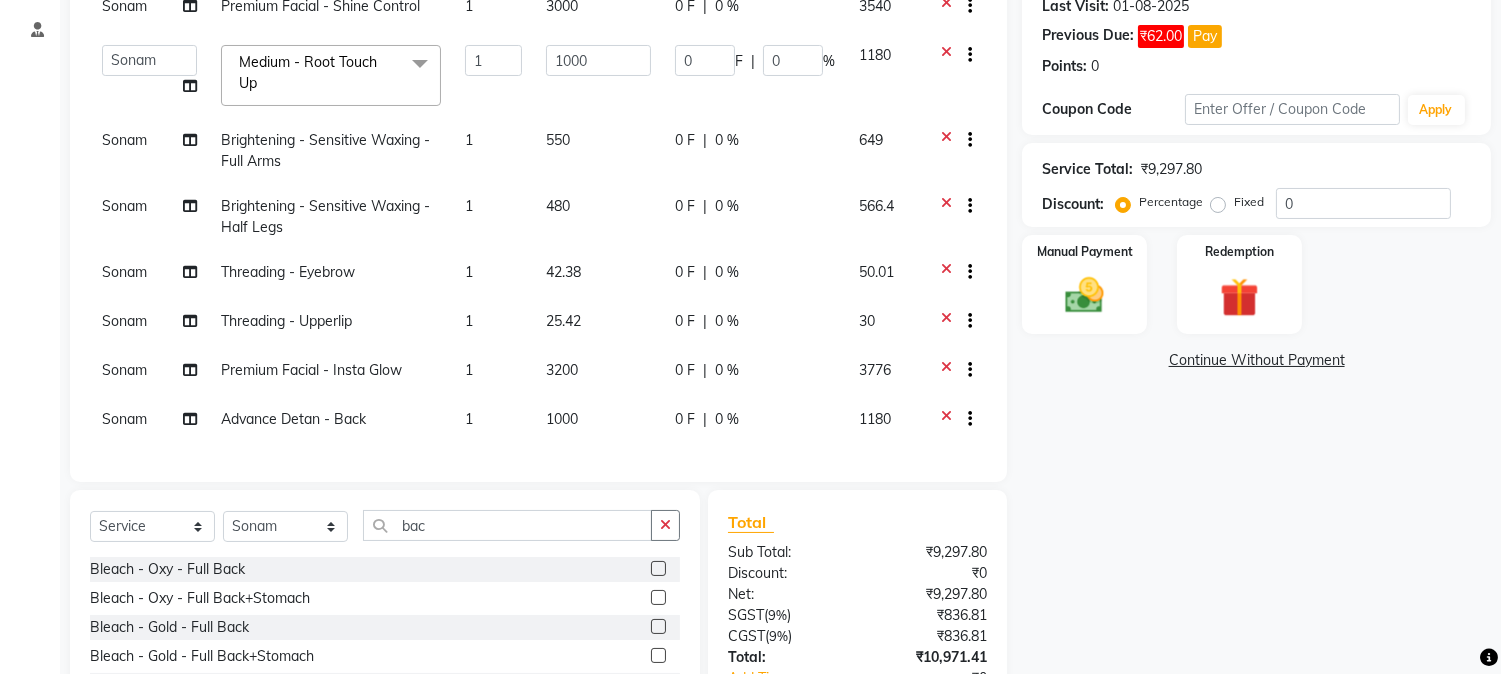 click on "1000" 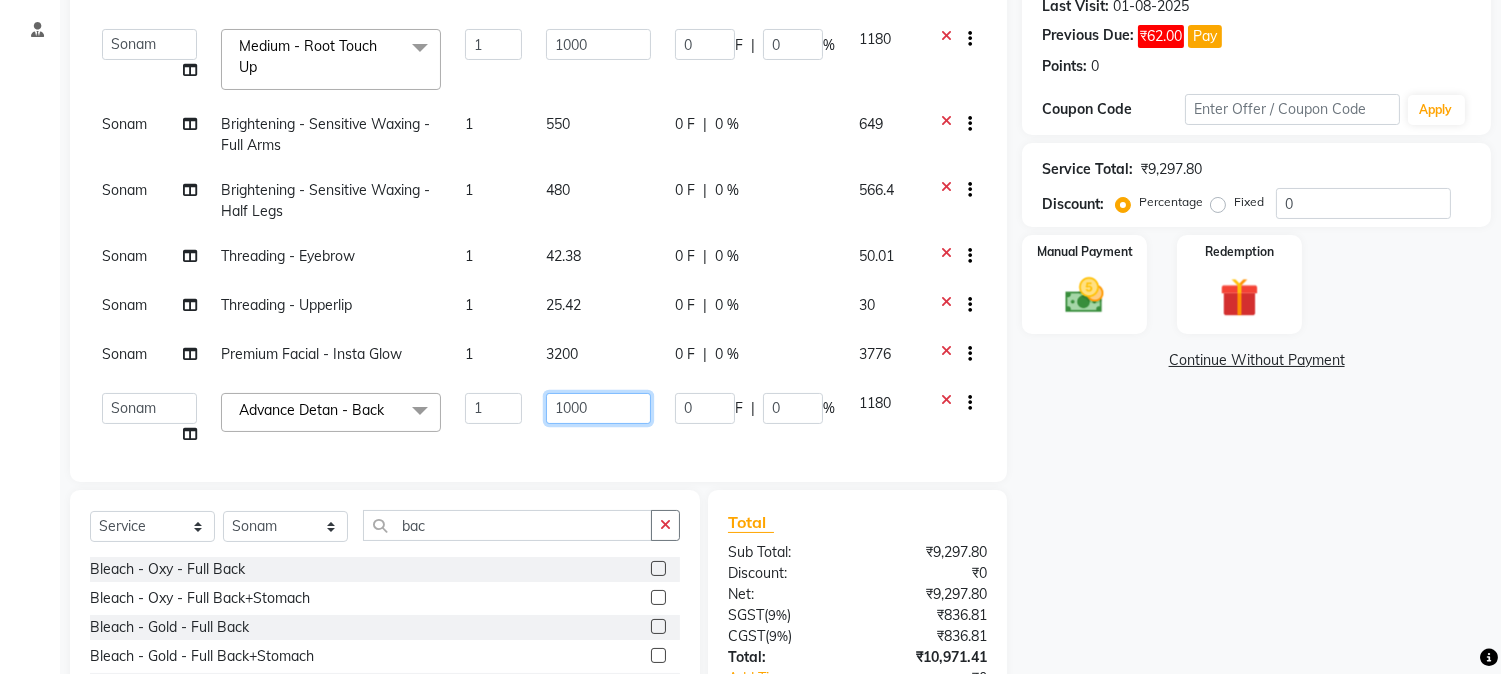 click on "1000" 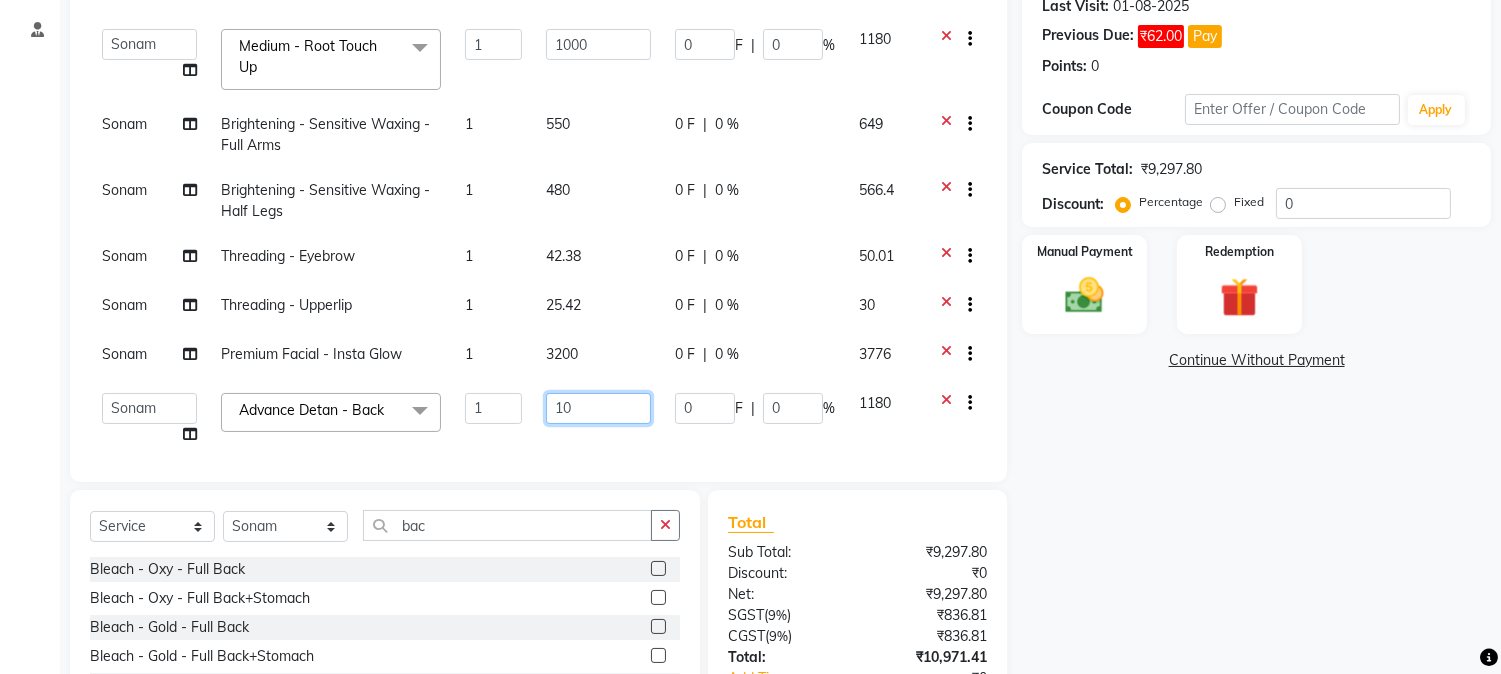type on "1" 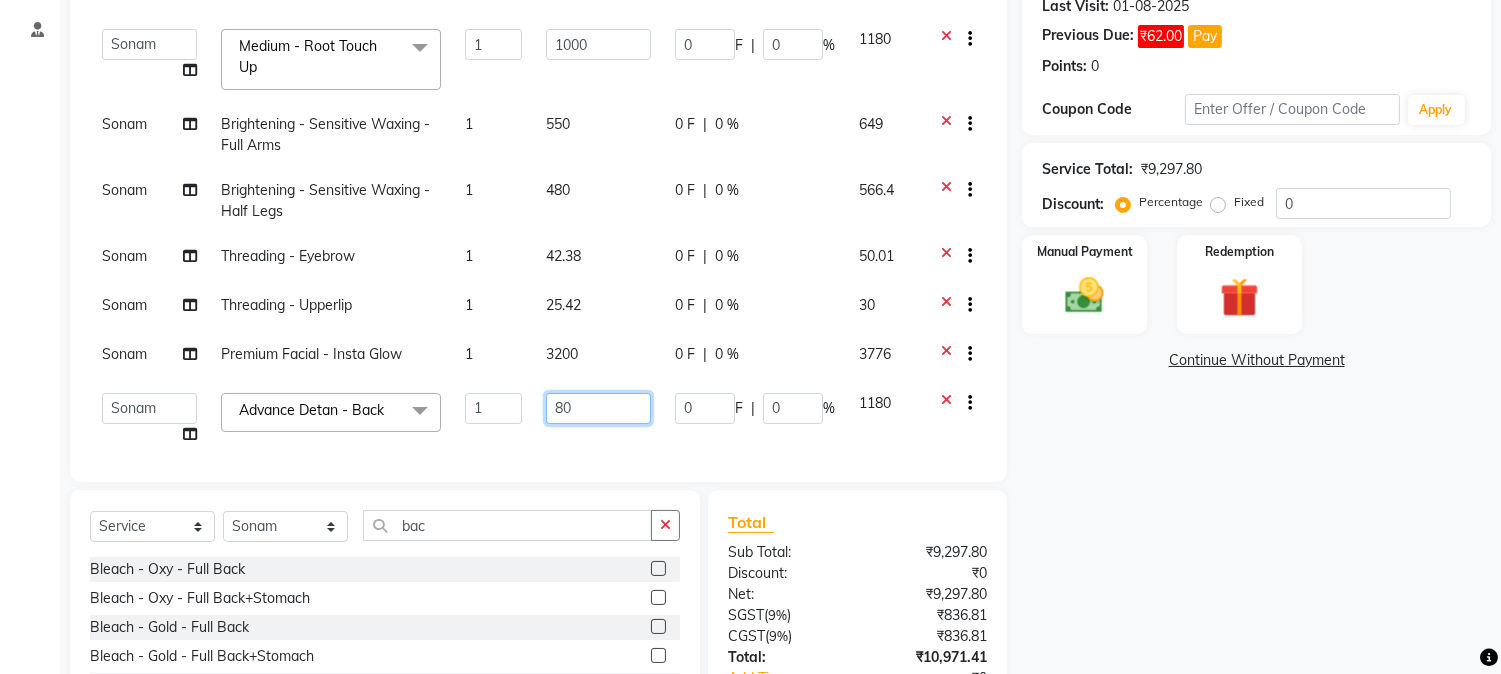 type on "800" 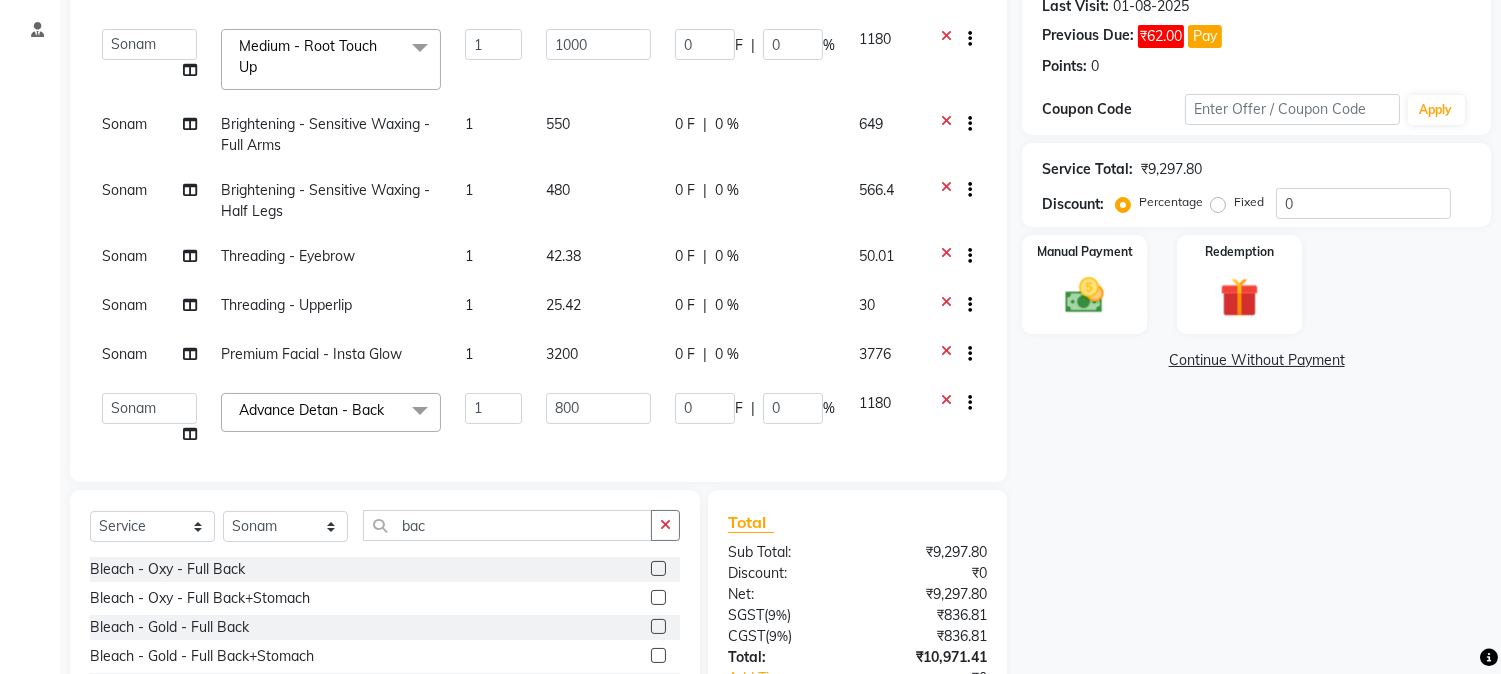 click on "1180" 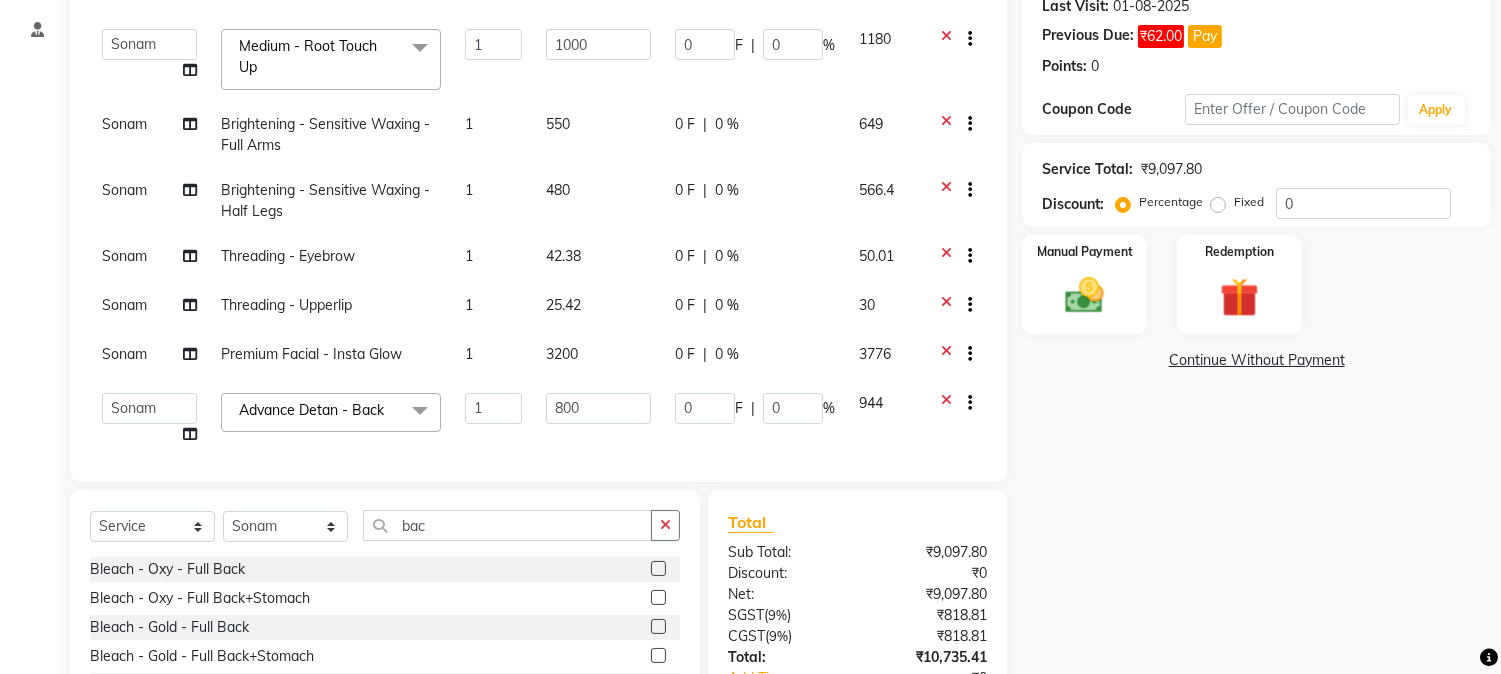 click on "Sonam" 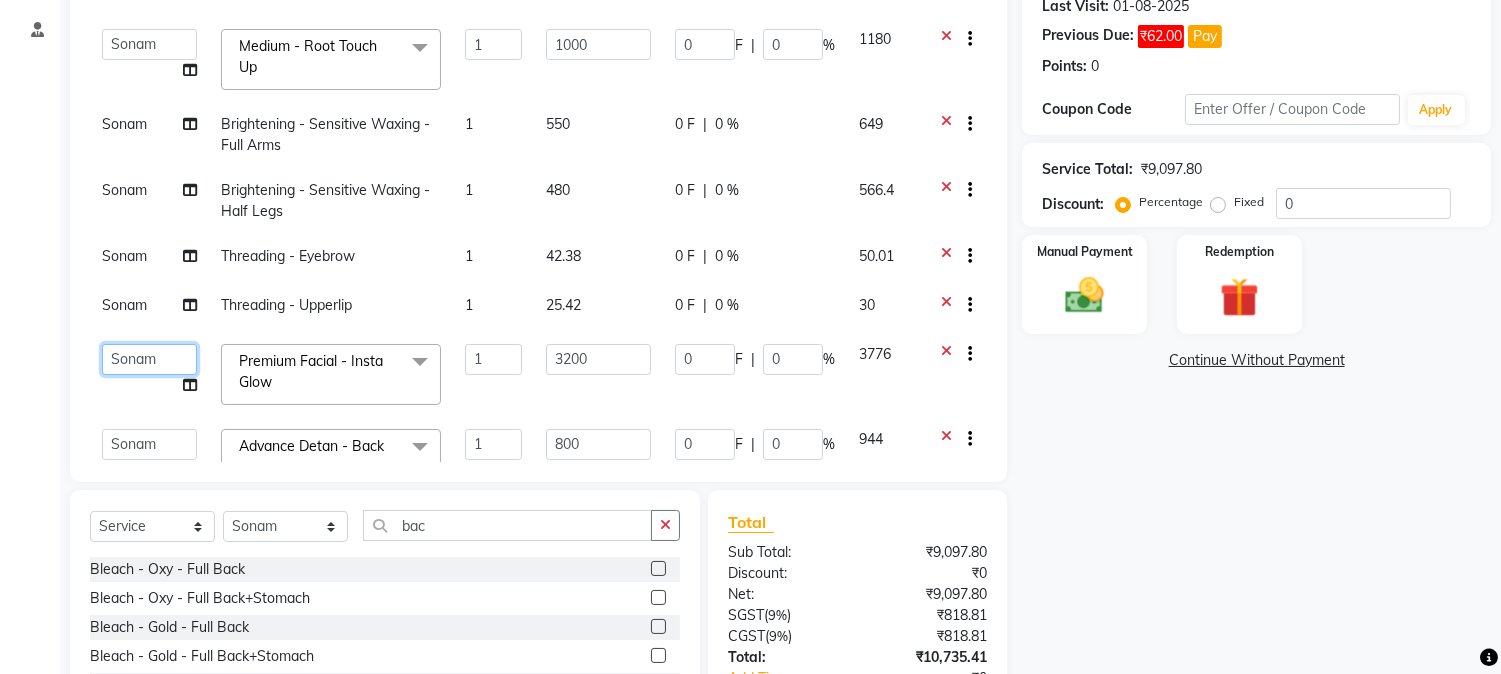 click on "Amar    Arjun   Eliza   hocus pocus   Jonathan   Maya   Mona   Neha   Ravi   Salima   Sonam" 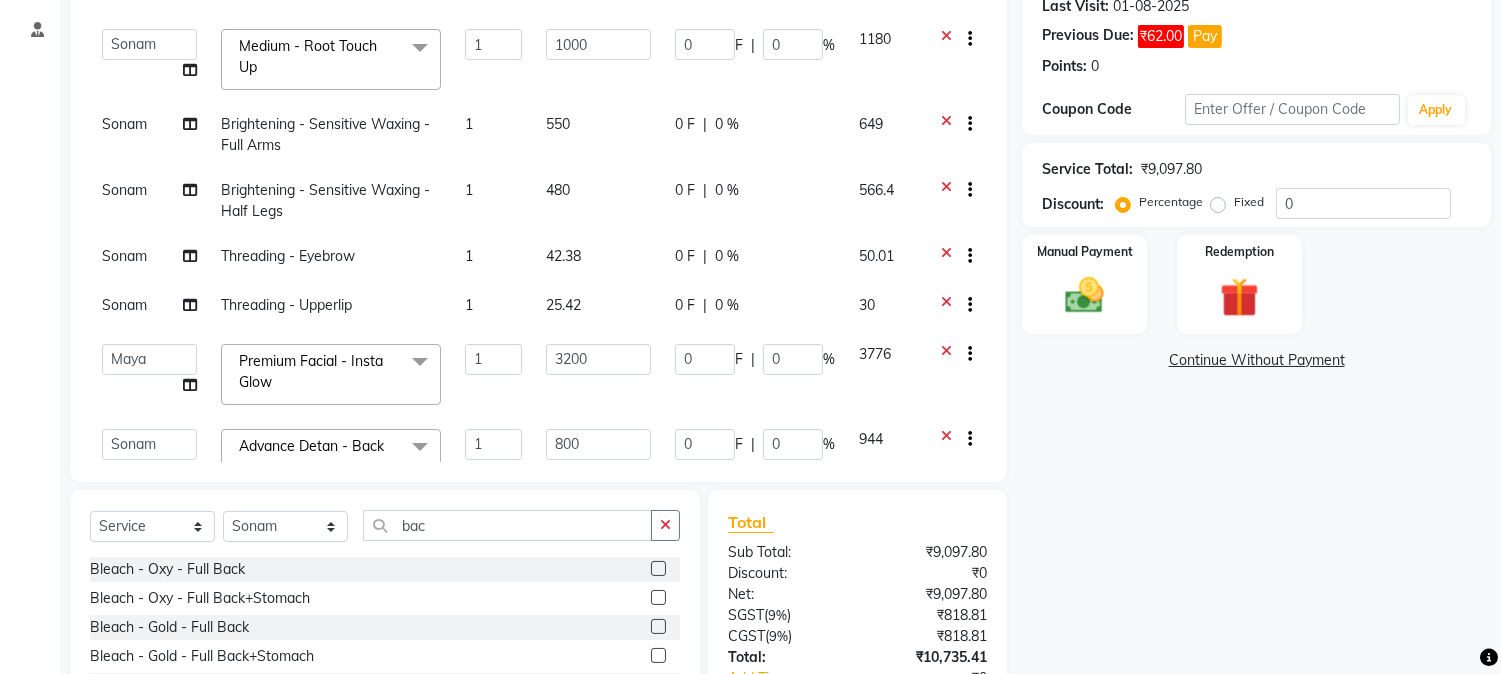 select on "32988" 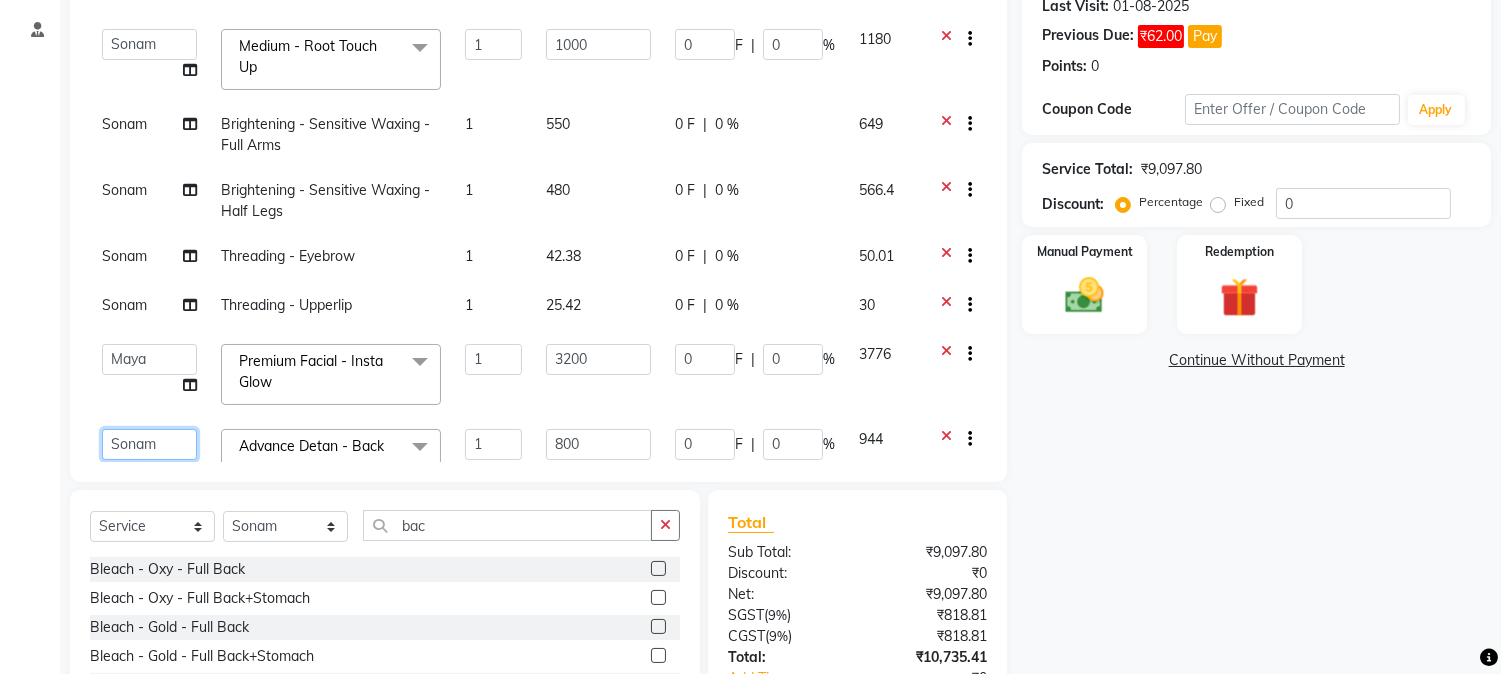 scroll, scrollTop: 90, scrollLeft: 0, axis: vertical 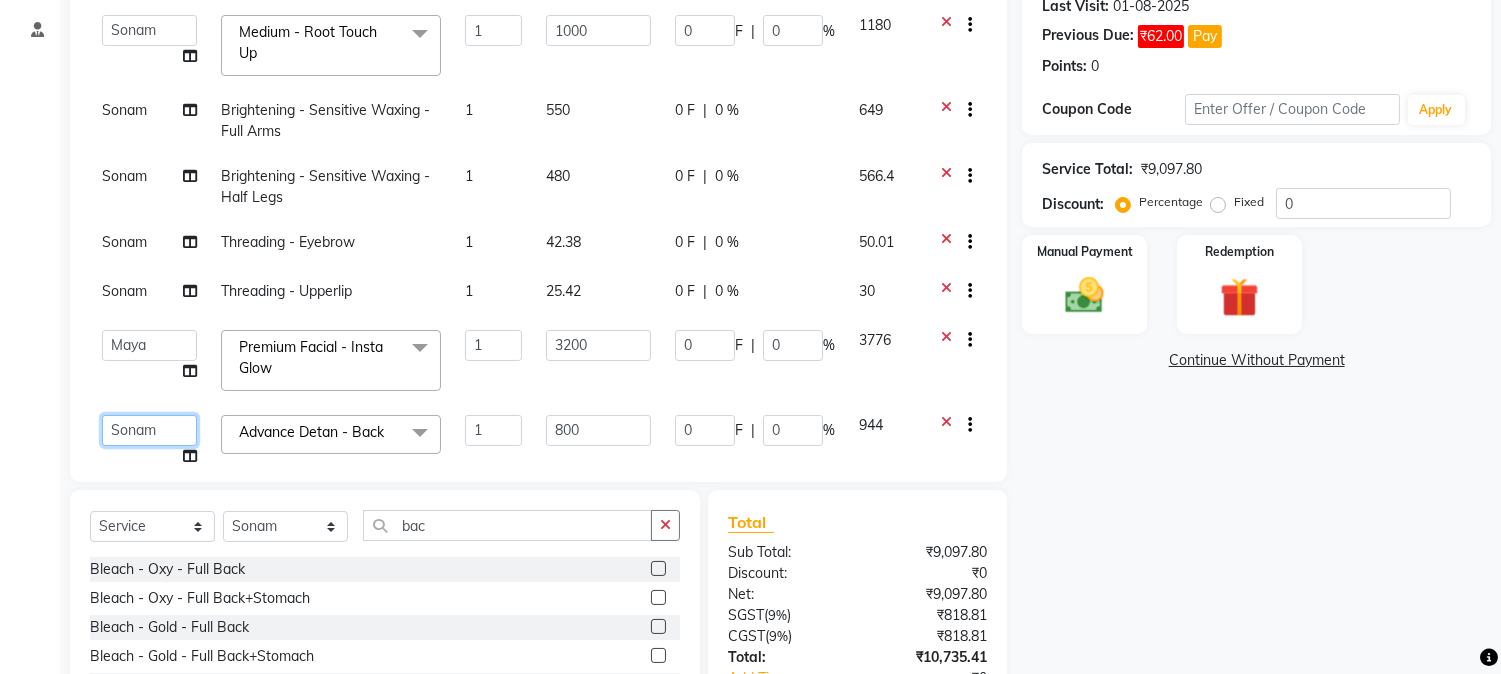 click on "Amar    Arjun   Eliza   hocus pocus   Jonathan   Maya   Mona   Neha   Ravi   Salima   Sonam" 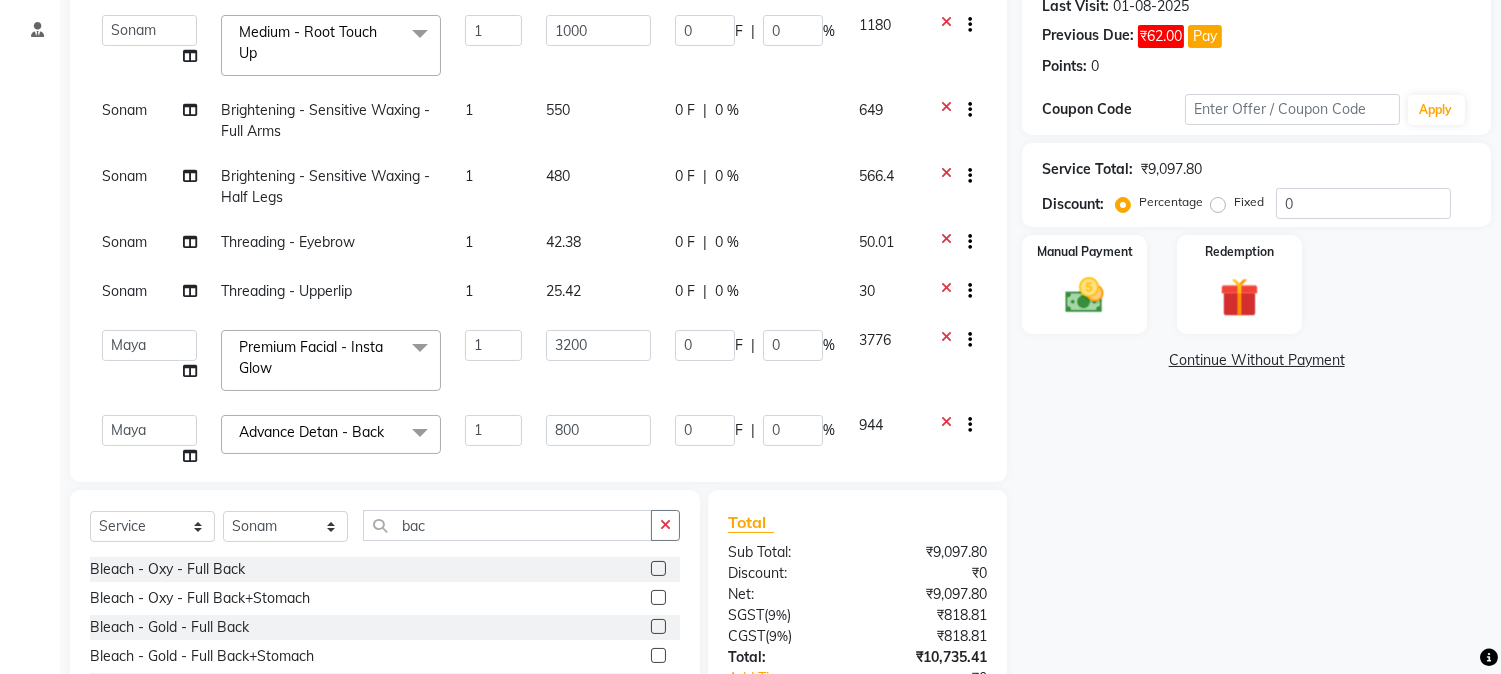 select on "32988" 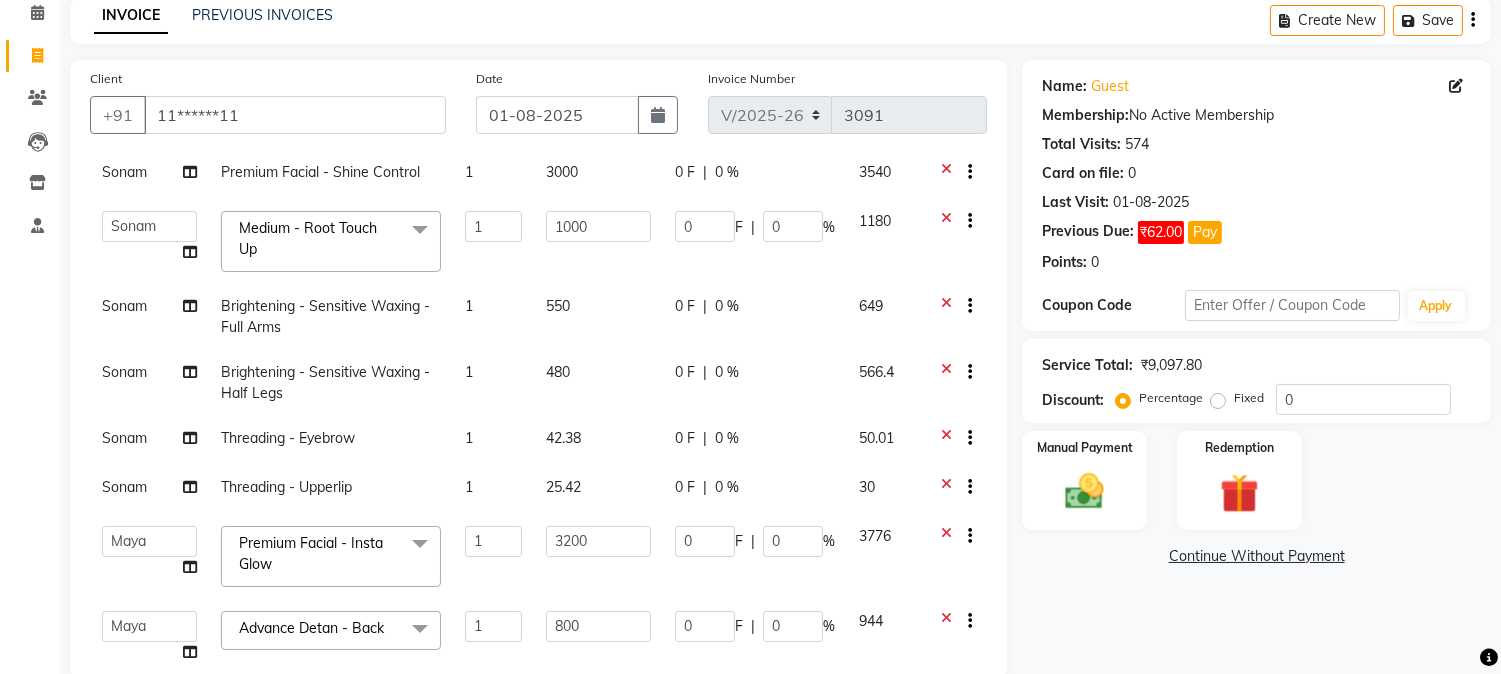 scroll, scrollTop: 76, scrollLeft: 0, axis: vertical 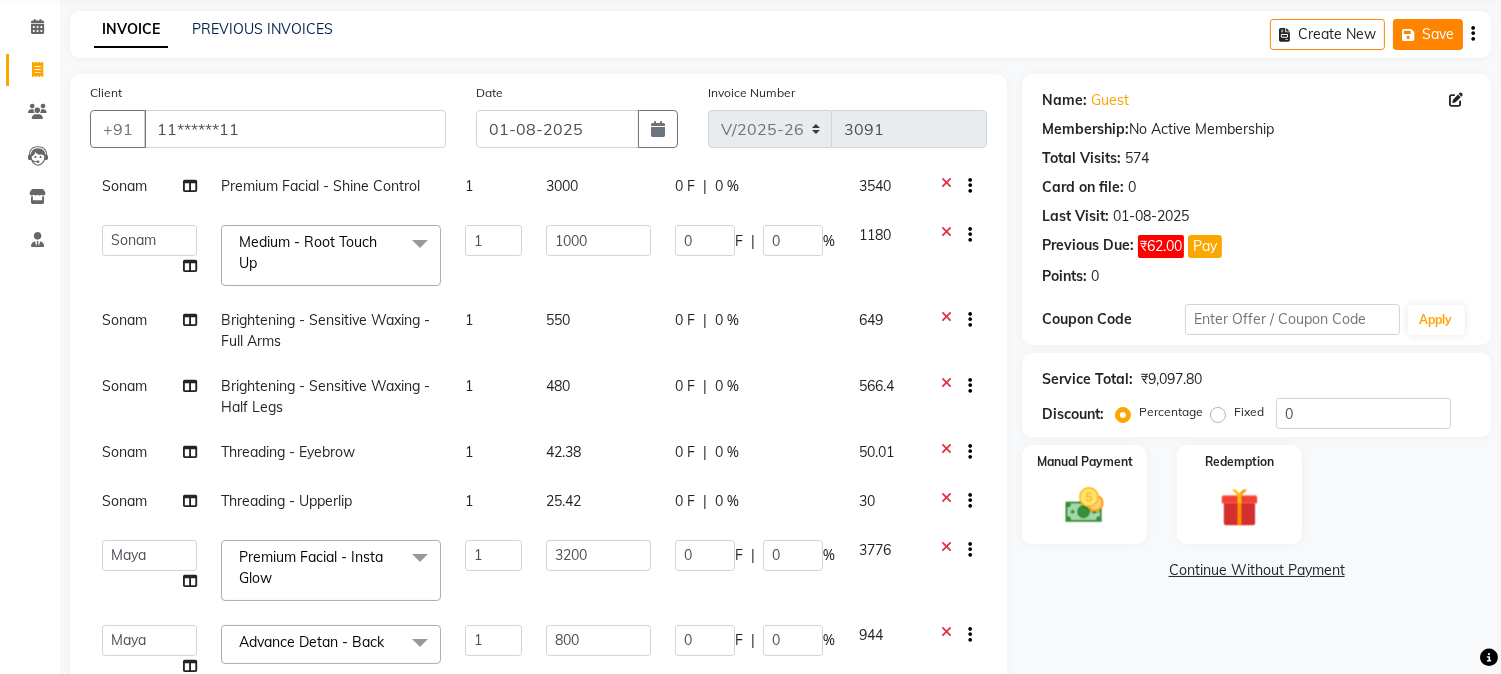 click 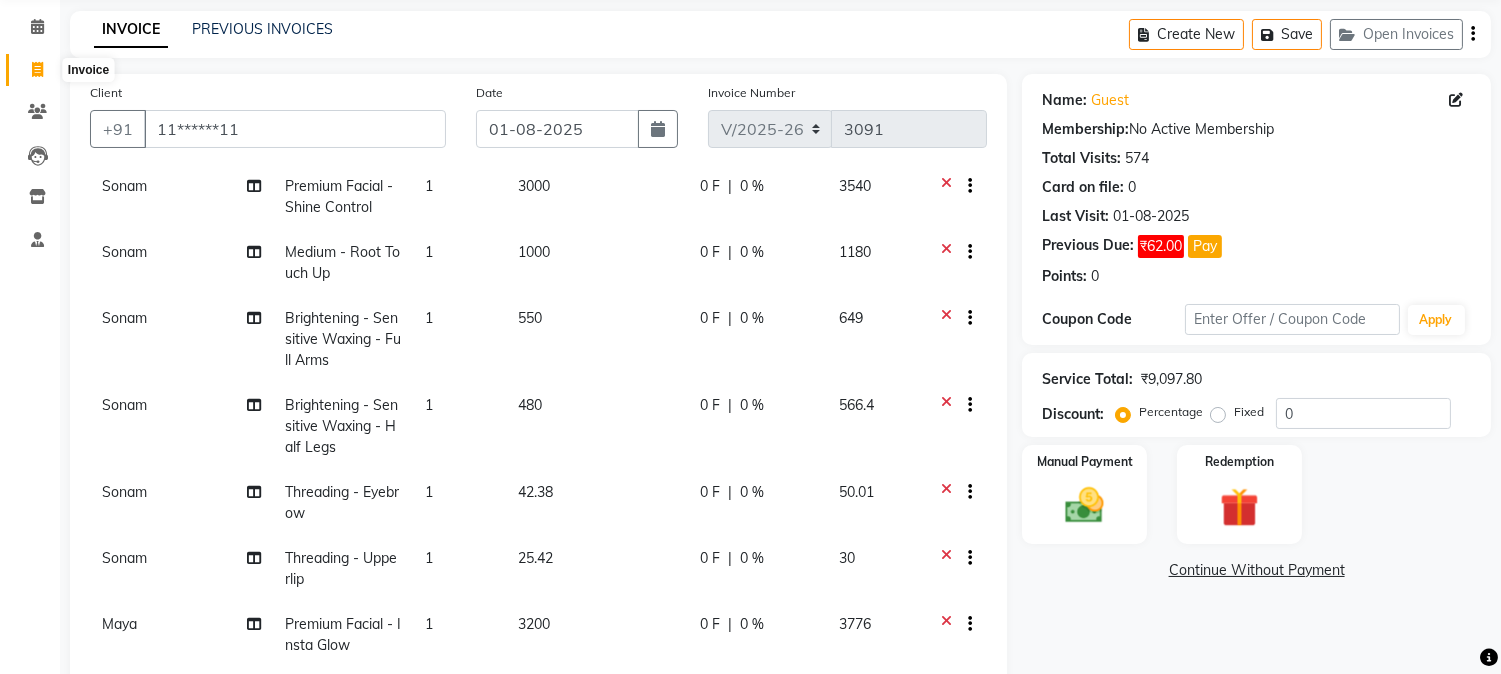 click 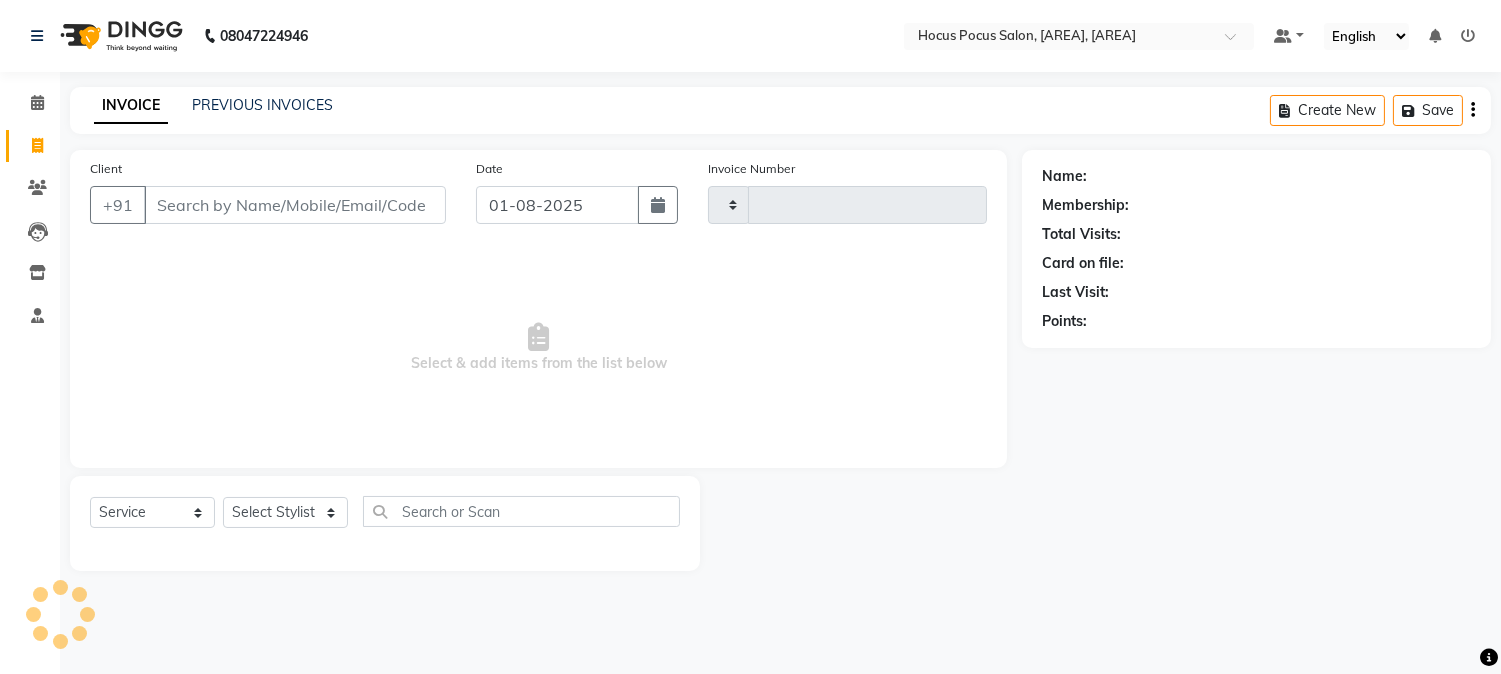 scroll, scrollTop: 0, scrollLeft: 0, axis: both 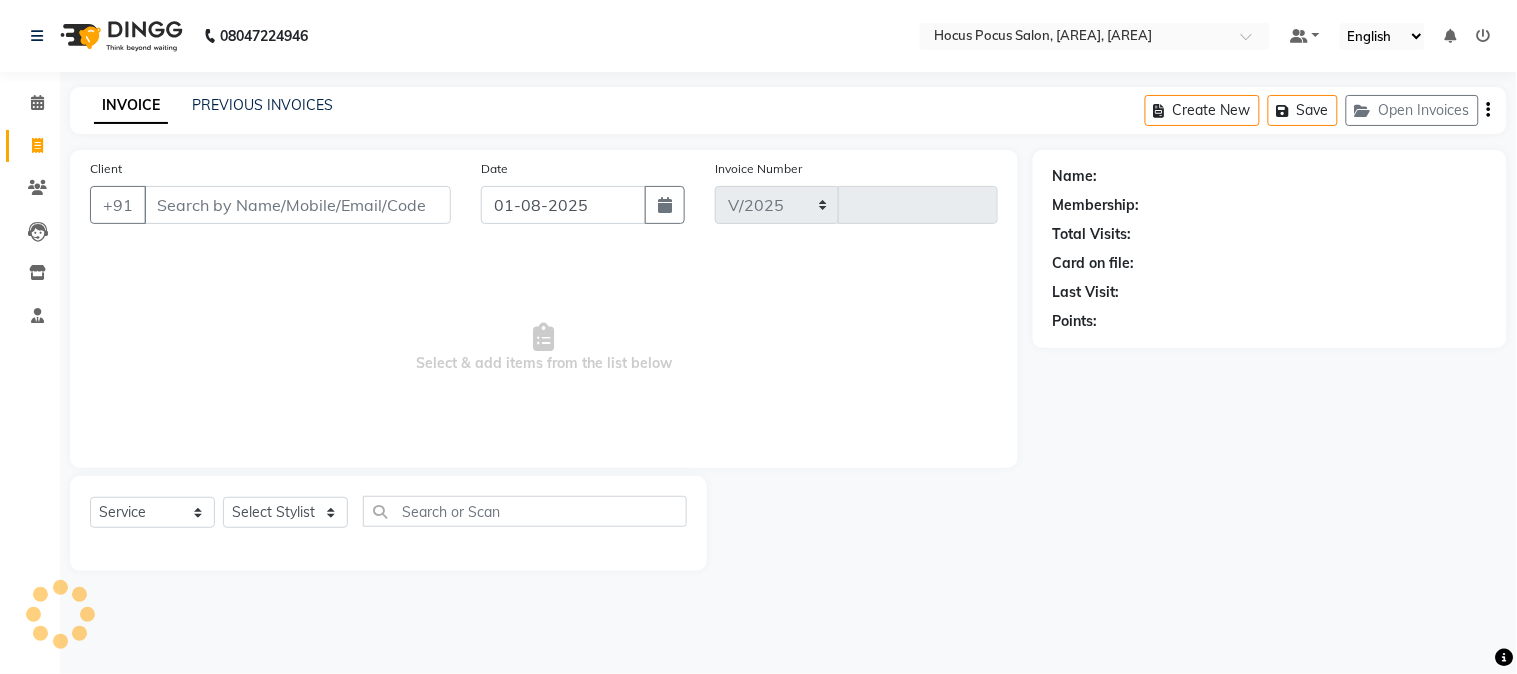 select on "5019" 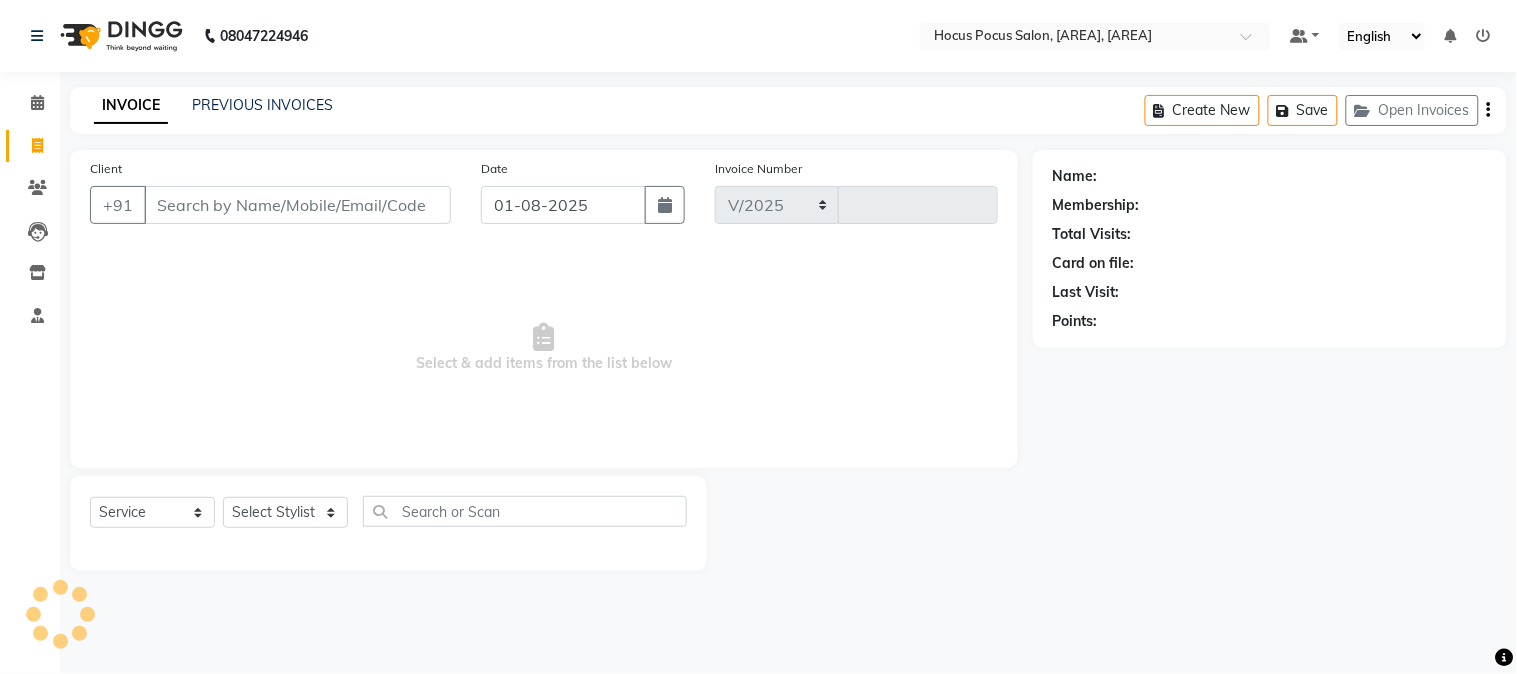 type on "3091" 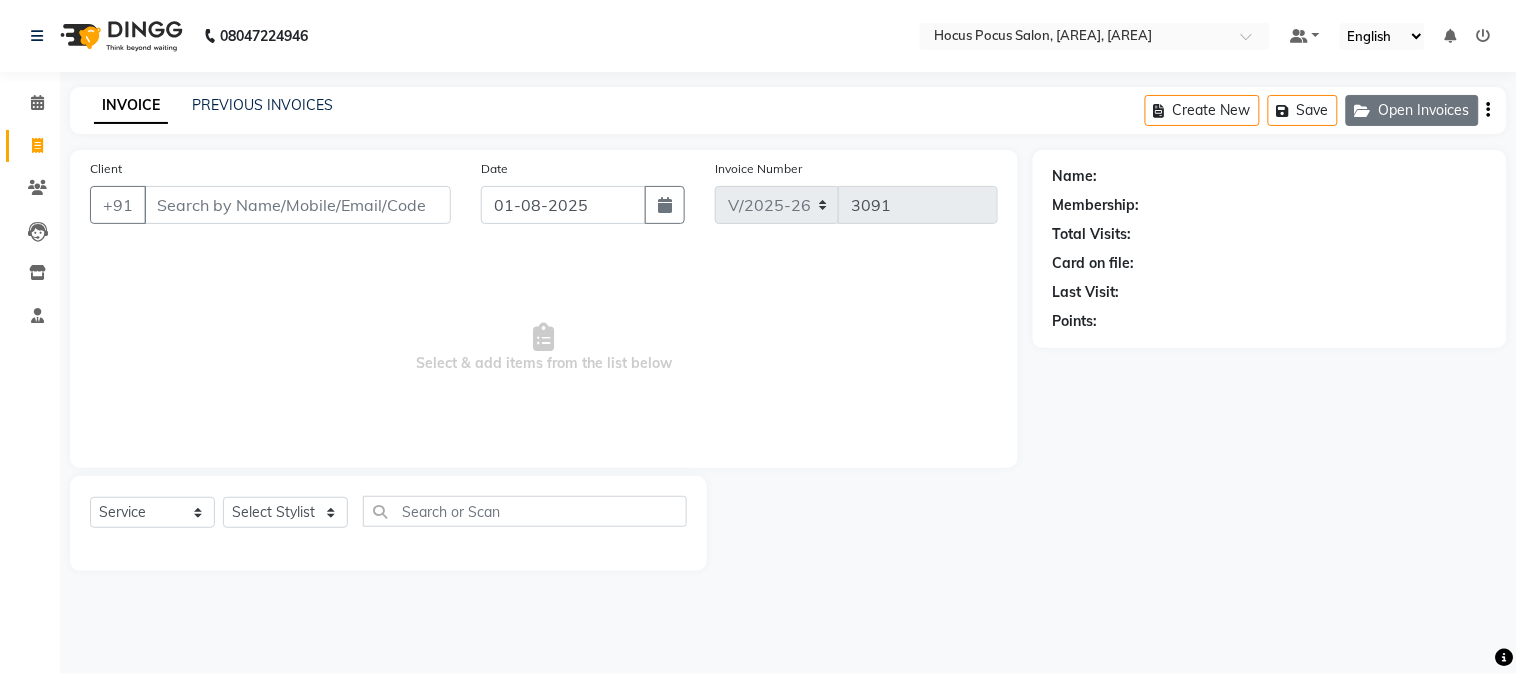 click on "Open Invoices" 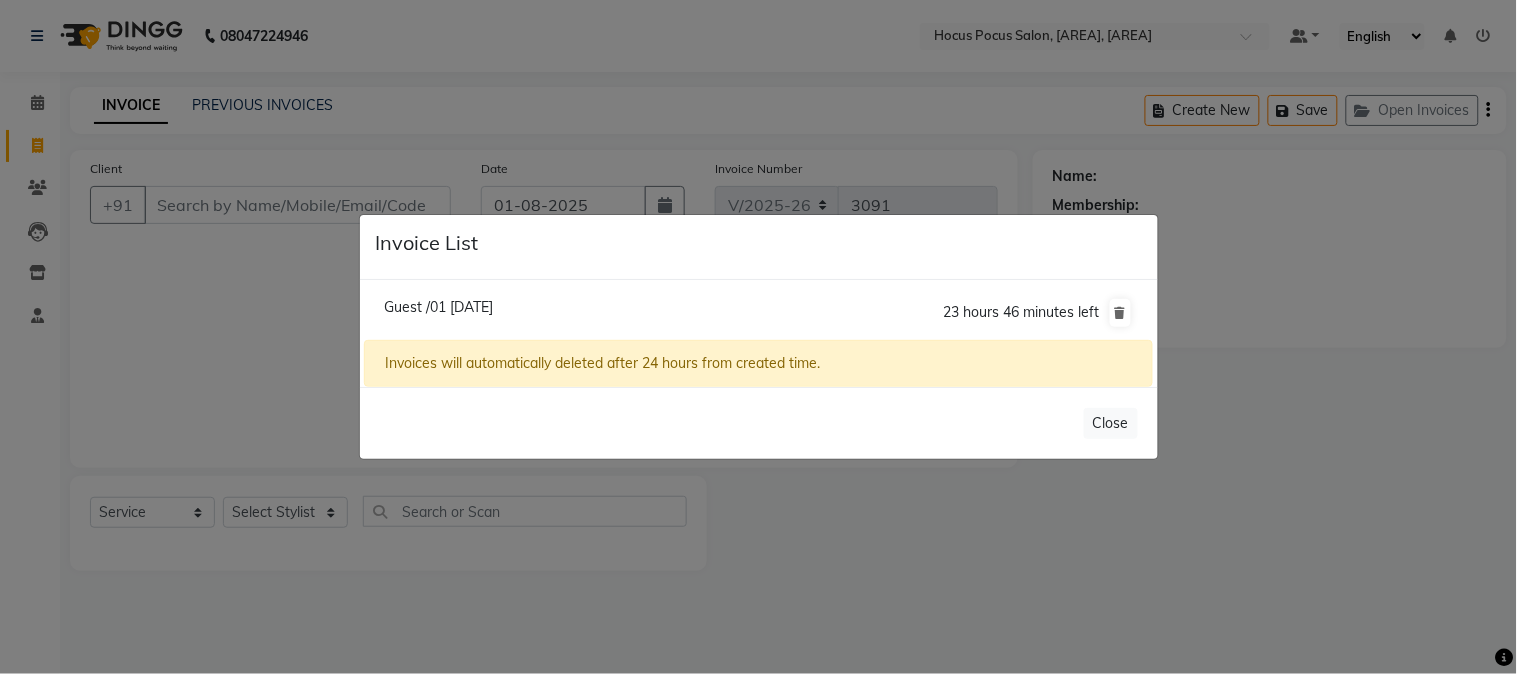 click on "Guest /01 August 2025" 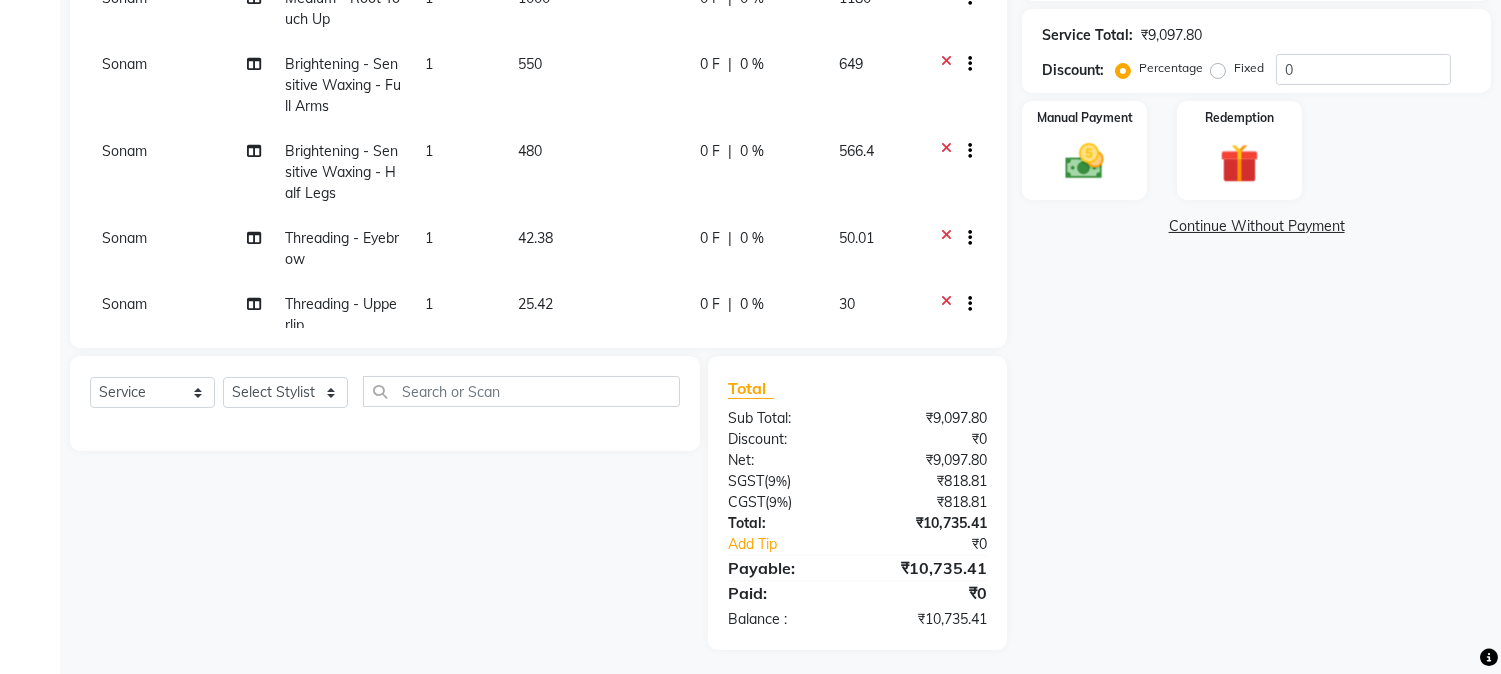 scroll, scrollTop: 425, scrollLeft: 0, axis: vertical 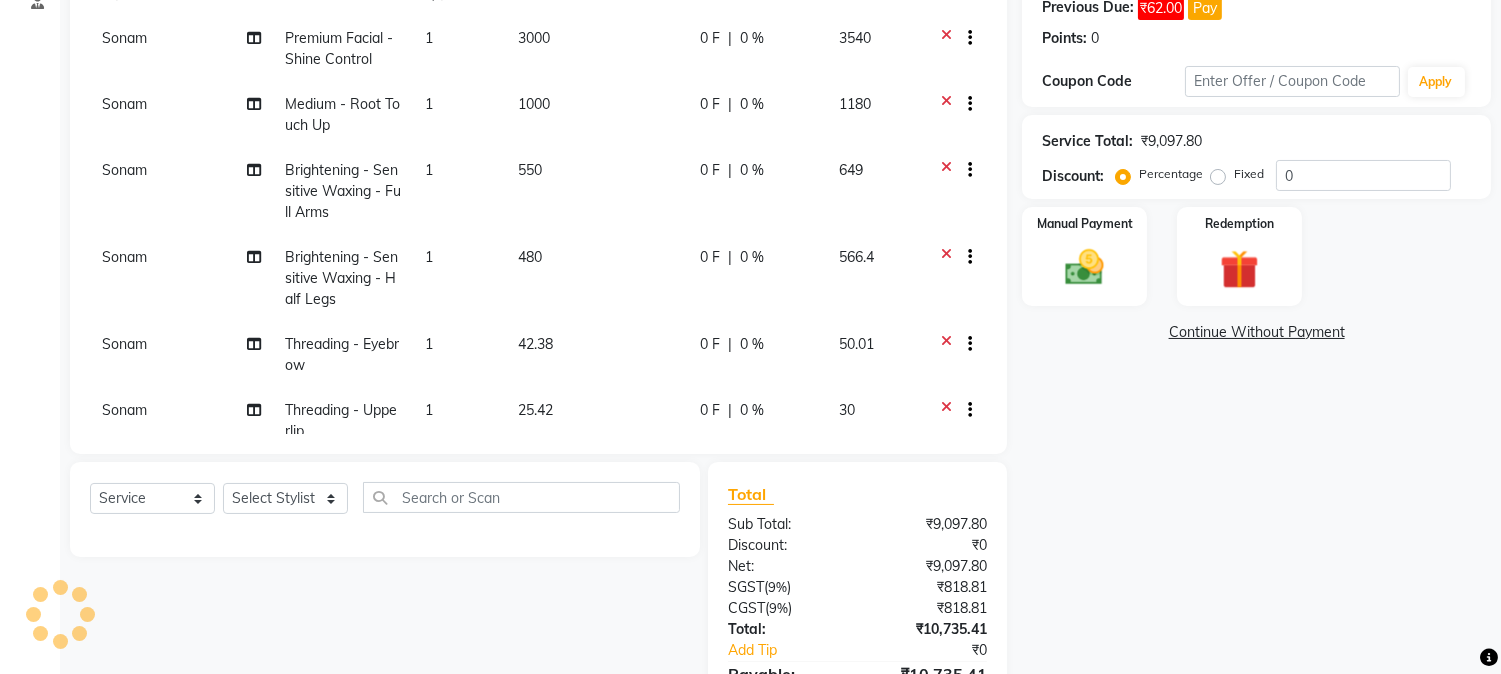 click on "1000" 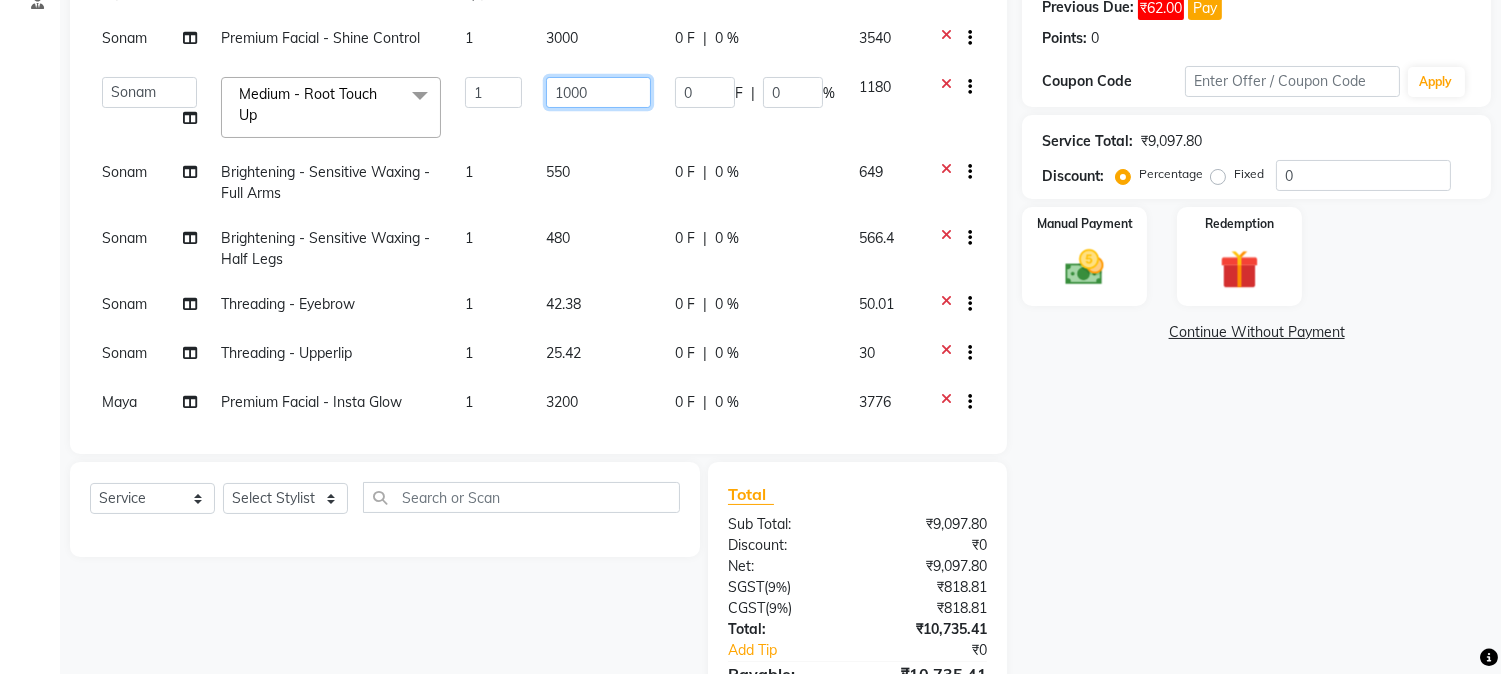 click on "1000" 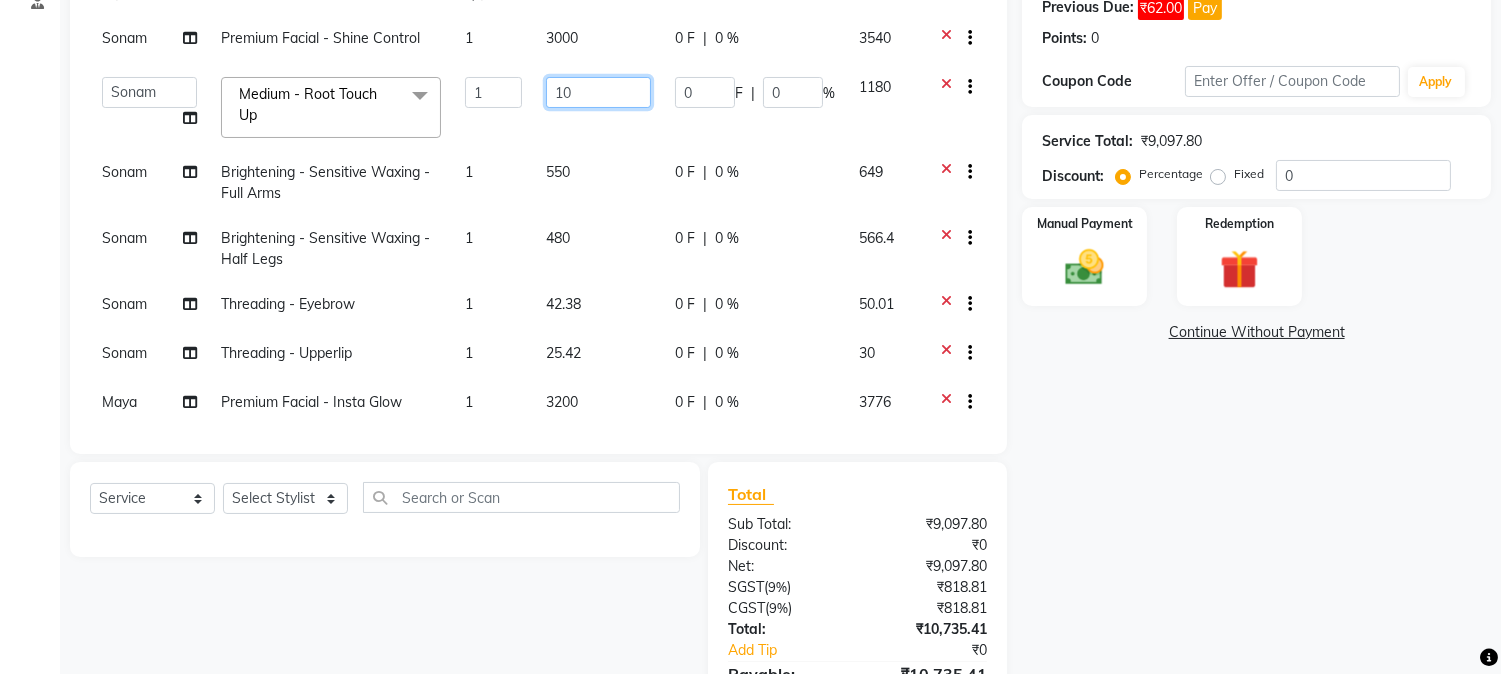 type on "1" 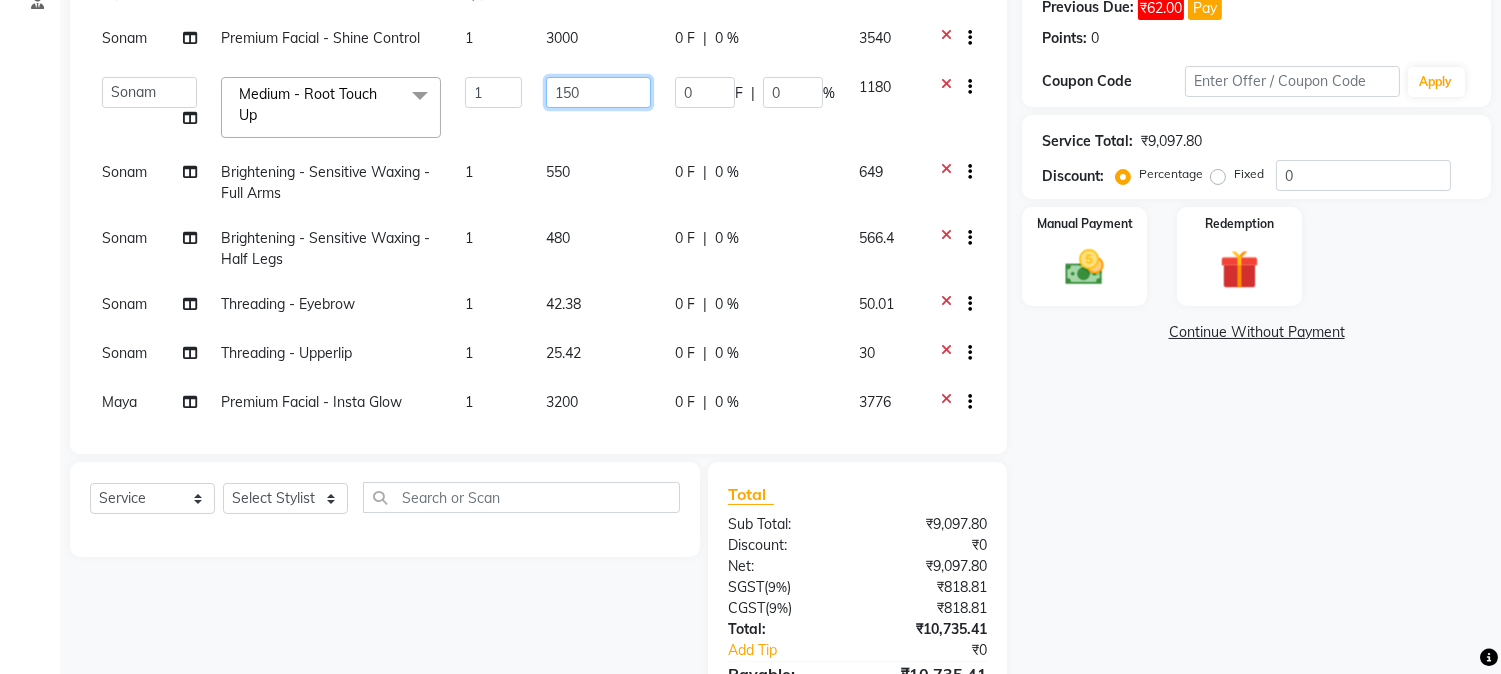 type on "1500" 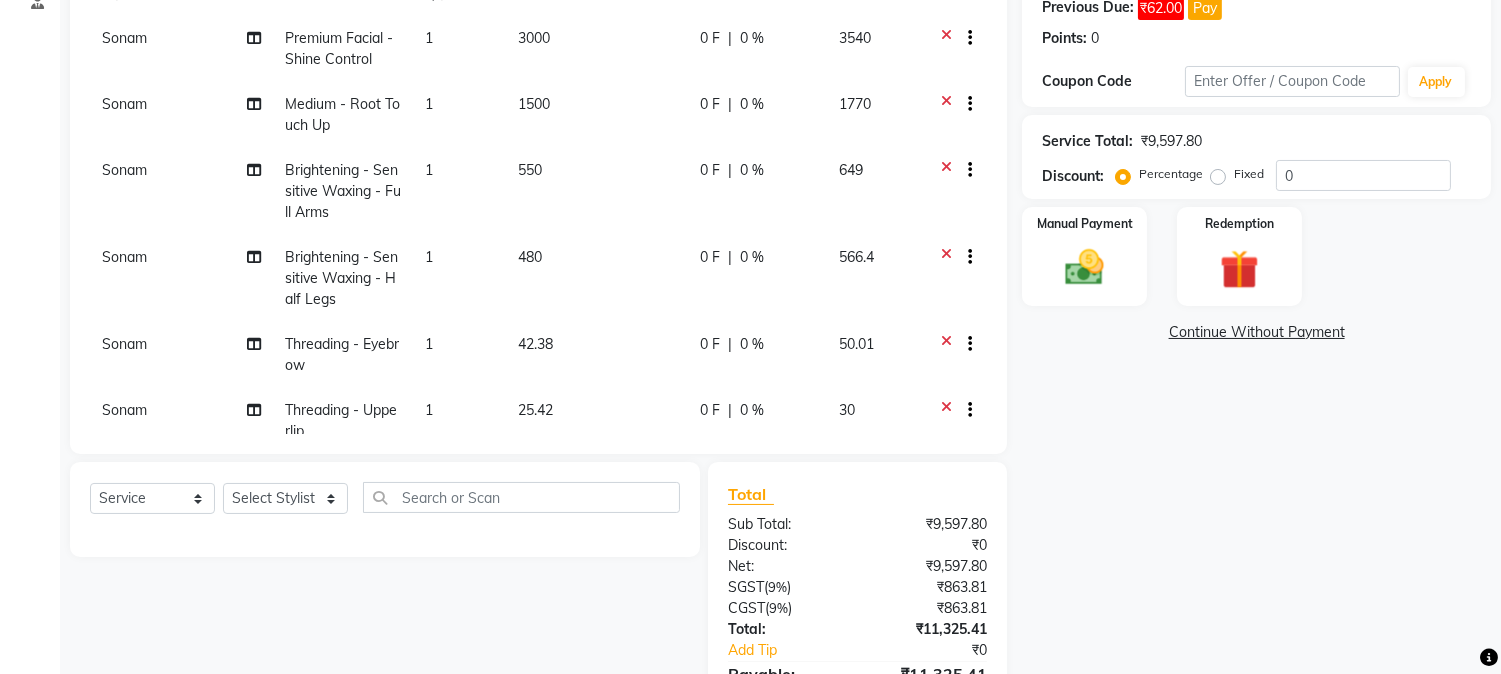click on "1770" 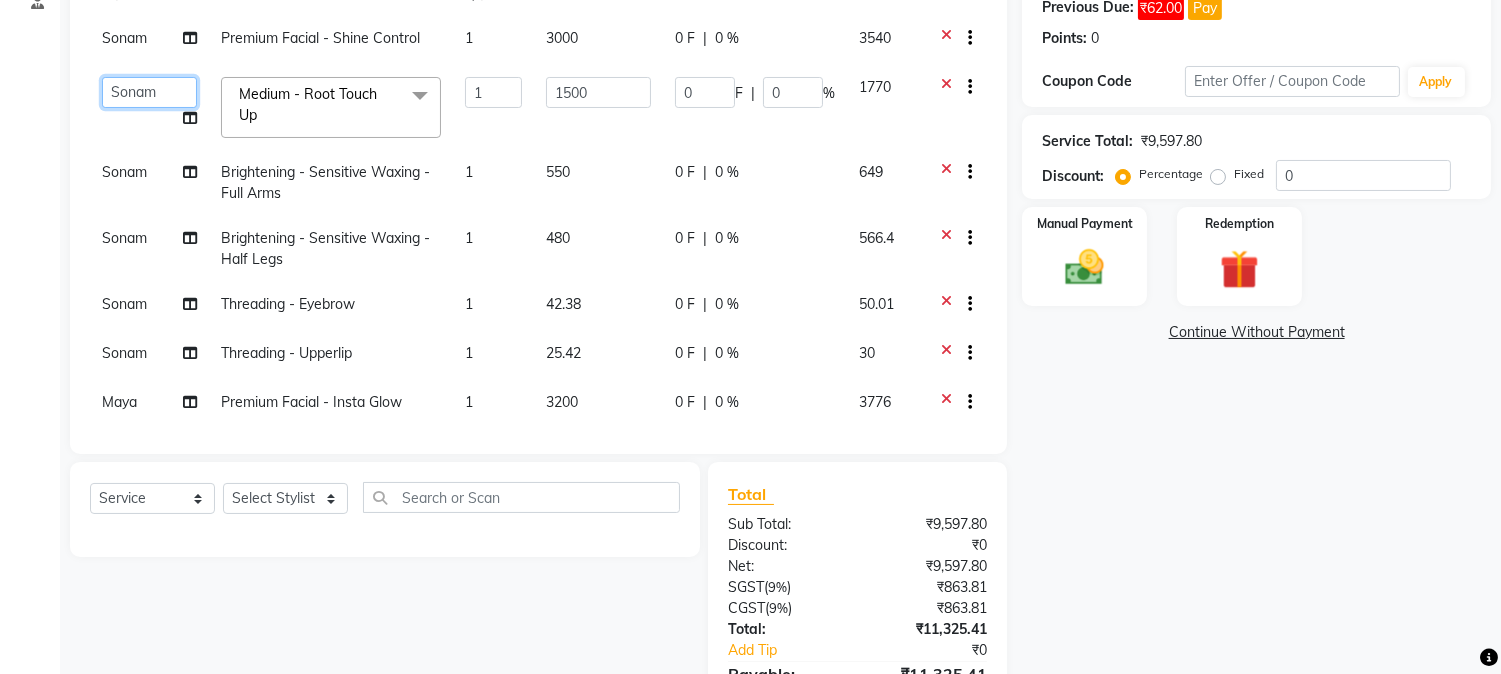 scroll, scrollTop: 76, scrollLeft: 14, axis: both 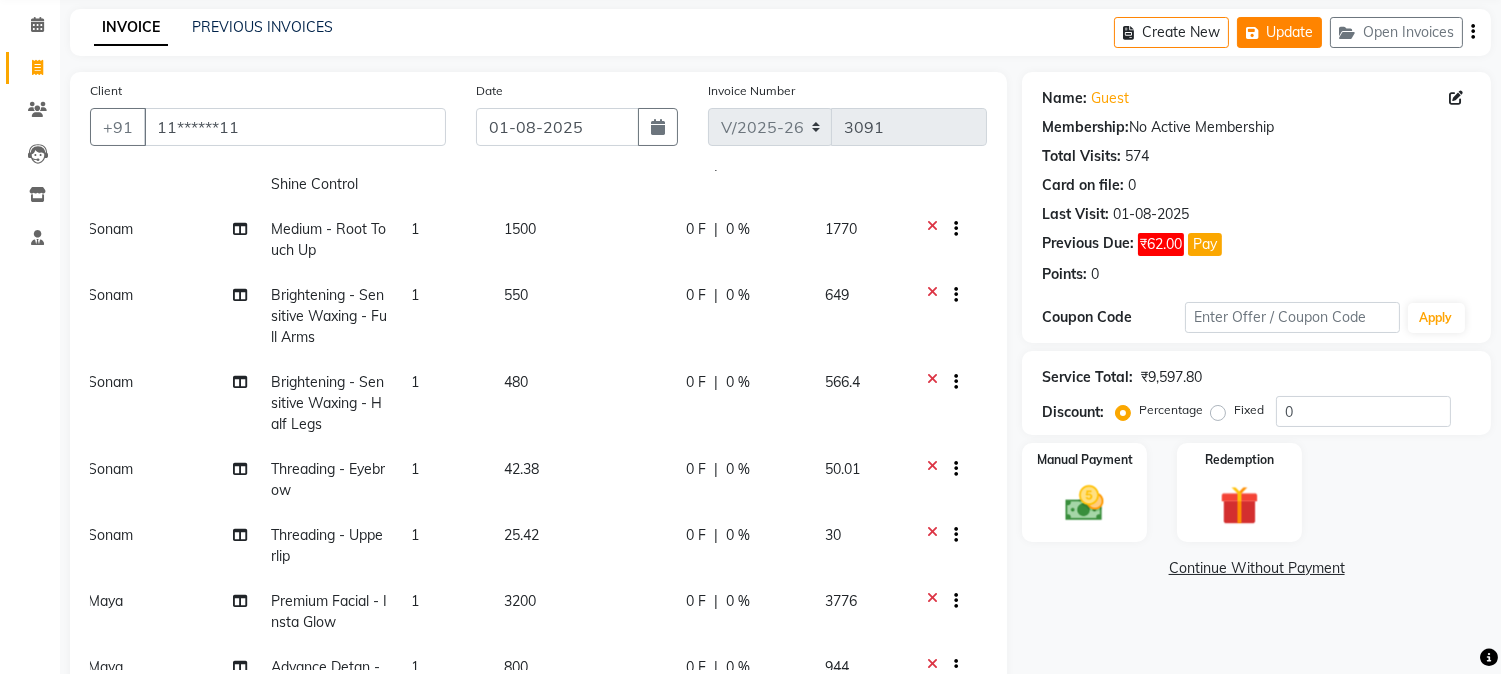 click 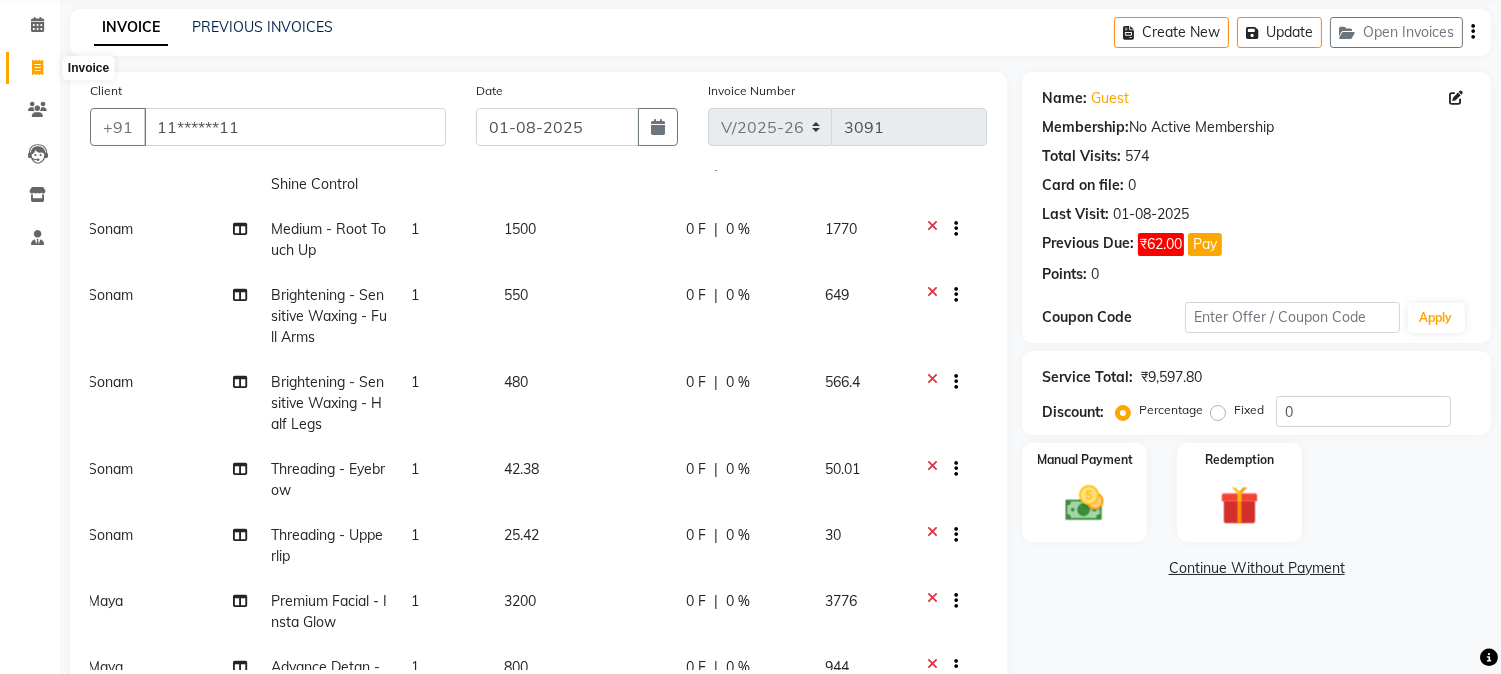 click 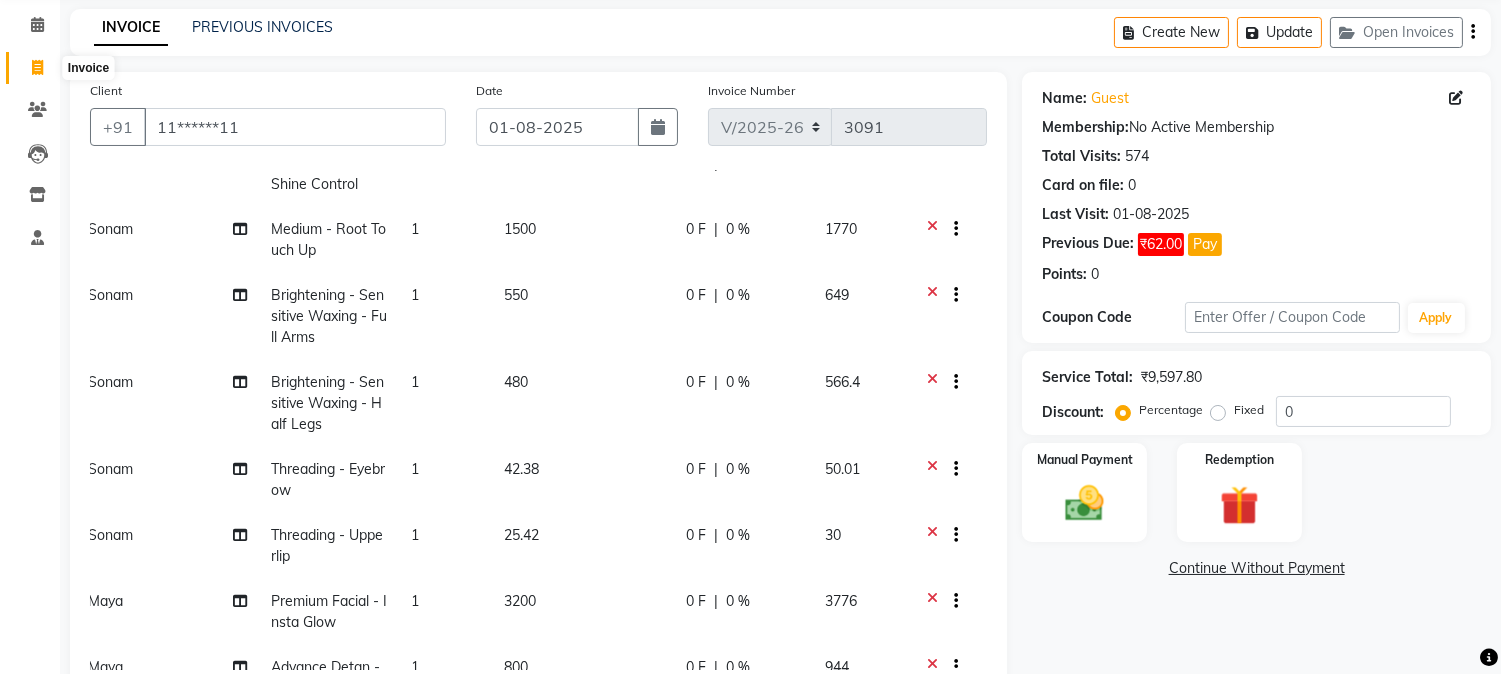 select on "5019" 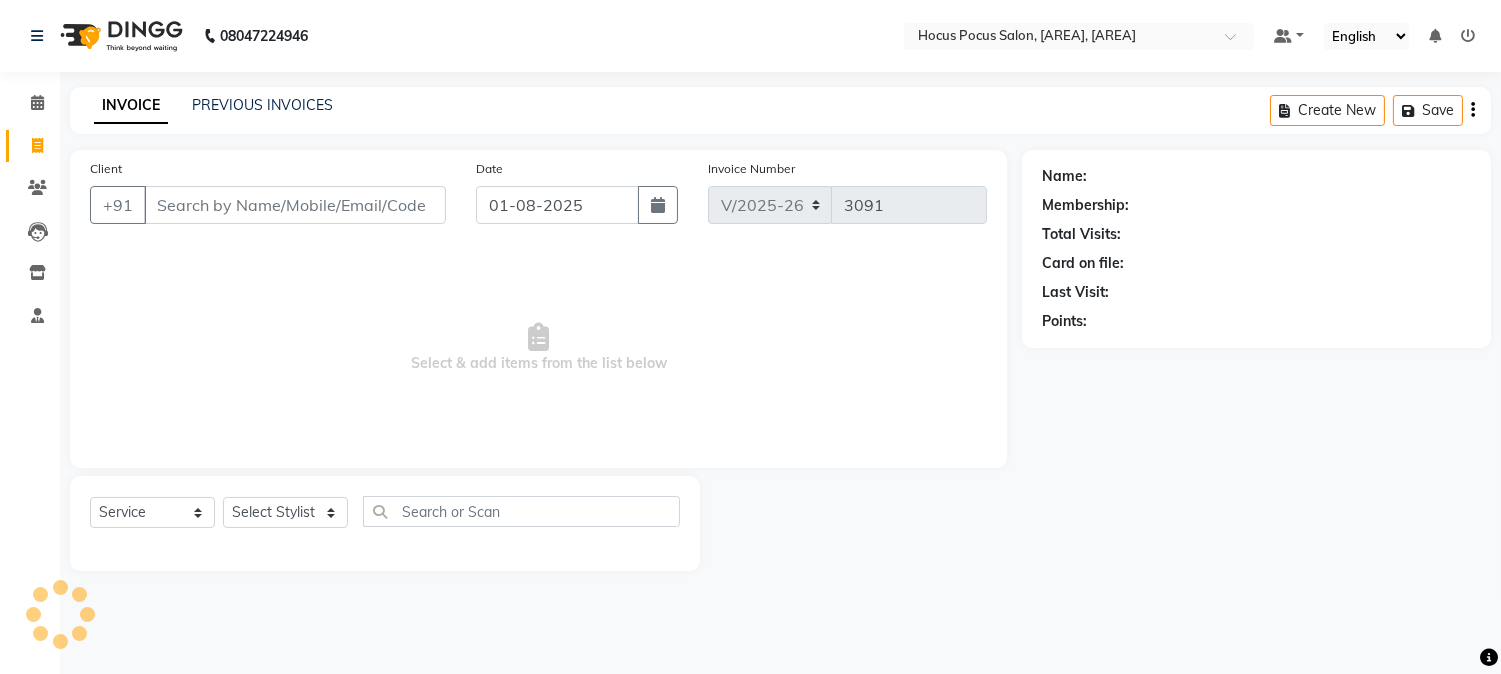 scroll, scrollTop: 0, scrollLeft: 0, axis: both 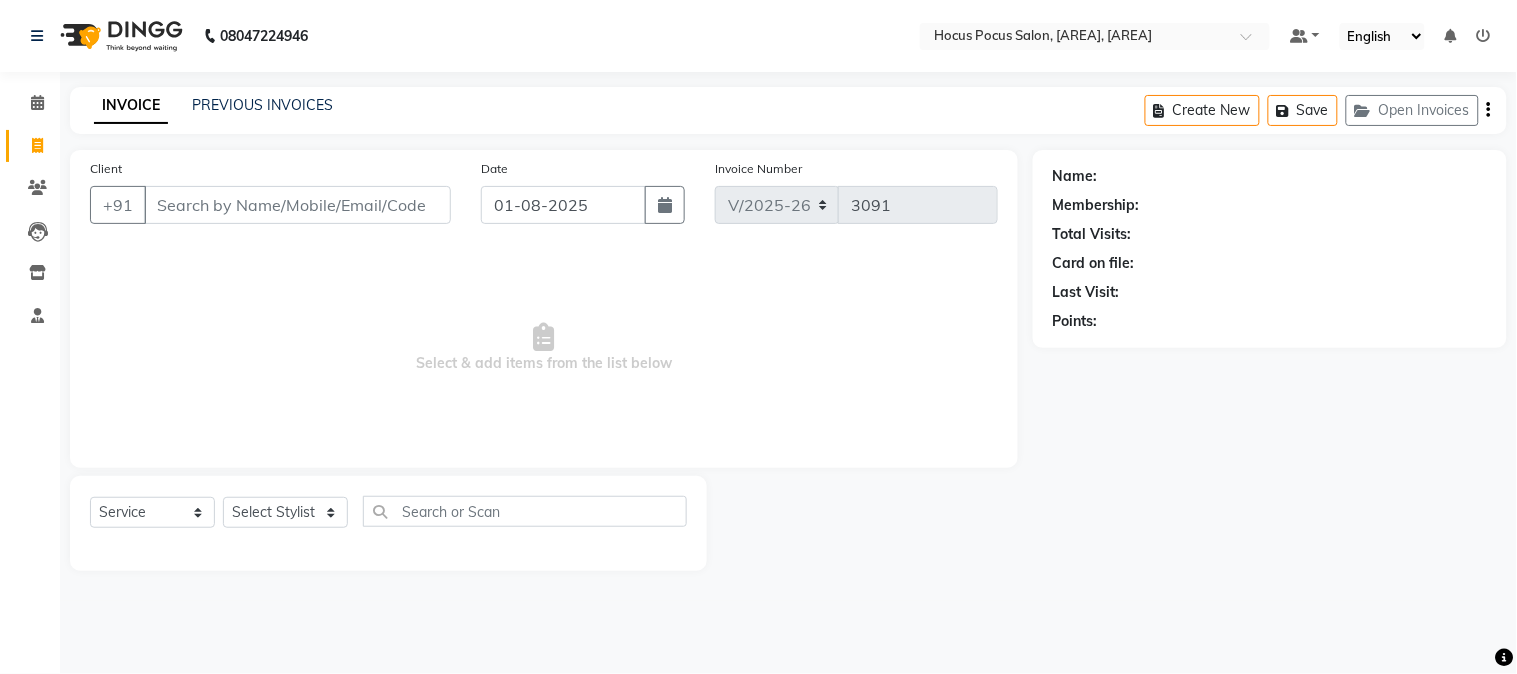 click on "Client" at bounding box center [297, 205] 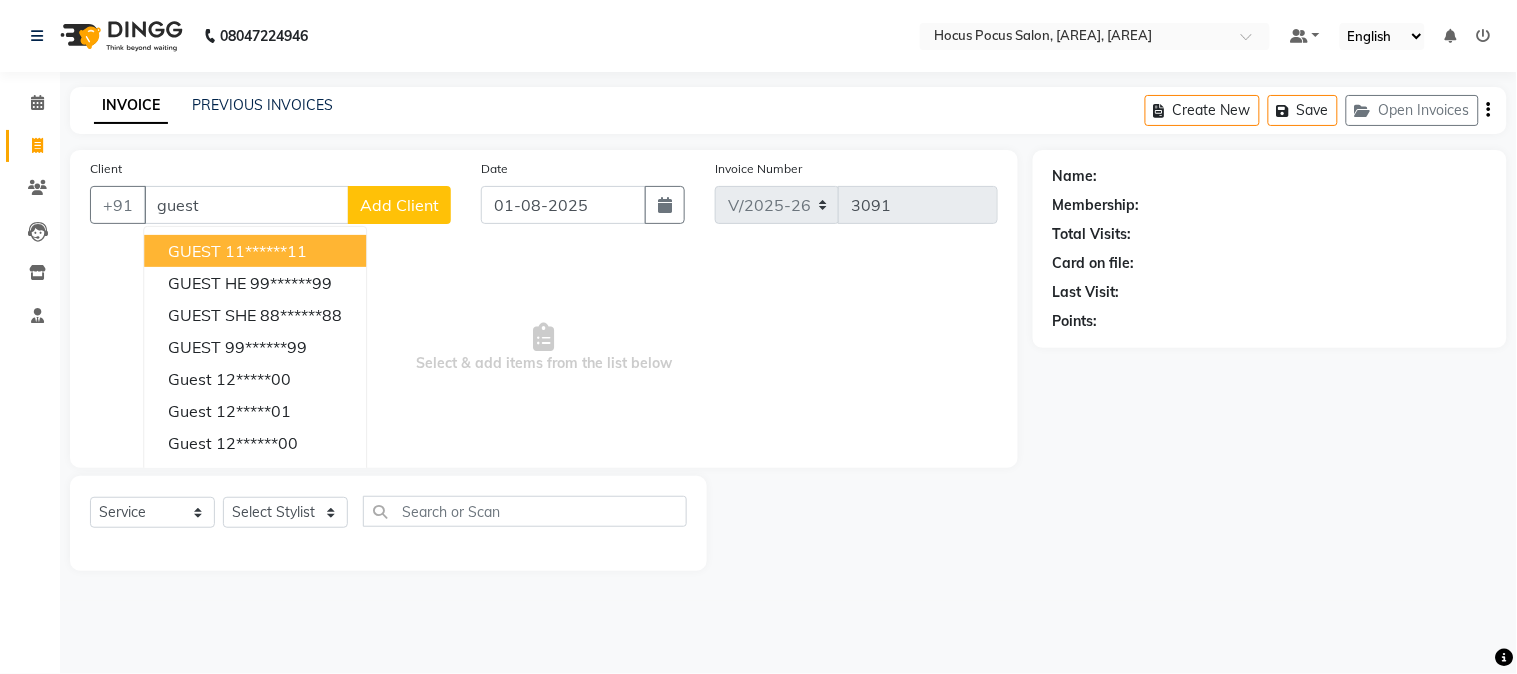 click on "11******11" at bounding box center [266, 251] 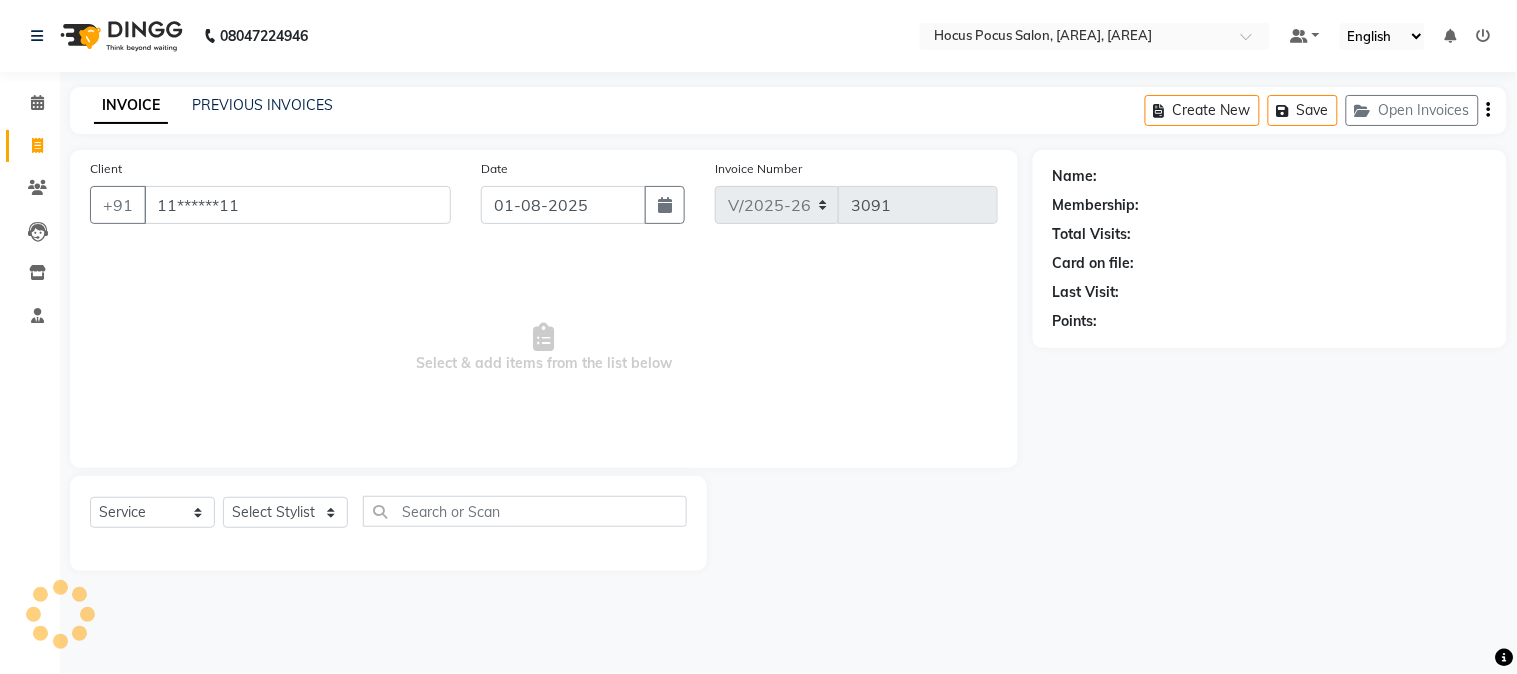type on "11******11" 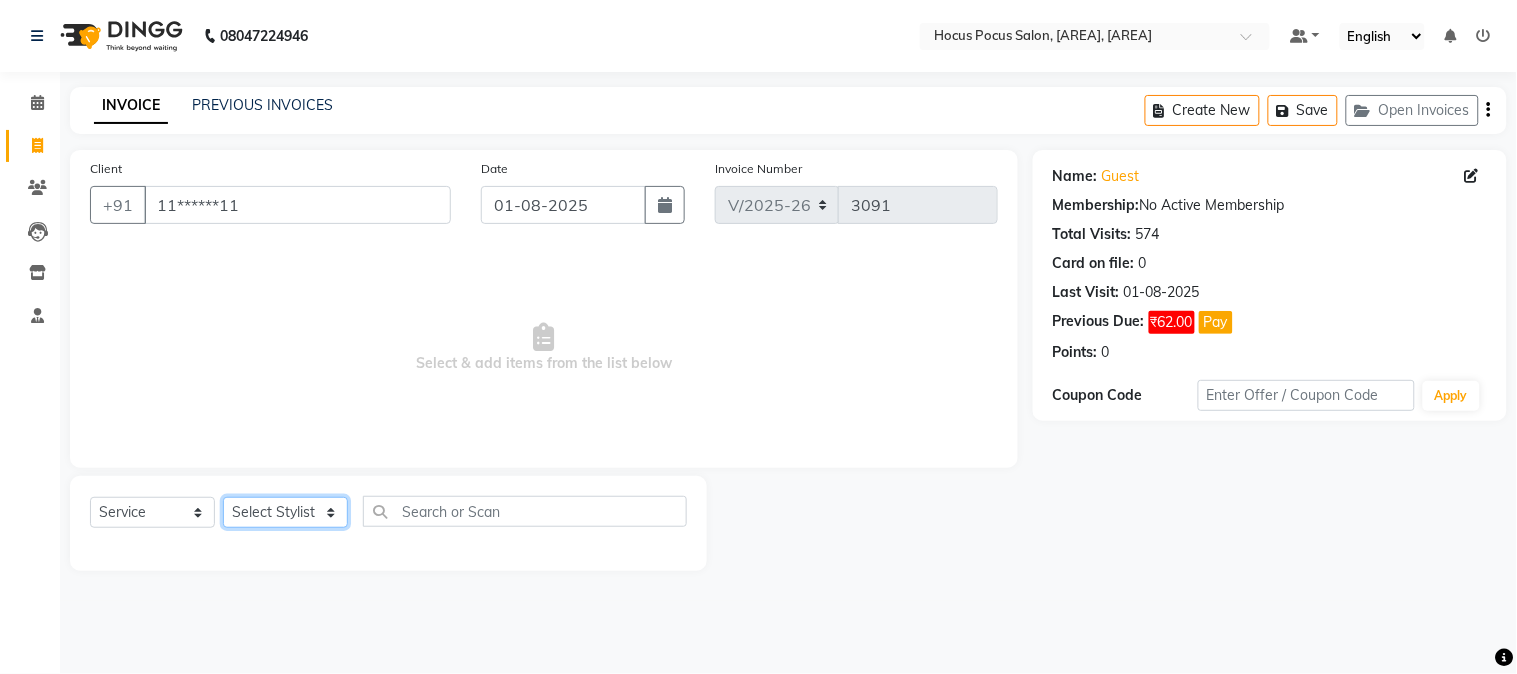 click on "Select Stylist Amar  Arjun Eliza hocus pocus Jonathan Maya Mona Neha Ravi Salima Sonam" 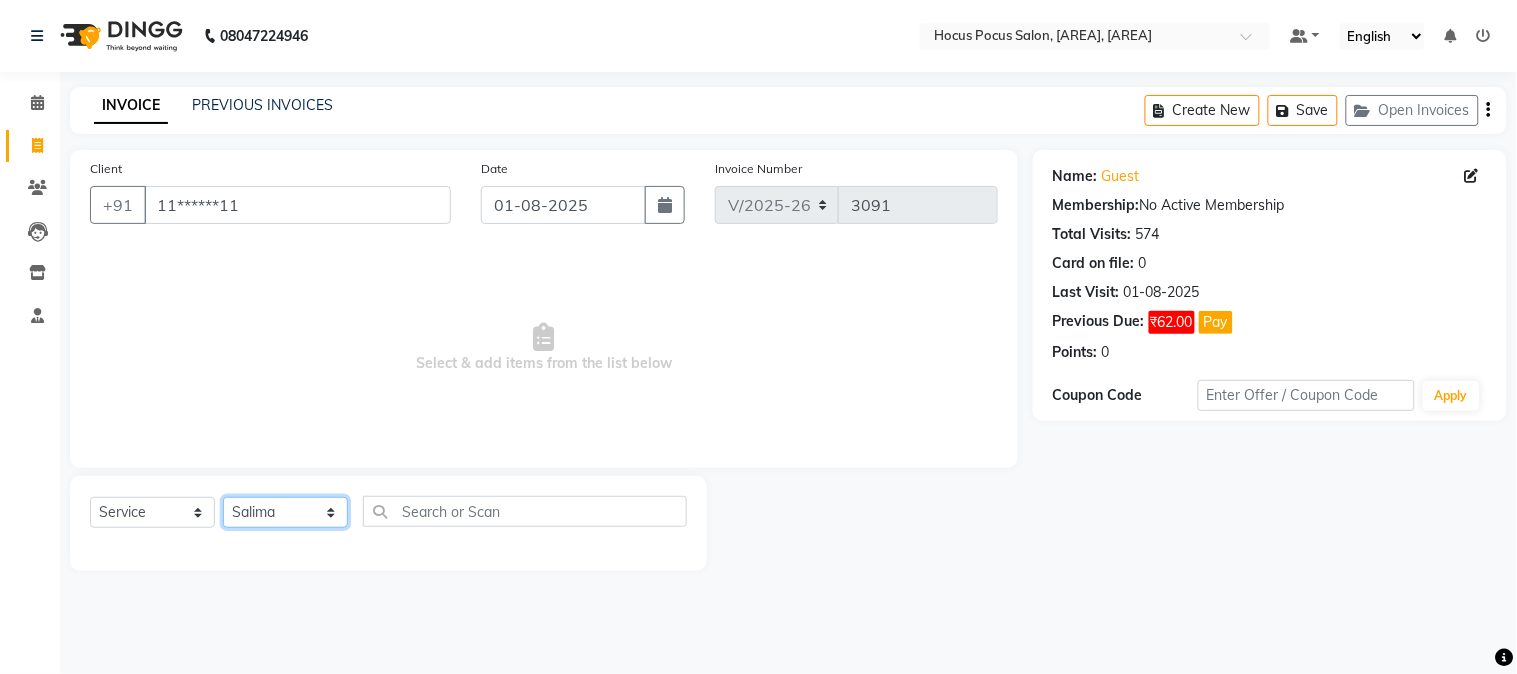 click on "Select Stylist Amar  Arjun Eliza hocus pocus Jonathan Maya Mona Neha Ravi Salima Sonam" 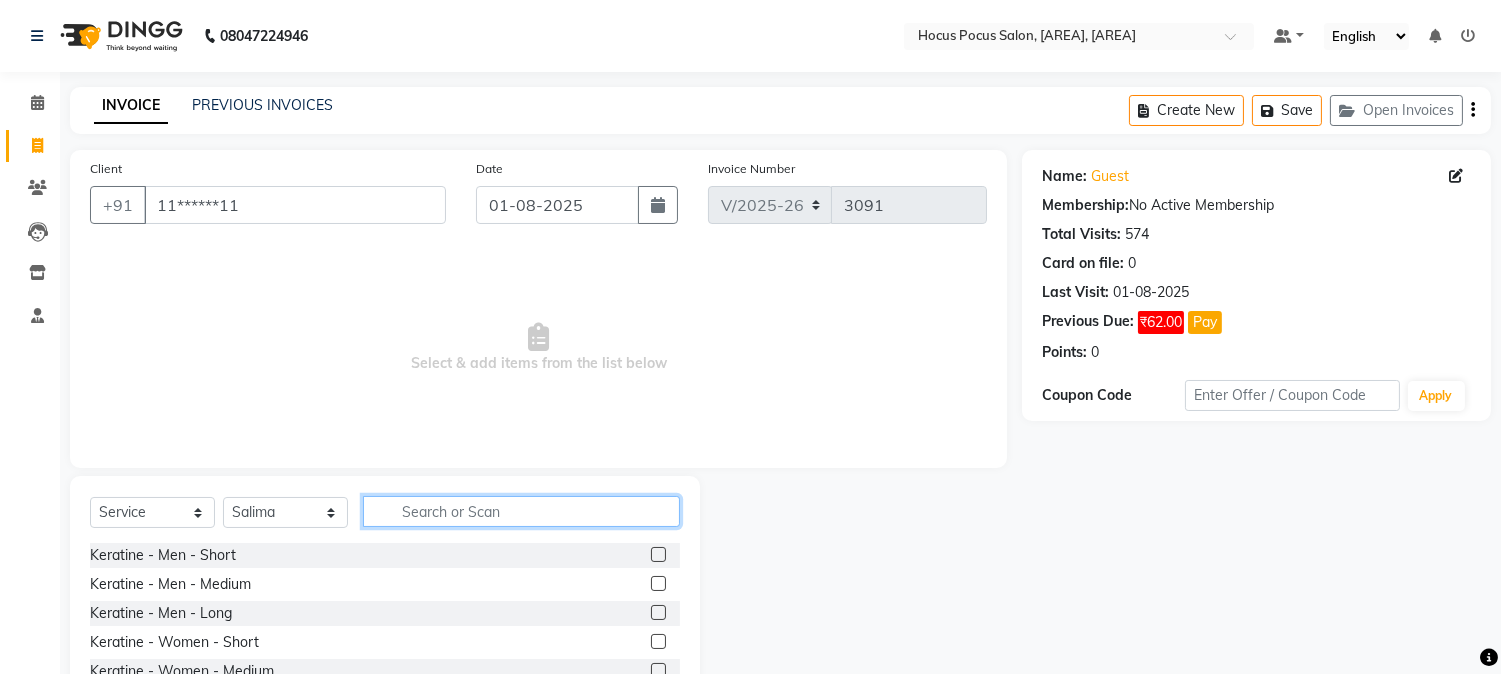 click 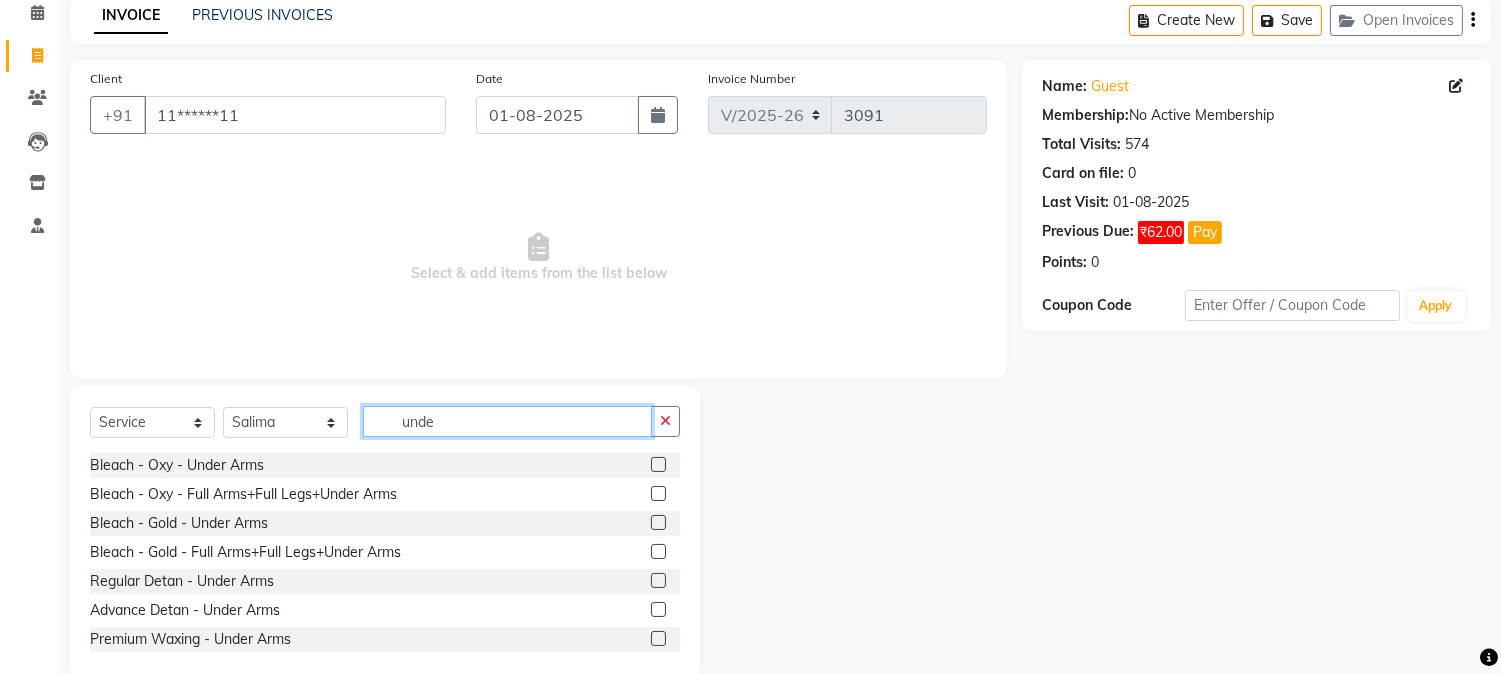 scroll, scrollTop: 126, scrollLeft: 0, axis: vertical 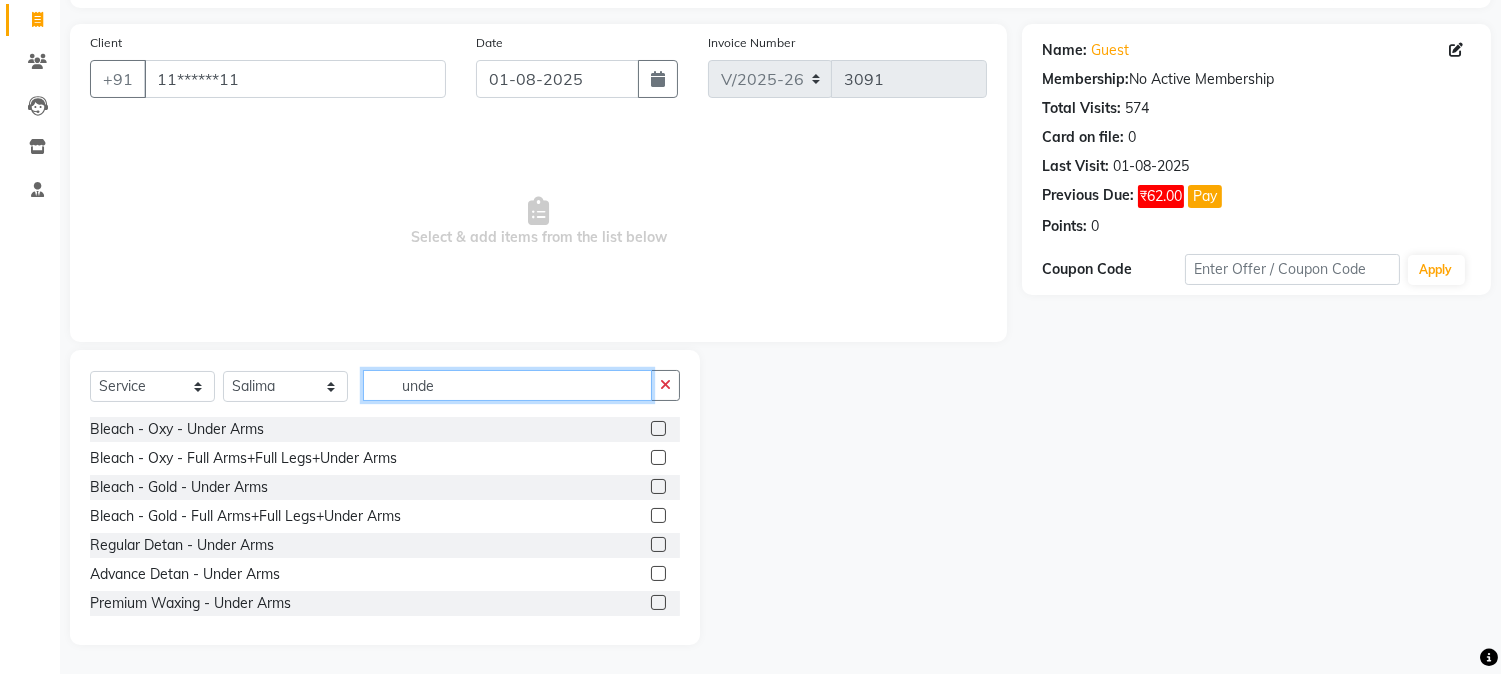 click on "unde" 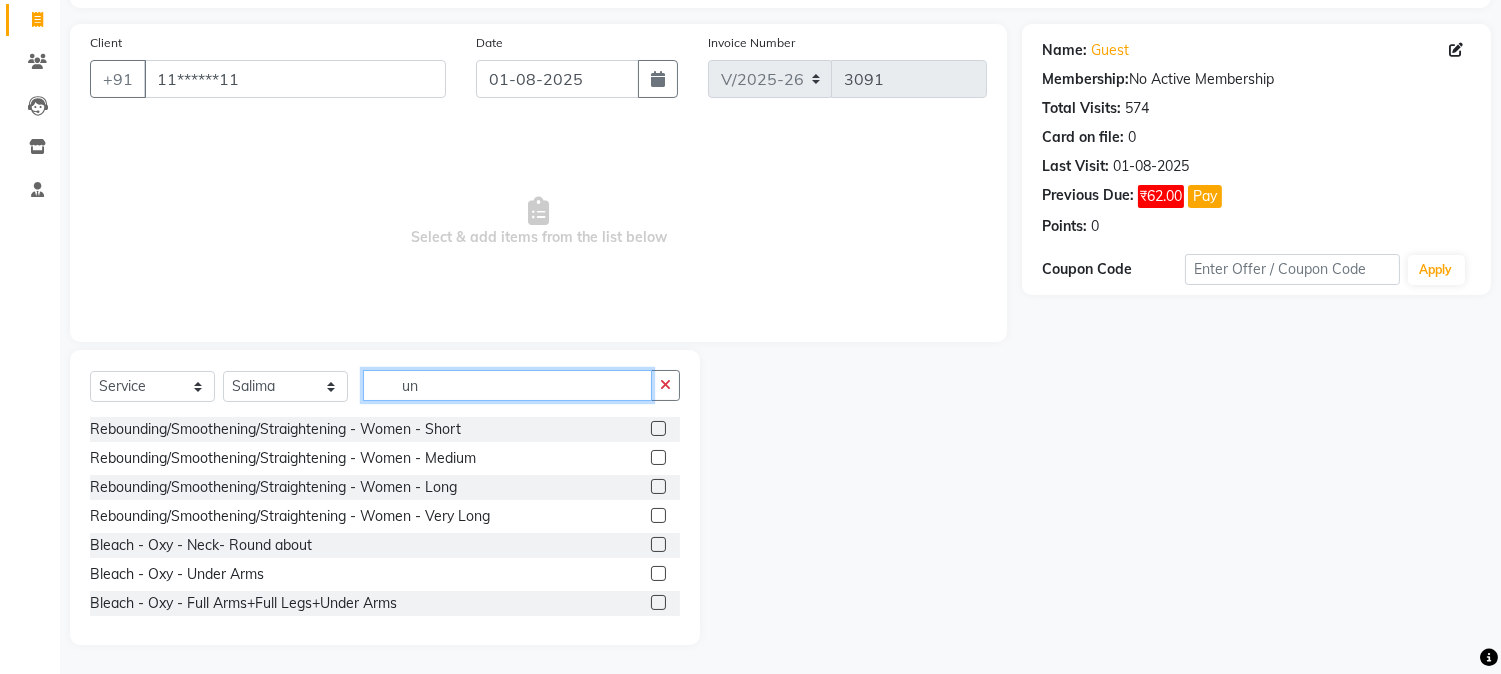 type on "u" 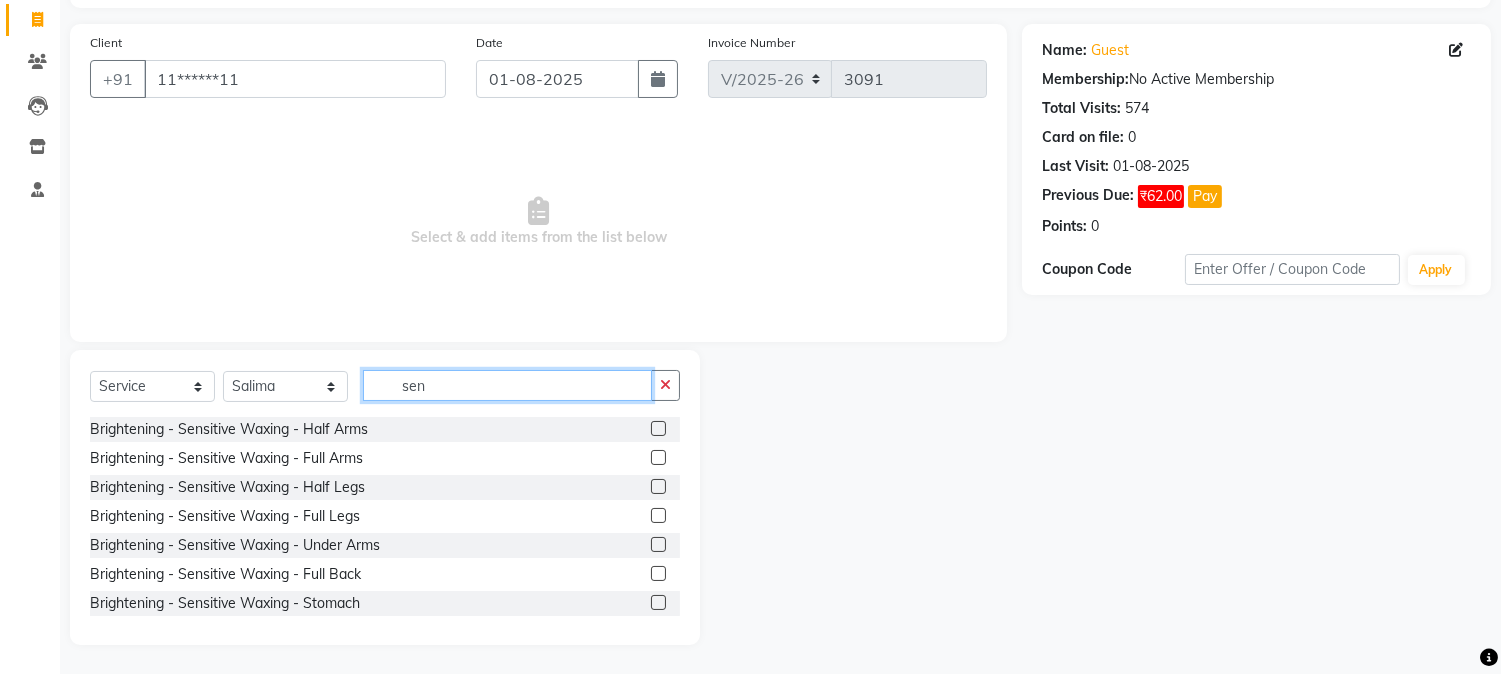 type on "sen" 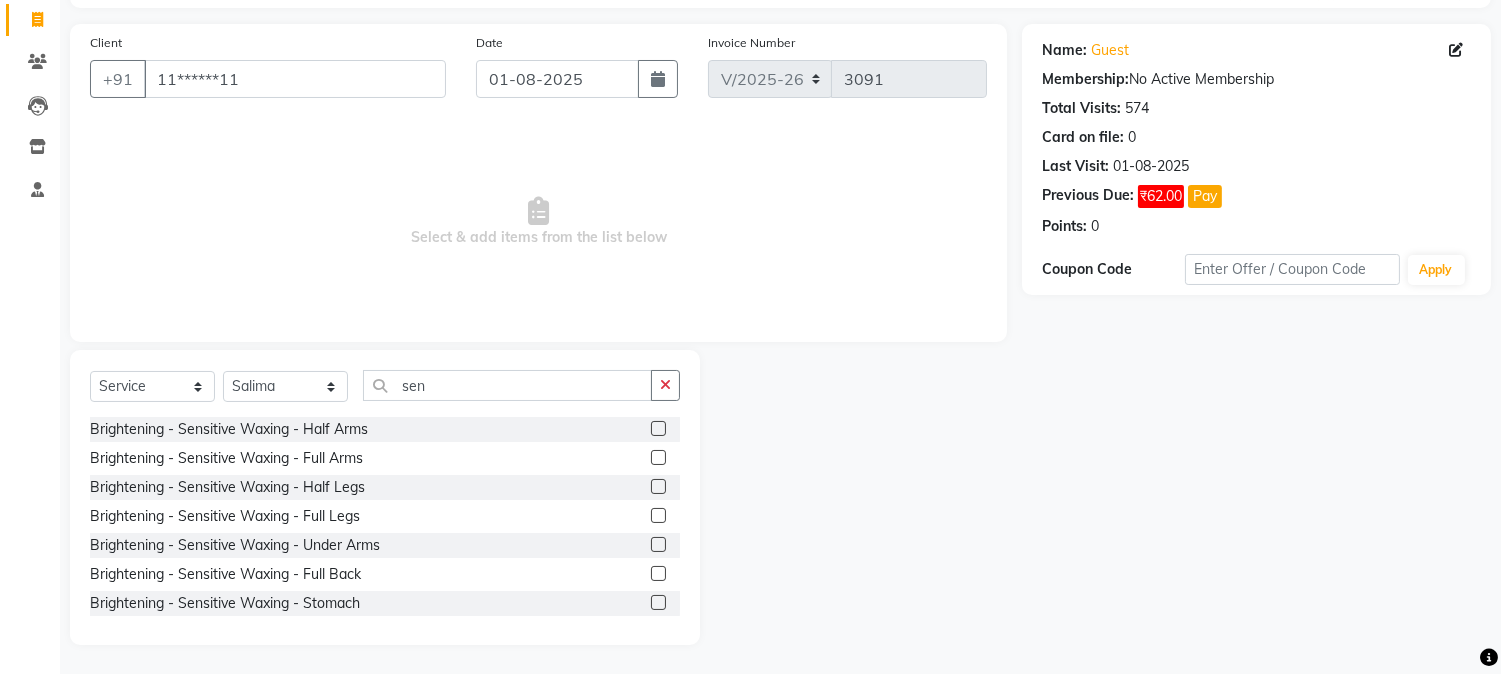 click 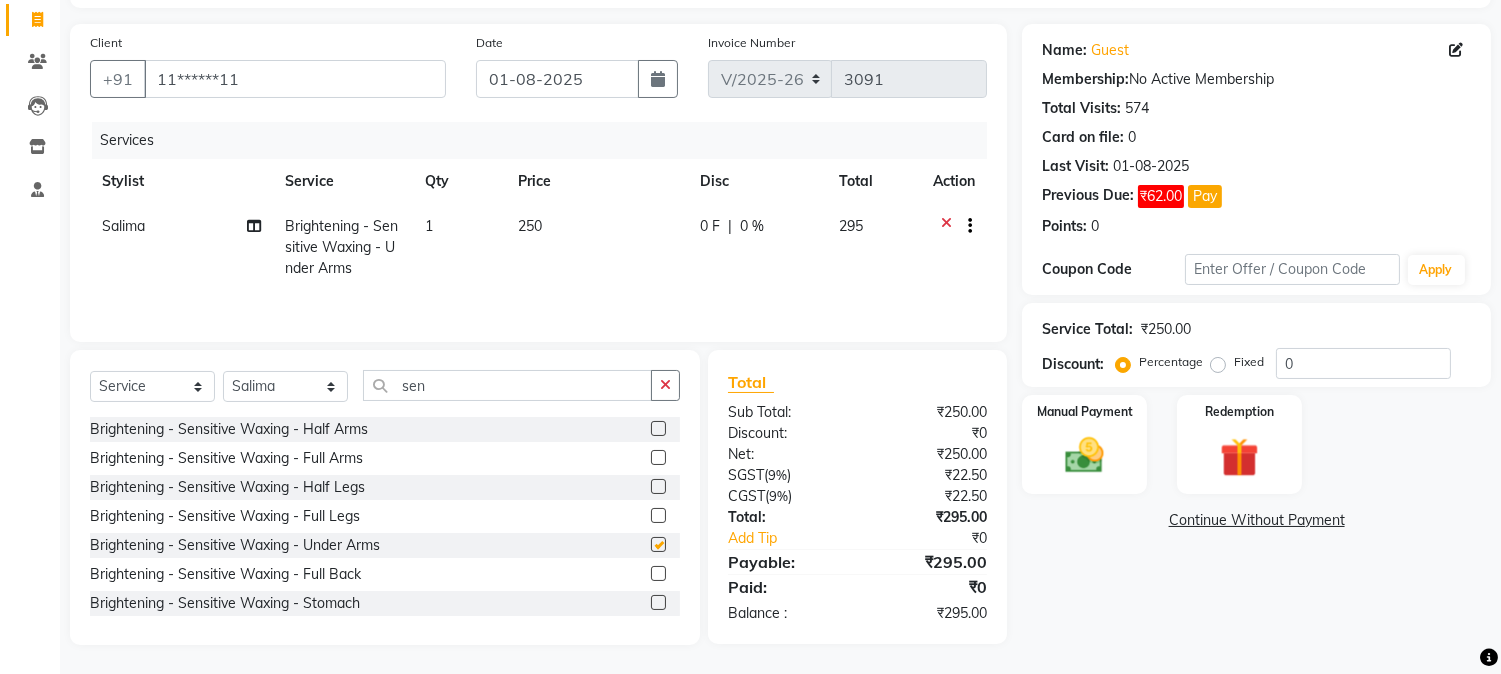 checkbox on "false" 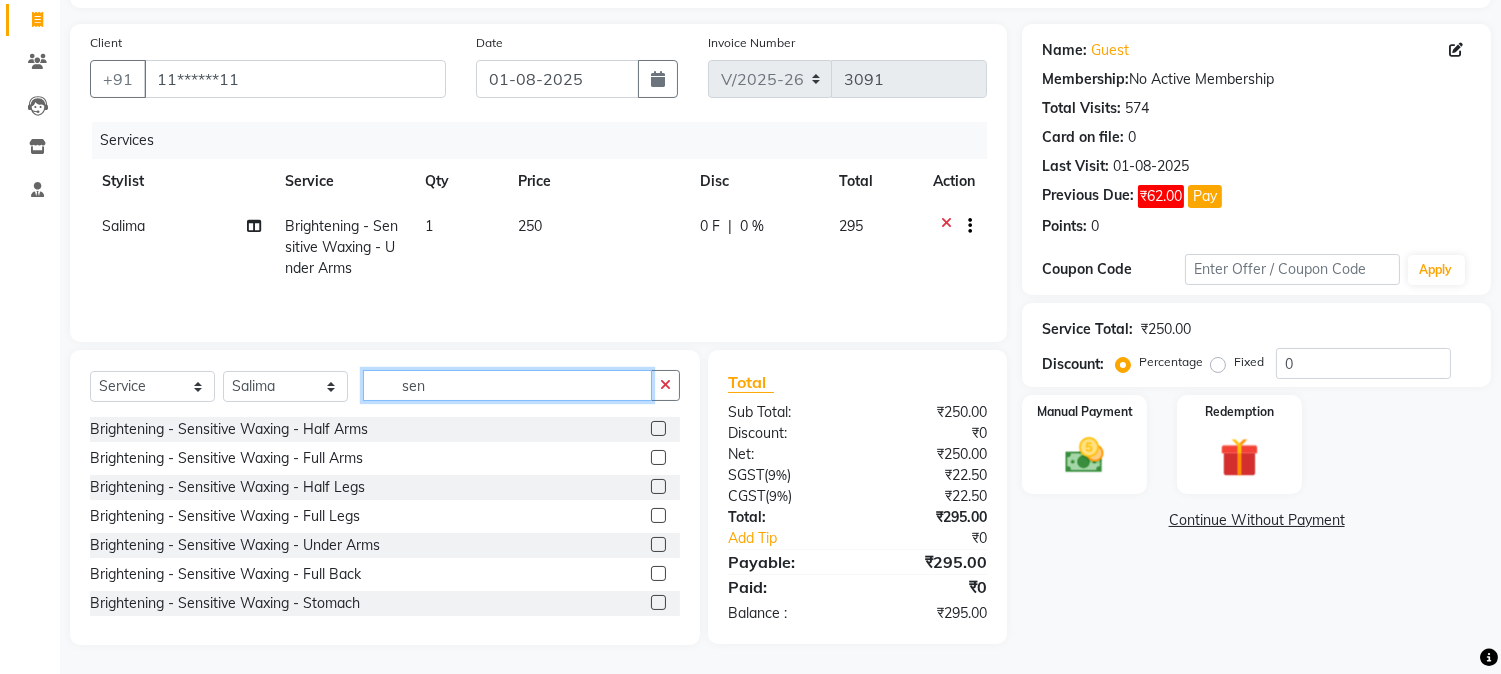 click on "sen" 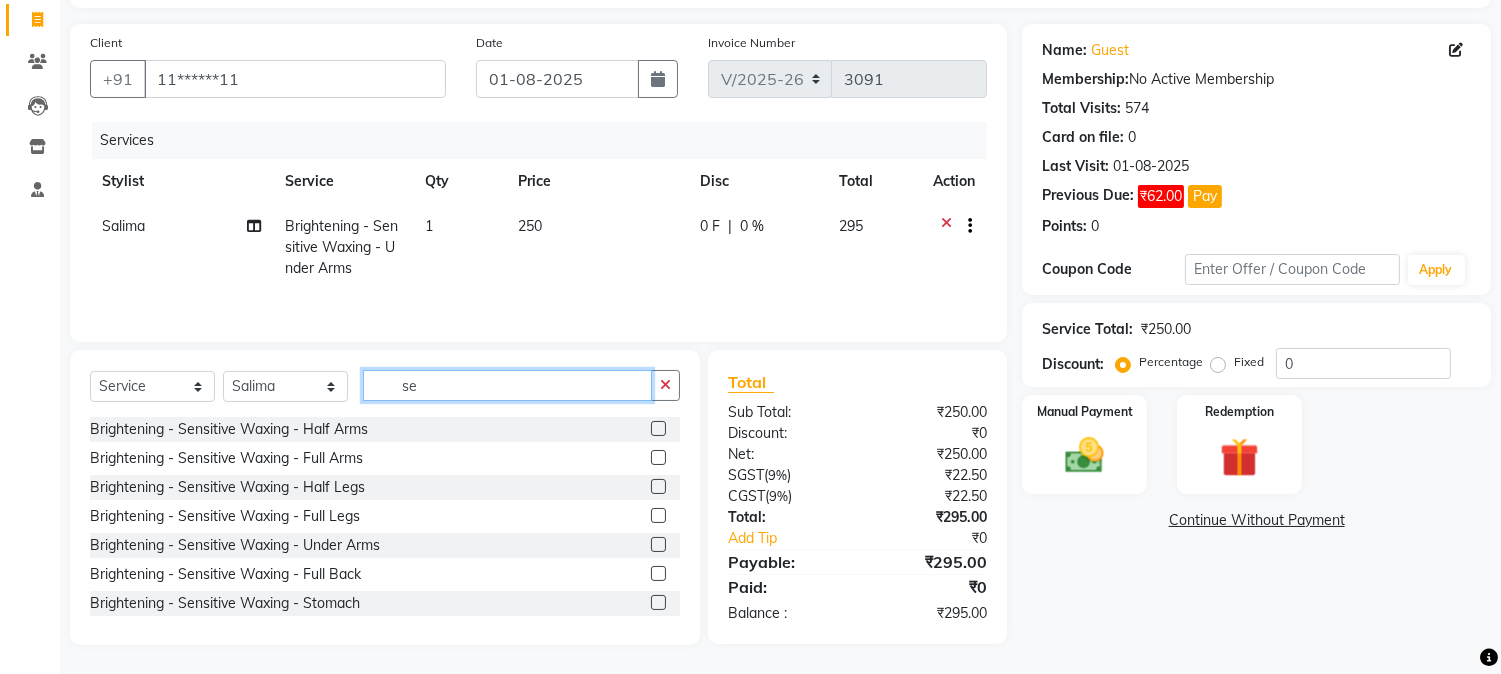 type on "s" 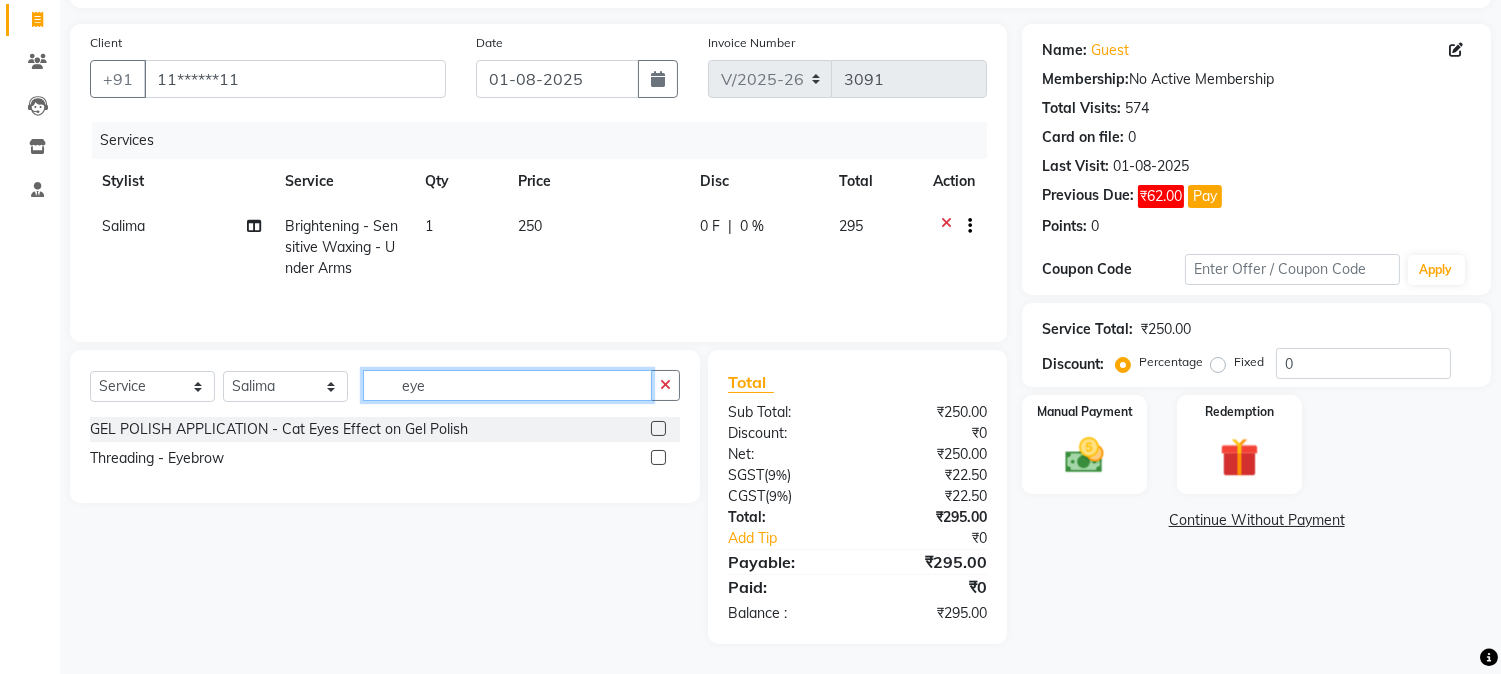 type on "eye" 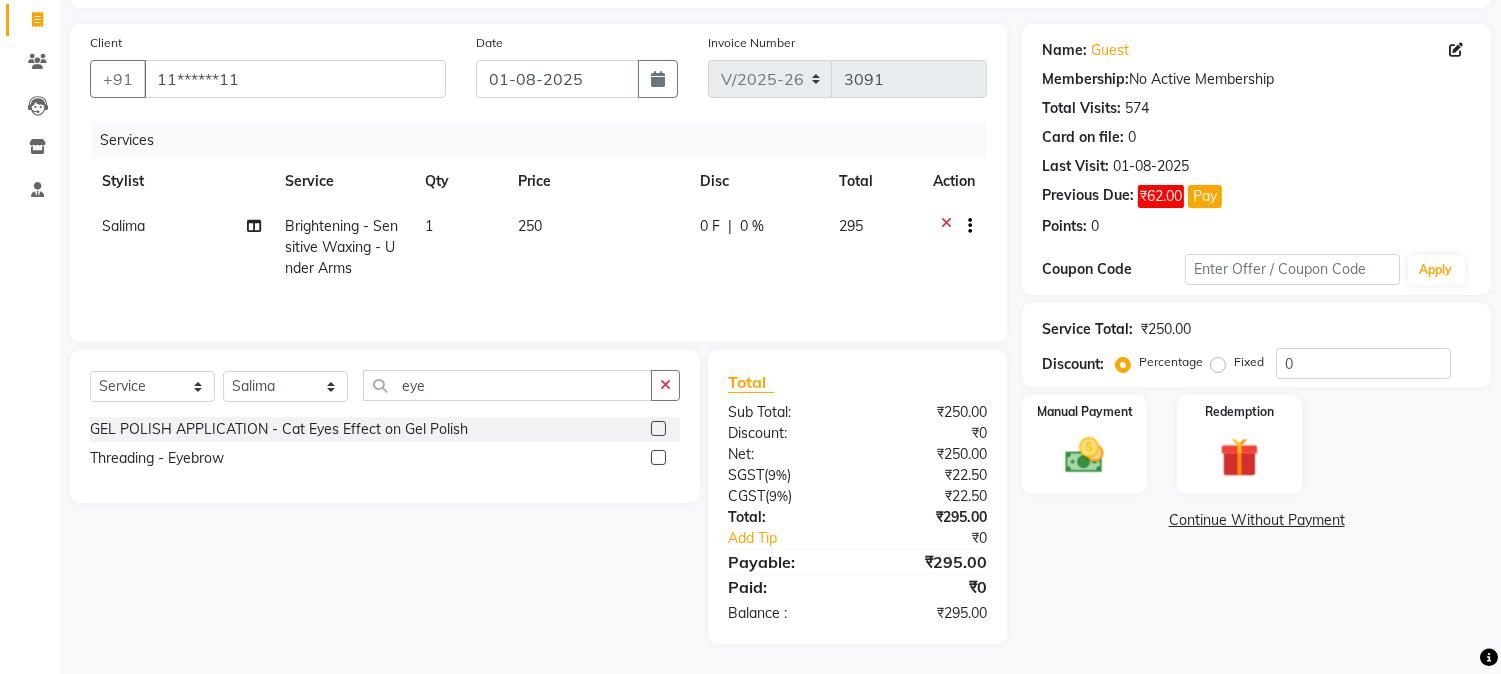 click 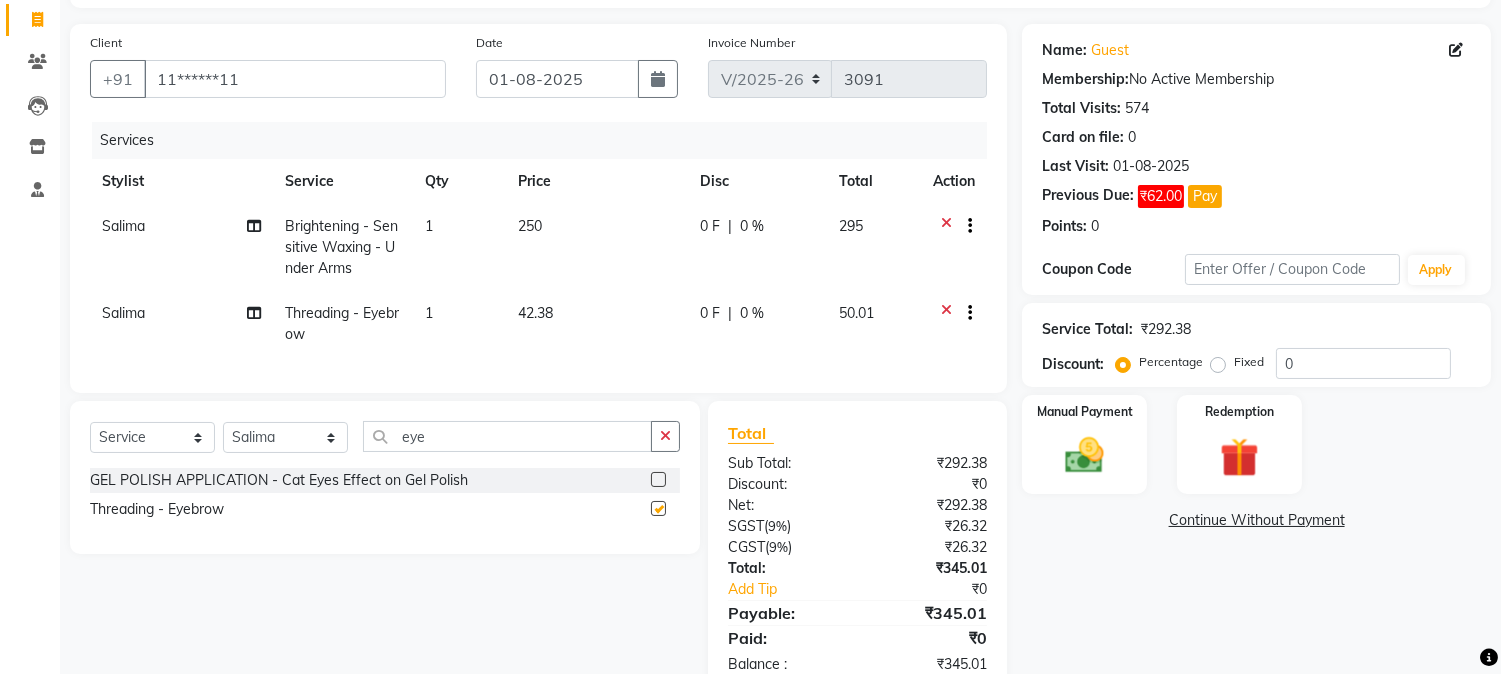 checkbox on "false" 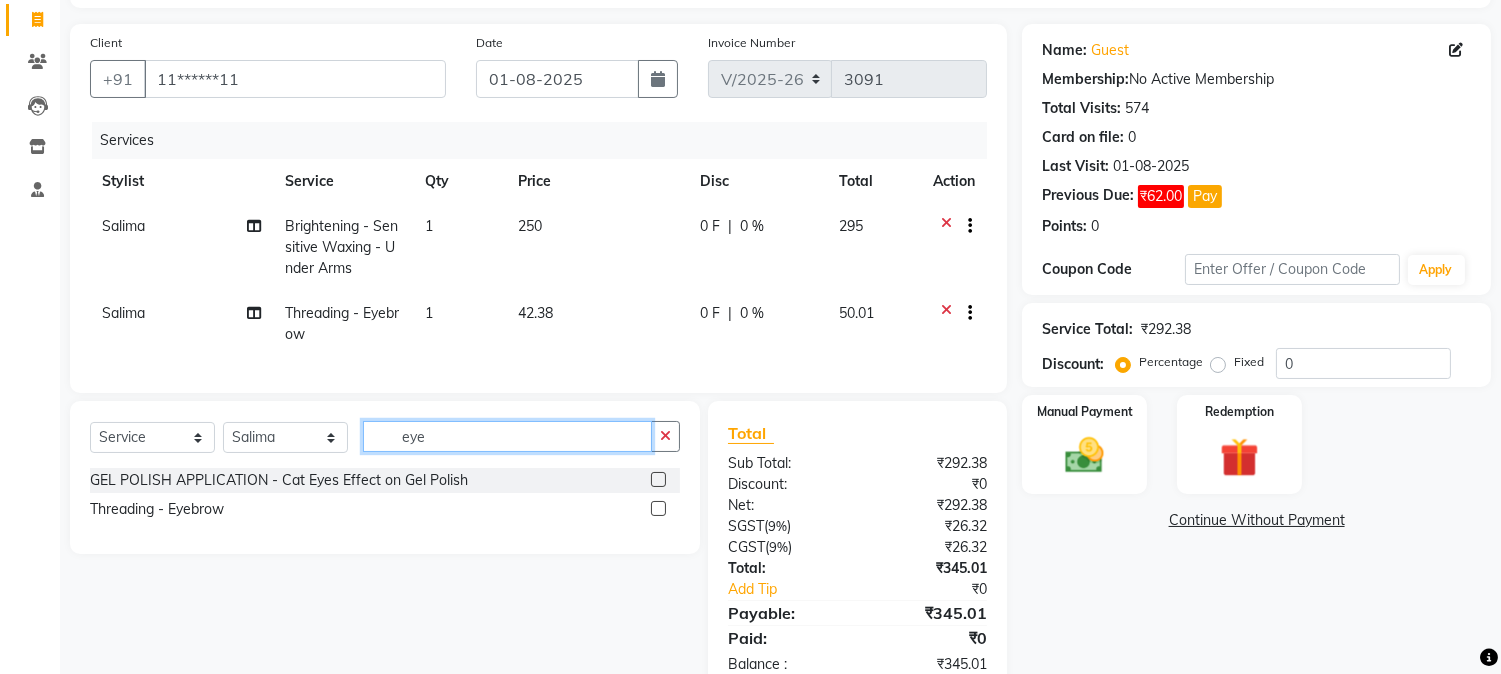 click on "eye" 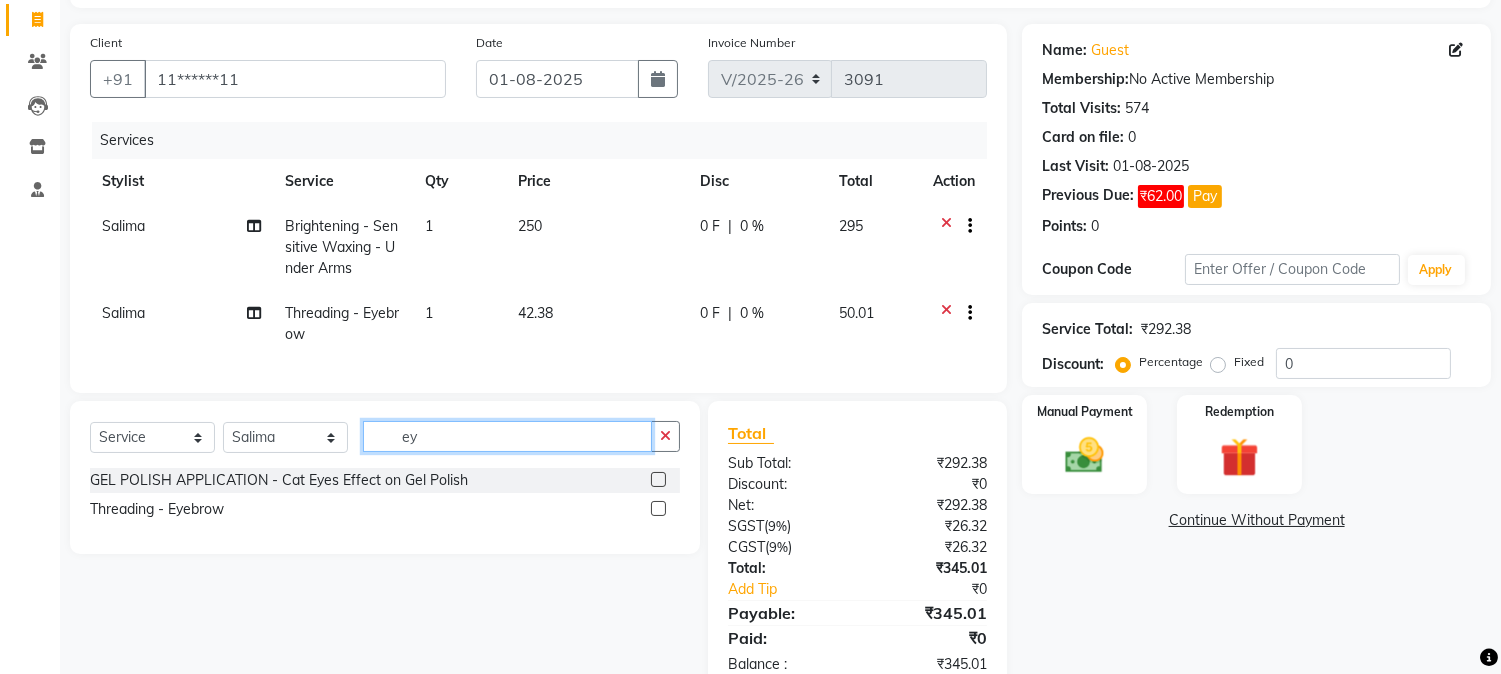 type on "e" 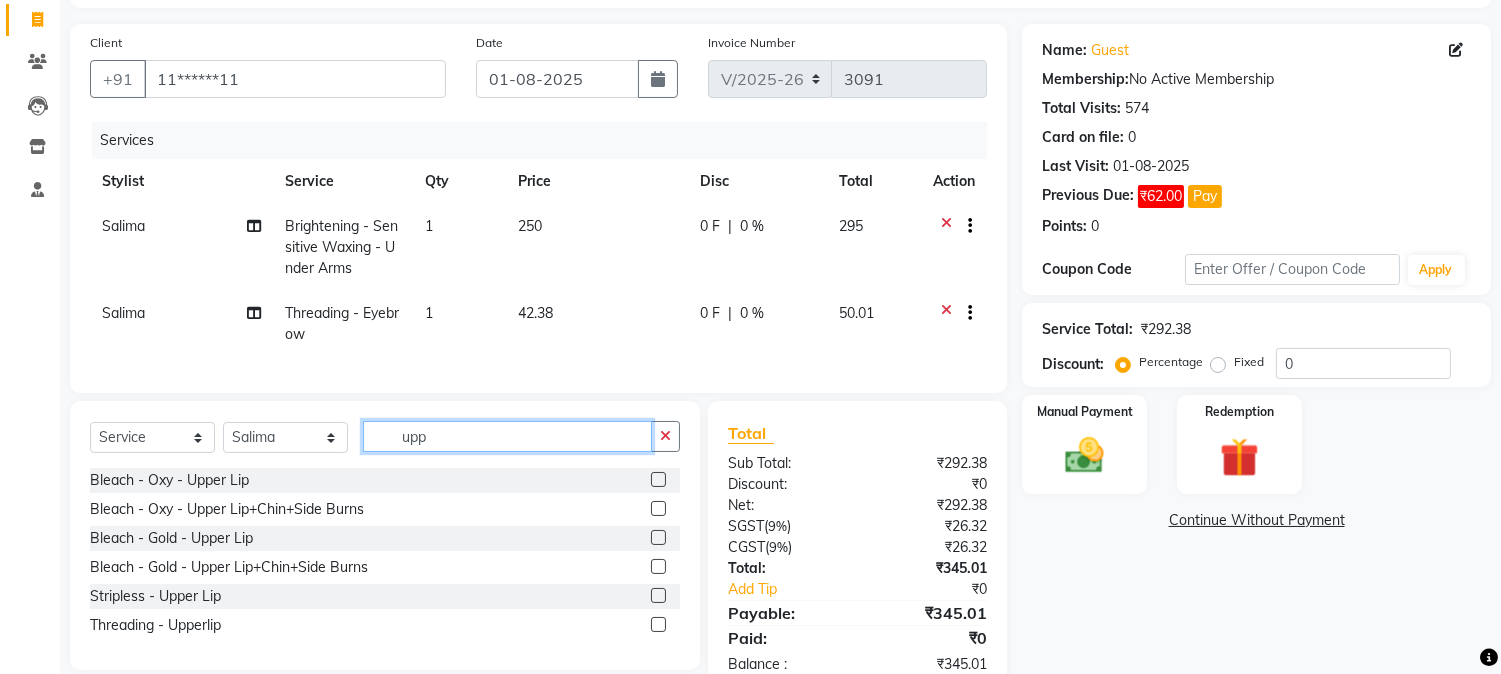 type on "upp" 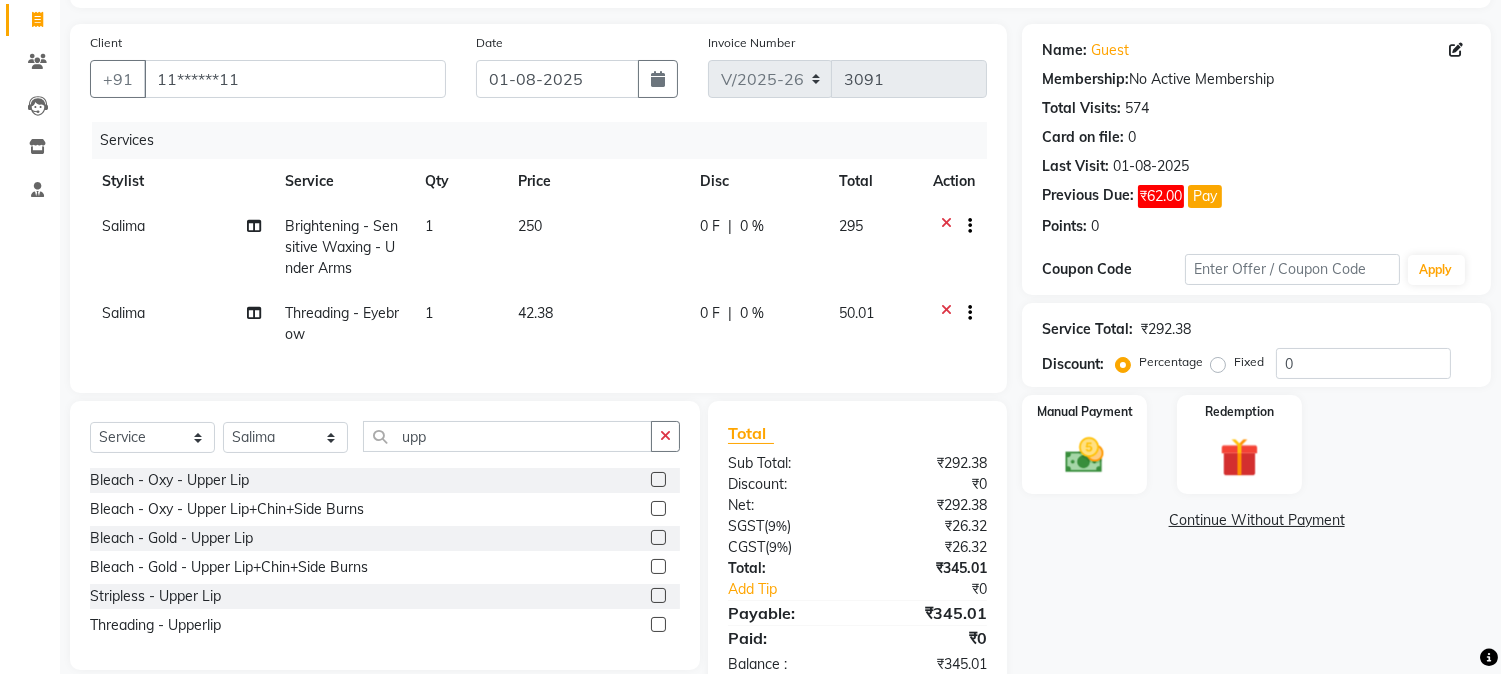 click 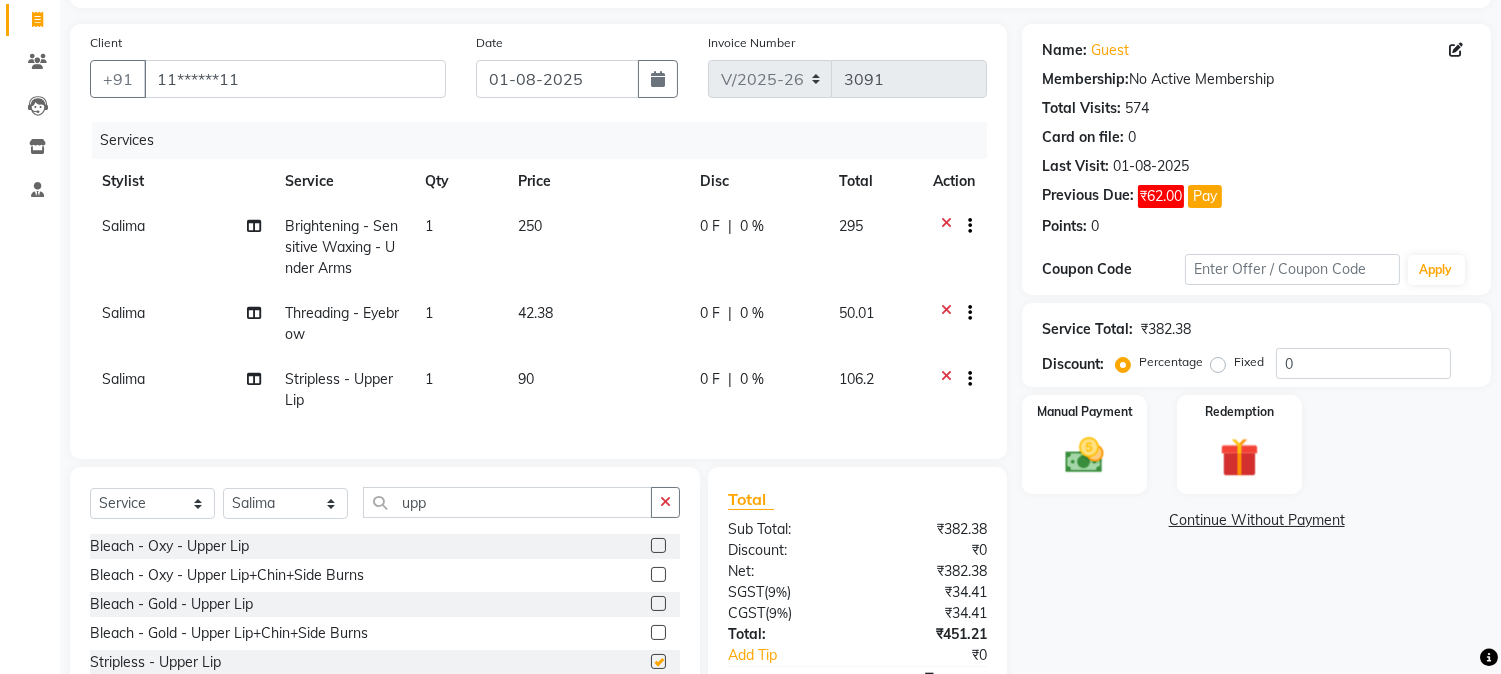 checkbox on "false" 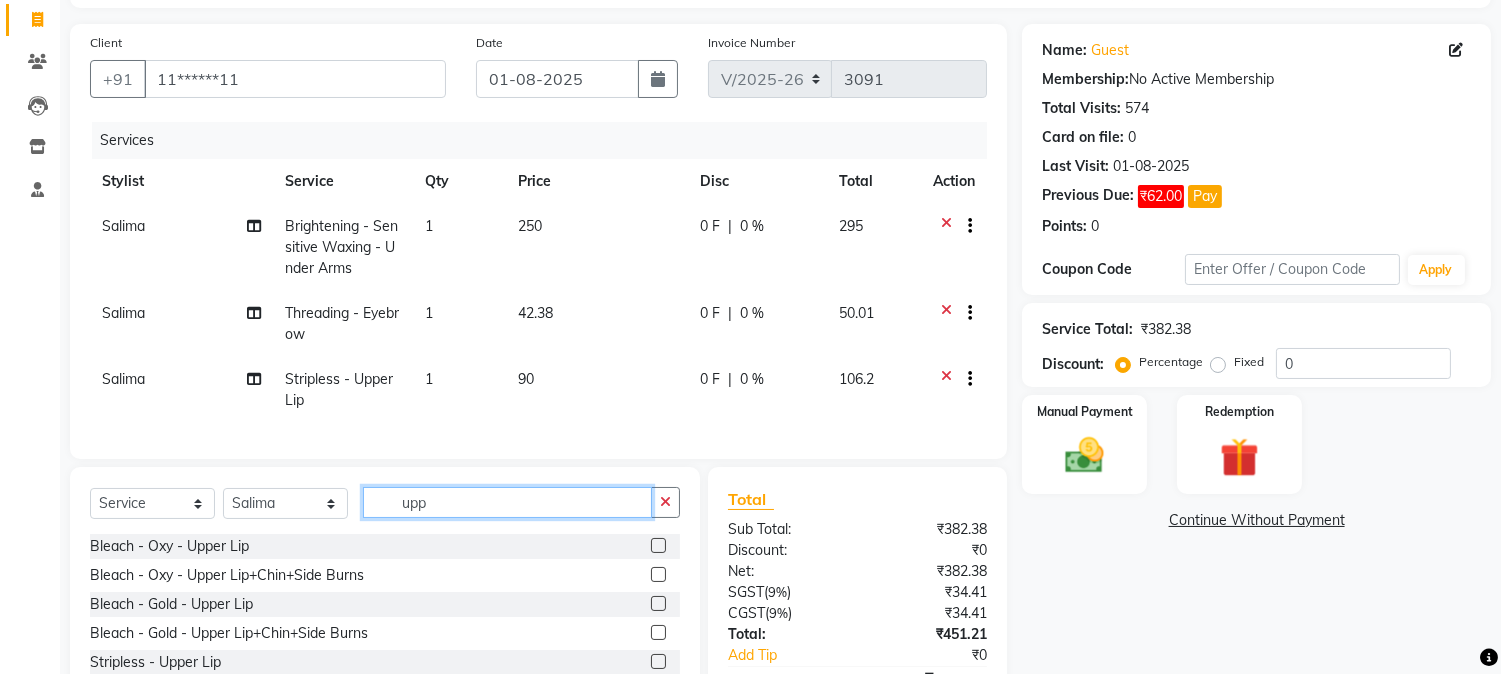 click on "upp" 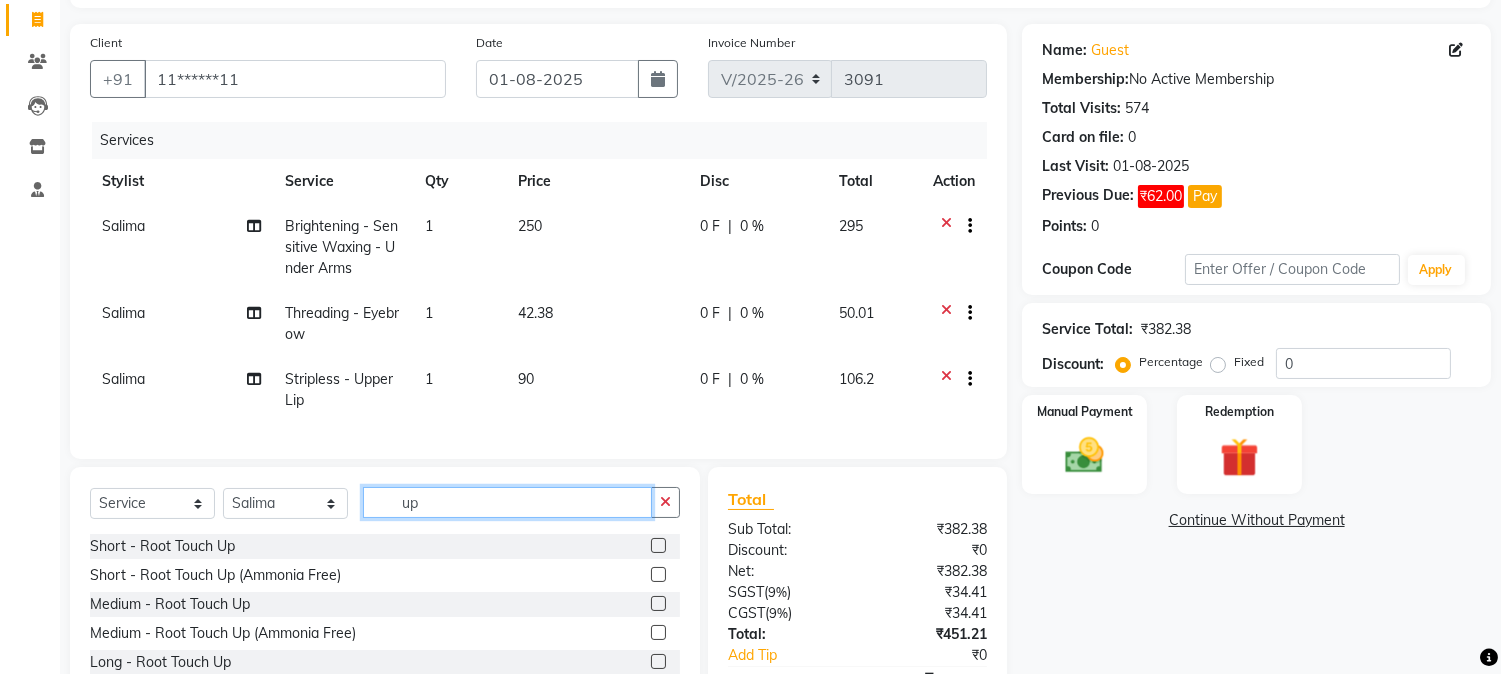 type on "u" 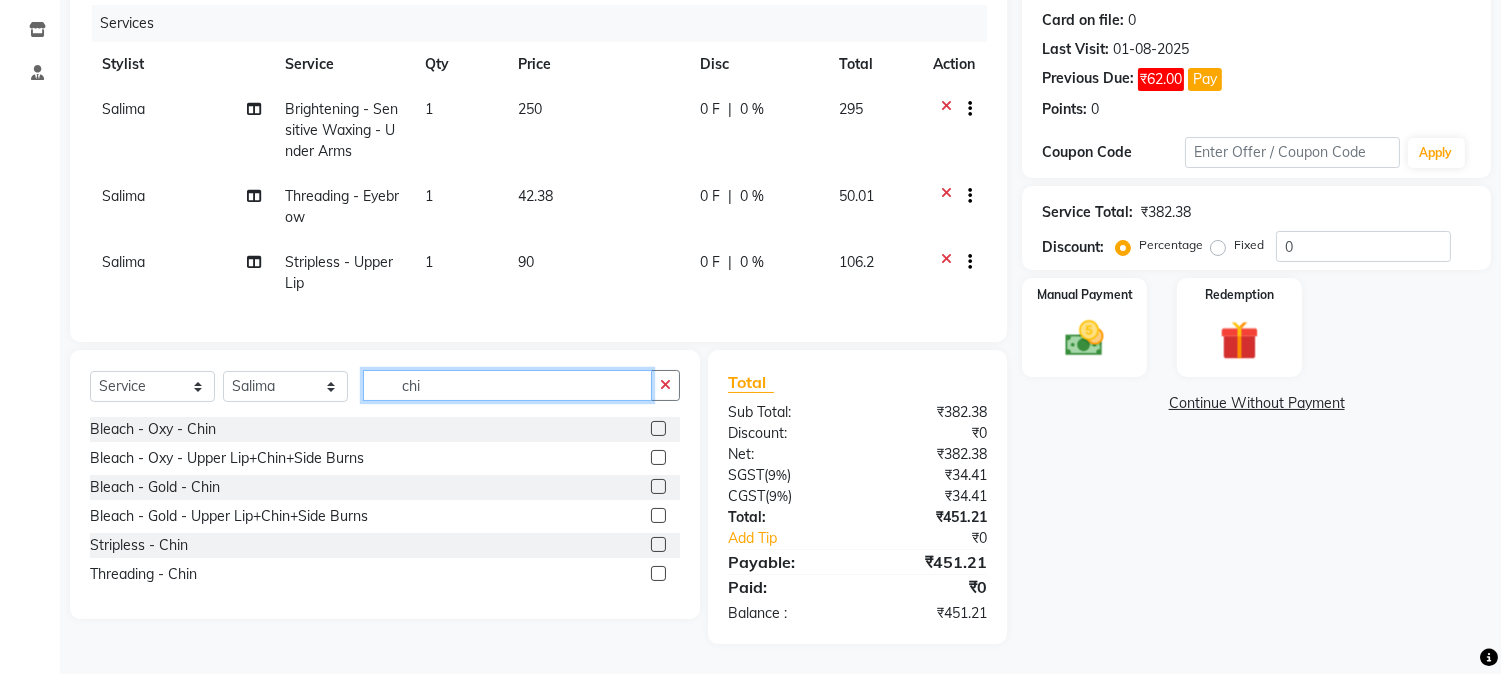 scroll, scrollTop: 260, scrollLeft: 0, axis: vertical 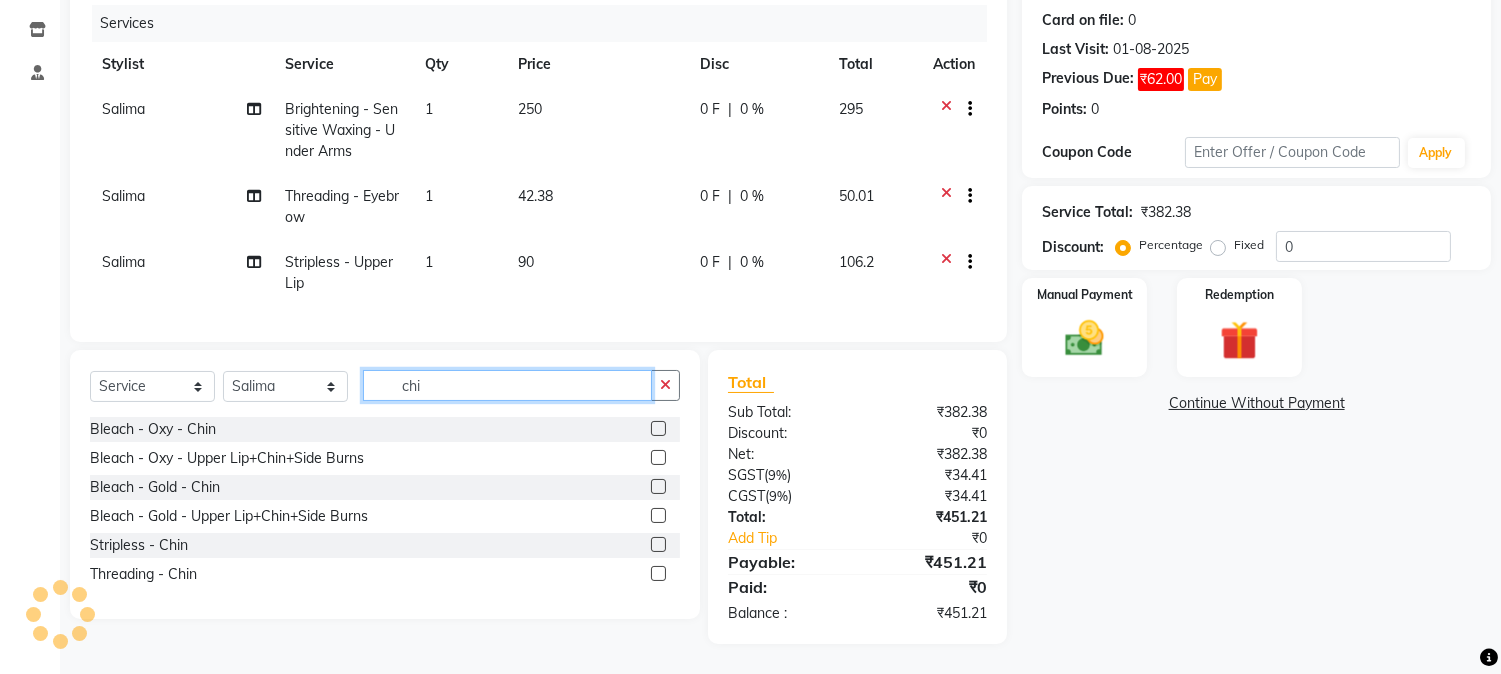 type on "chi" 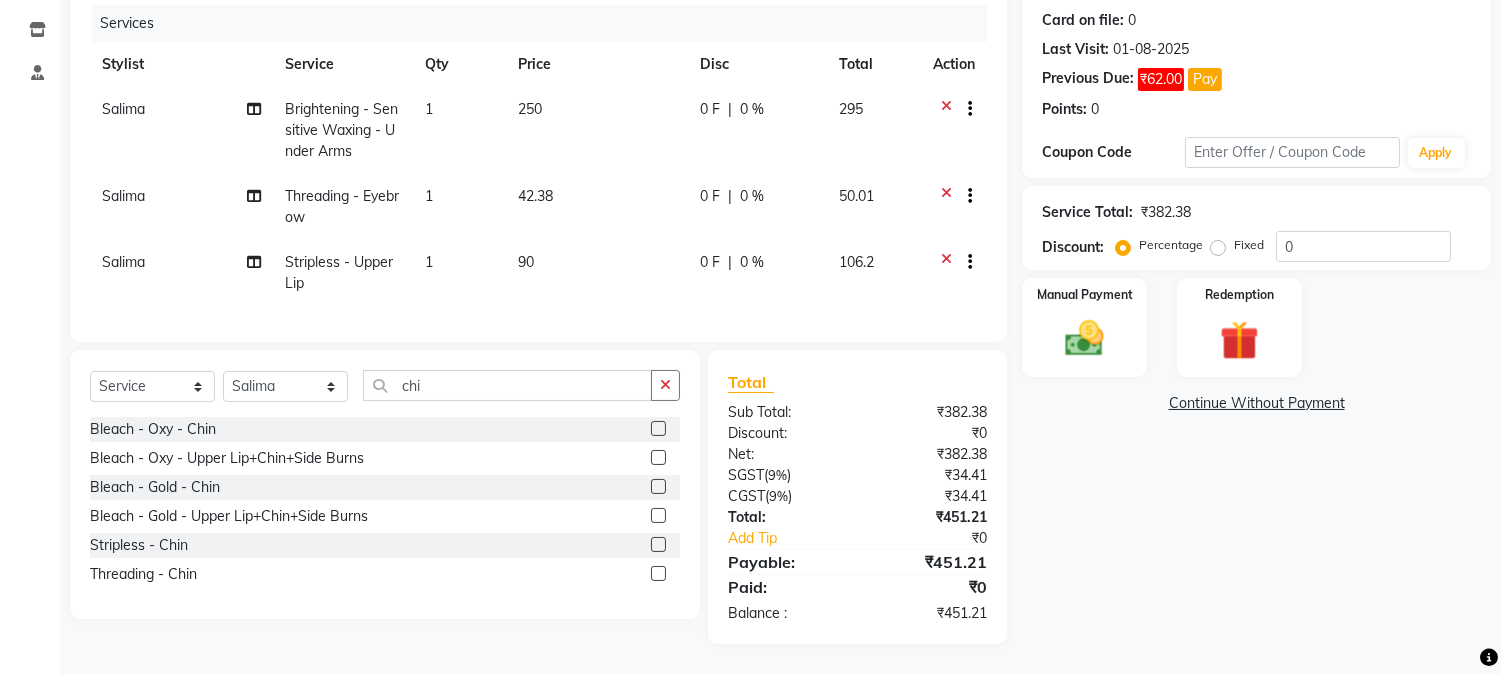 click 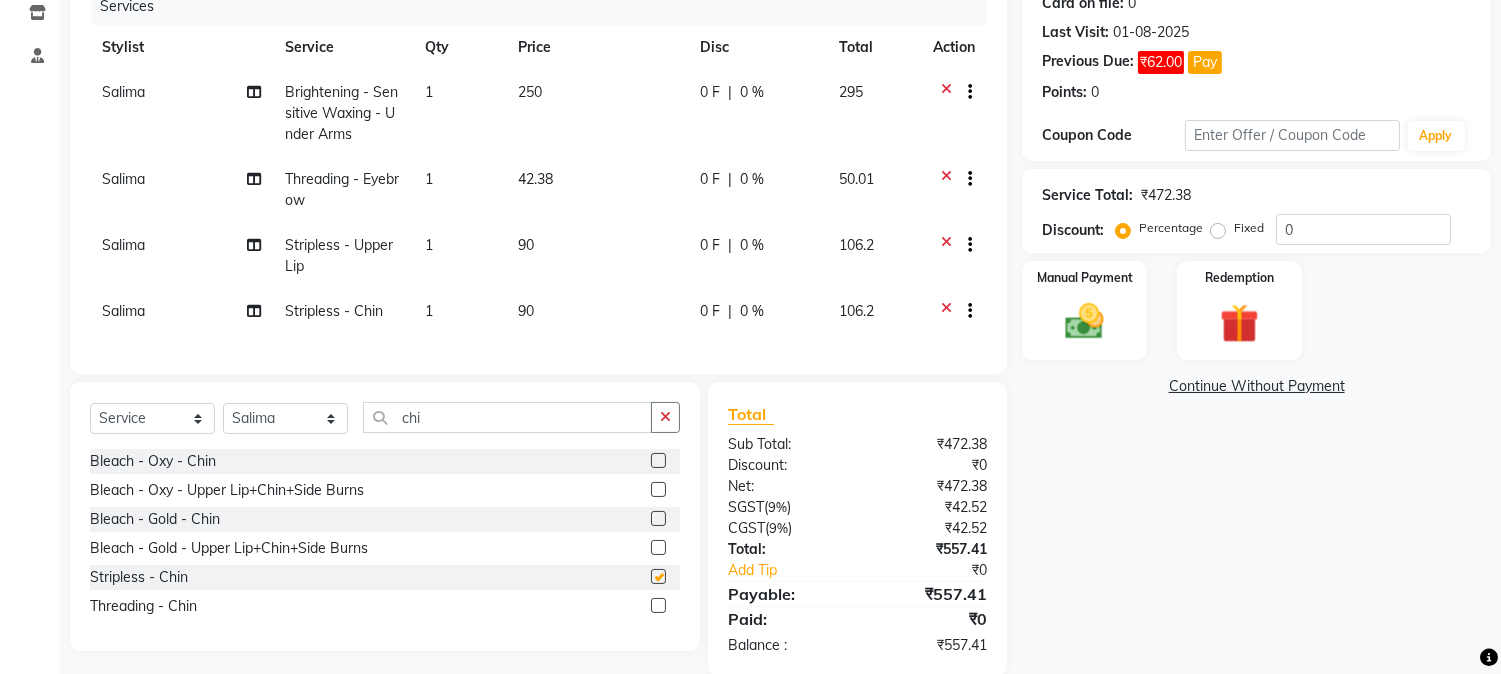 checkbox on "false" 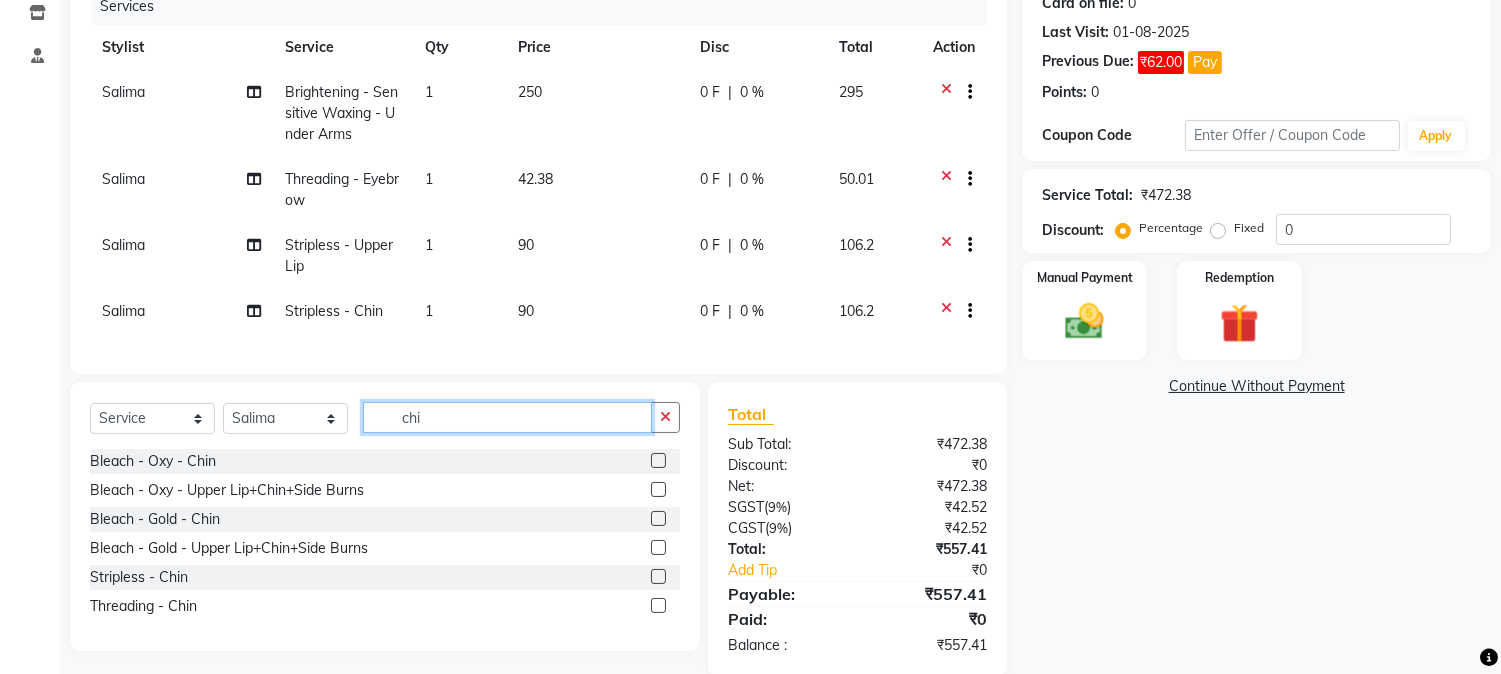 click on "chi" 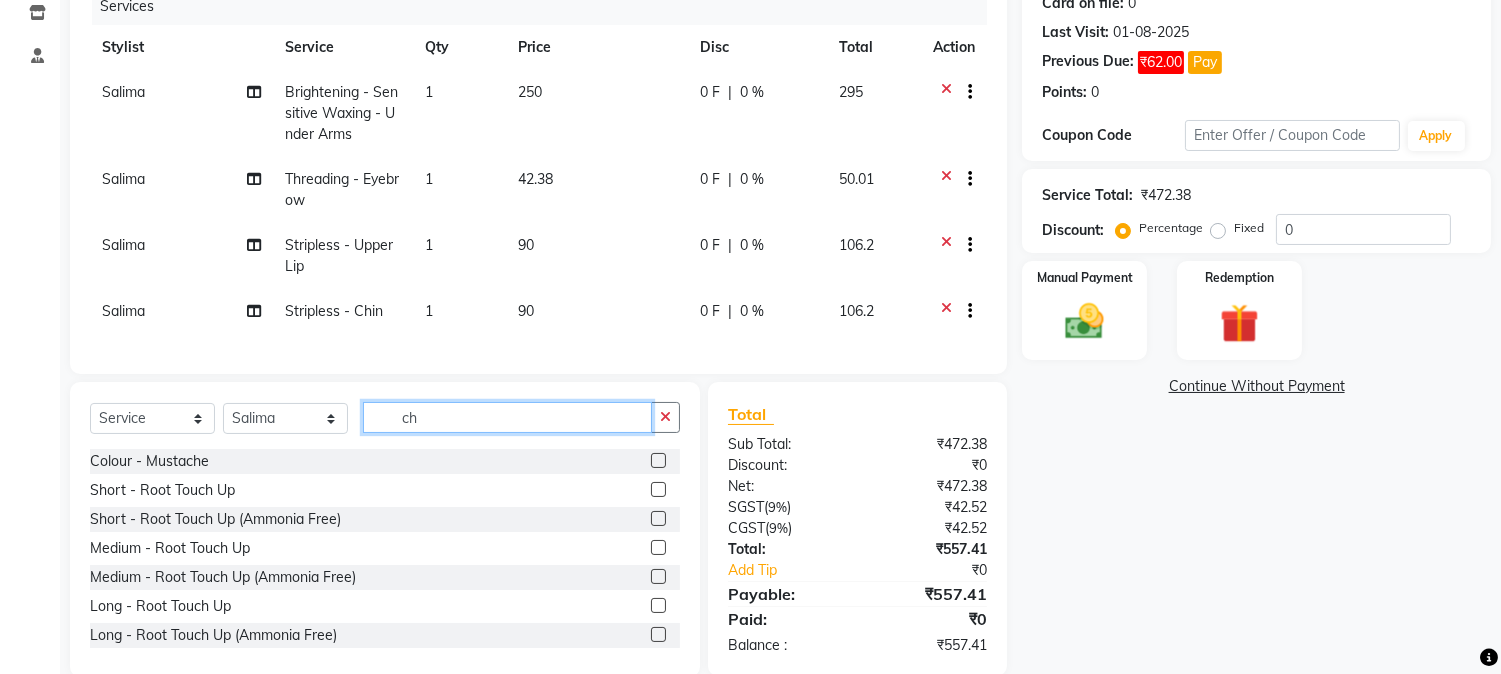 type on "c" 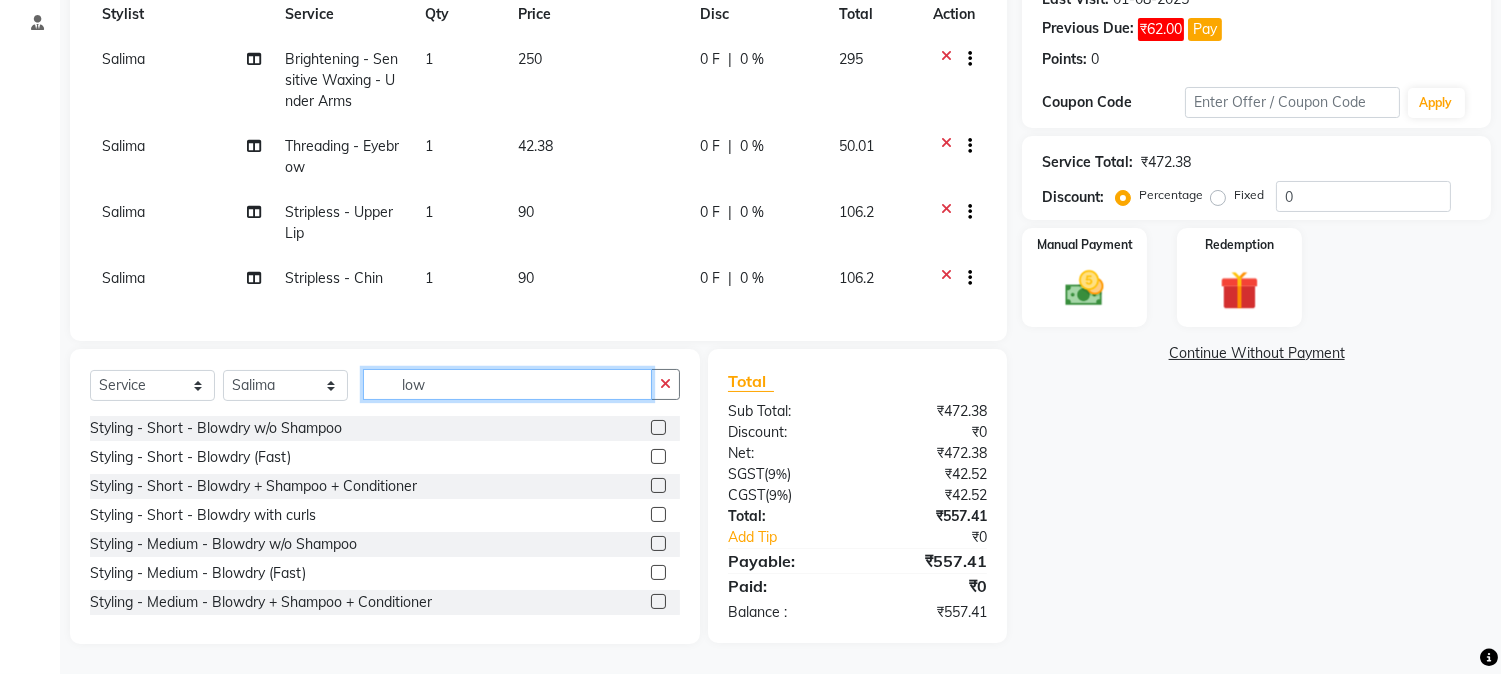 scroll, scrollTop: 310, scrollLeft: 0, axis: vertical 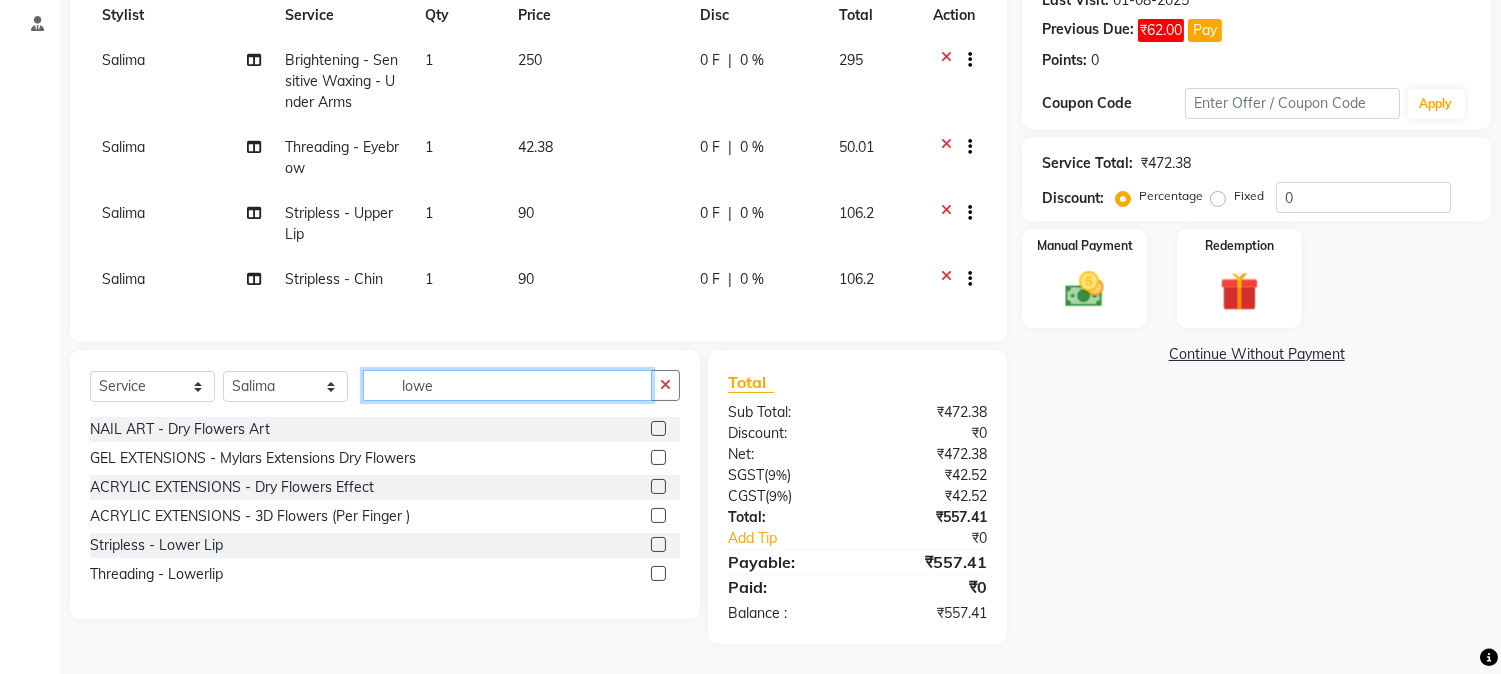 type on "lowe" 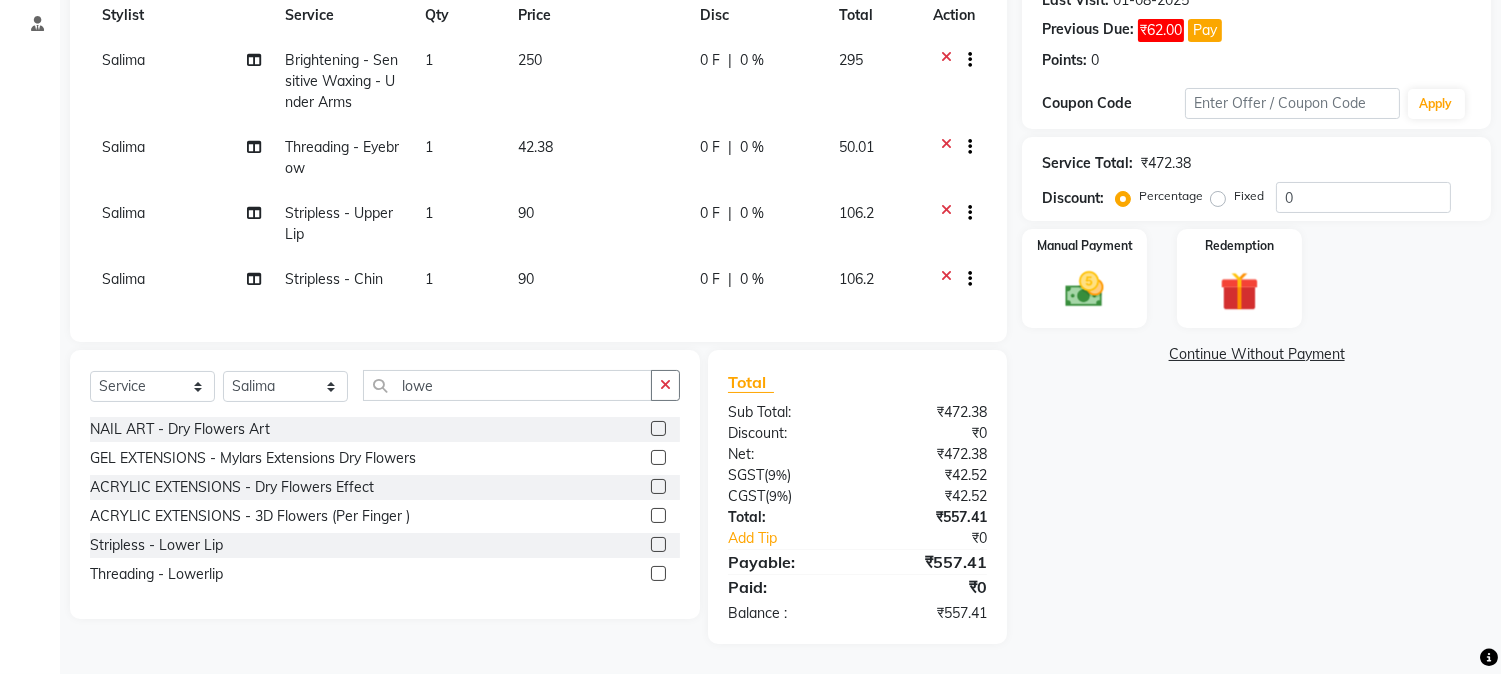 click 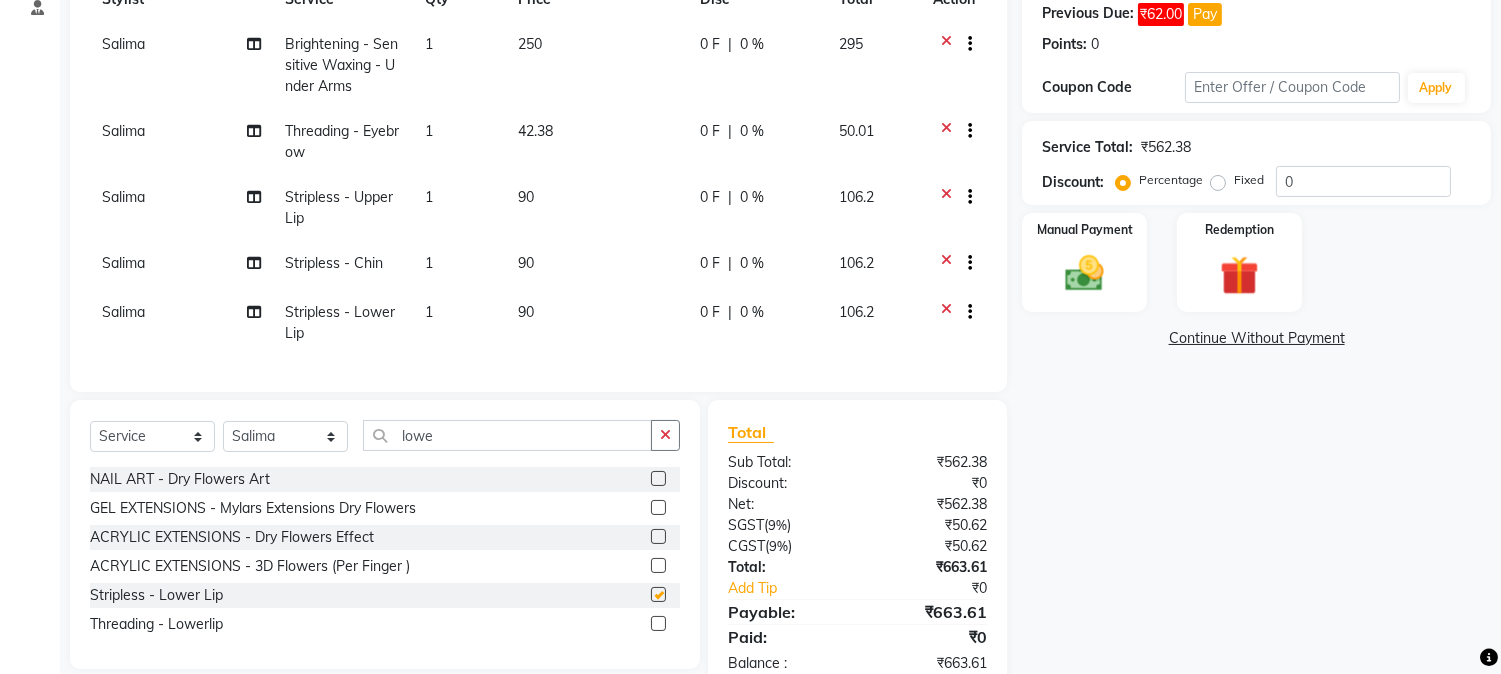 checkbox on "false" 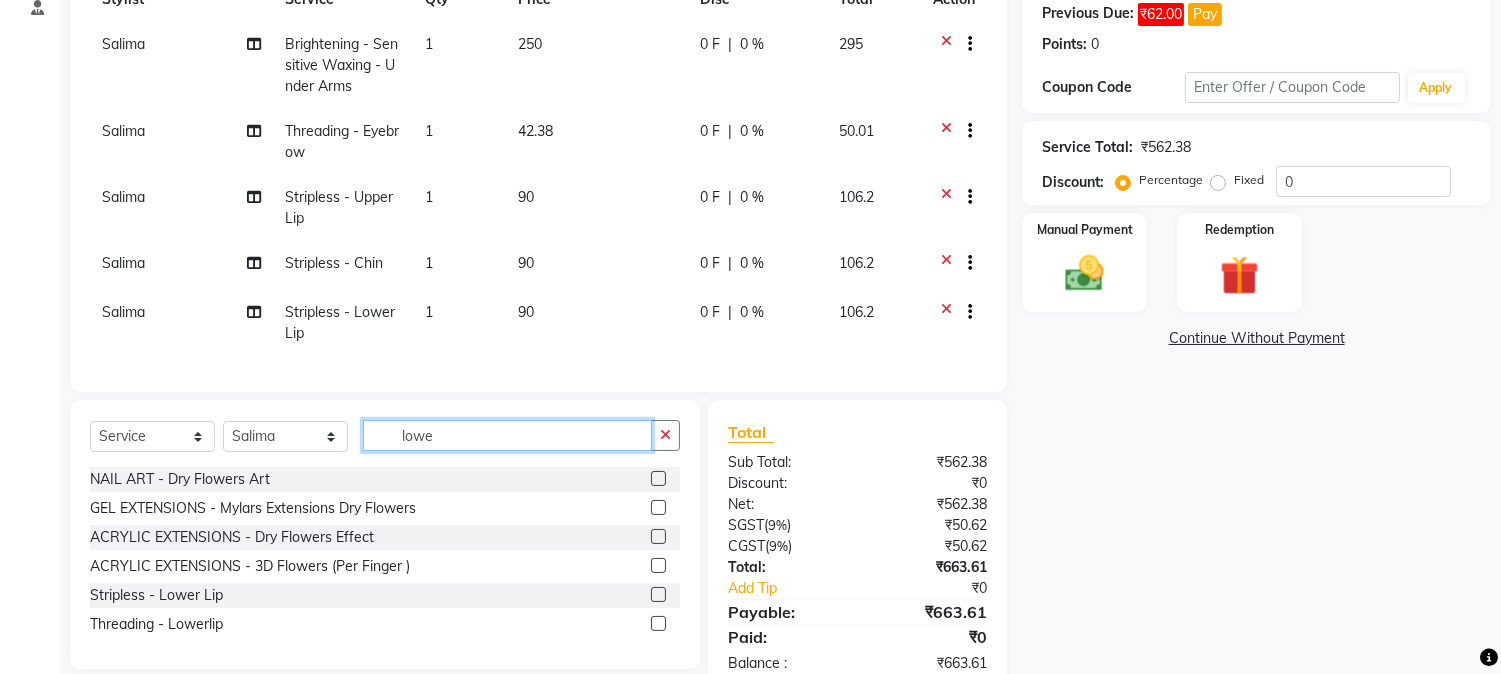 click on "lowe" 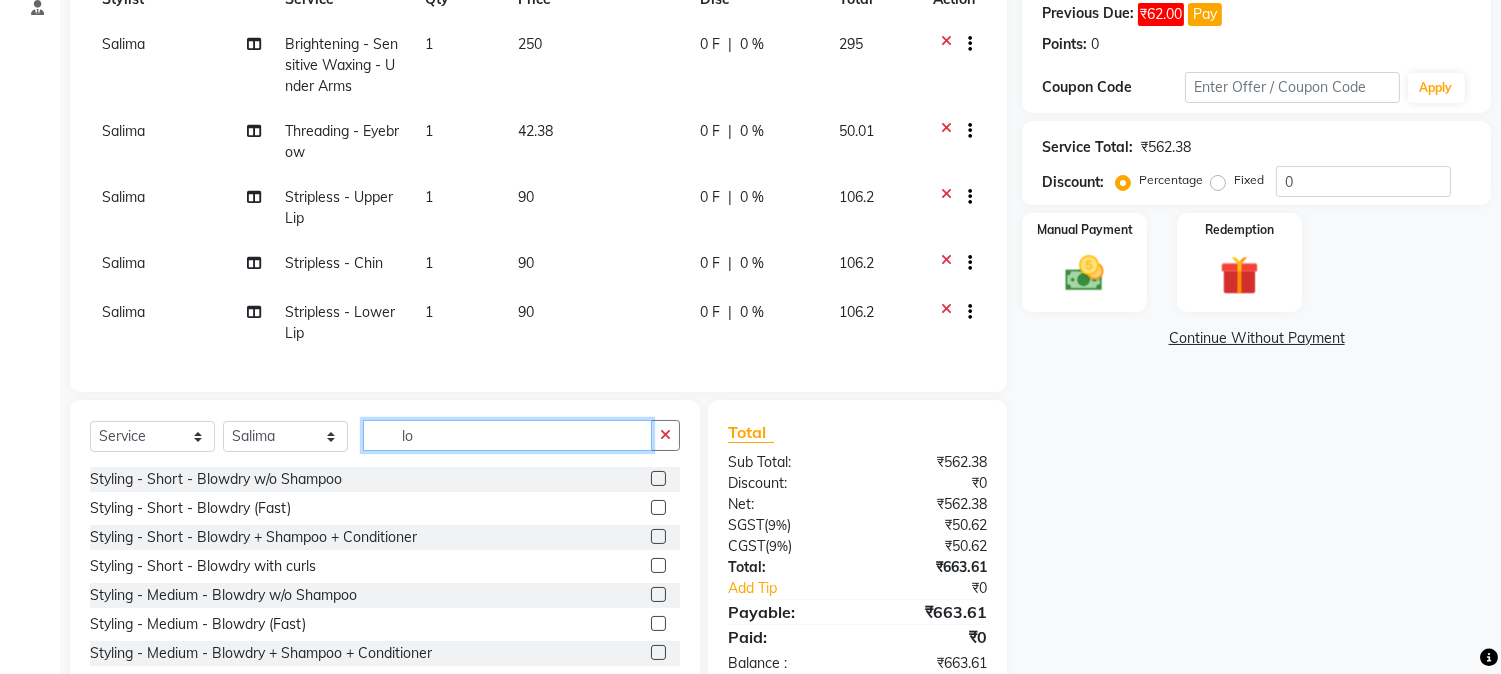 type on "l" 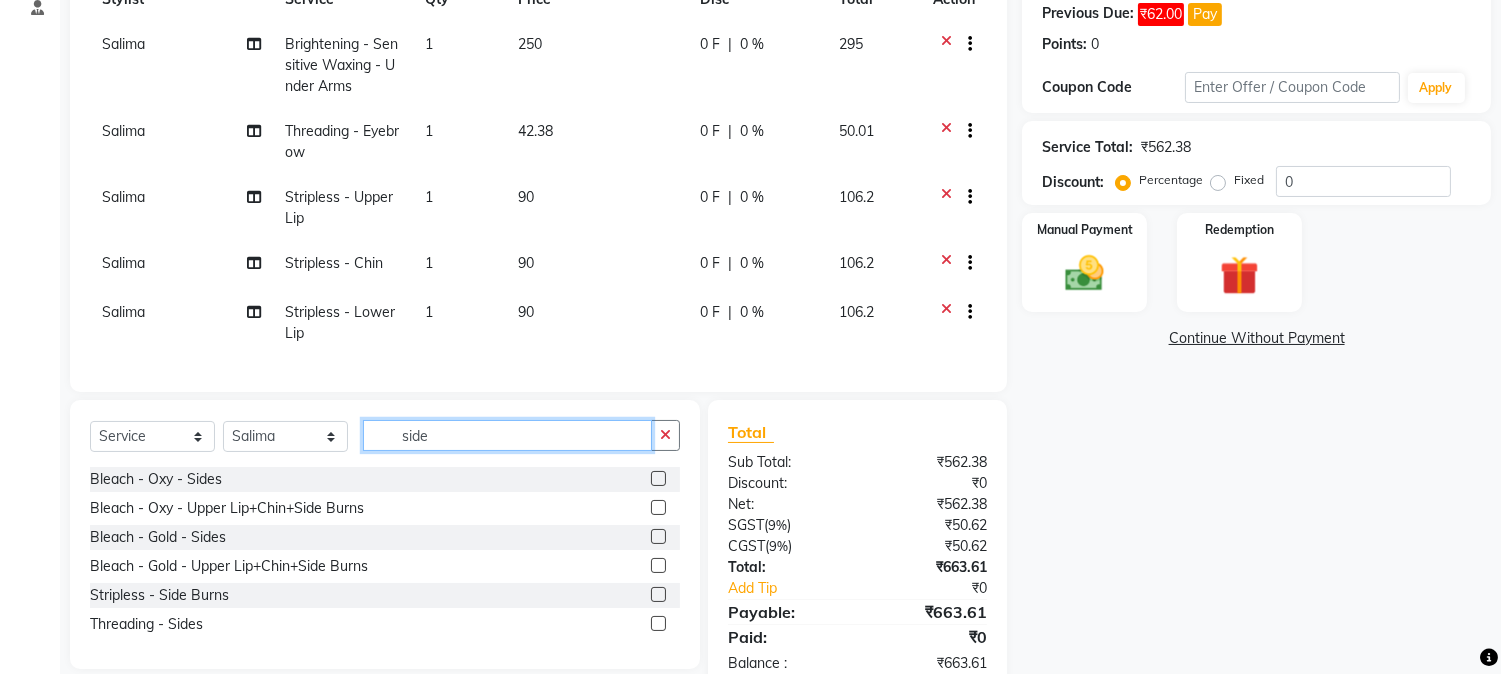 type on "side" 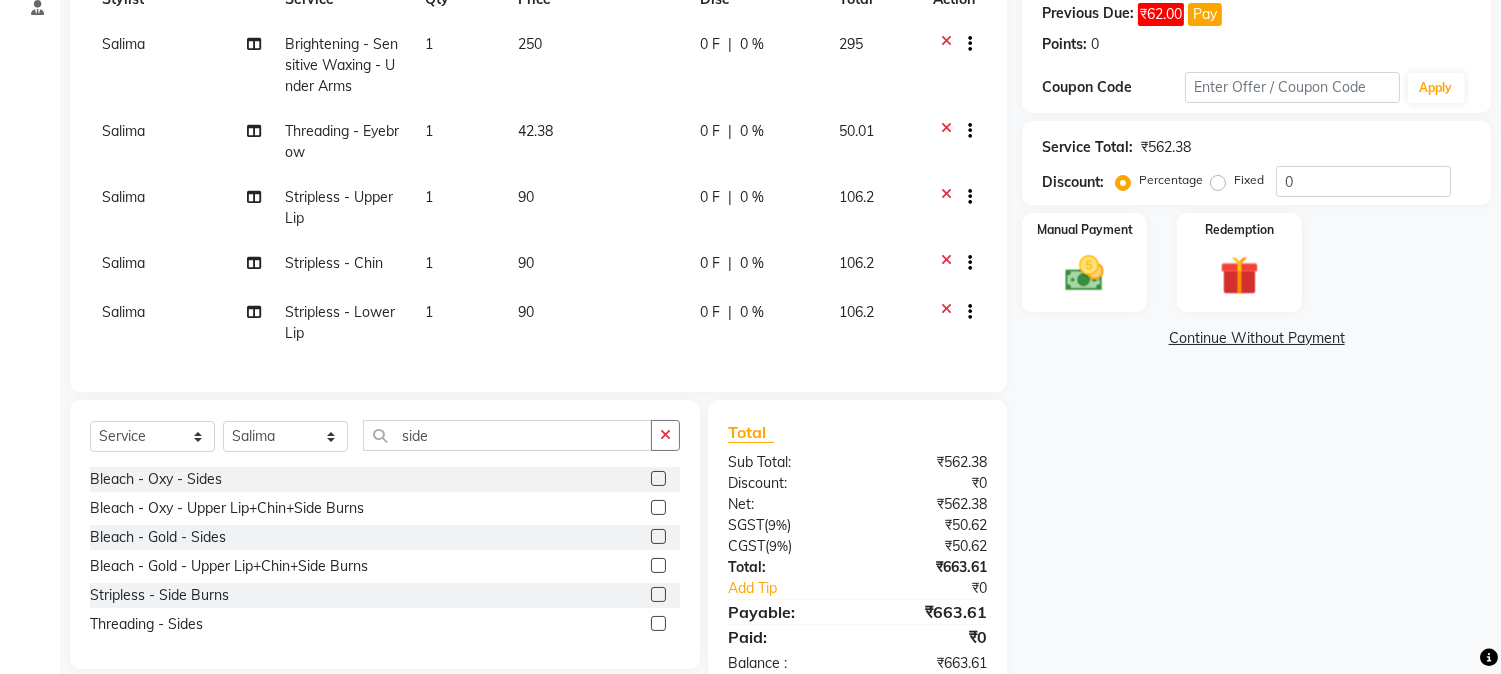 click 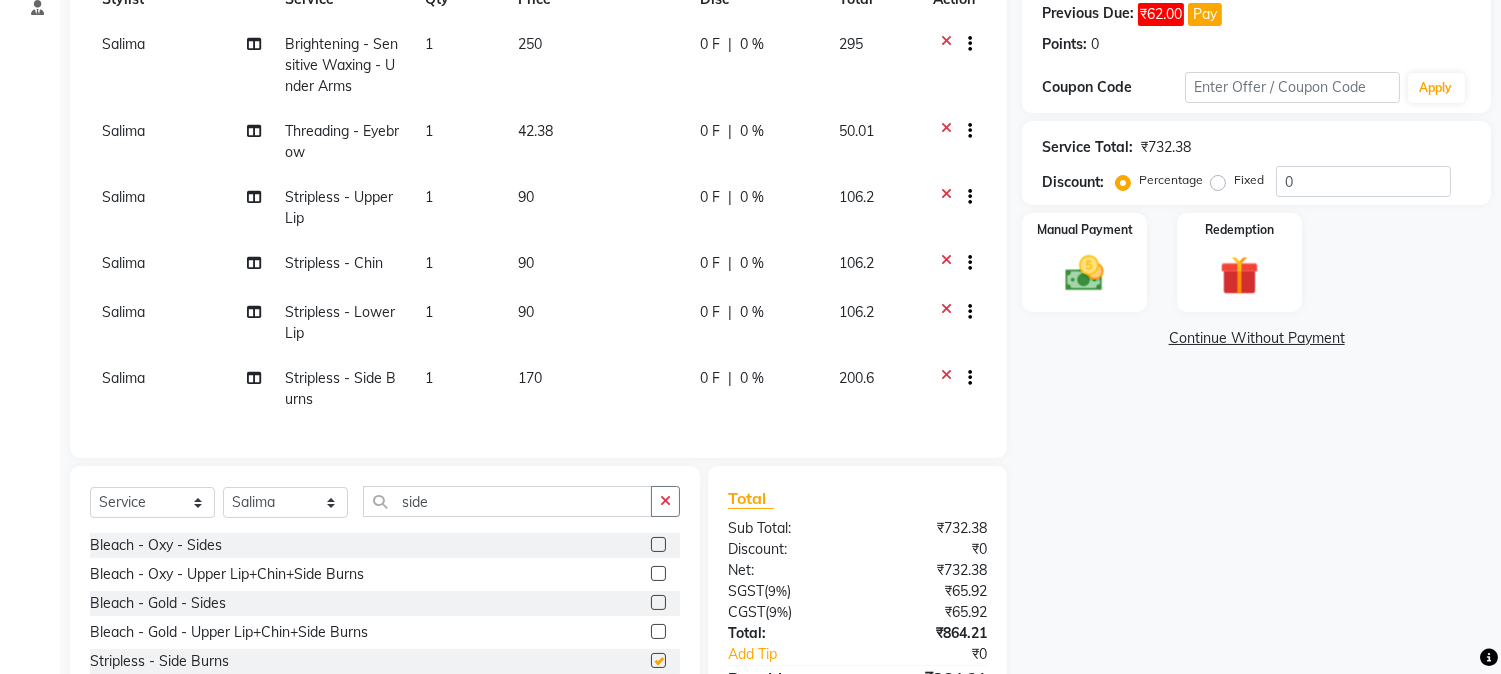 checkbox on "false" 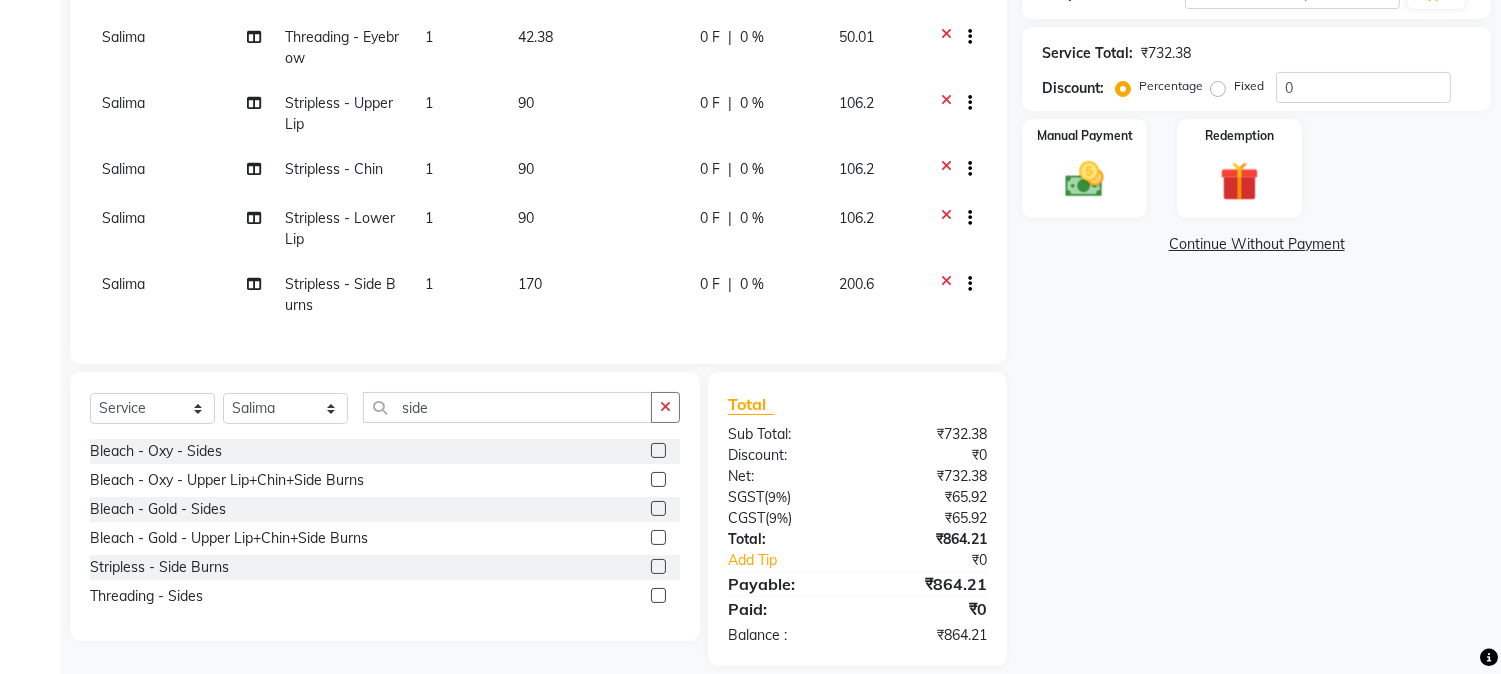 scroll, scrollTop: 425, scrollLeft: 0, axis: vertical 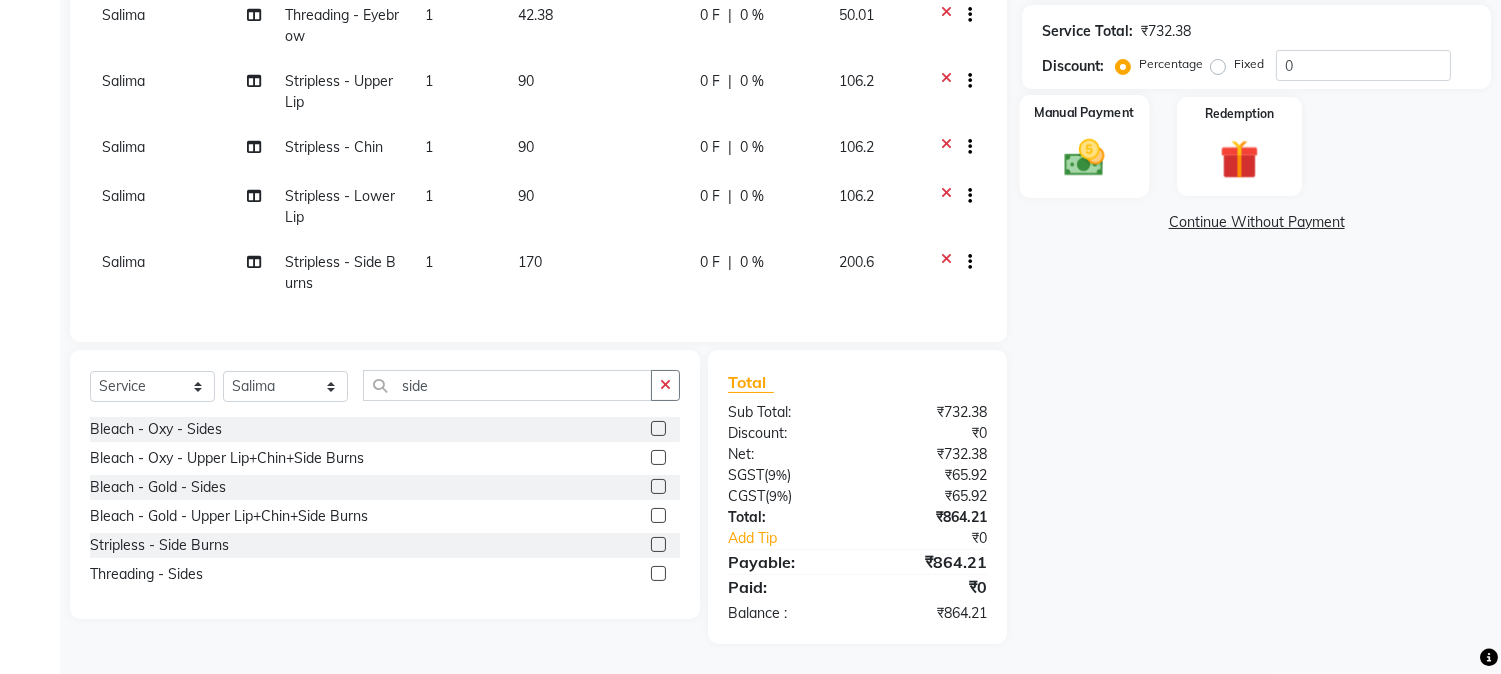 click 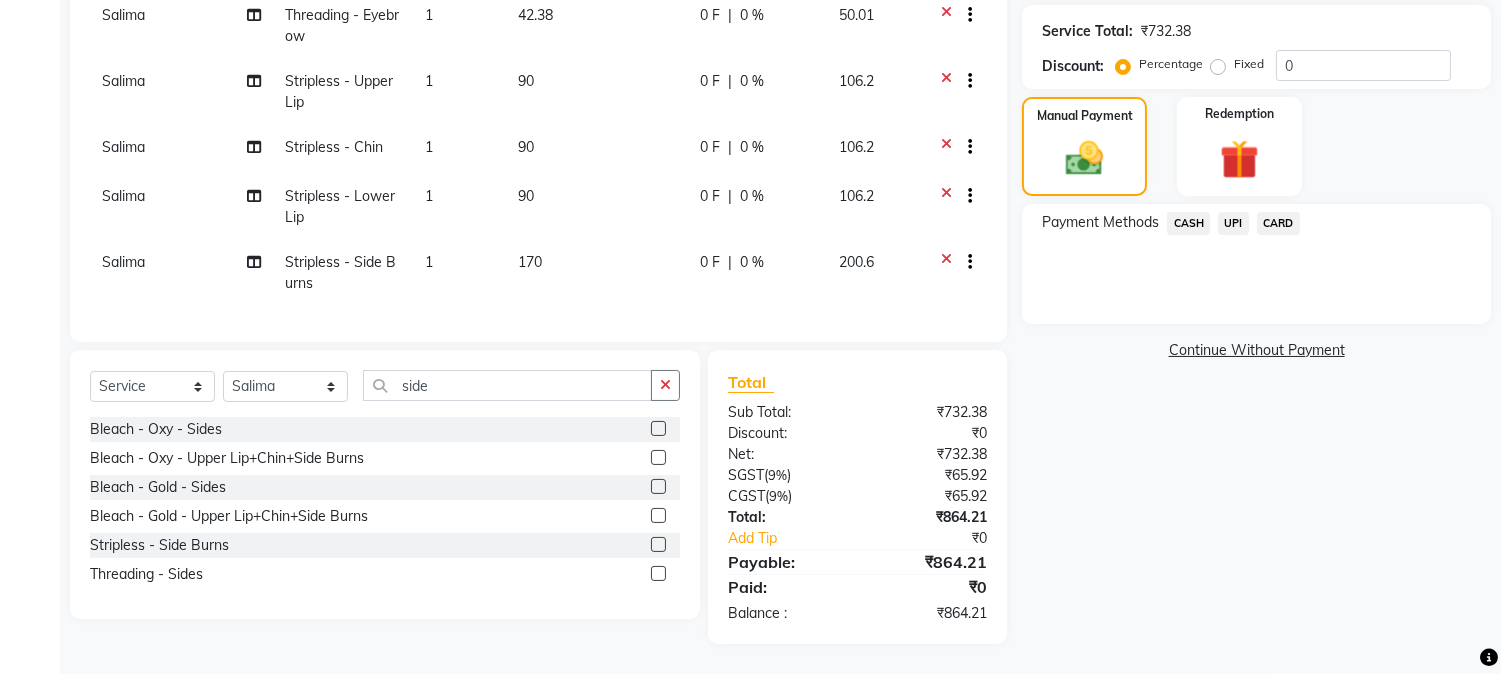 click on "UPI" 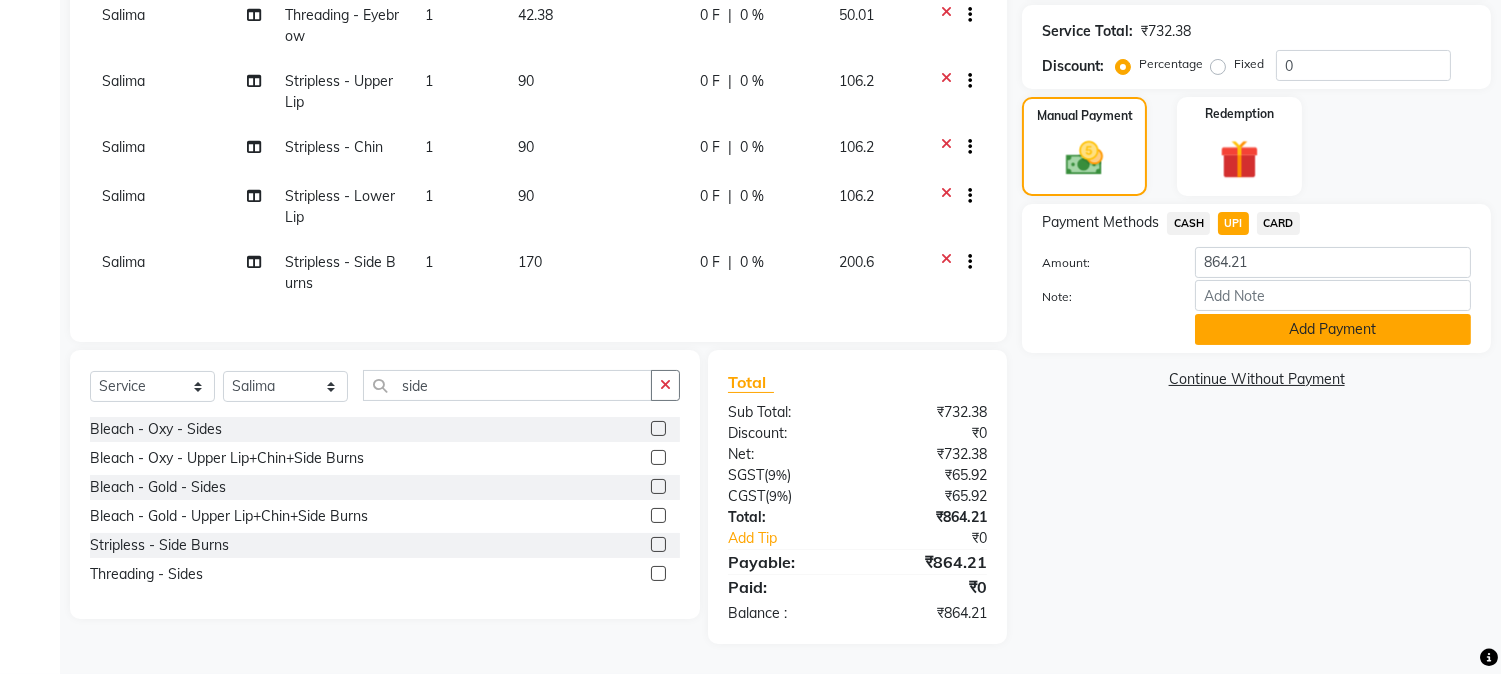click on "Add Payment" 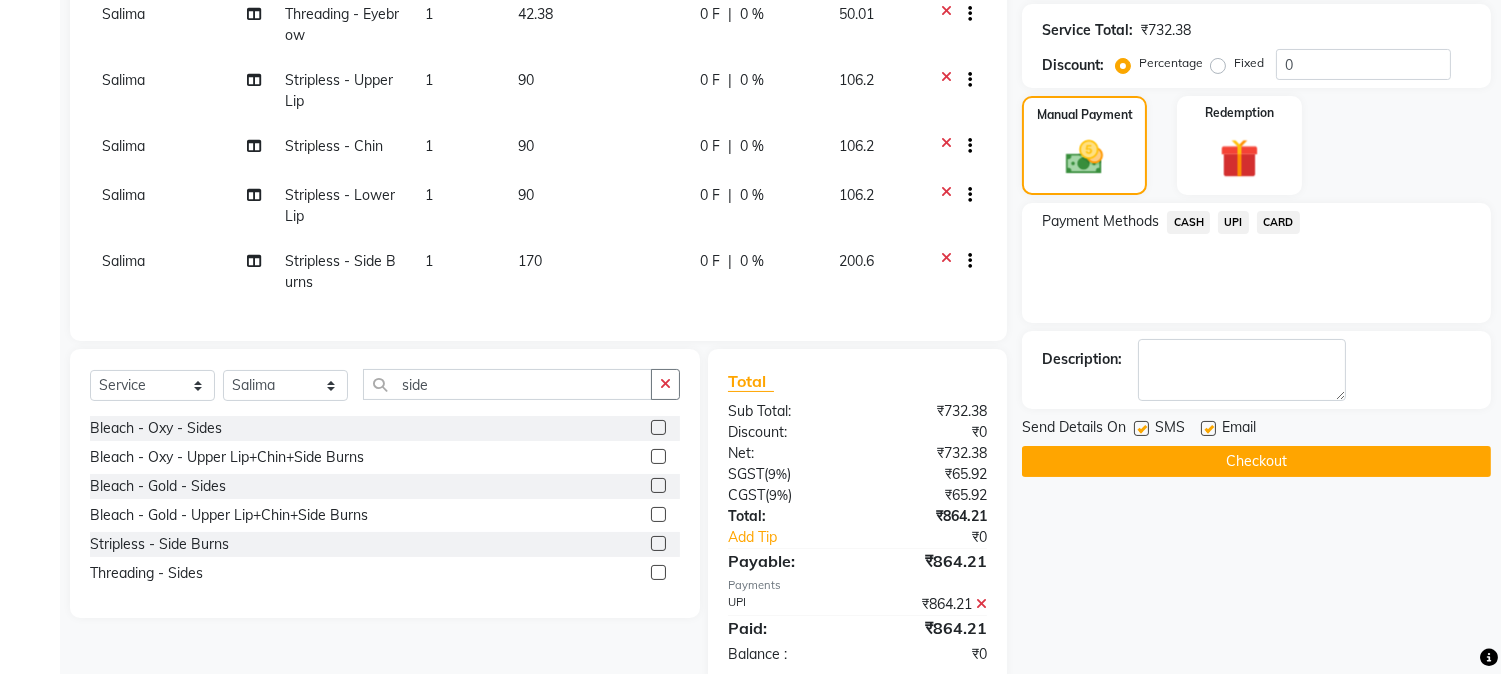 click 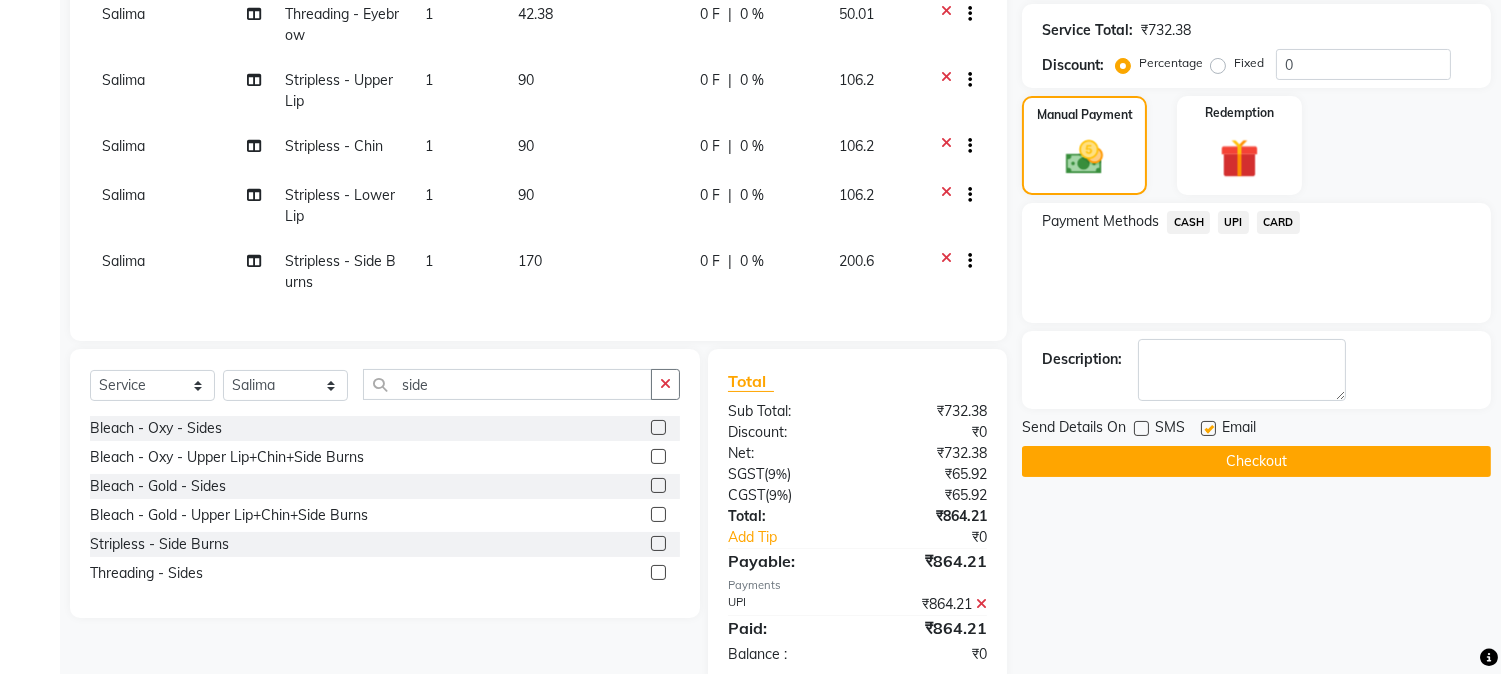 click on "Checkout" 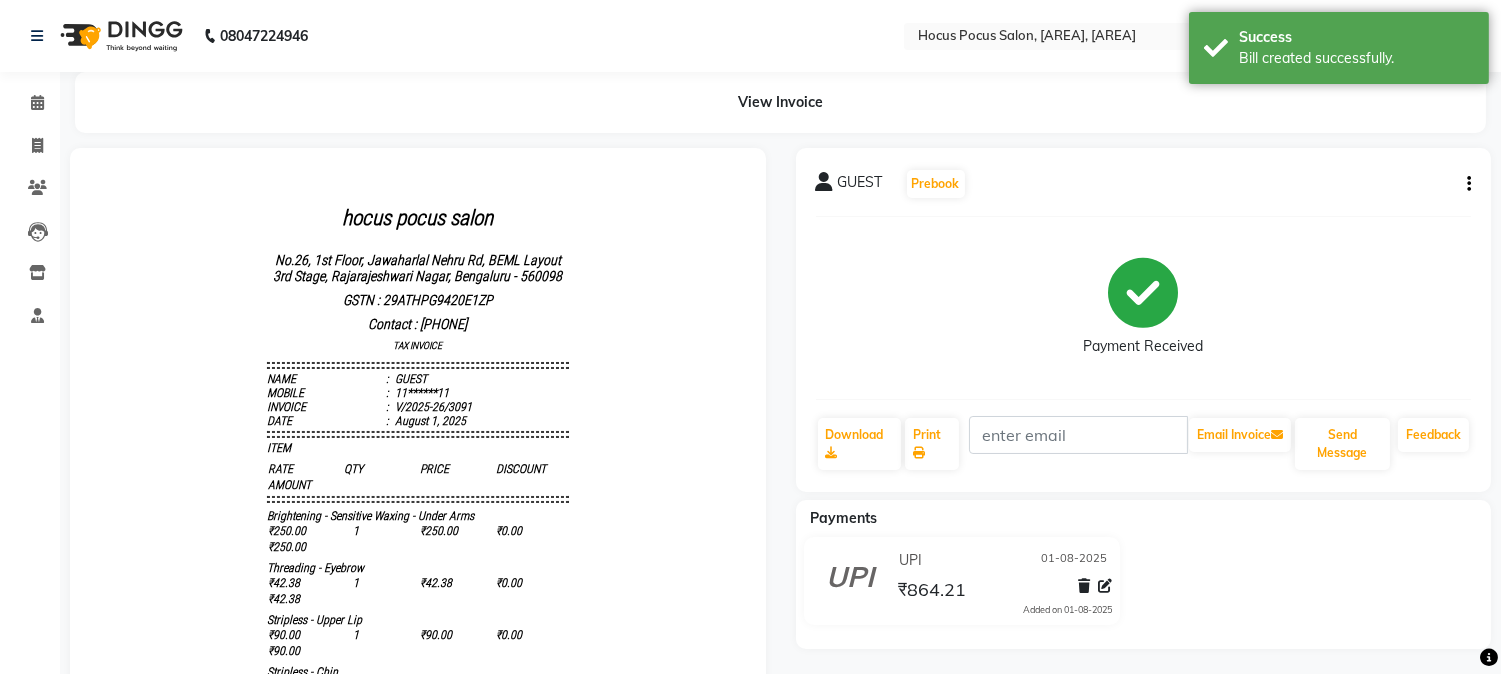 scroll, scrollTop: 0, scrollLeft: 0, axis: both 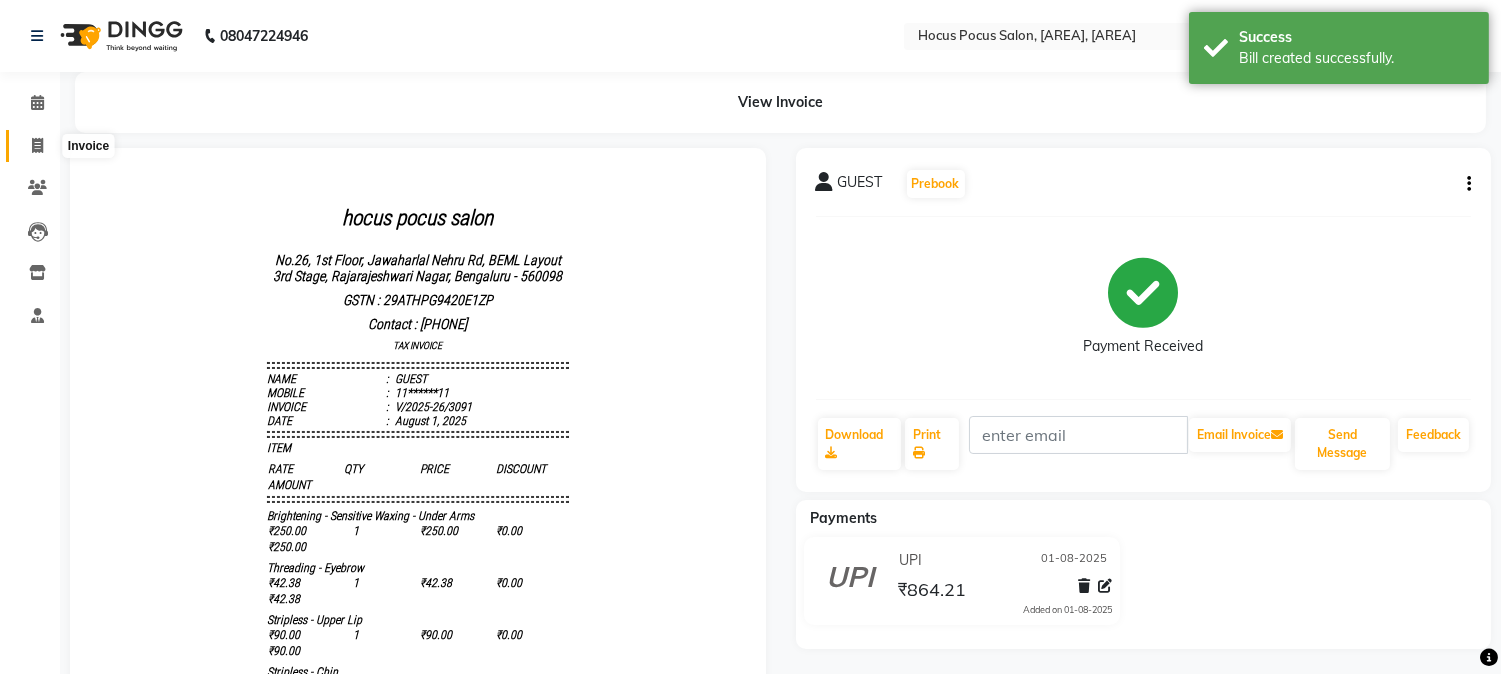 click 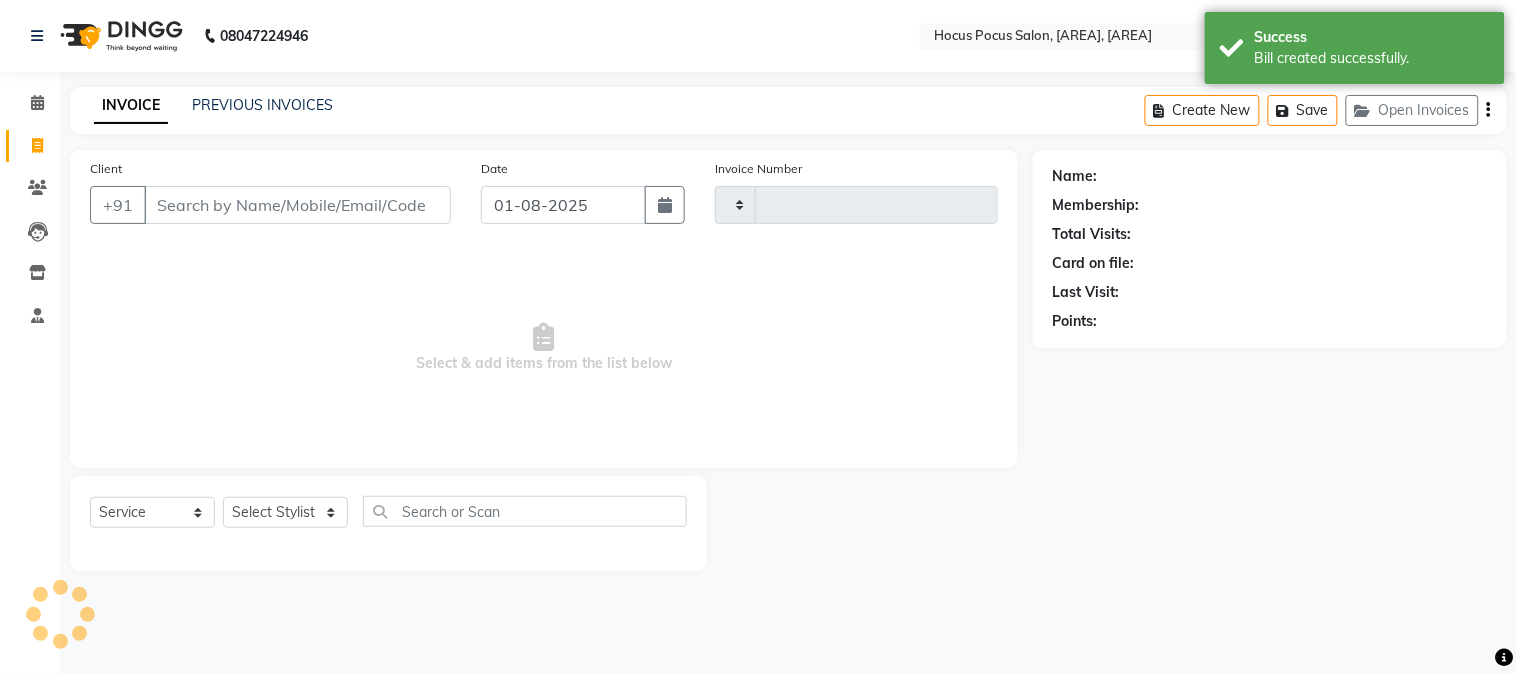 type on "3092" 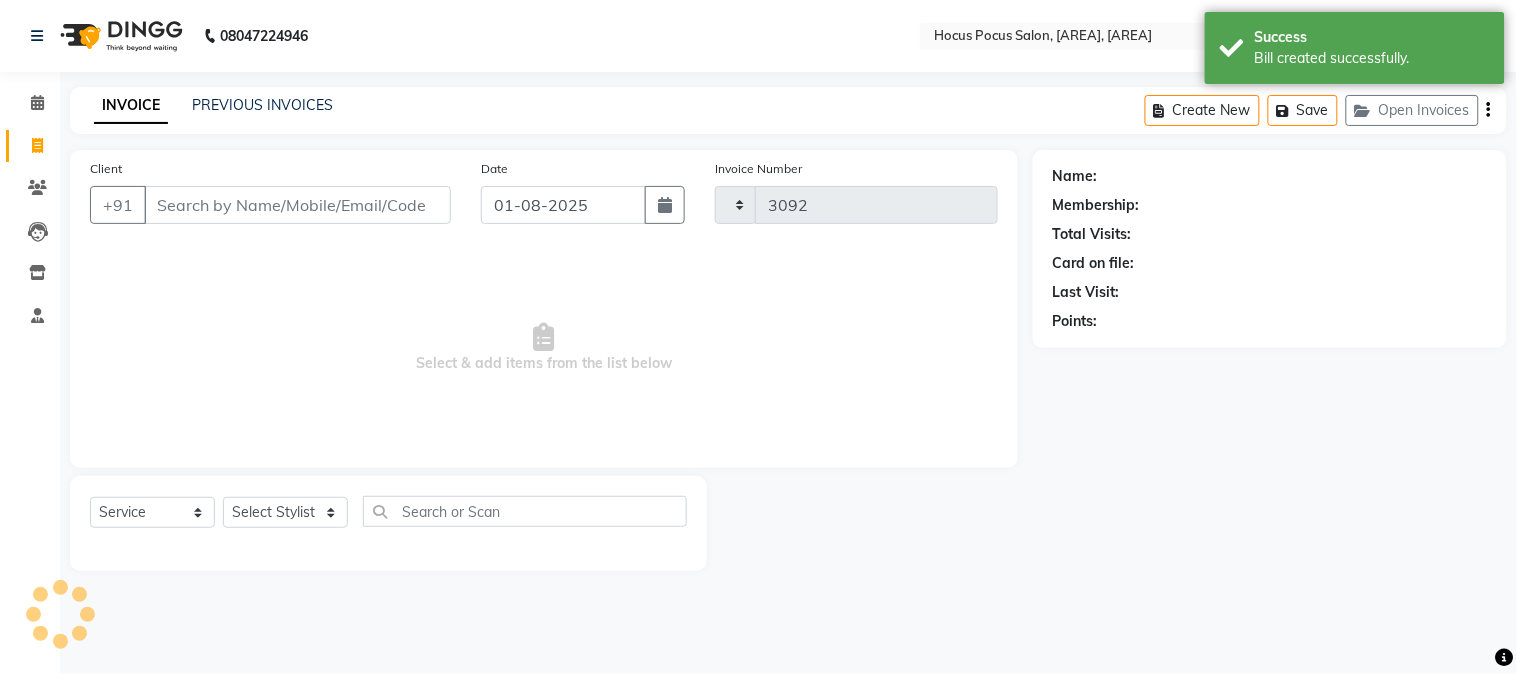 select on "5019" 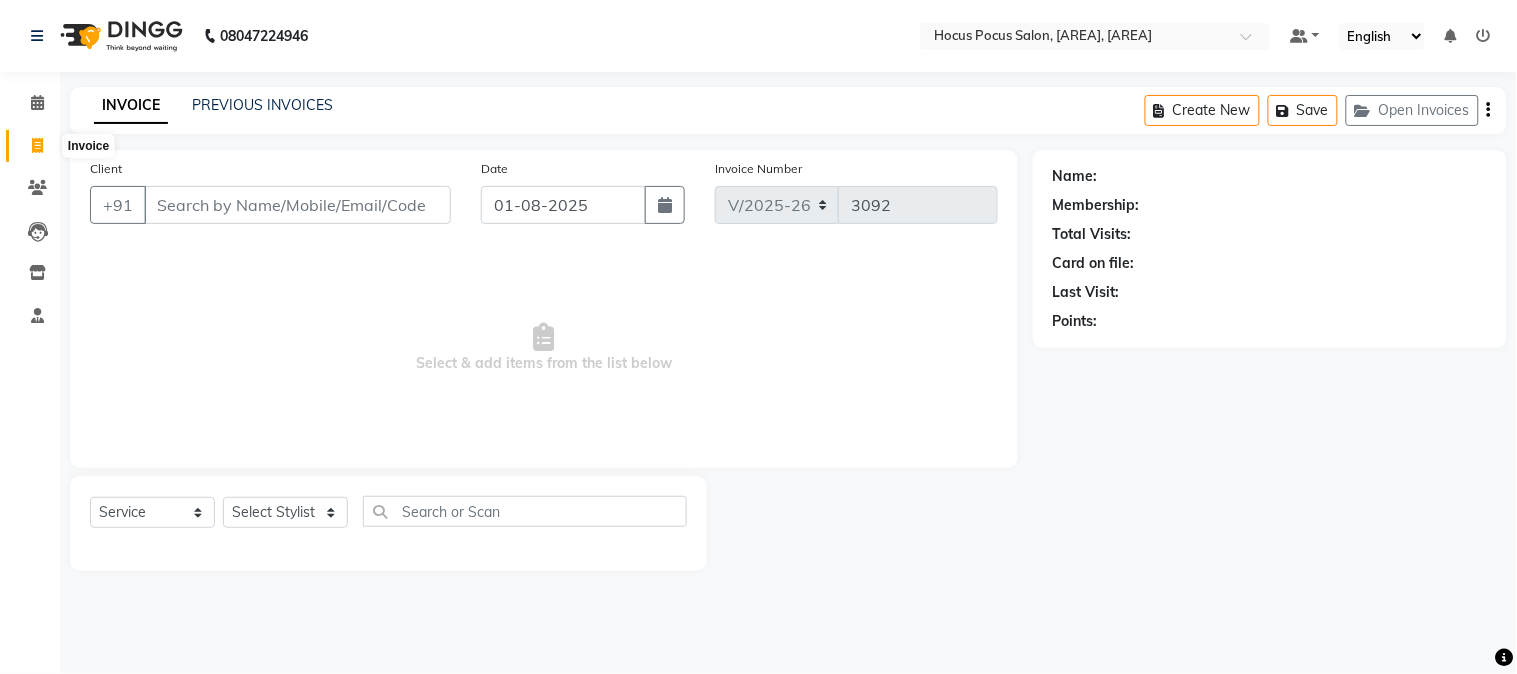 click 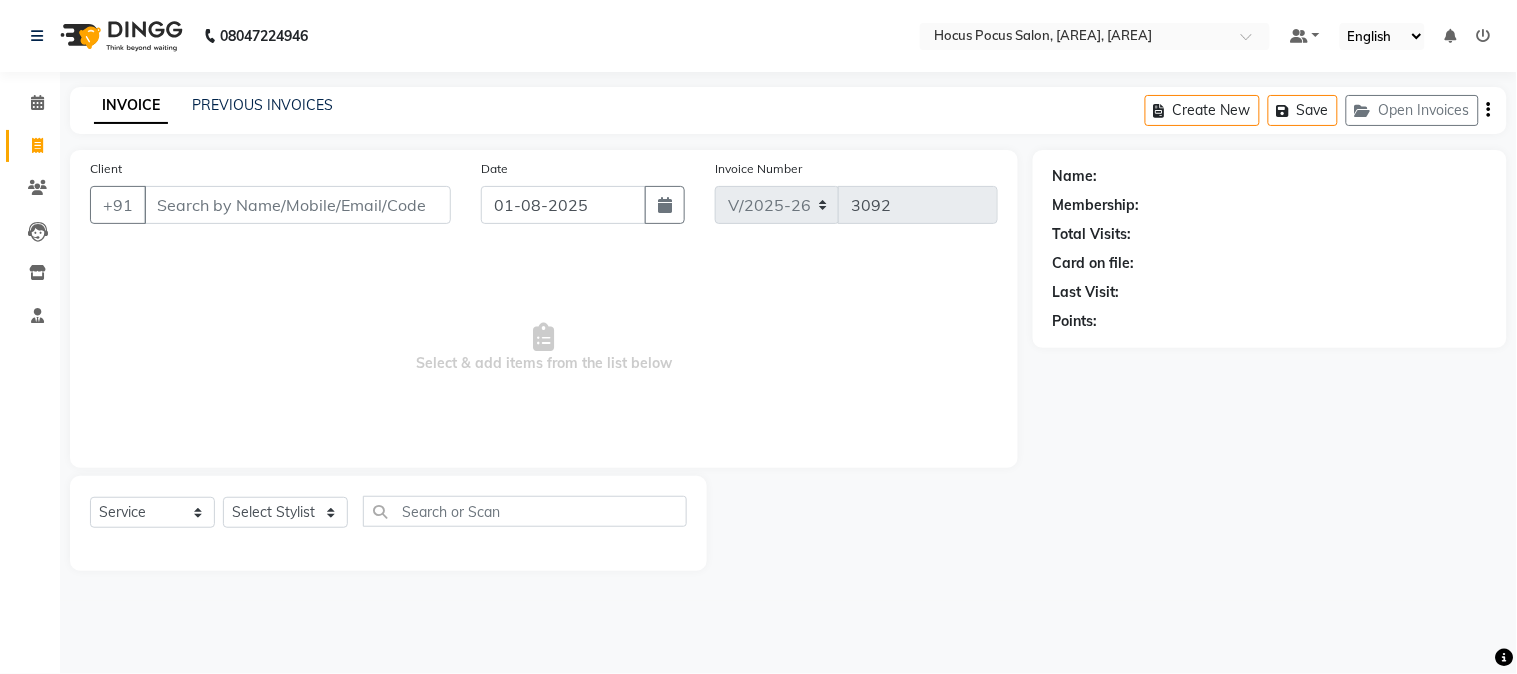click on "Client" at bounding box center [297, 205] 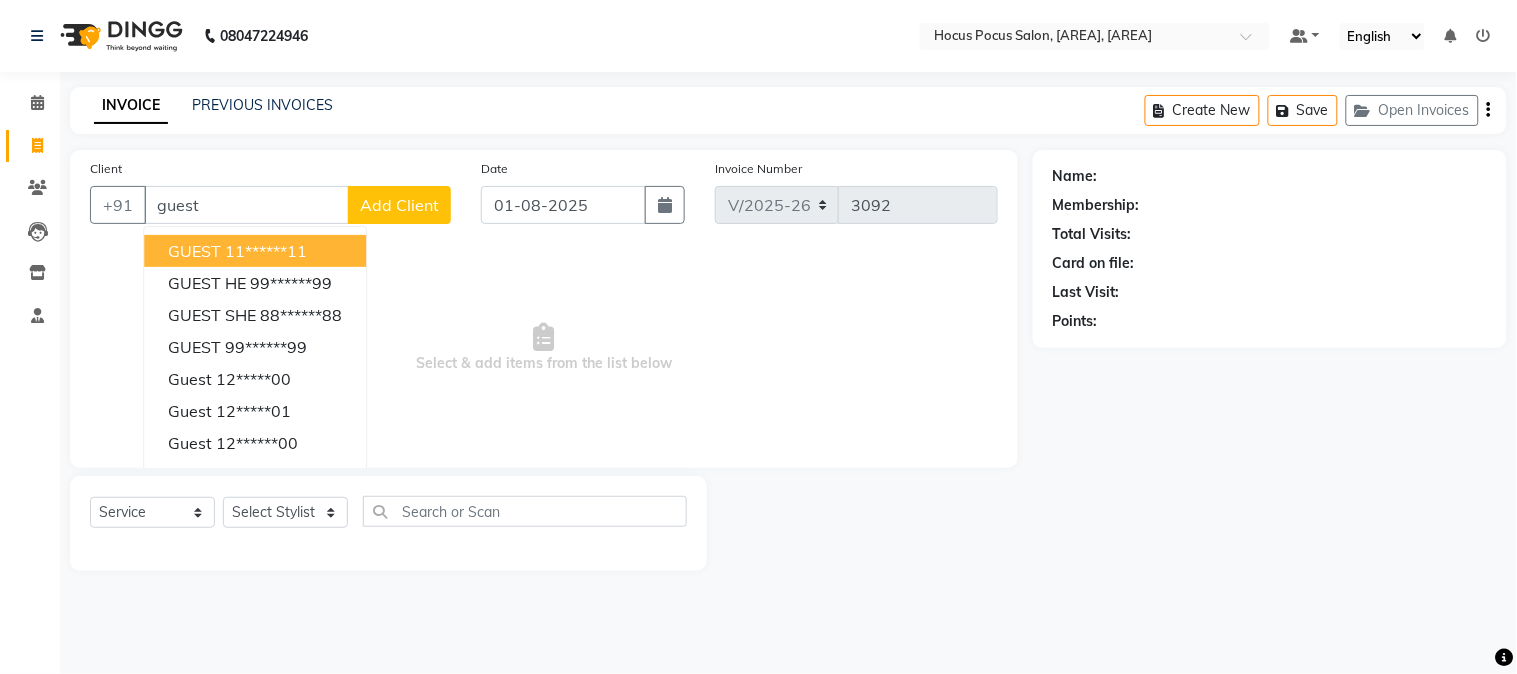 click on "GUEST  11******11 GUEST HE  99******99 GUEST SHE  88******88 GUEST  99******99 guest  12*****00 guest  12*****01 guest  12******00 guest  94******19 guest  97******70 guest  98******05" at bounding box center [255, 395] 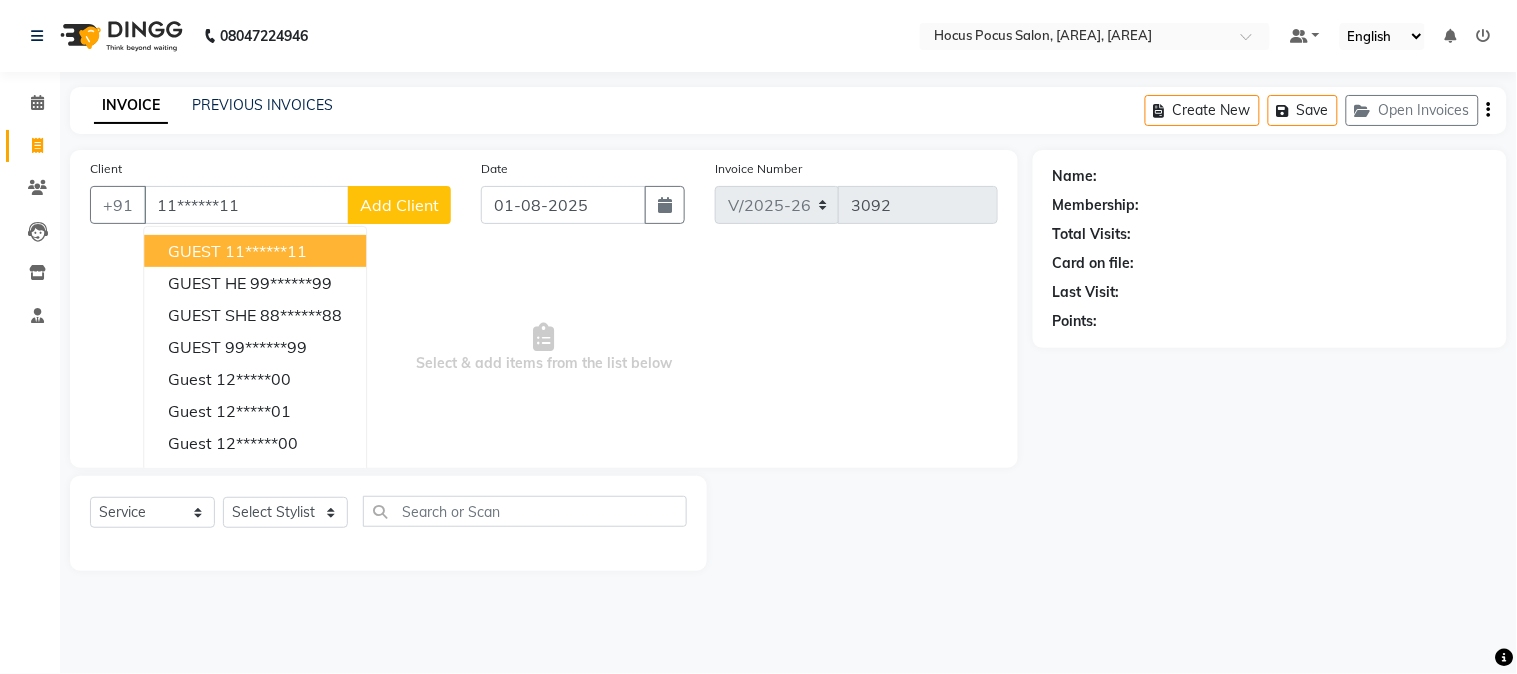 type on "11******11" 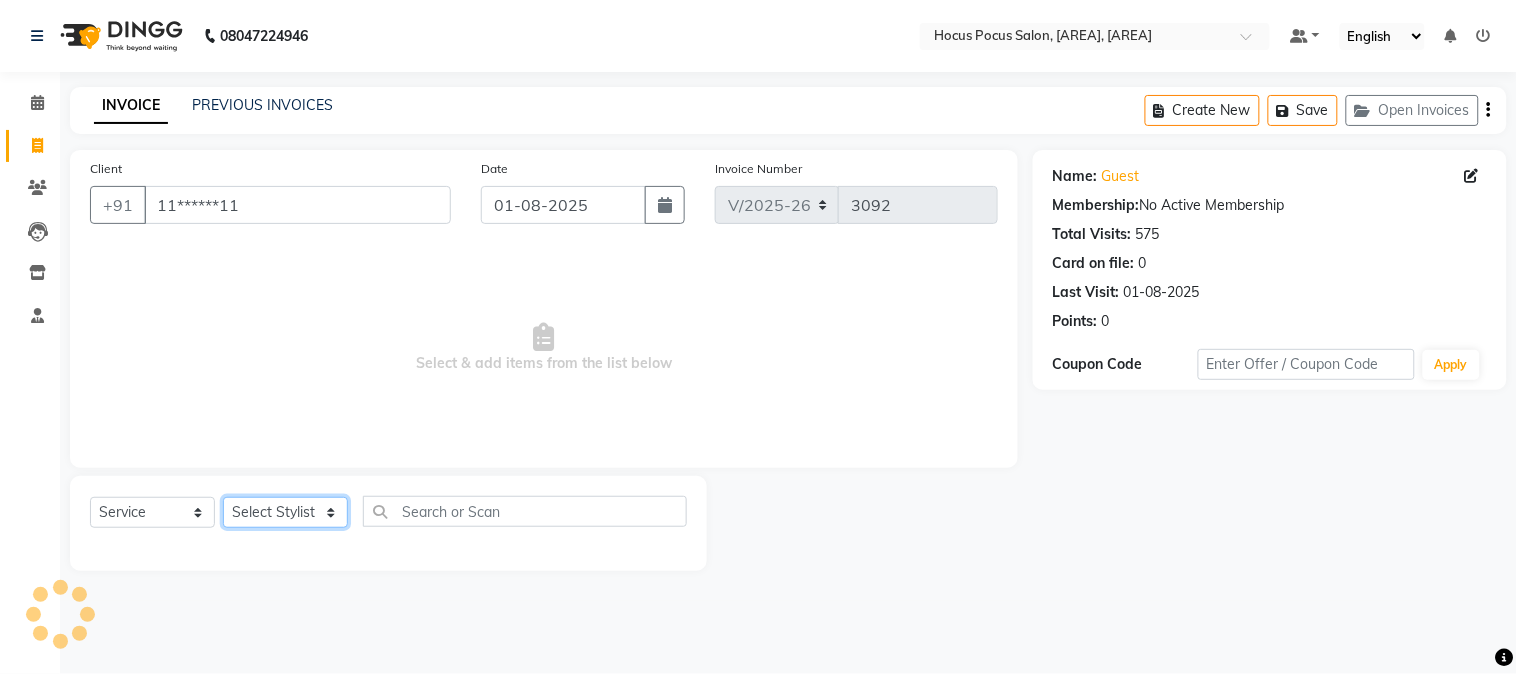 click on "Select Stylist Amar  Arjun Eliza hocus pocus Jonathan Maya Mona Neha Ravi Salima Sonam" 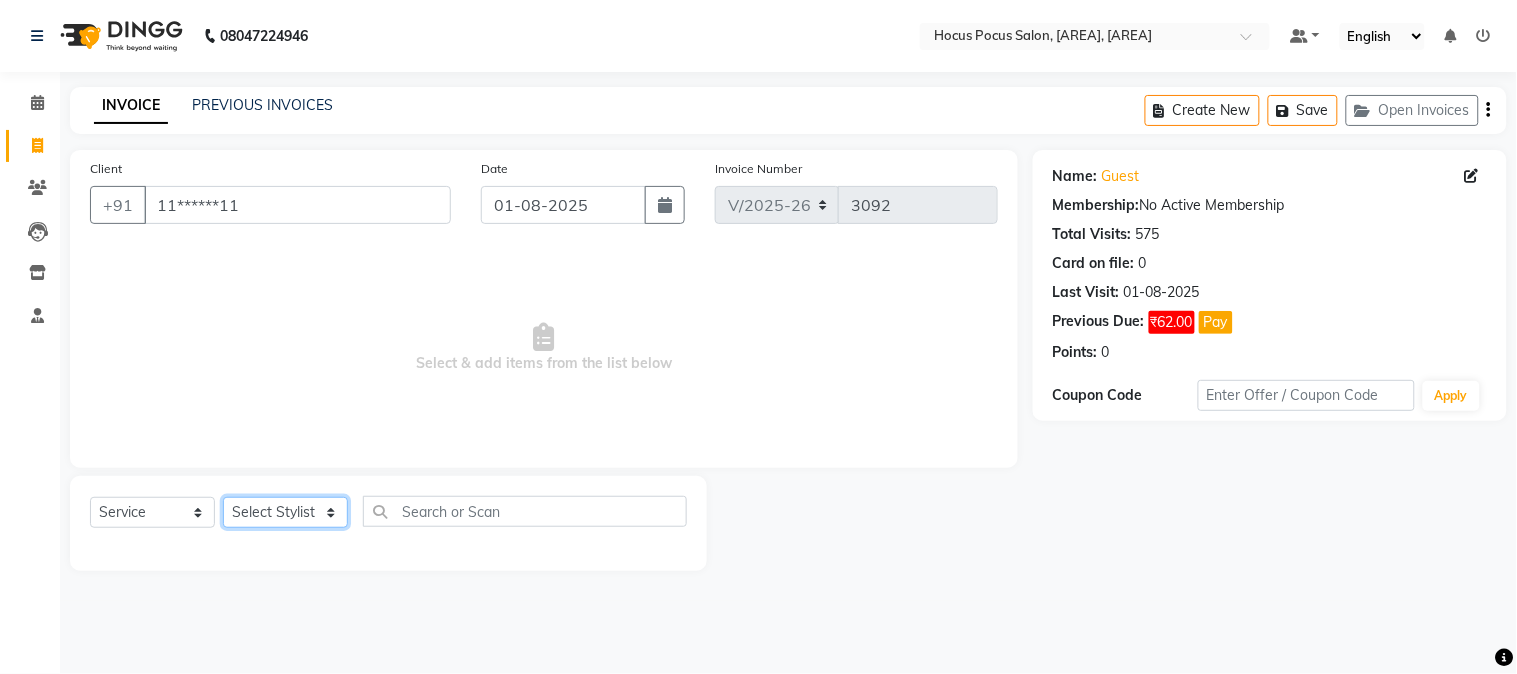 select on "85060" 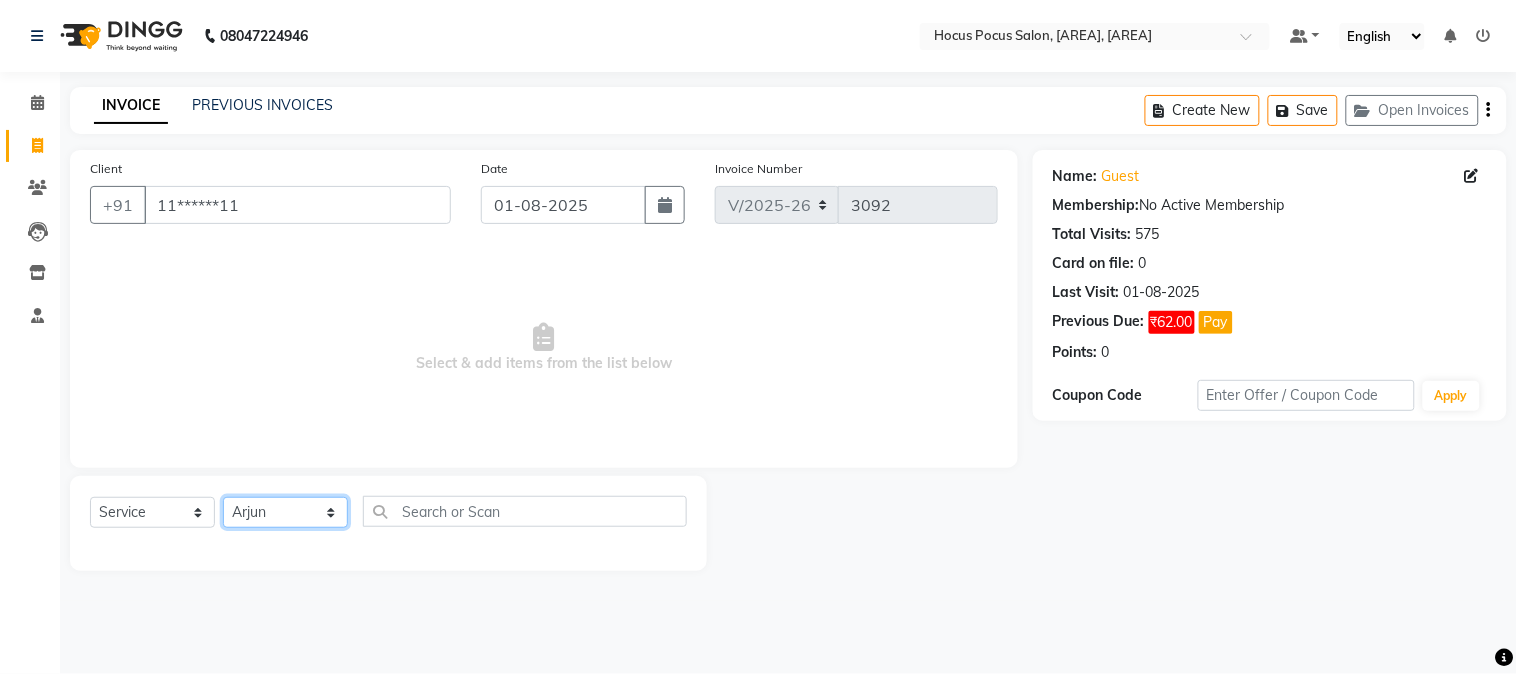 click on "Select Stylist Amar  Arjun Eliza hocus pocus Jonathan Maya Mona Neha Ravi Salima Sonam" 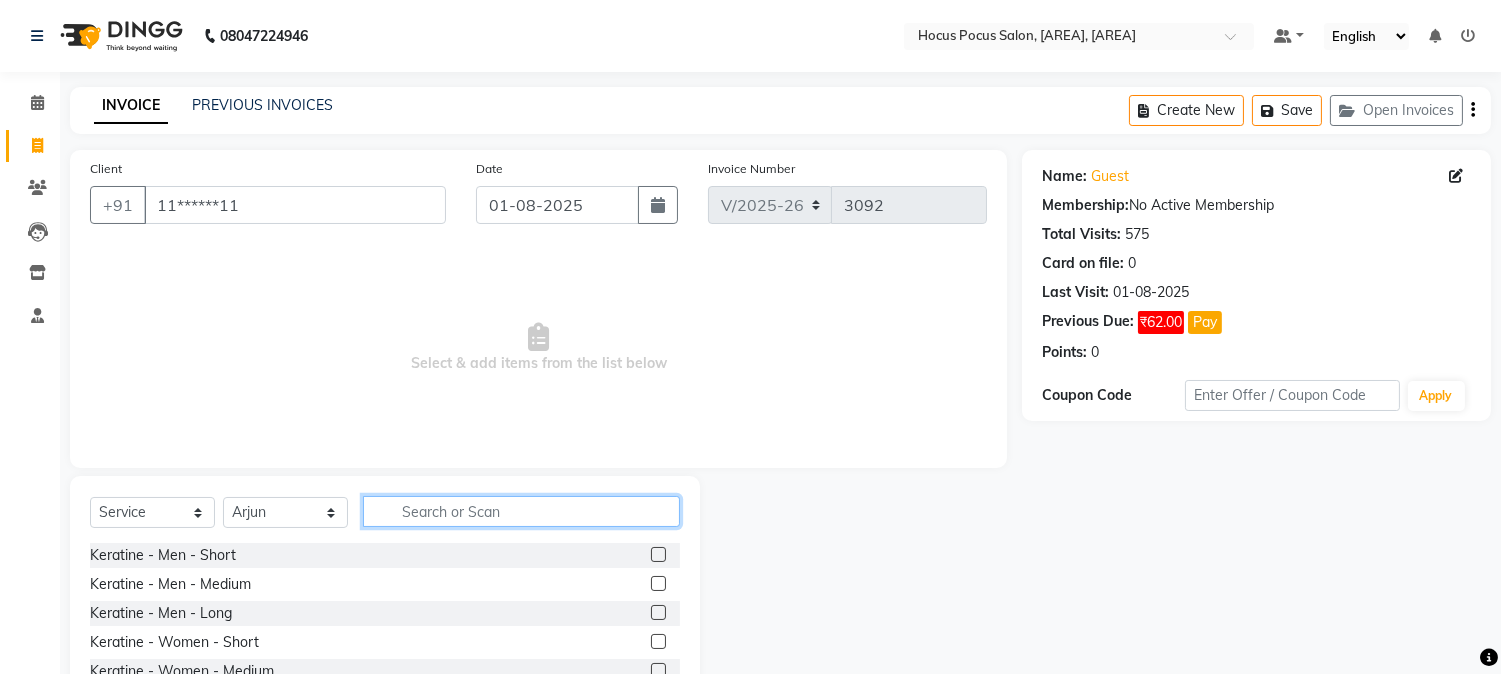 click 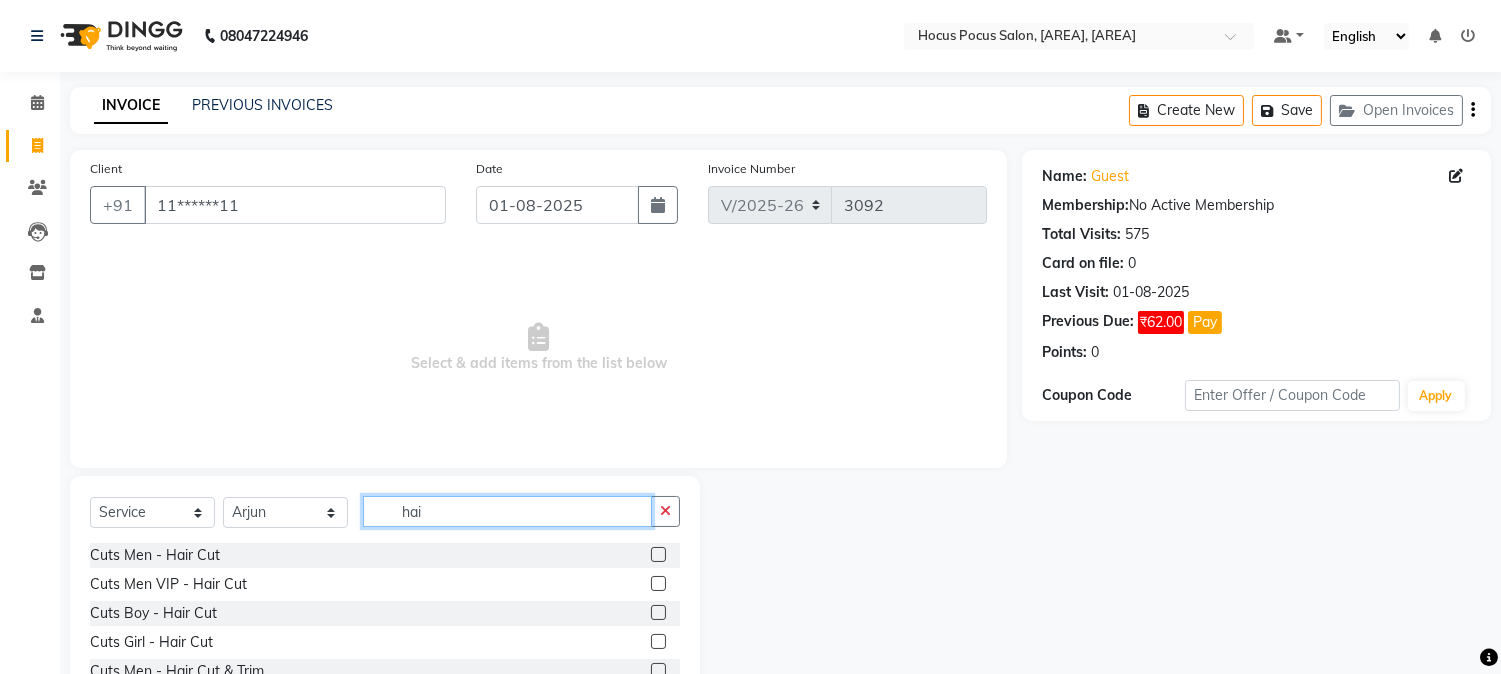type on "hai" 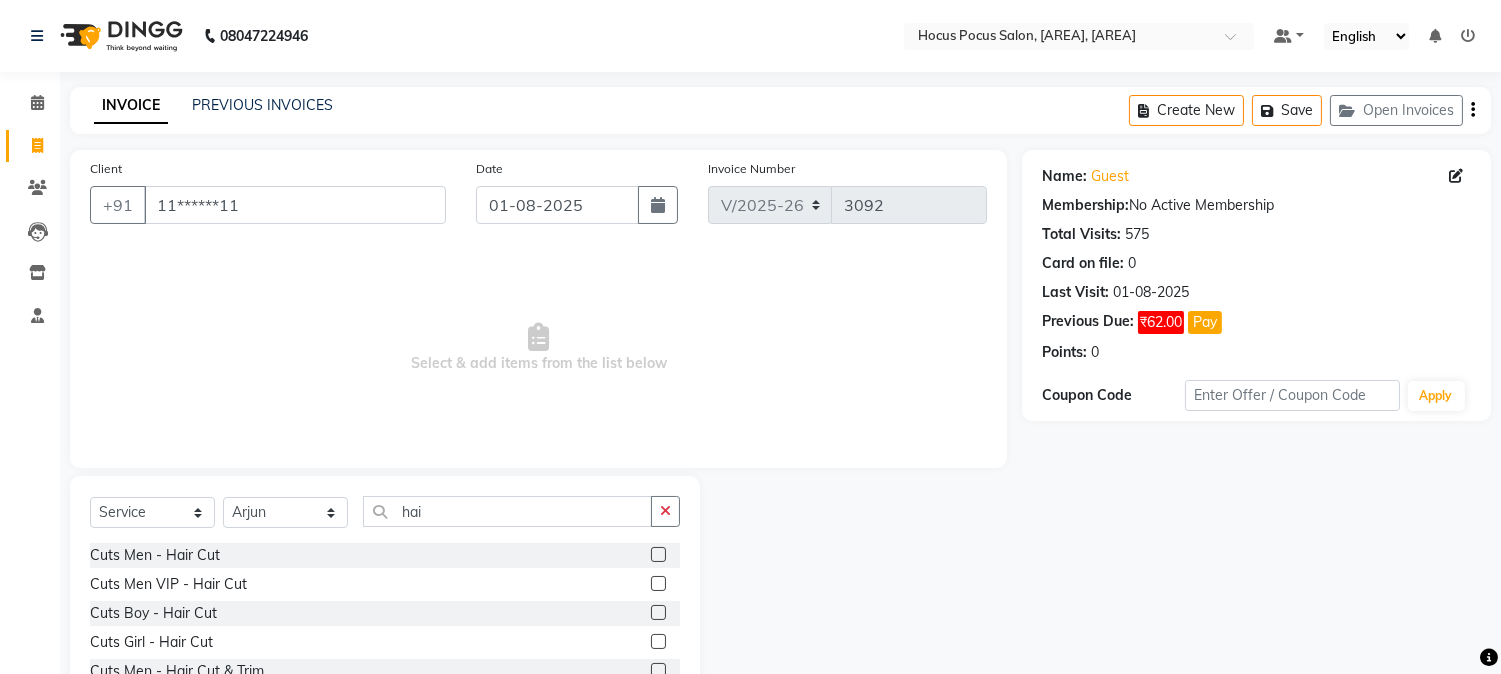 click 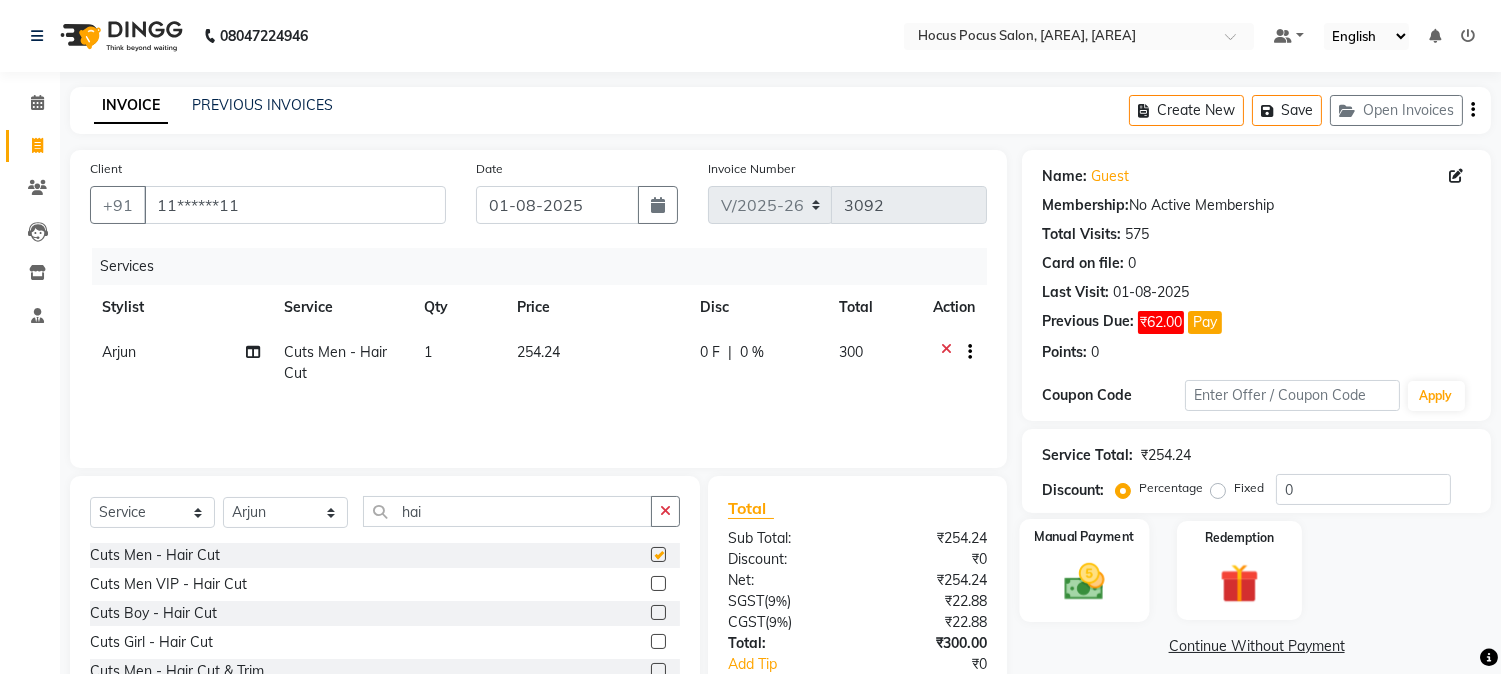 checkbox on "false" 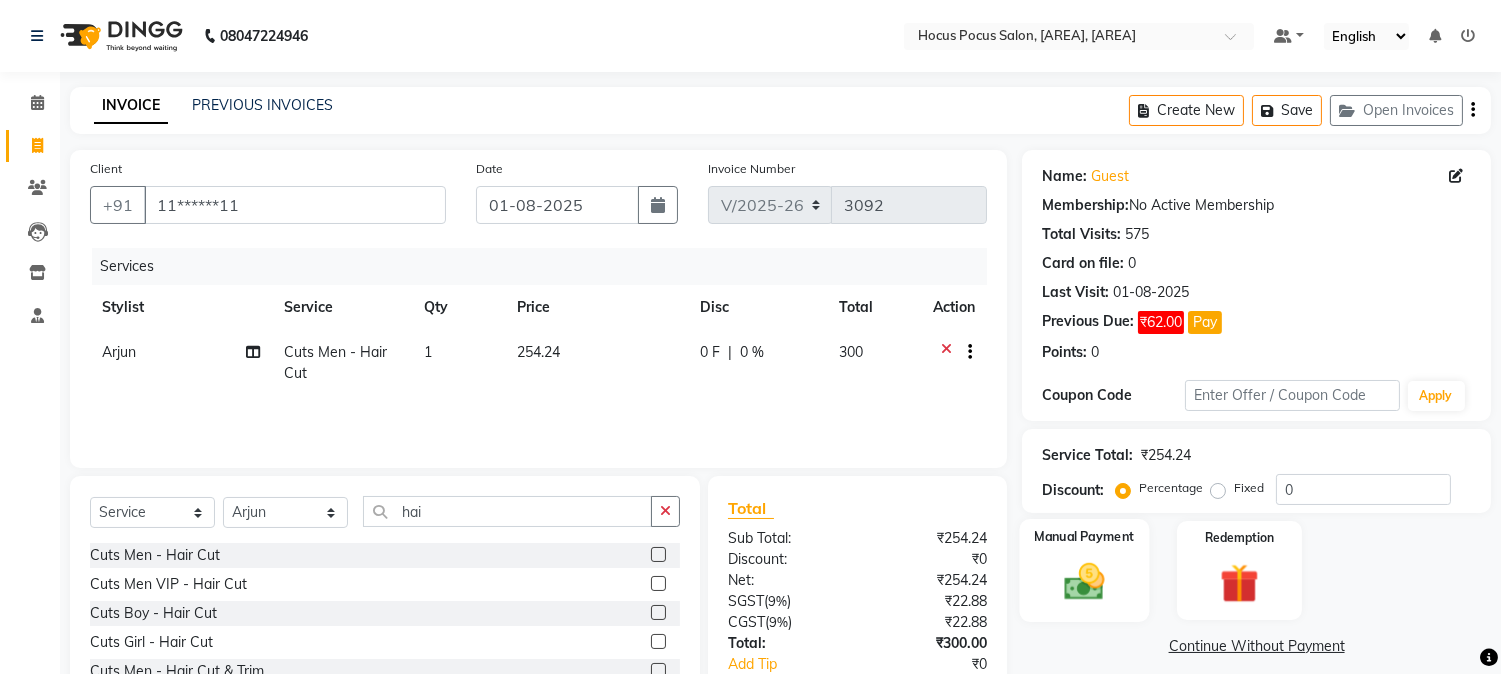 click 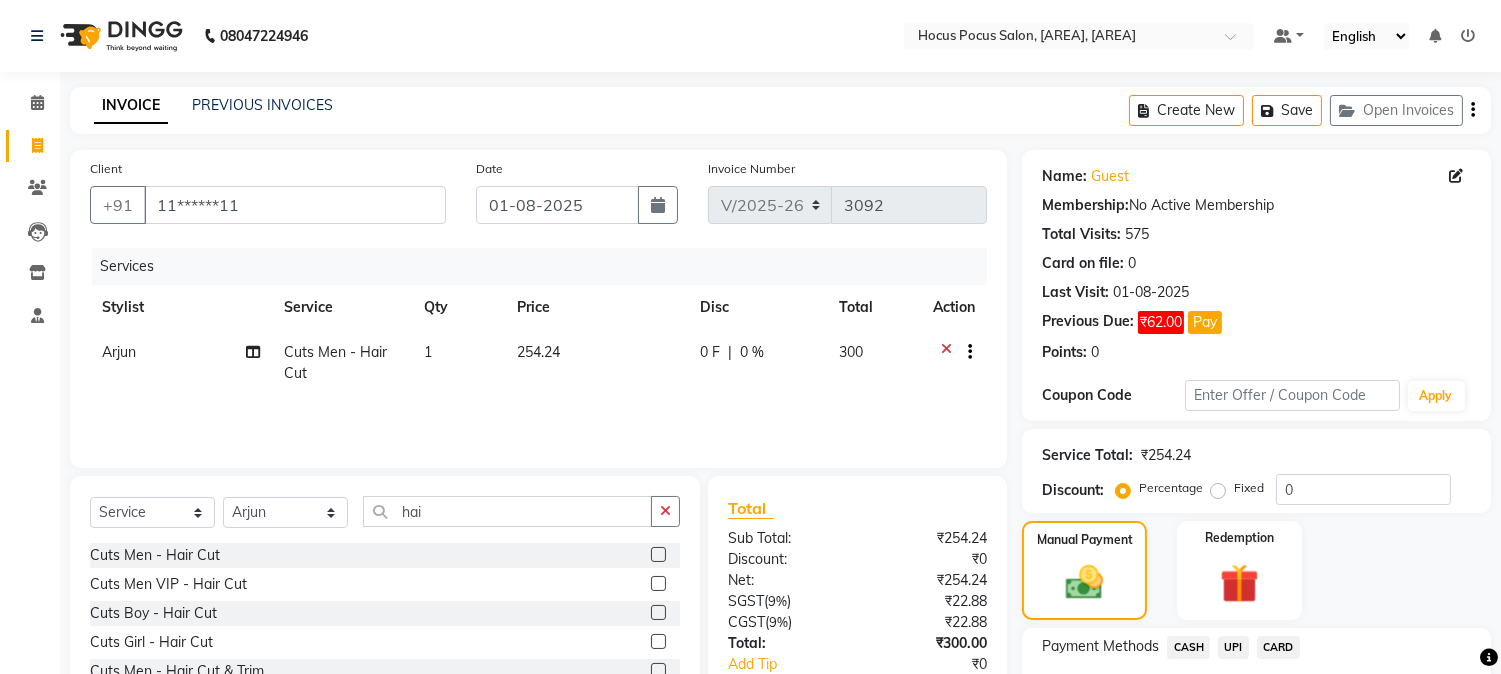 click on "CARD" 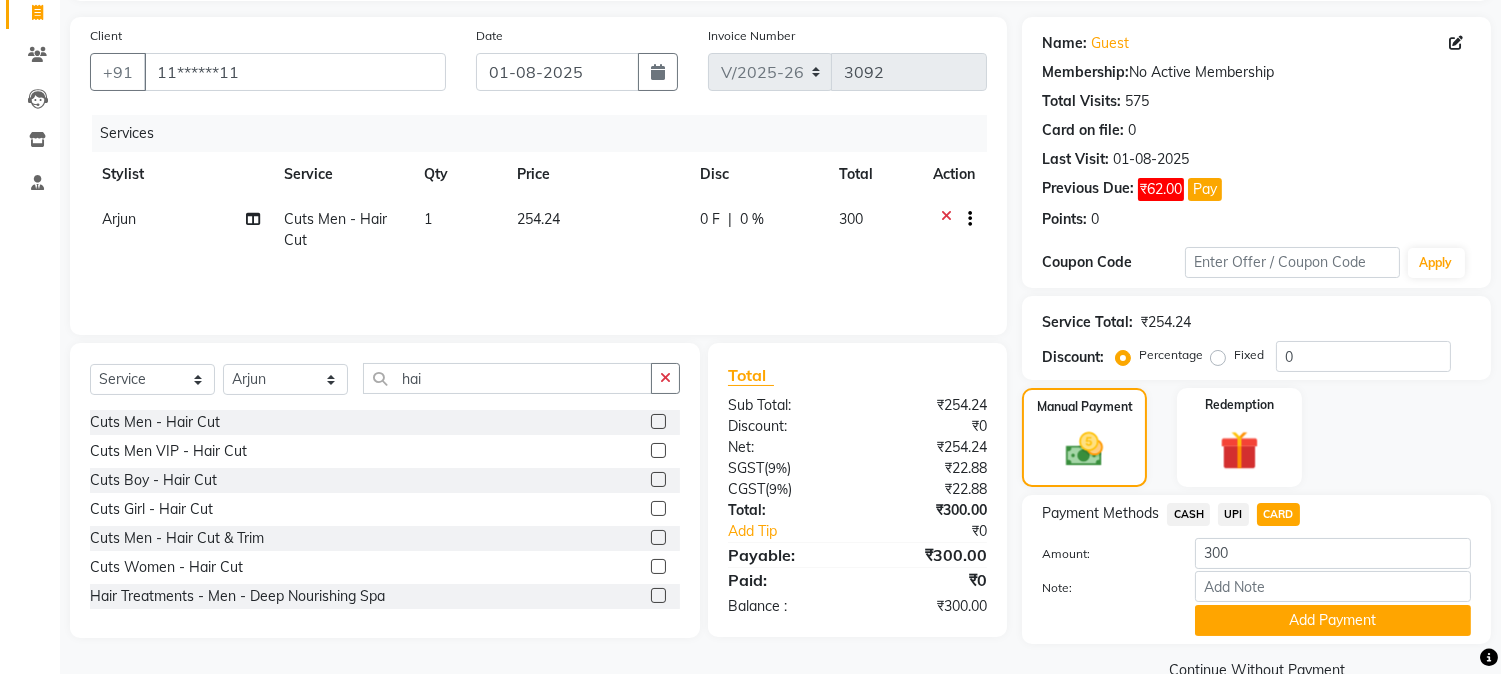 scroll, scrollTop: 173, scrollLeft: 0, axis: vertical 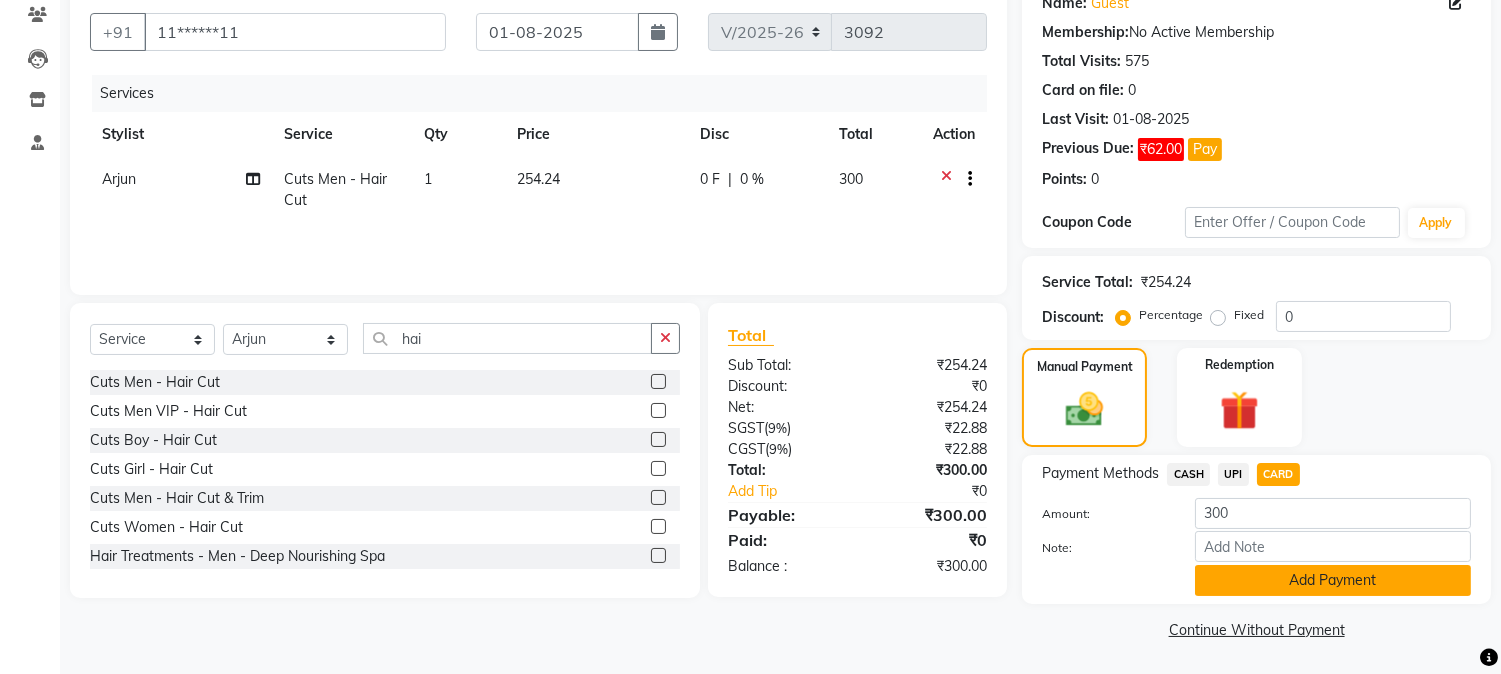 click on "Add Payment" 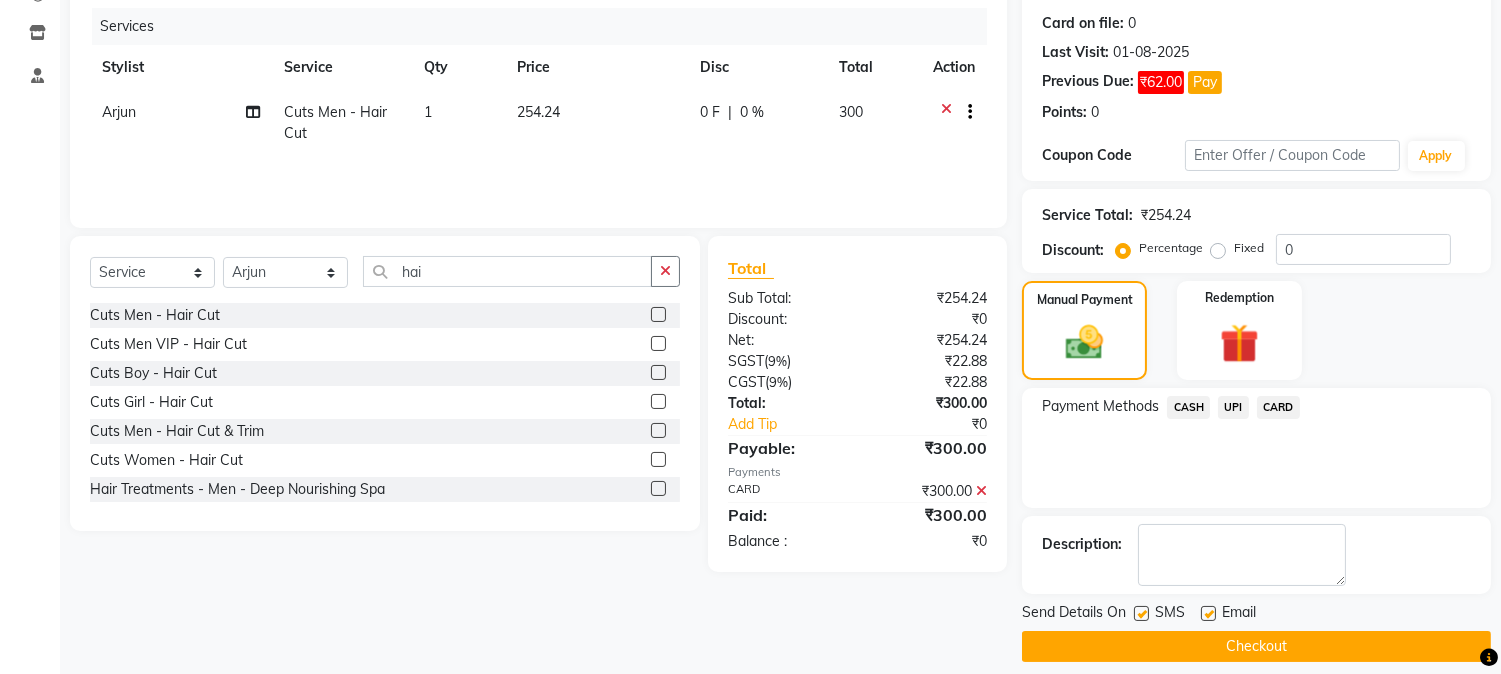 scroll, scrollTop: 257, scrollLeft: 0, axis: vertical 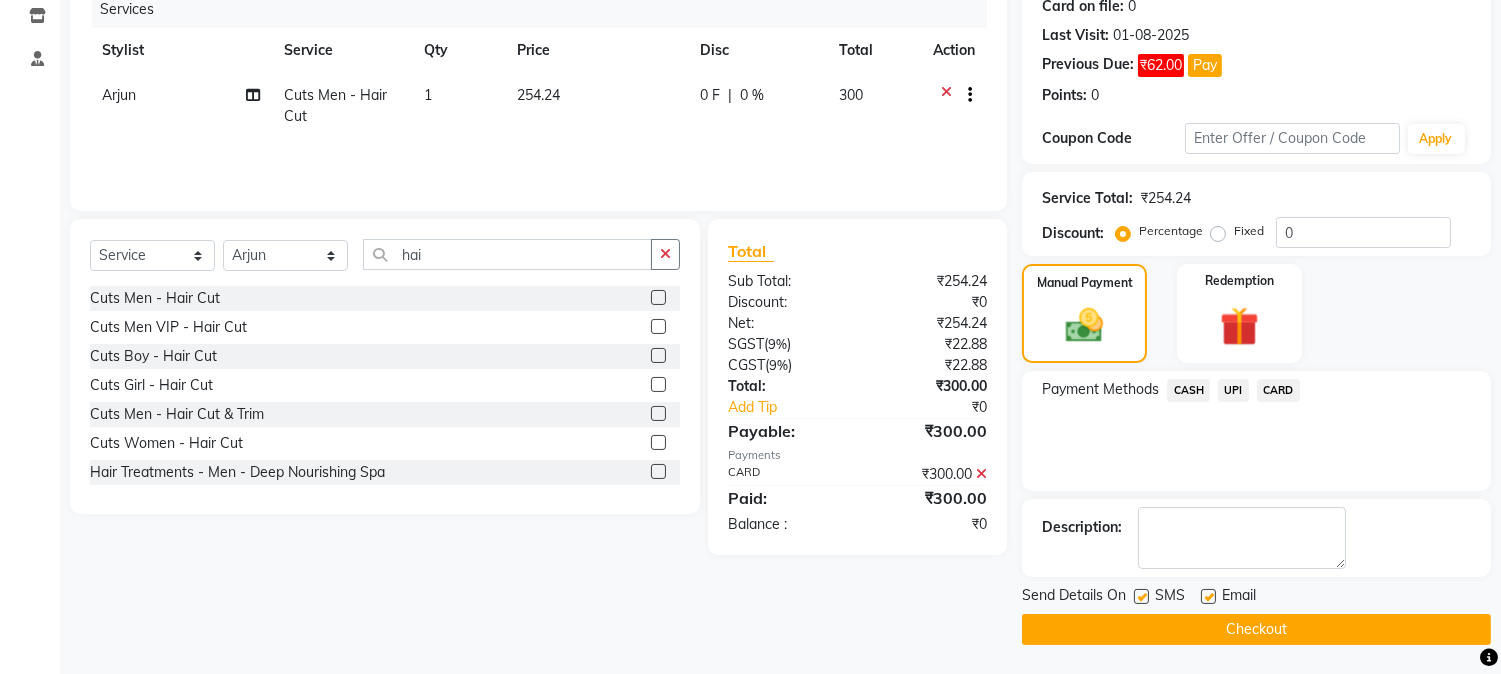 click 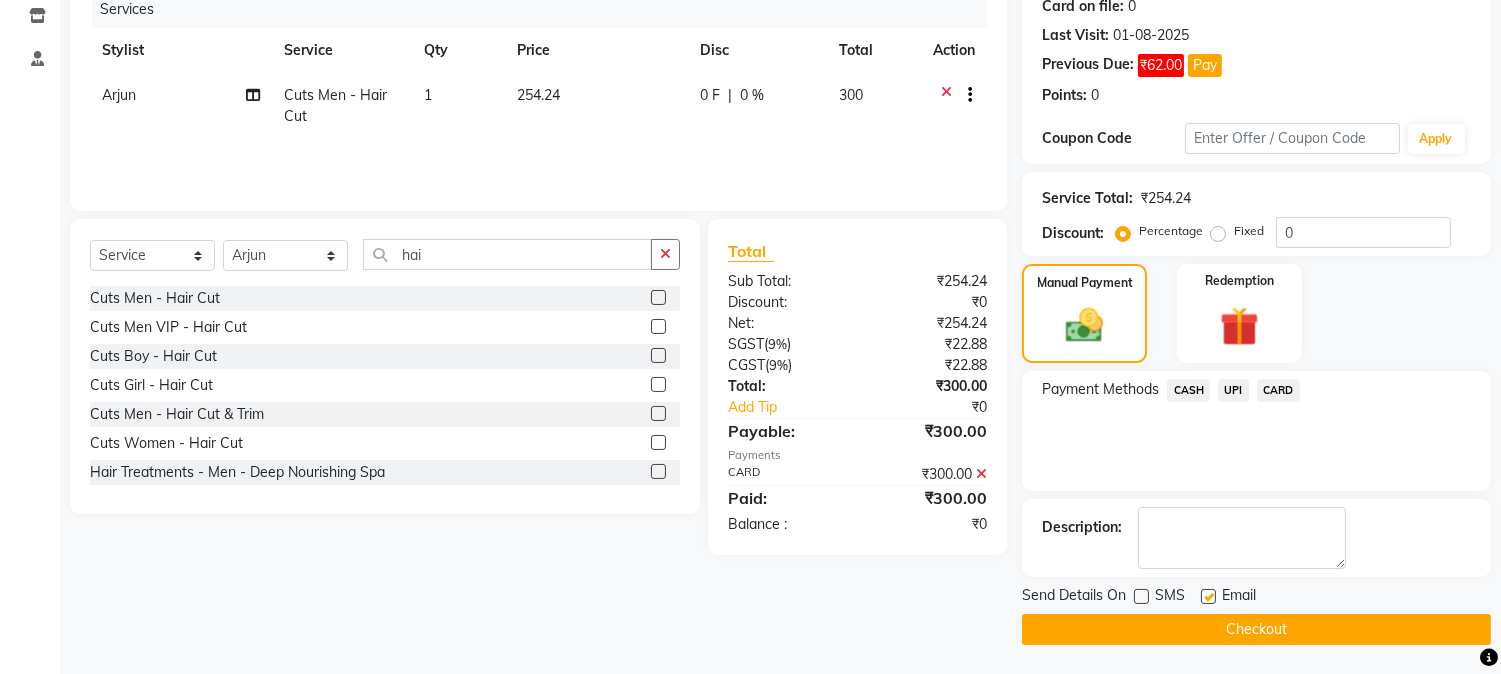 click on "Checkout" 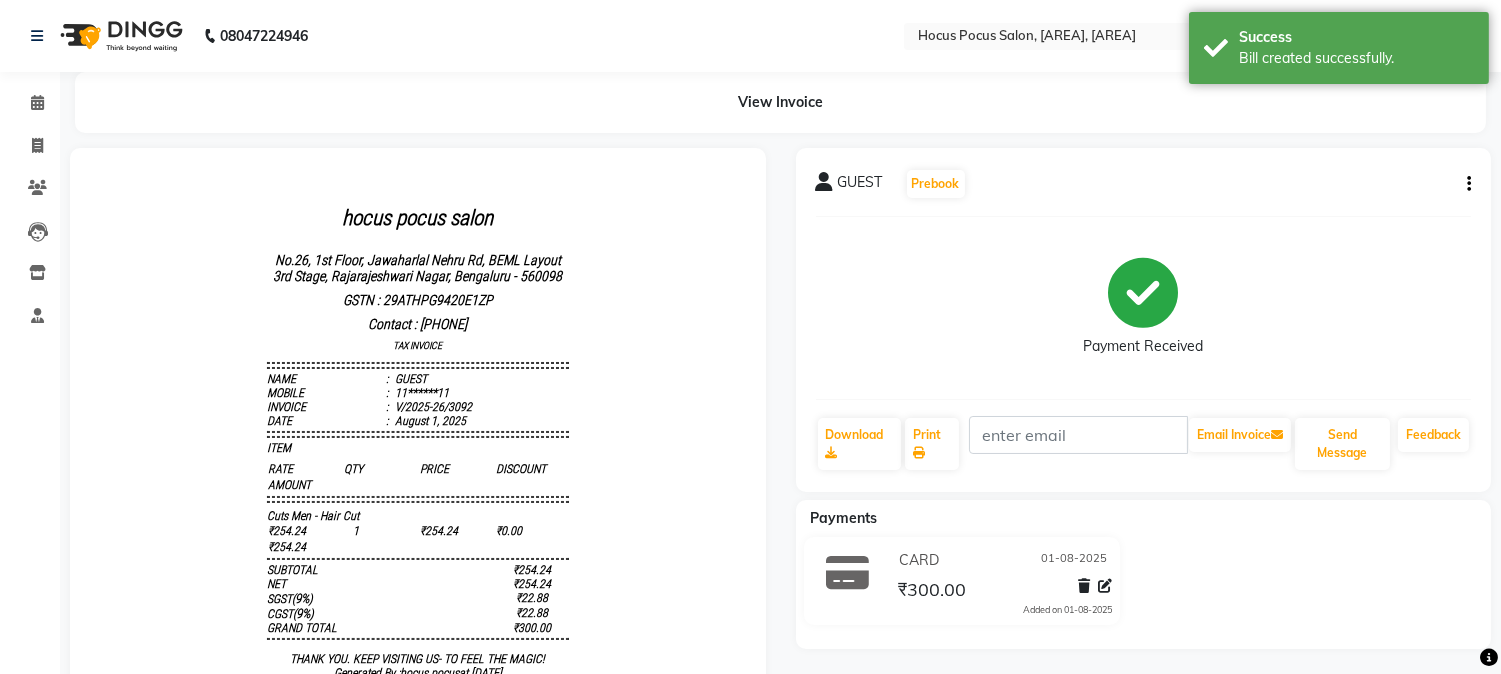 scroll, scrollTop: 0, scrollLeft: 0, axis: both 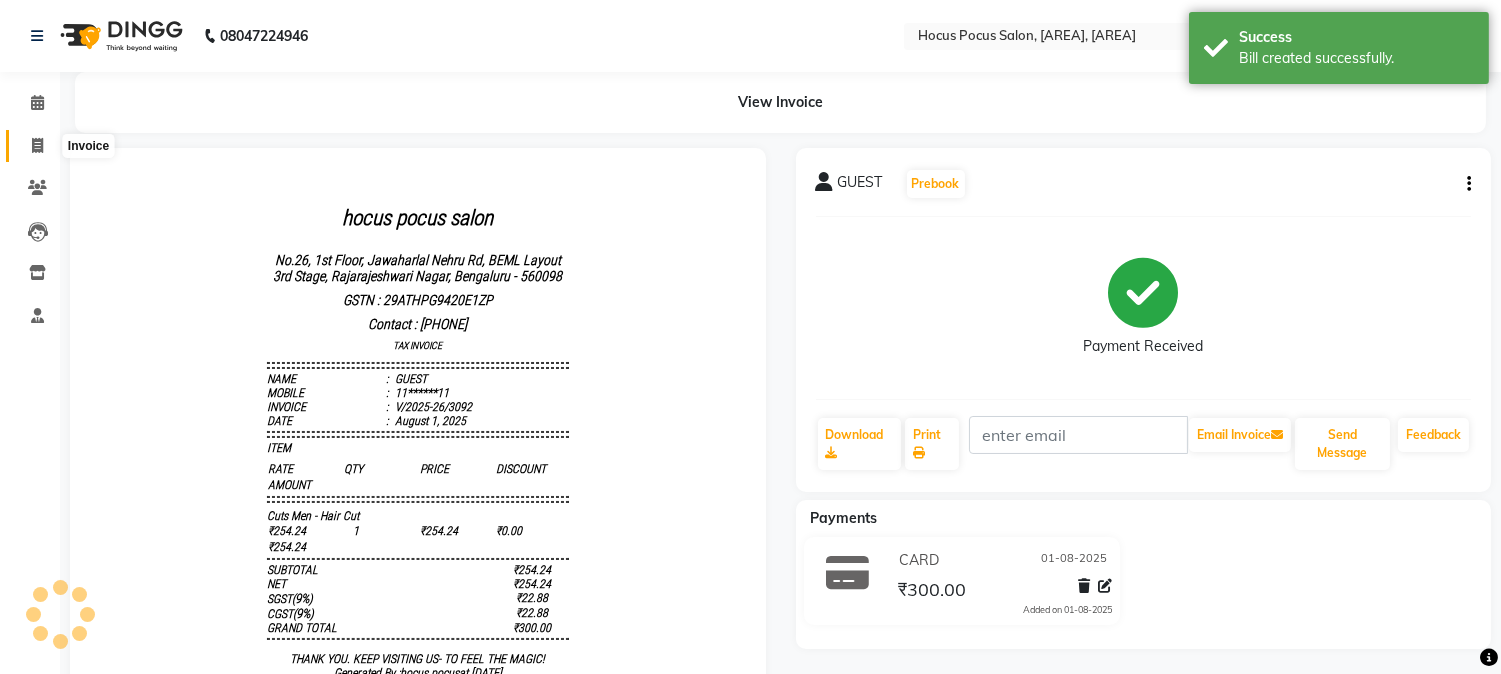 click 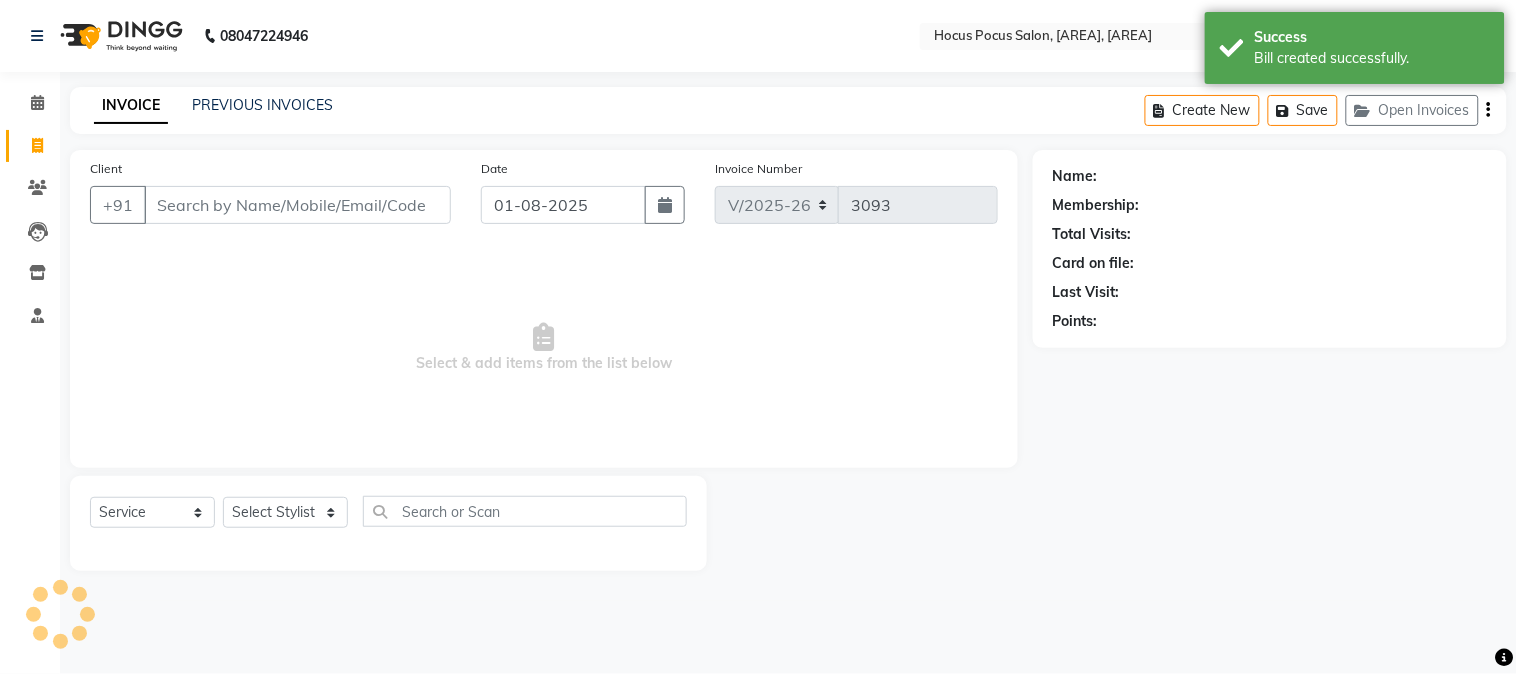 click on "Client" at bounding box center [297, 205] 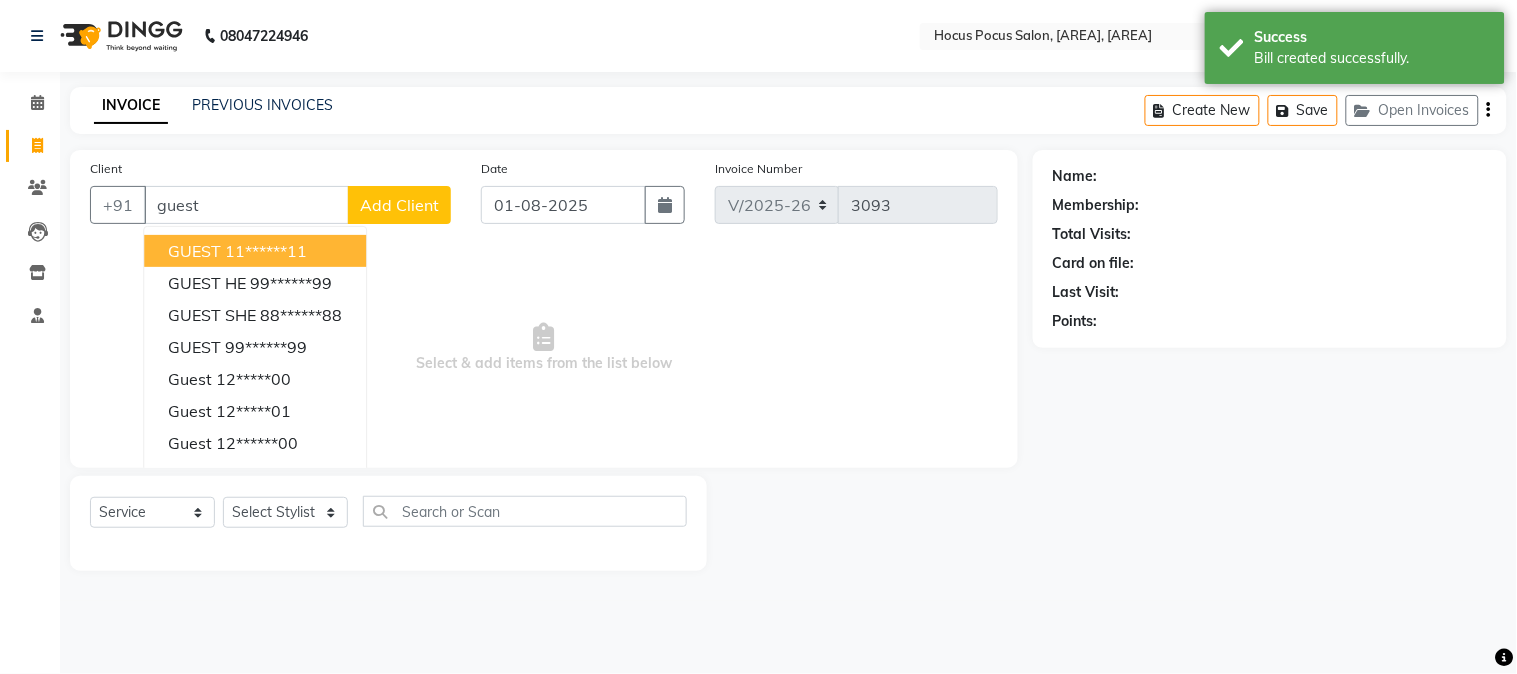 click on "GUEST" at bounding box center (194, 251) 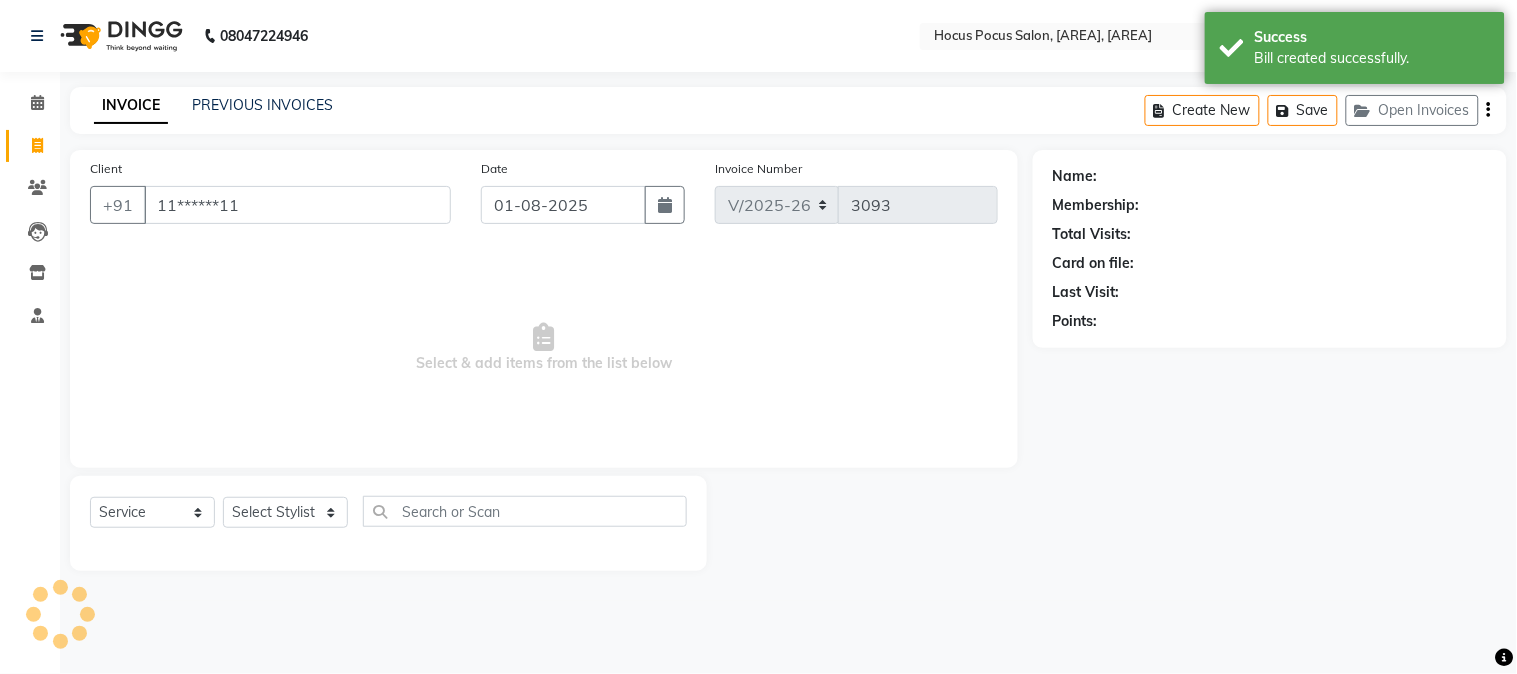 type on "11******11" 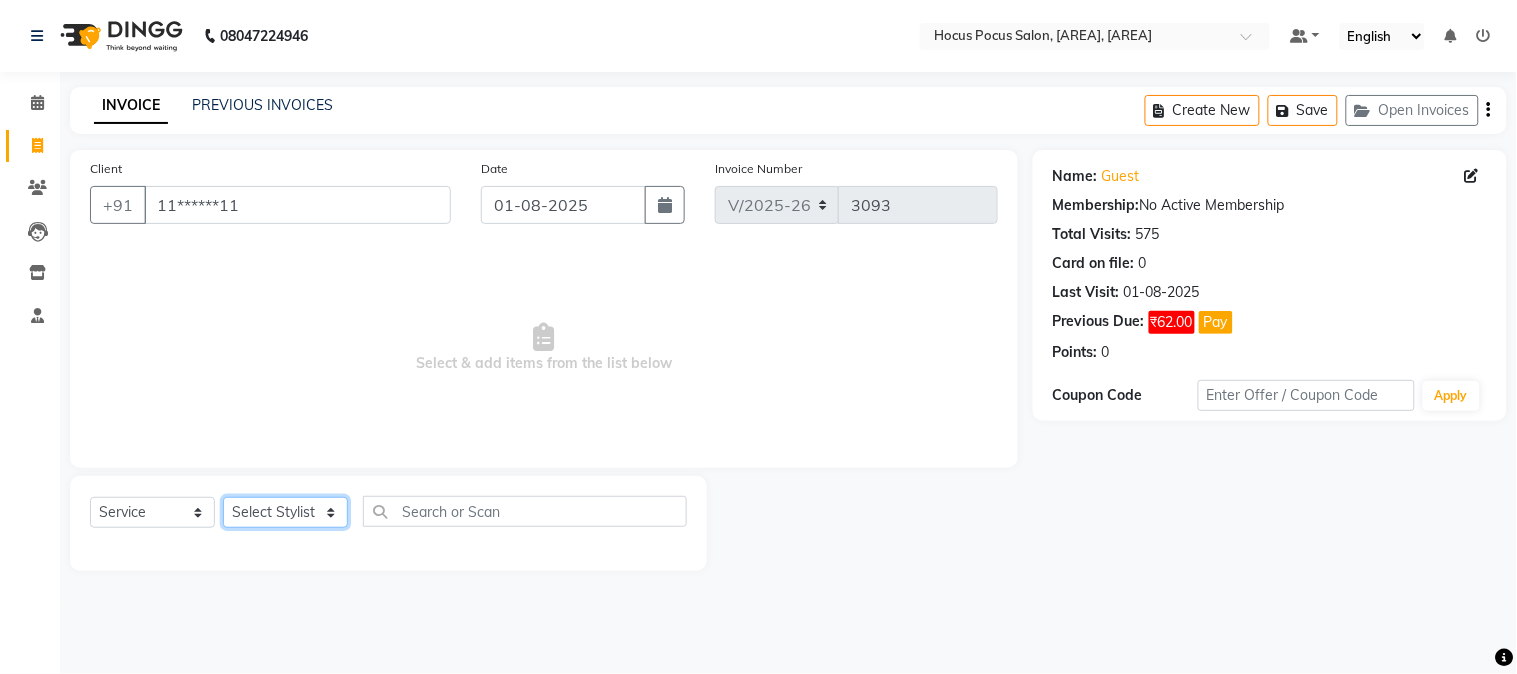 click on "Select Stylist Amar  Arjun Eliza hocus pocus Jonathan Maya Mona Neha Ravi Salima Sonam" 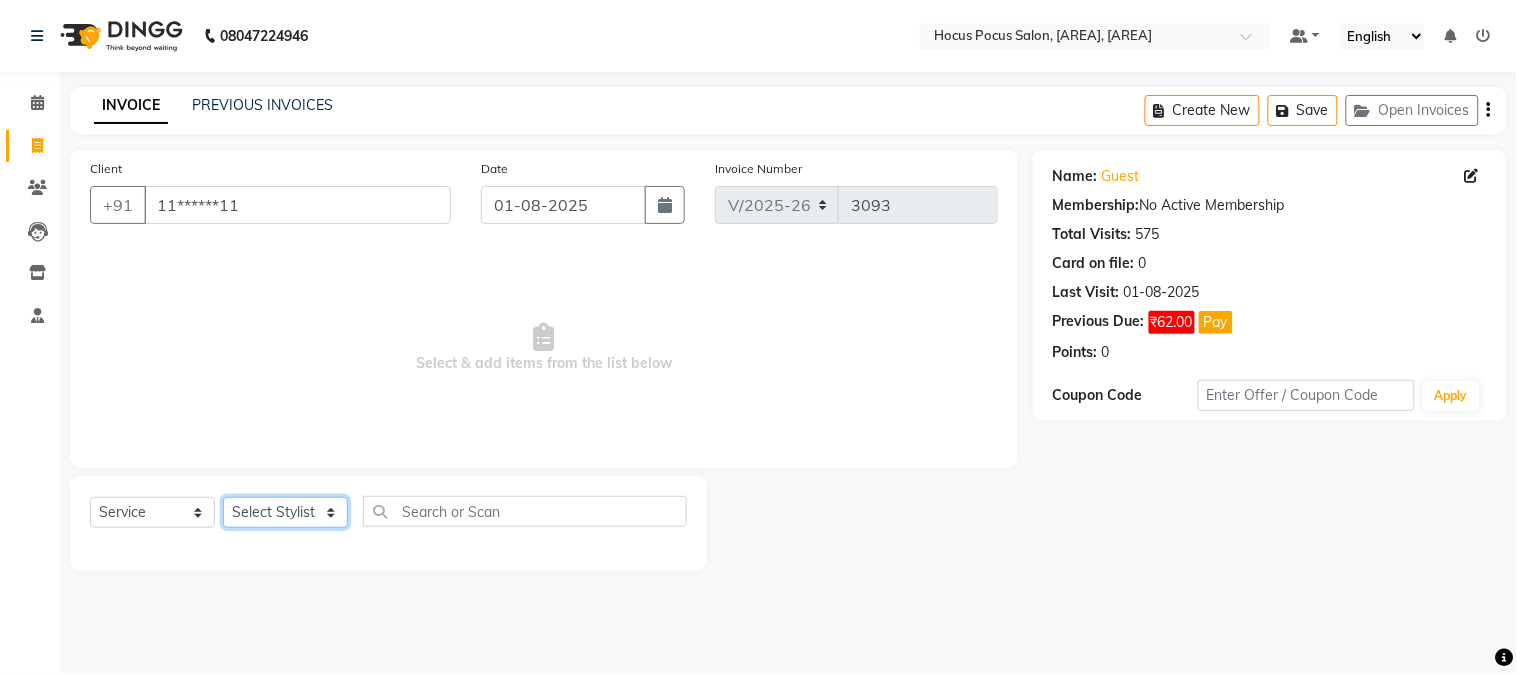 select on "74946" 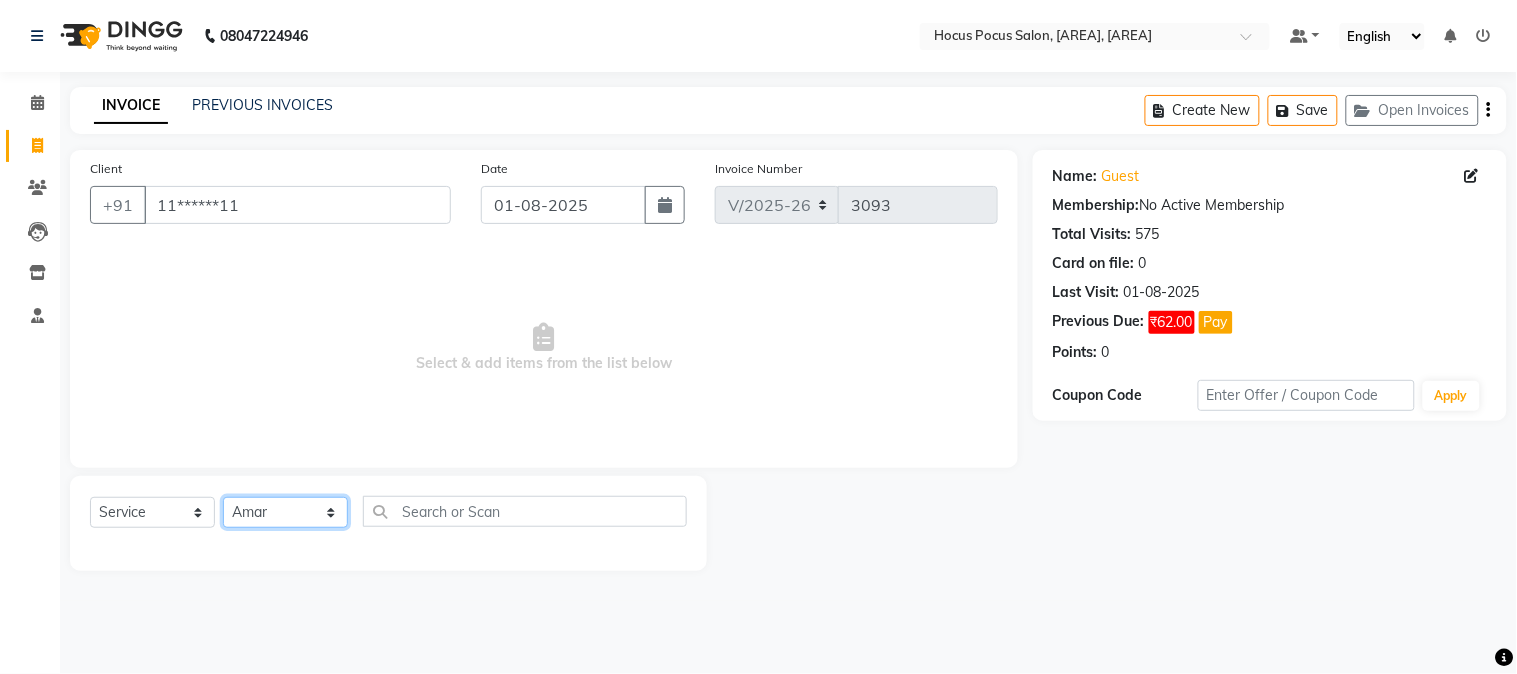click on "Select Stylist Amar  Arjun Eliza hocus pocus Jonathan Maya Mona Neha Ravi Salima Sonam" 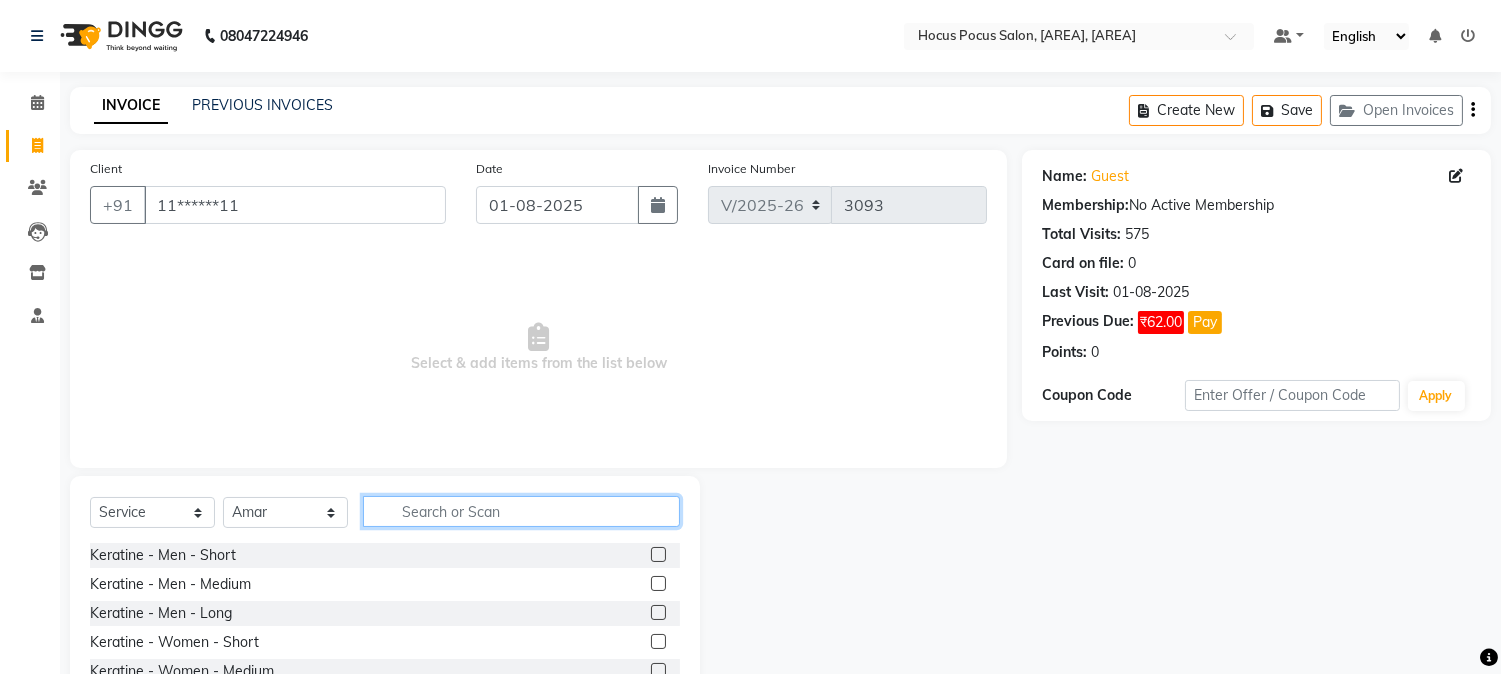 click 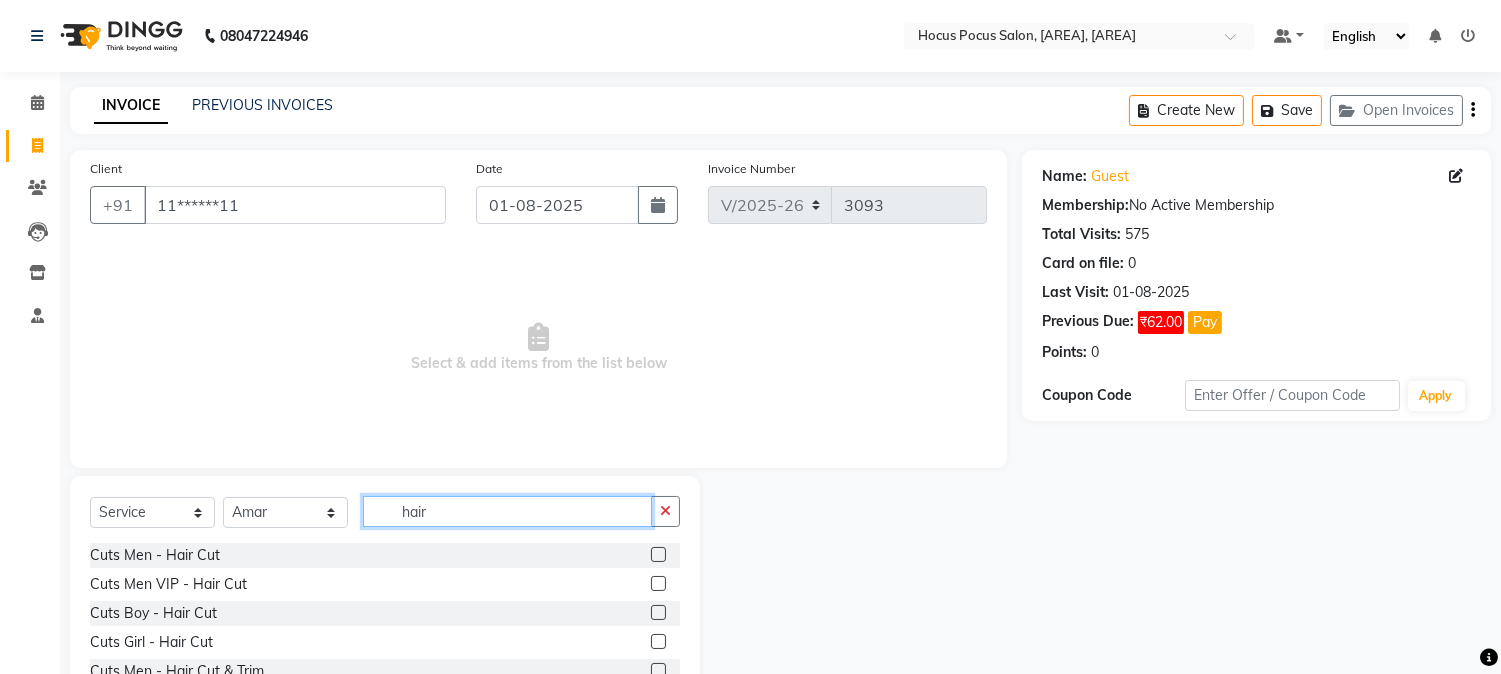 type on "hair" 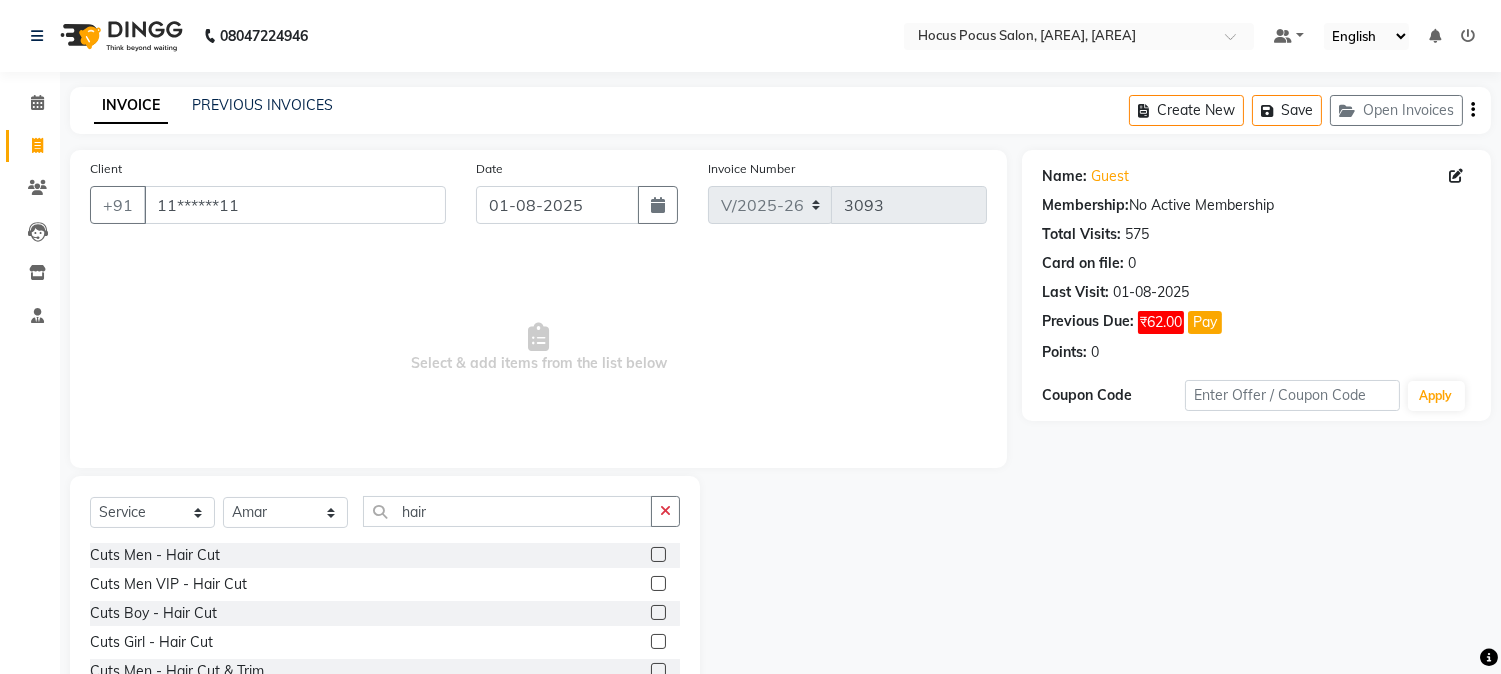 click 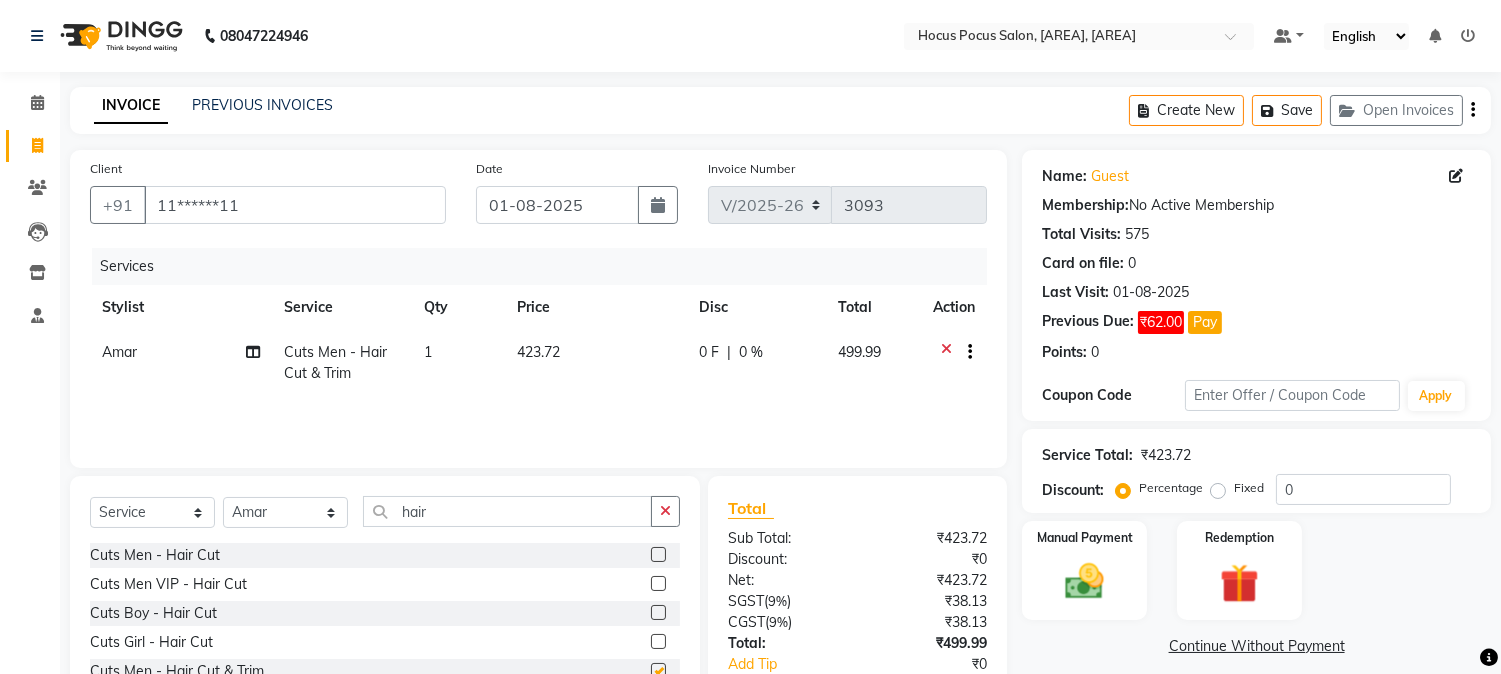 checkbox on "false" 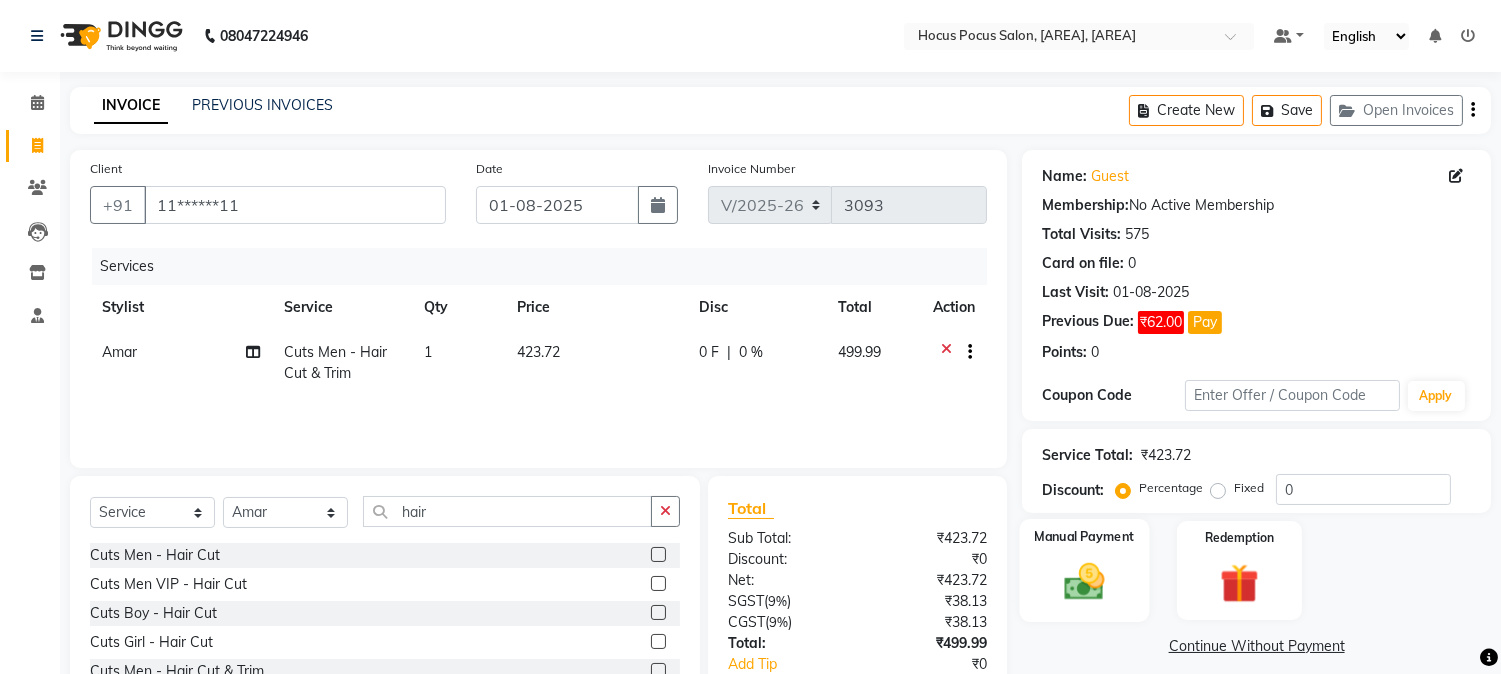 click 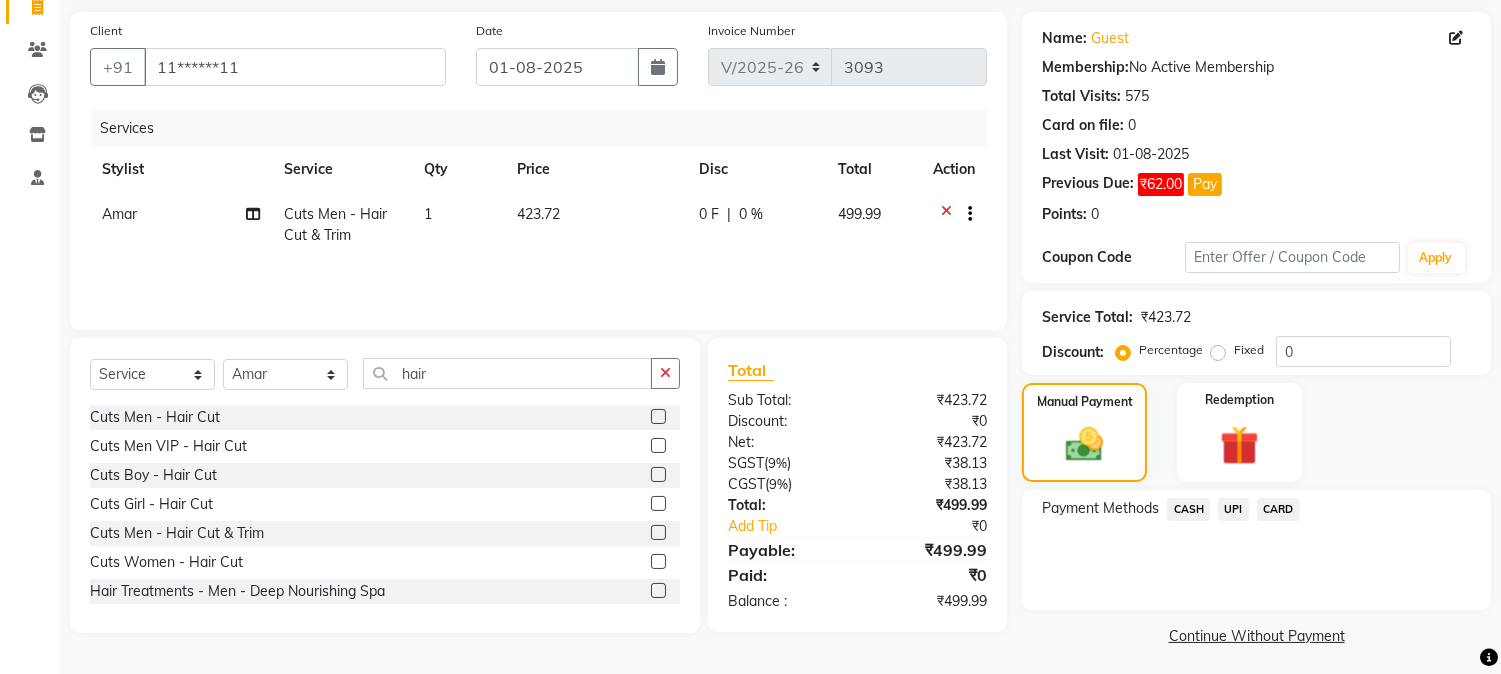 scroll, scrollTop: 144, scrollLeft: 0, axis: vertical 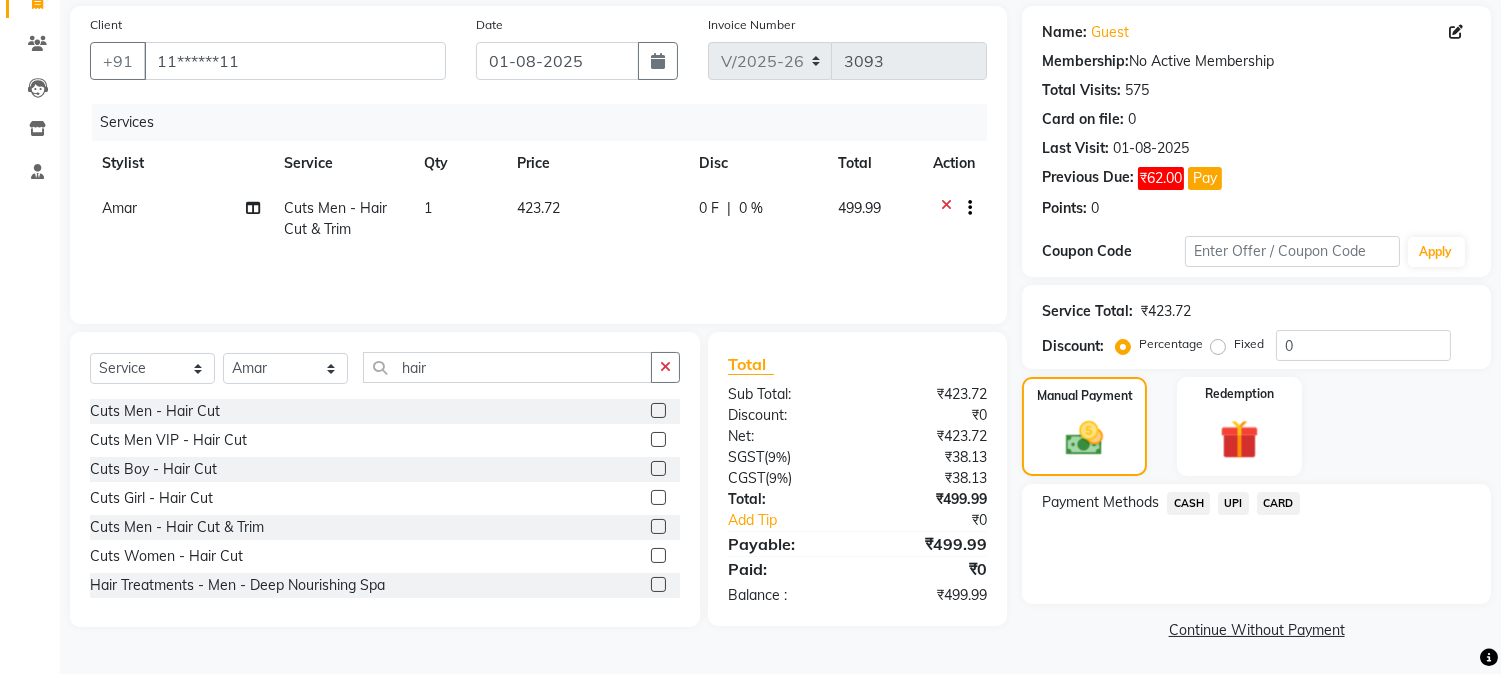 click on "UPI" 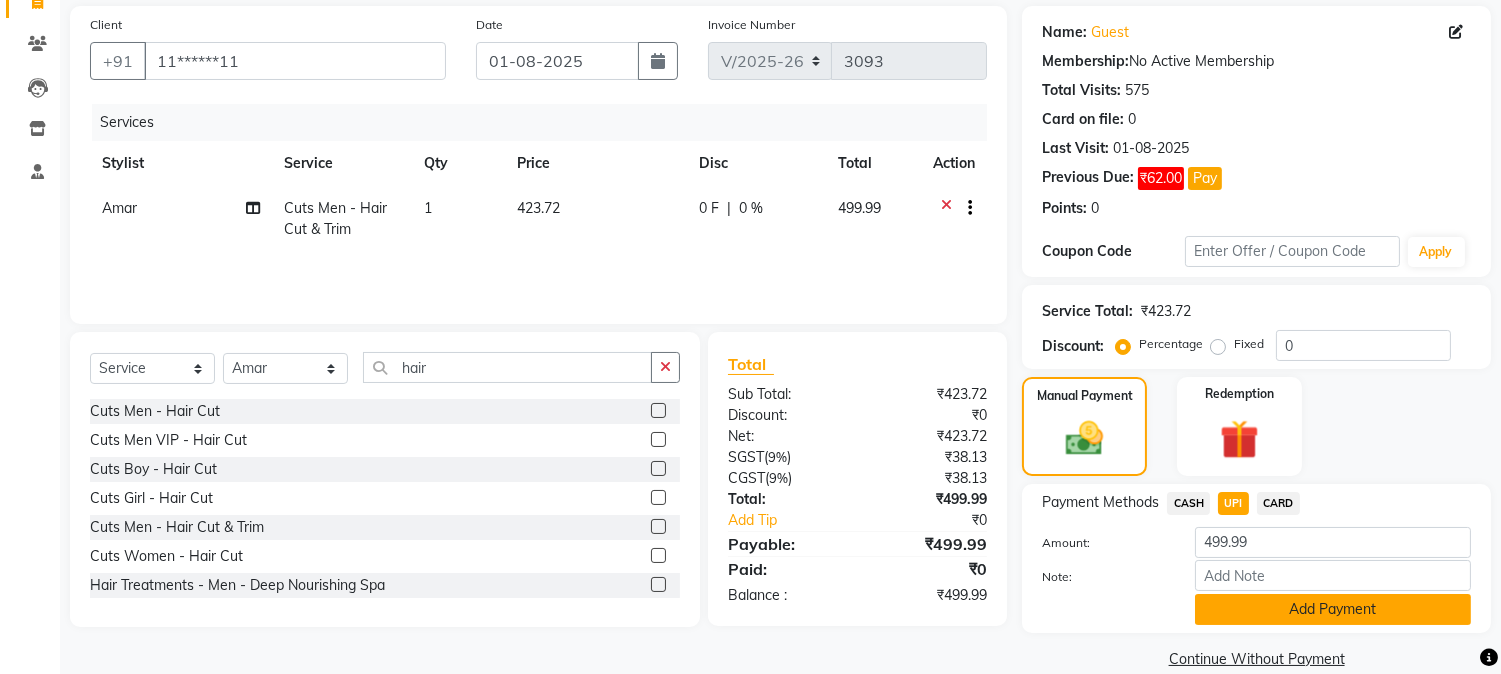 click on "Add Payment" 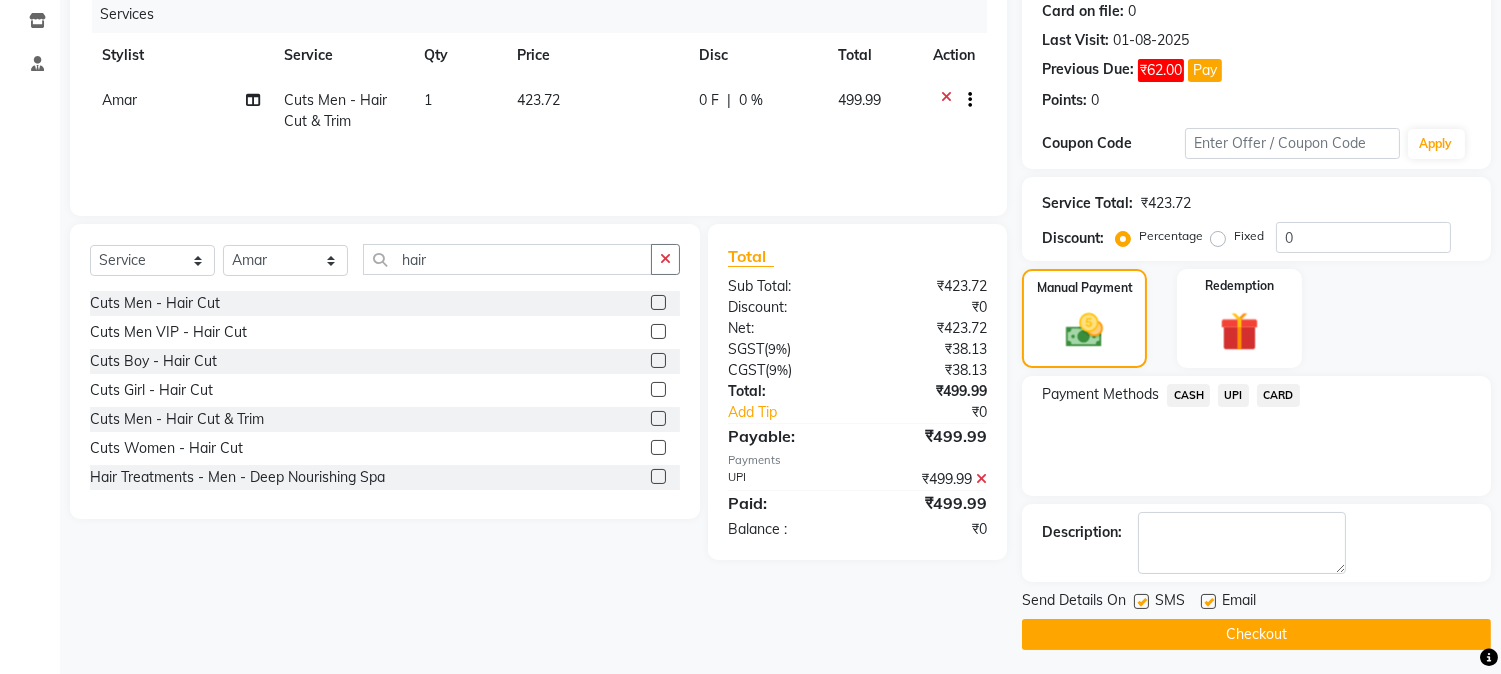 scroll, scrollTop: 257, scrollLeft: 0, axis: vertical 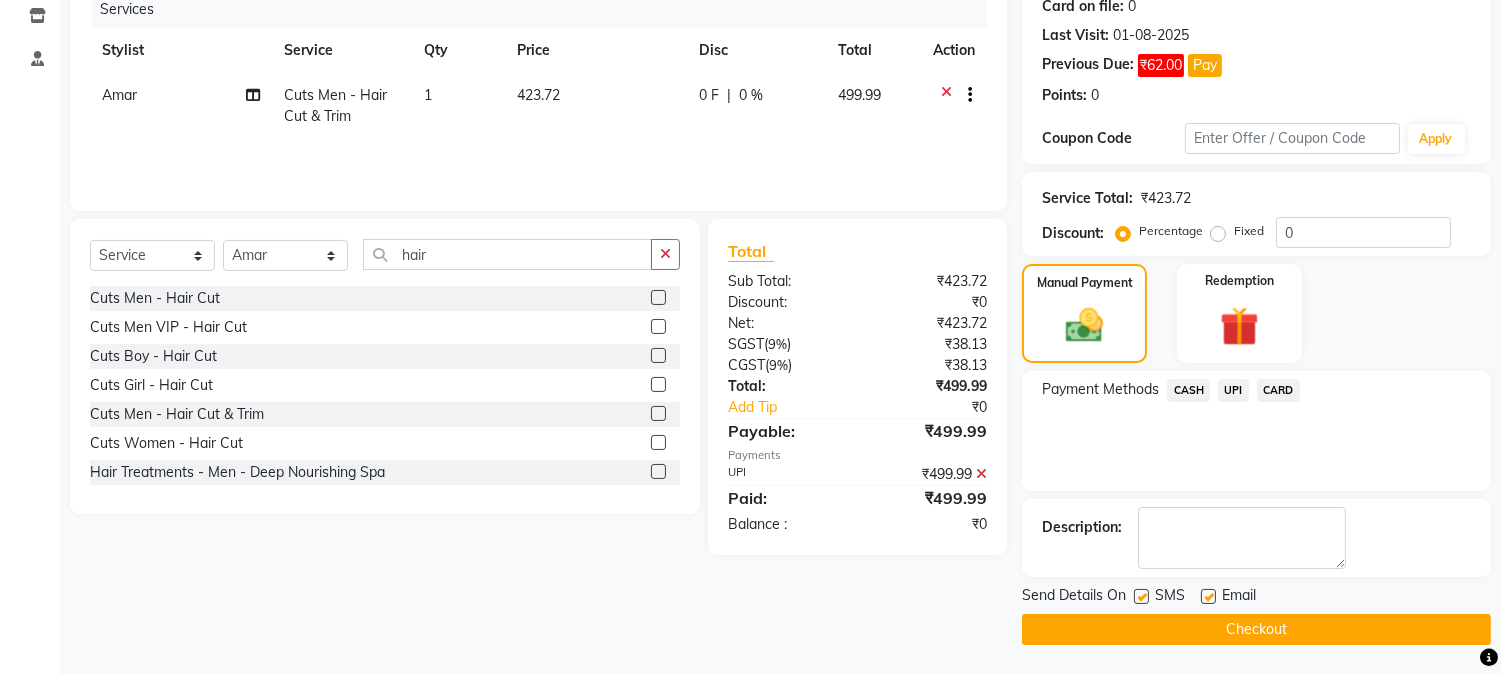 click on "SMS" 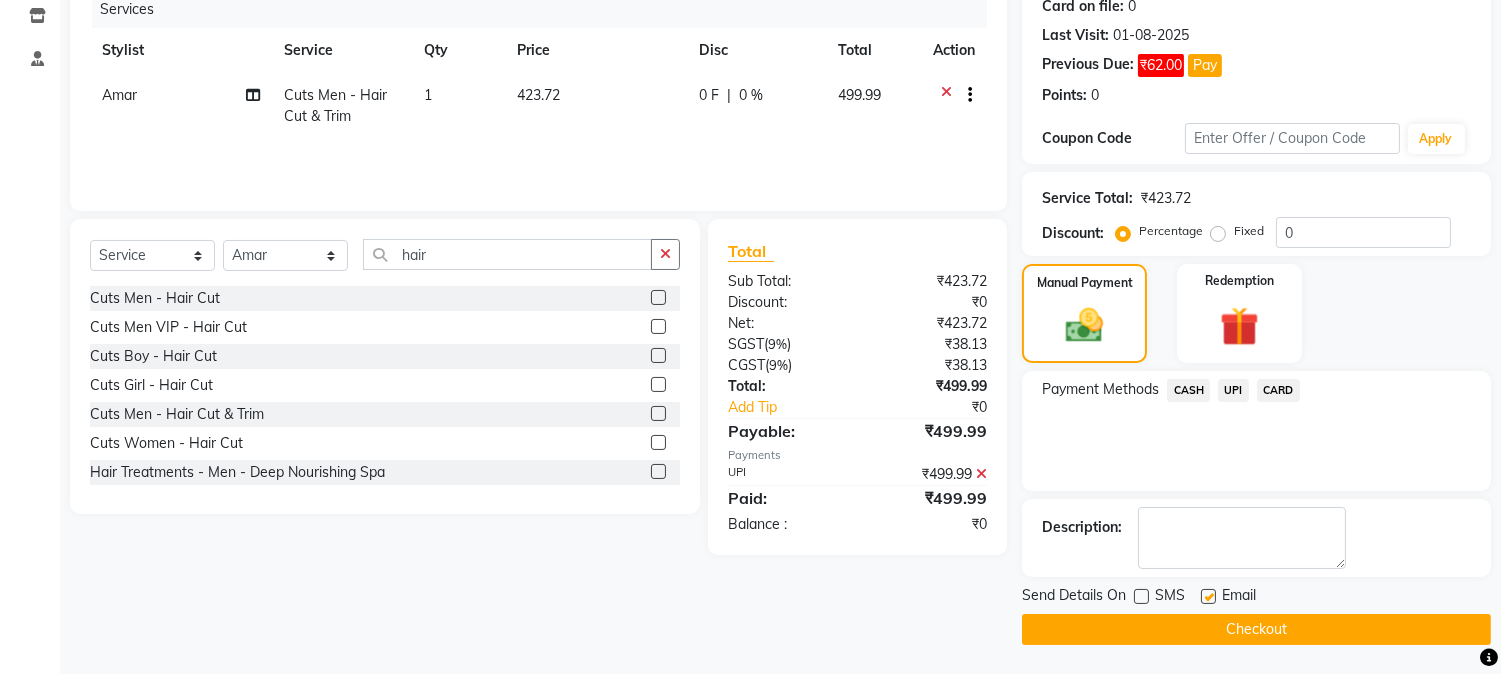 click on "UPI" 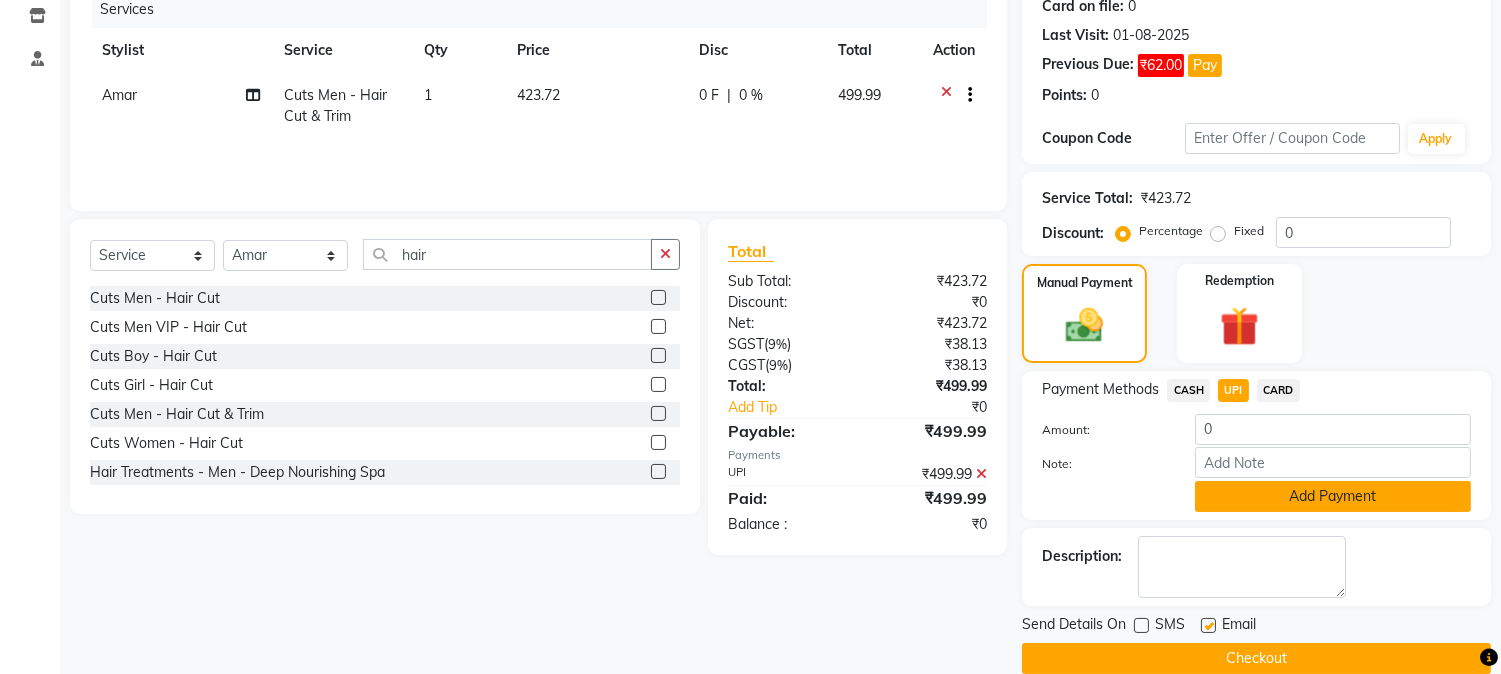 click on "Add Payment" 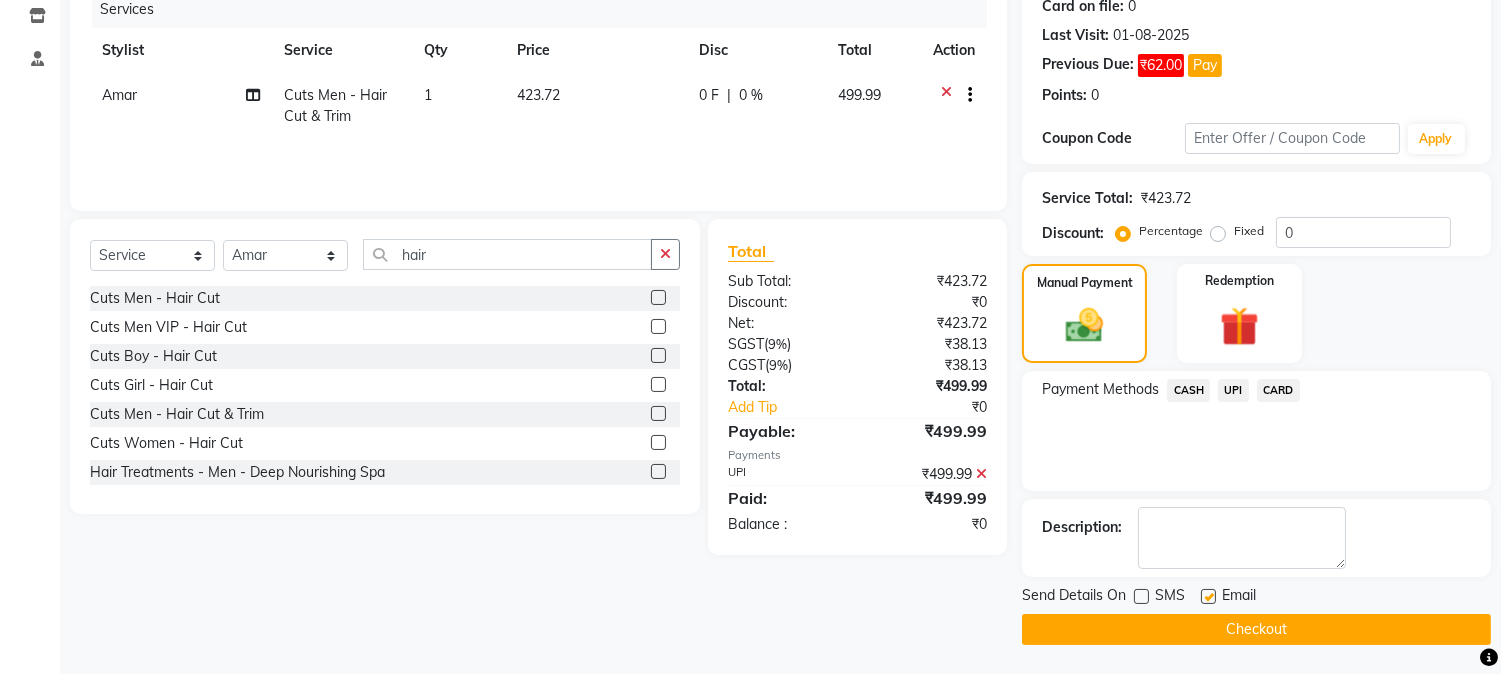 click on "Checkout" 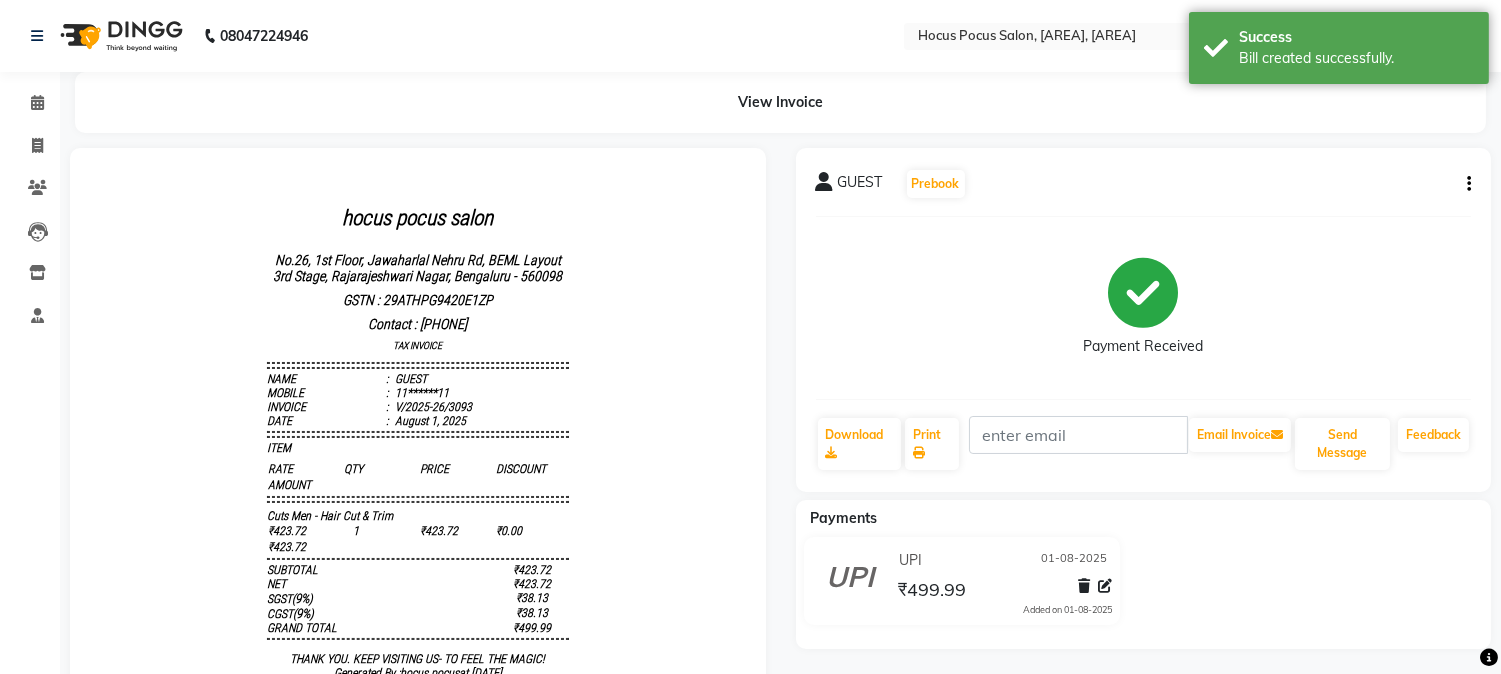scroll, scrollTop: 0, scrollLeft: 0, axis: both 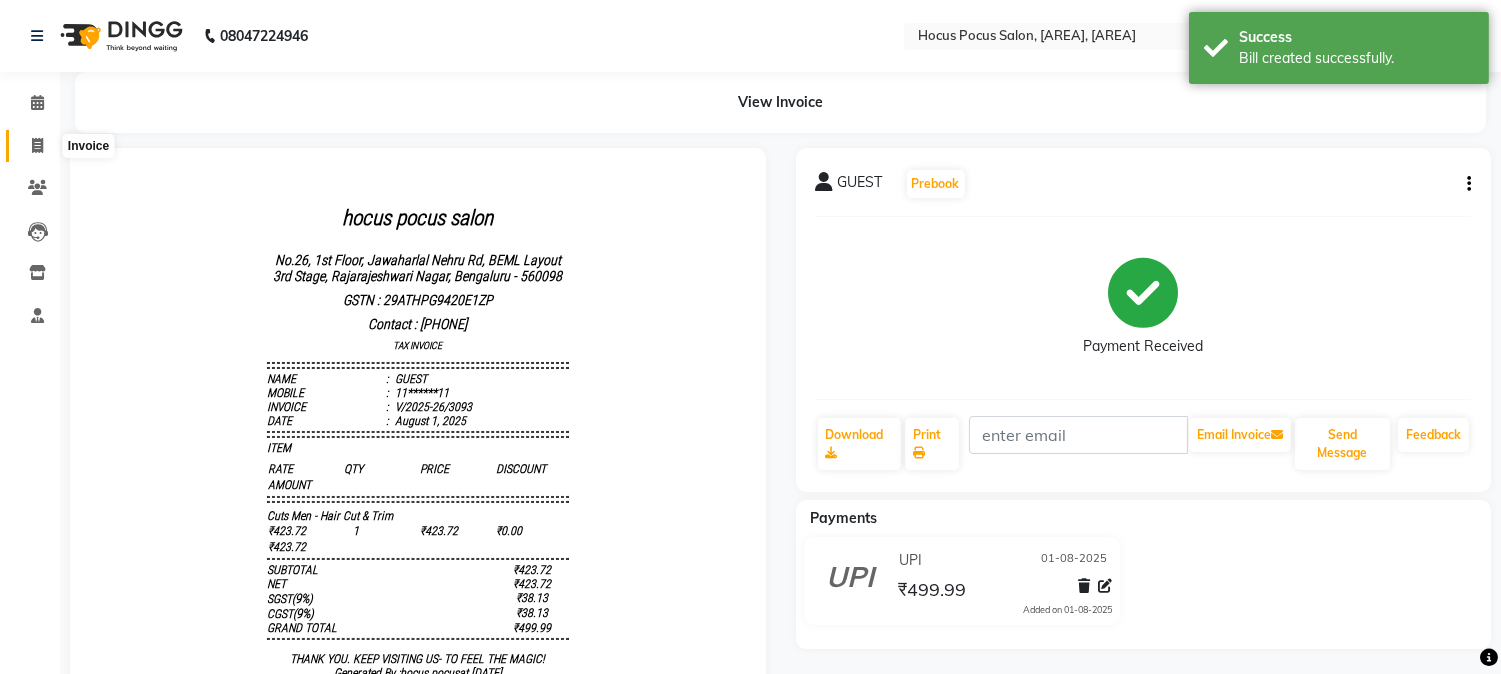 click 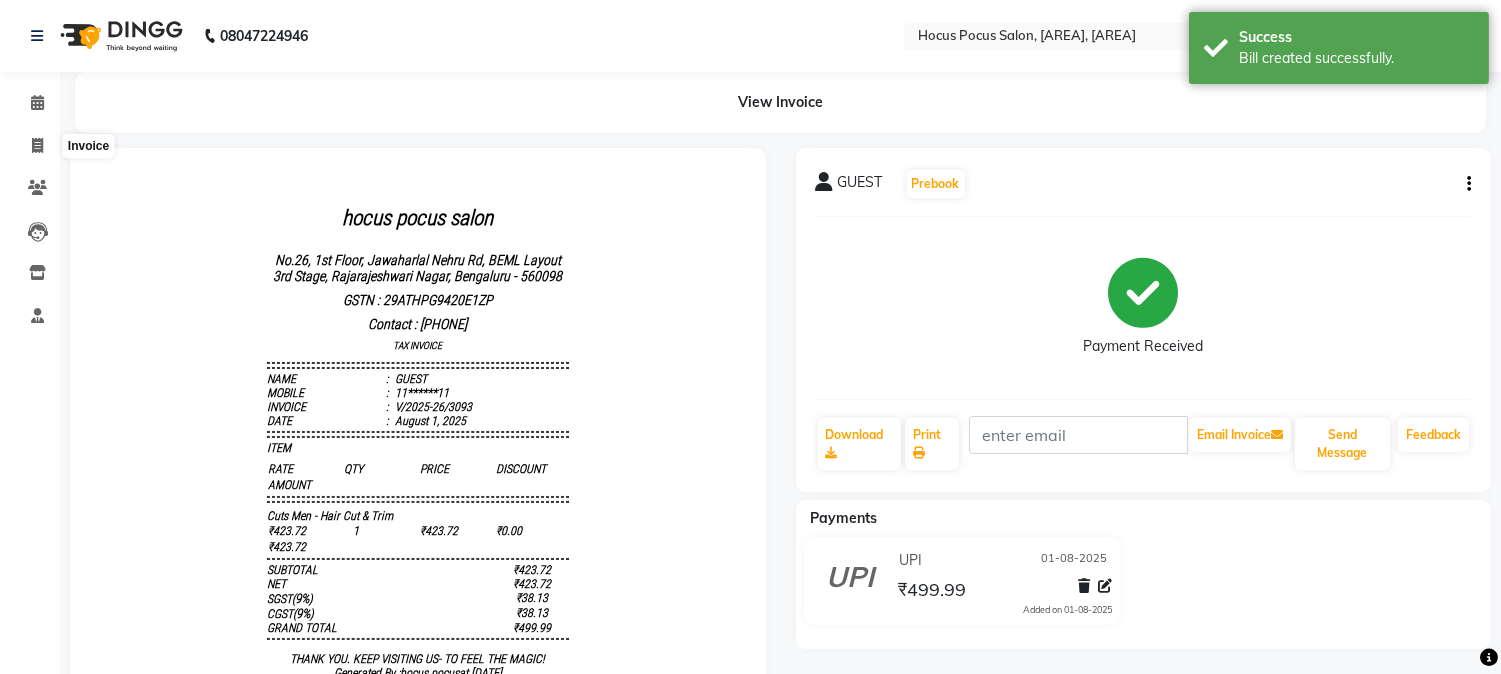 select on "5019" 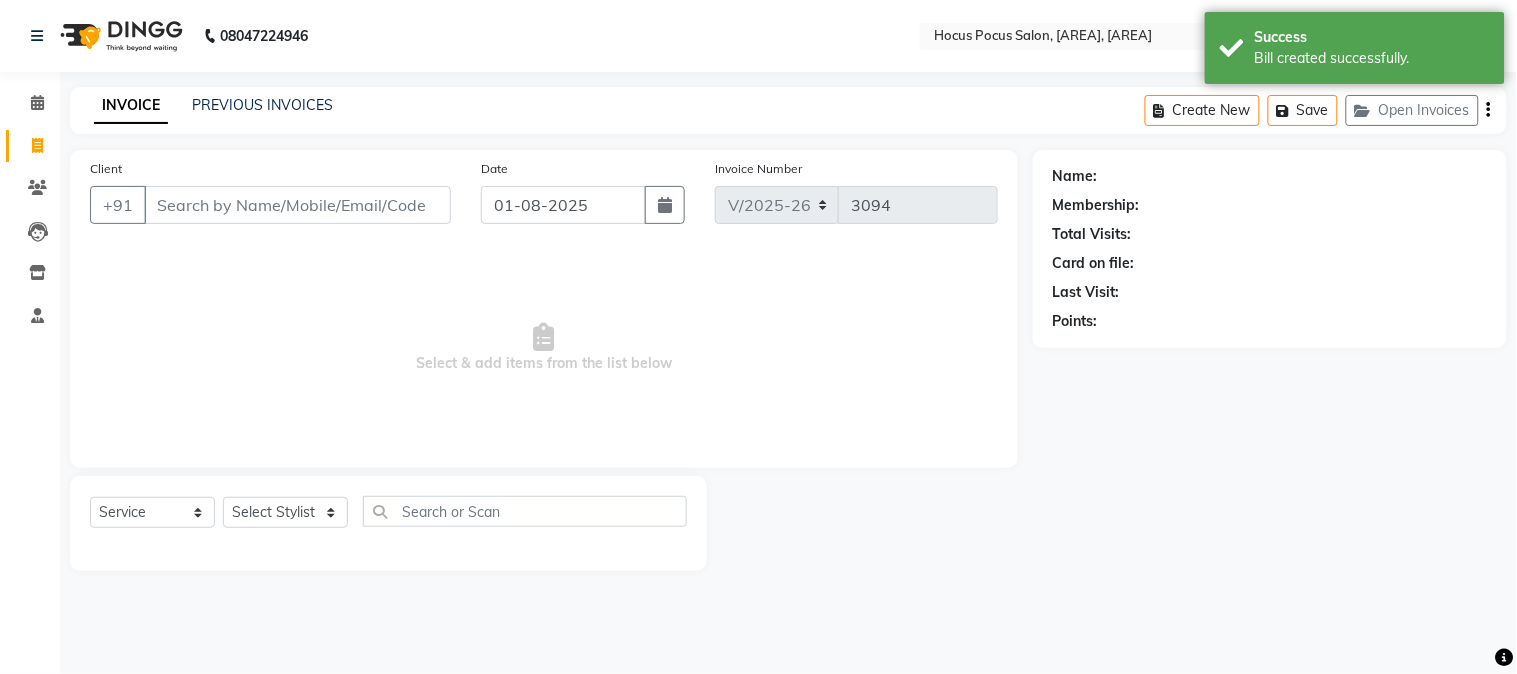 click on "Client" at bounding box center (297, 205) 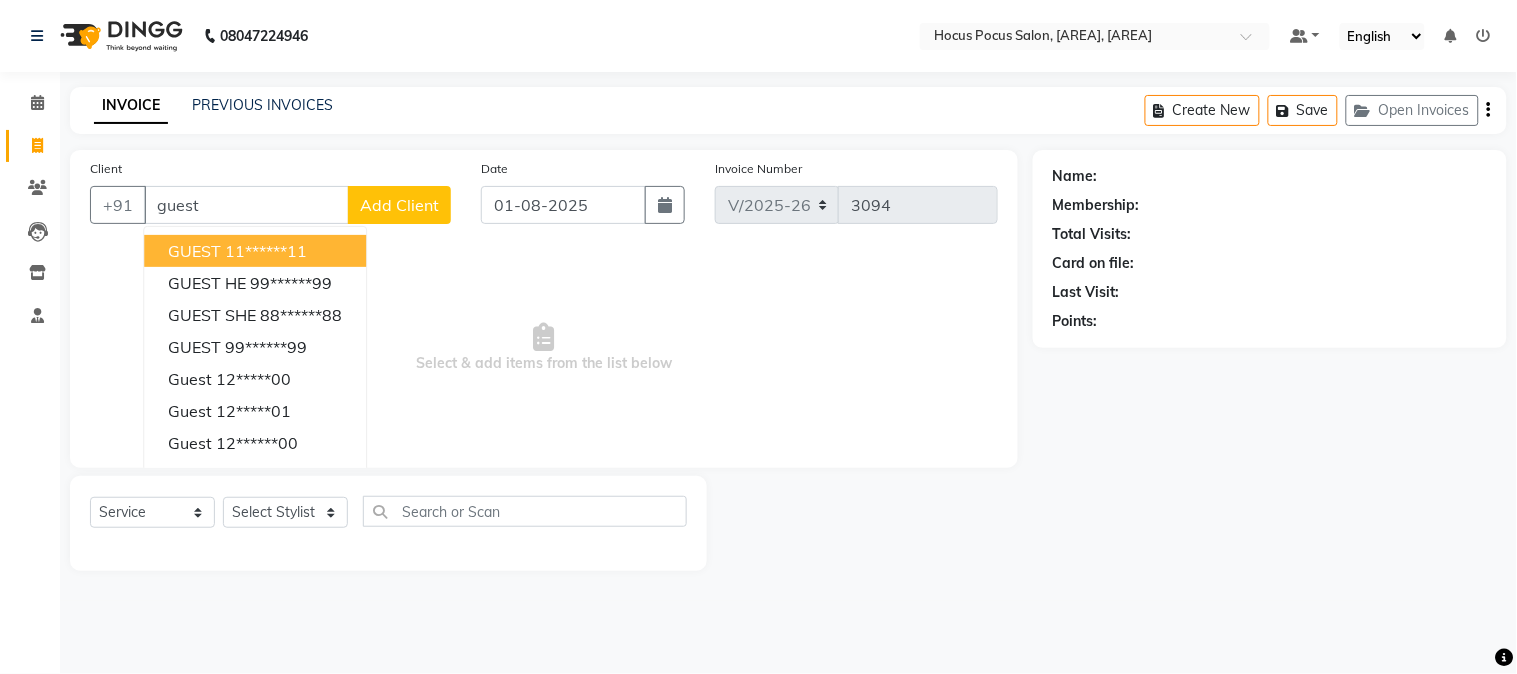 click on "GUEST" at bounding box center (194, 251) 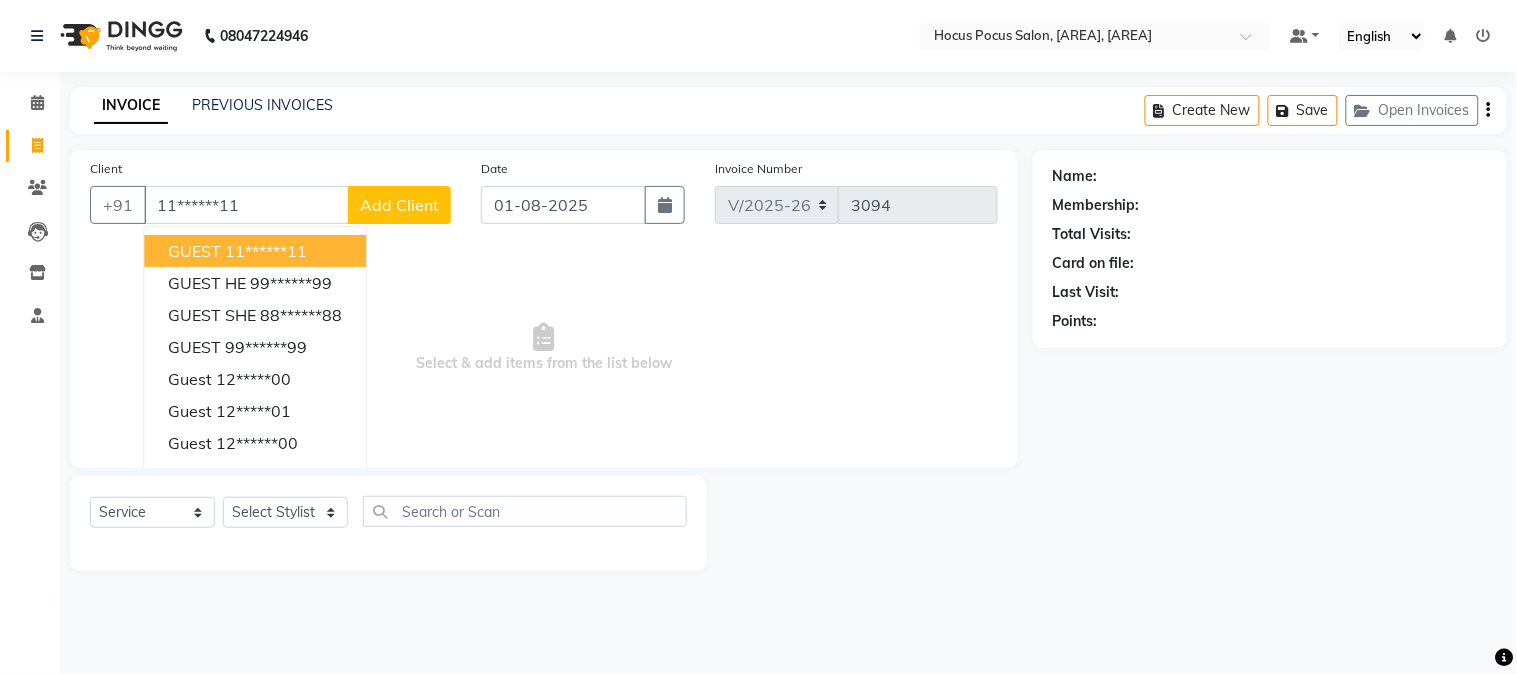 type on "11******11" 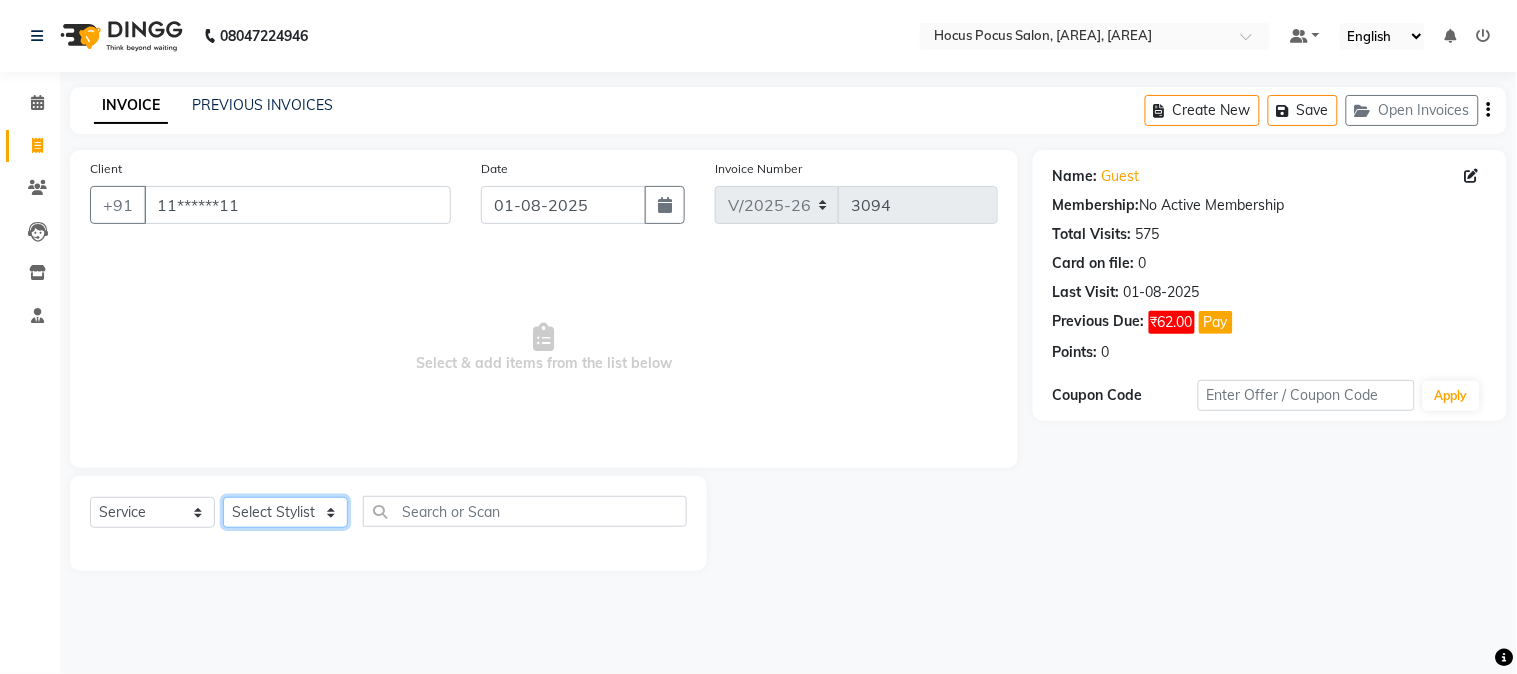 click on "Select Stylist Amar  Arjun Eliza hocus pocus Jonathan Maya Mona Neha Ravi Salima Sonam" 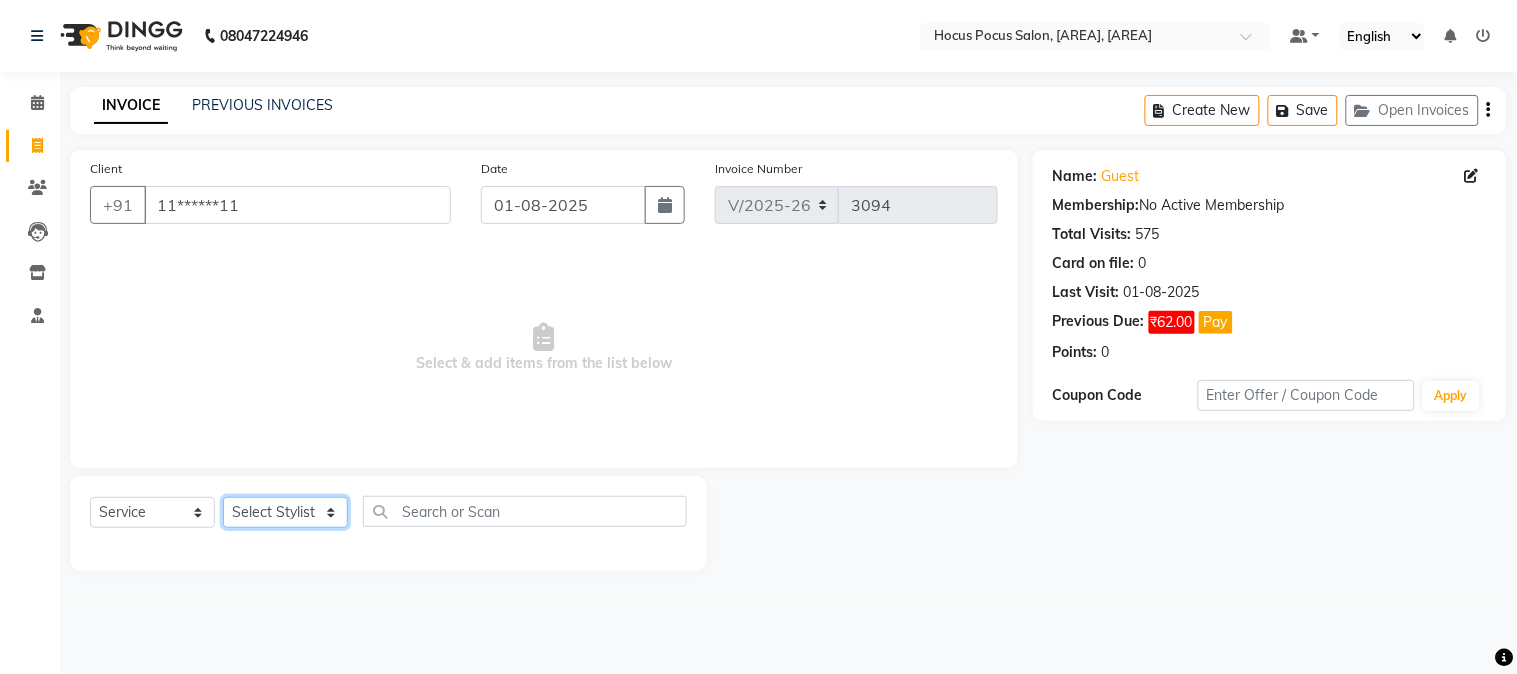 select on "32993" 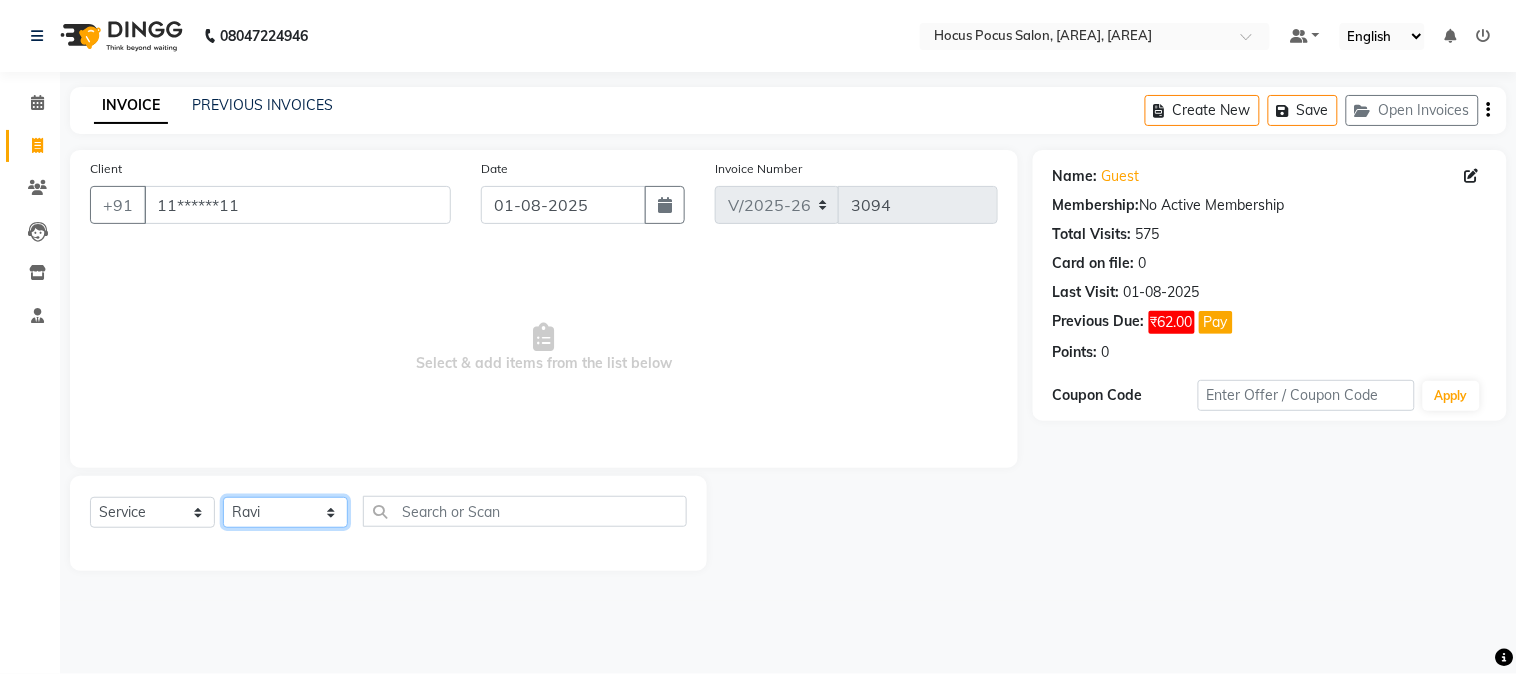 click on "Select Stylist Amar  Arjun Eliza hocus pocus Jonathan Maya Mona Neha Ravi Salima Sonam" 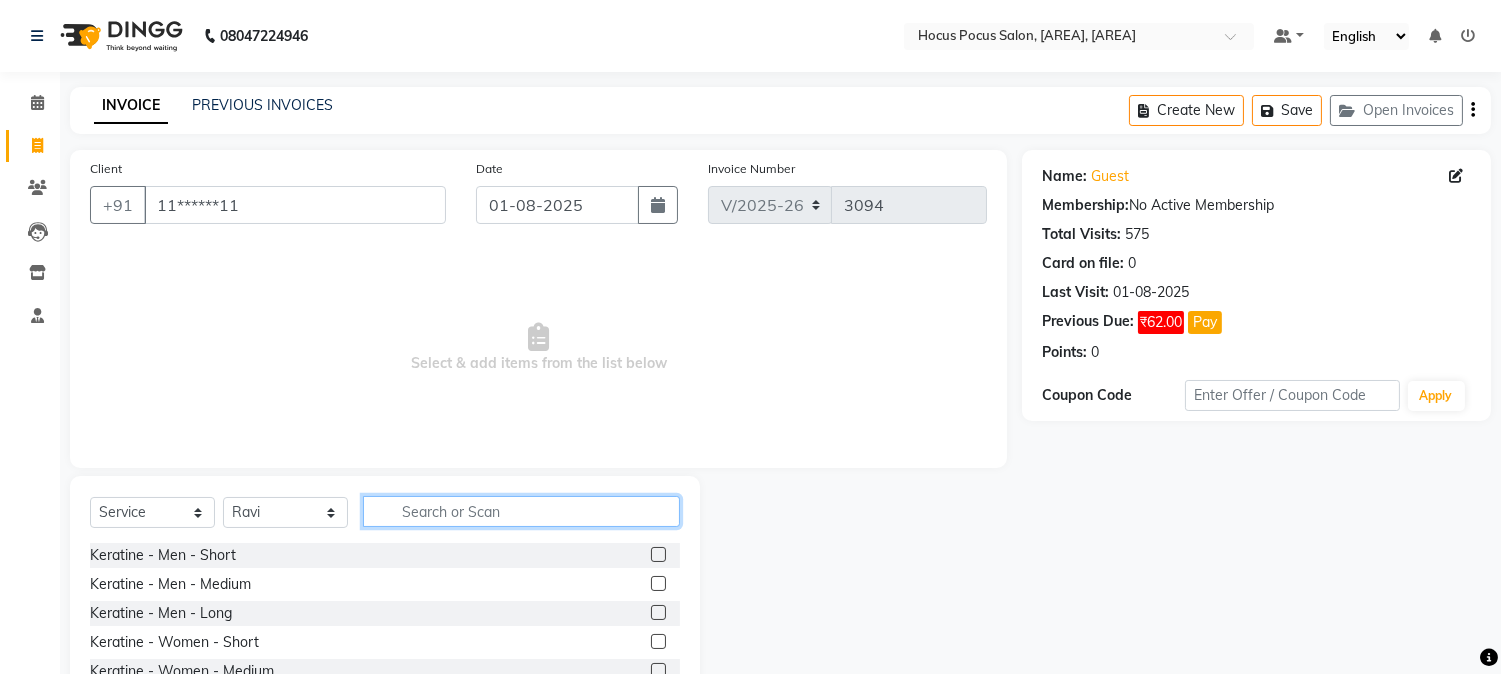 click 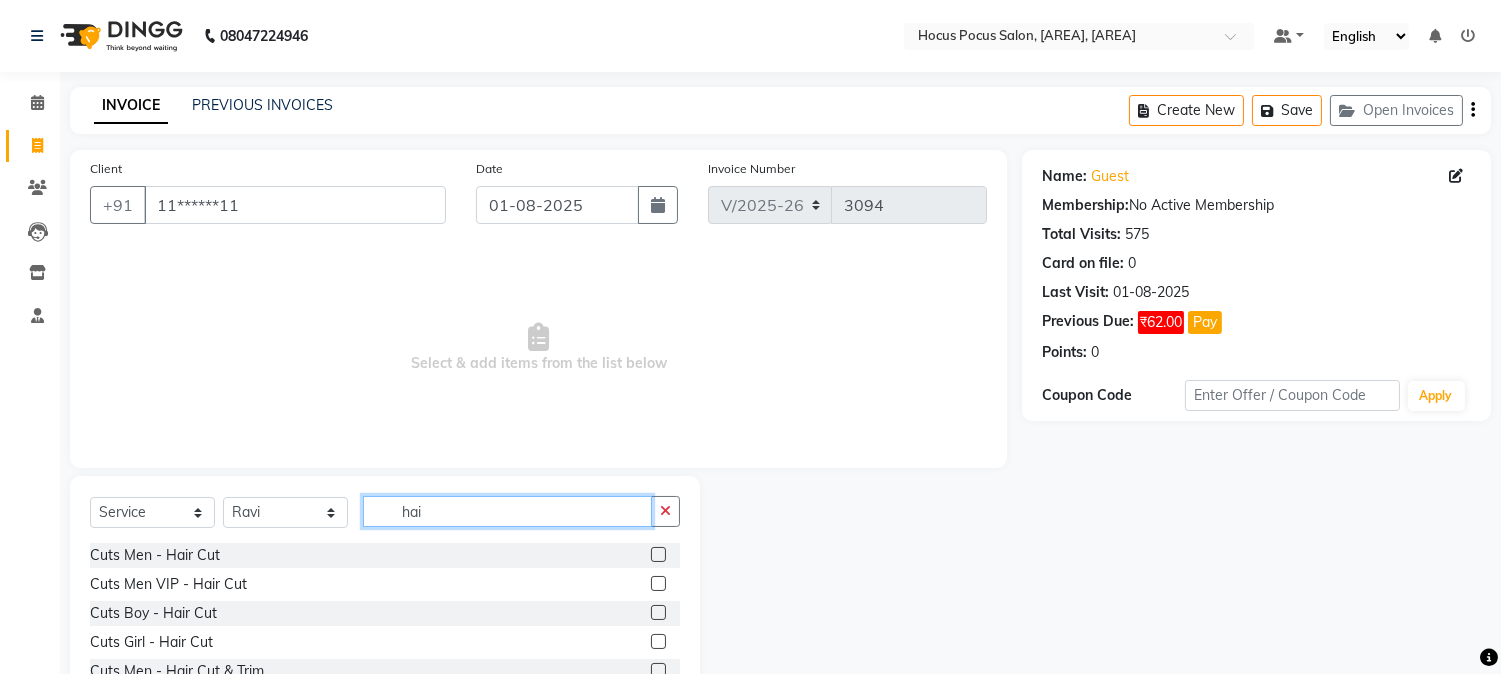 type on "hai" 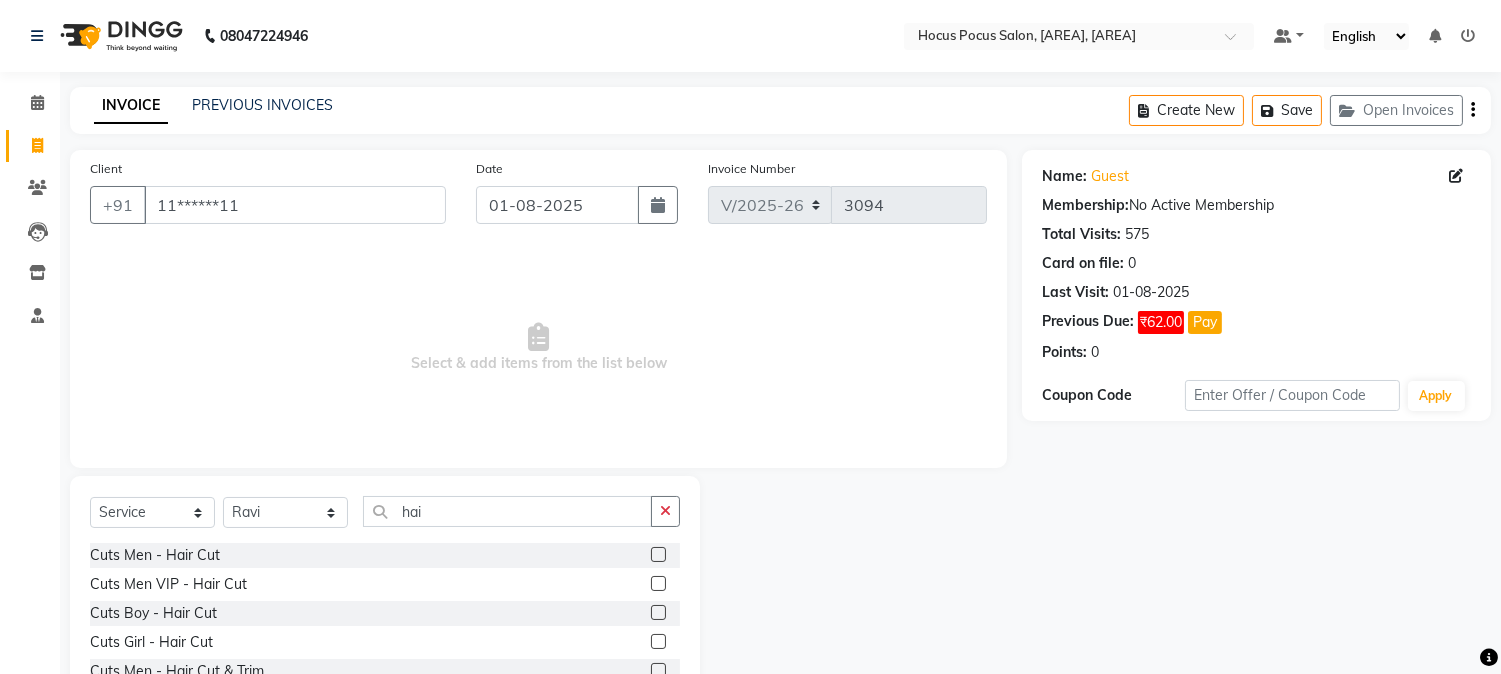 click 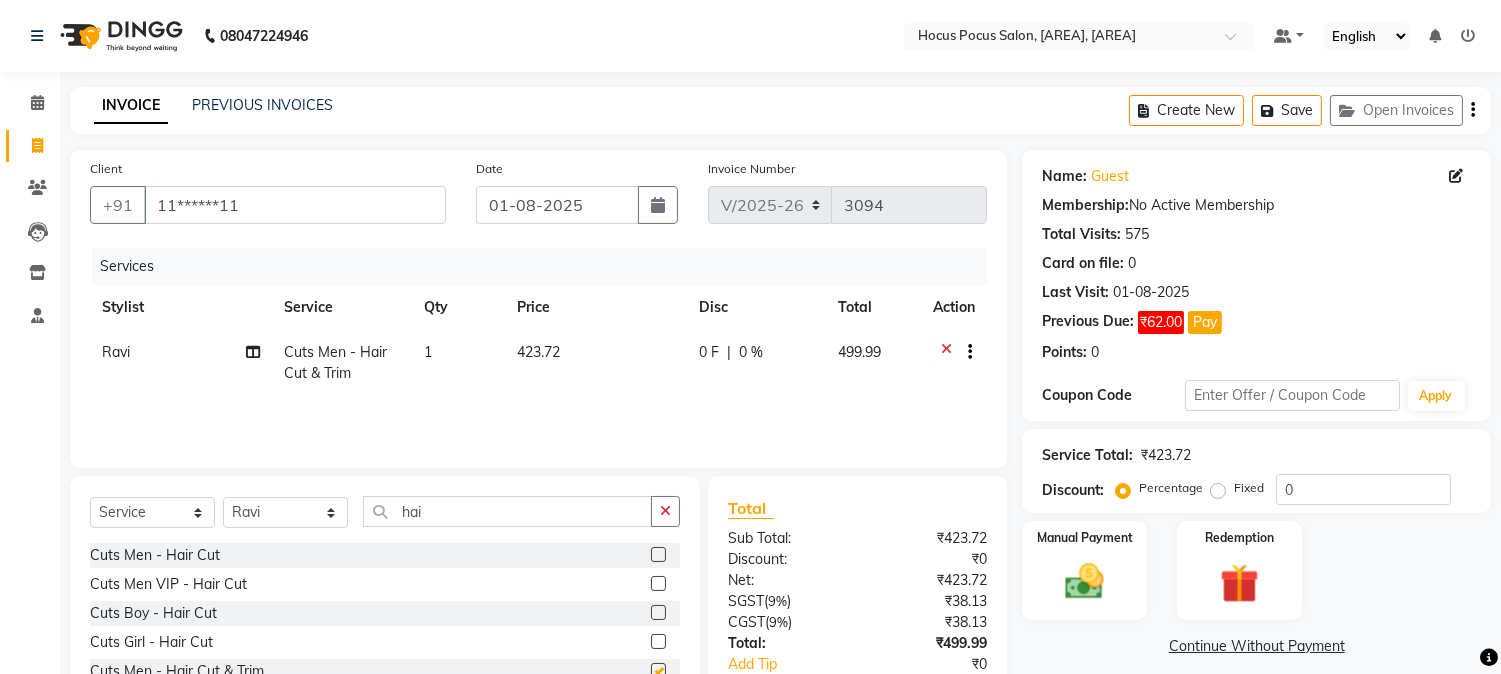 checkbox on "false" 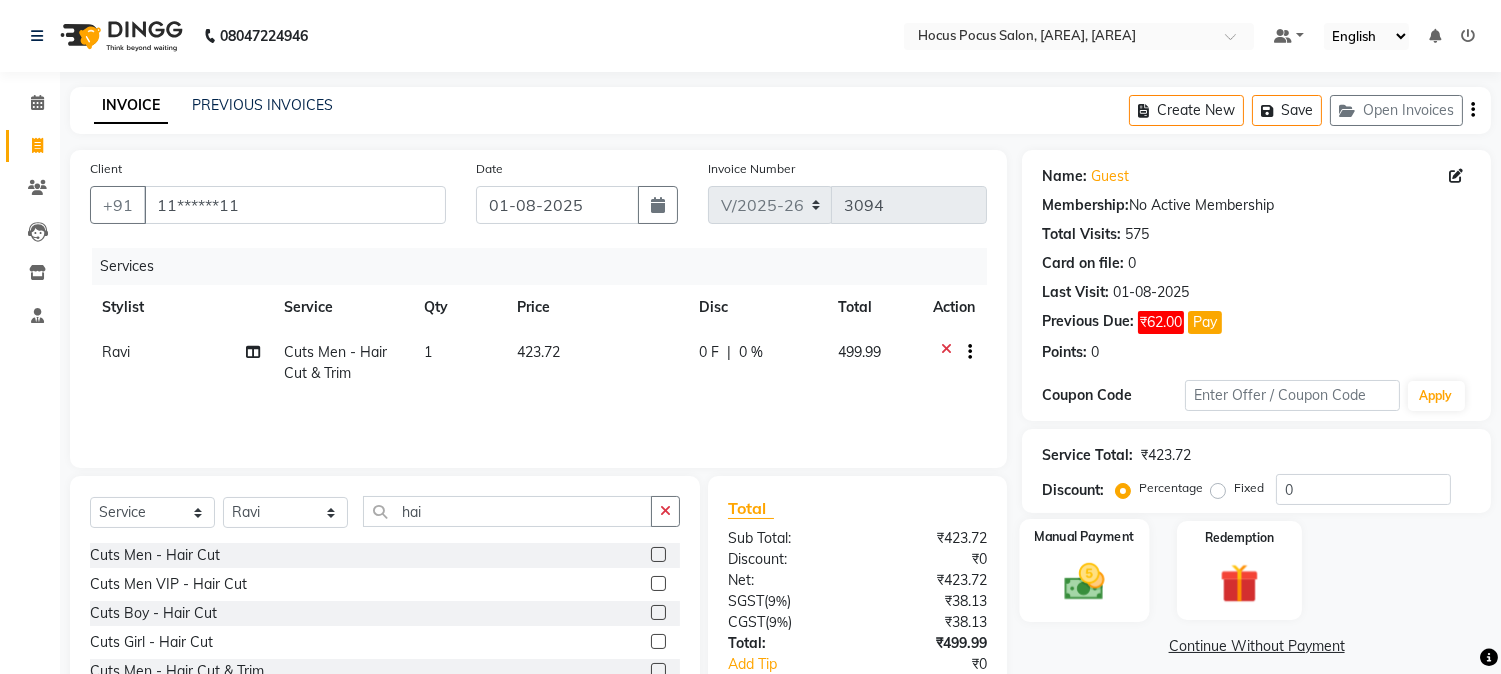 click on "Manual Payment" 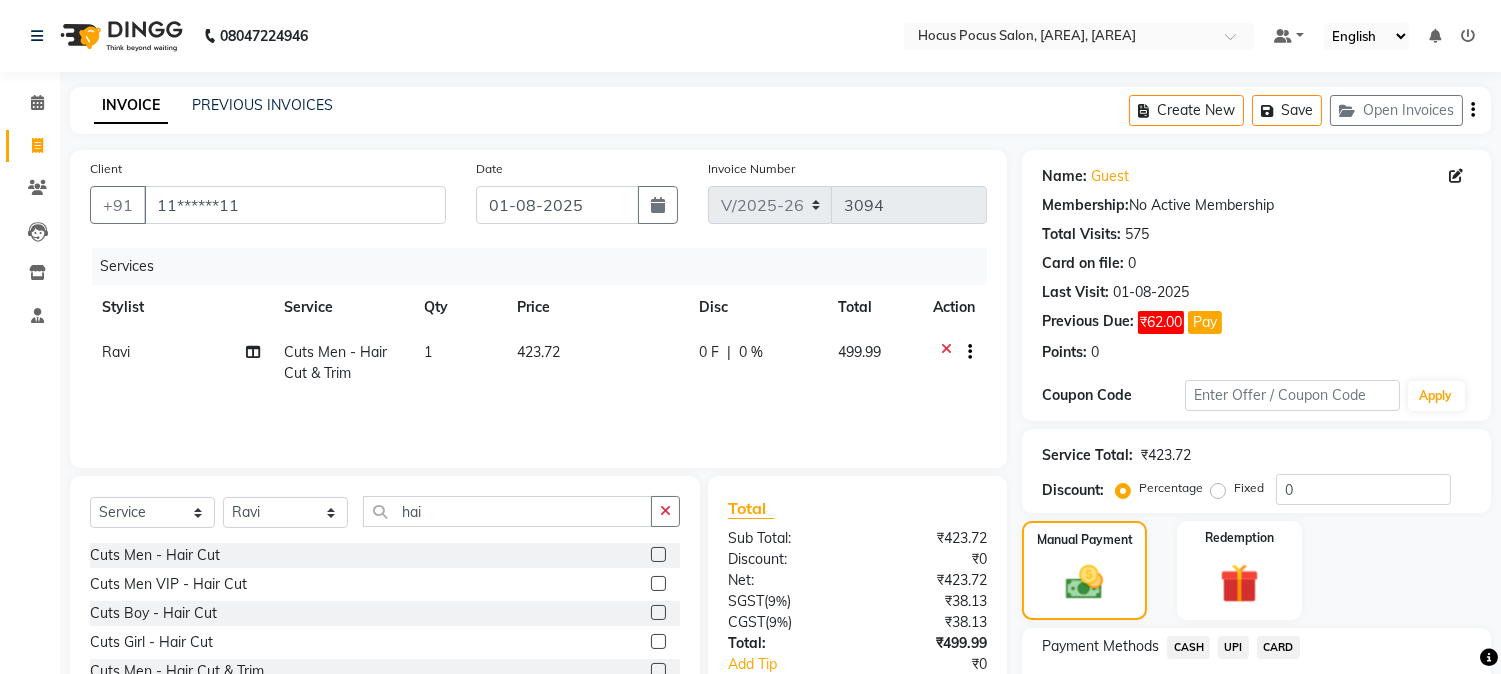 click on "UPI" 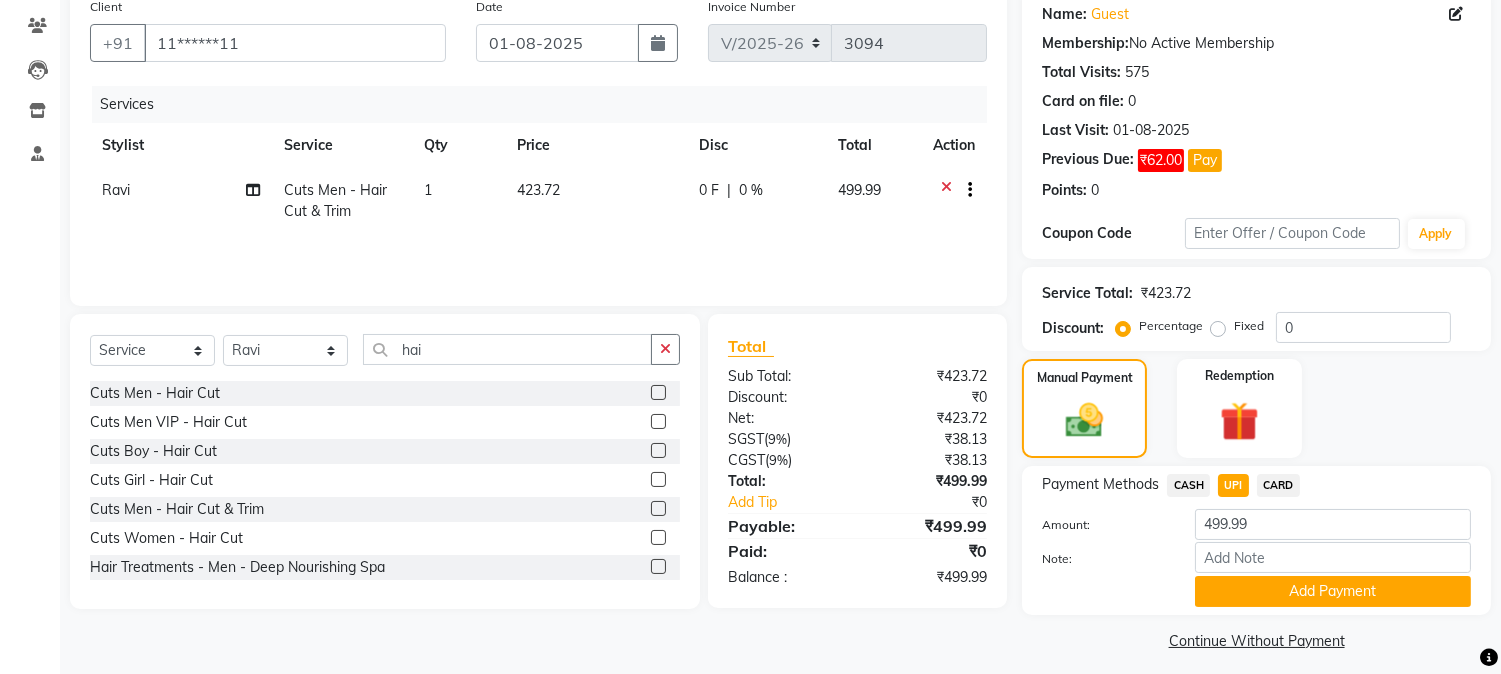scroll, scrollTop: 173, scrollLeft: 0, axis: vertical 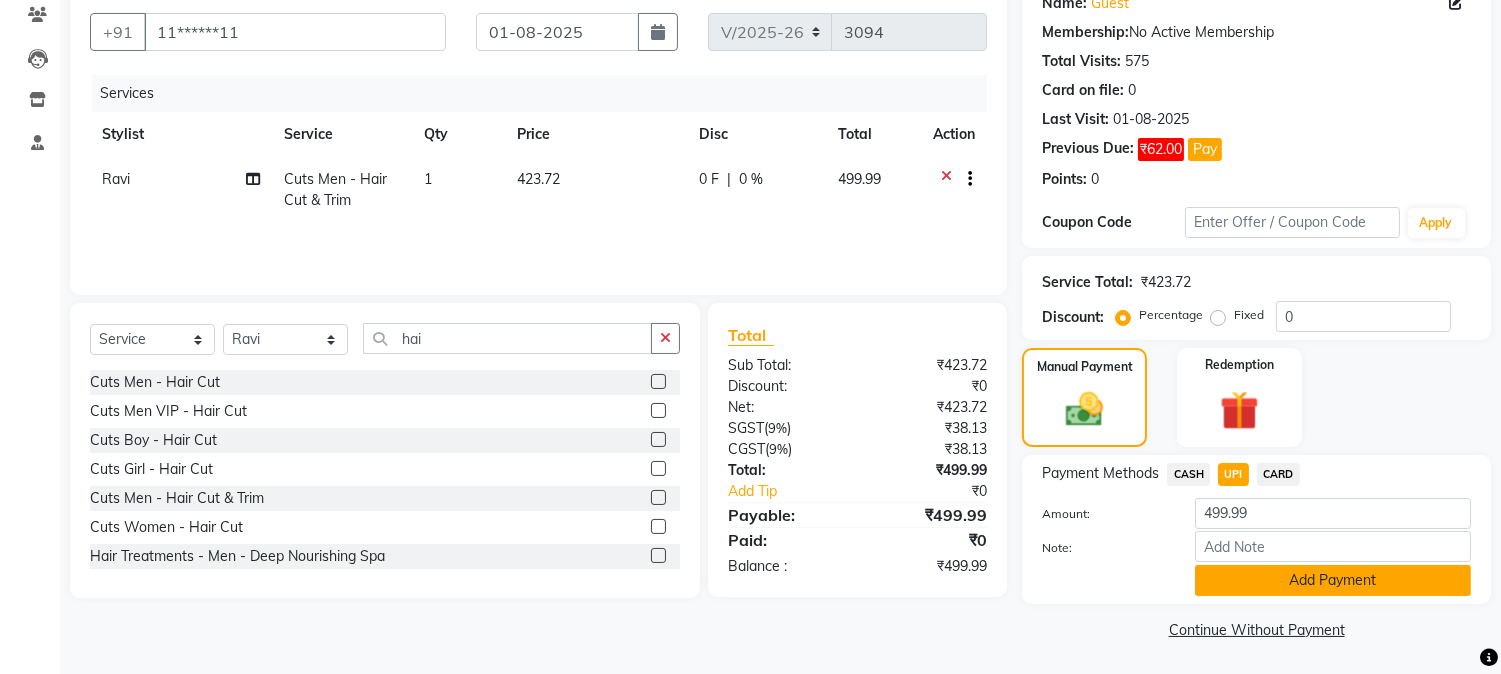 click on "Add Payment" 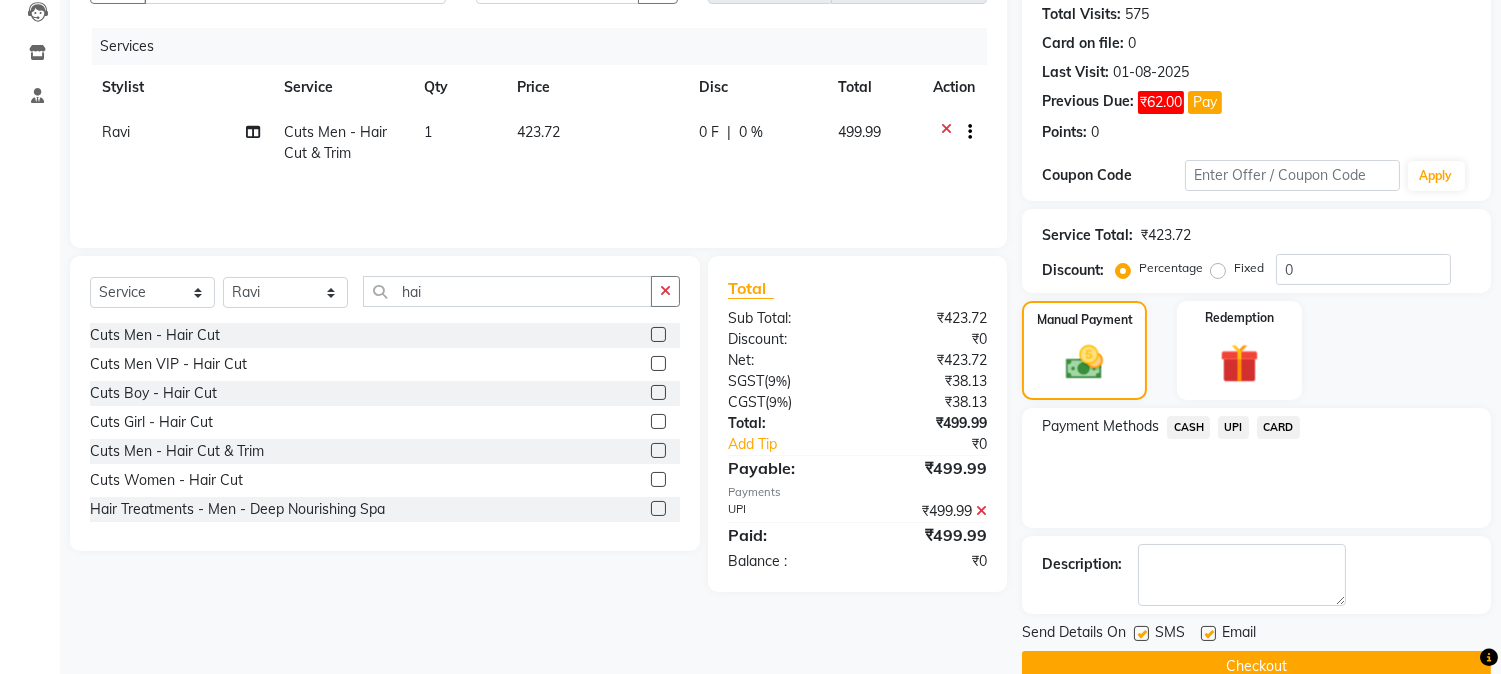 scroll, scrollTop: 257, scrollLeft: 0, axis: vertical 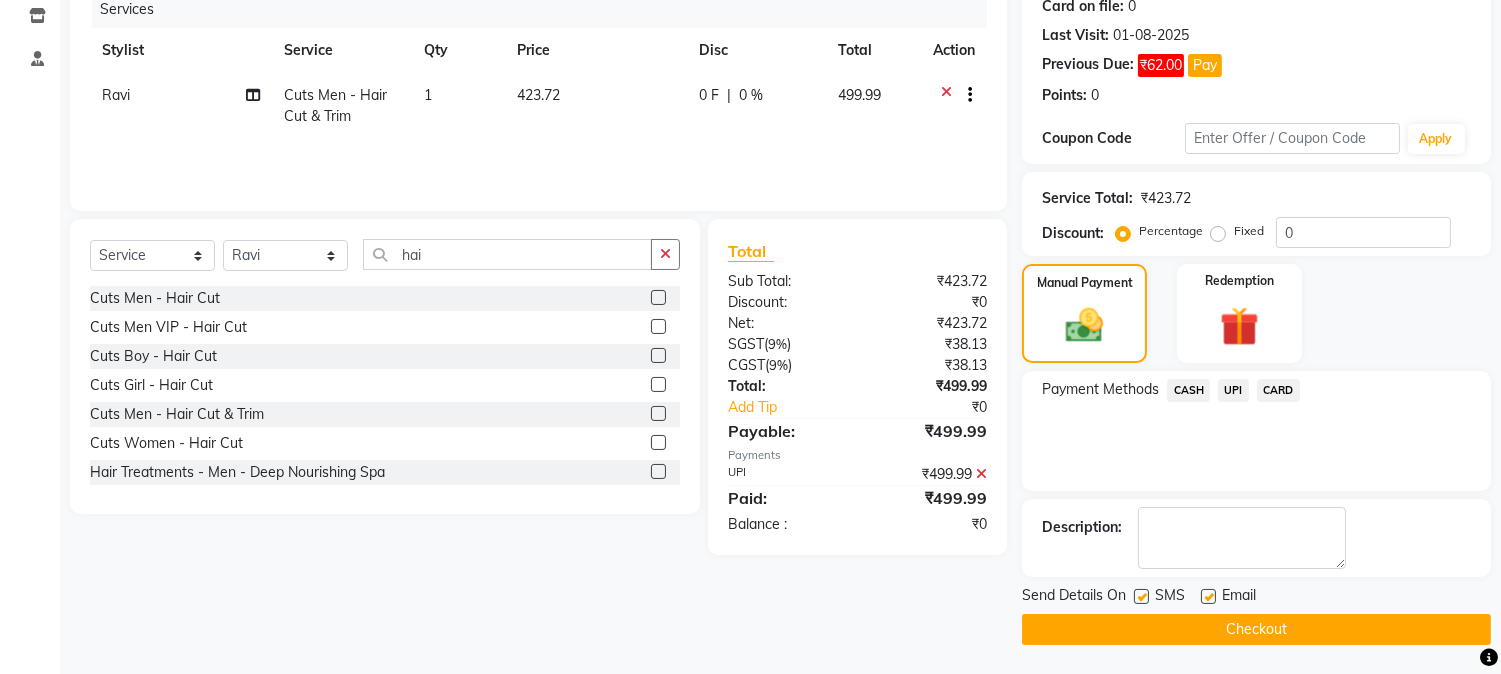 click 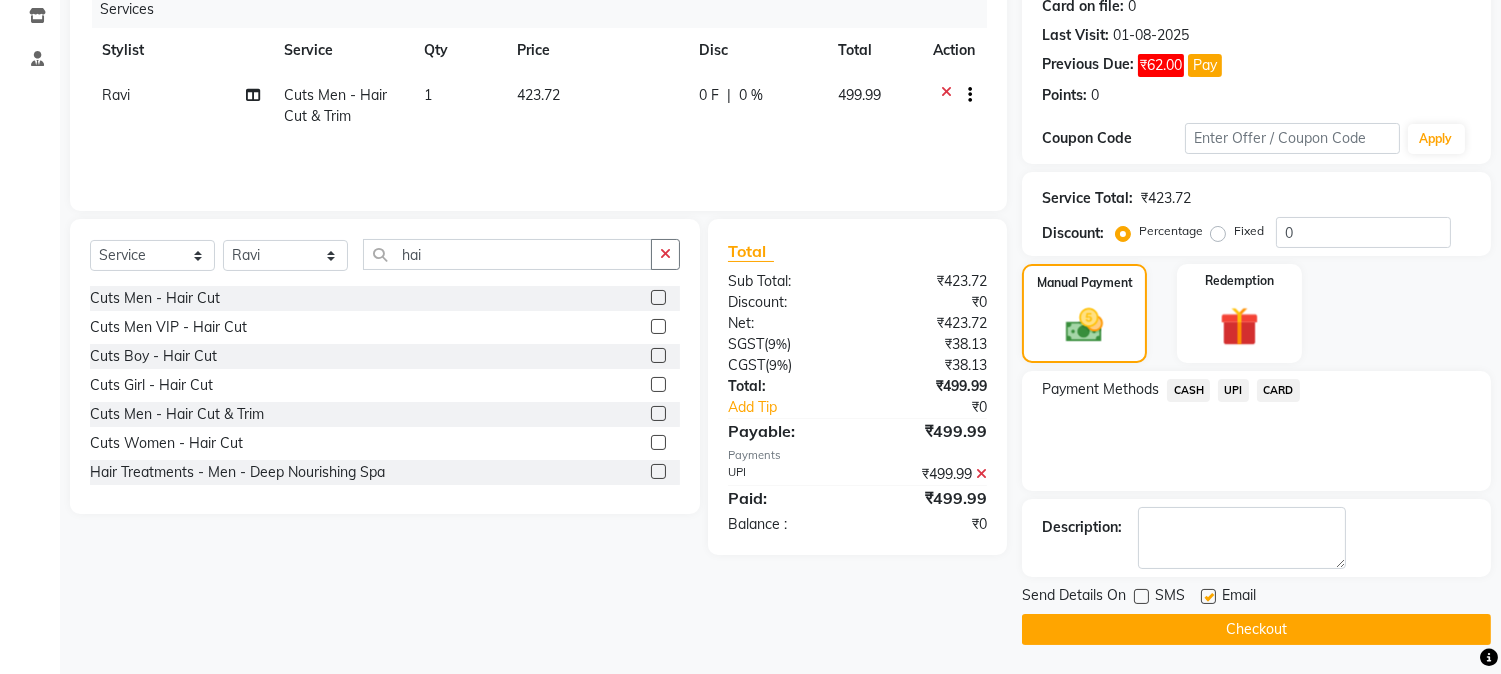 click on "INVOICE PREVIOUS INVOICES Create New   Save   Open Invoices  Client +91 11******11 Date 01-08-2025 Invoice Number V/2025 V/2025-26 3094 Services Stylist Service Qty Price Disc Total Action Ravi Cuts Men - Hair Cut & Trim 1 423.72 0 F | 0 % 499.99 Select  Service  Product  Membership  Package Voucher Prepaid Gift Card  Select Stylist Amar  Arjun Eliza hocus pocus Jonathan Maya Mona Neha Ravi Salima Sonam hai Cuts Men - Hair Cut  Cuts Men VIP - Hair Cut  Cuts Boy - Hair Cut  Cuts Girl - Hair Cut  Cuts Men - Hair Cut & Trim  Cuts Women  - Hair Cut  Hair Treatments - Men  - Deep Nourishing Spa  Hair Treatments - Men  - Mythic Hair Spa  Hair Treatments - Men  - Moroccan Hair Spa  Hair Treatments - Men  - Scalp Massage (Coconut/Almond/Olive)  Hair Treatments - Men  - Scalp Massage (Aroma/Navratna)   Hair Treatments - Men  - Anti- Dandruff   Hair Treatments - Men  - Anti- Hair Loss  Hair Treatments - Women - Deep Nourishing Spa  Hair Treatments - Women - Mythic Hair Spa  Hair Treatments - Women - Moroccan Hair Spa" 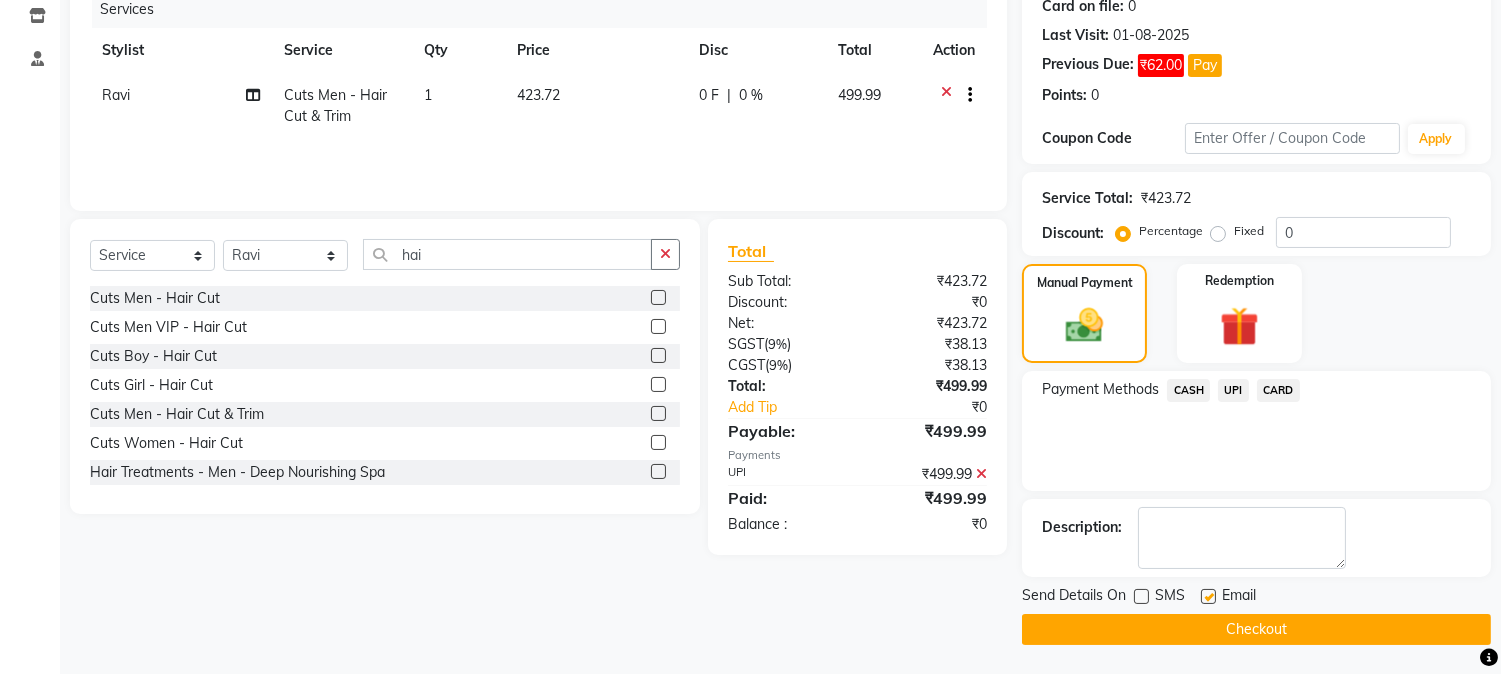 click on "Checkout" 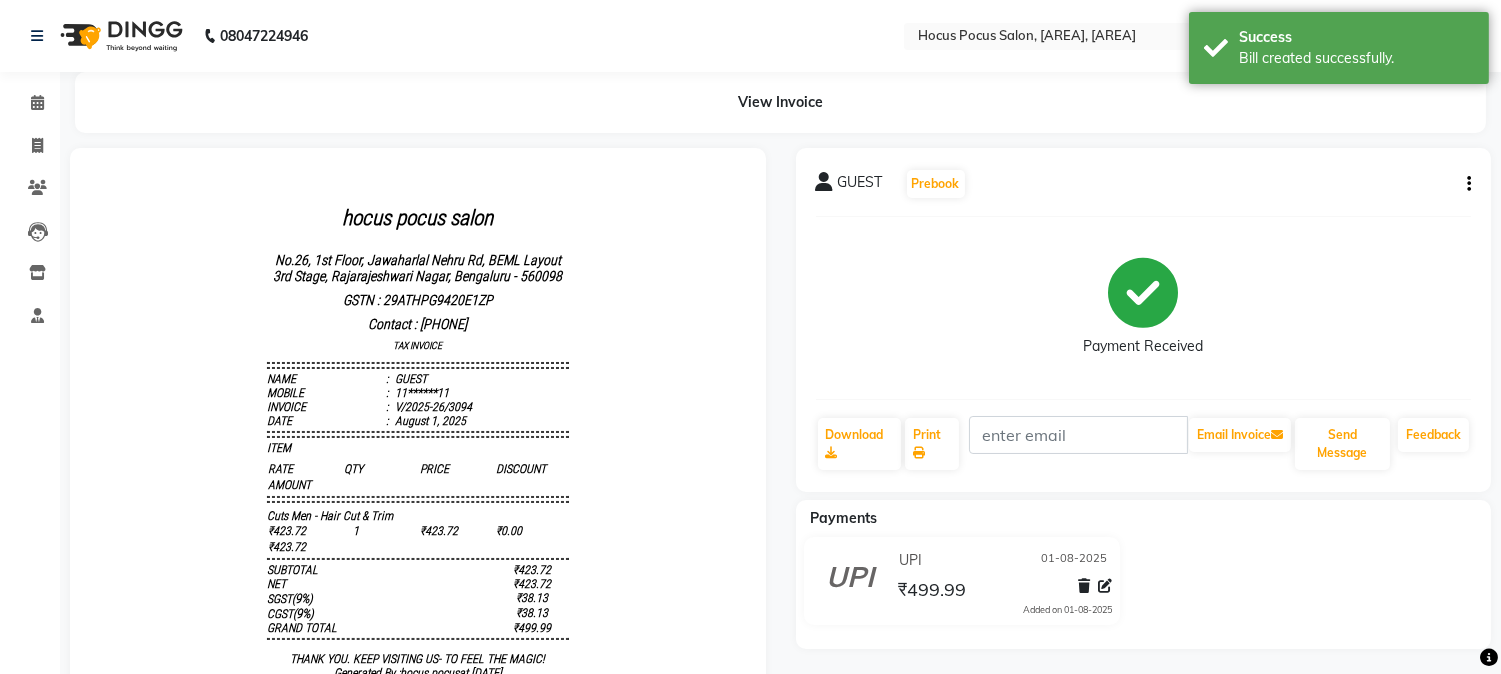 scroll, scrollTop: 0, scrollLeft: 0, axis: both 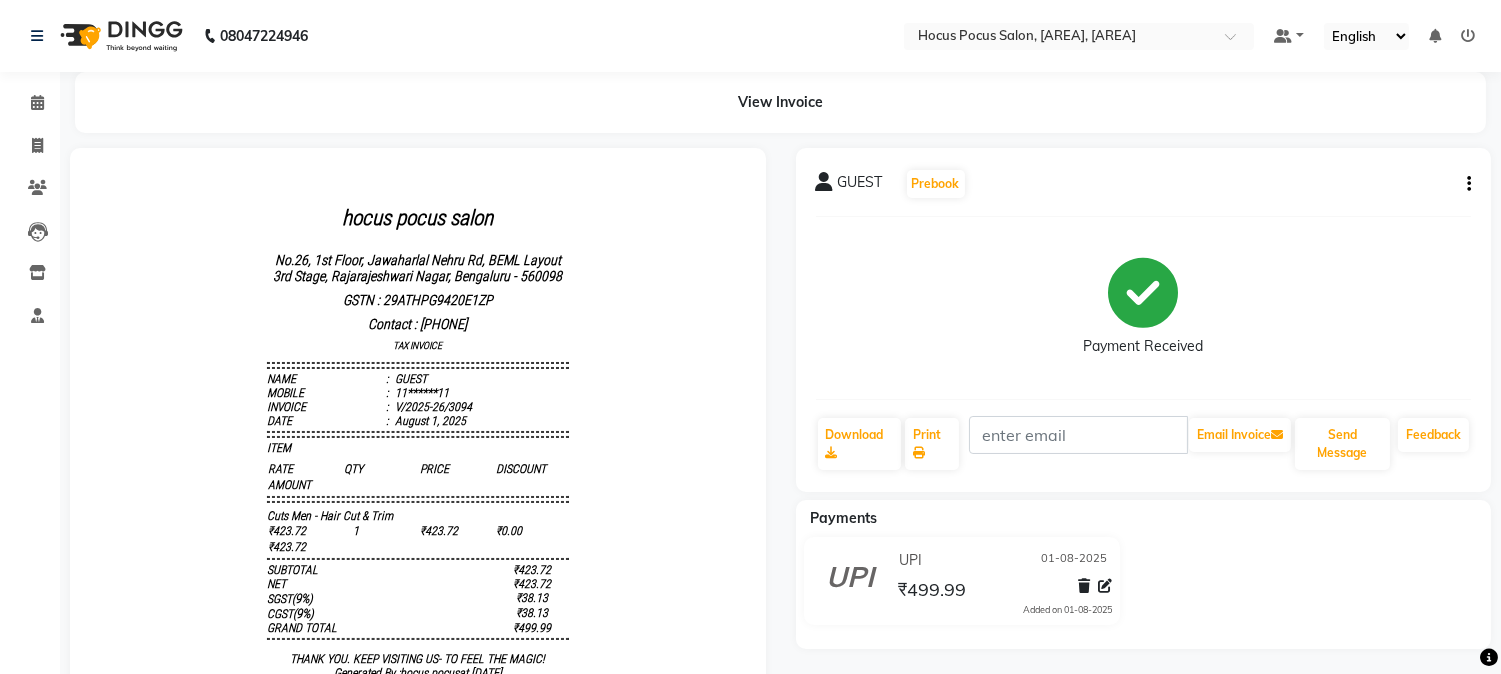 click on "GUEST   Prebook   Payment Received  Download  Print   Email Invoice   Send Message Feedback" 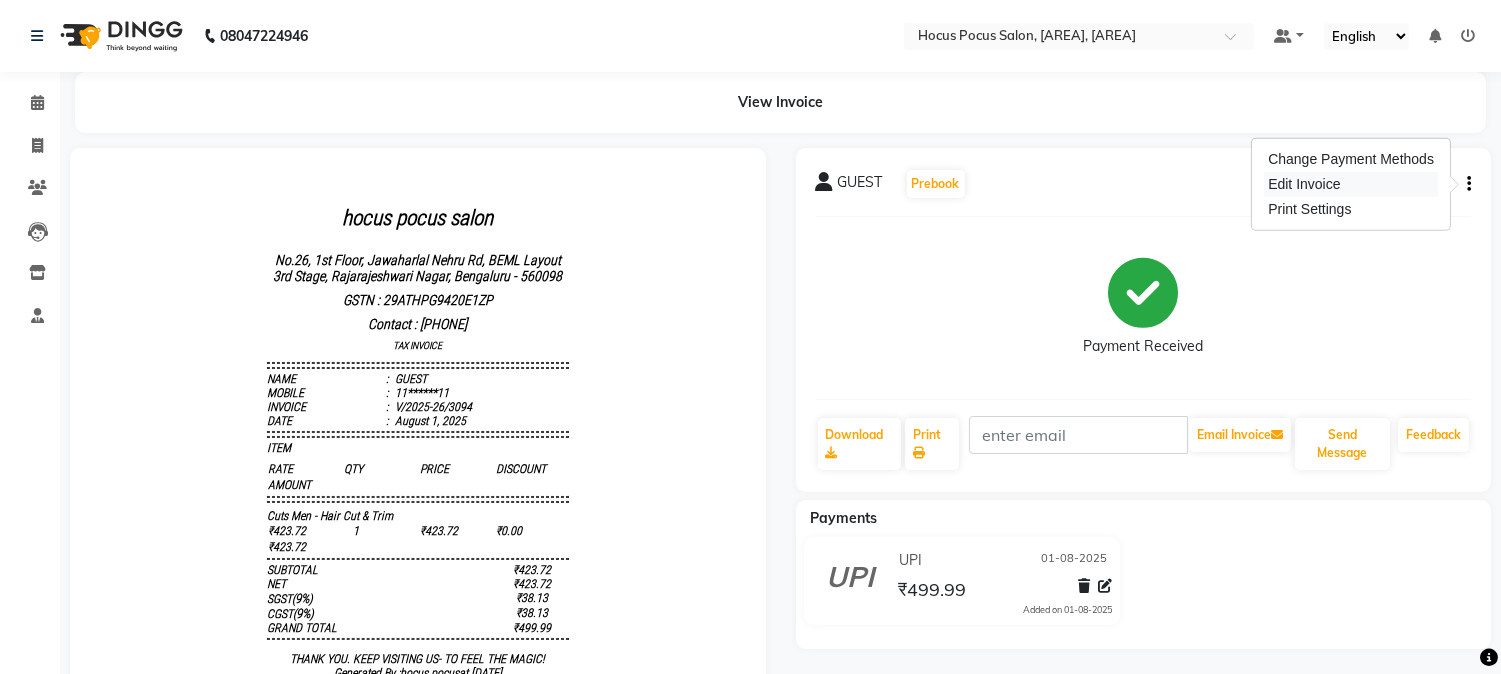 click on "Edit Invoice" at bounding box center (1351, 184) 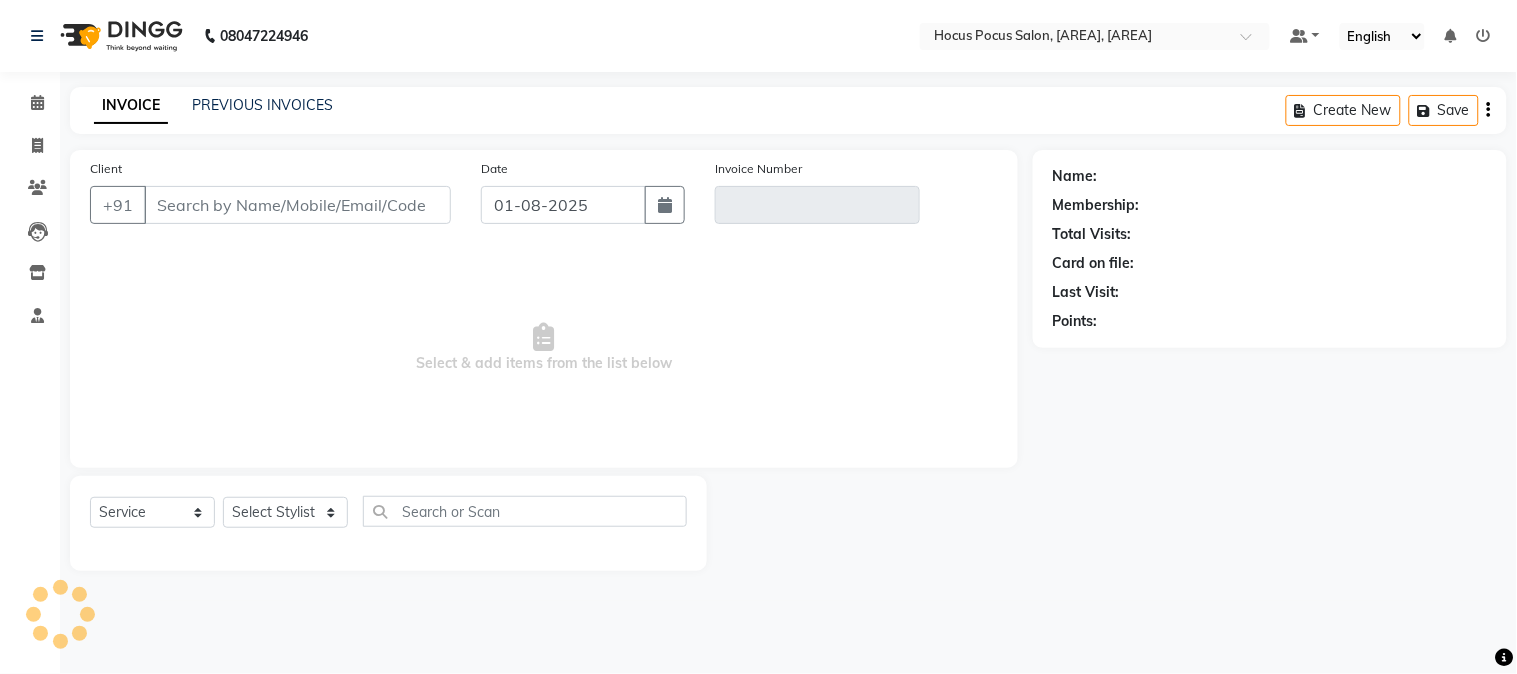 type on "11******11" 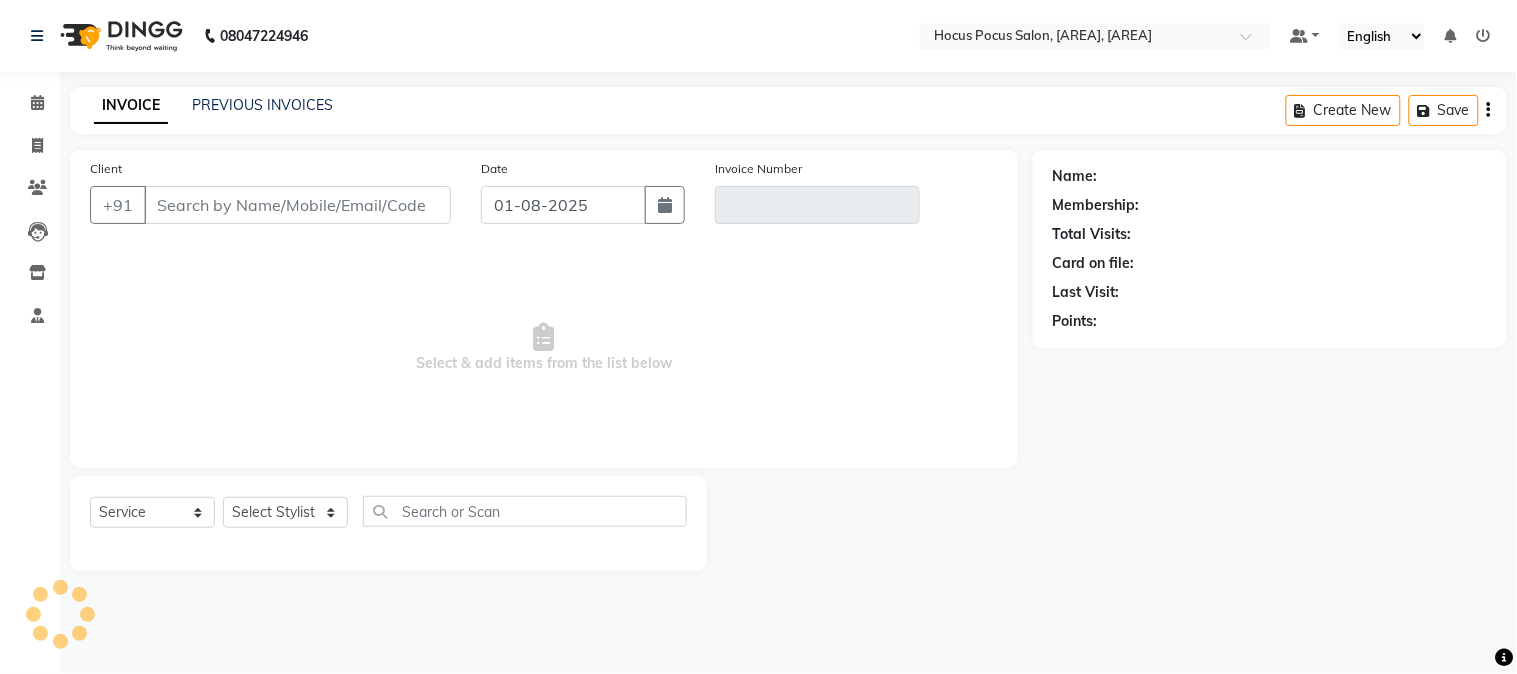 type on "V/2025-26/3094" 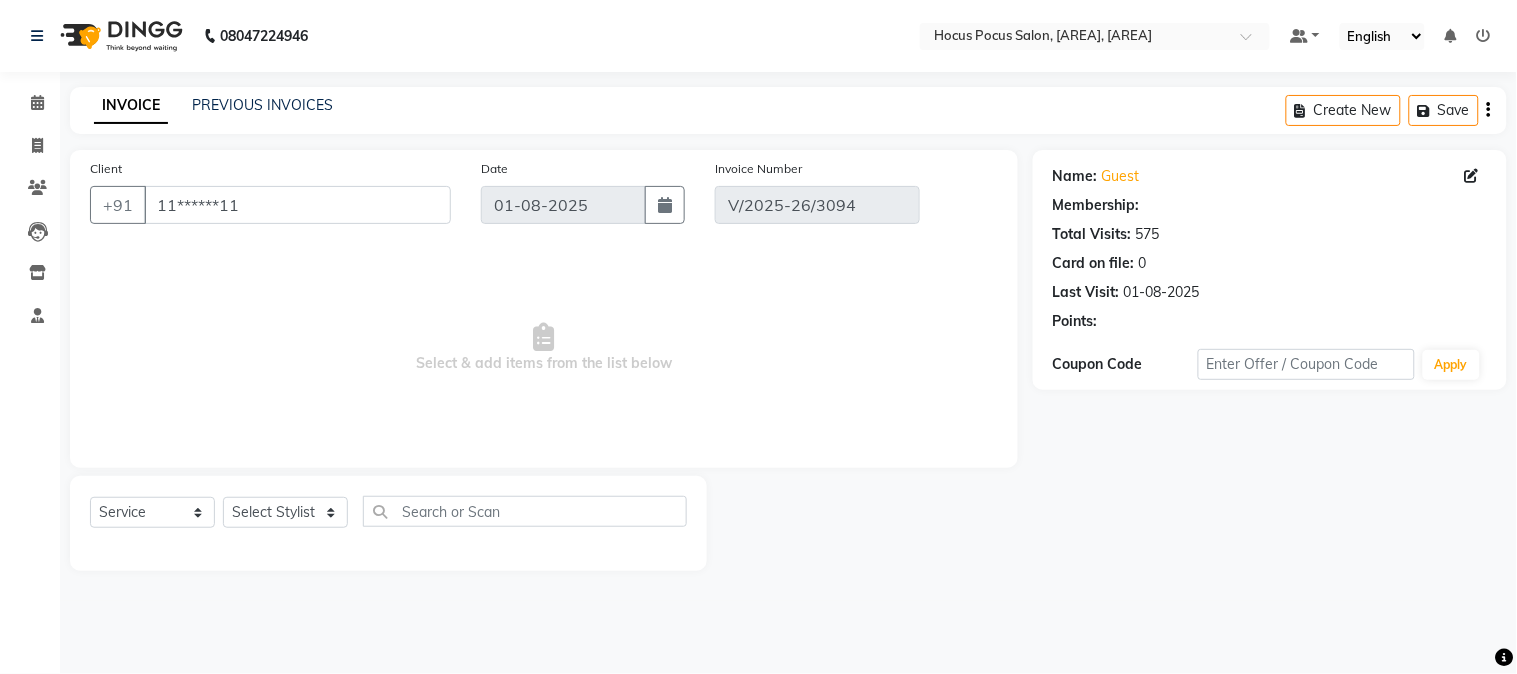 select on "select" 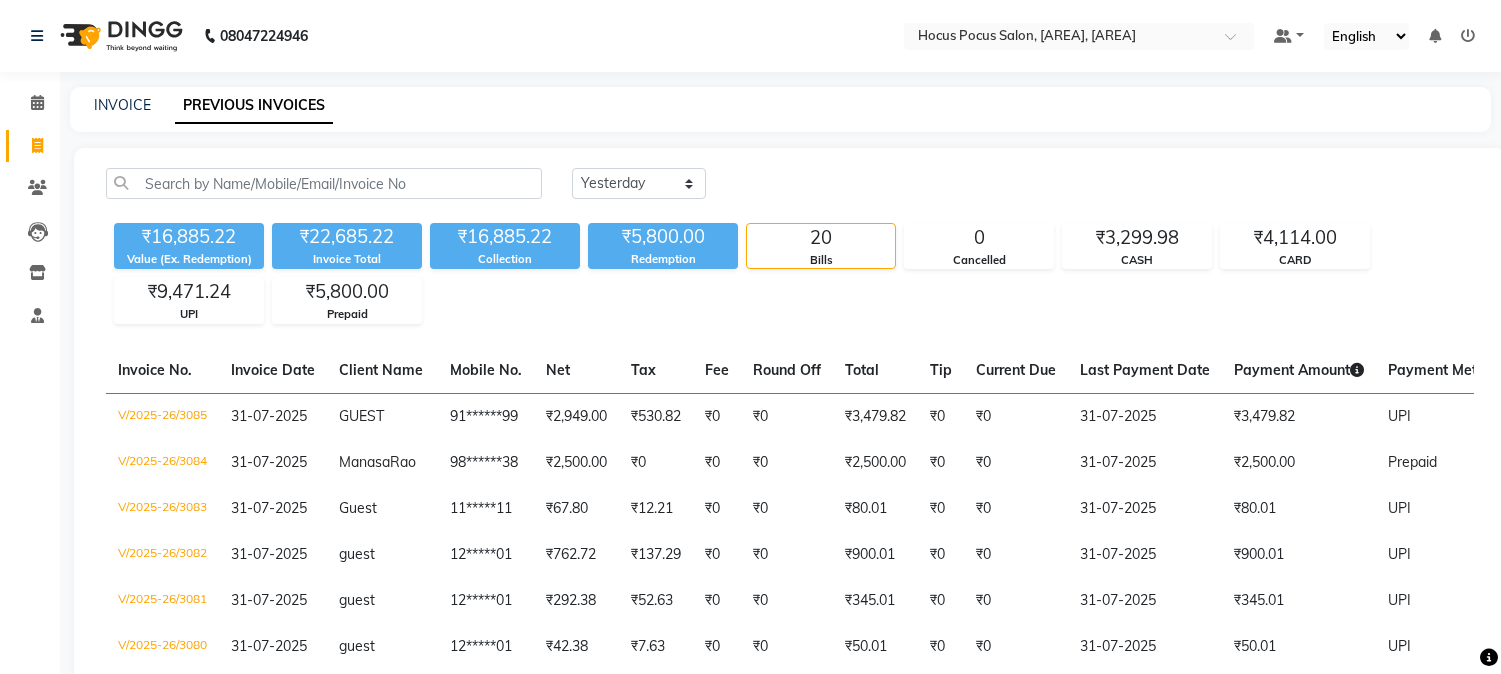 select on "yesterday" 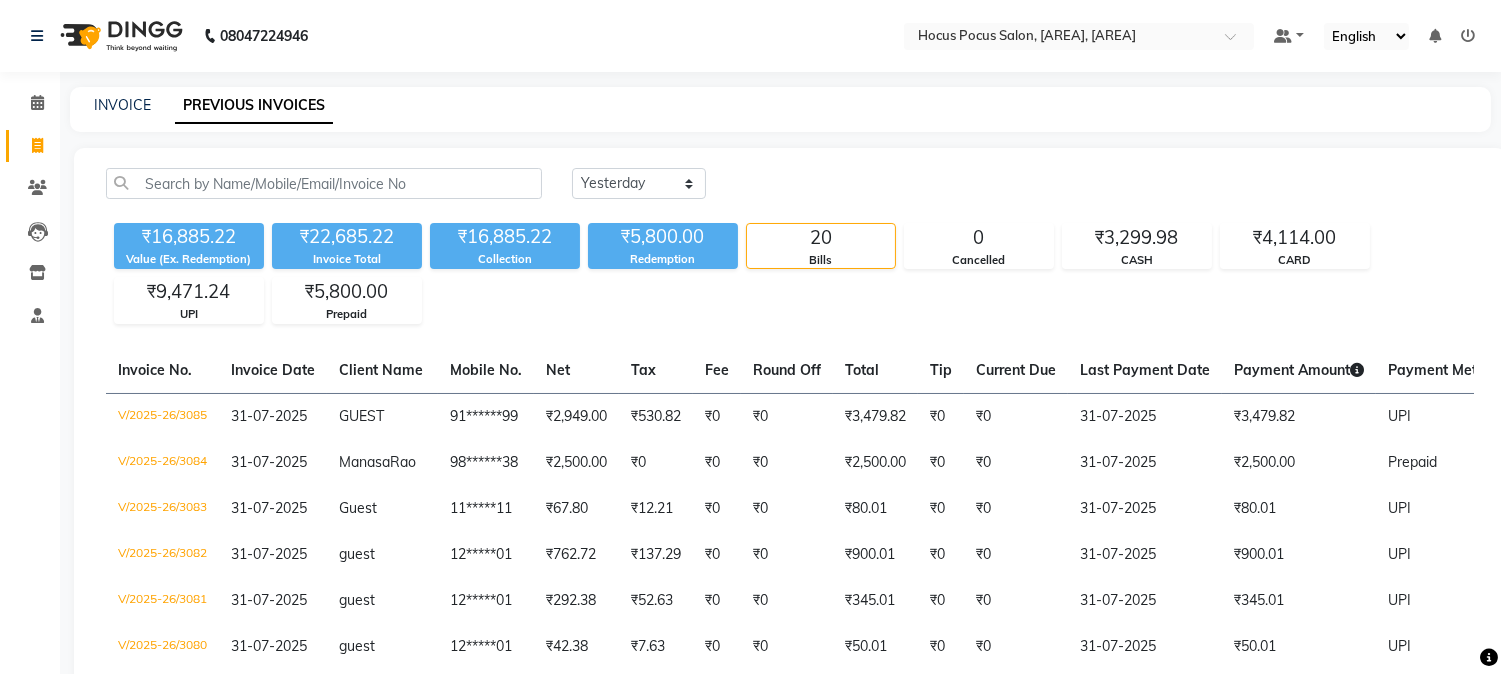 scroll, scrollTop: 0, scrollLeft: 0, axis: both 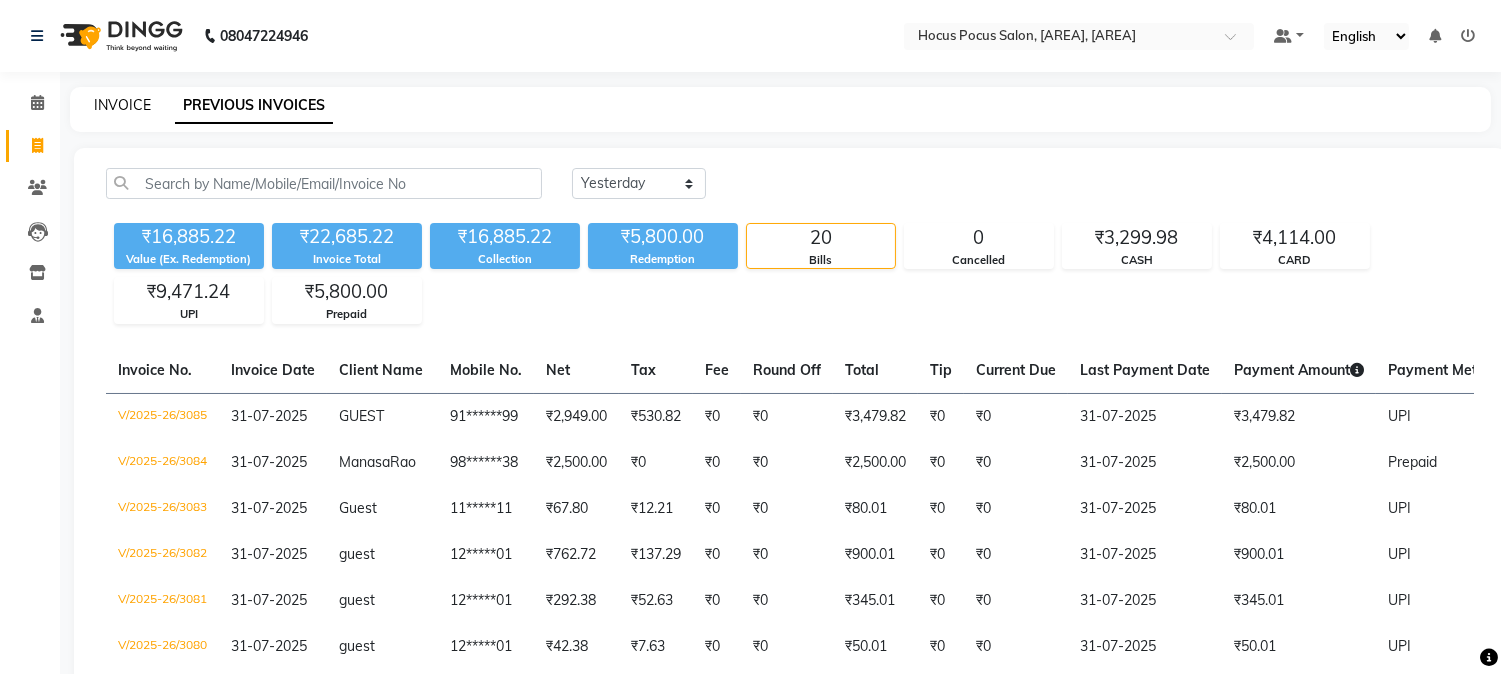 click on "INVOICE" 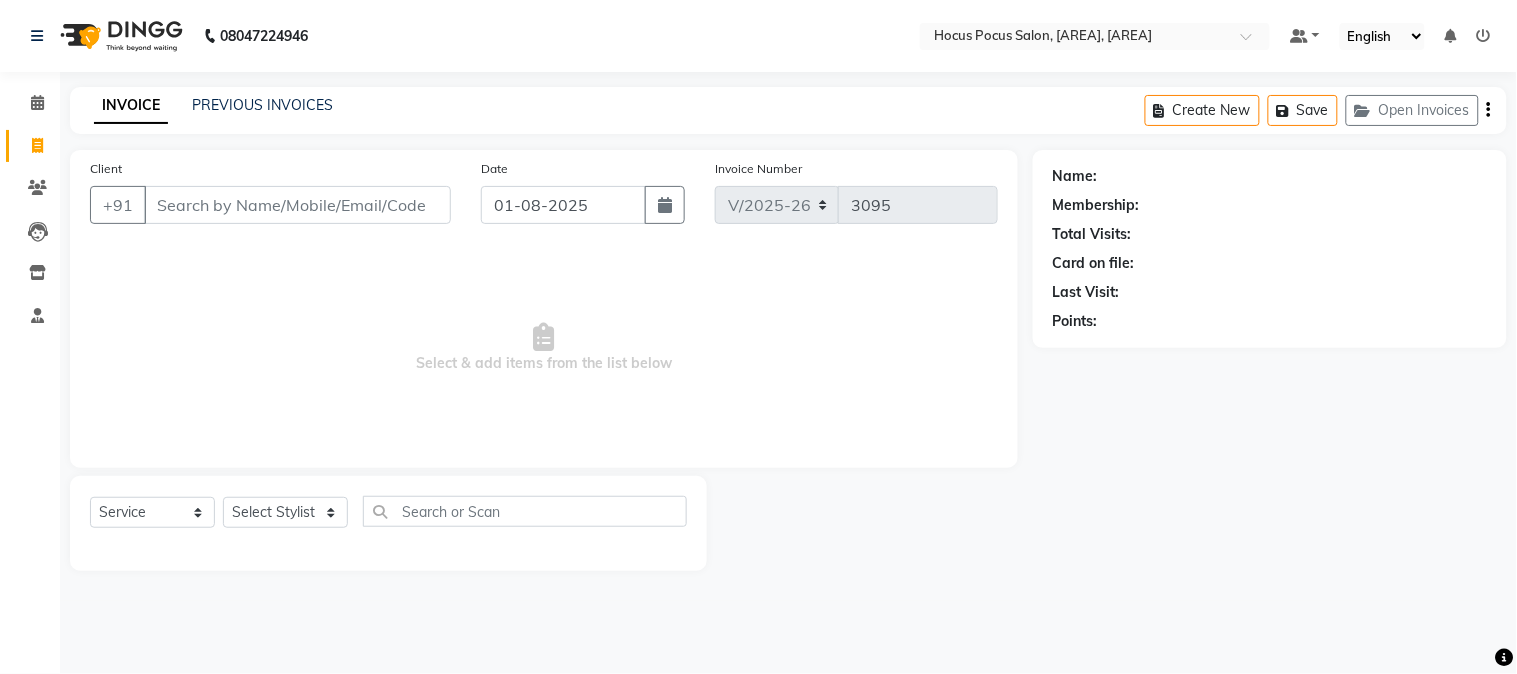 click on "Client" at bounding box center [297, 205] 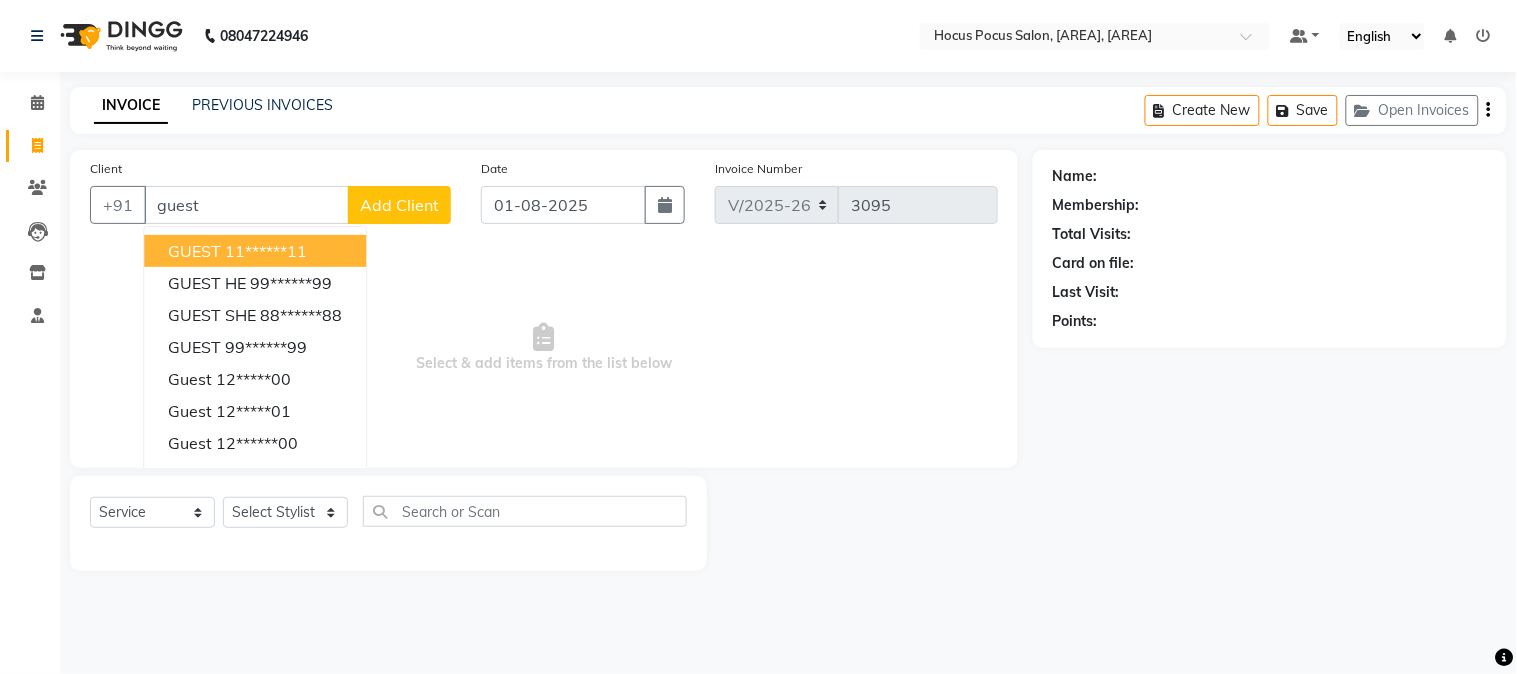 click on "11******11" at bounding box center (266, 251) 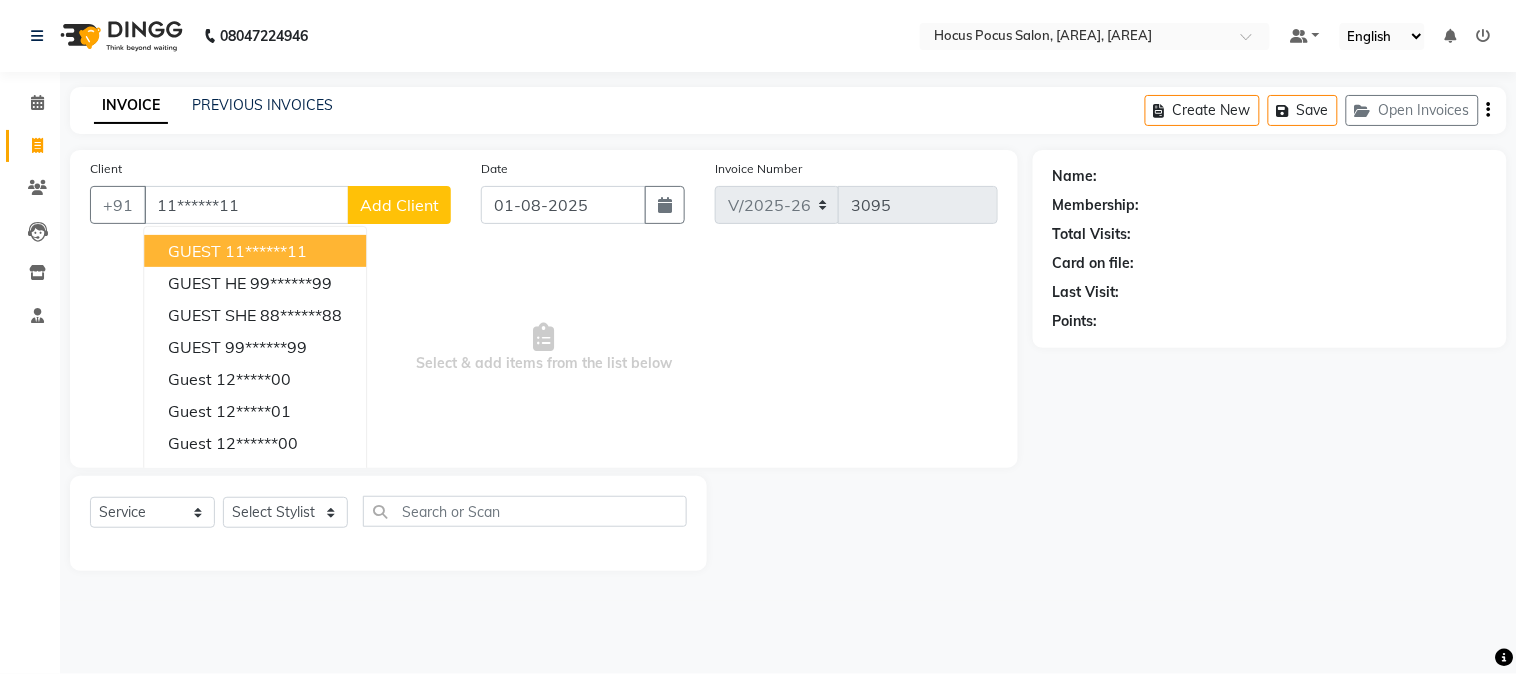type on "11******11" 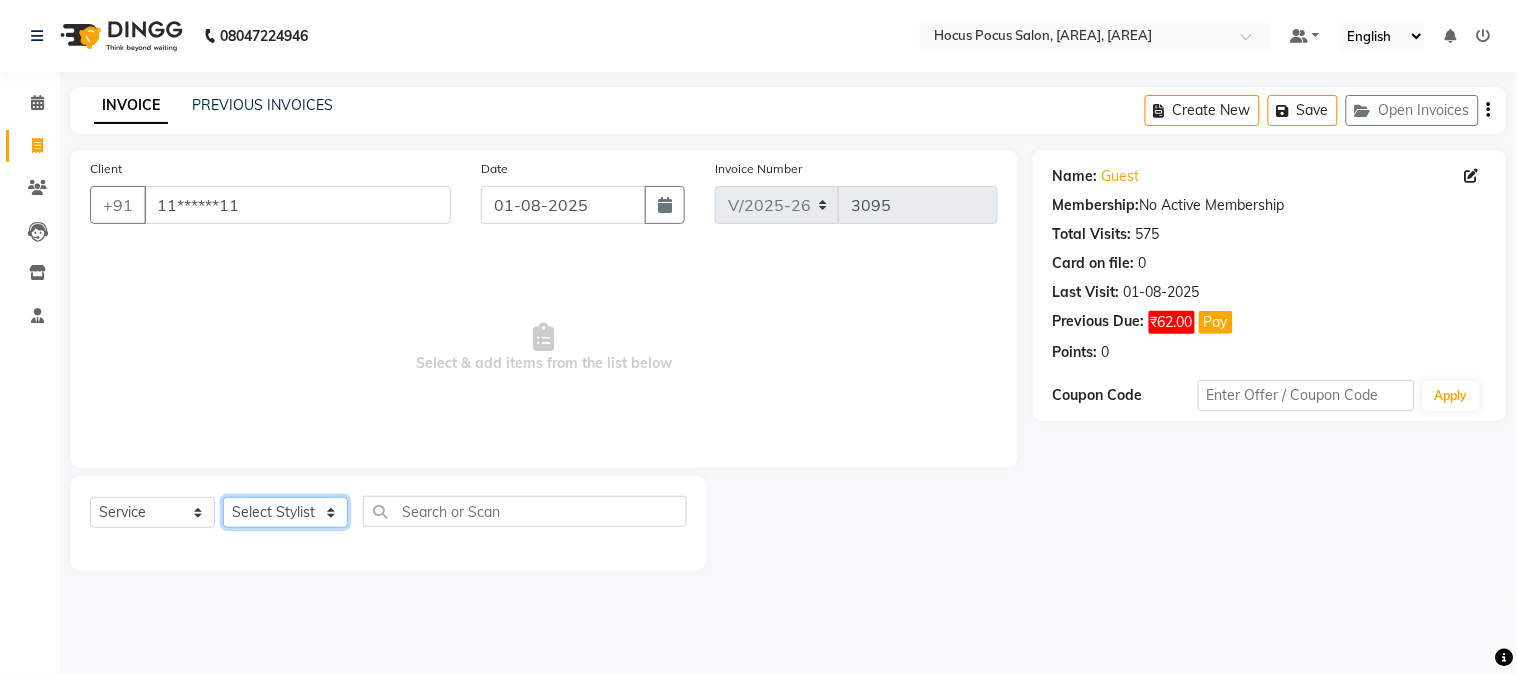 click on "Select Stylist Amar  Arjun Eliza hocus pocus Jonathan Maya Mona Neha Ravi Salima Sonam" 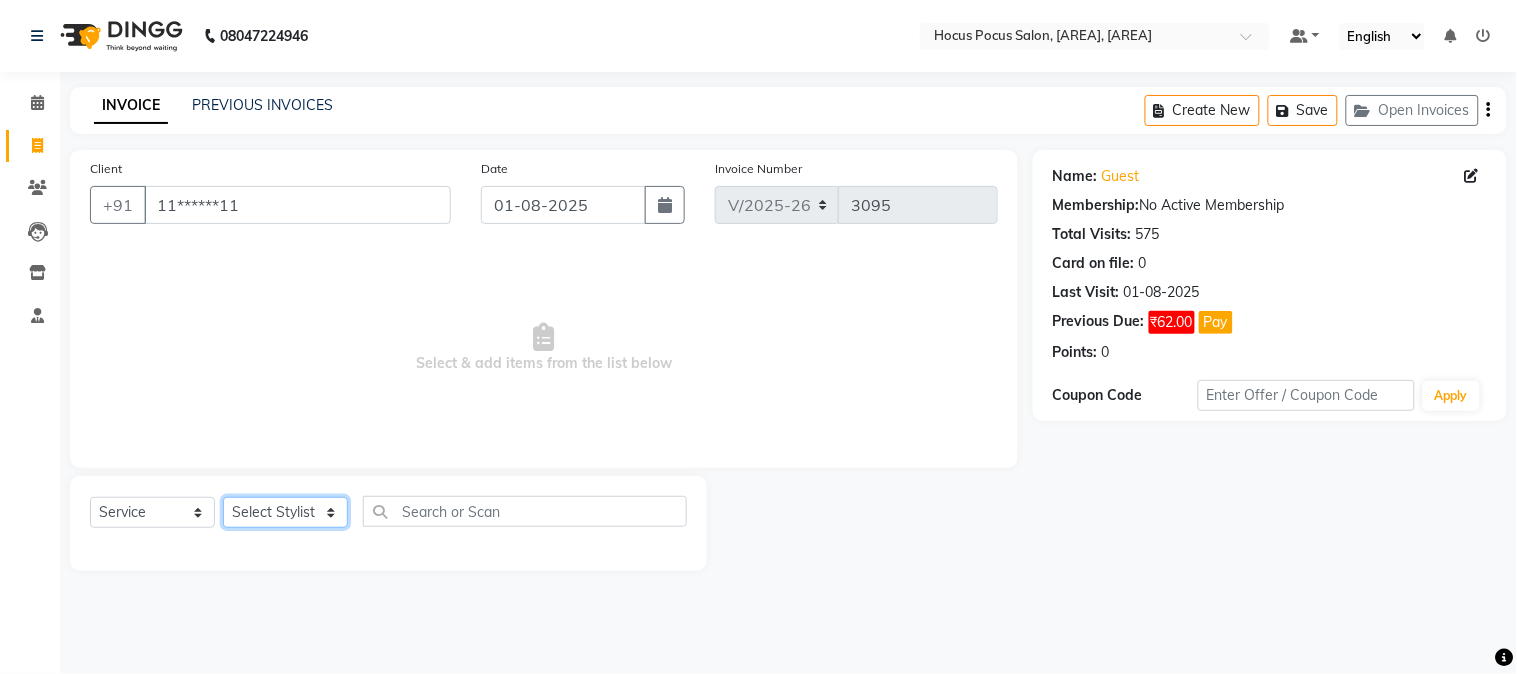 select on "74946" 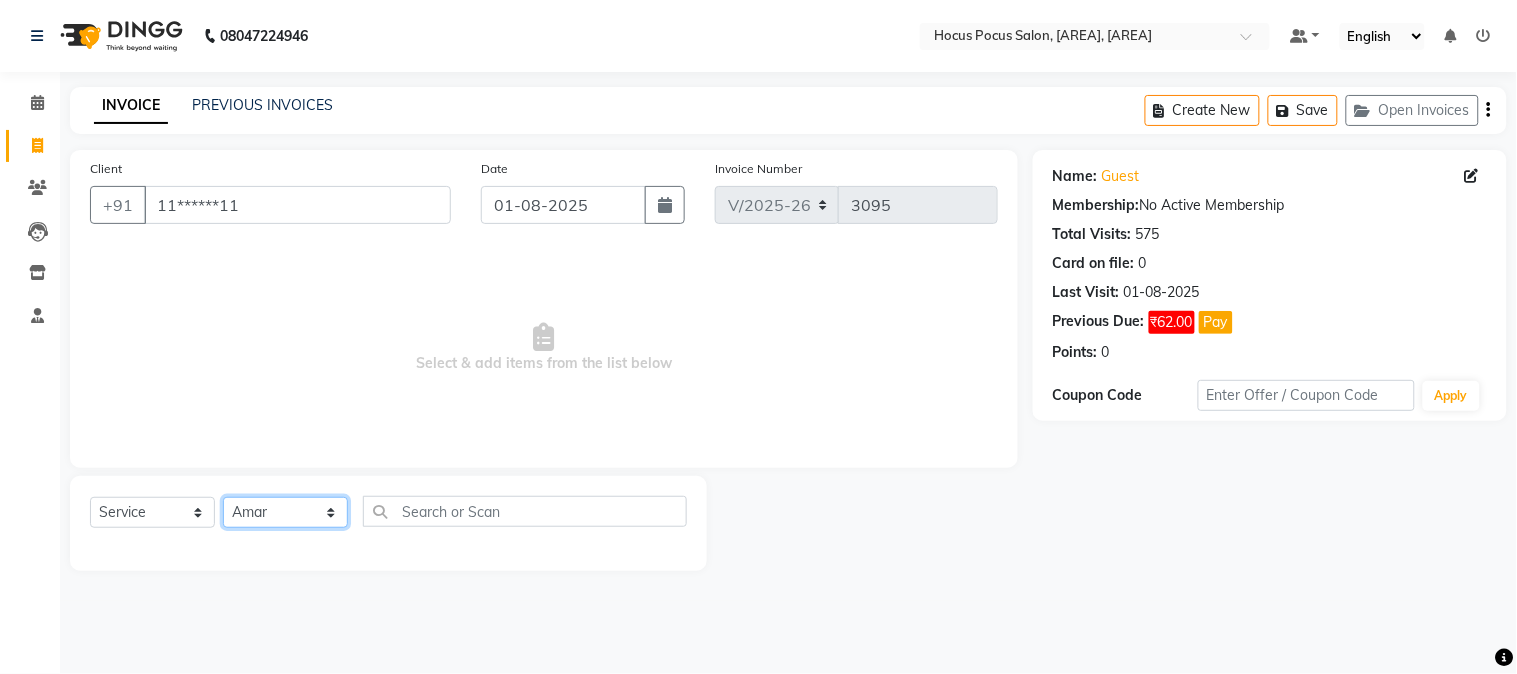 click on "Select Stylist Amar  Arjun Eliza hocus pocus Jonathan Maya Mona Neha Ravi Salima Sonam" 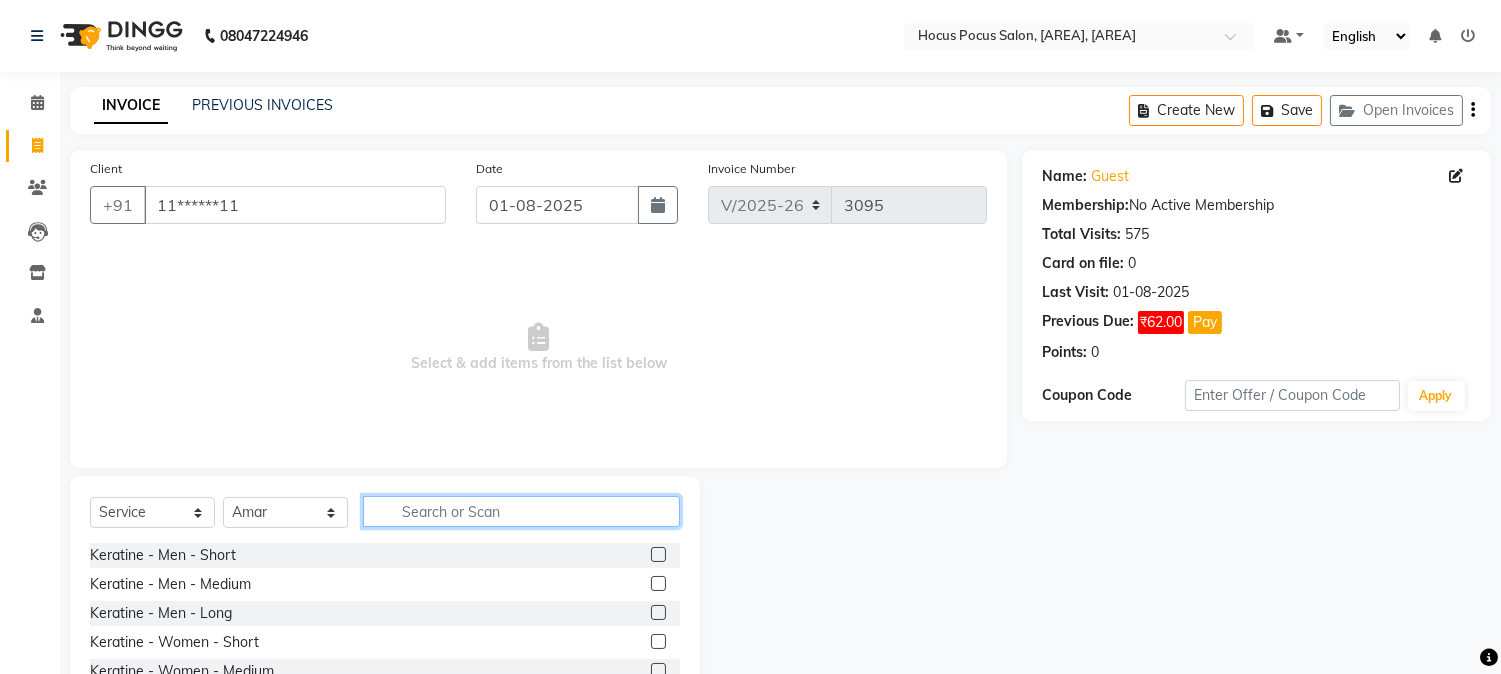click 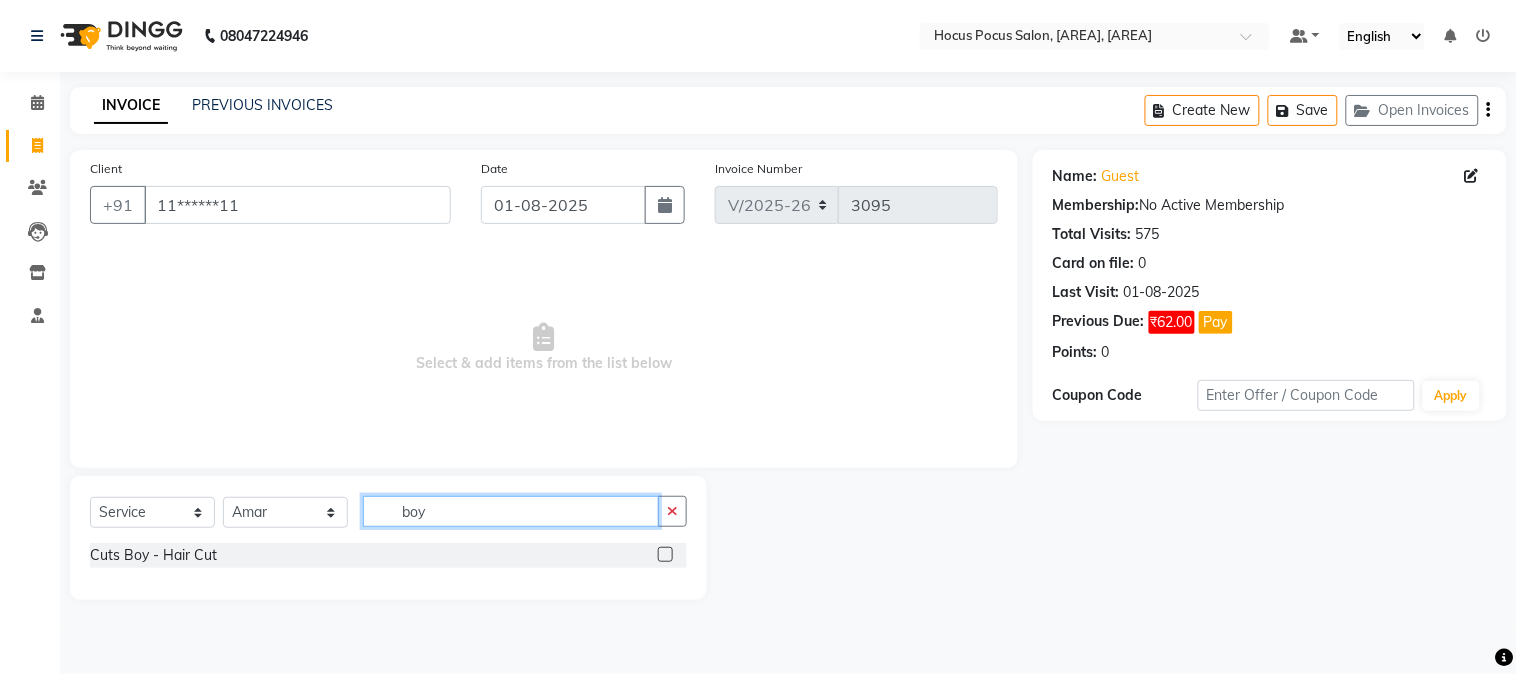 type on "boy" 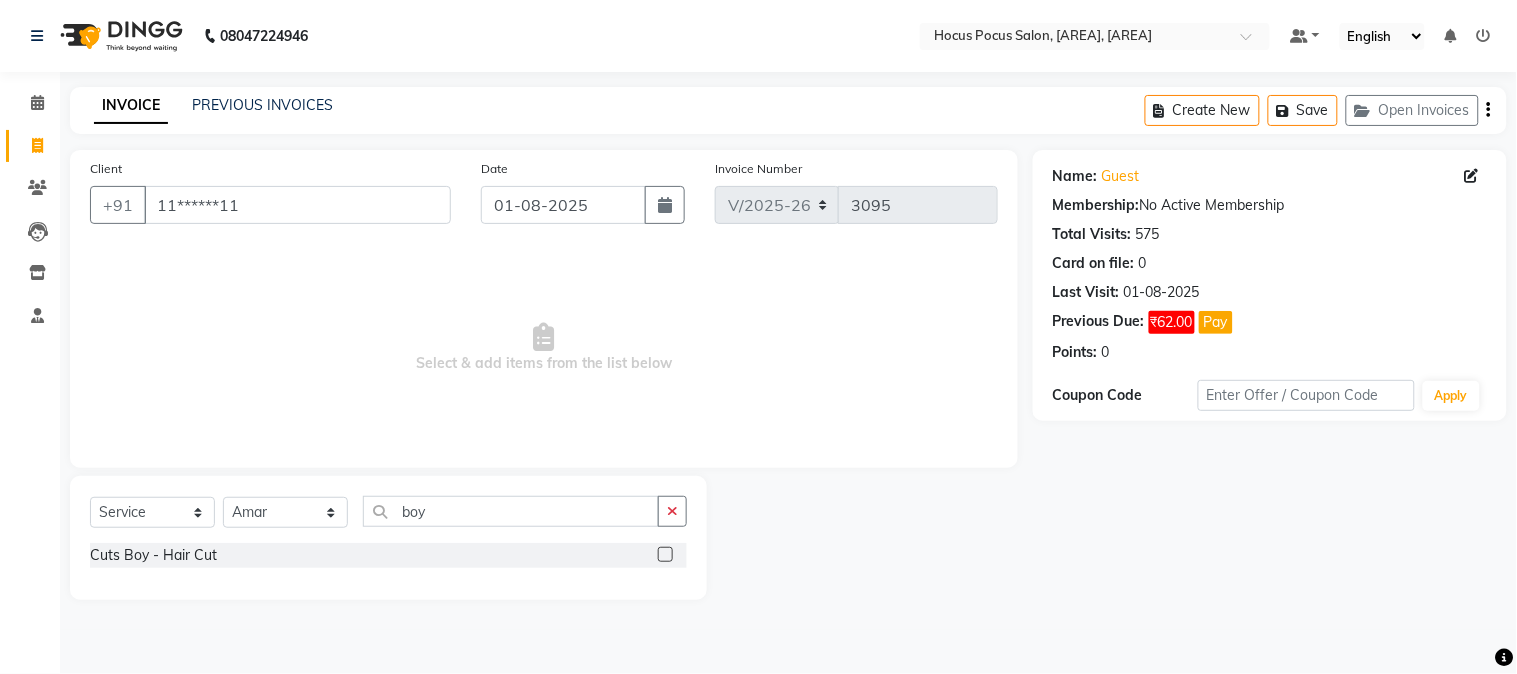 click 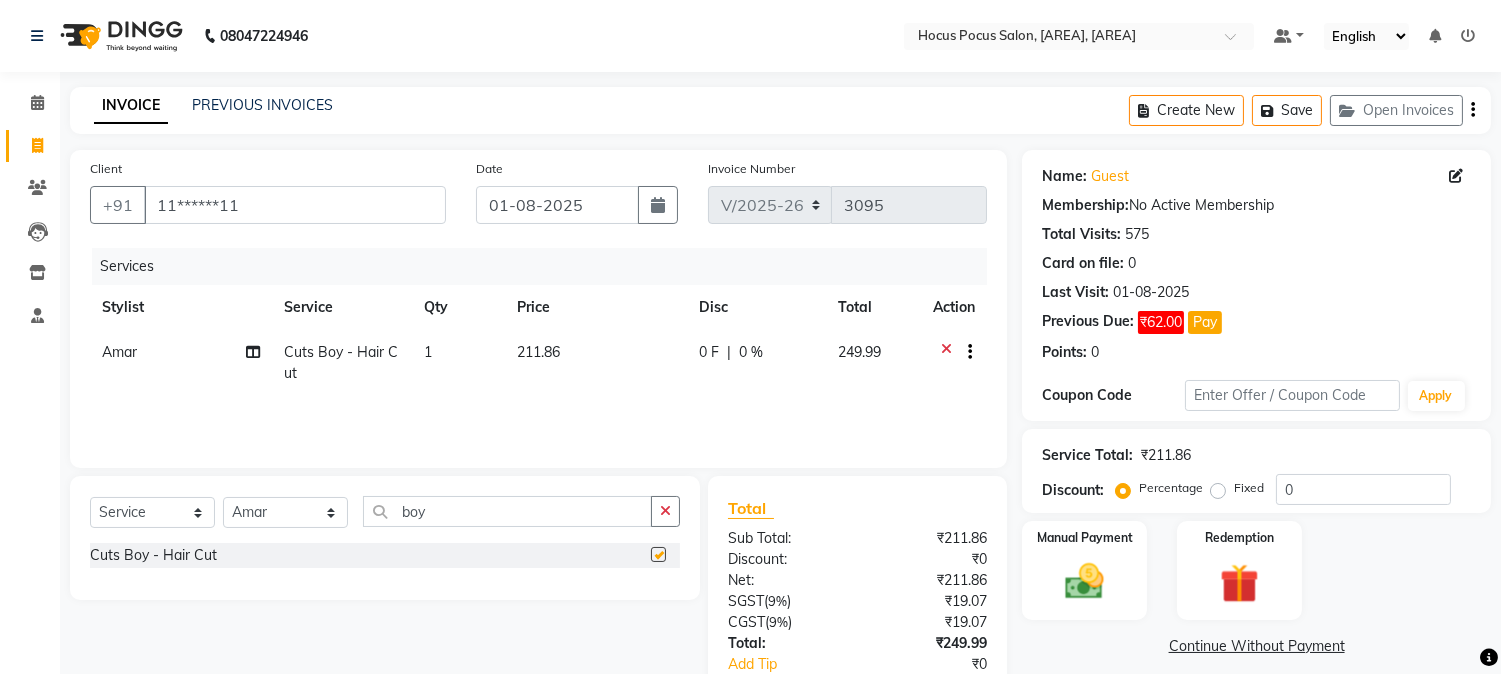 checkbox on "false" 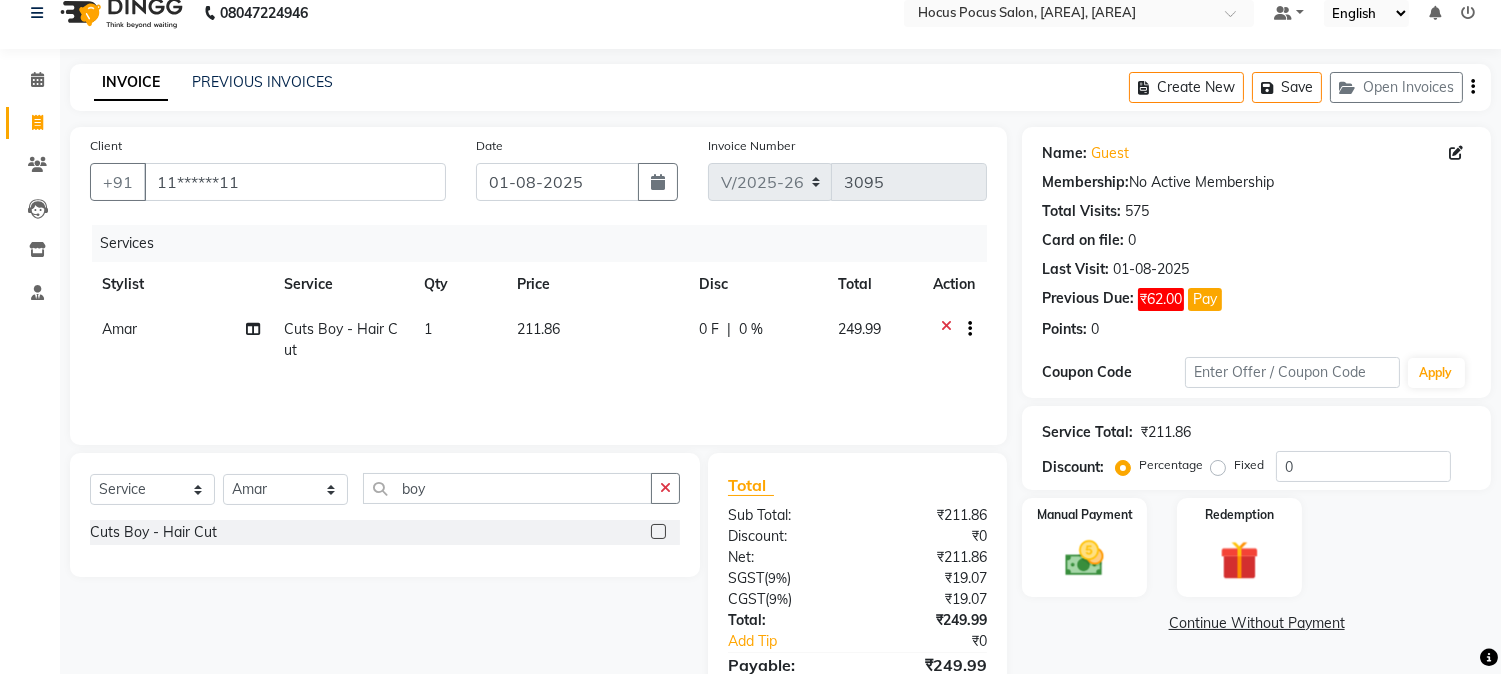 scroll, scrollTop: 44, scrollLeft: 0, axis: vertical 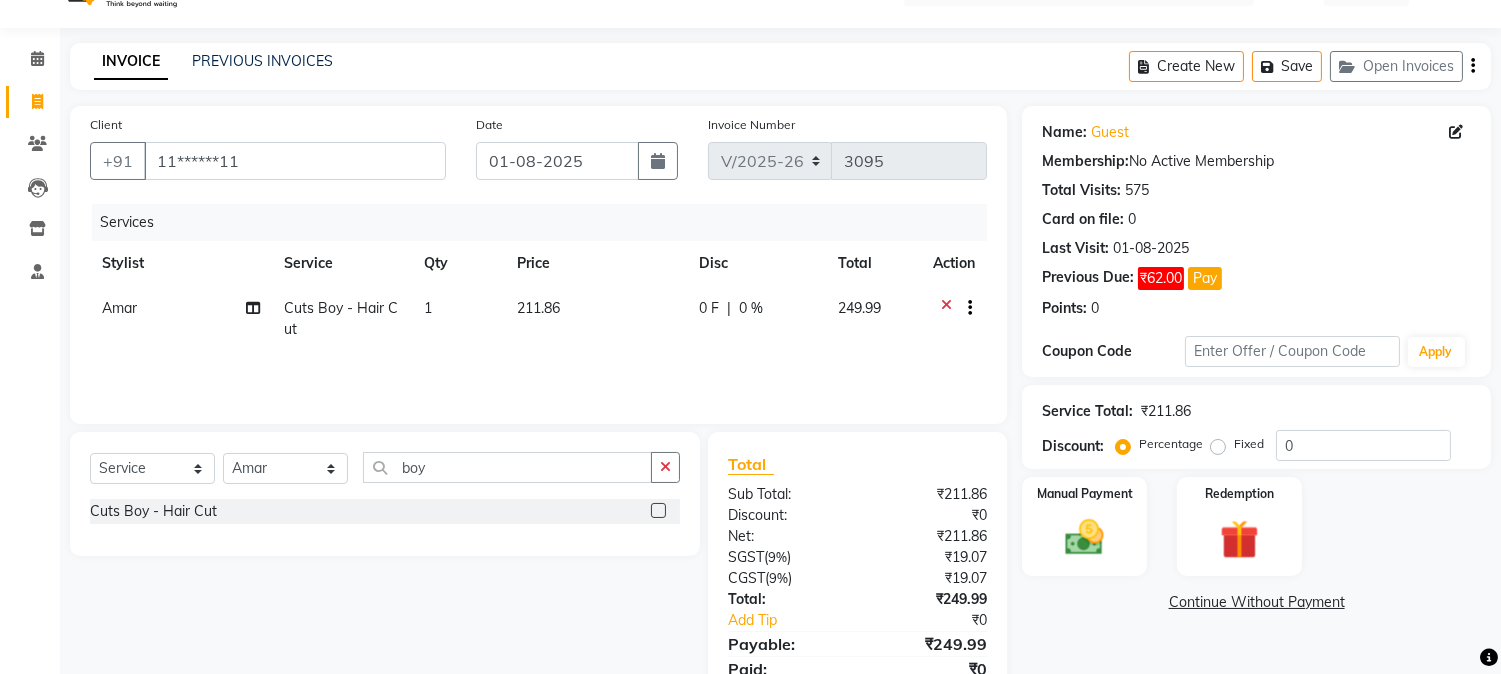 click on "211.86" 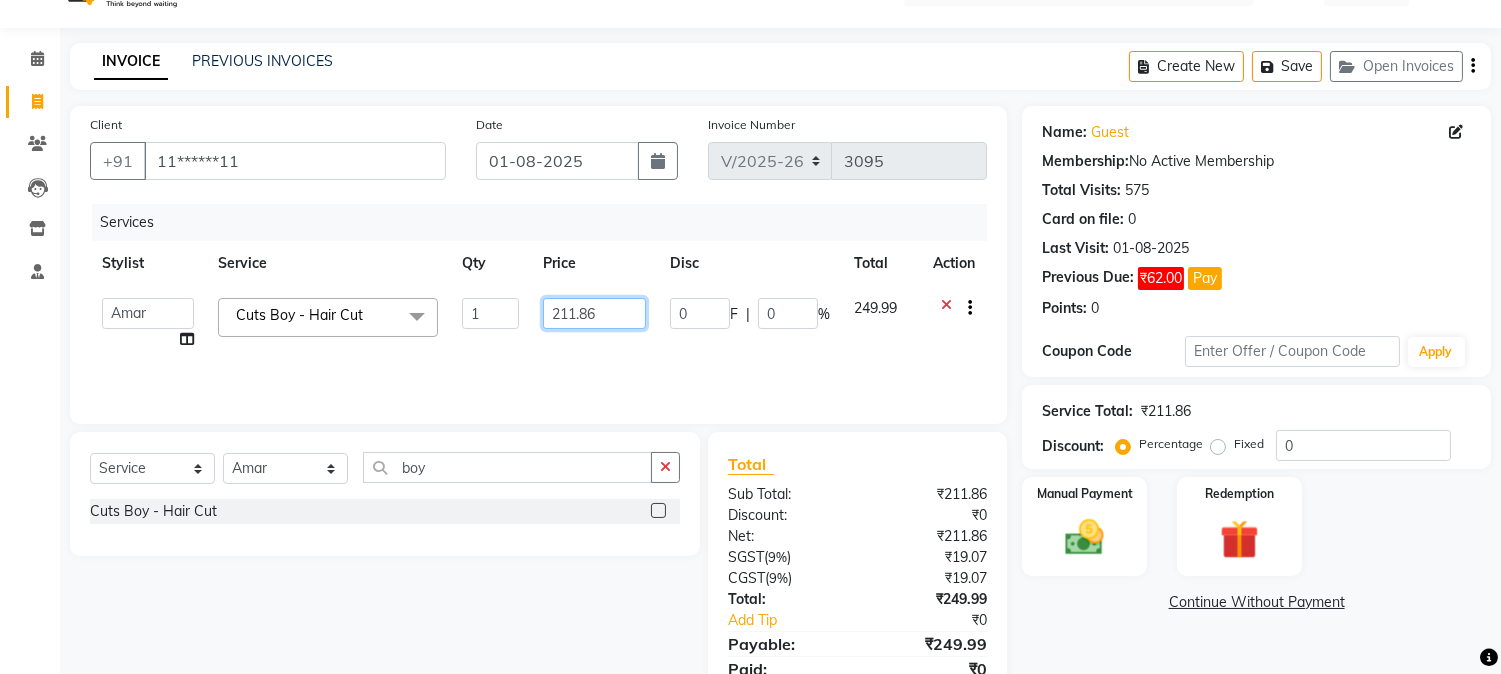 click on "211.86" 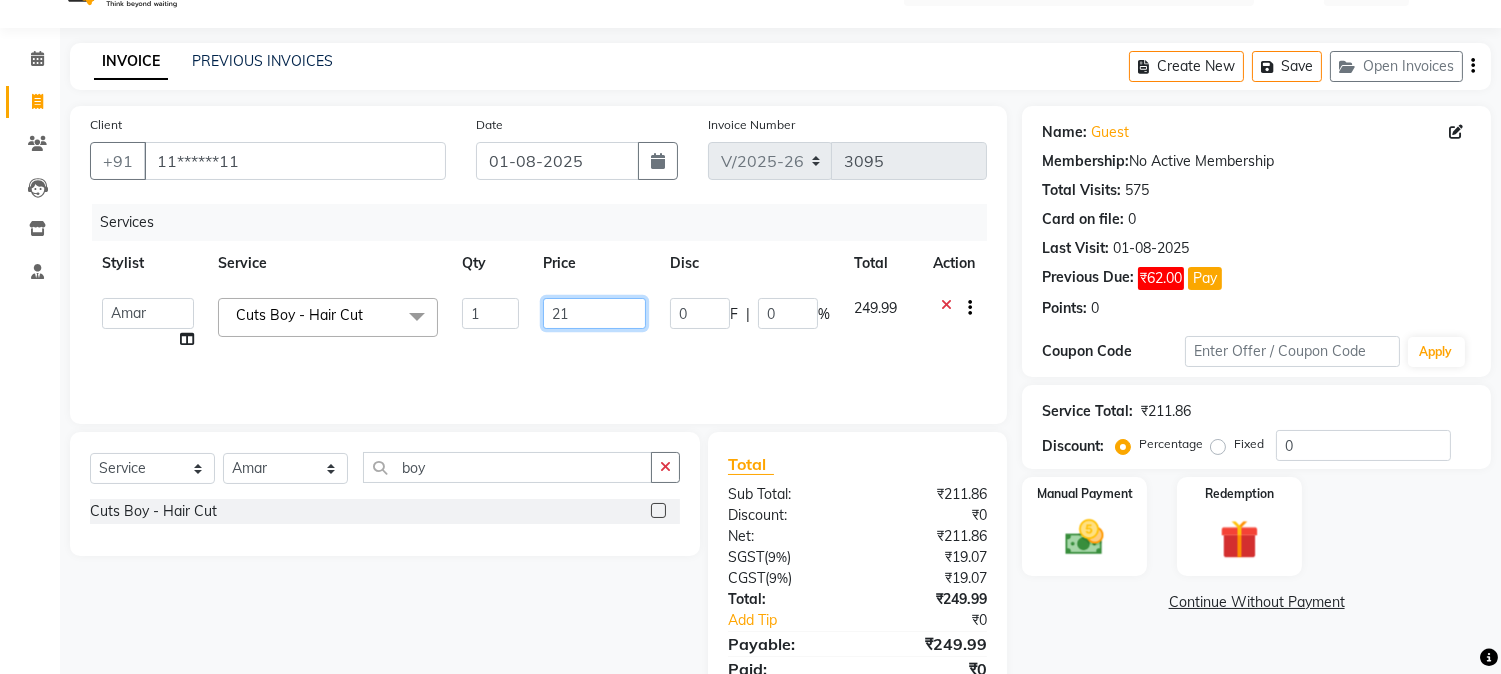 type on "2" 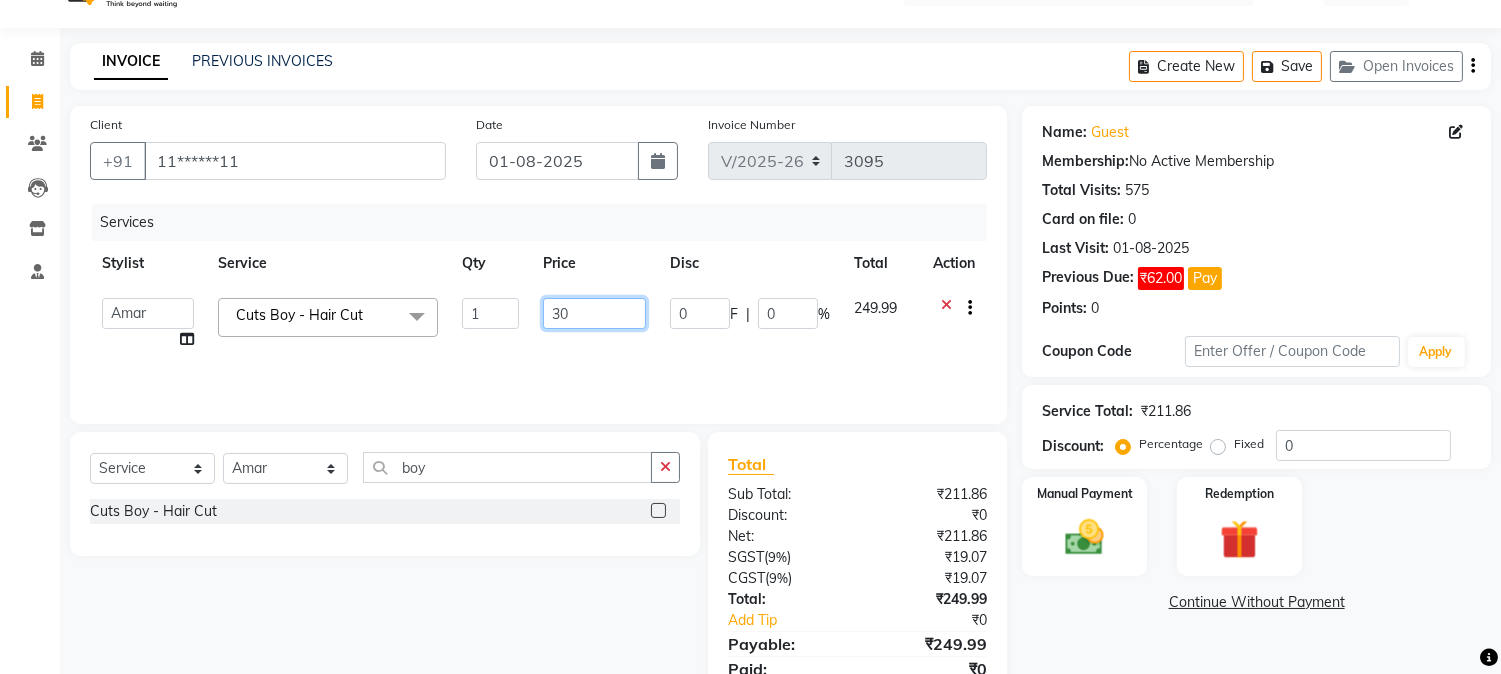 type on "300" 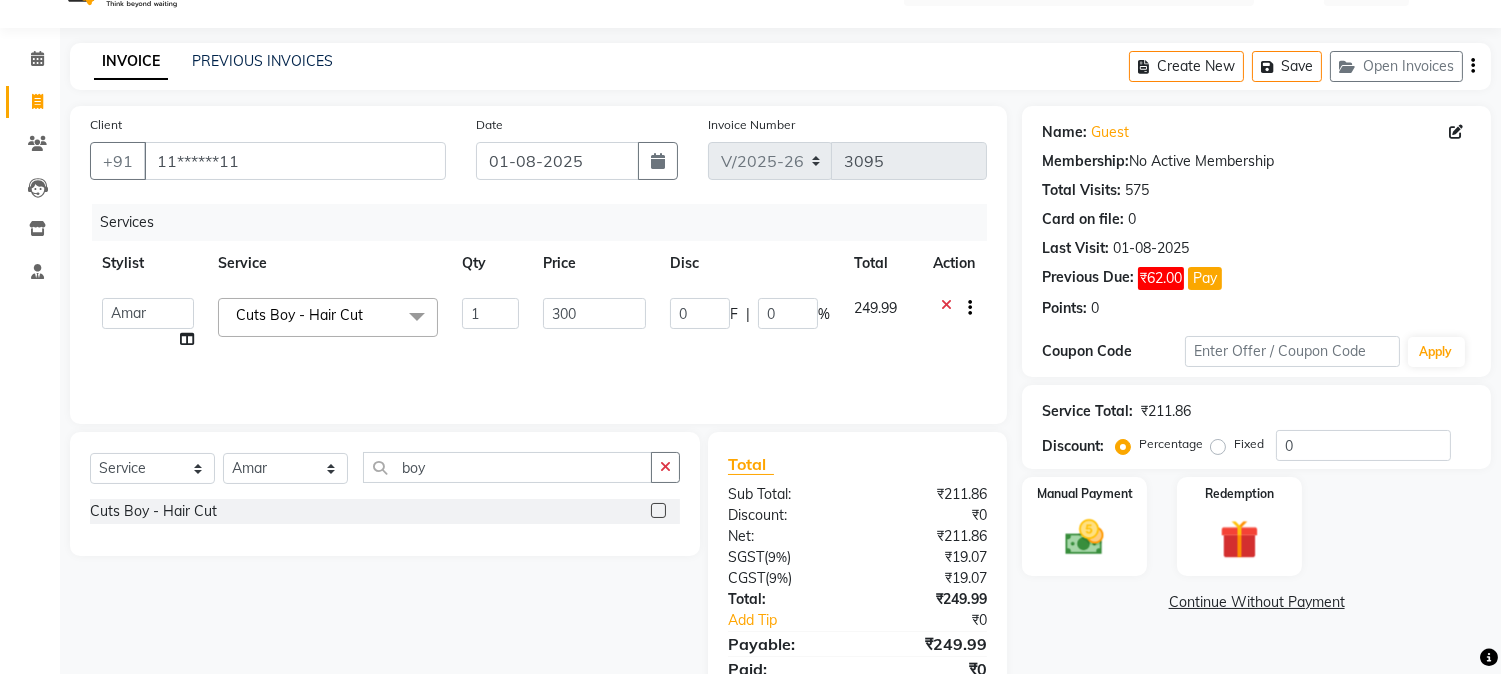 click on "249.99" 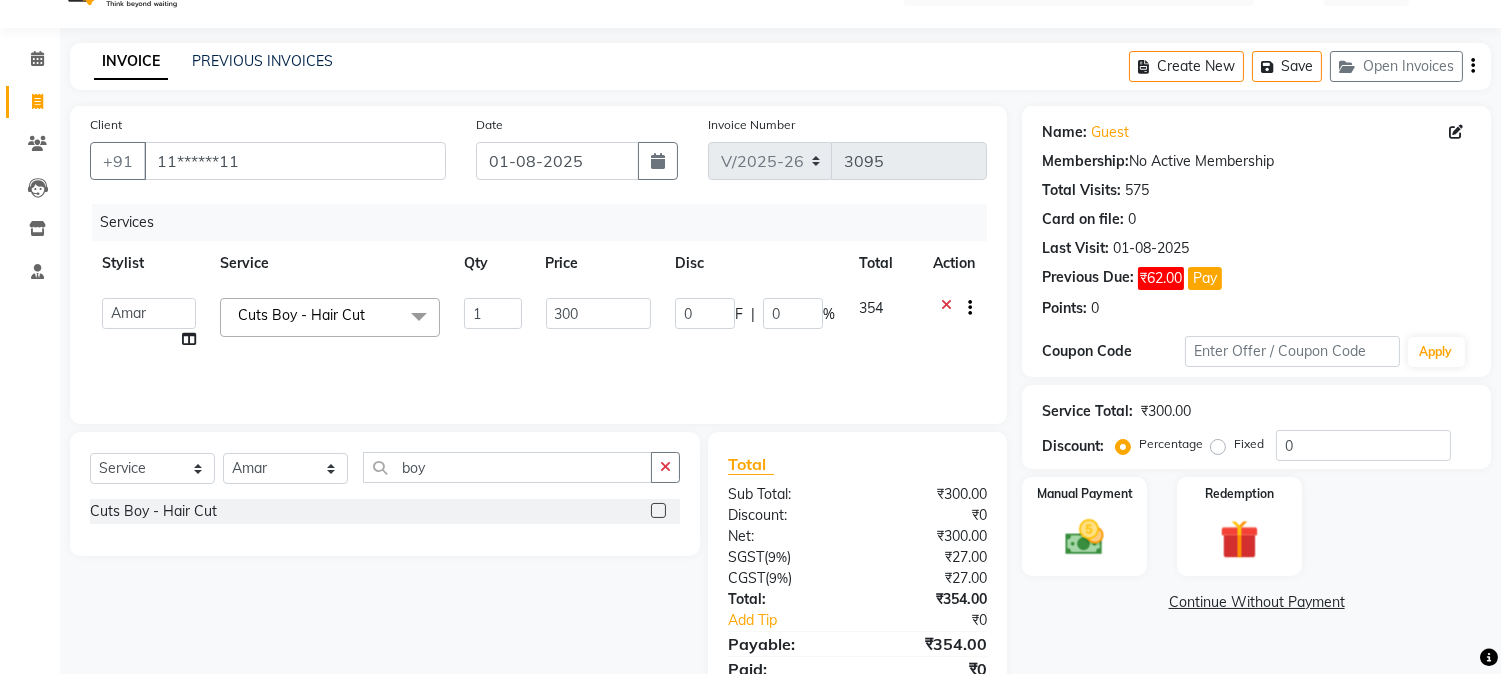 click 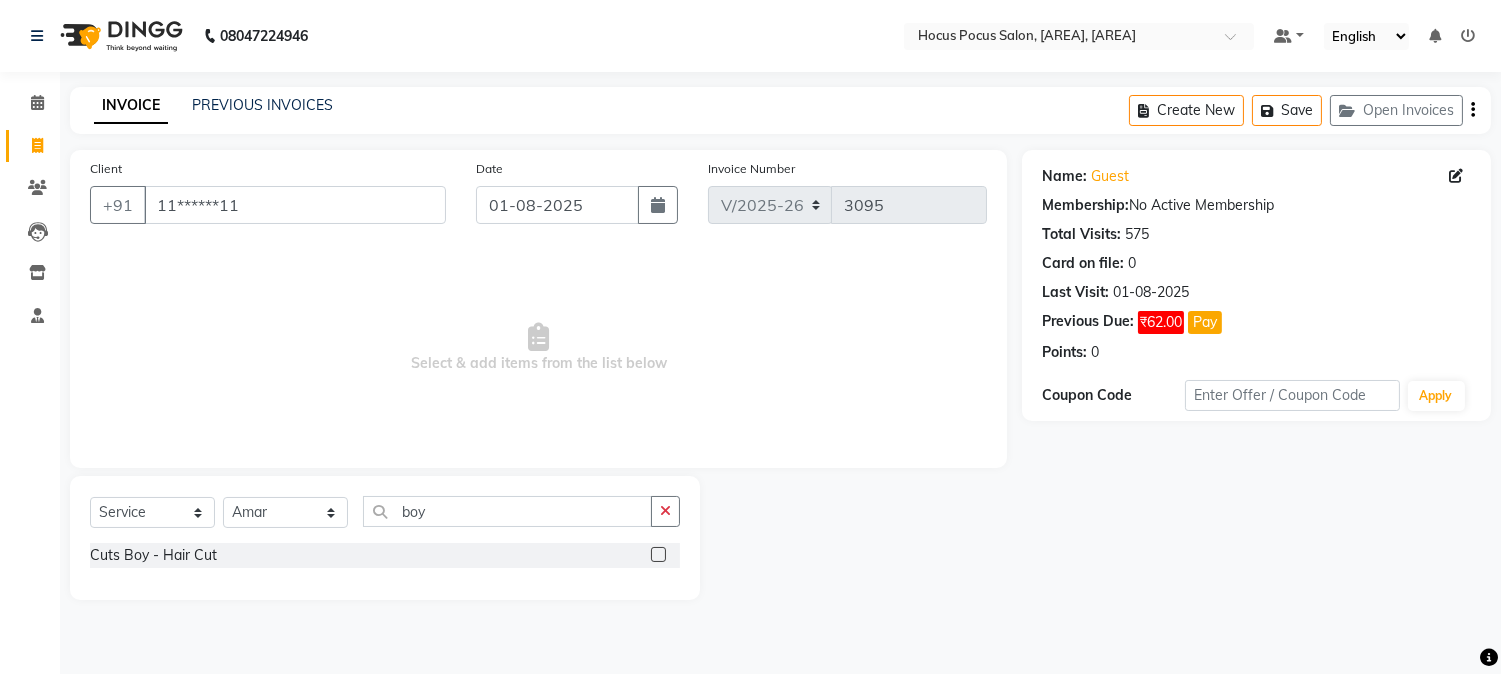scroll, scrollTop: 0, scrollLeft: 0, axis: both 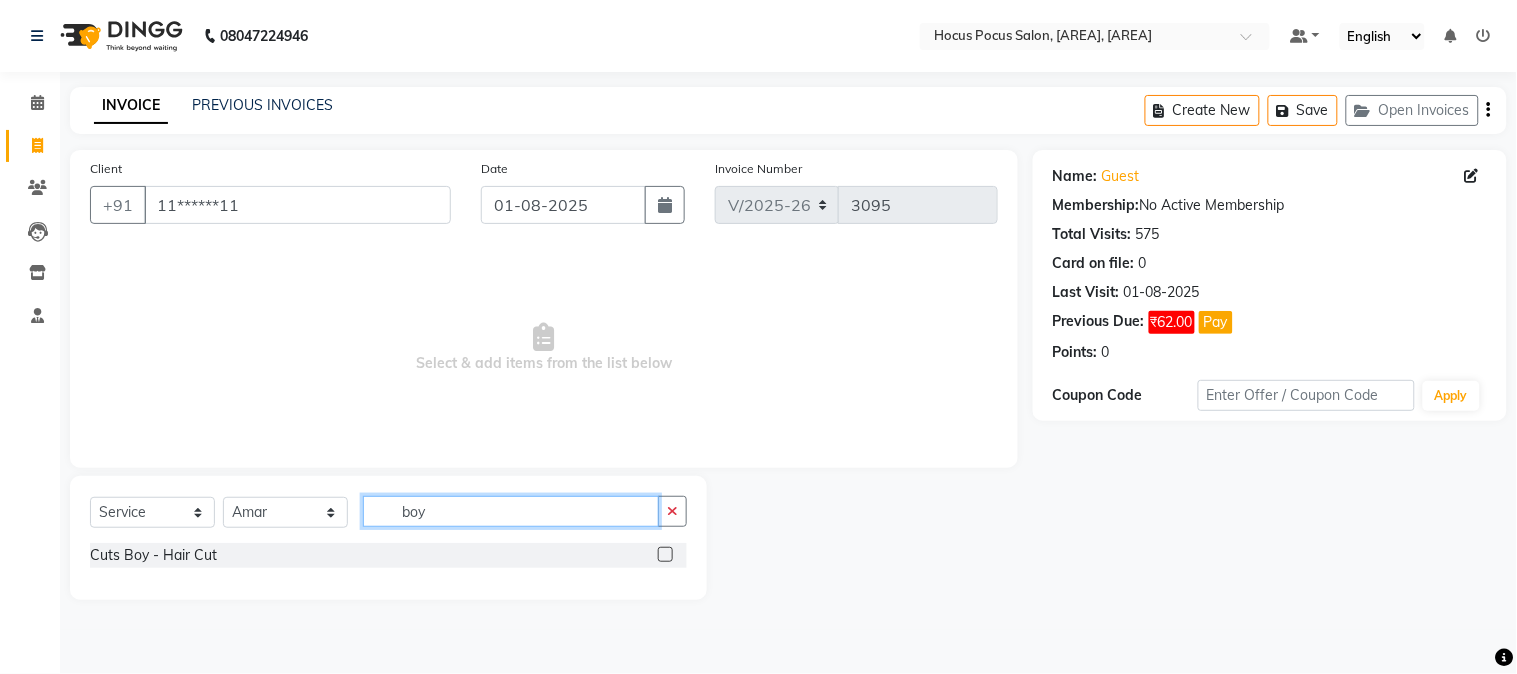 click on "boy" 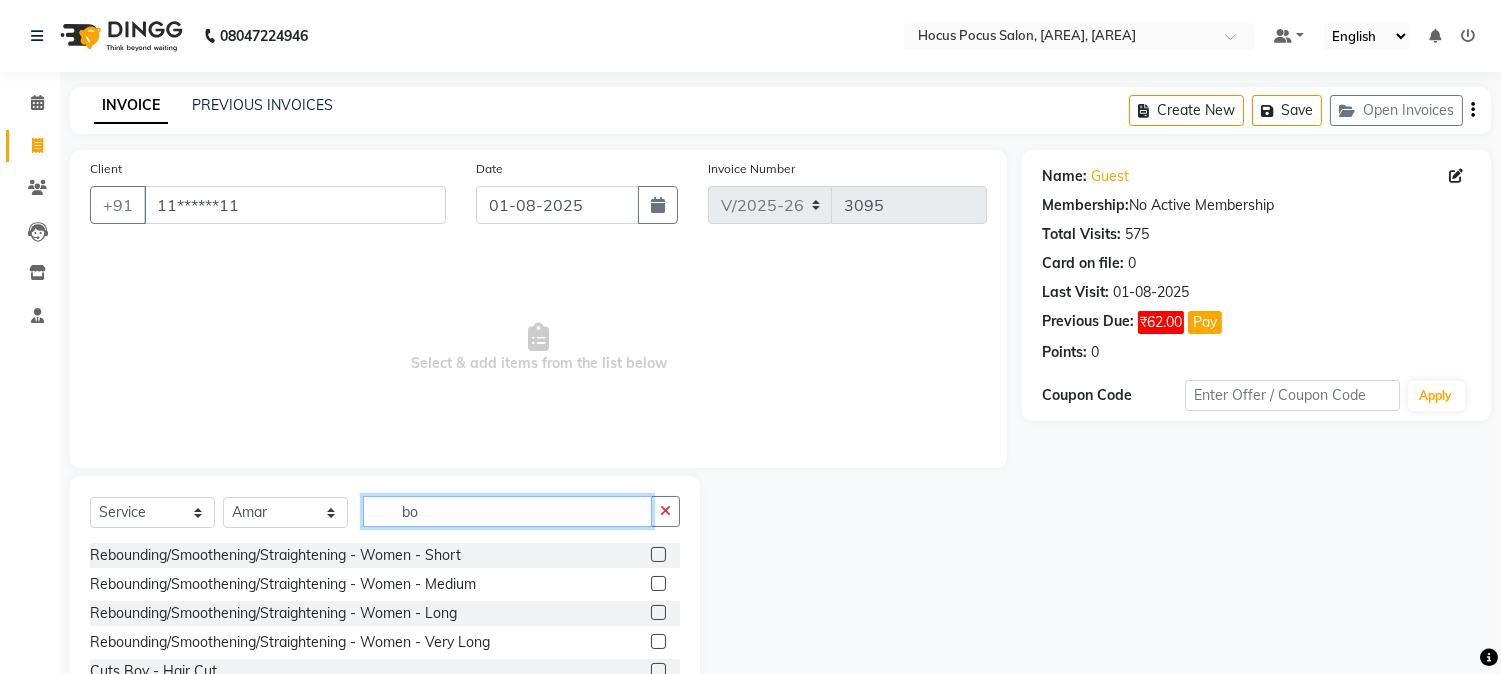 type on "b" 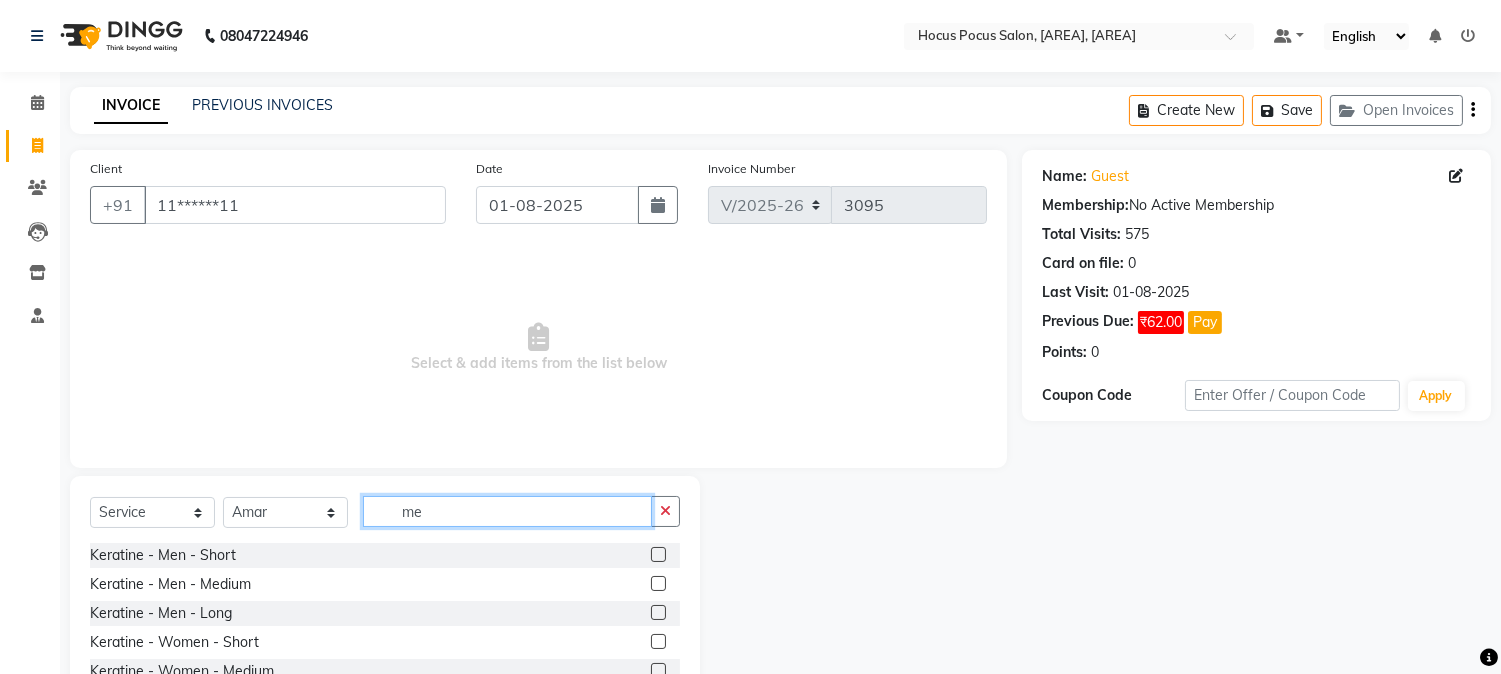 type on "m" 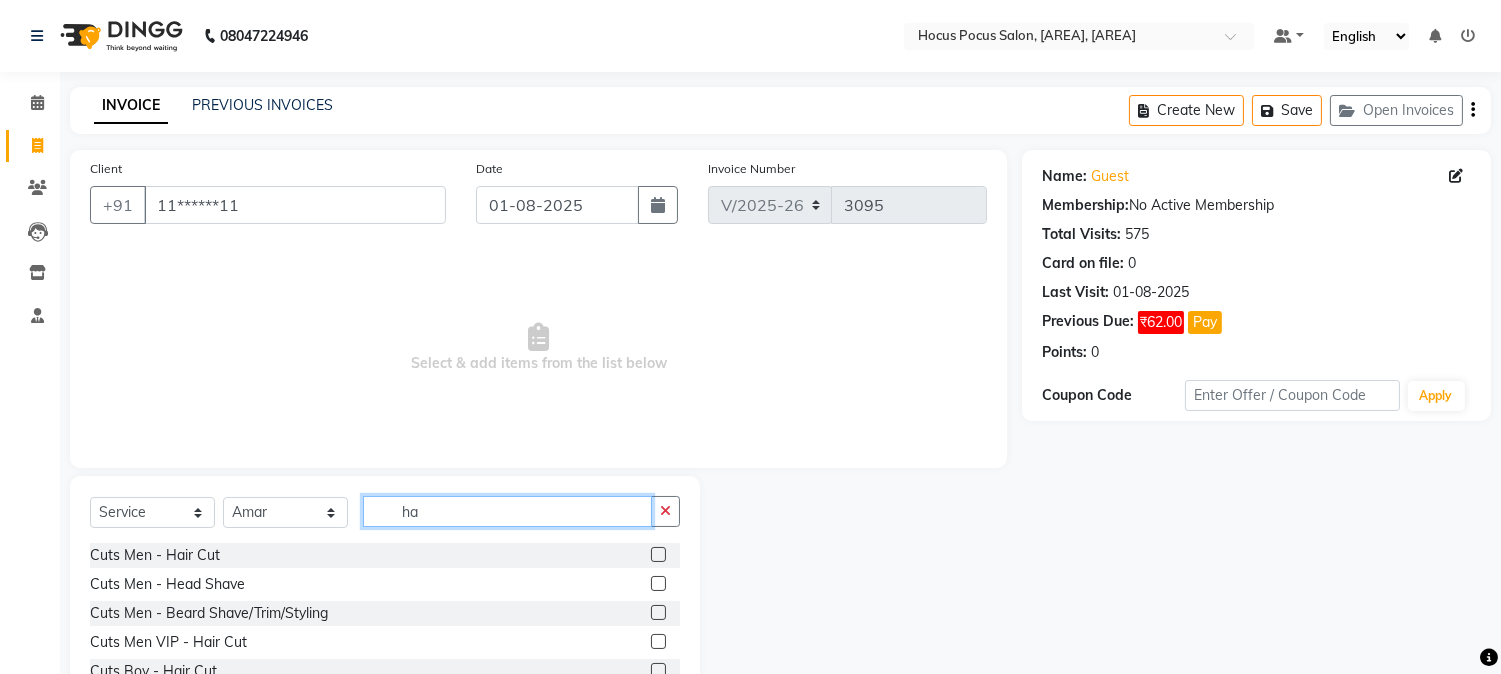 type on "ha" 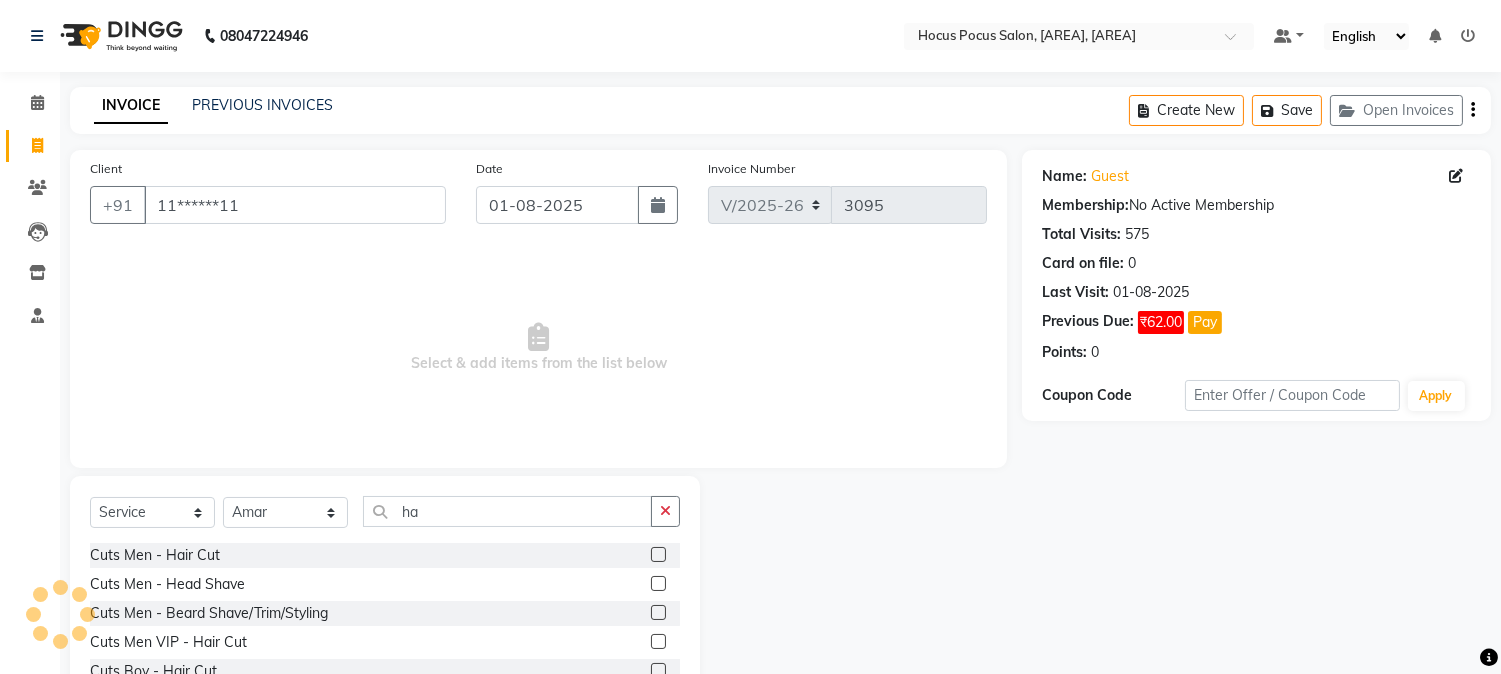 click 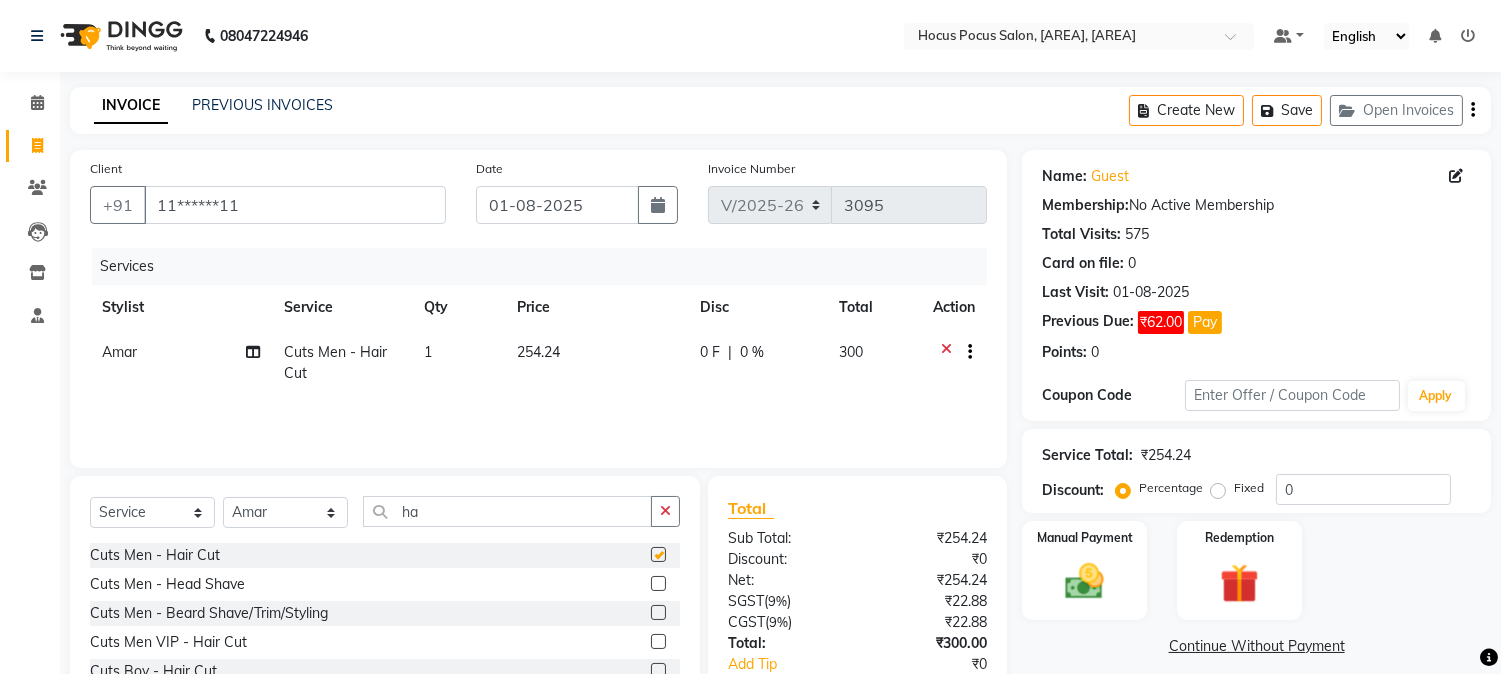 checkbox on "false" 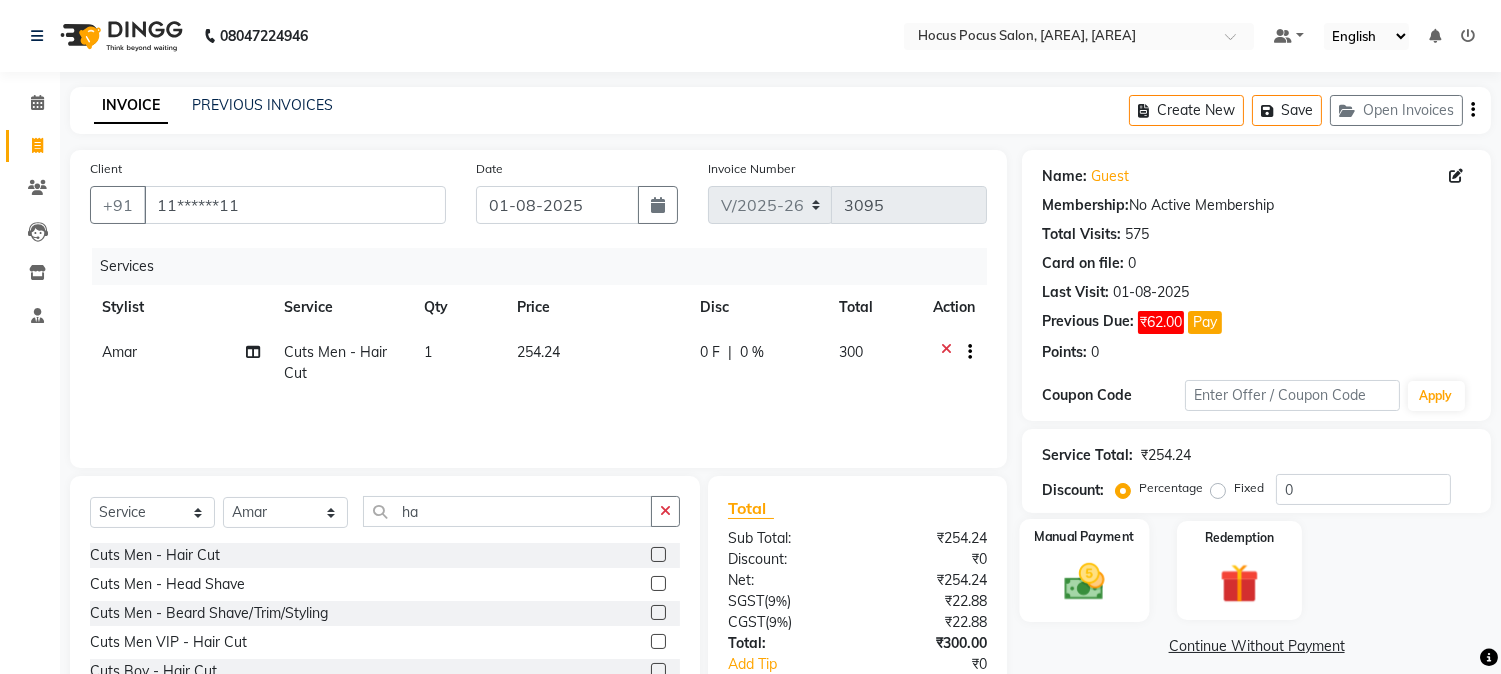 click 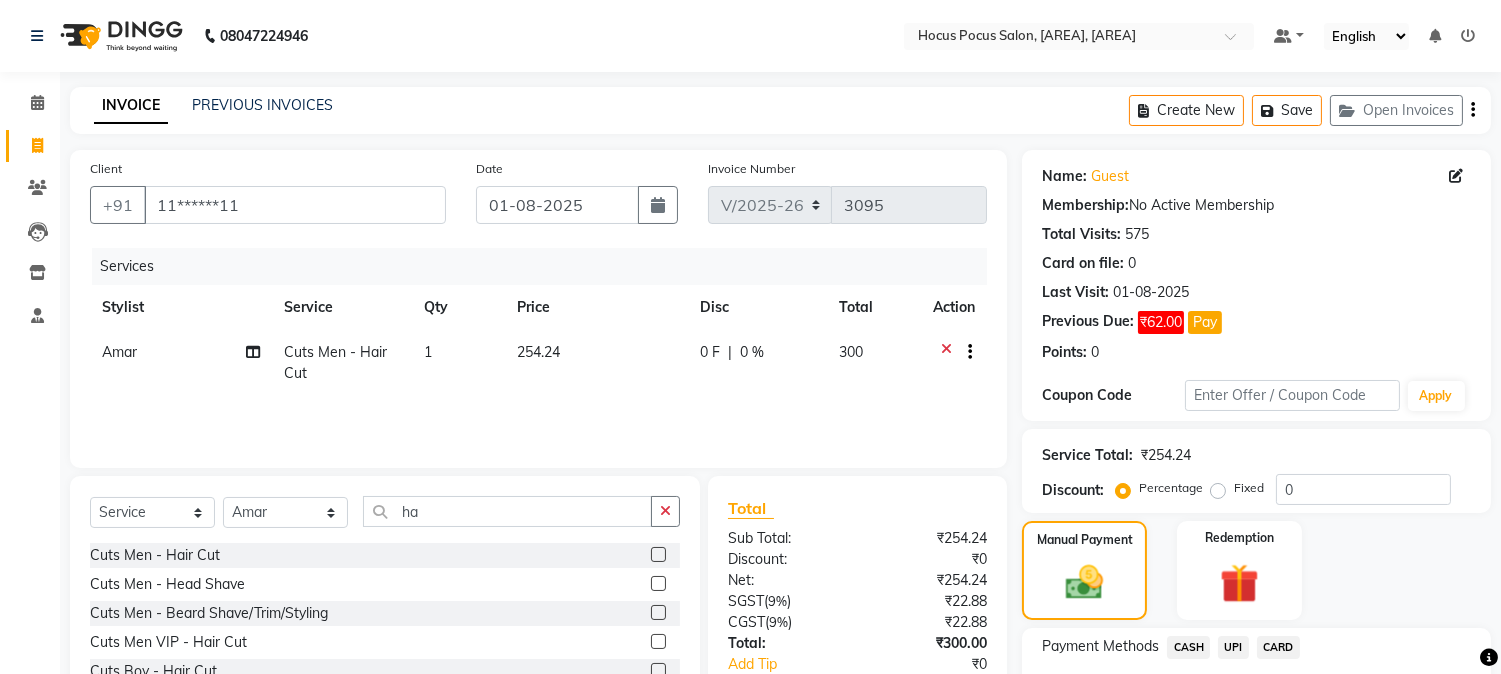 click on "UPI" 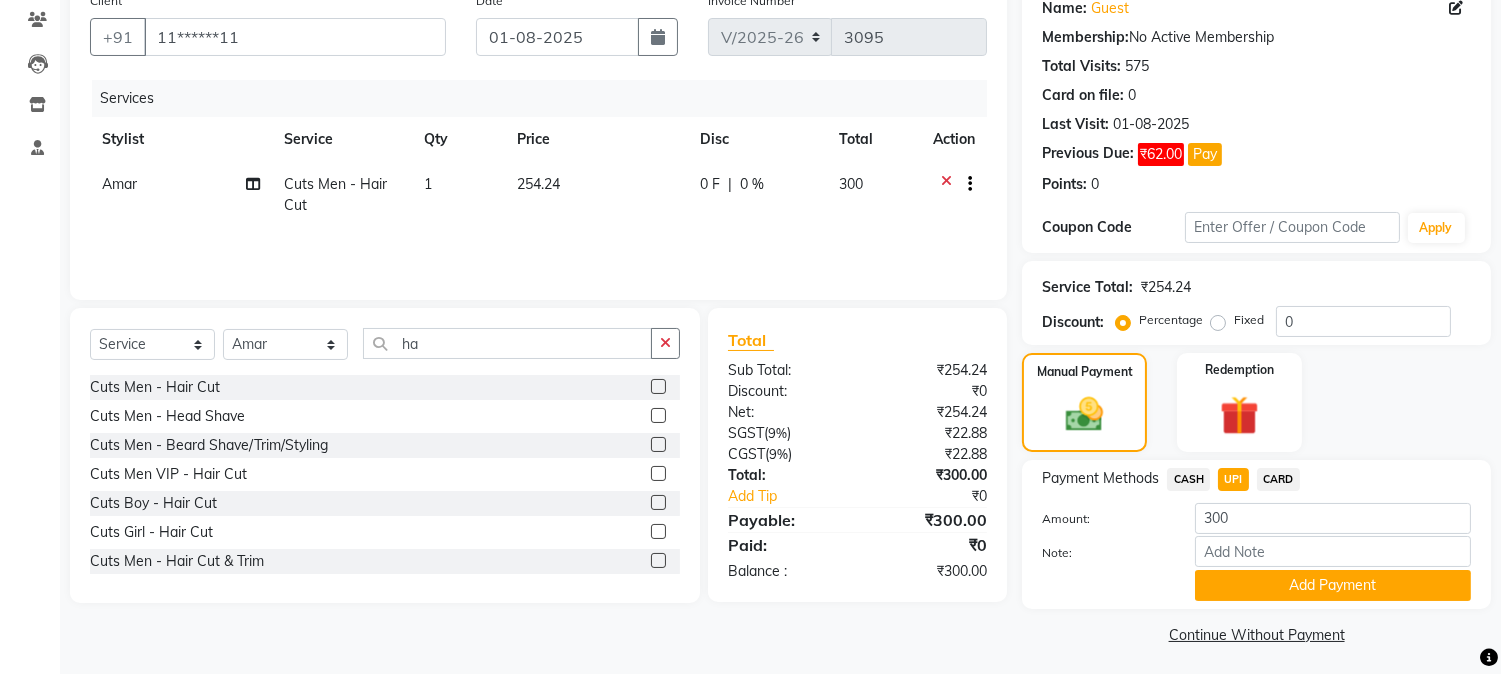 scroll, scrollTop: 173, scrollLeft: 0, axis: vertical 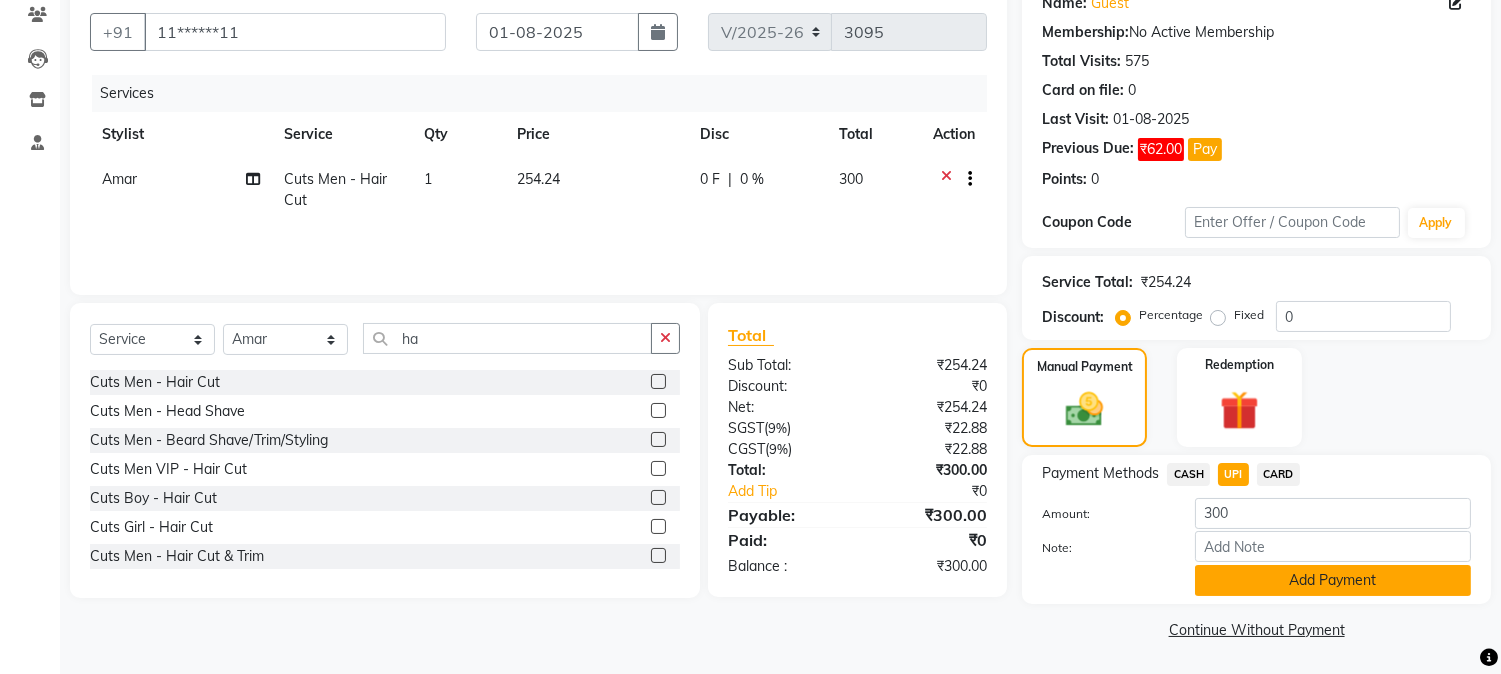 click on "Add Payment" 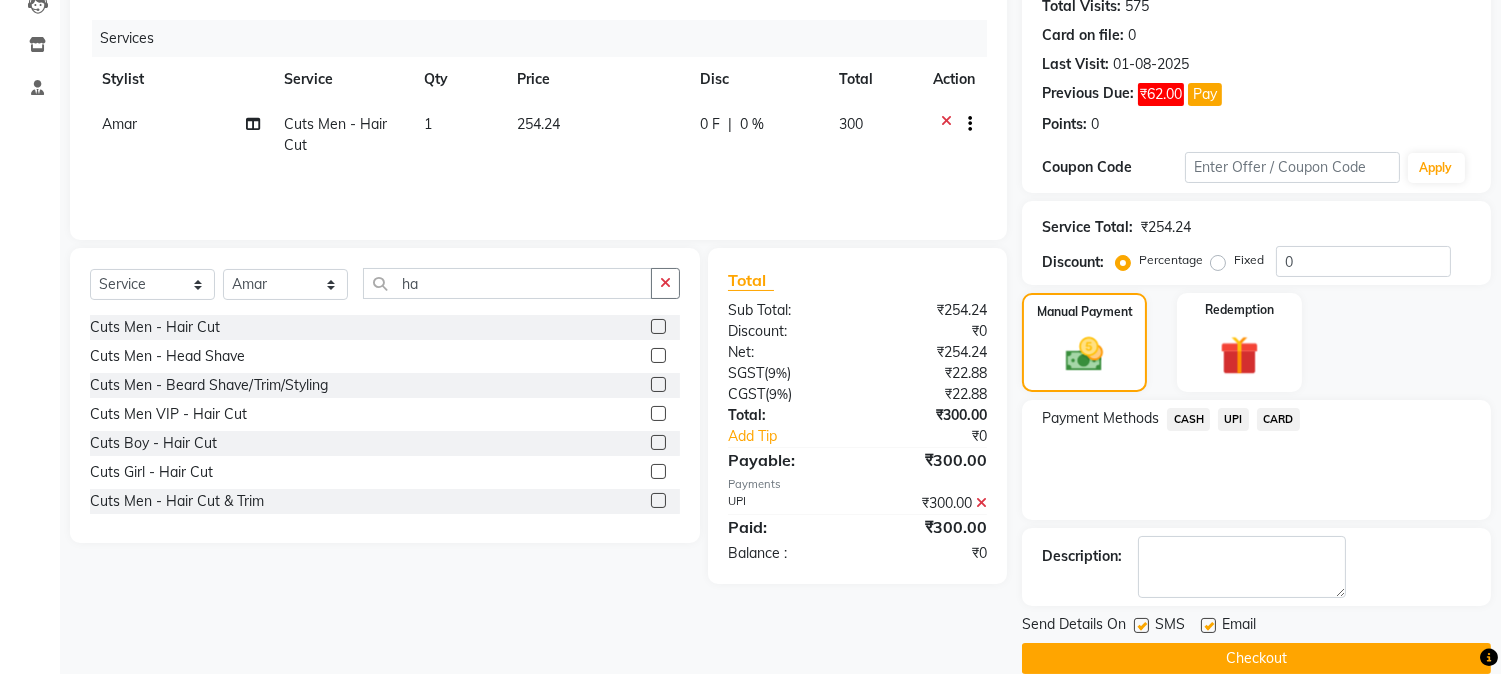 scroll, scrollTop: 257, scrollLeft: 0, axis: vertical 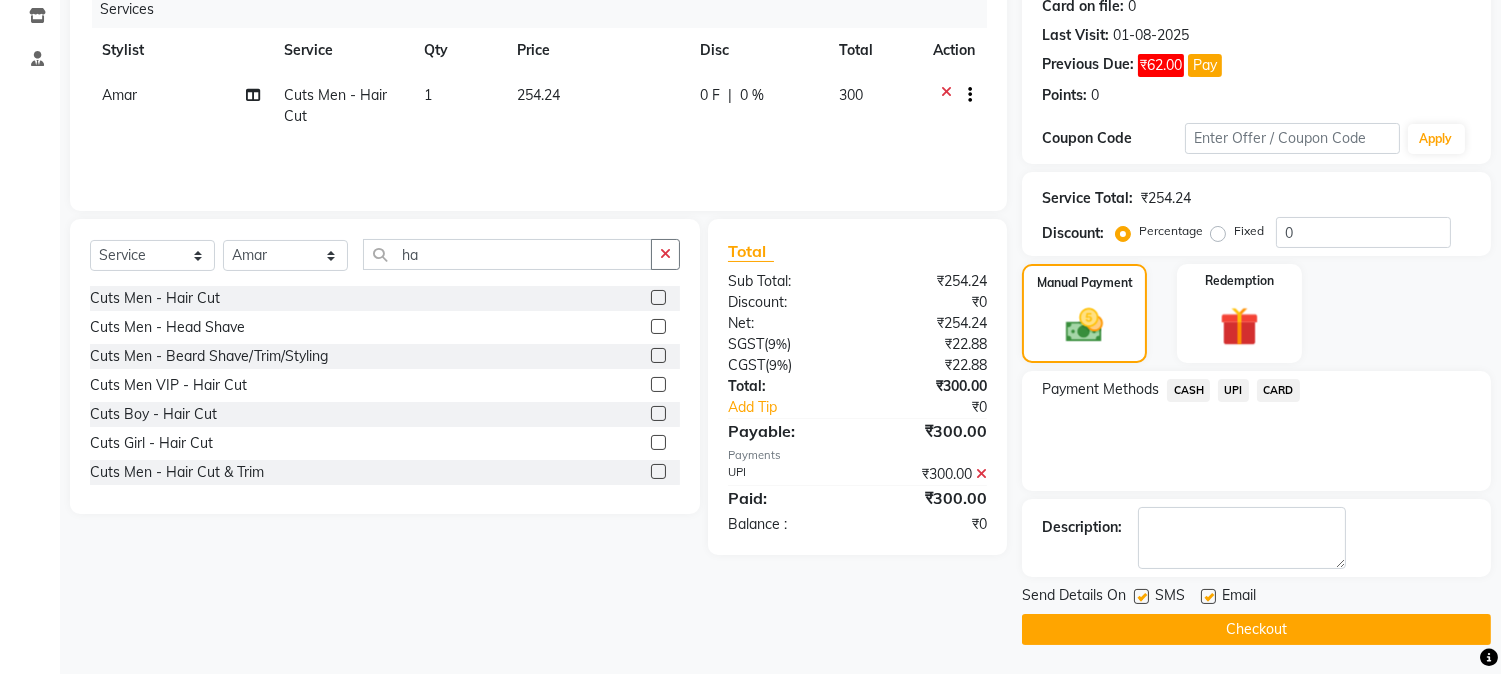 click 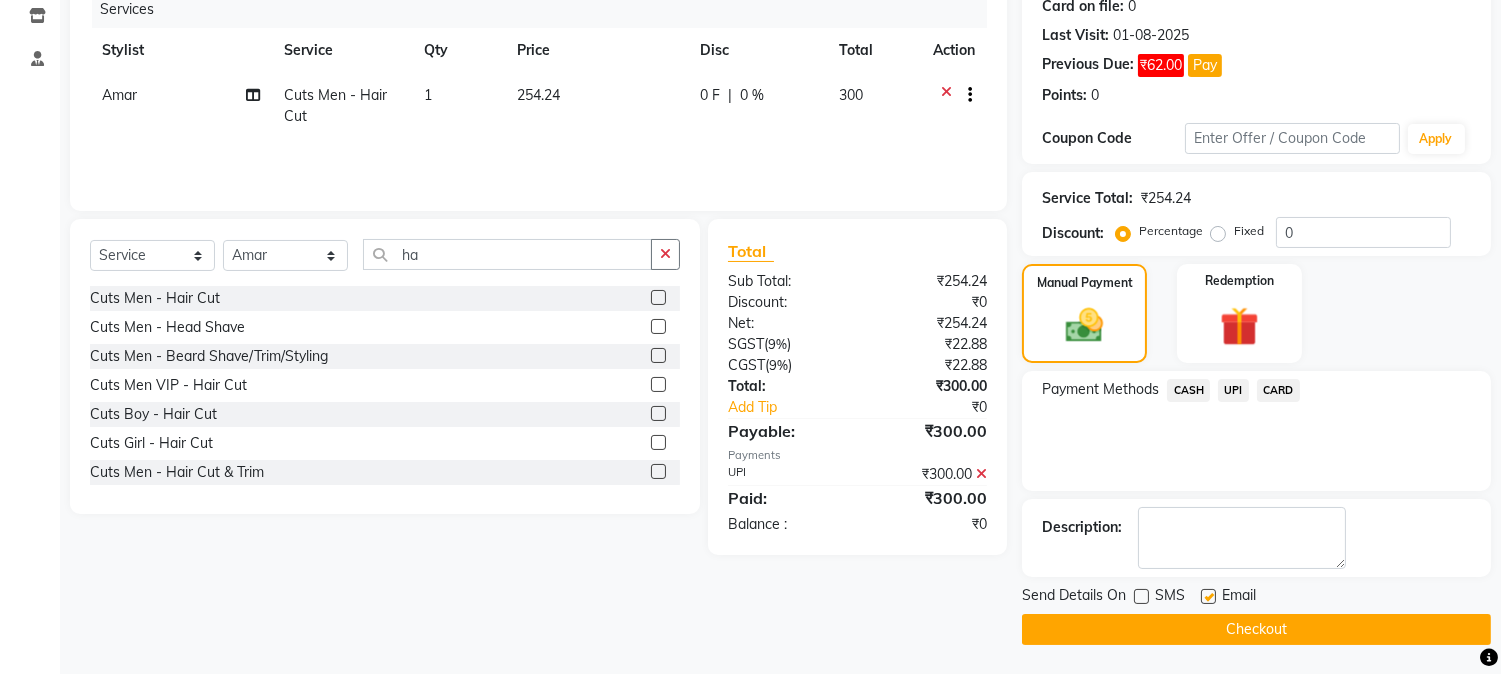 click on "Checkout" 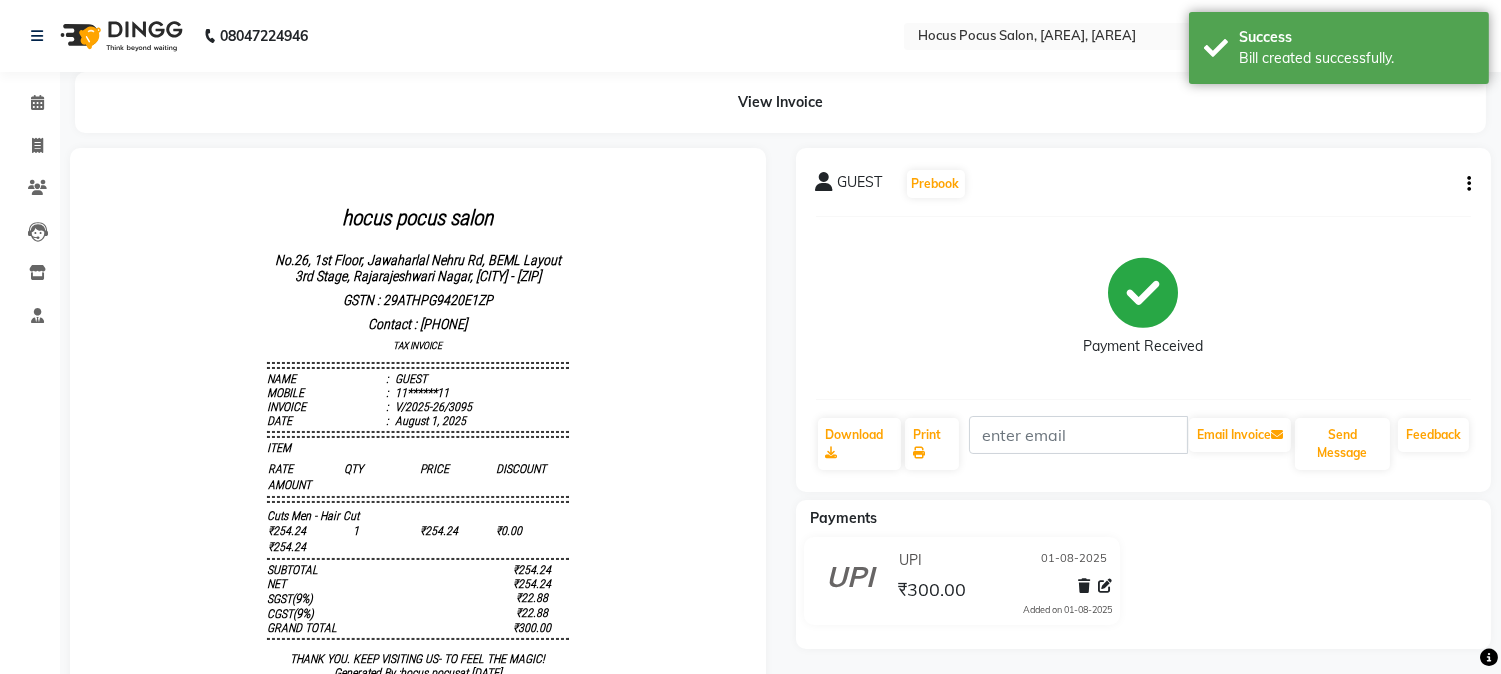 scroll, scrollTop: 0, scrollLeft: 0, axis: both 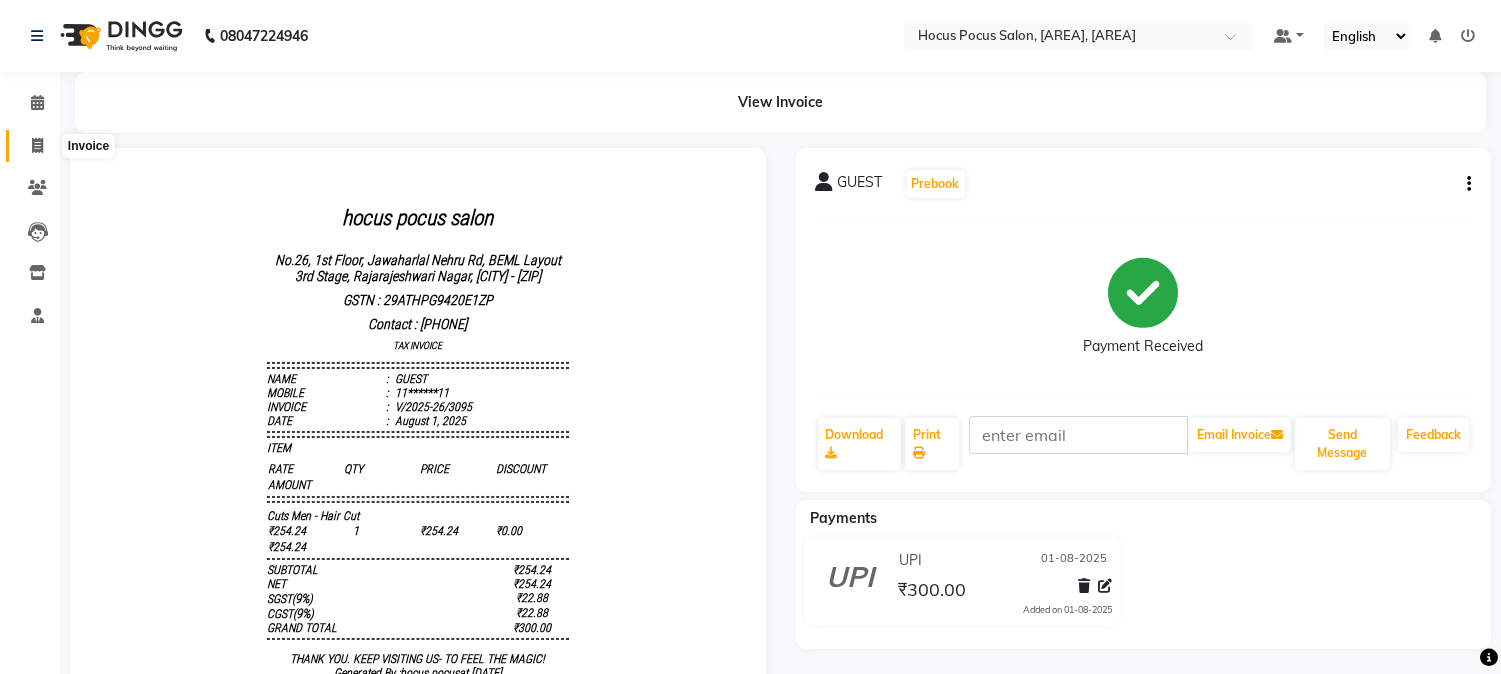 click 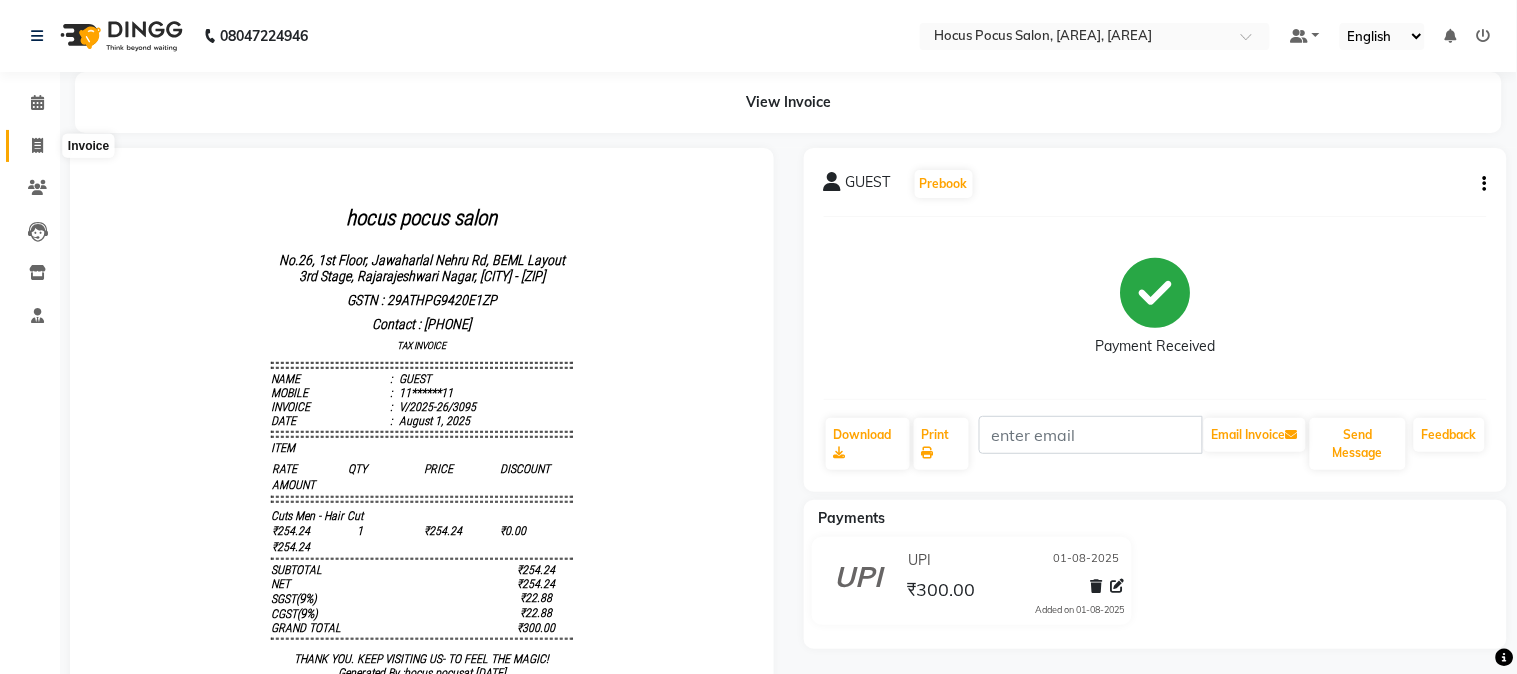 select on "5019" 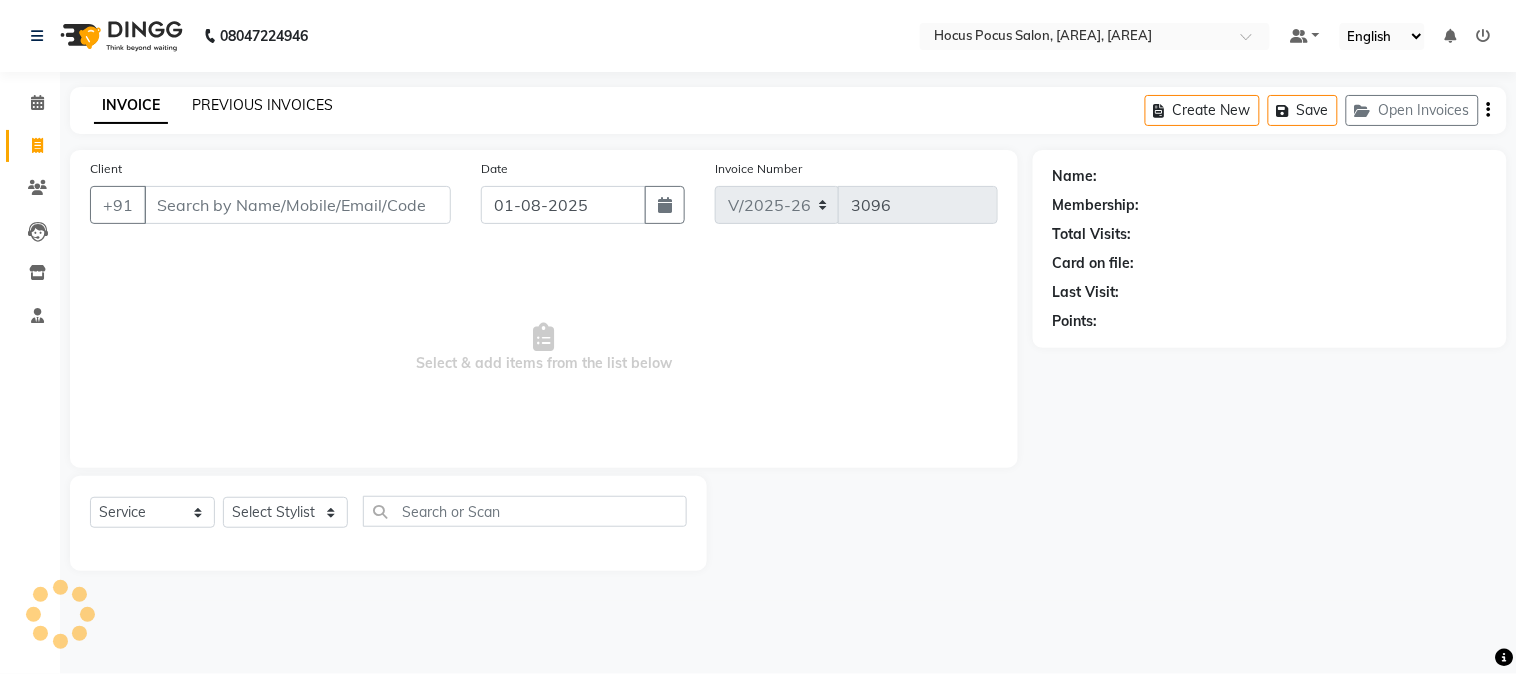 click on "PREVIOUS INVOICES" 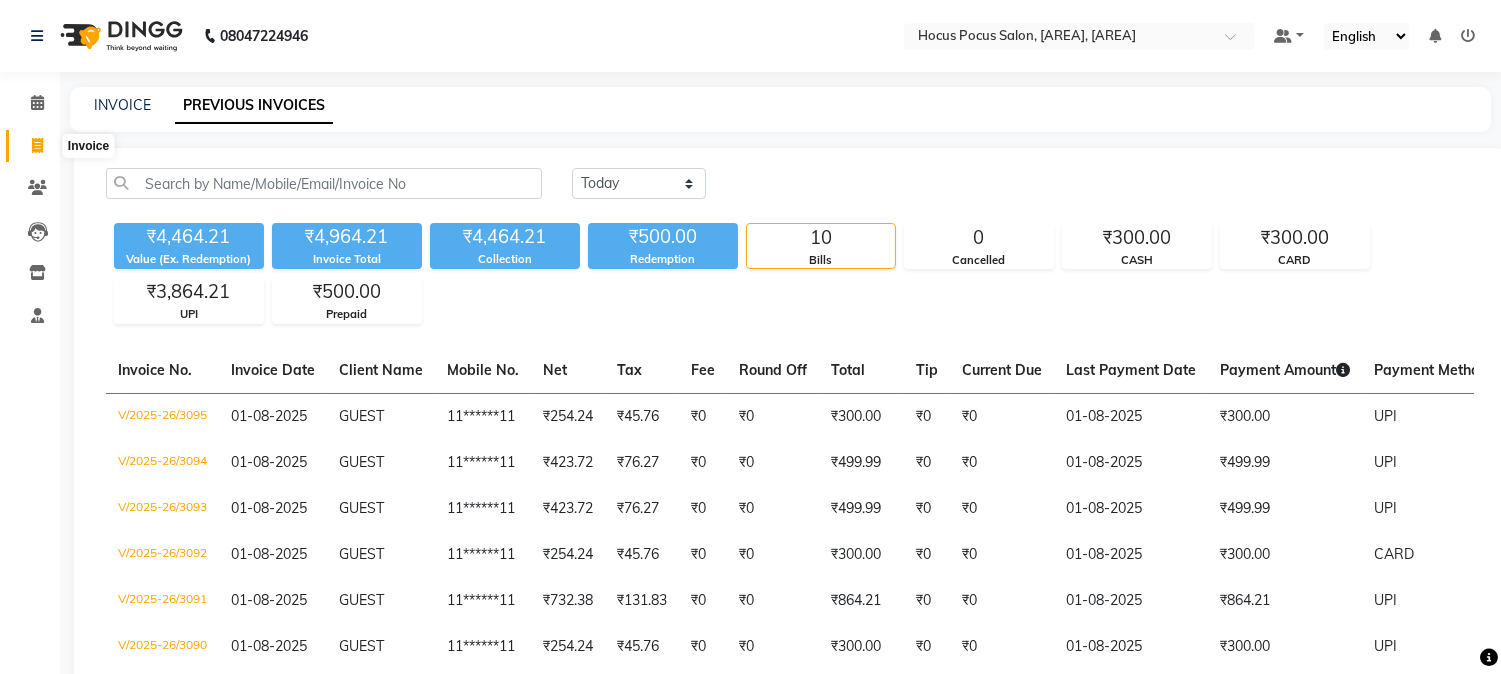 click 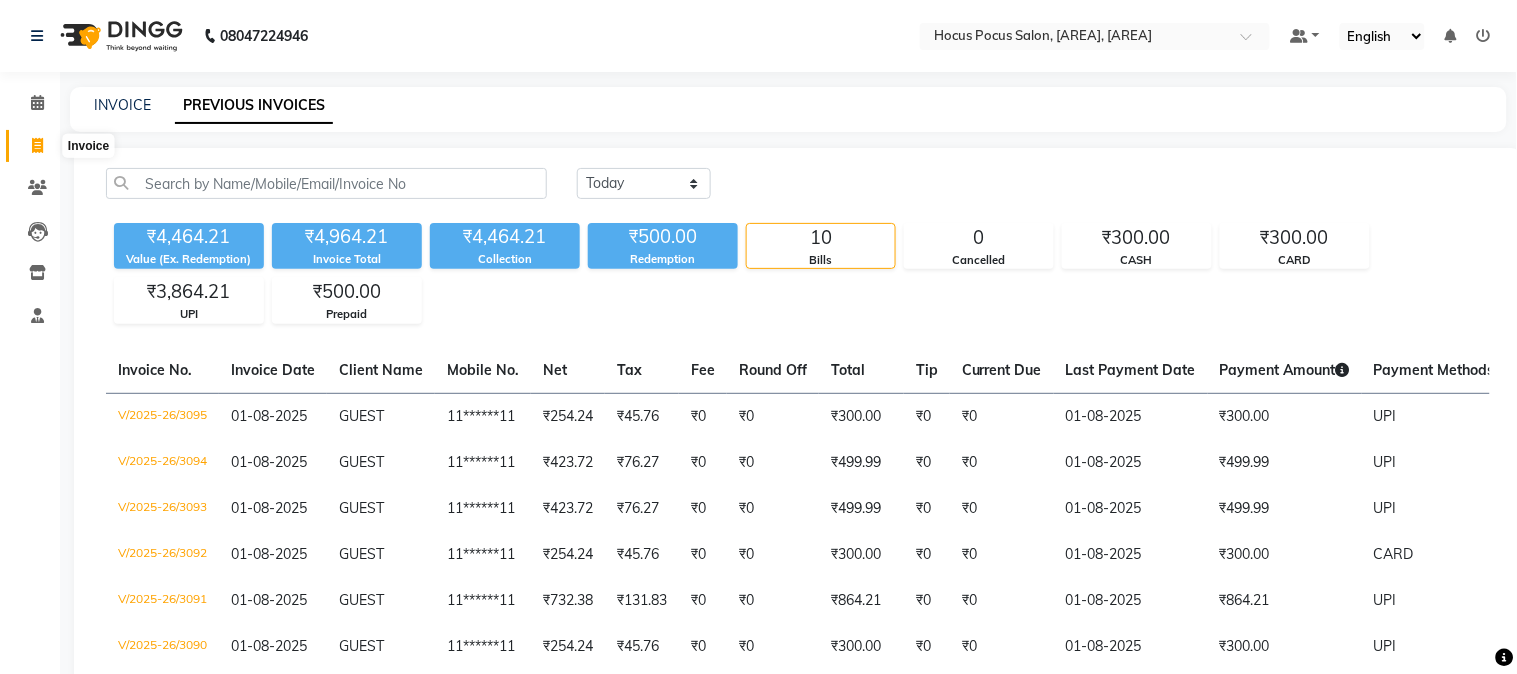 select on "5019" 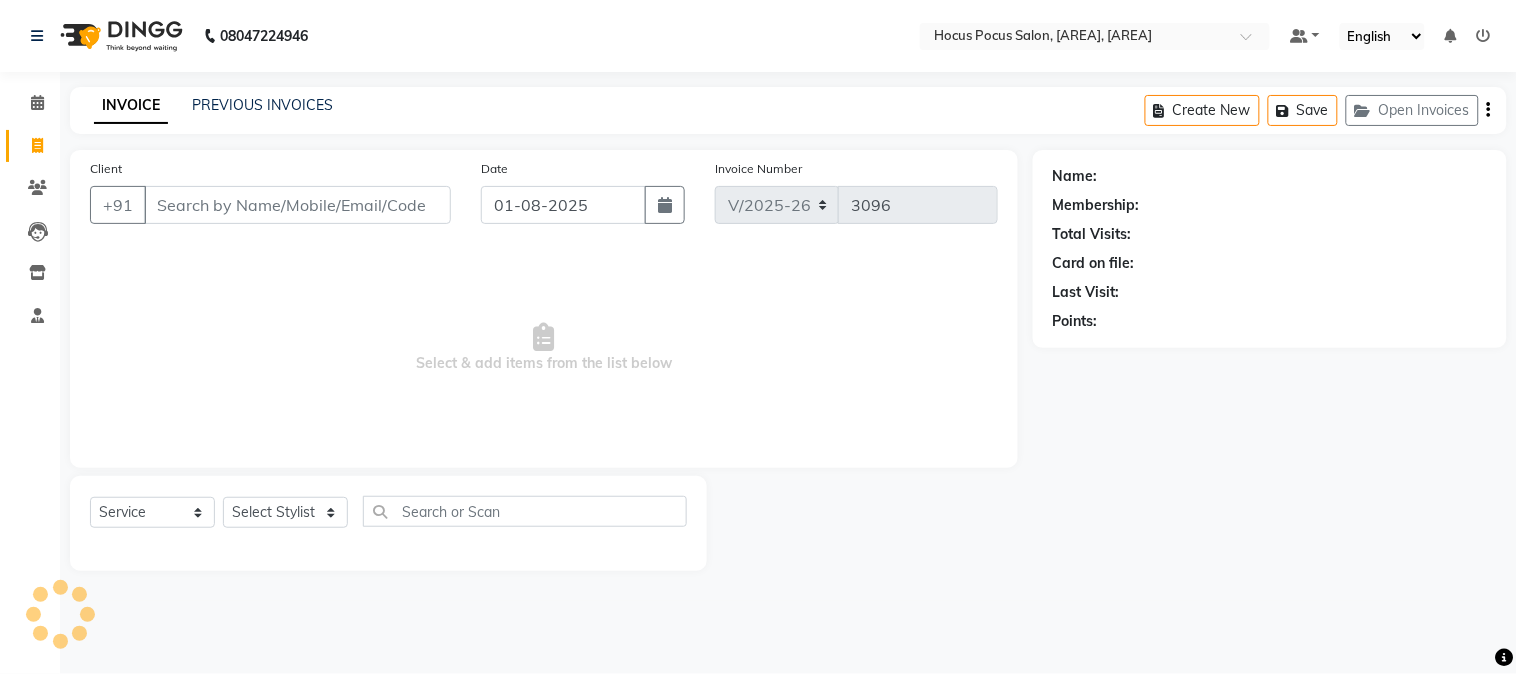 click on "Client" at bounding box center (297, 205) 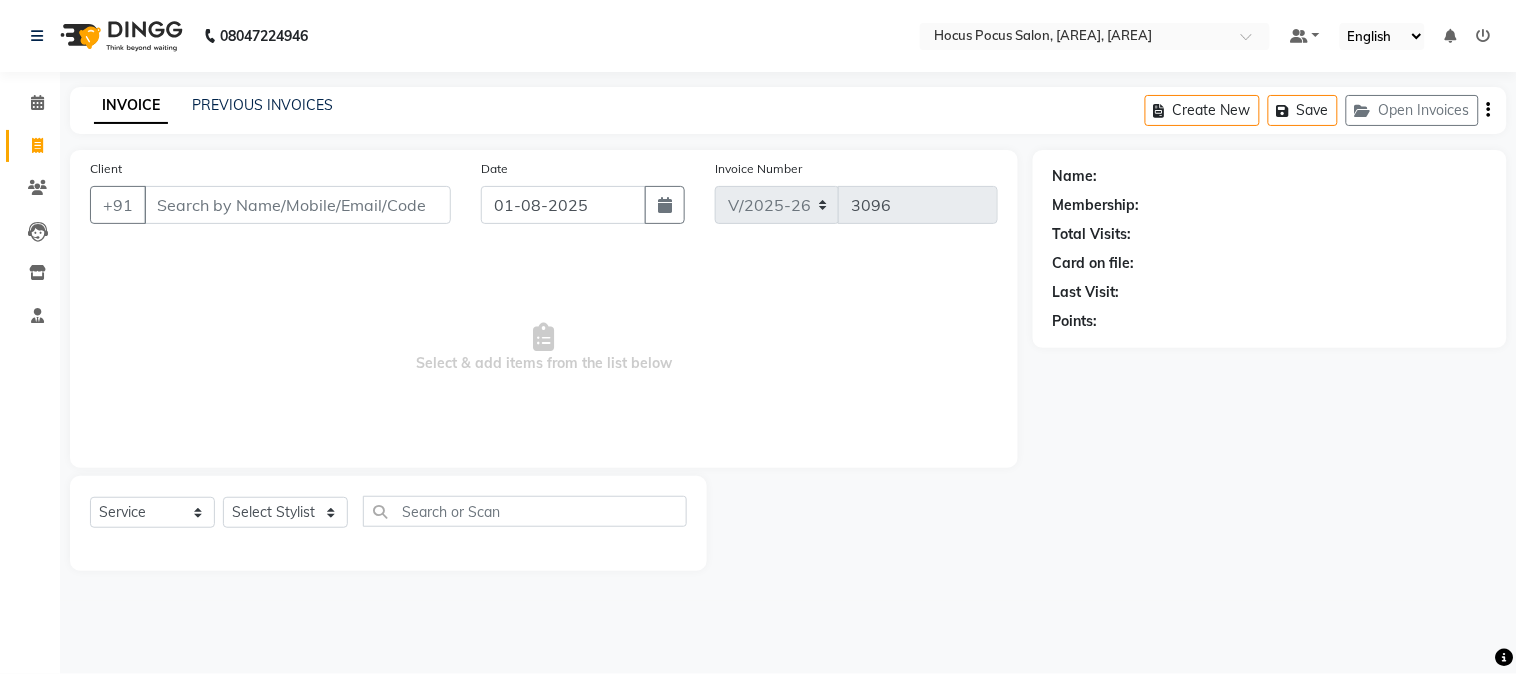click on "Client" at bounding box center (297, 205) 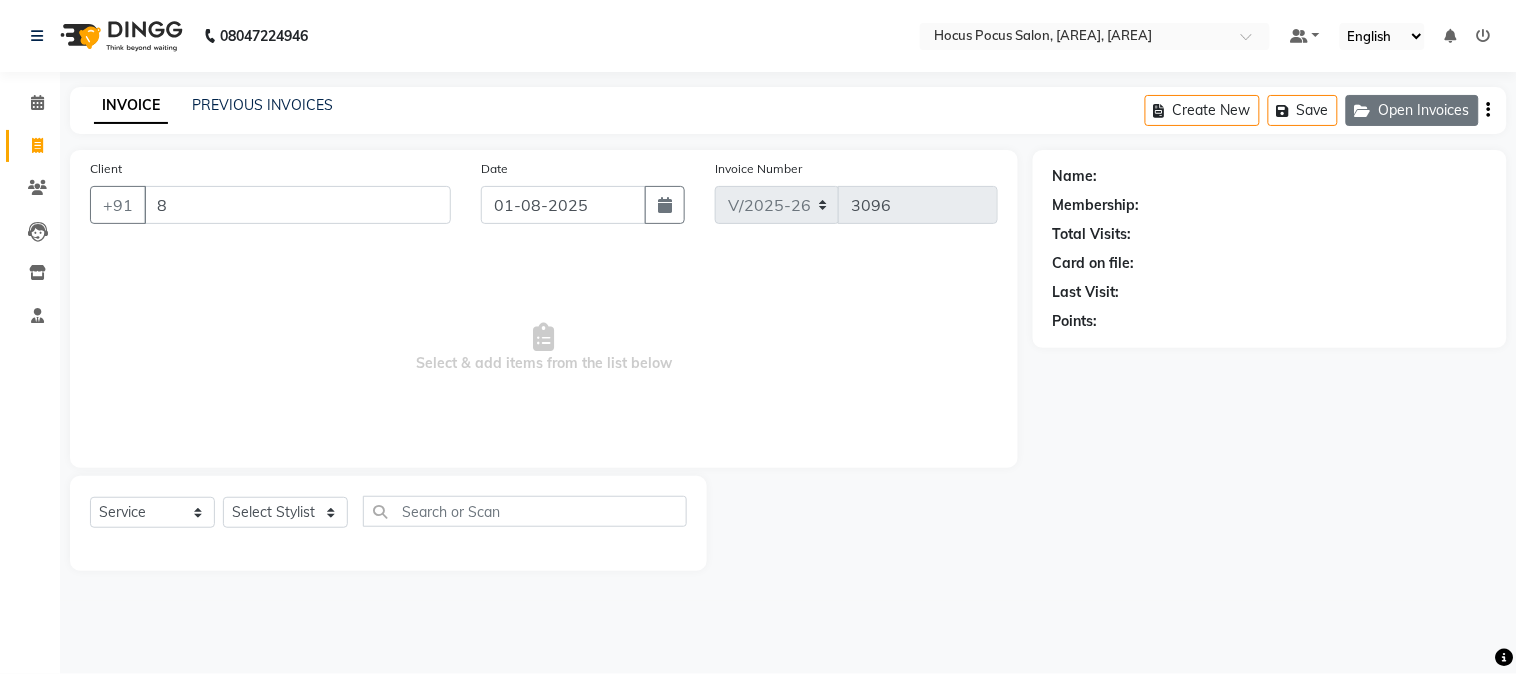 click on "Open Invoices" 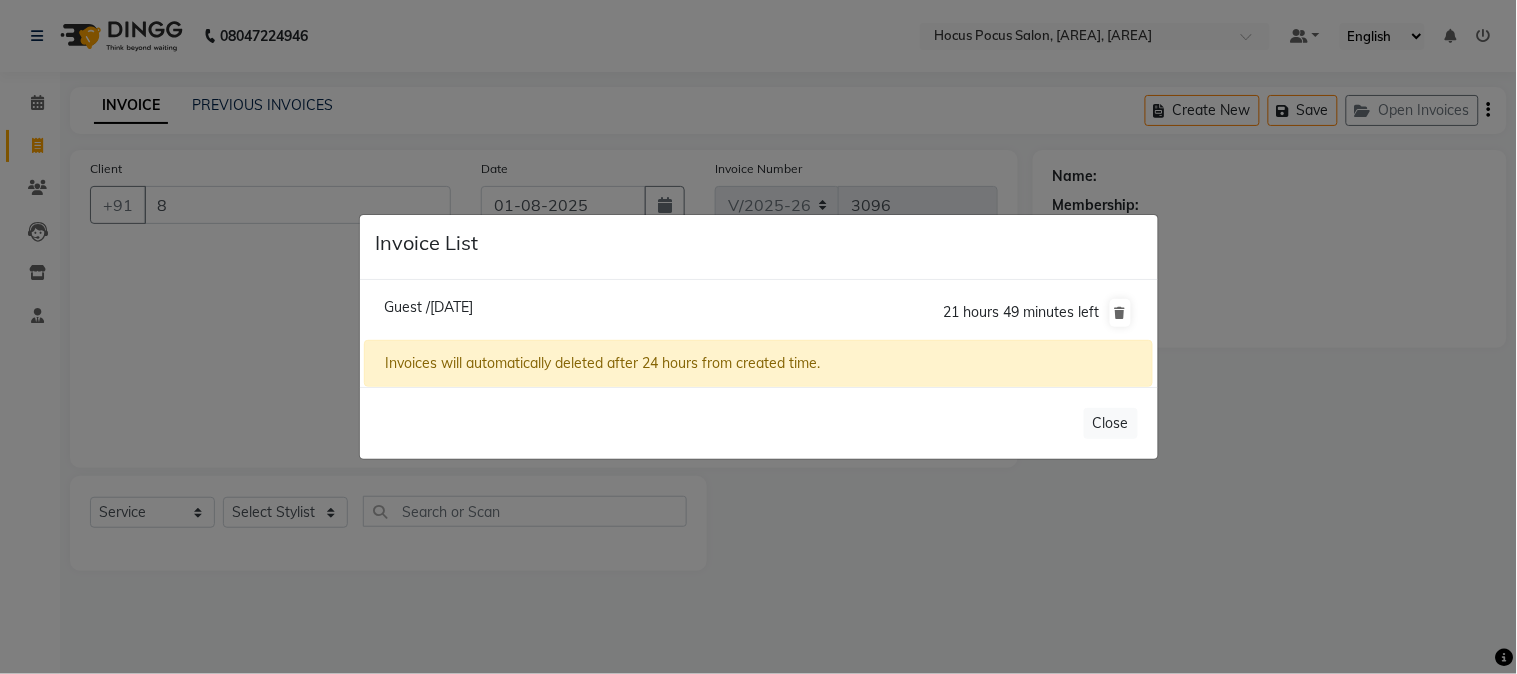 click on "Guest /01 August 2025" 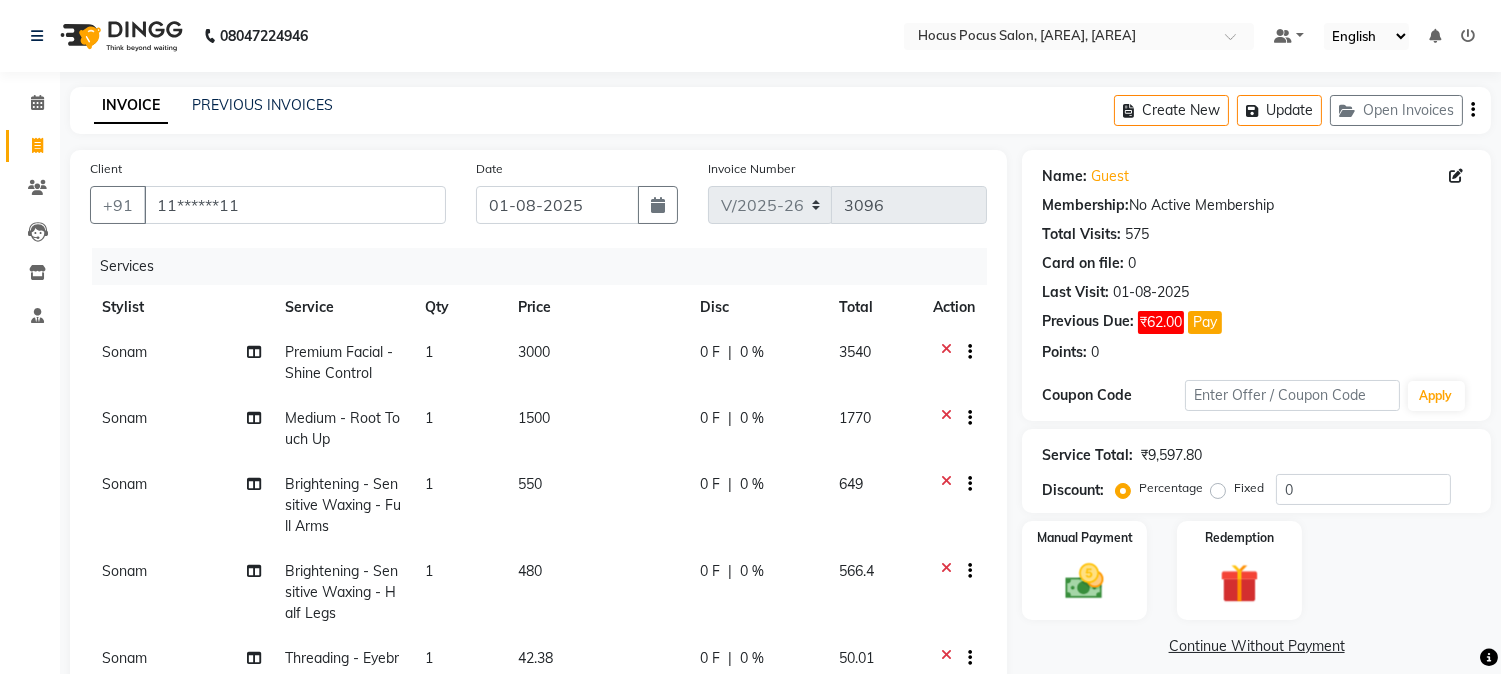 scroll, scrollTop: 425, scrollLeft: 0, axis: vertical 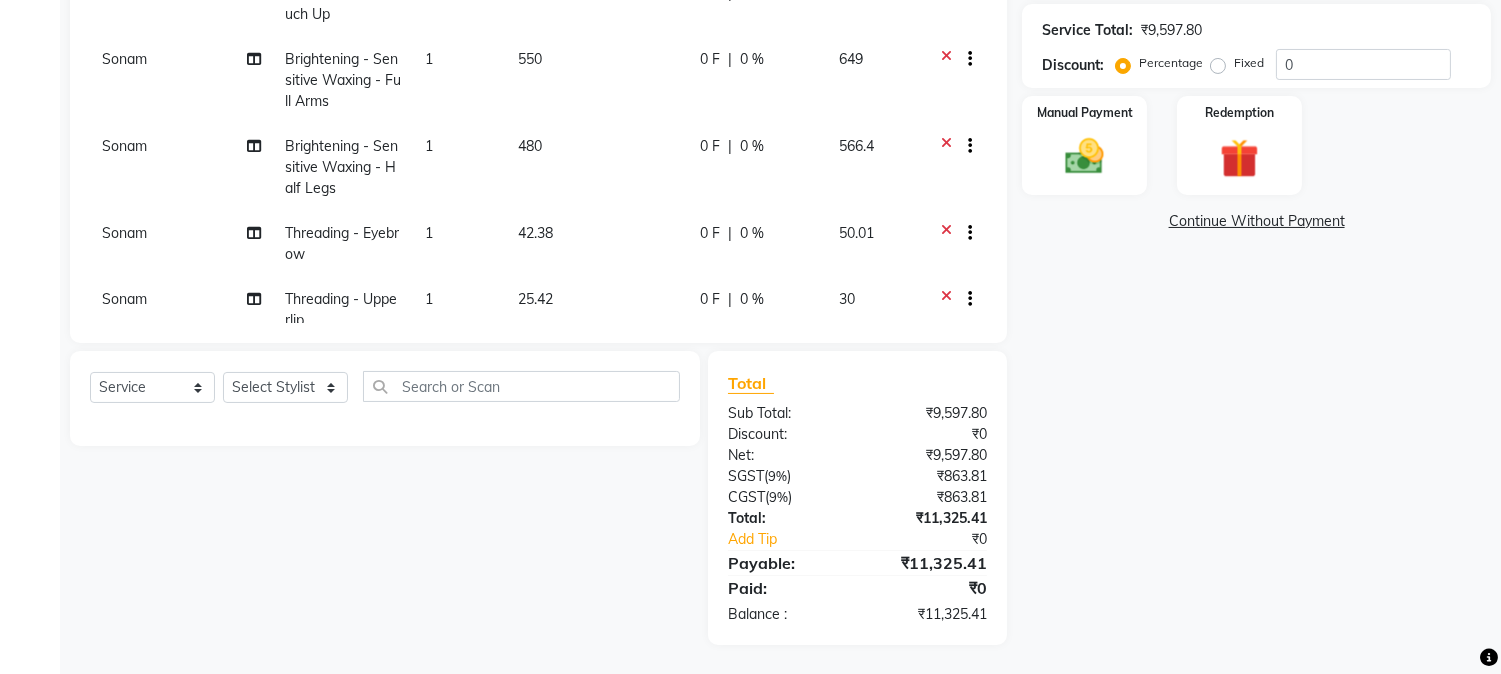 type 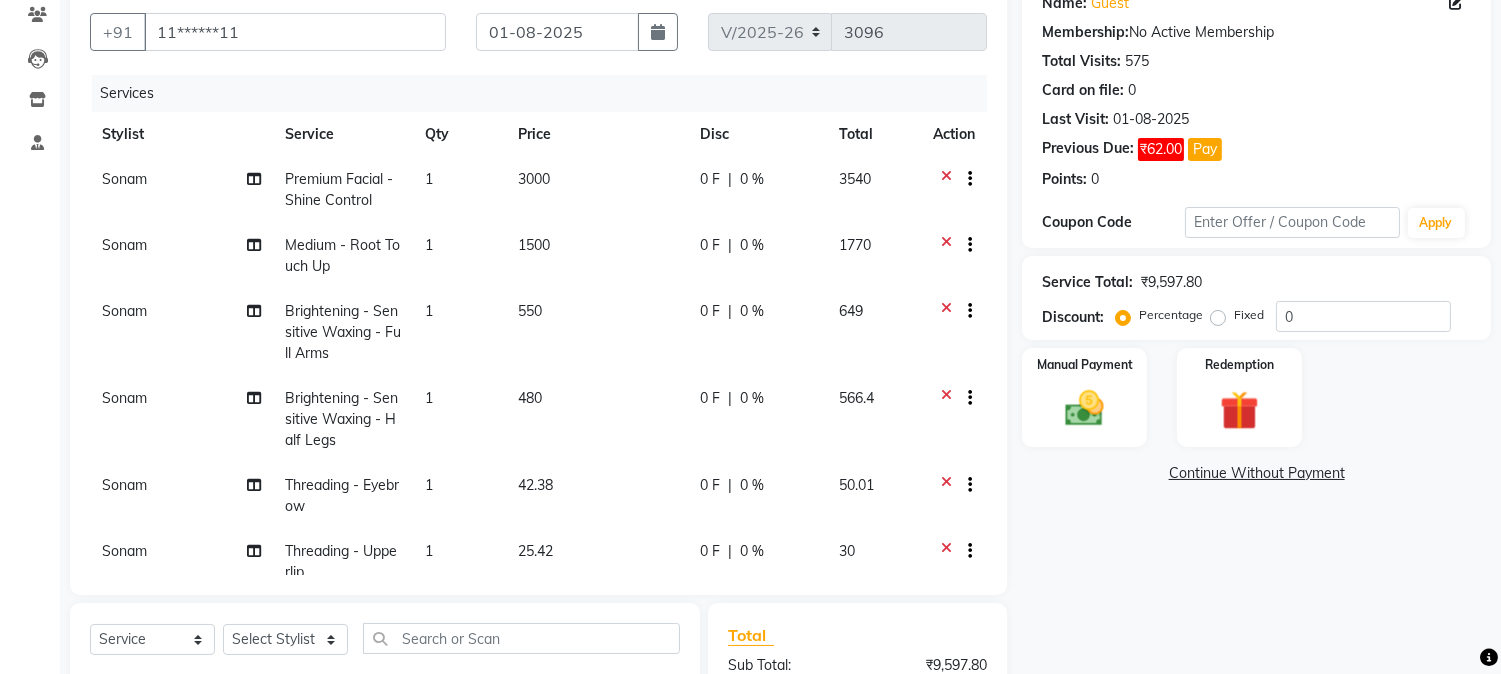 scroll, scrollTop: 83, scrollLeft: 0, axis: vertical 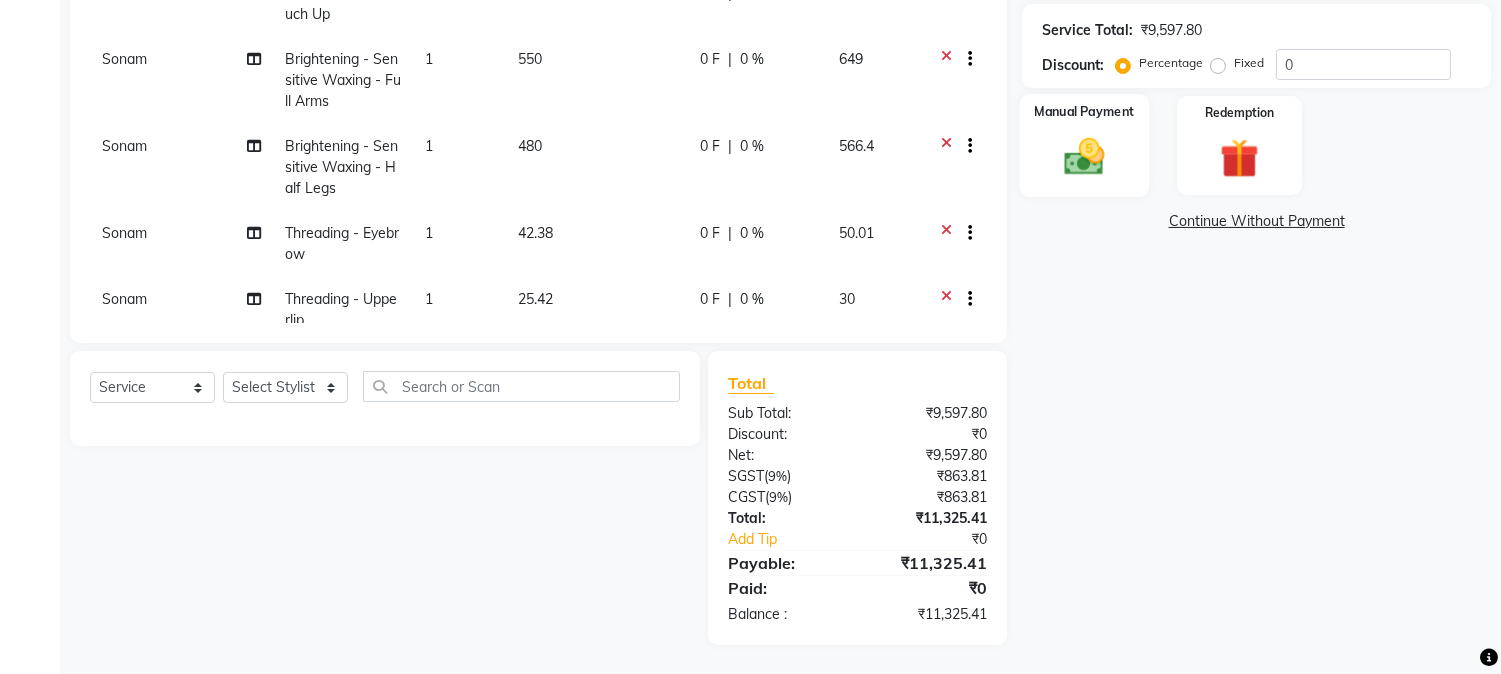 click on "Manual Payment" 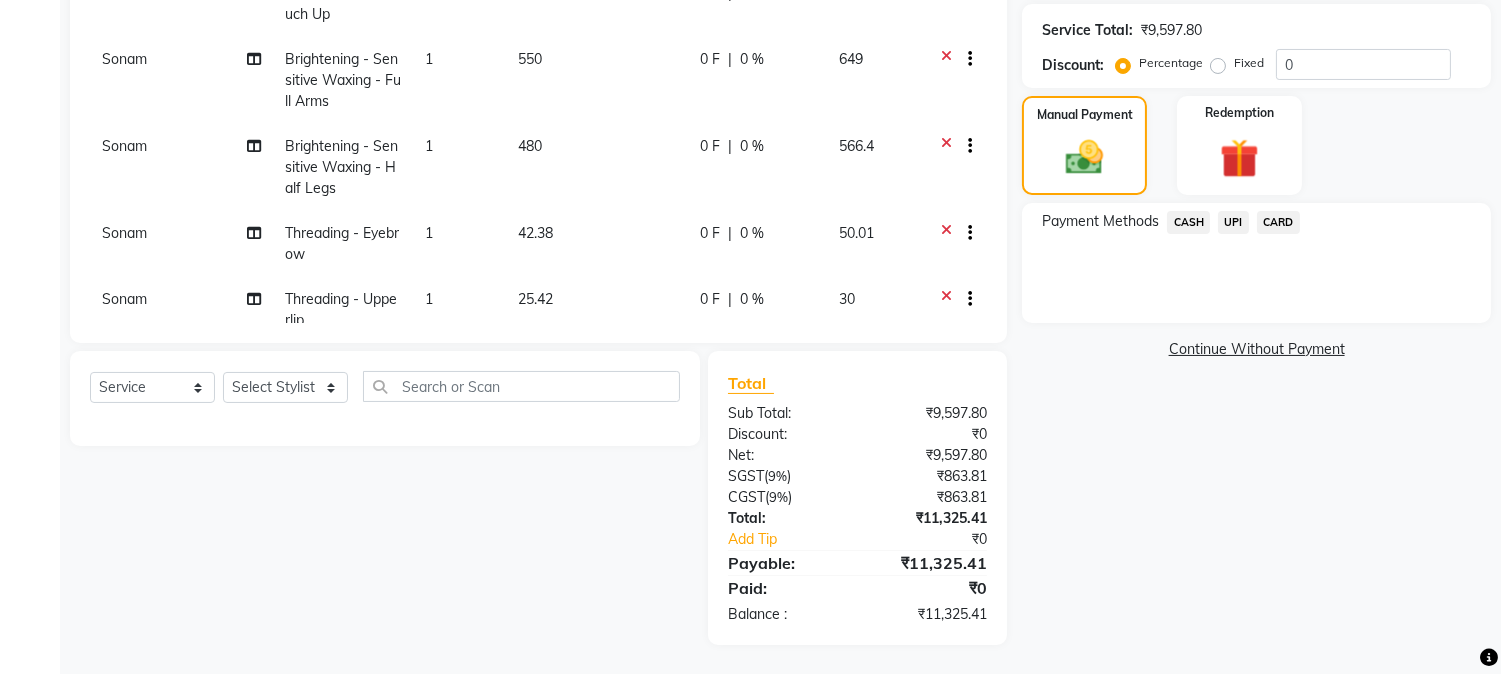 click on "UPI" 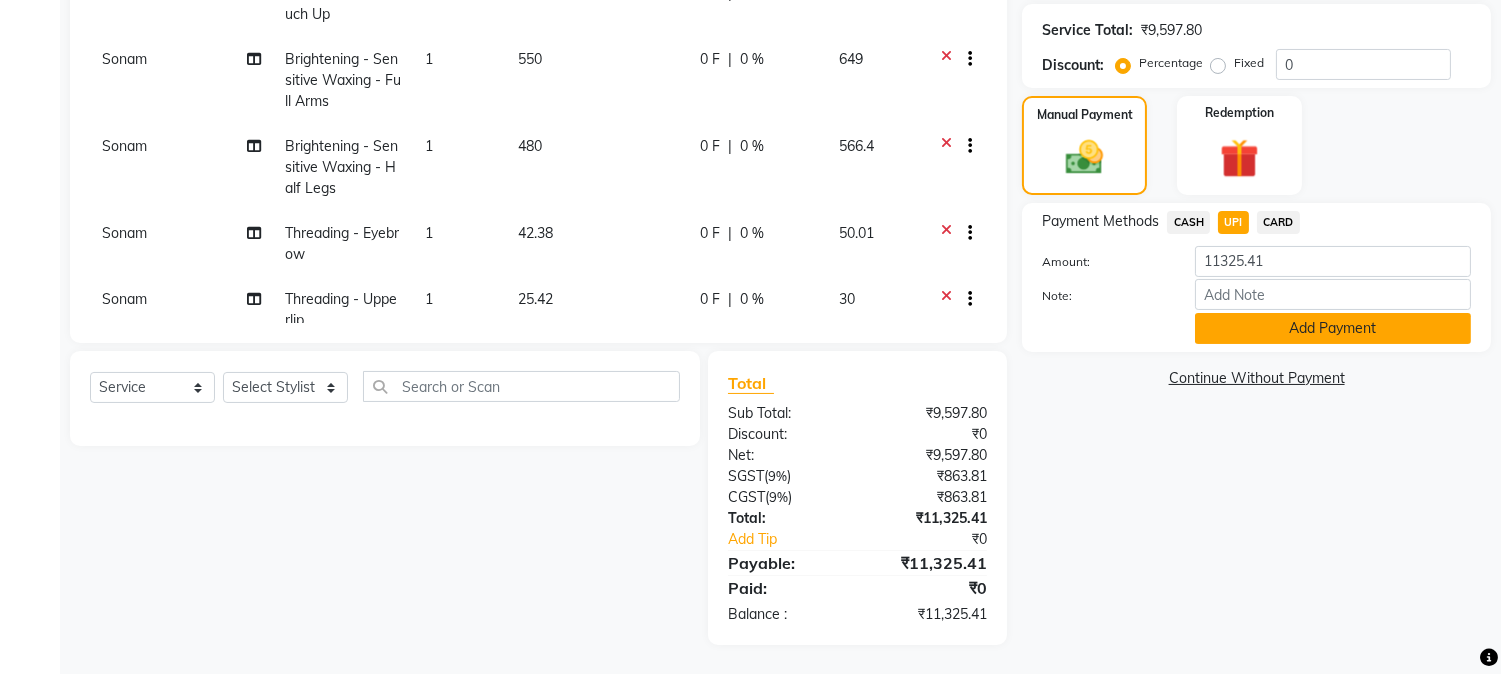 click on "Add Payment" 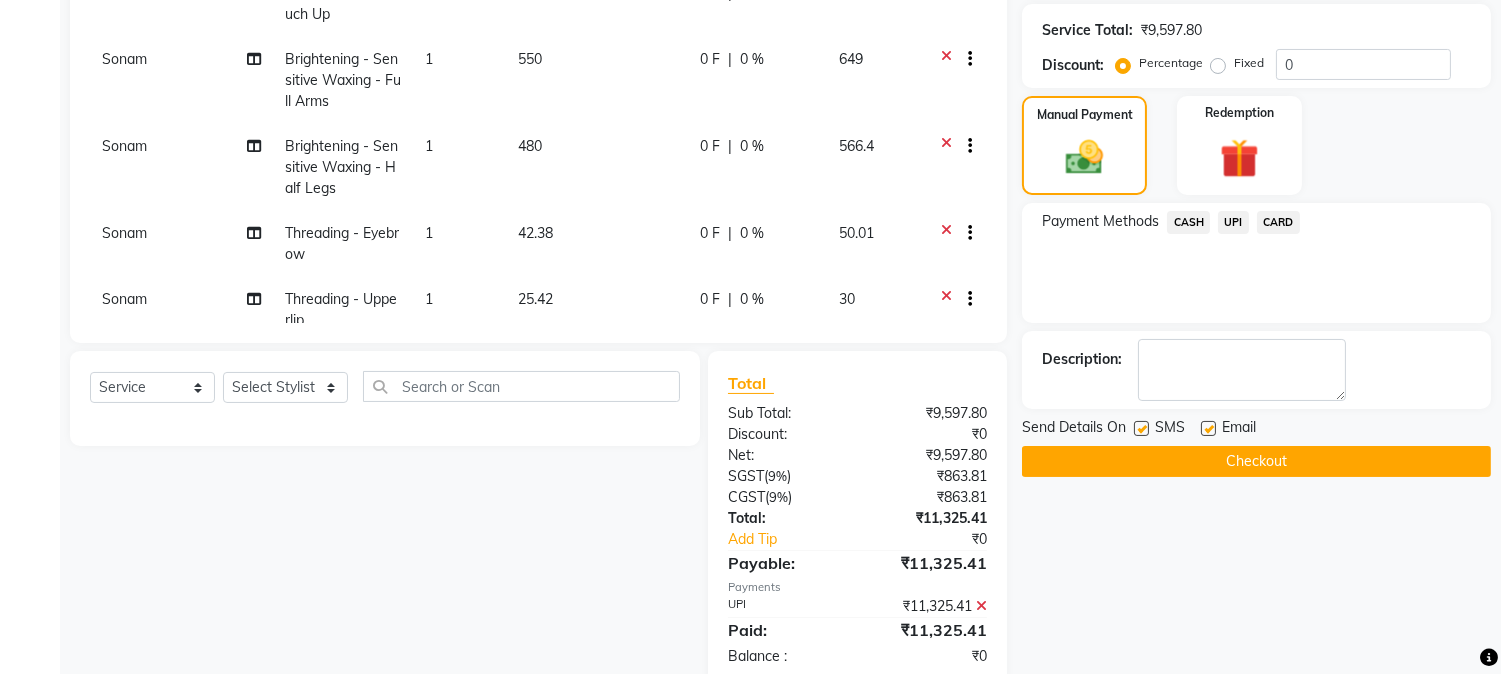click on "Checkout" 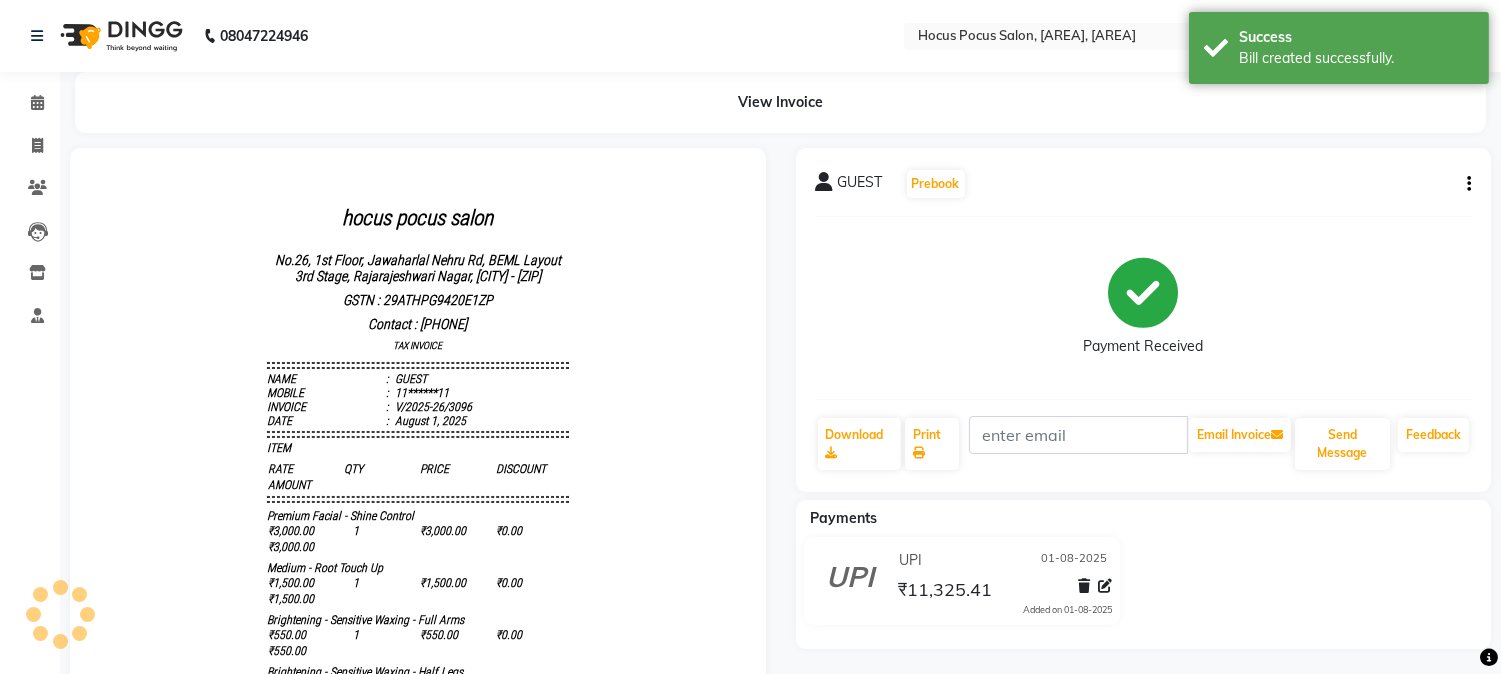 scroll, scrollTop: 0, scrollLeft: 0, axis: both 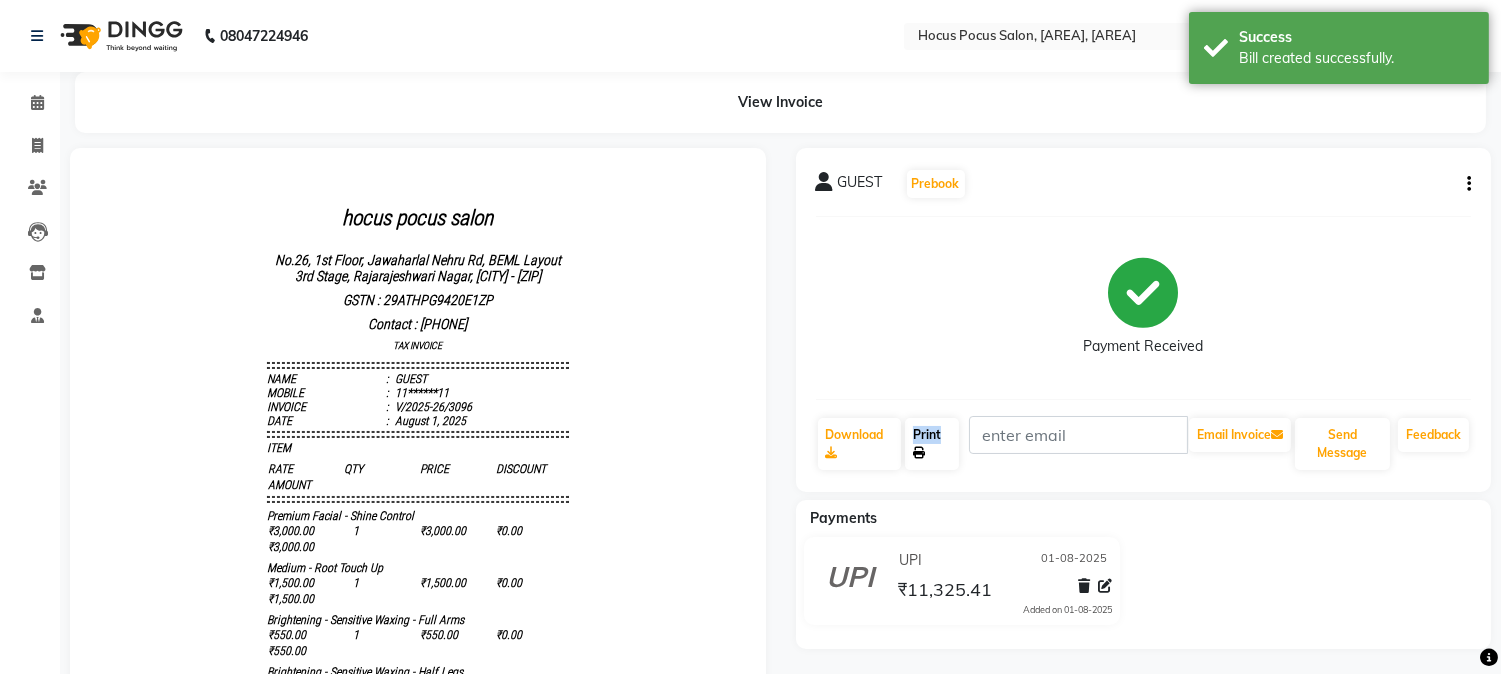 click on "Print" 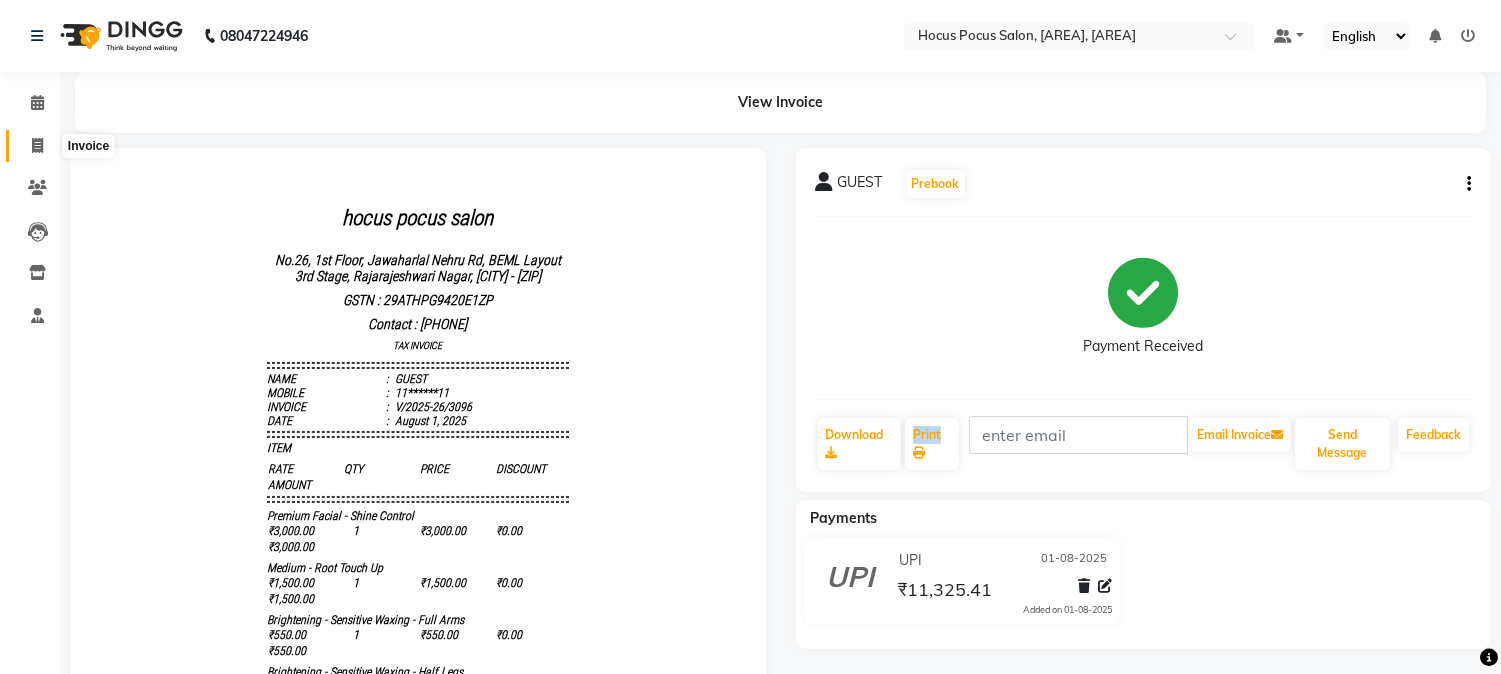 click 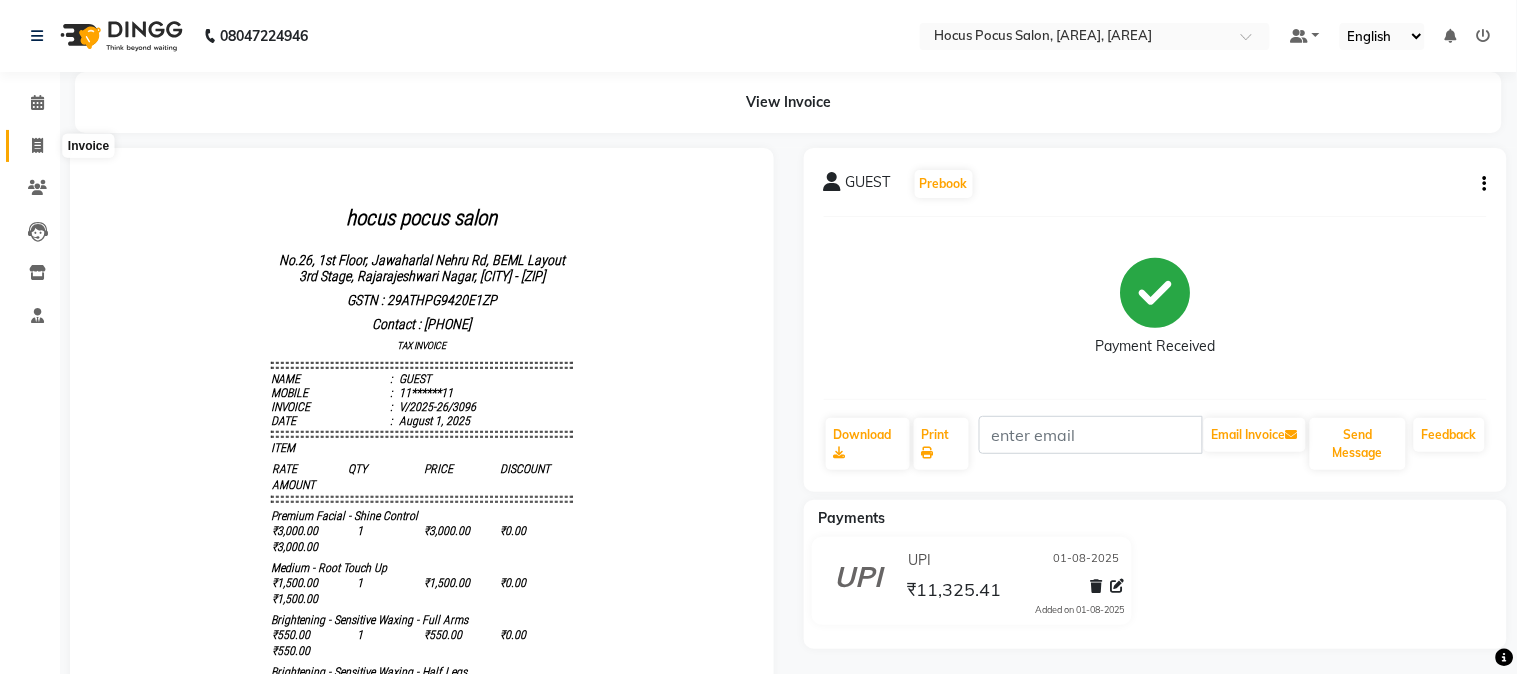 select on "service" 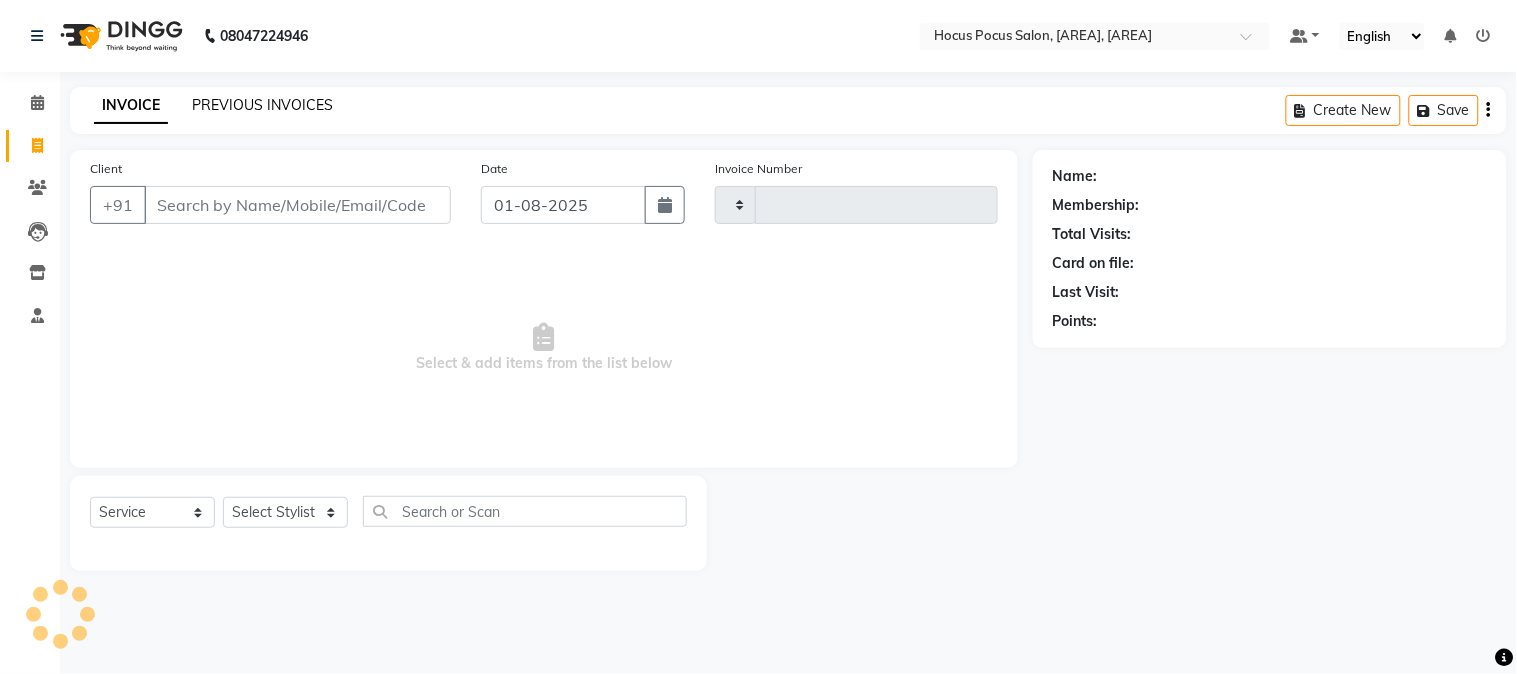 click on "PREVIOUS INVOICES" 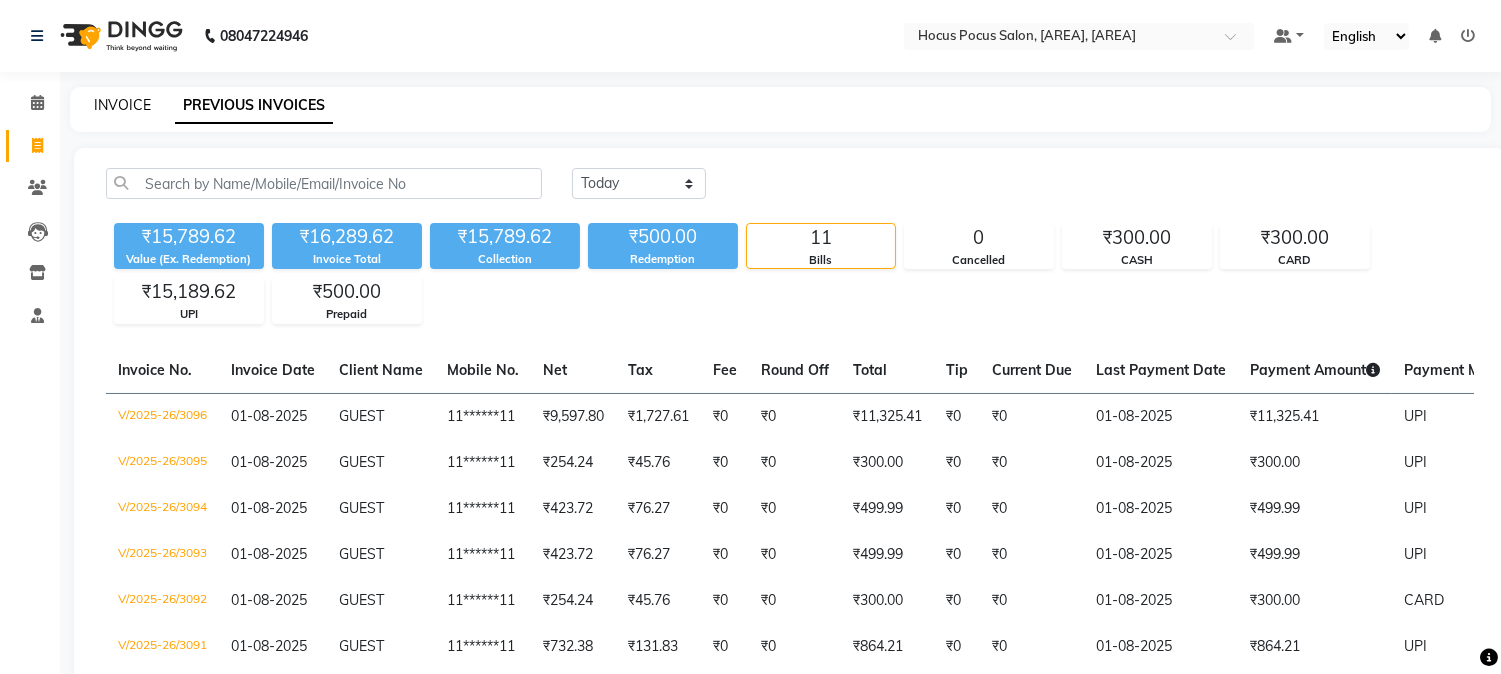 click on "INVOICE" 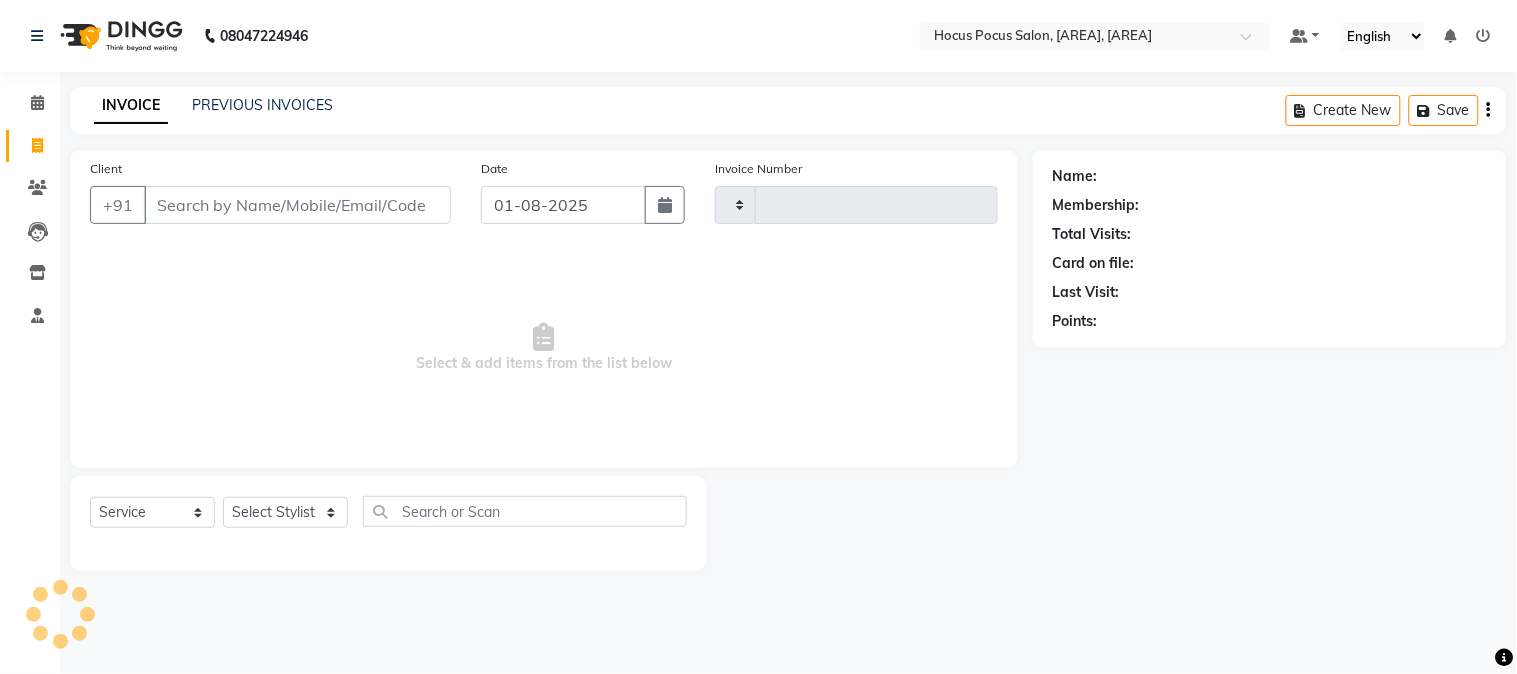 type on "3097" 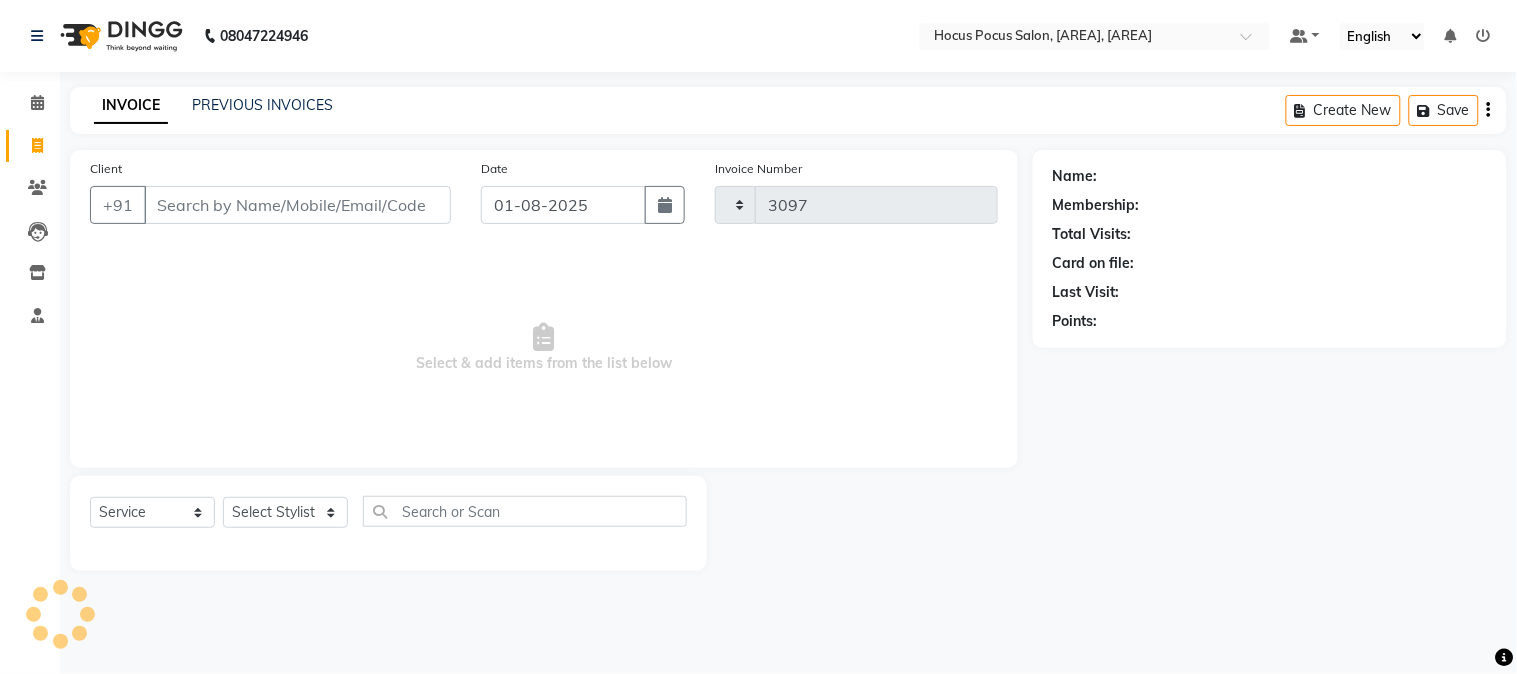 select on "5019" 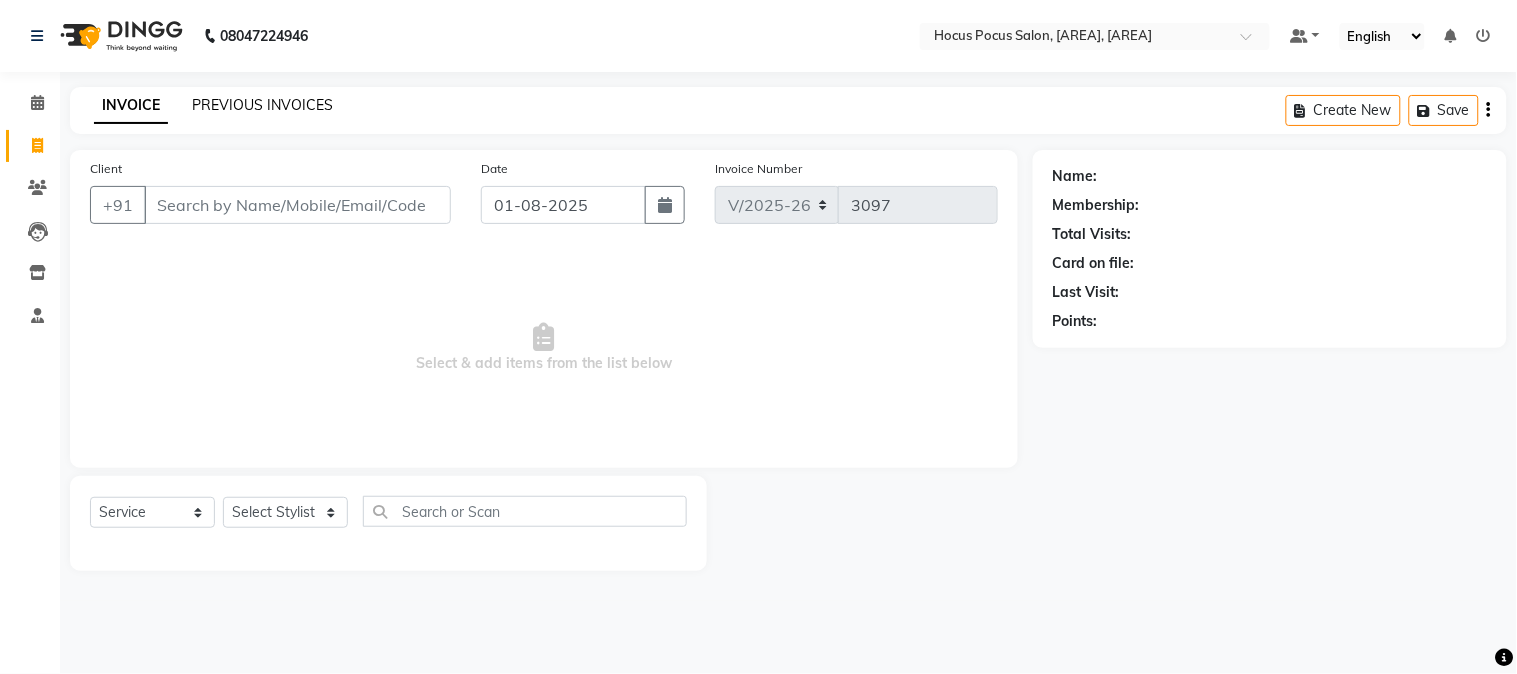 click on "PREVIOUS INVOICES" 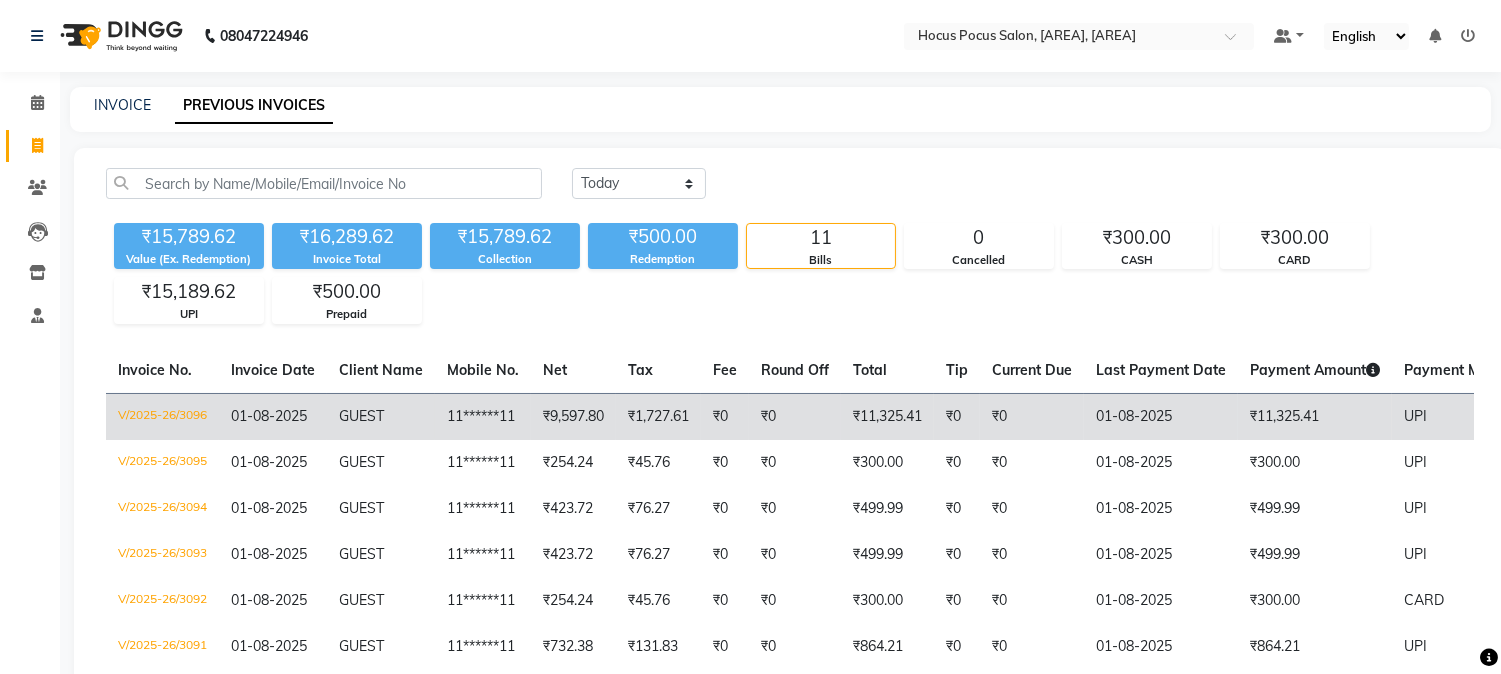 click on "₹1,727.61" 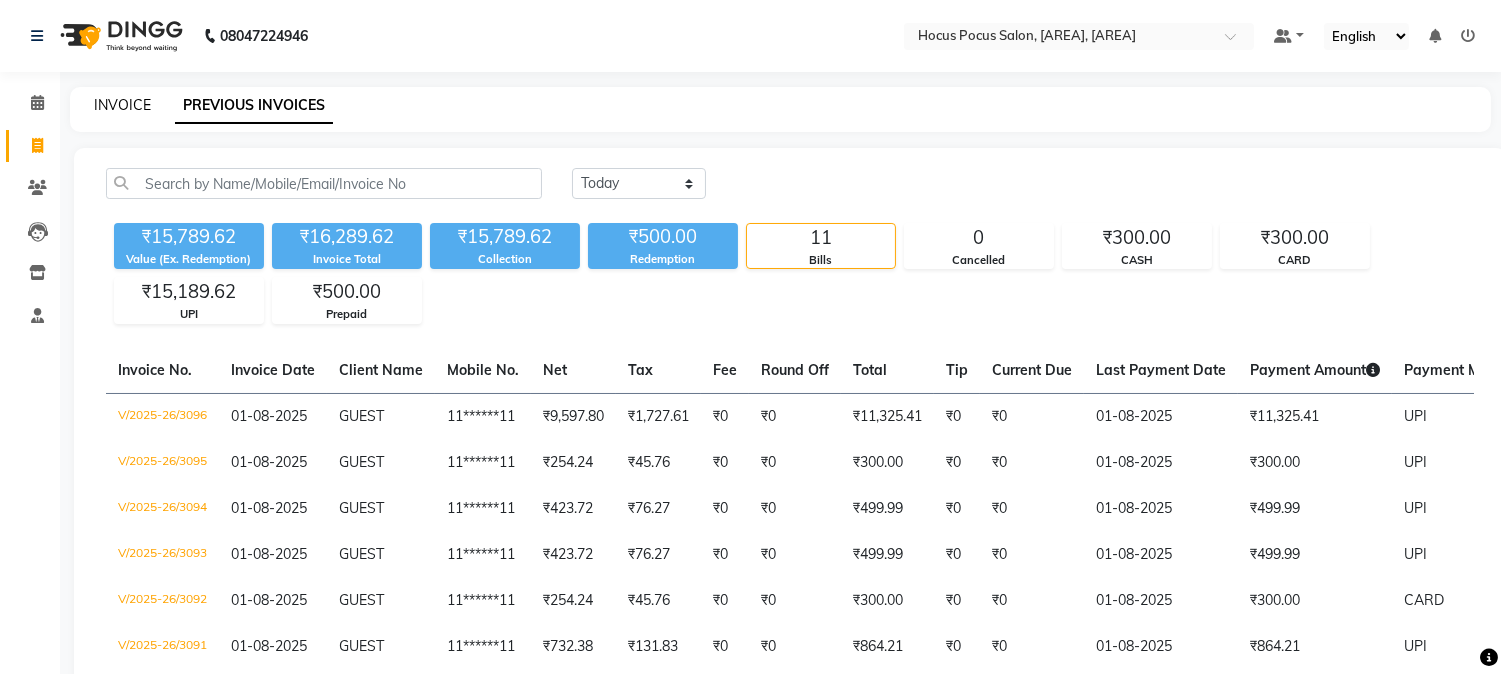 click on "INVOICE" 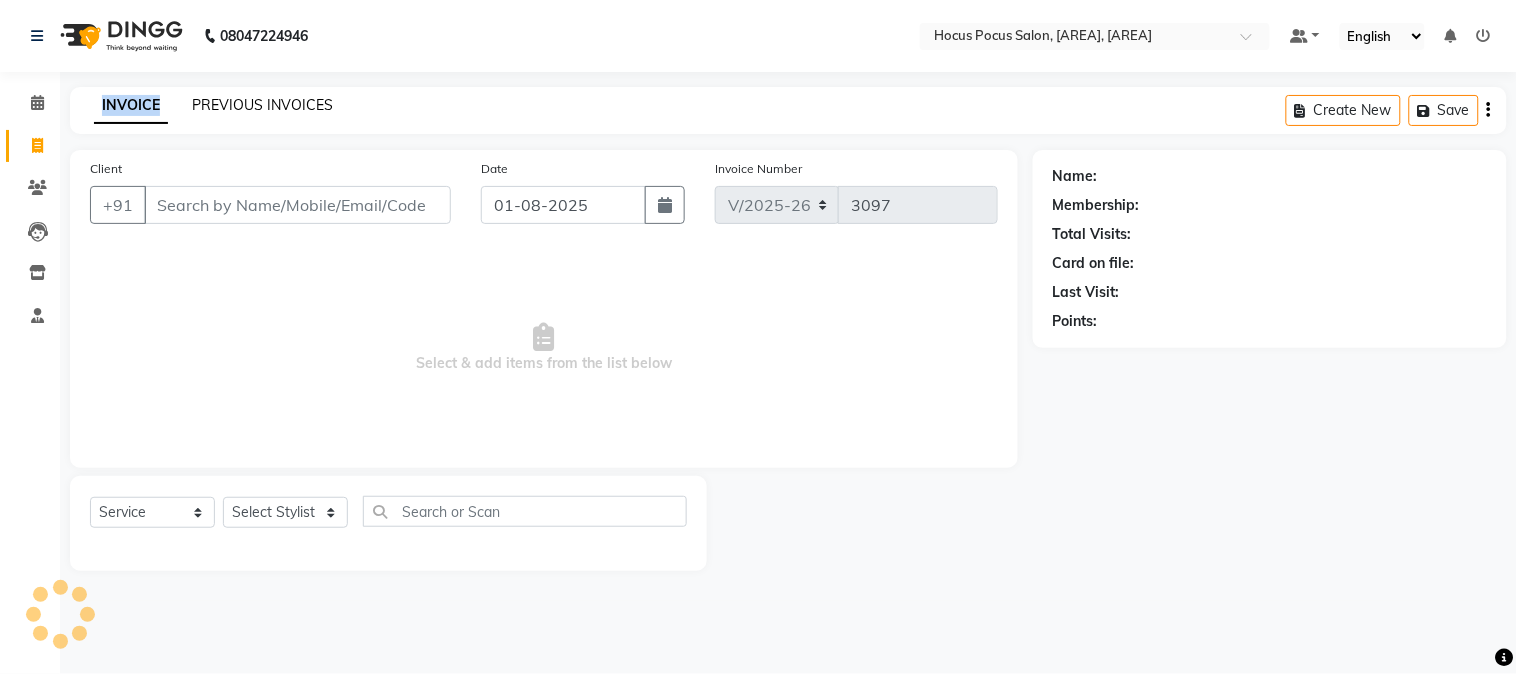 click on "PREVIOUS INVOICES" 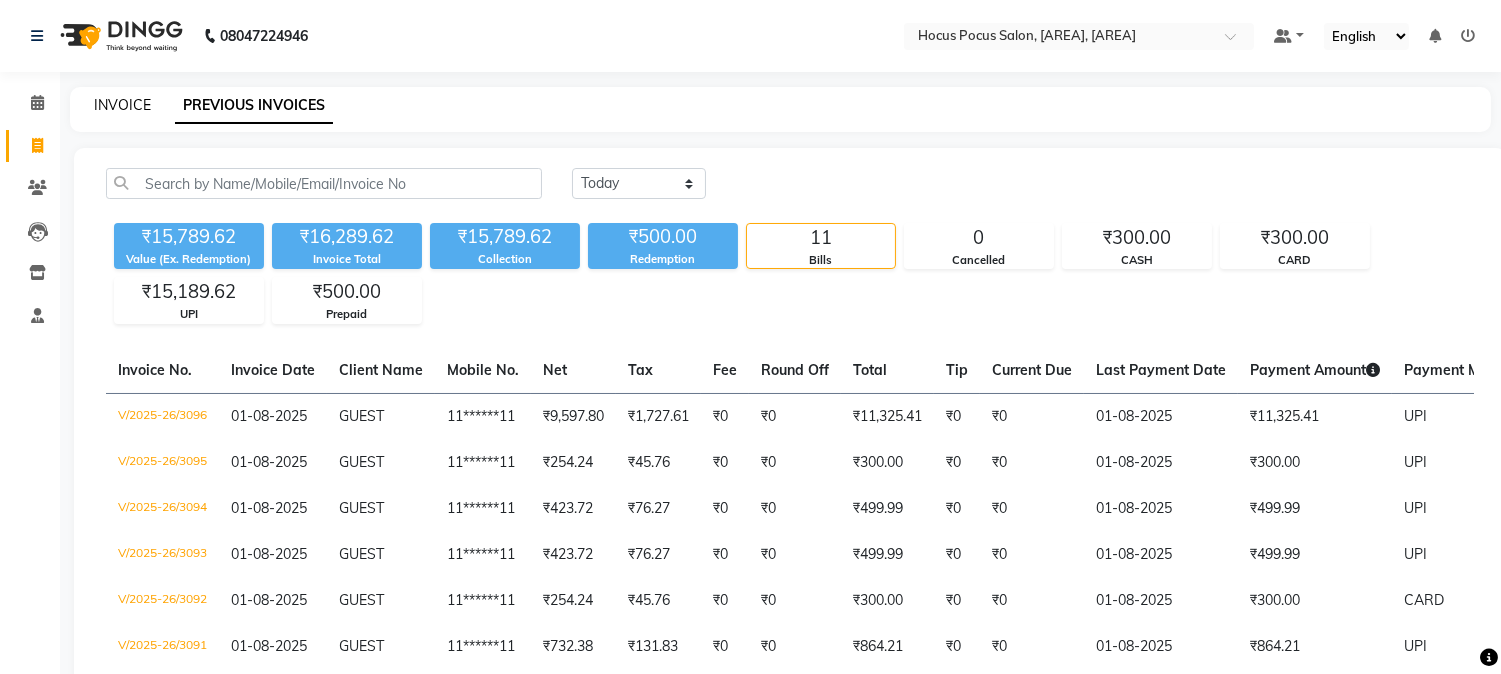 click on "INVOICE" 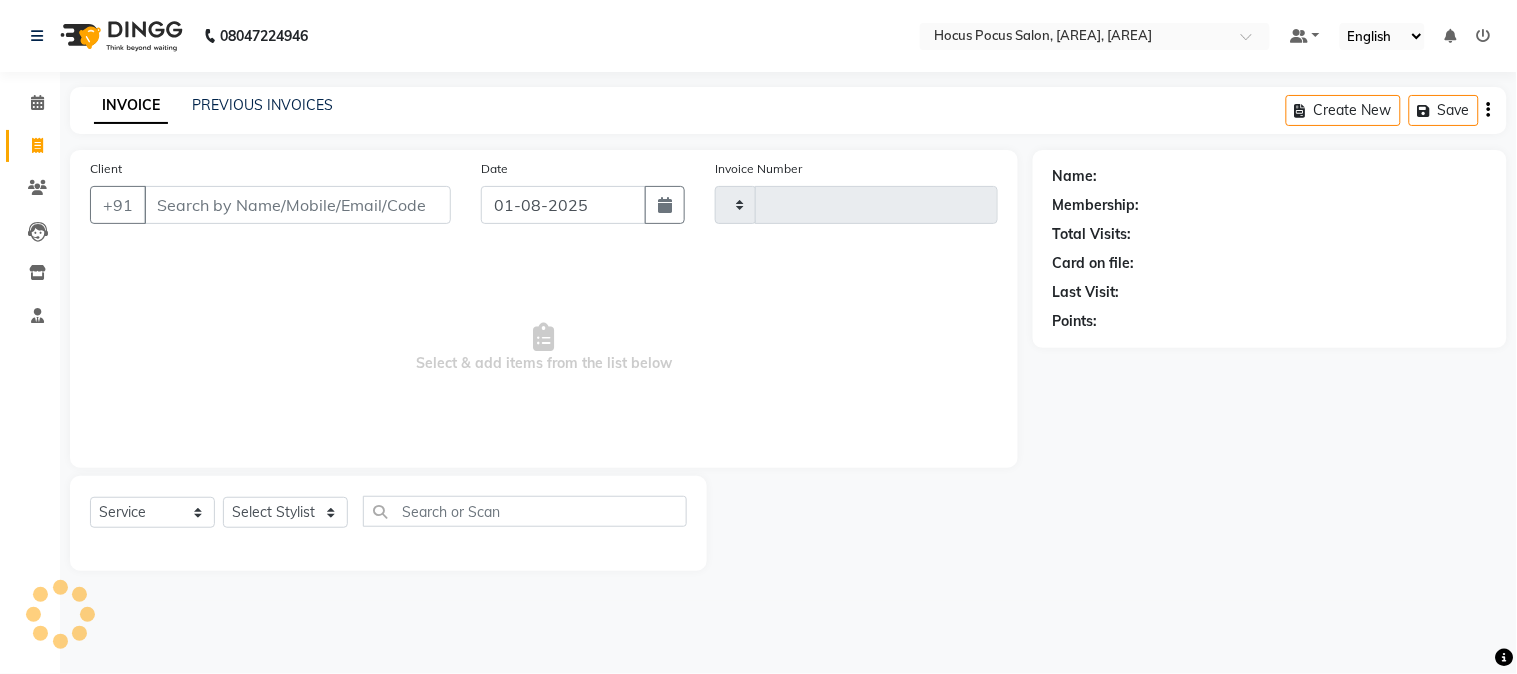 type on "3097" 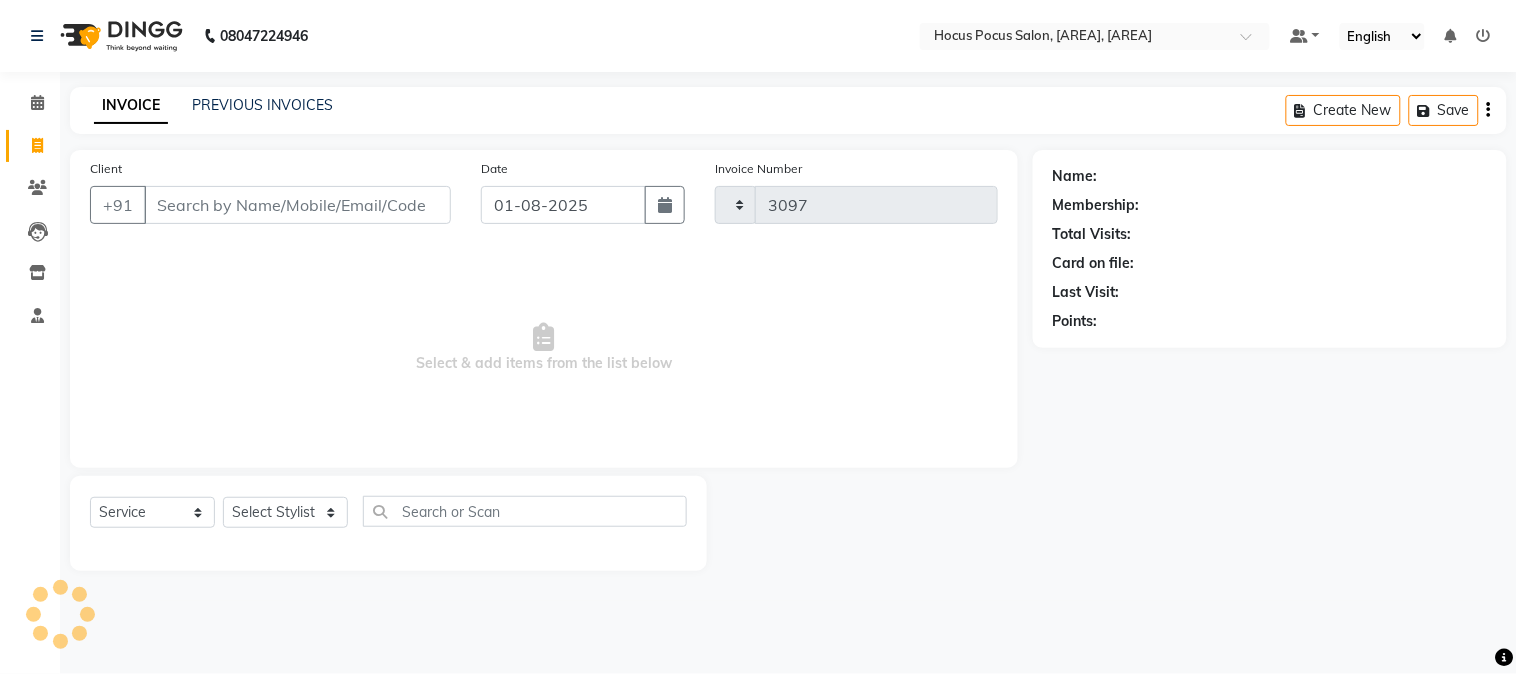 select on "5019" 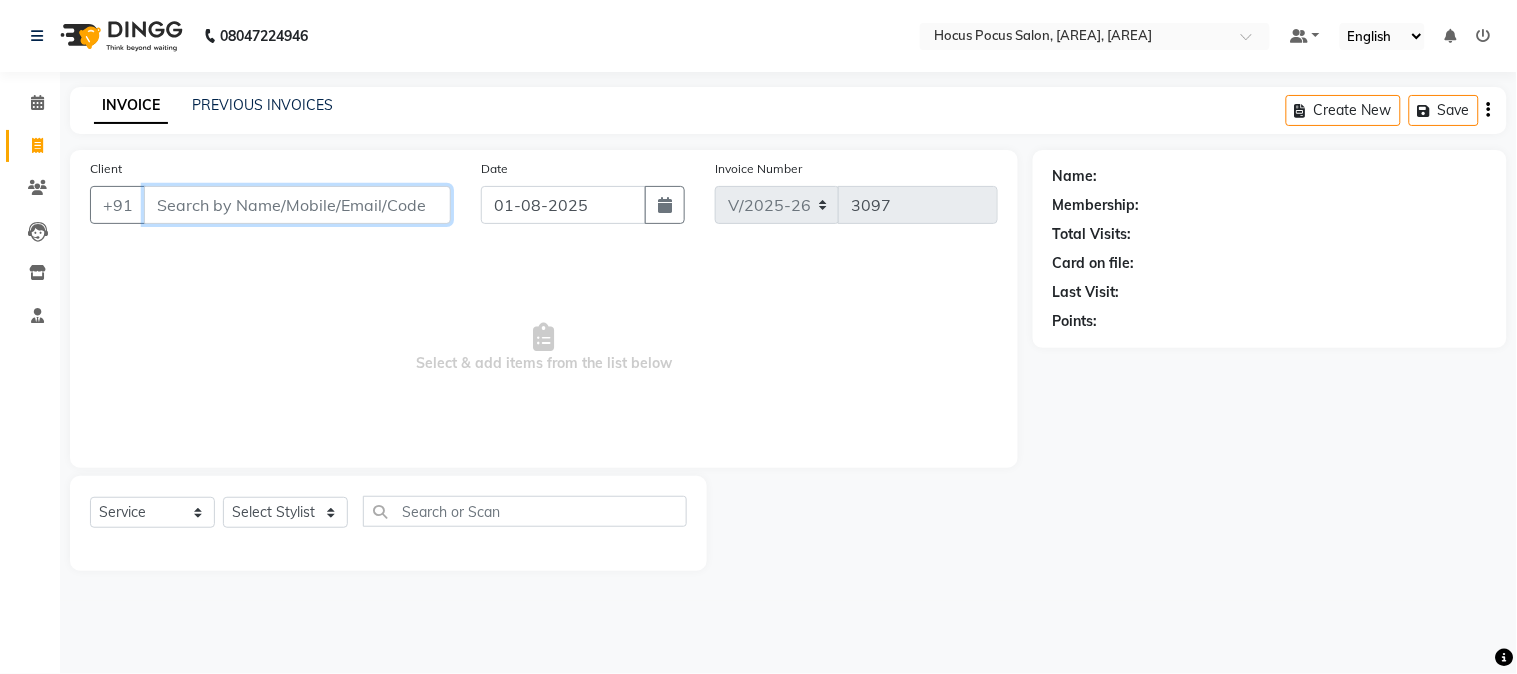click on "Client" at bounding box center (297, 205) 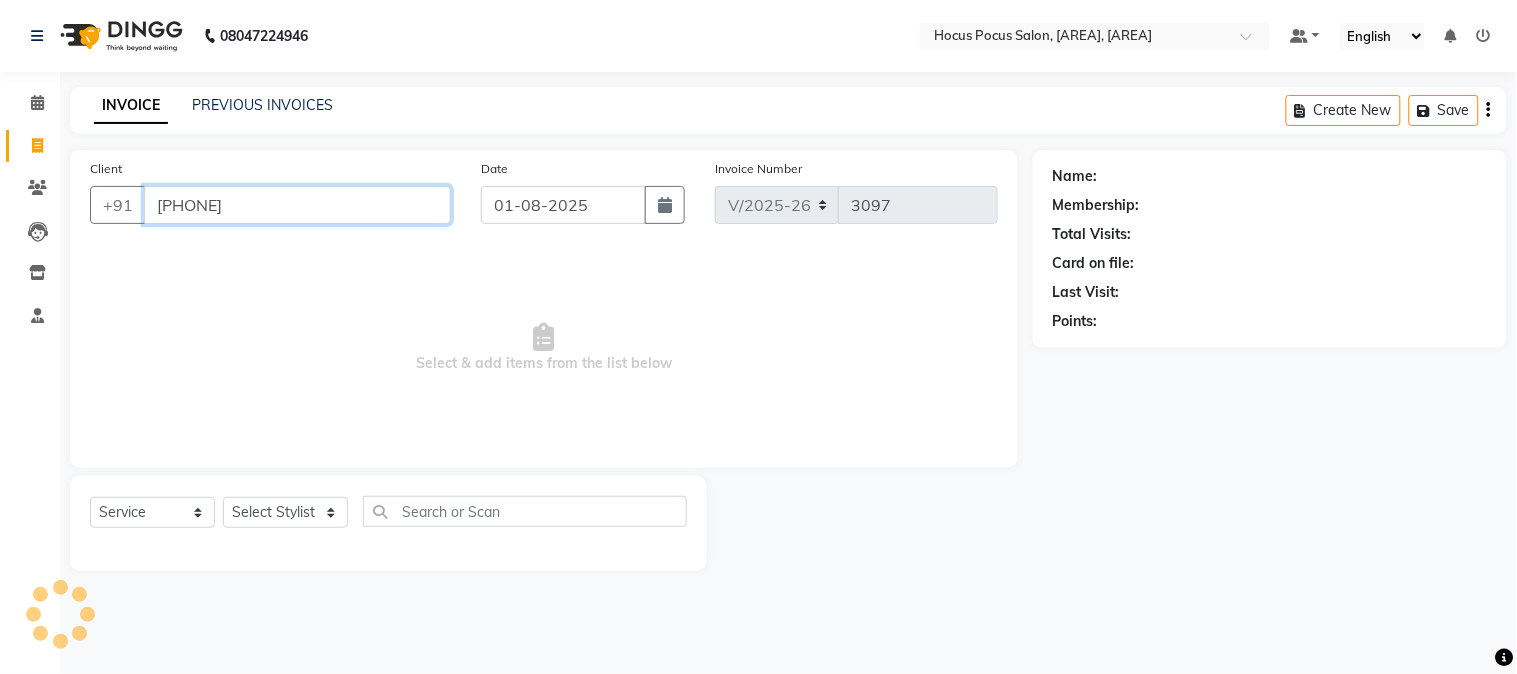 type on "9886205782" 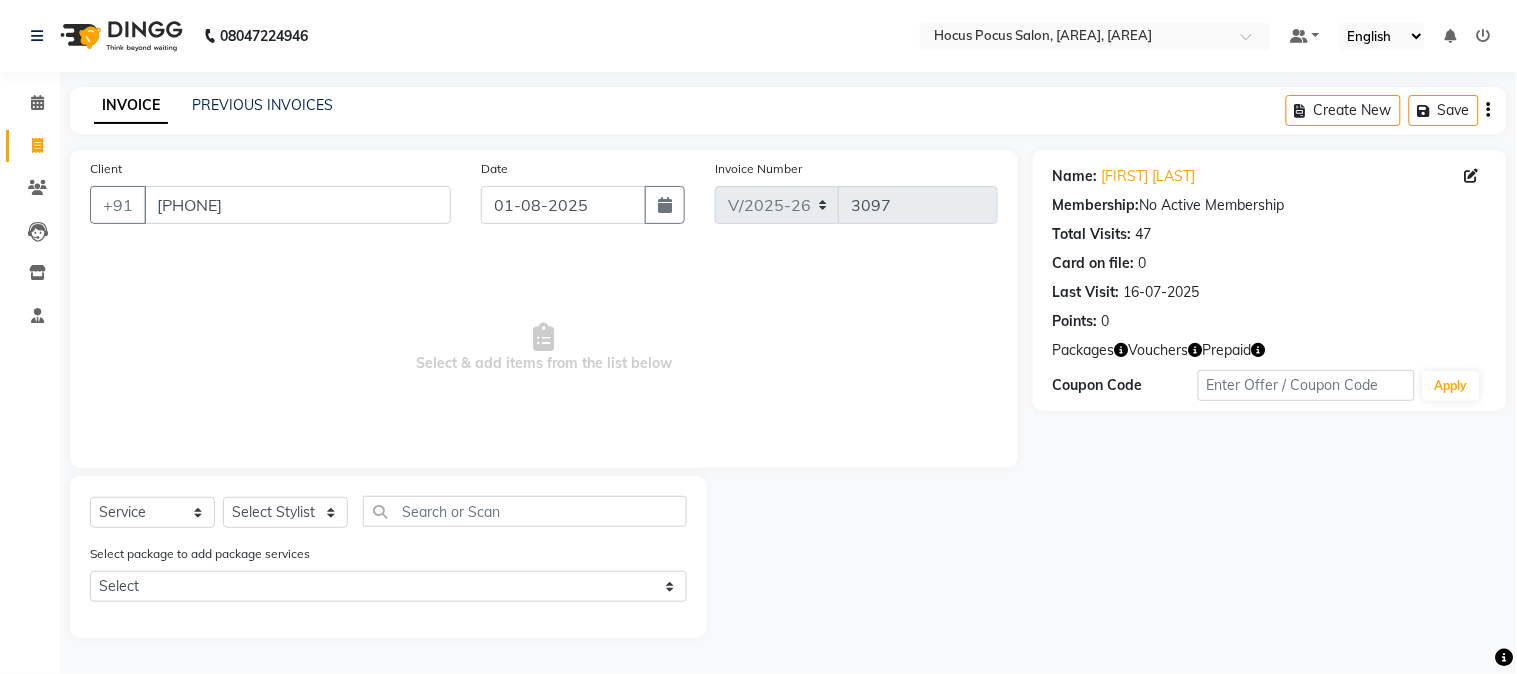 click 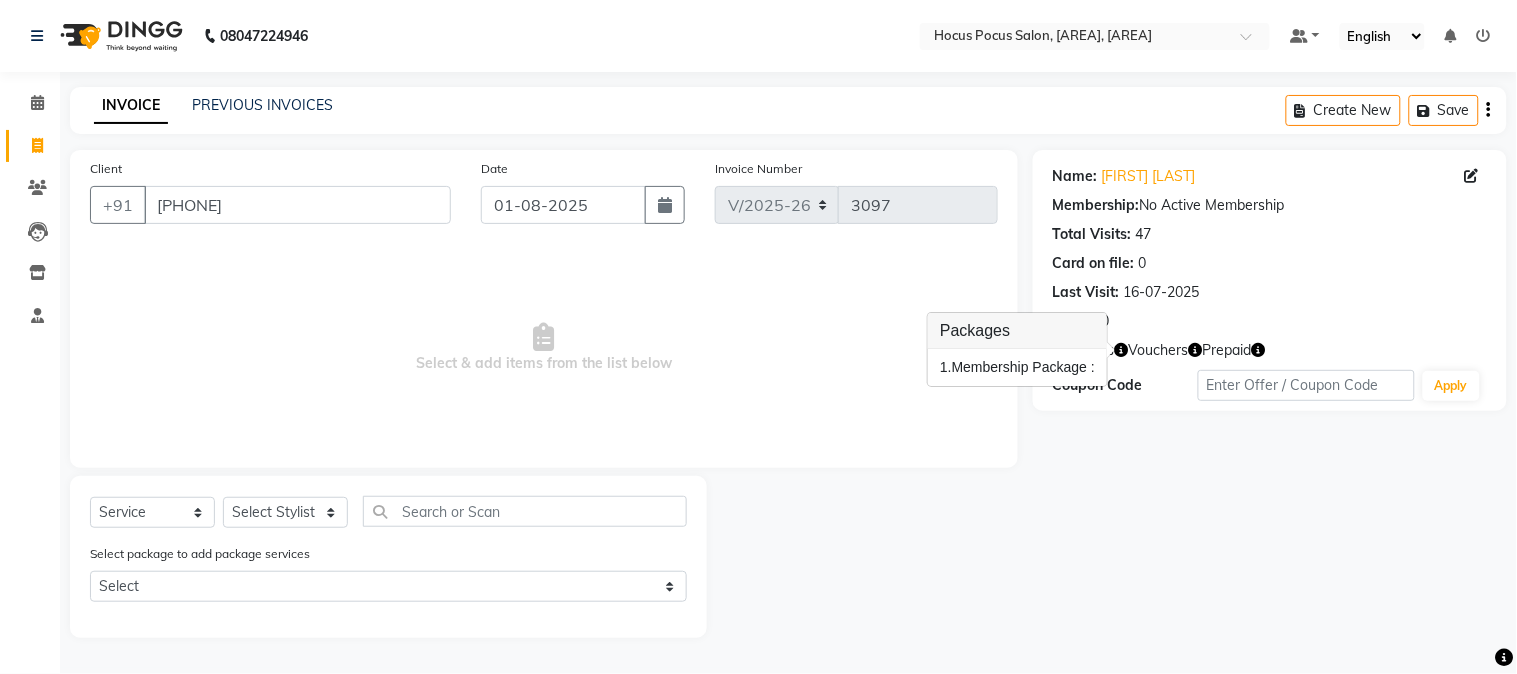 click on "Vouchers" 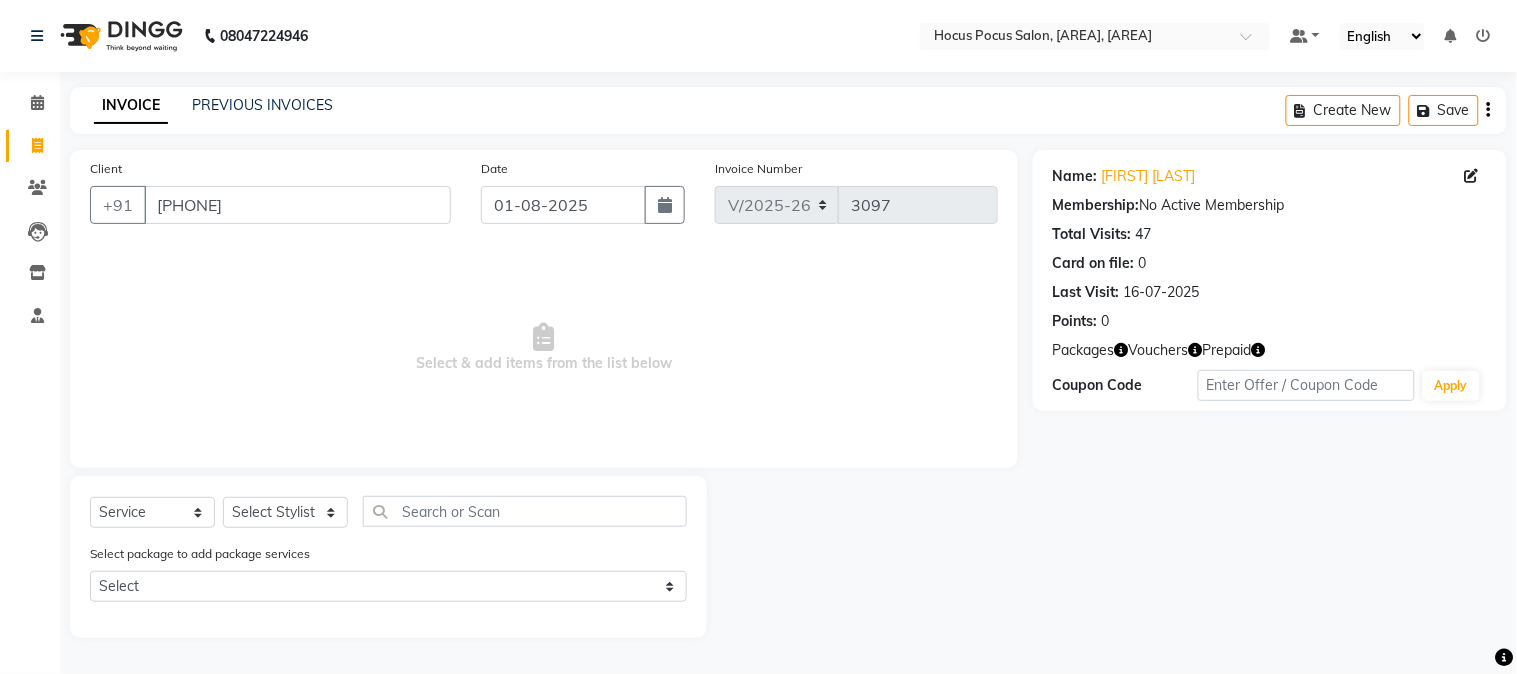 click 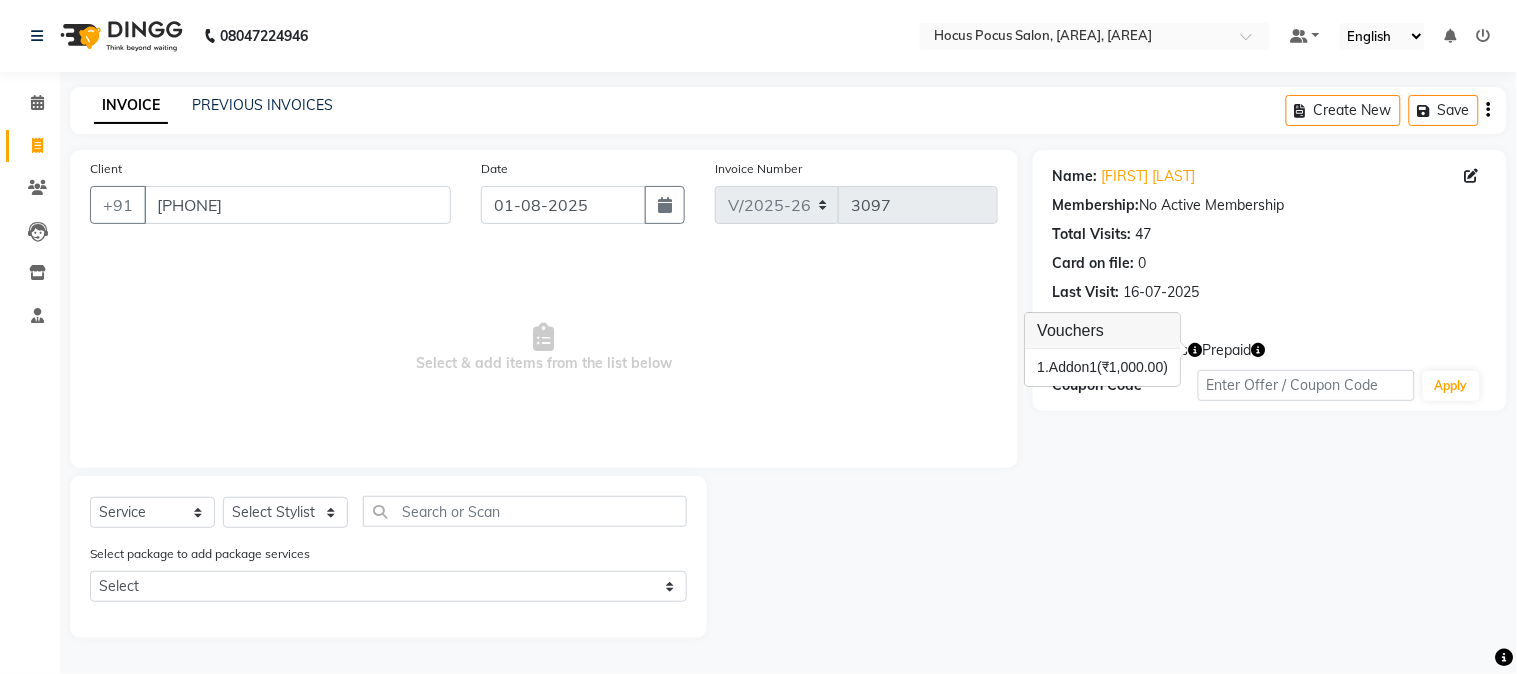 click 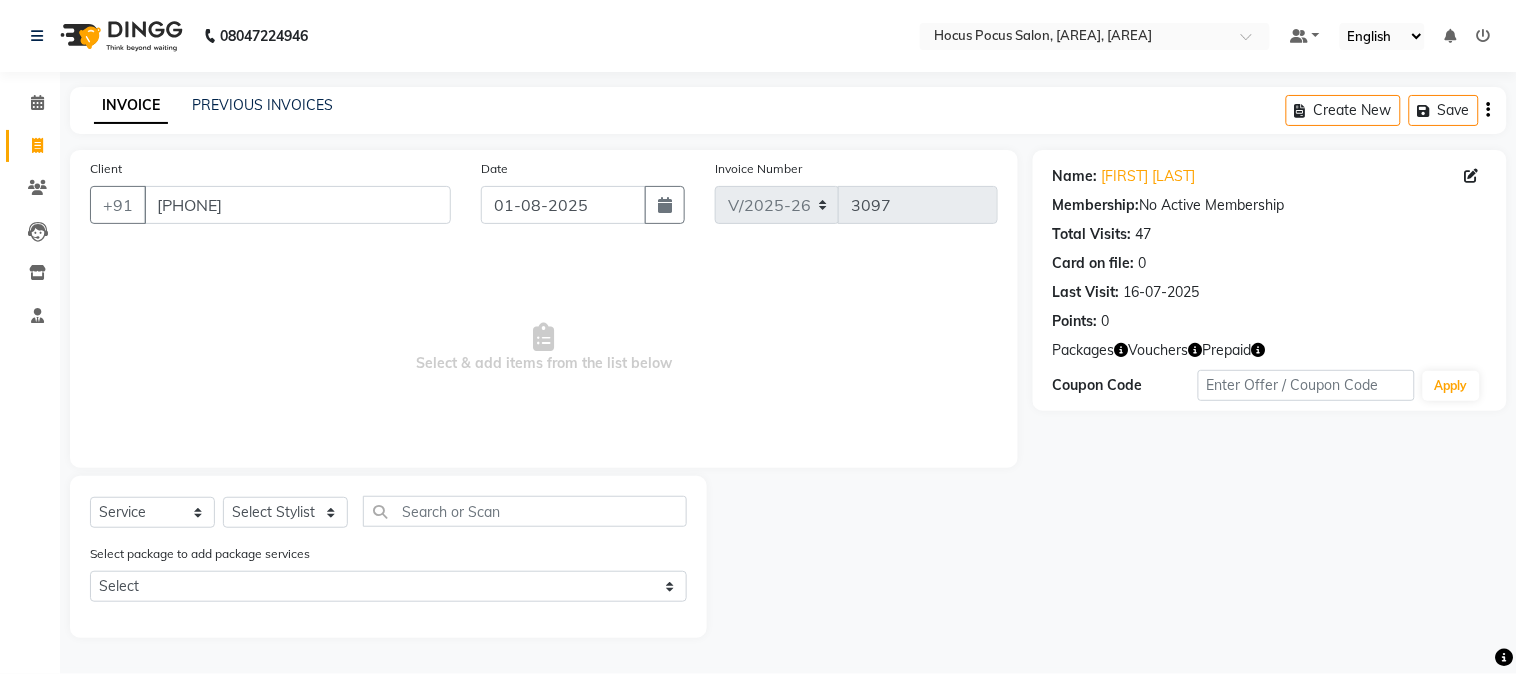 click 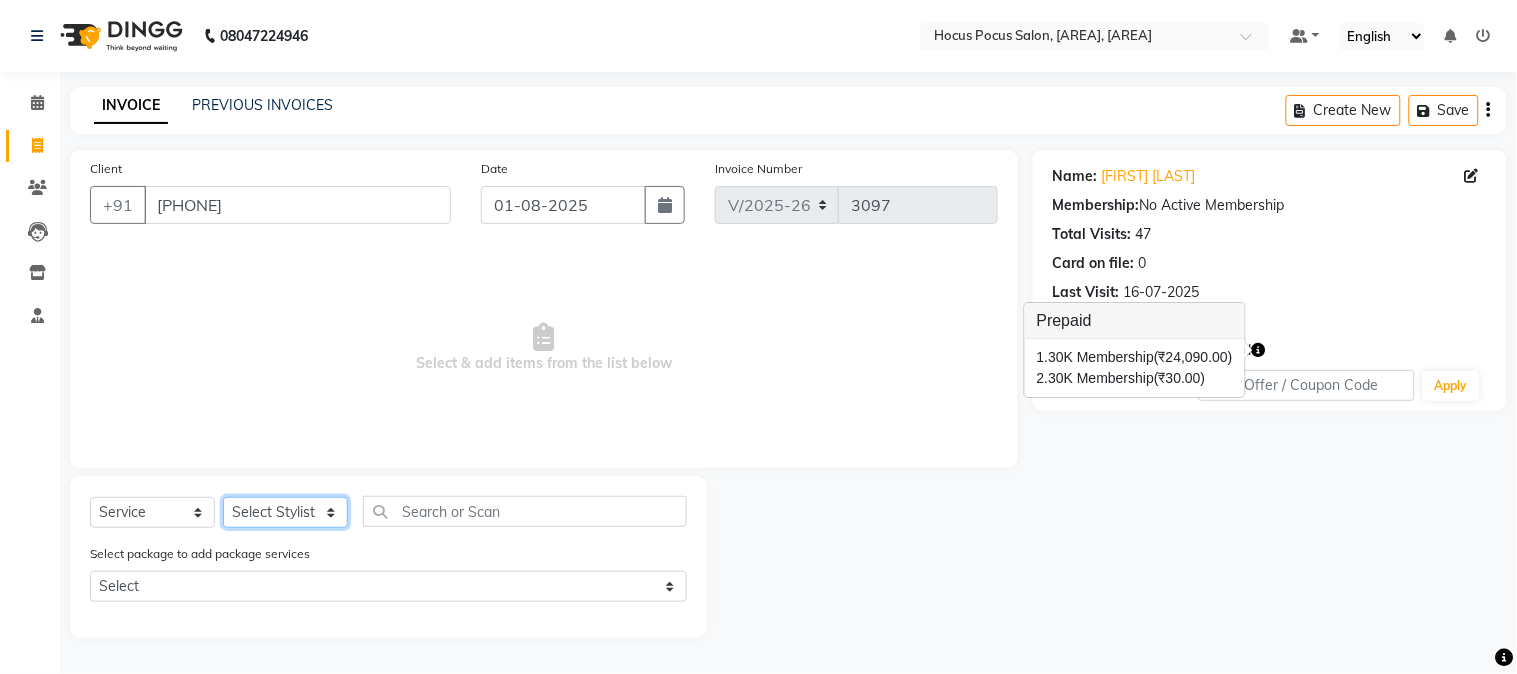drag, startPoint x: 287, startPoint y: 510, endPoint x: 284, endPoint y: 497, distance: 13.341664 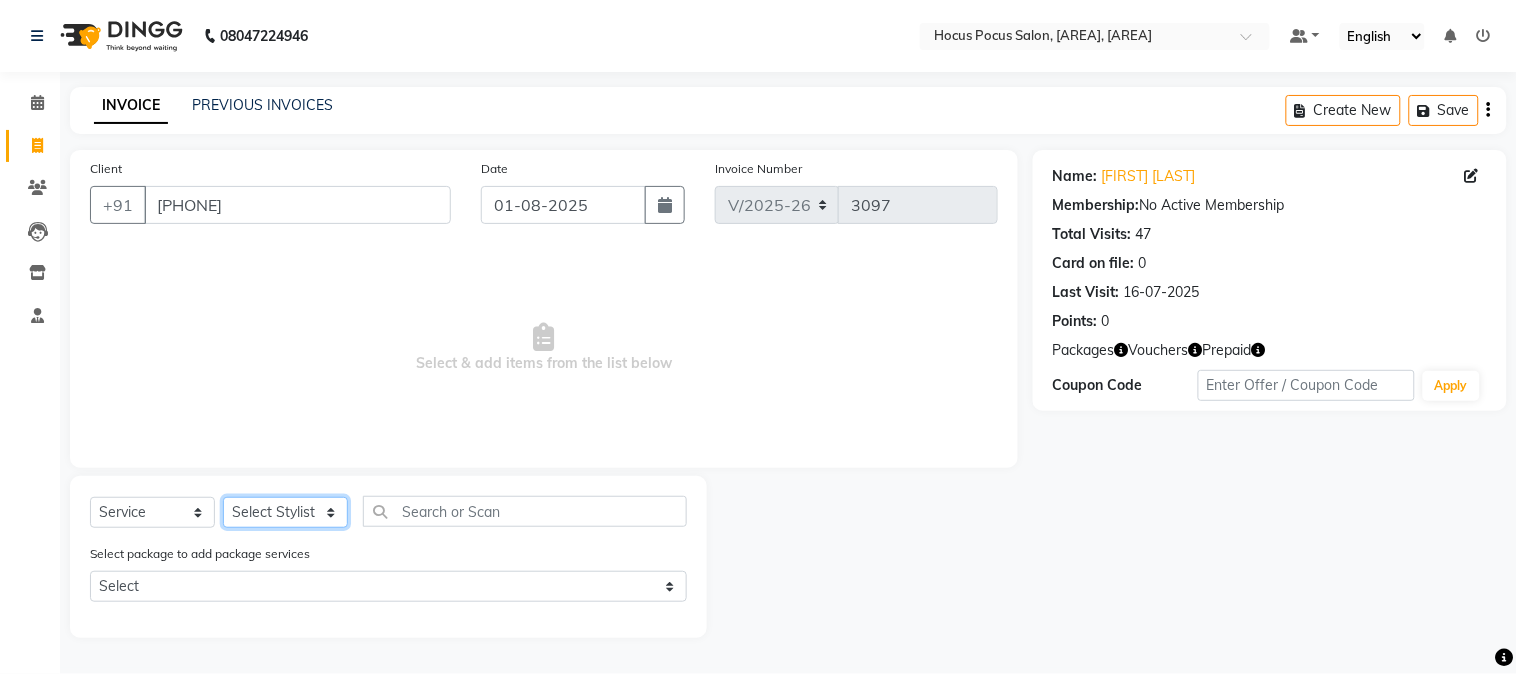 select on "32993" 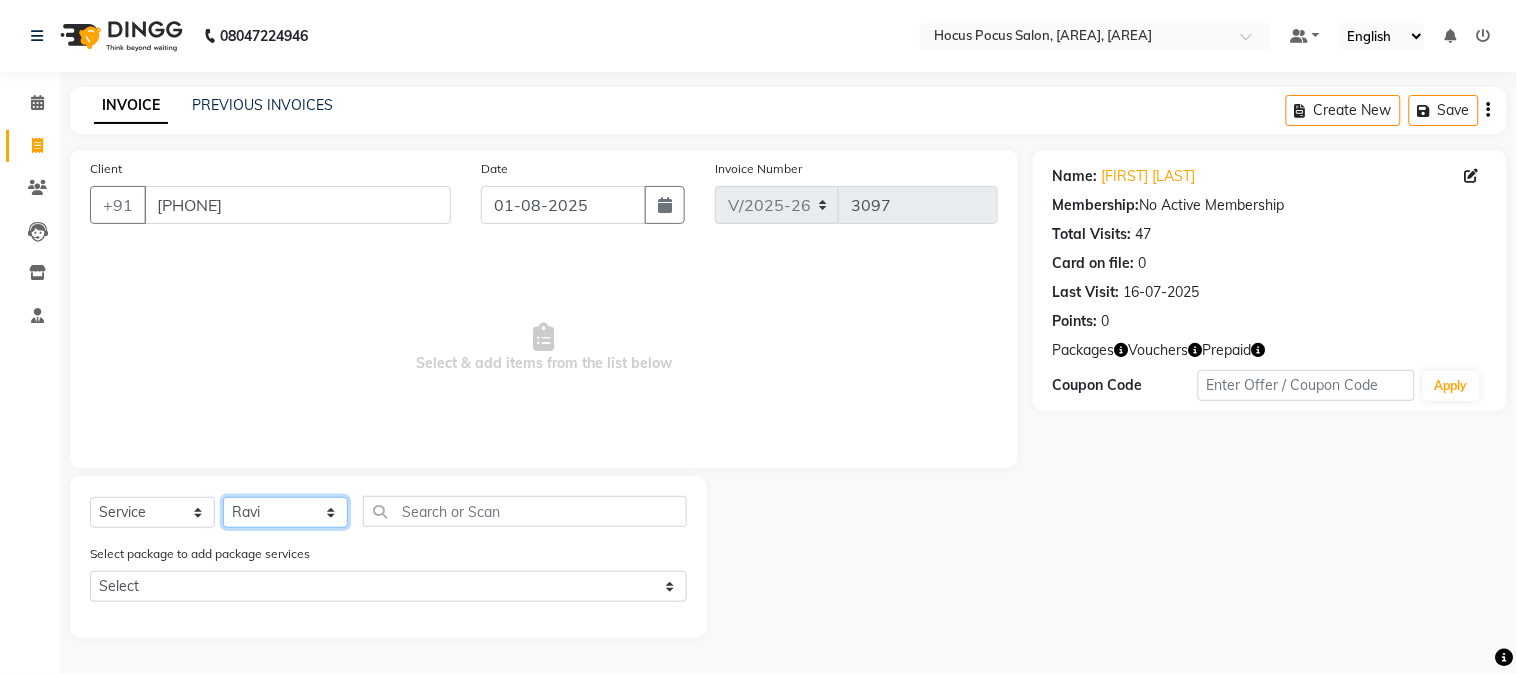 click on "Select Stylist Amar  Arjun Eliza hocus pocus Jonathan Maya Mona Neha Ravi Salima Sonam" 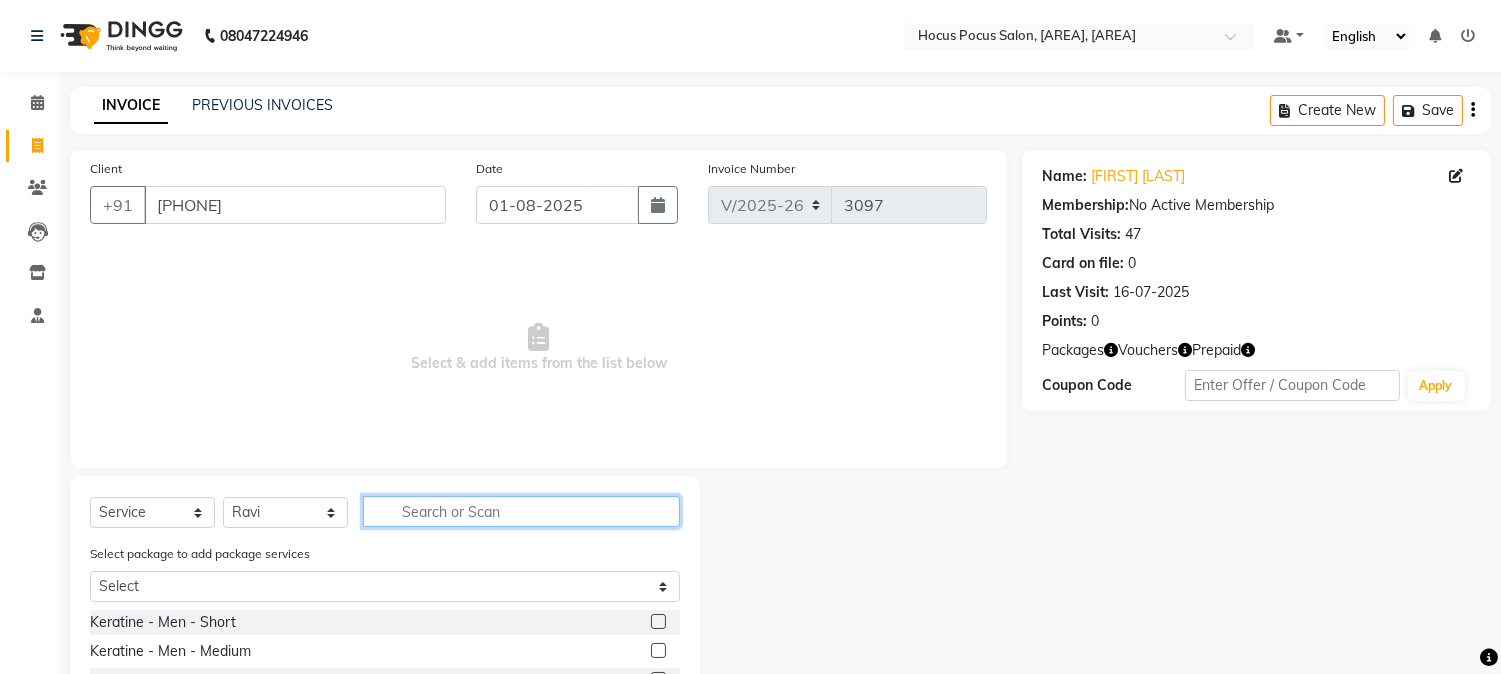 click 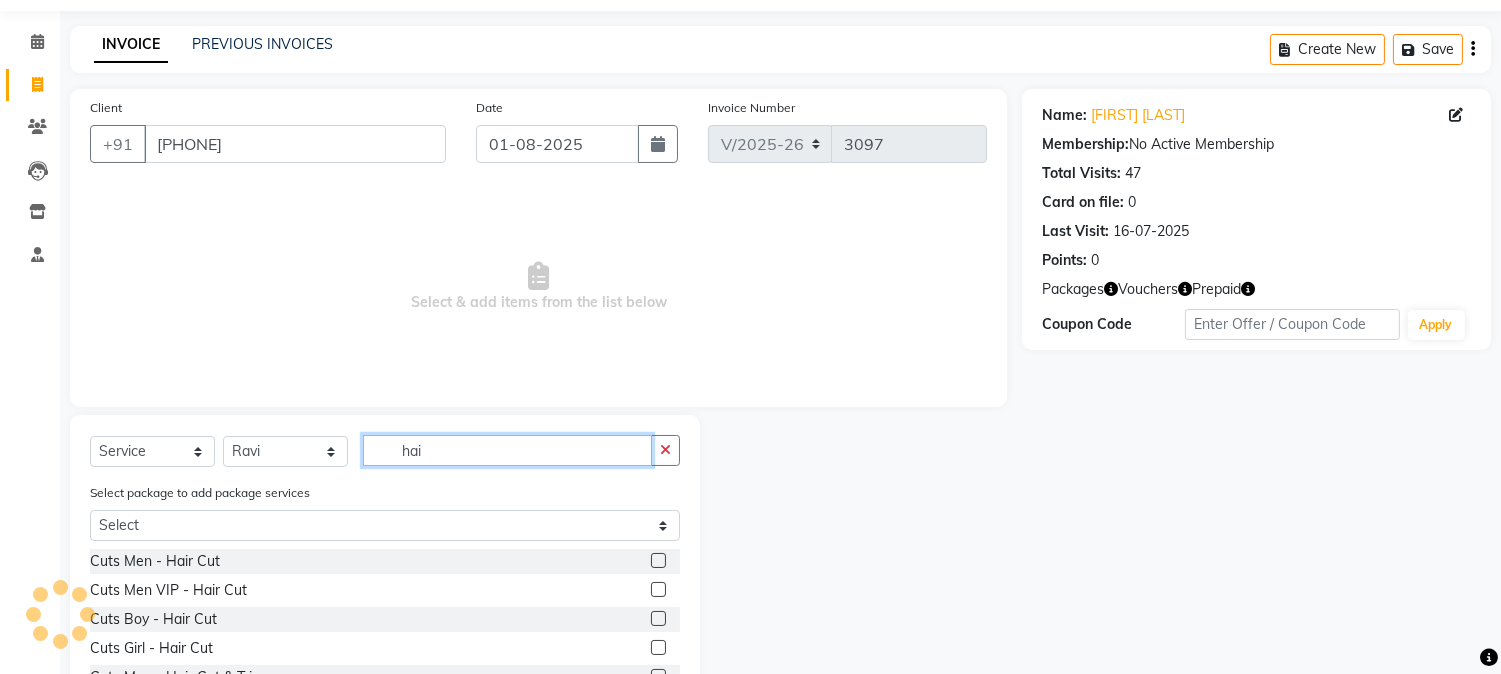 scroll, scrollTop: 111, scrollLeft: 0, axis: vertical 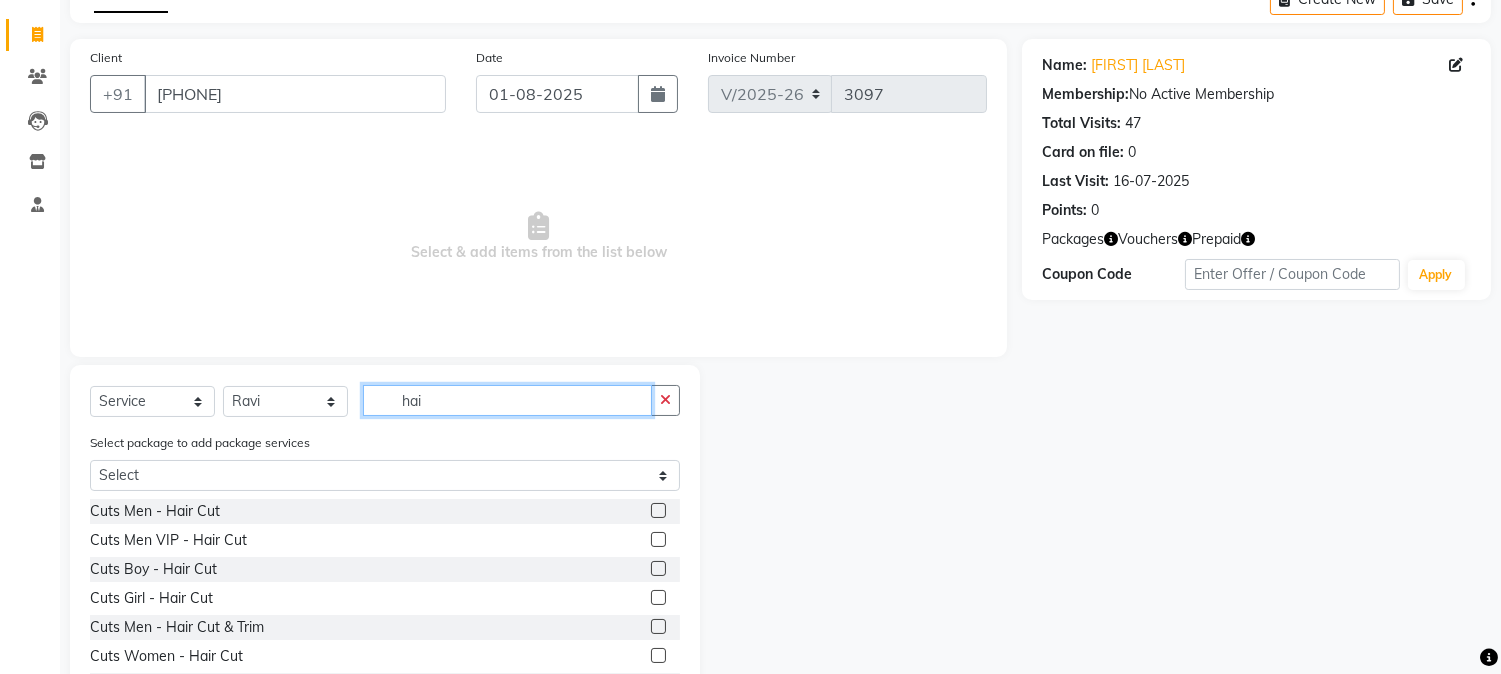 type on "hai" 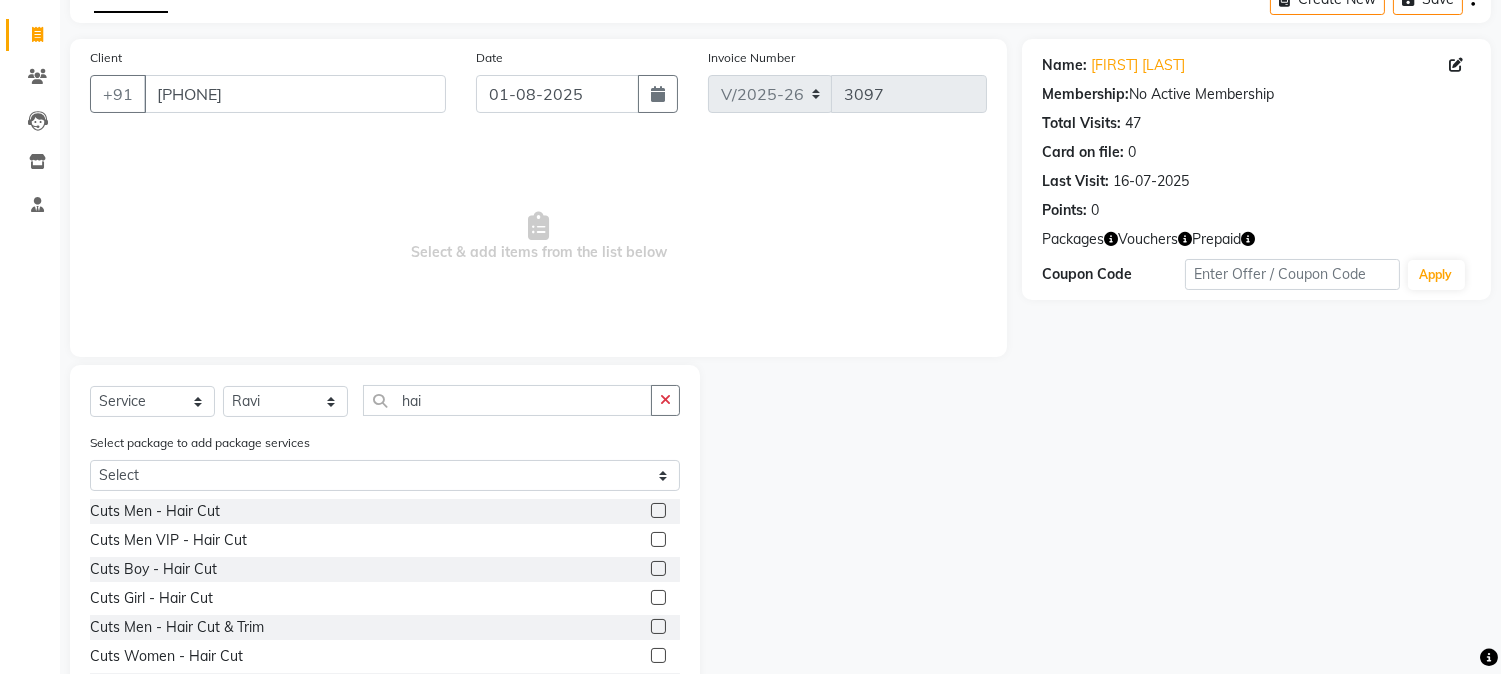 click 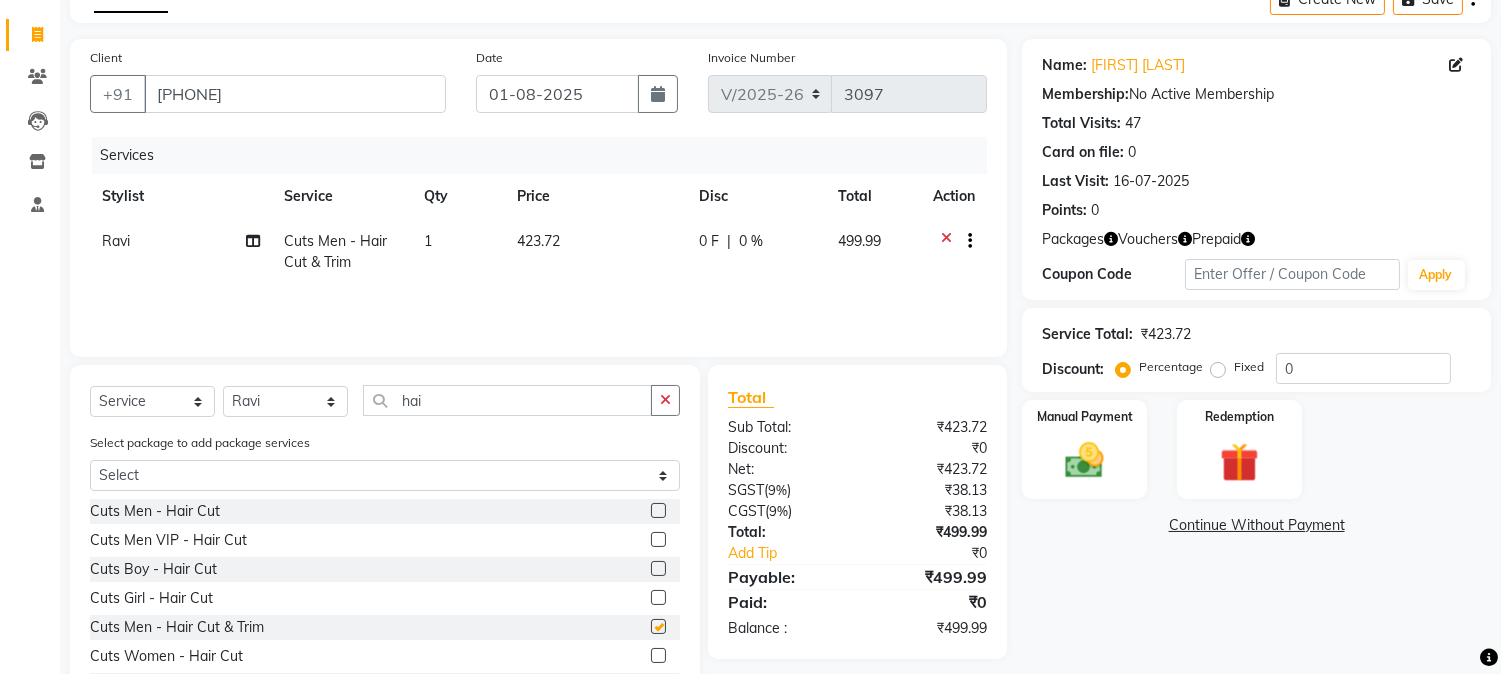 checkbox on "false" 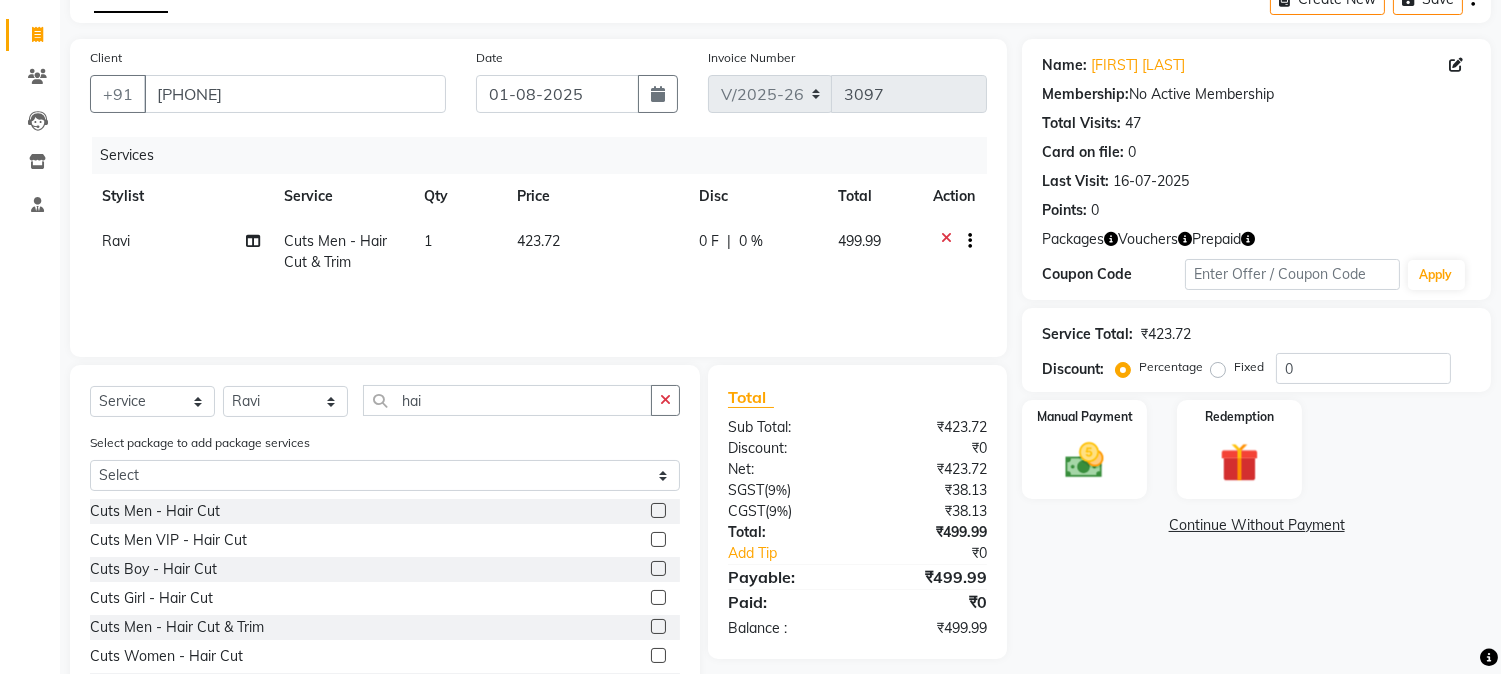 click on "423.72" 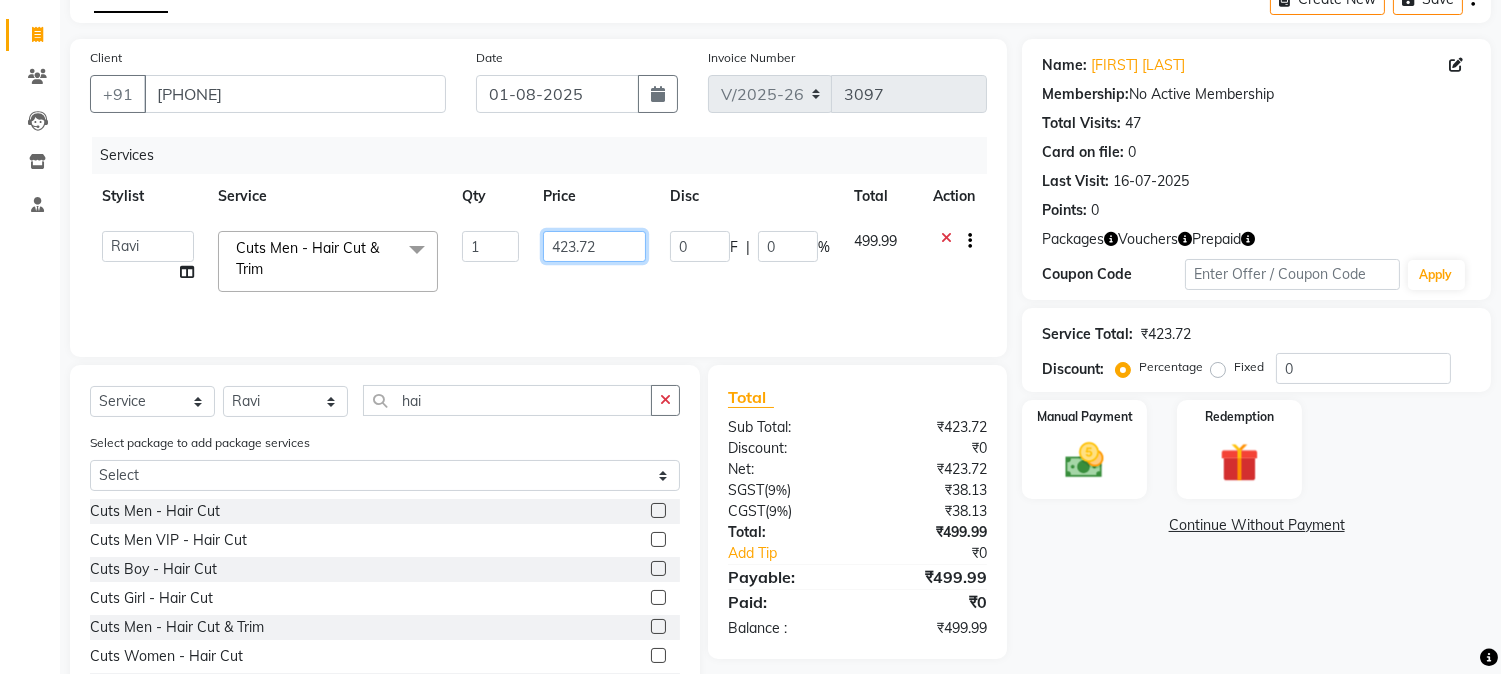 click on "423.72" 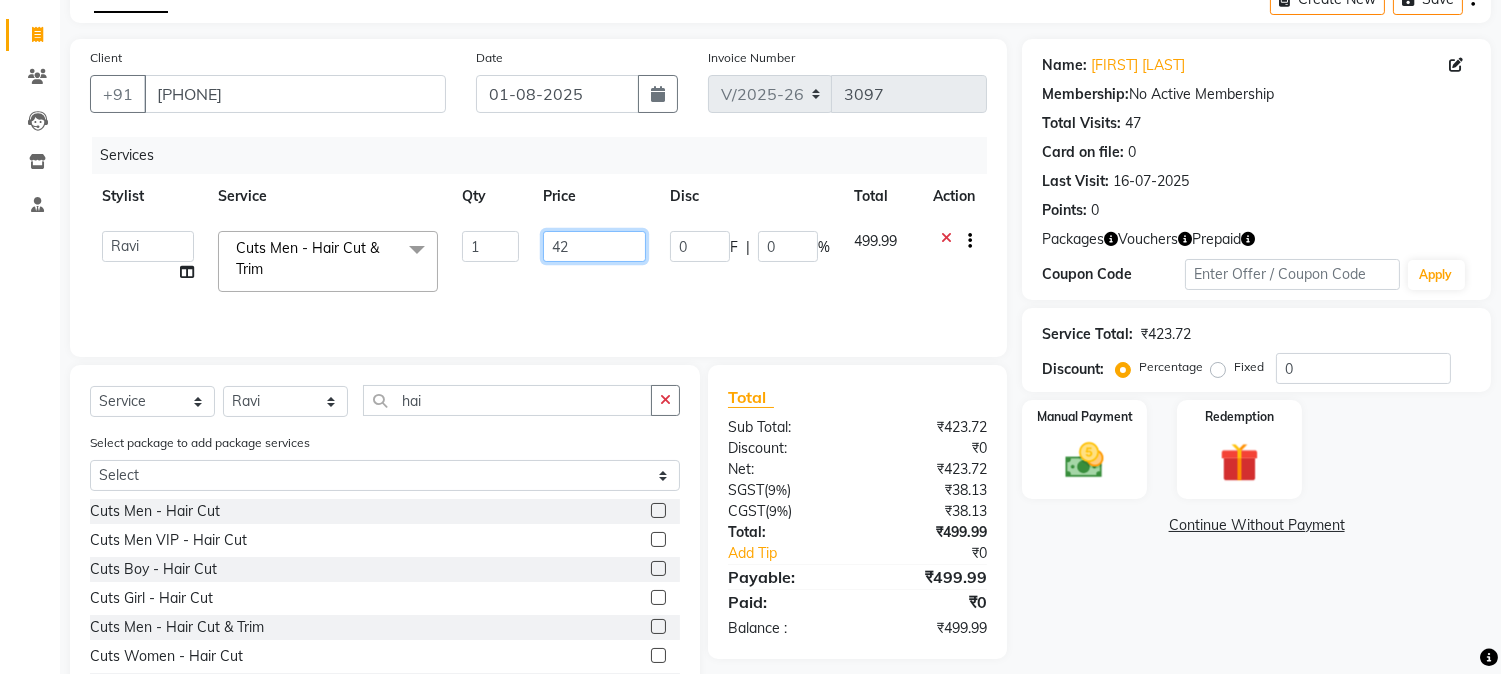type on "4" 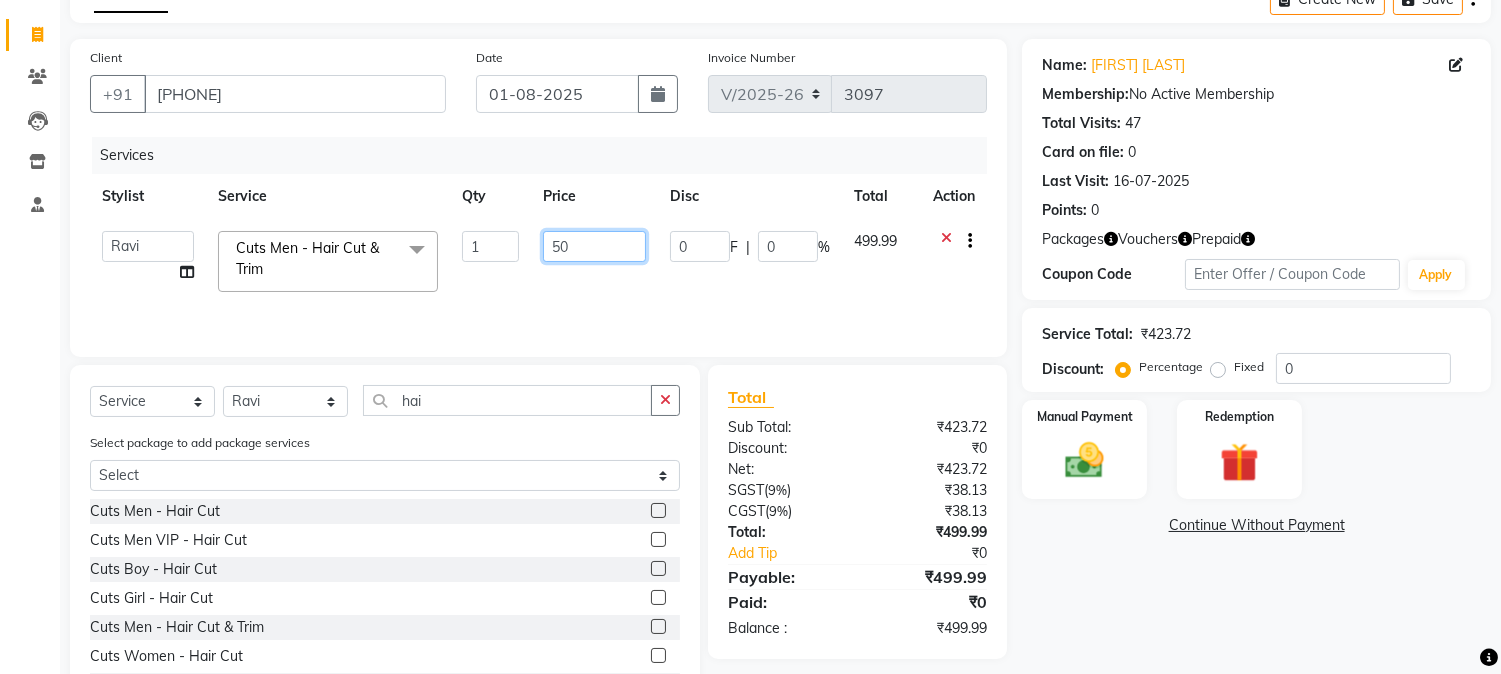 type on "500" 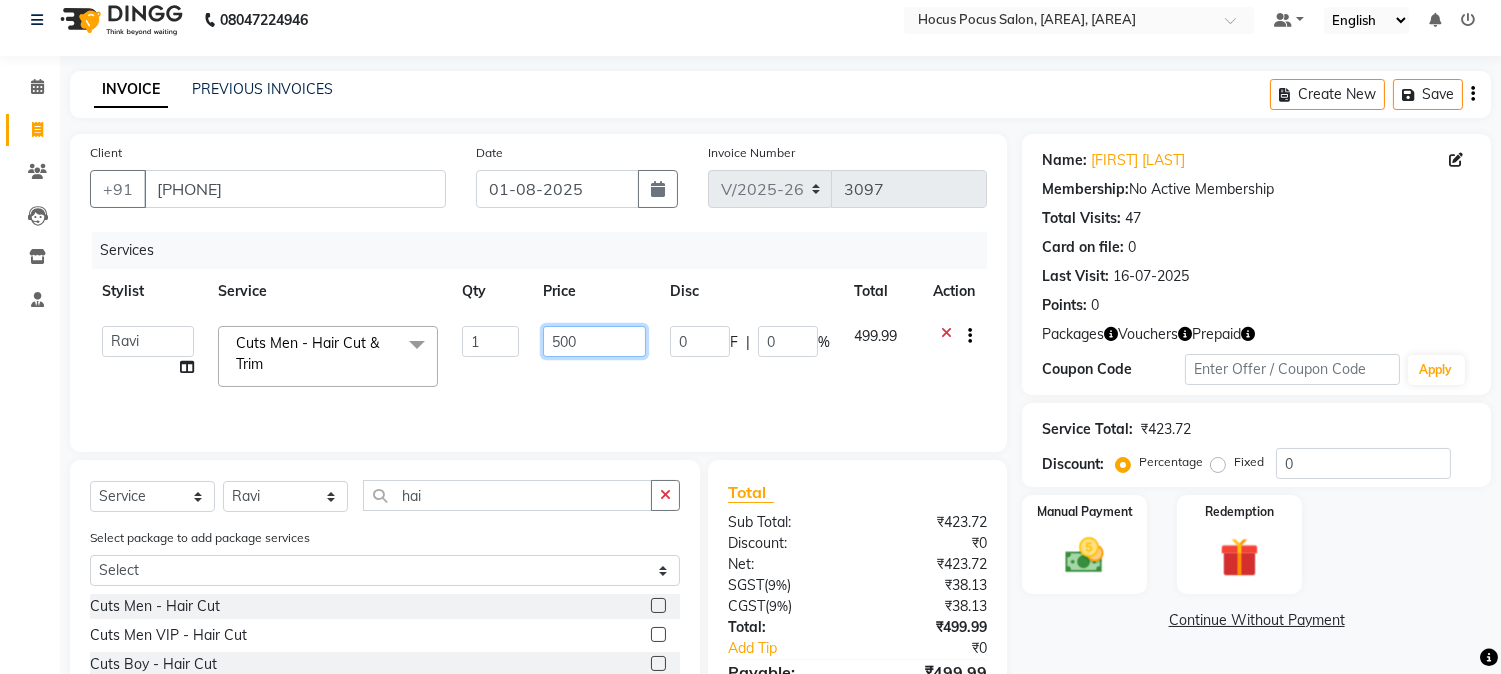 scroll, scrollTop: 0, scrollLeft: 0, axis: both 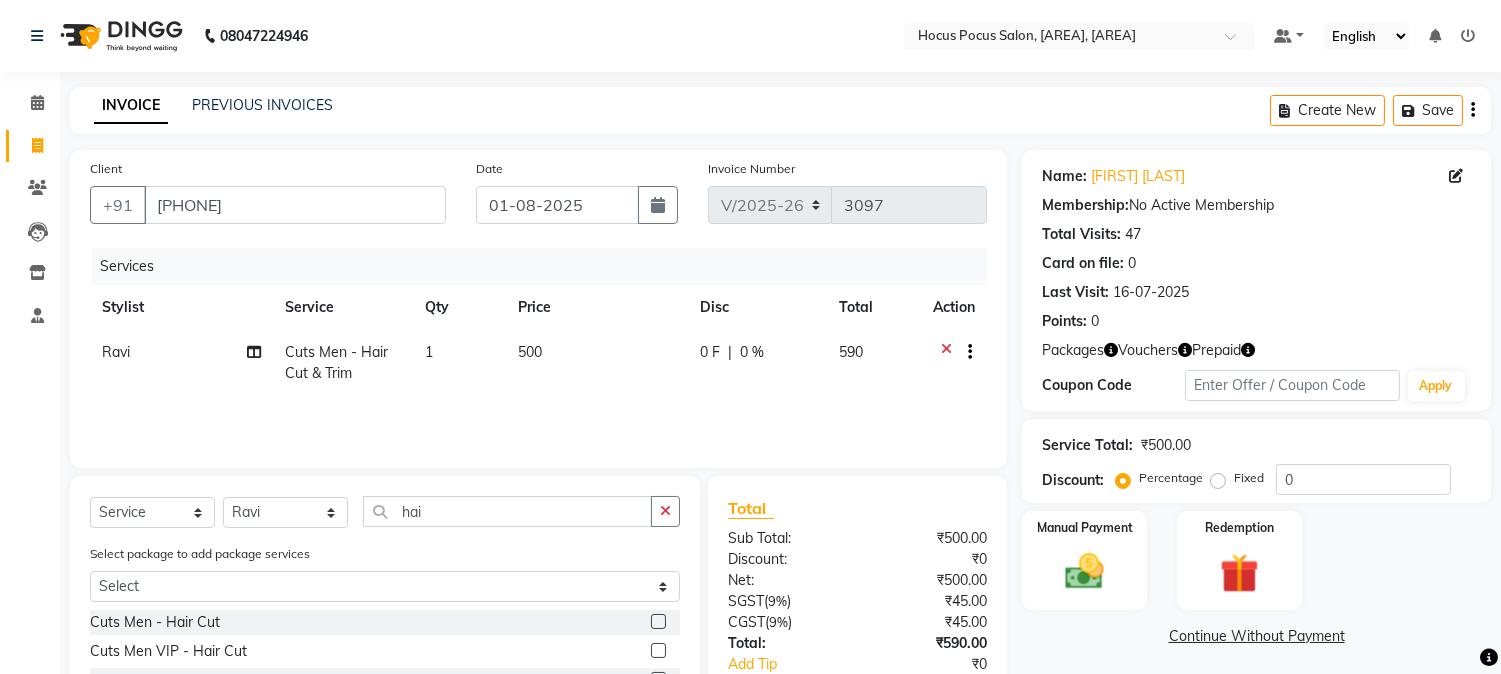 click on "Services Stylist Service Qty Price Disc Total Action Ravi Cuts Men - Hair Cut & Trim 1 500 0 F | 0 % 590" 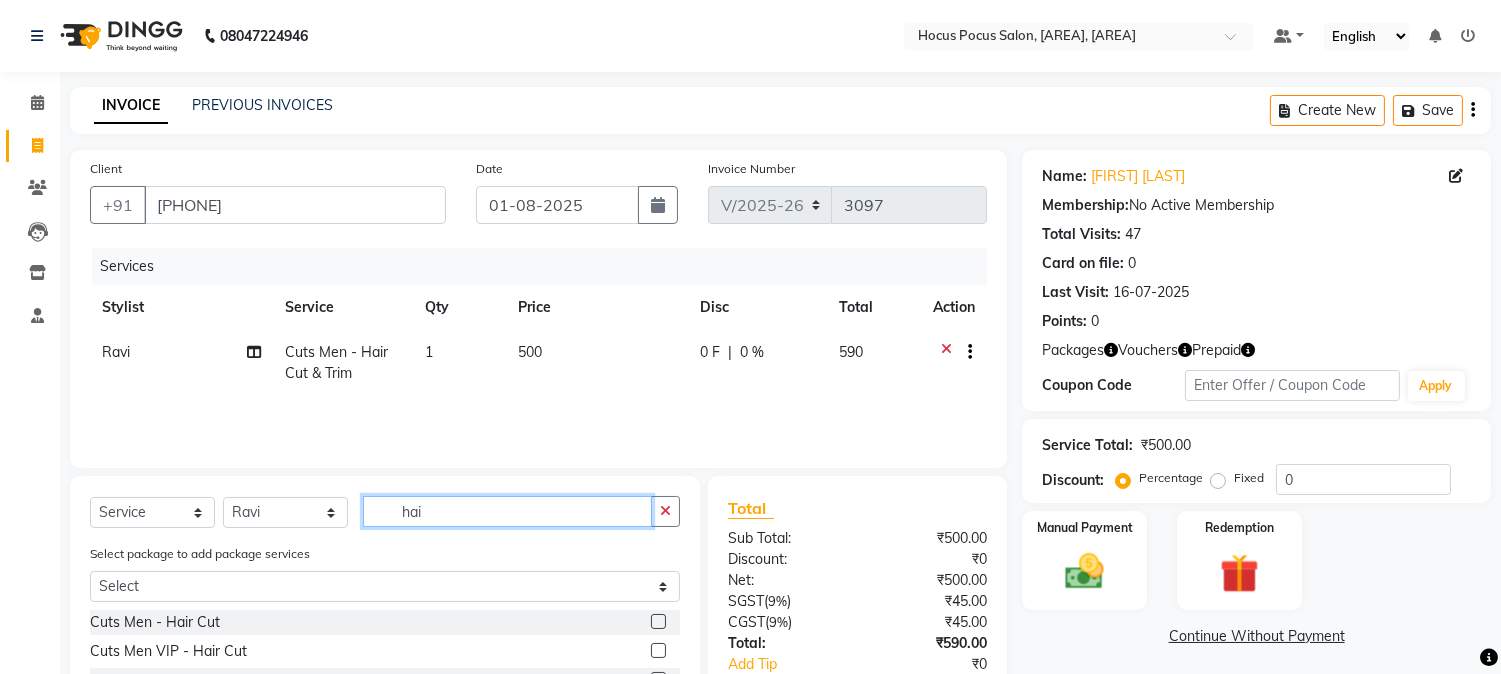 click on "hai" 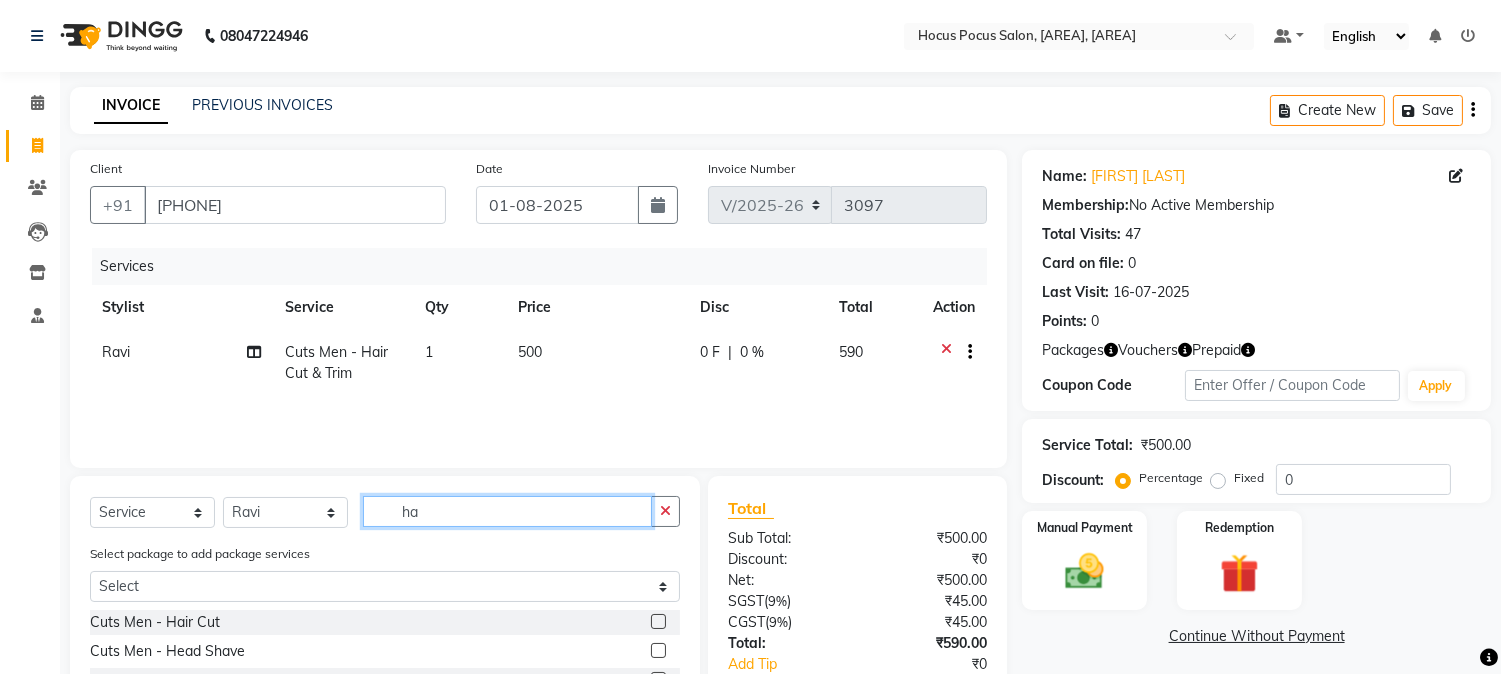 type on "h" 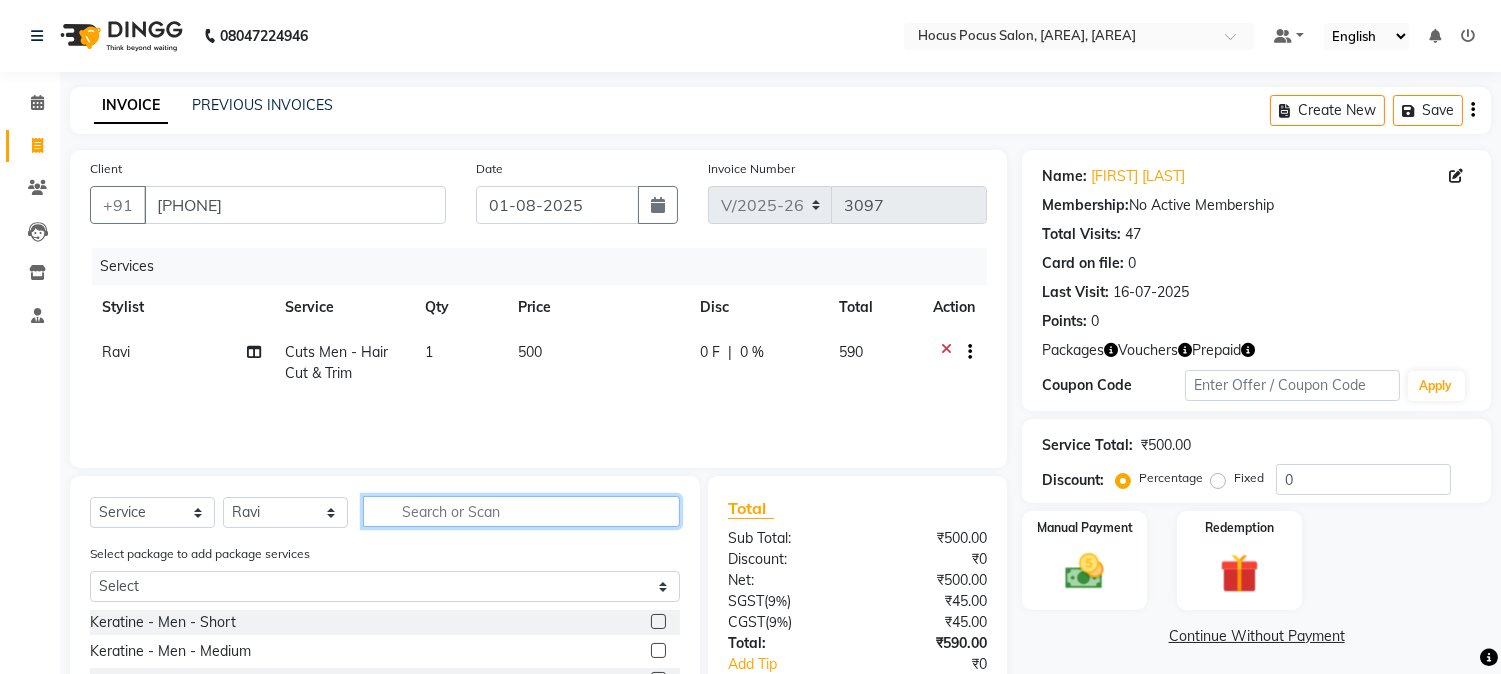 click 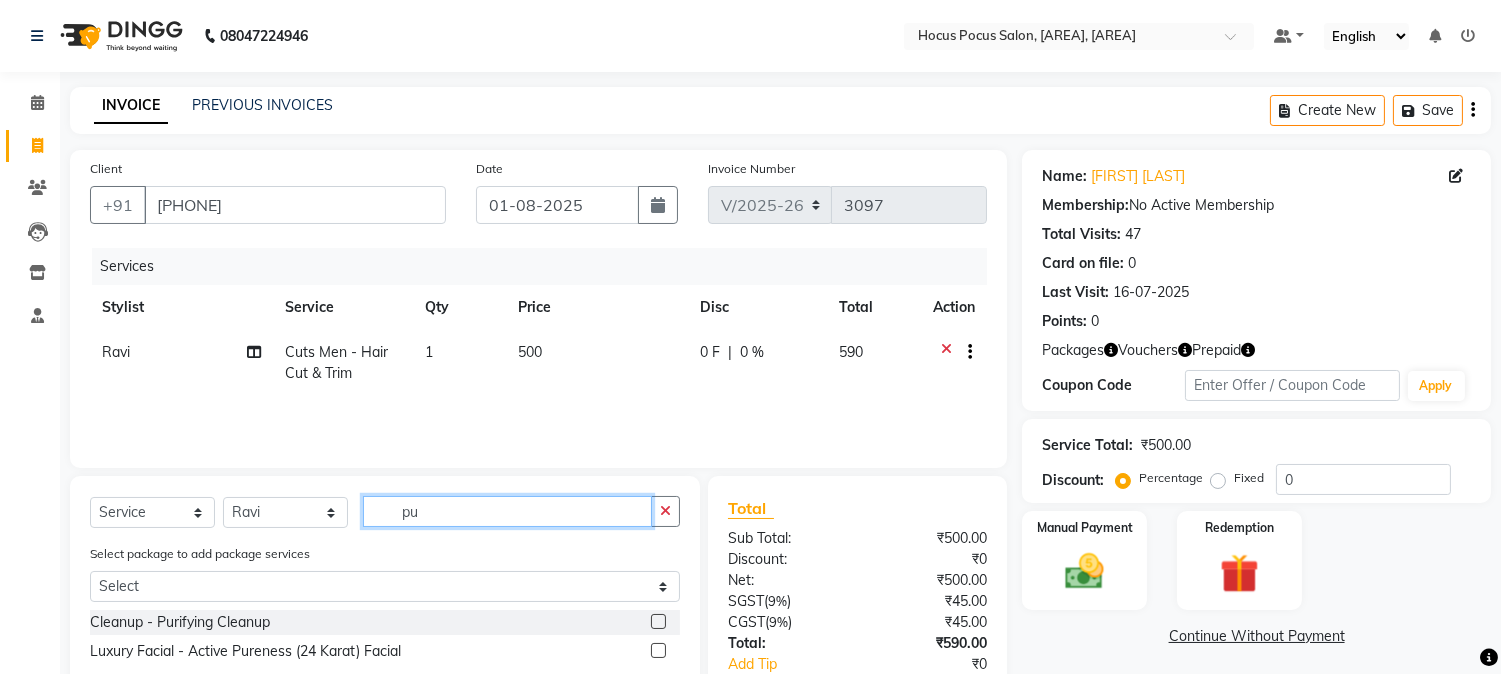 type on "p" 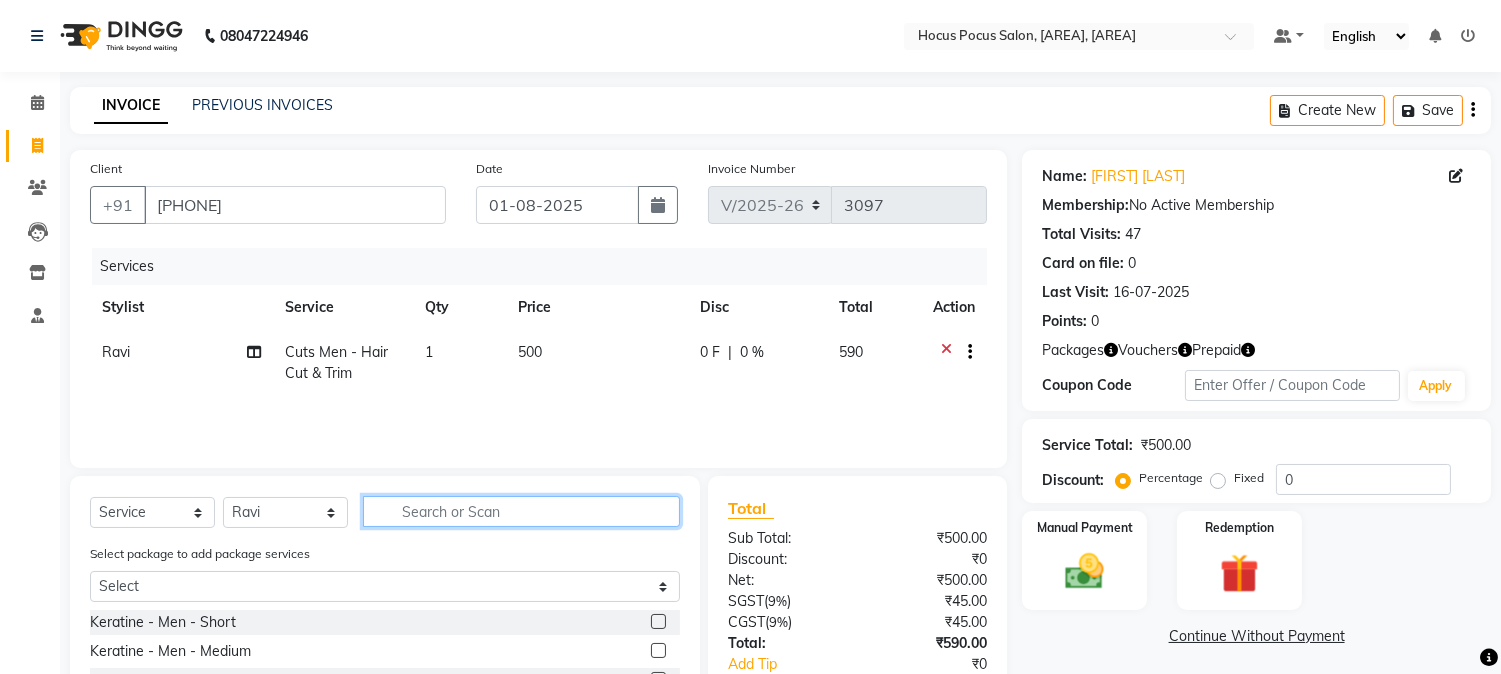 type on "p" 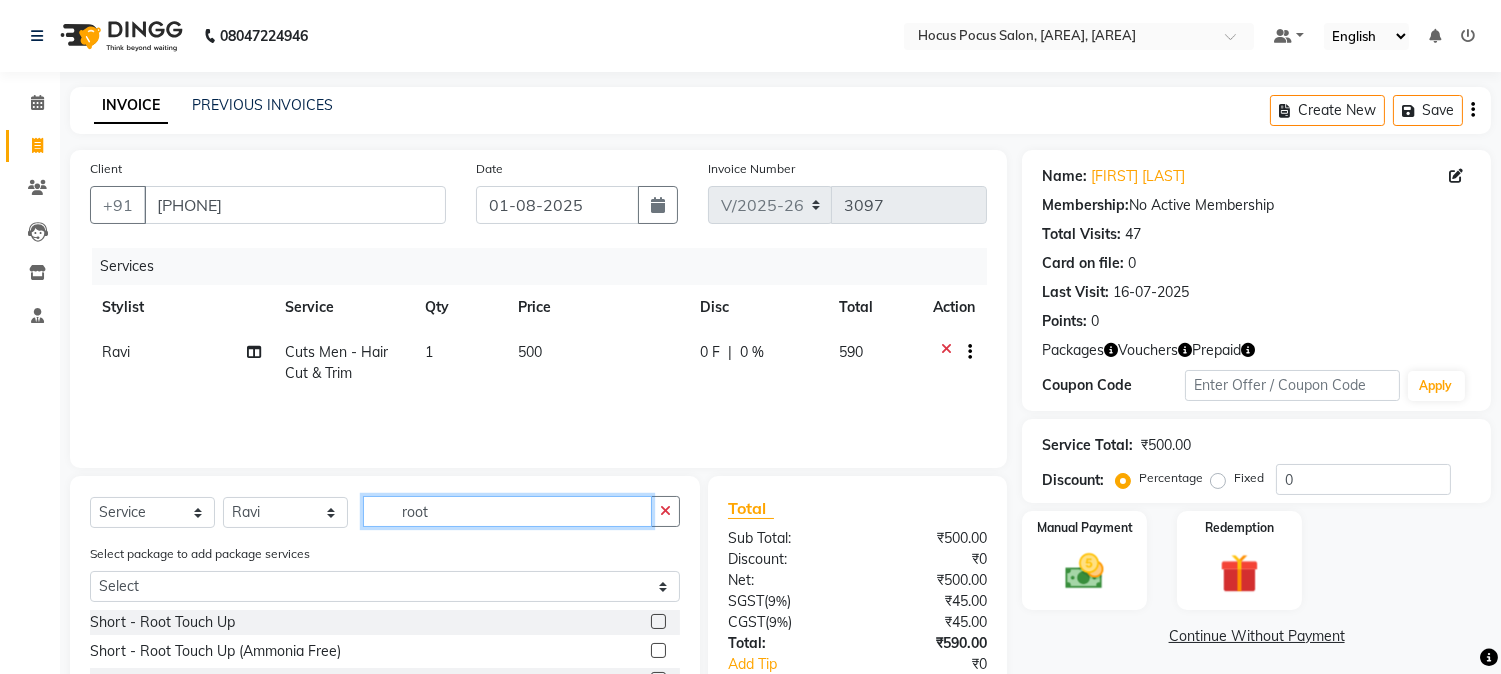 type on "root" 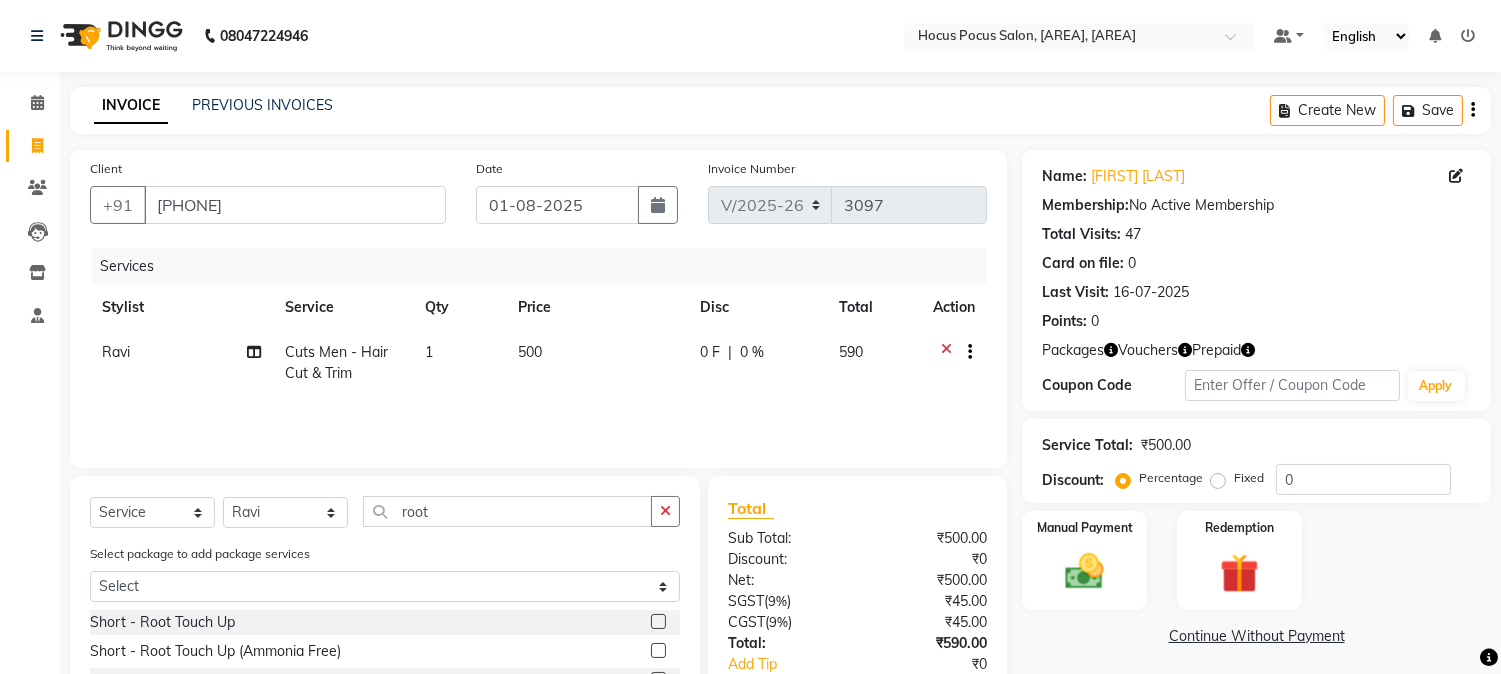 click 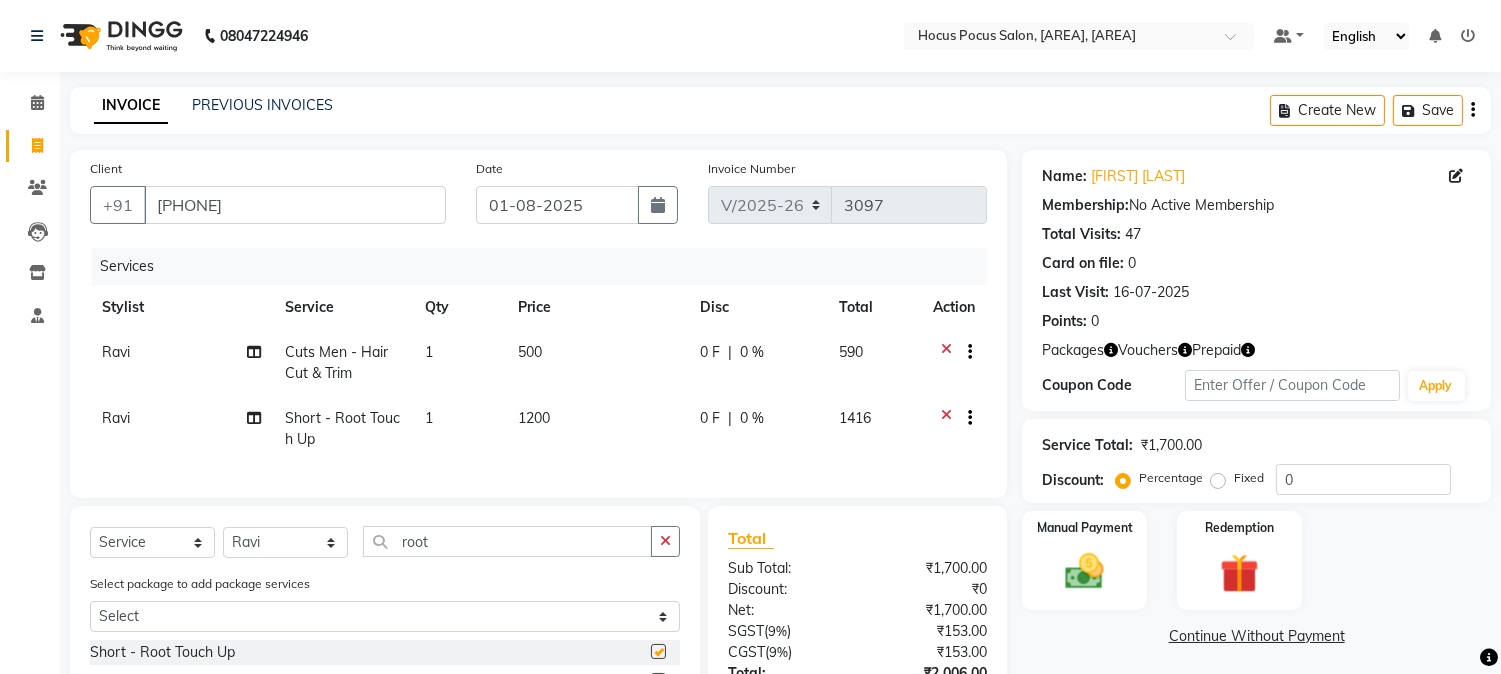 checkbox on "false" 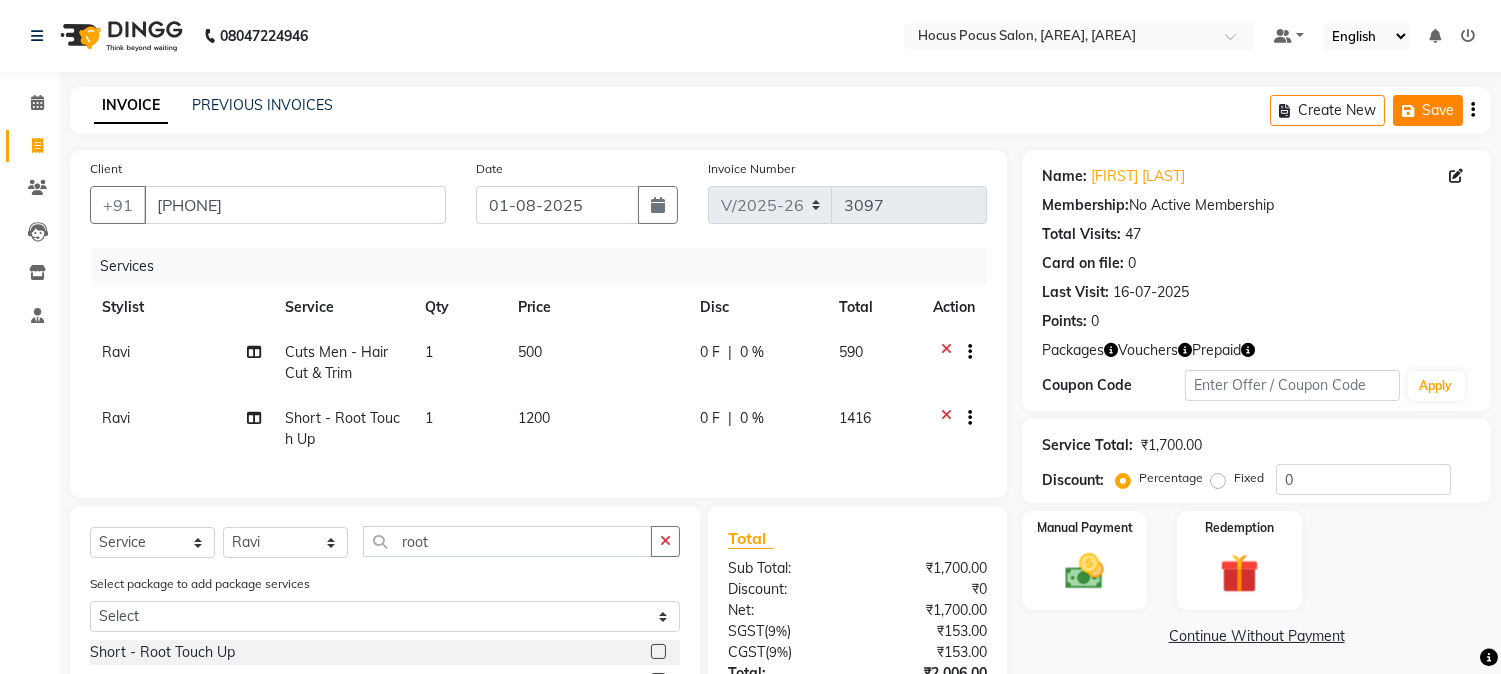 click 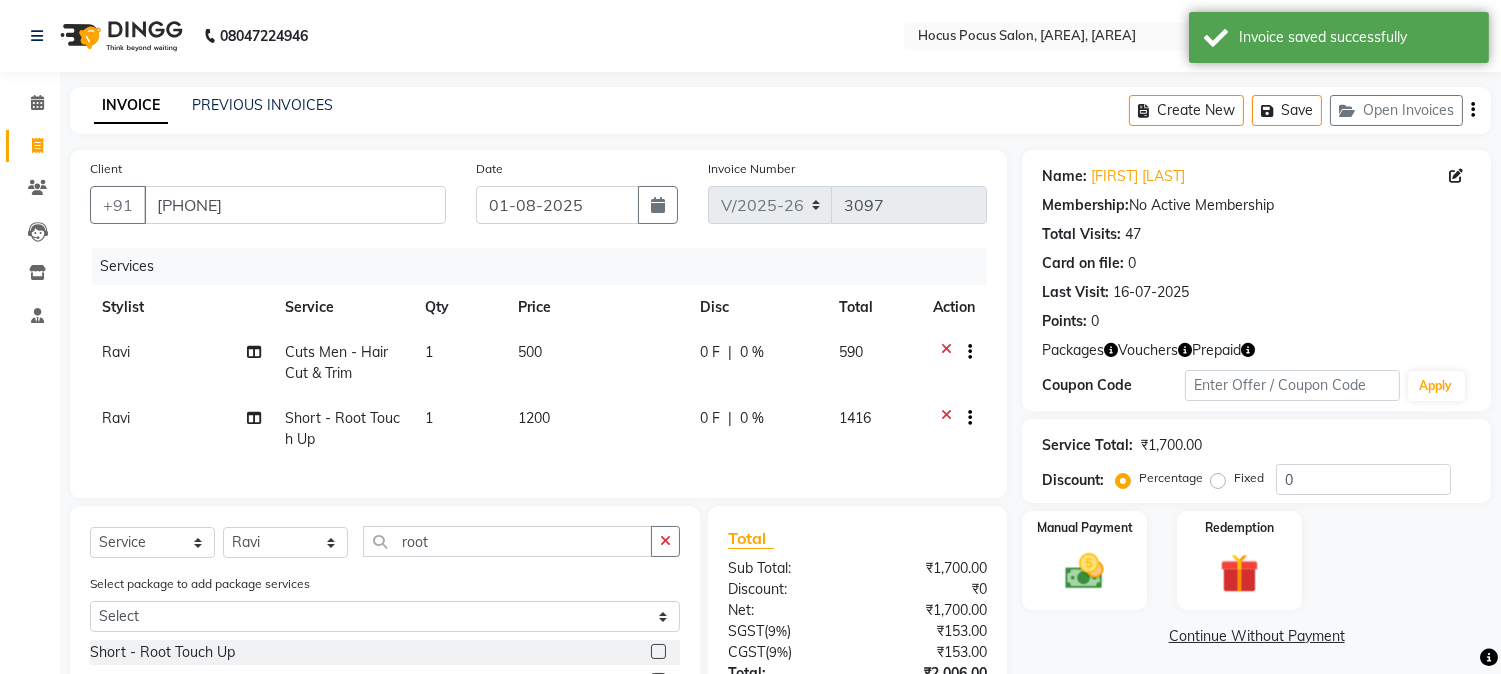click on "PREVIOUS INVOICES" 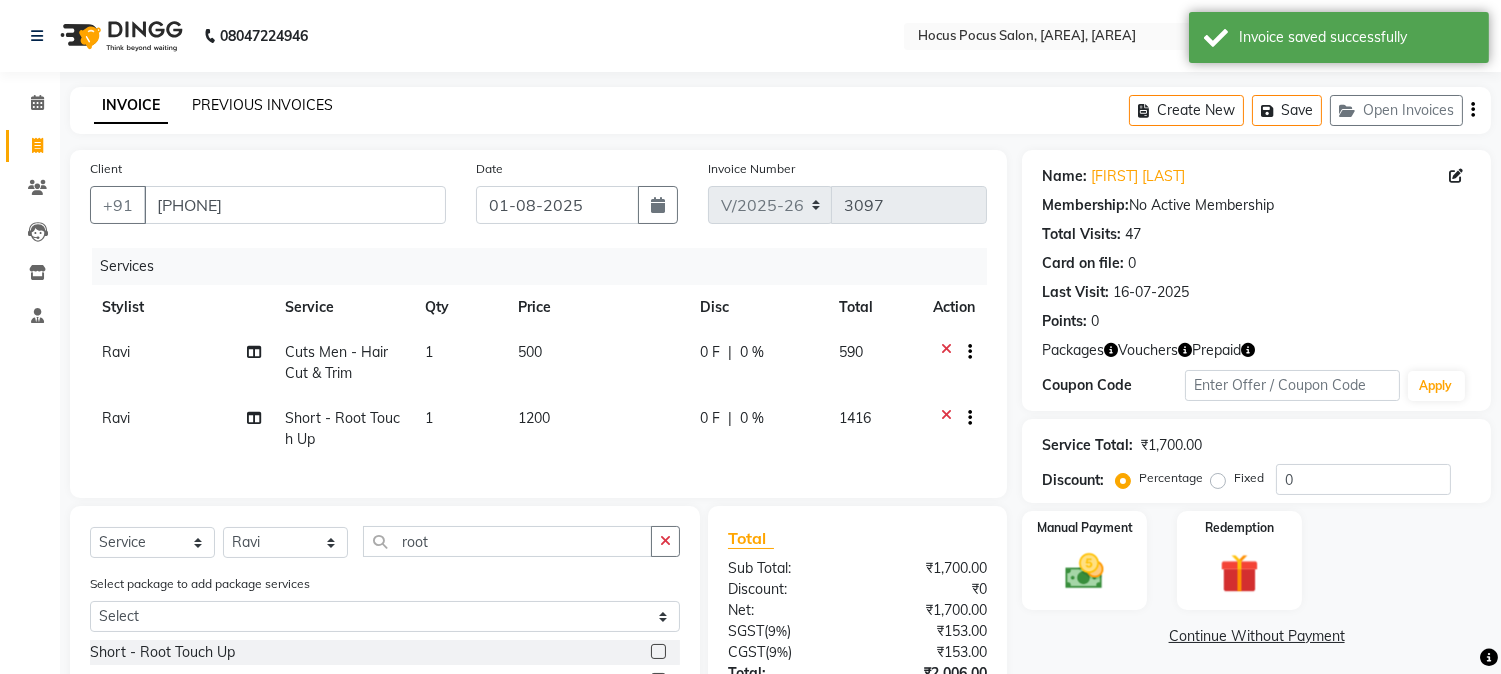 click on "PREVIOUS INVOICES" 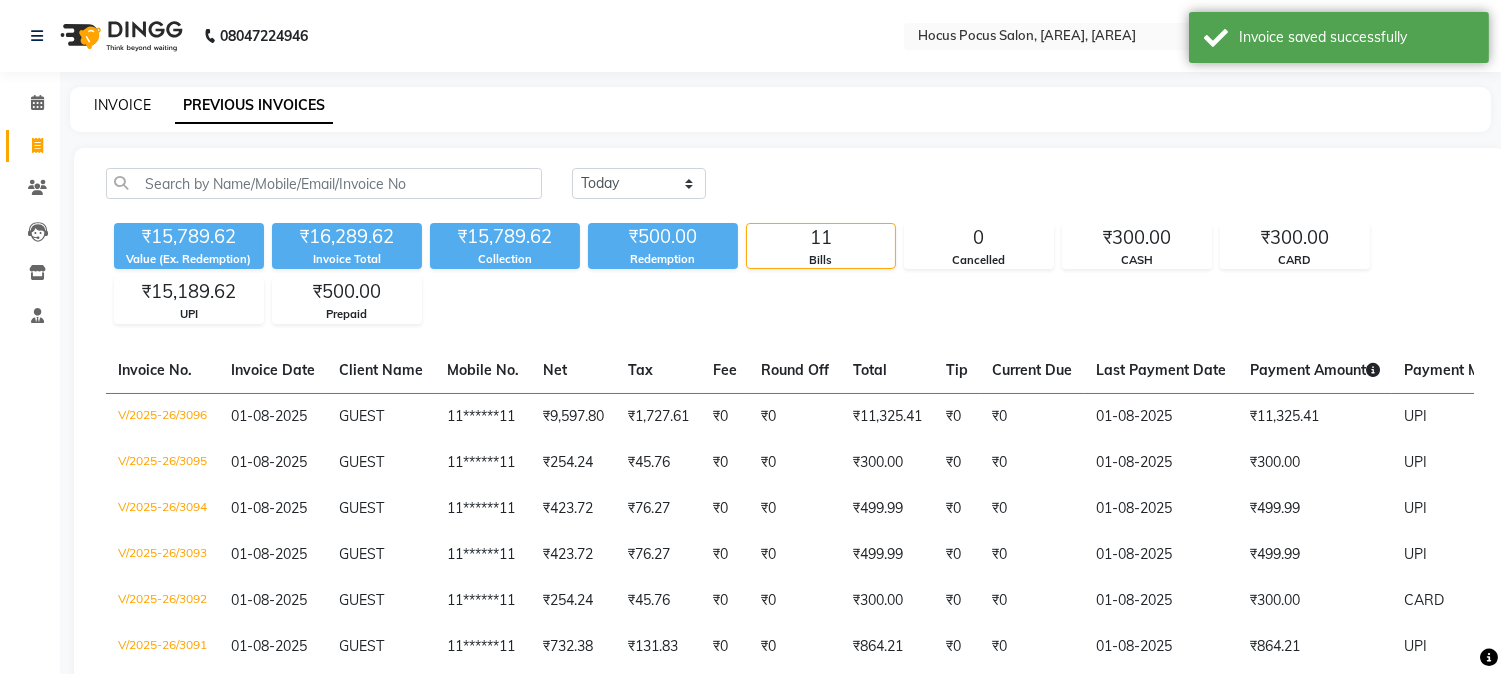 click on "INVOICE" 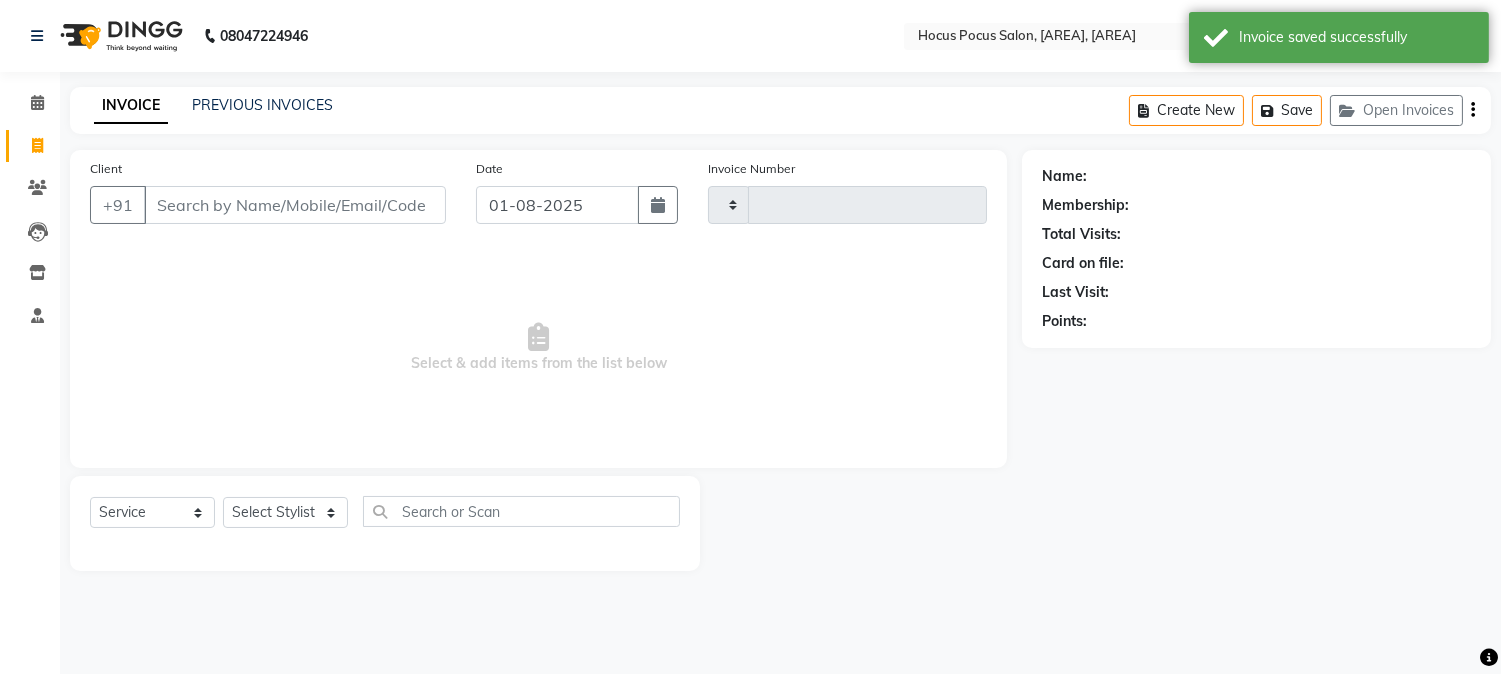 type on "3097" 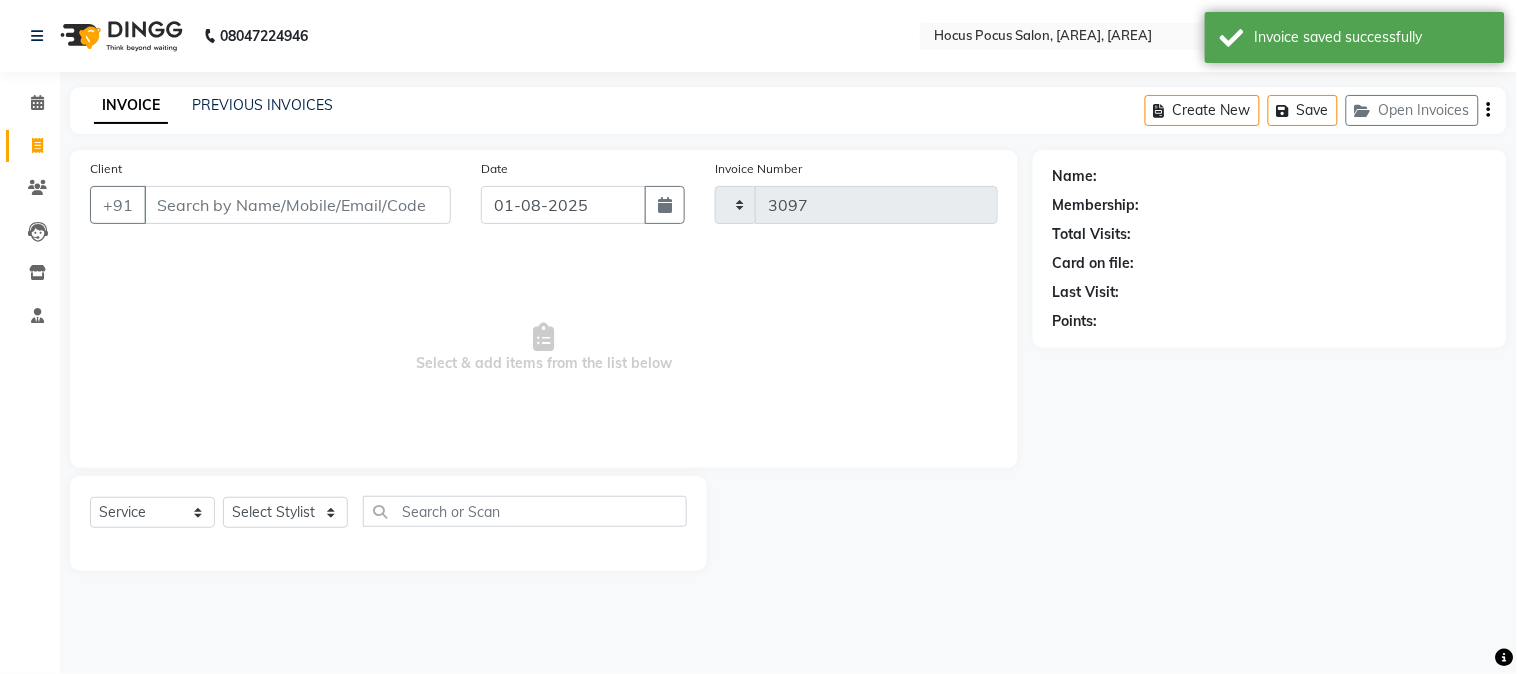 select on "5019" 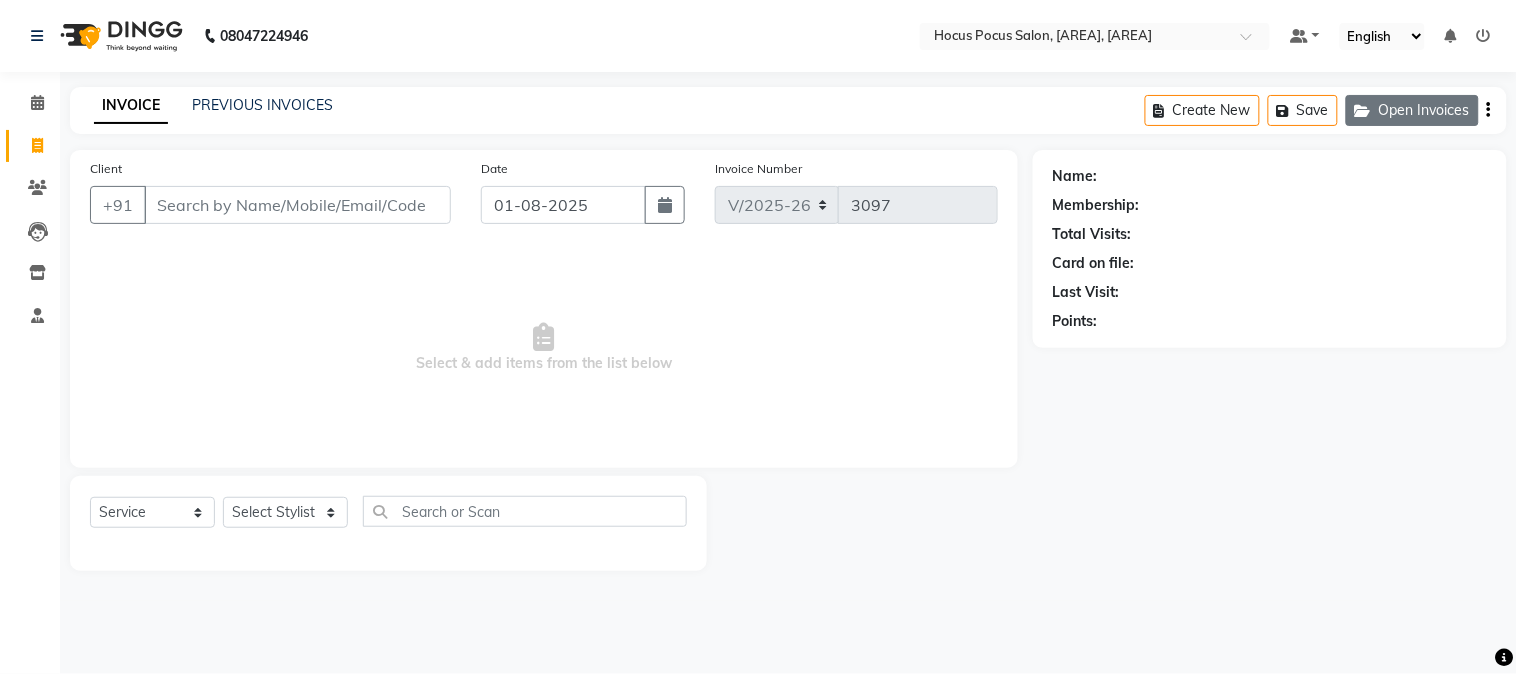 click on "Open Invoices" 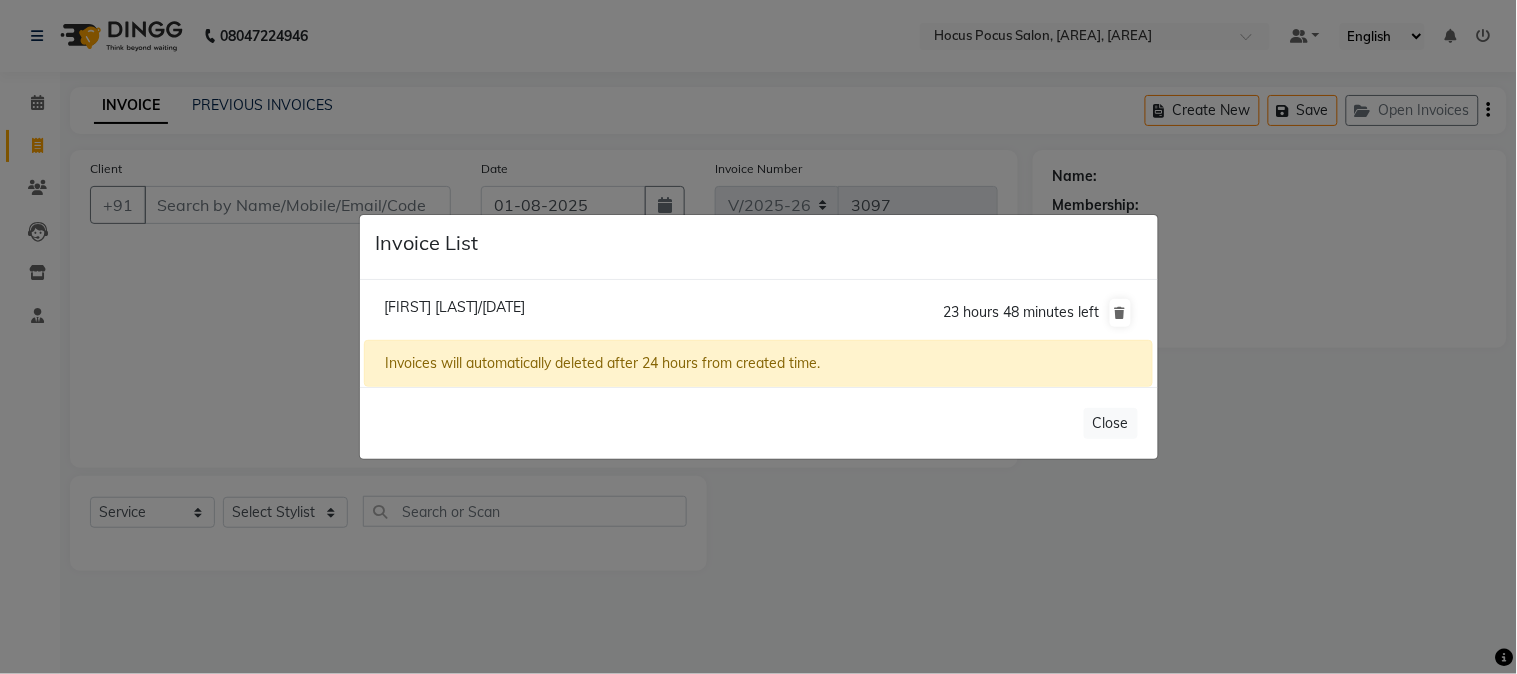 click on "Vinay Divya/01 August 2025" 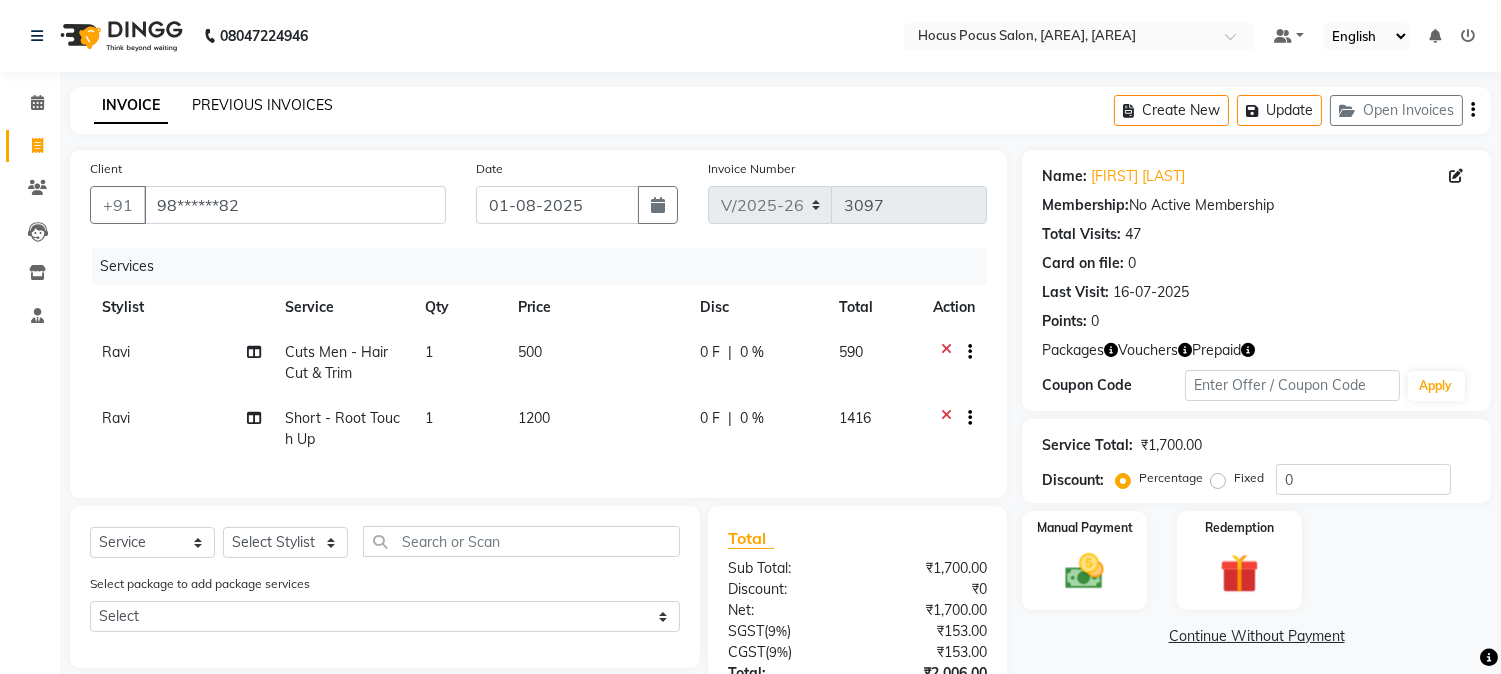 click on "PREVIOUS INVOICES" 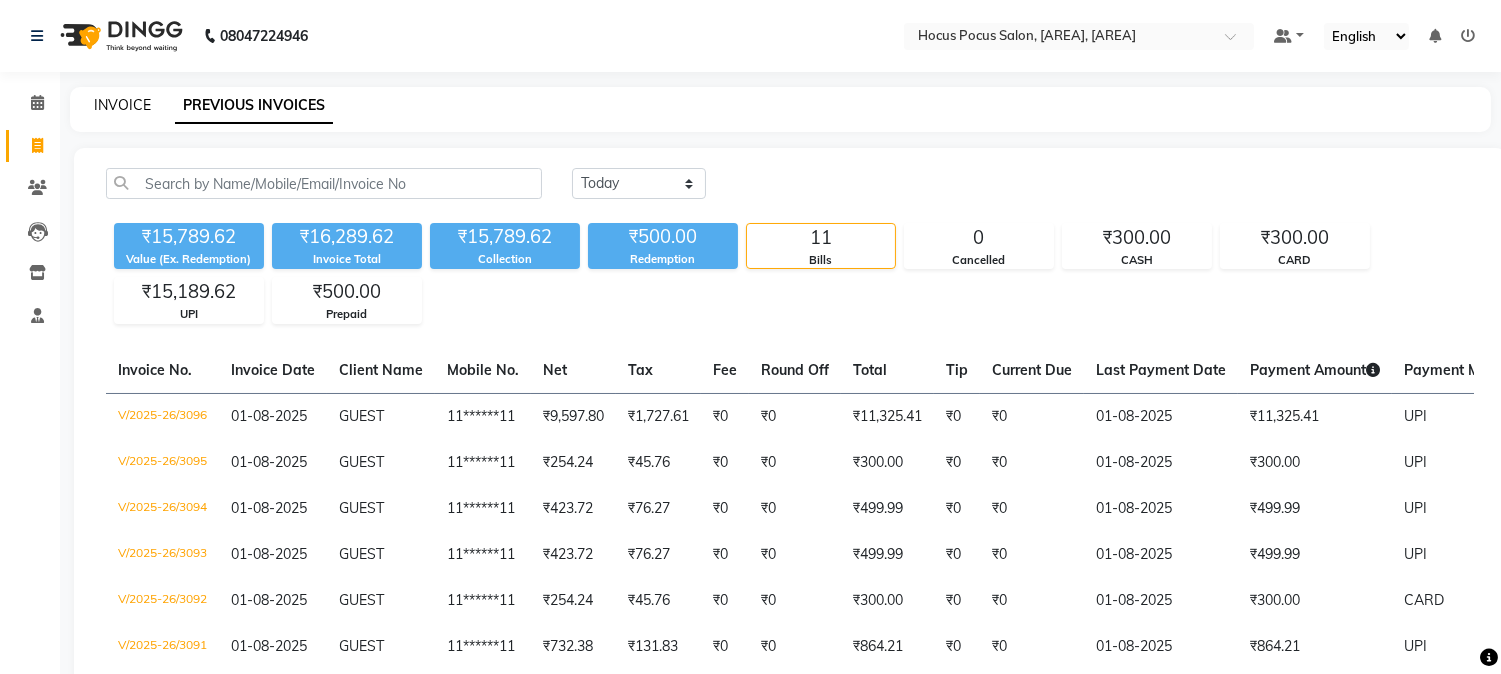 click on "INVOICE" 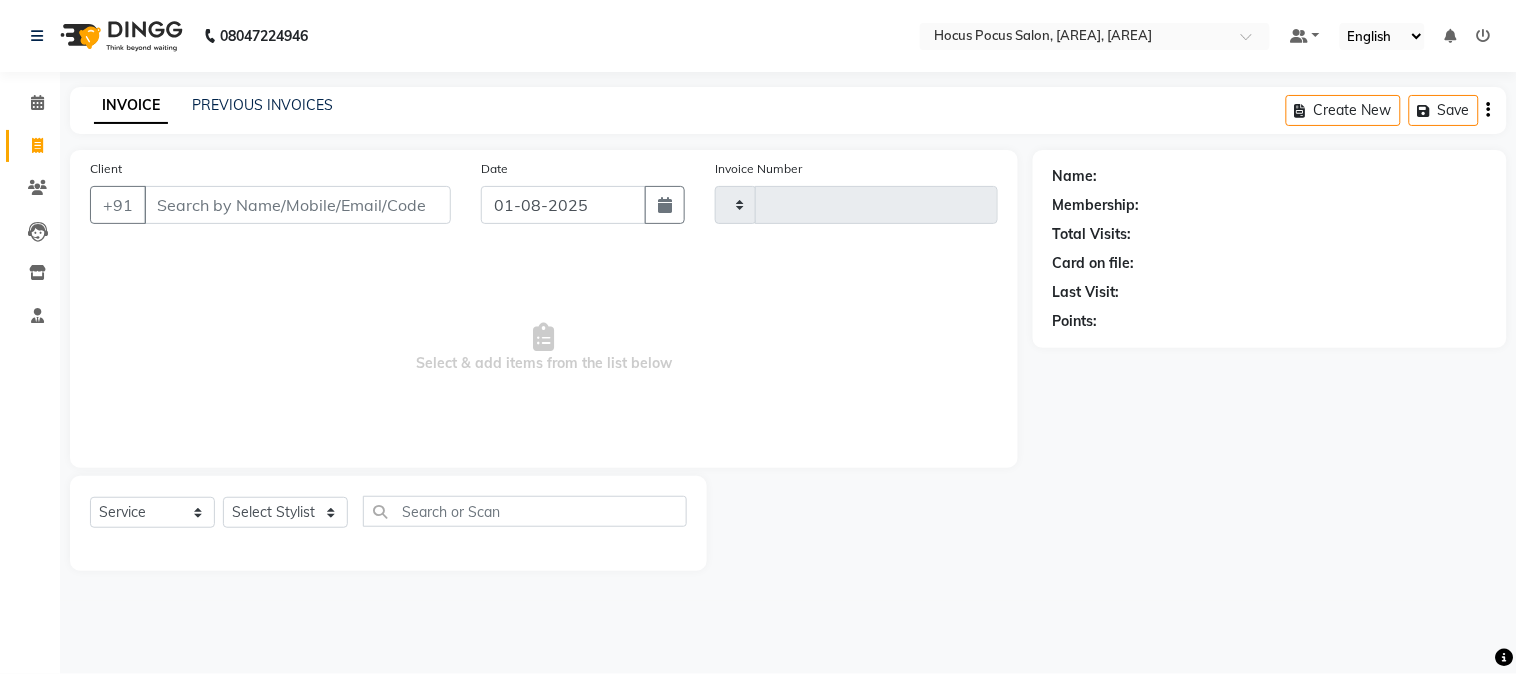 type on "3097" 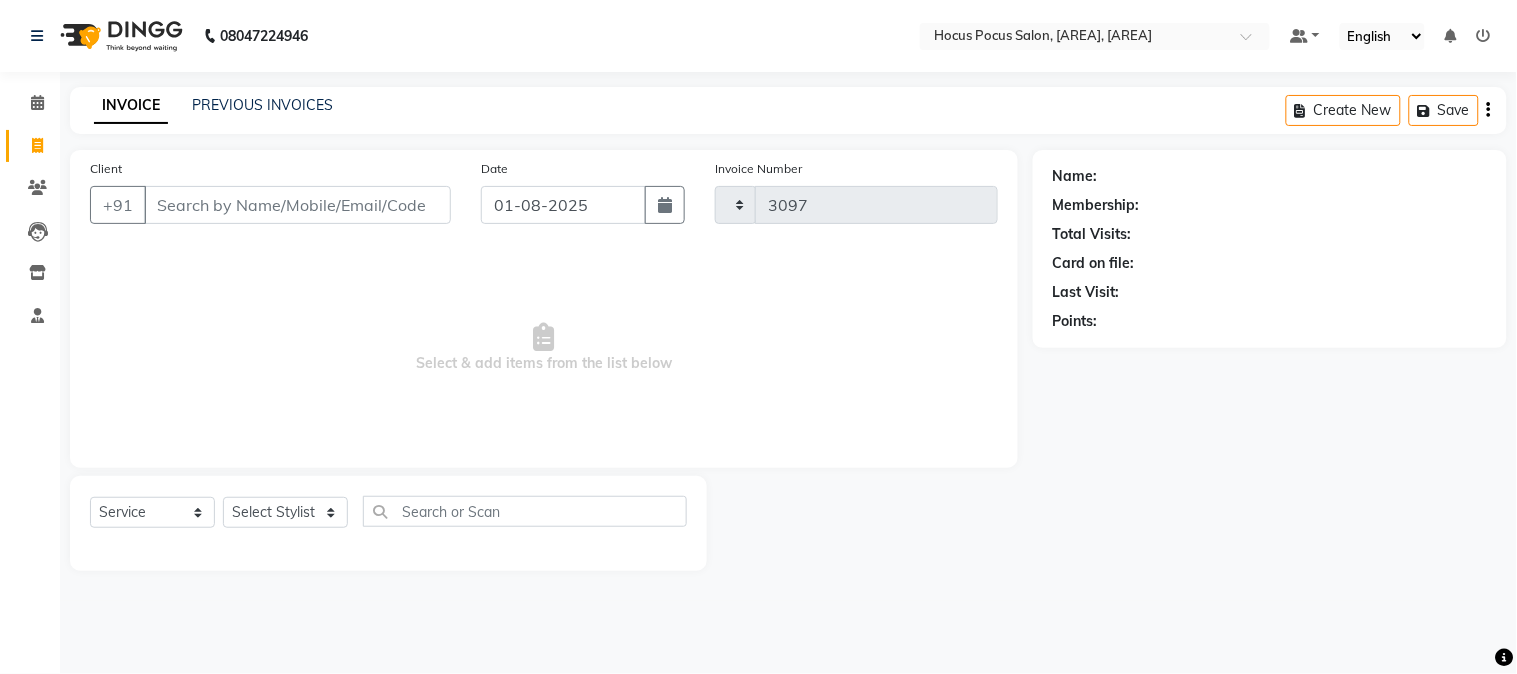 select on "5019" 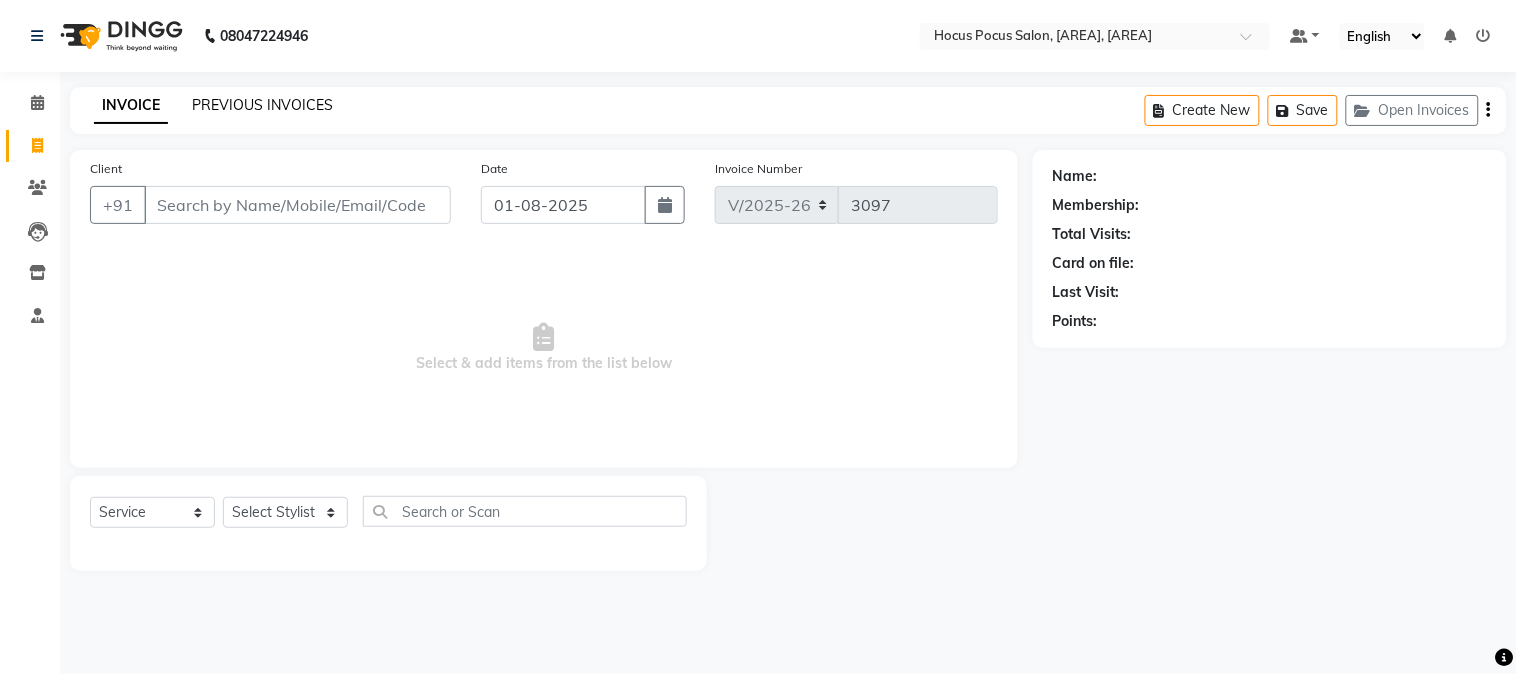click on "PREVIOUS INVOICES" 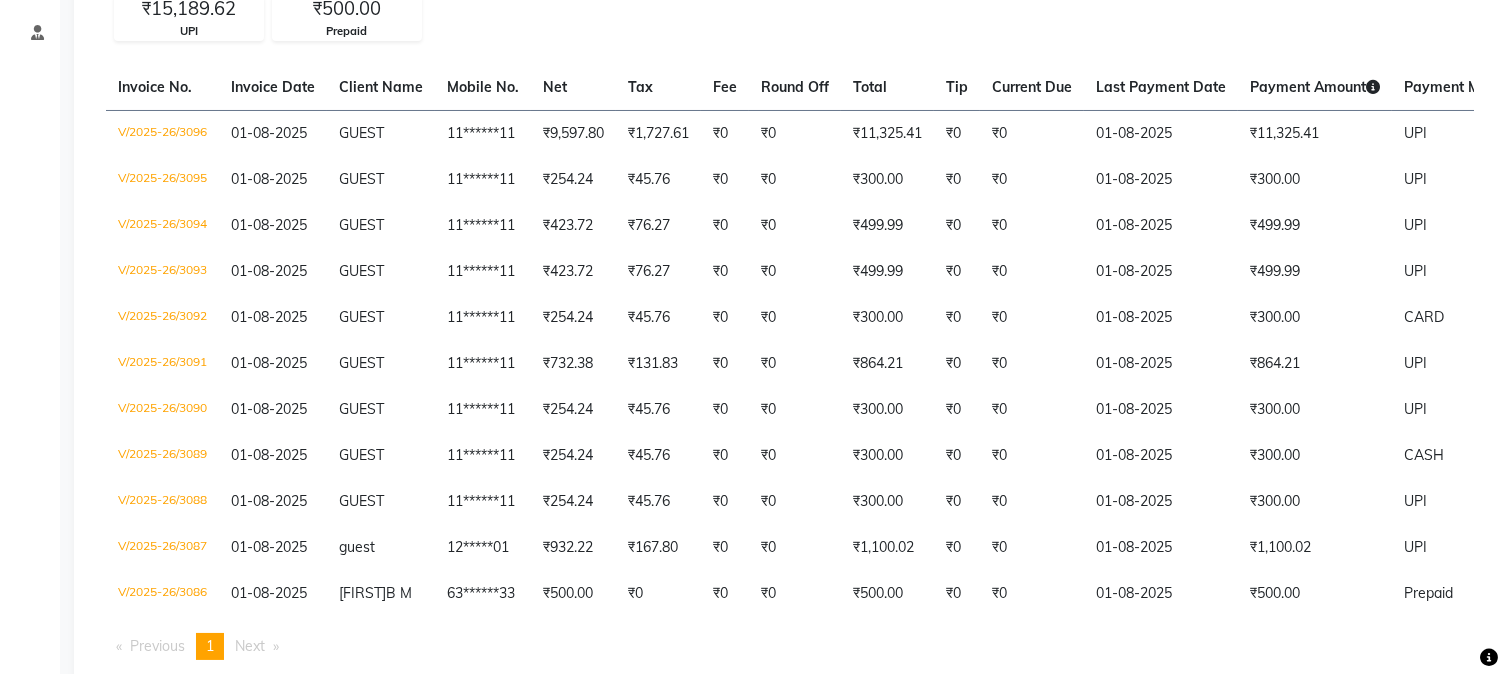 scroll, scrollTop: 347, scrollLeft: 0, axis: vertical 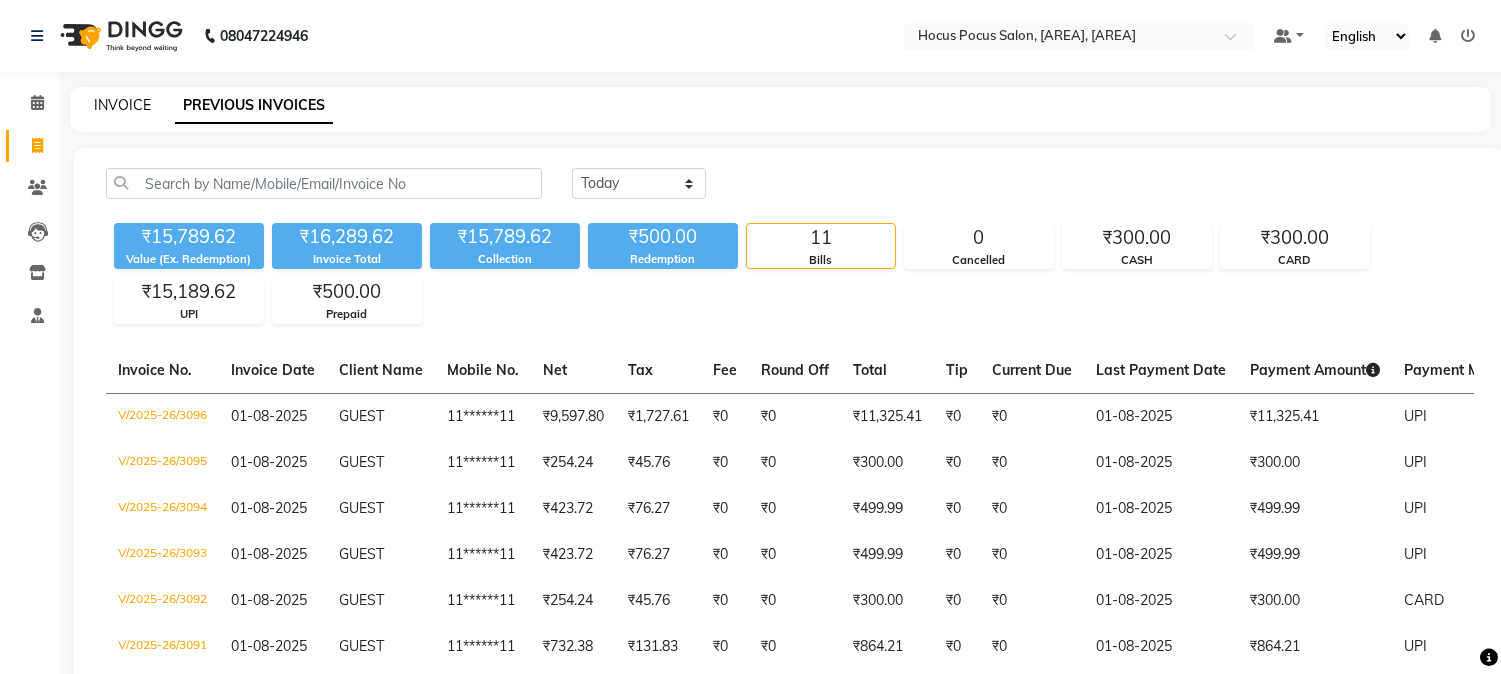 click on "INVOICE" 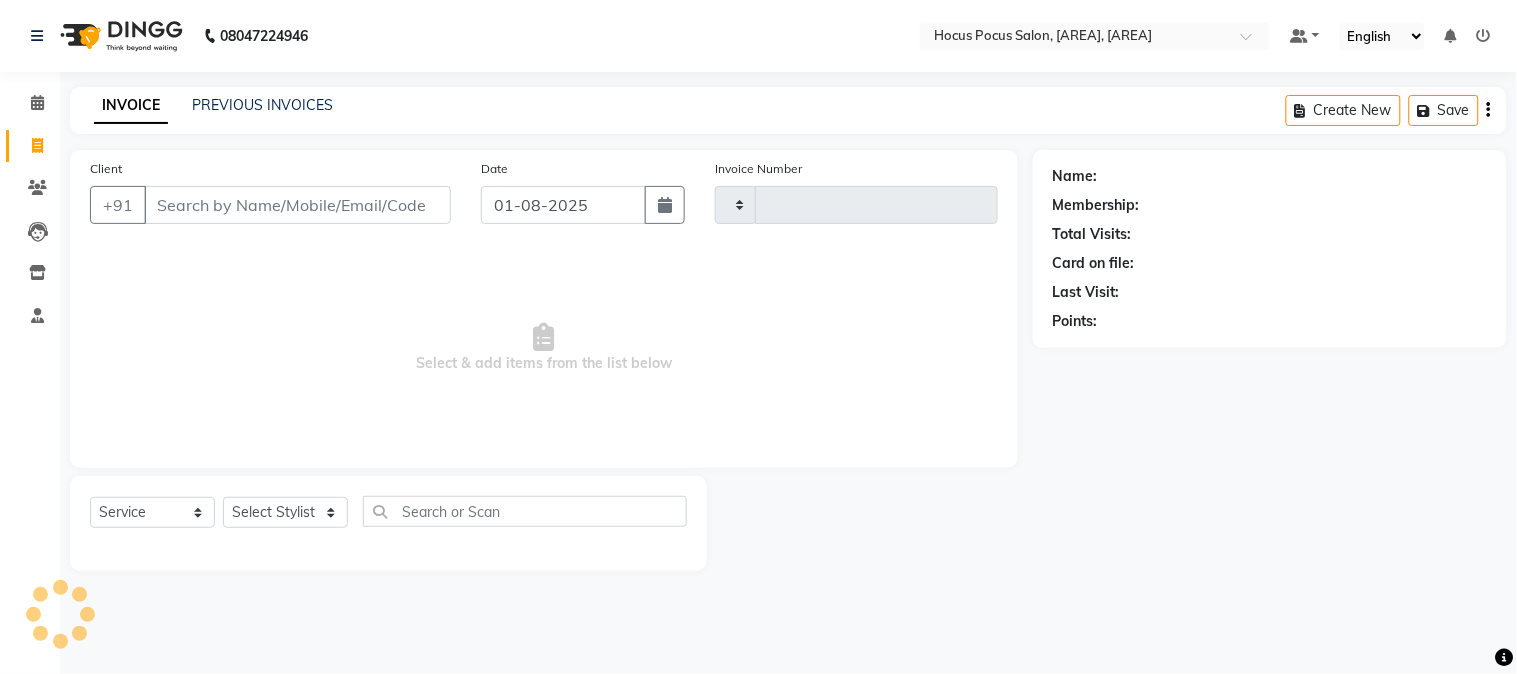 type on "3097" 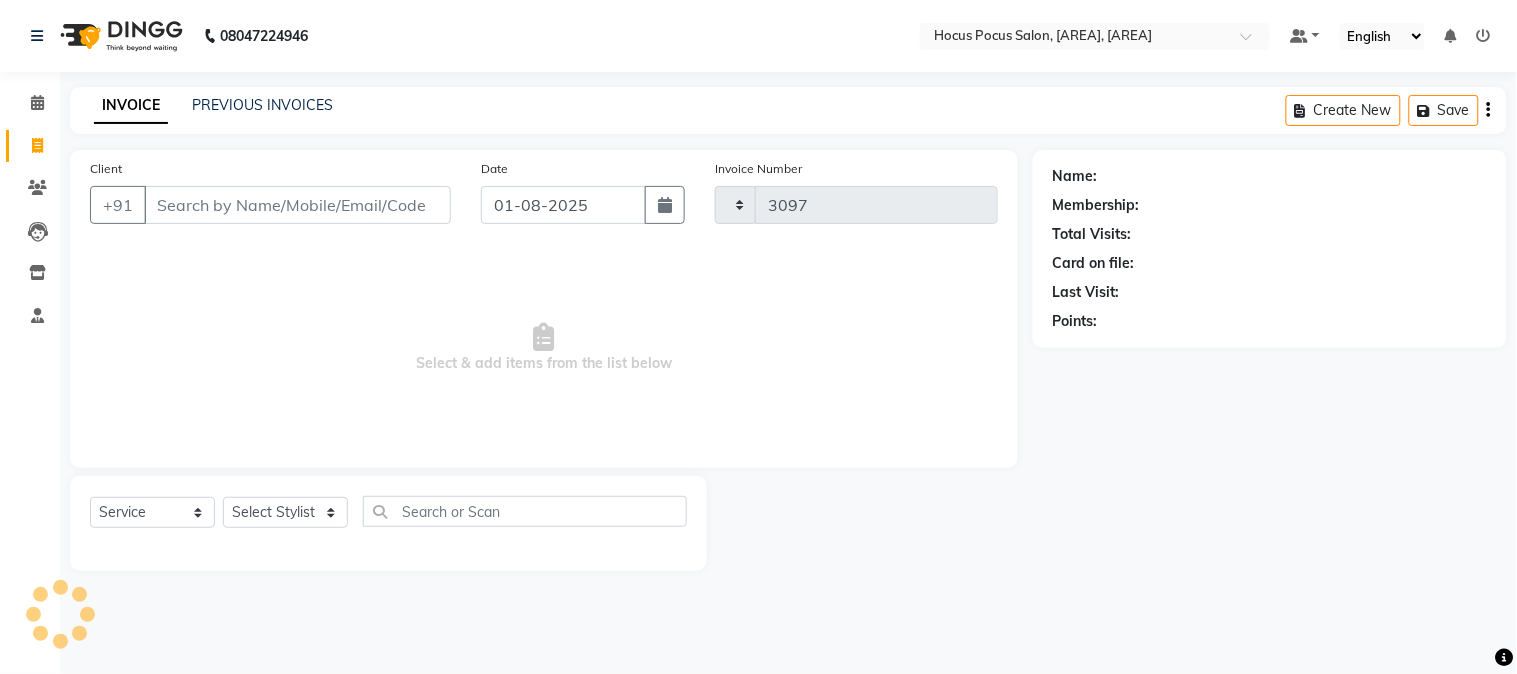 select on "5019" 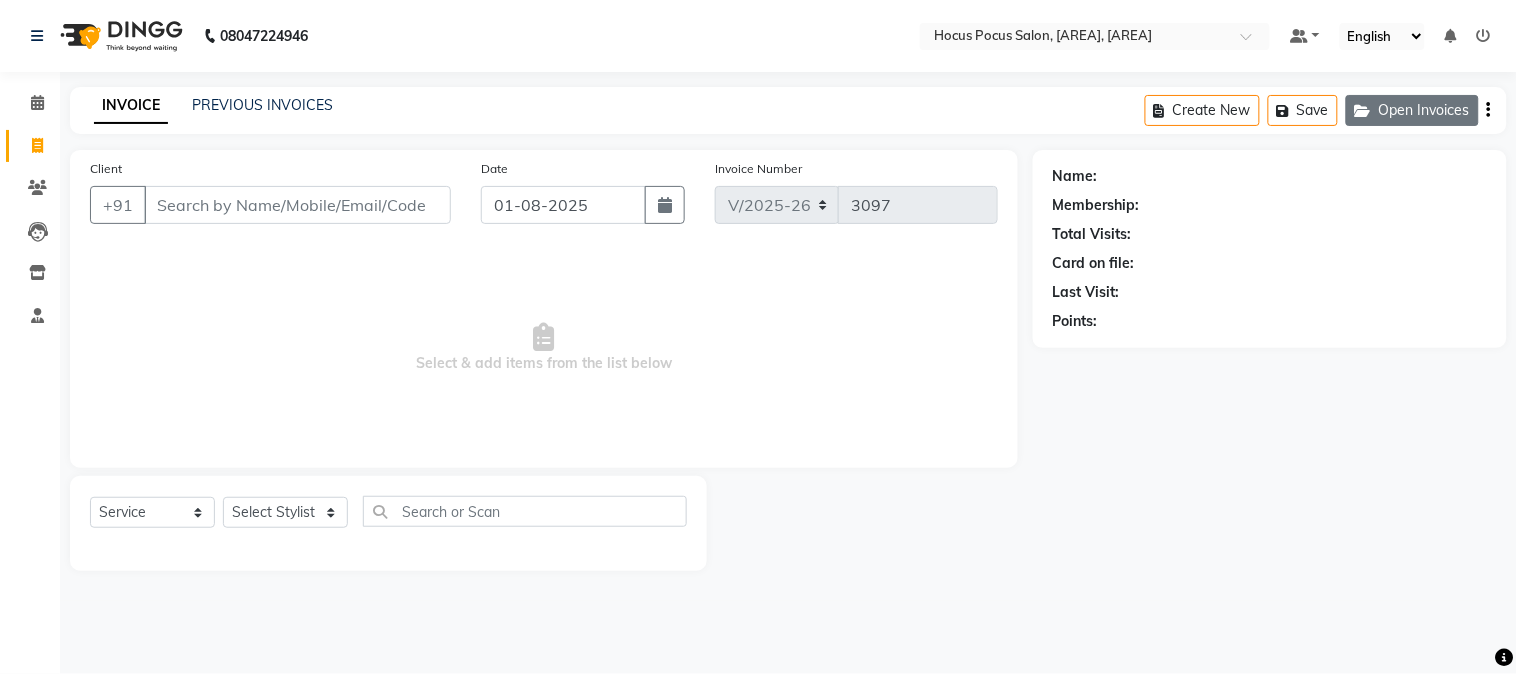 click on "Open Invoices" 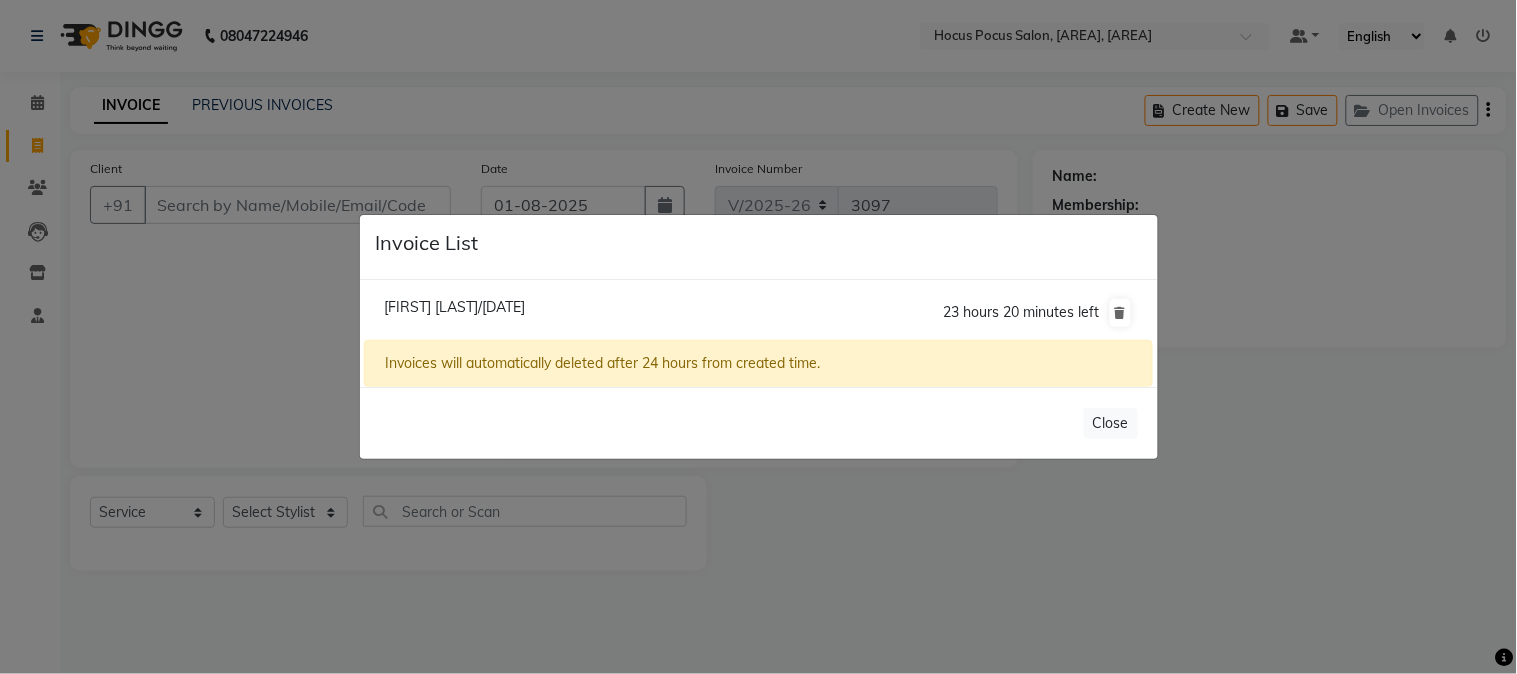 click on "Vinay Divya/01 August 2025" 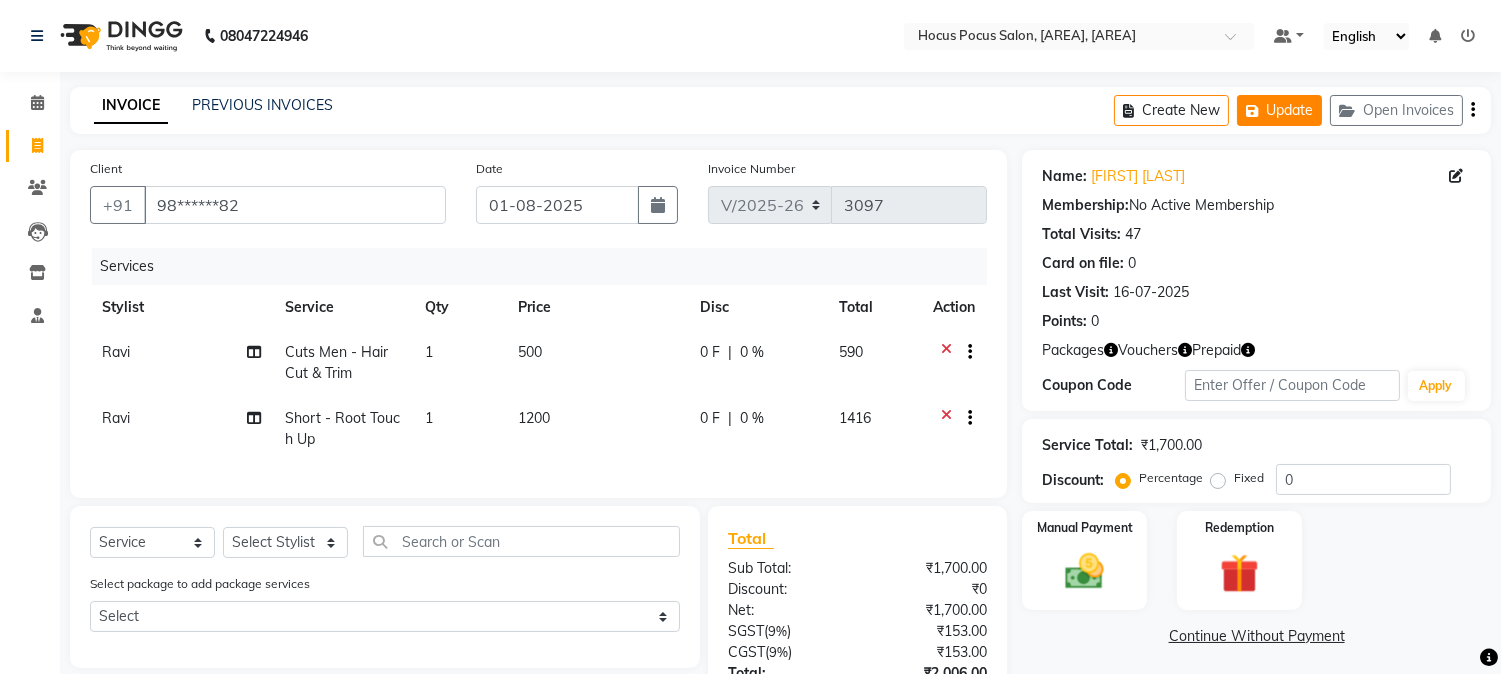 click on "Update" 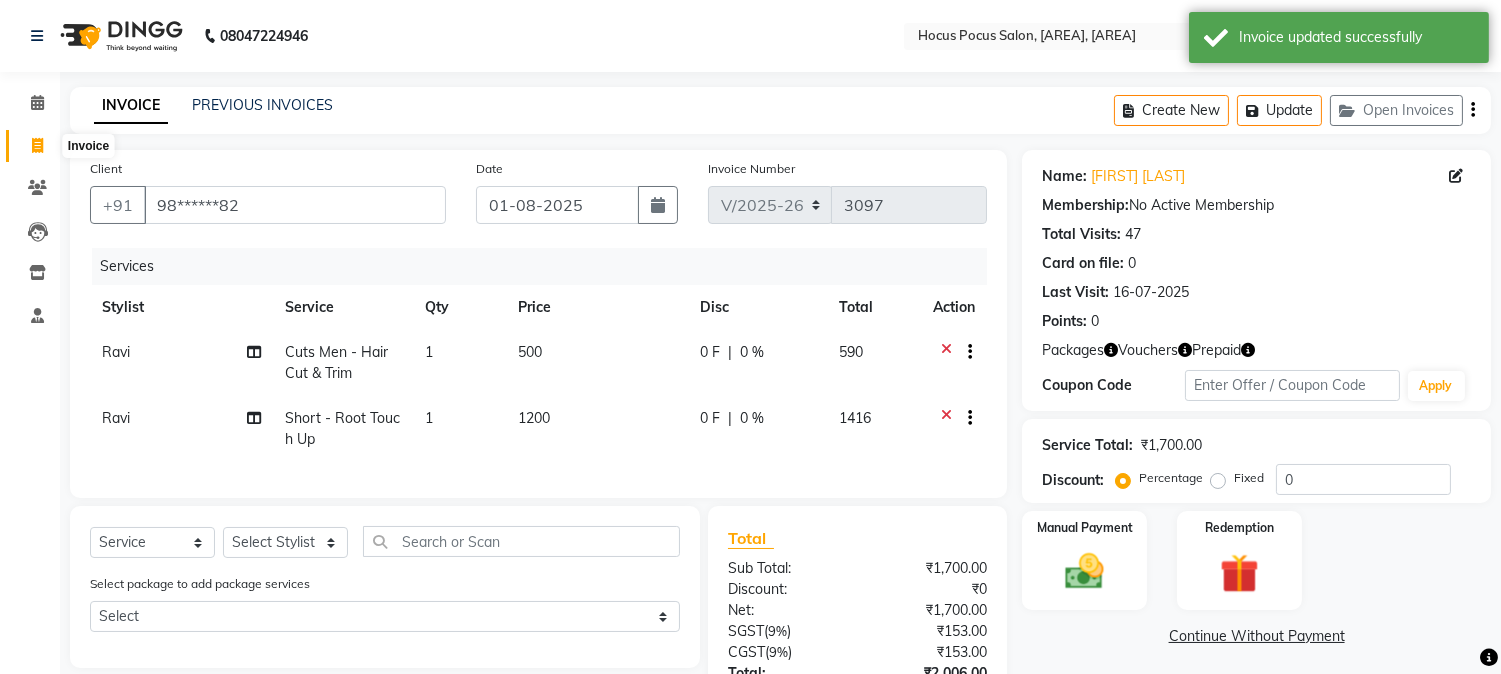 click 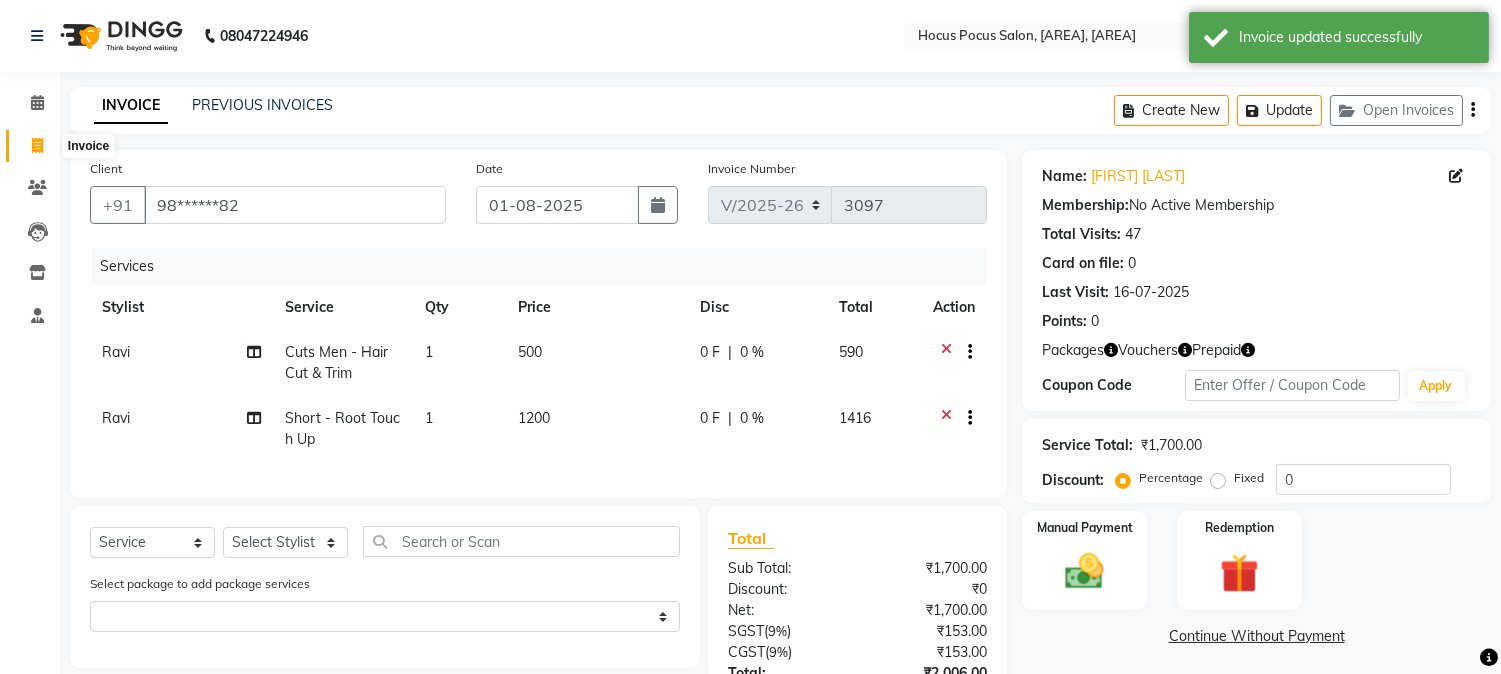 select on "service" 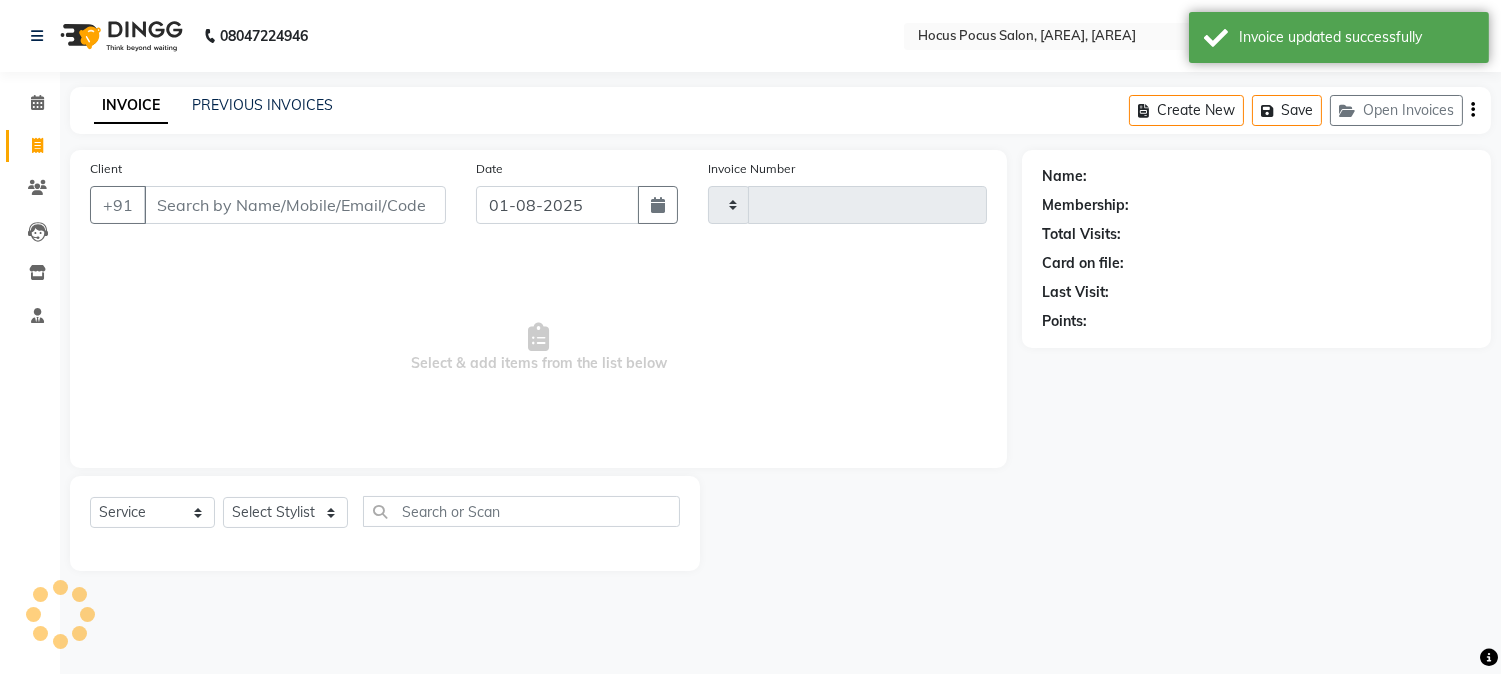 type on "3097" 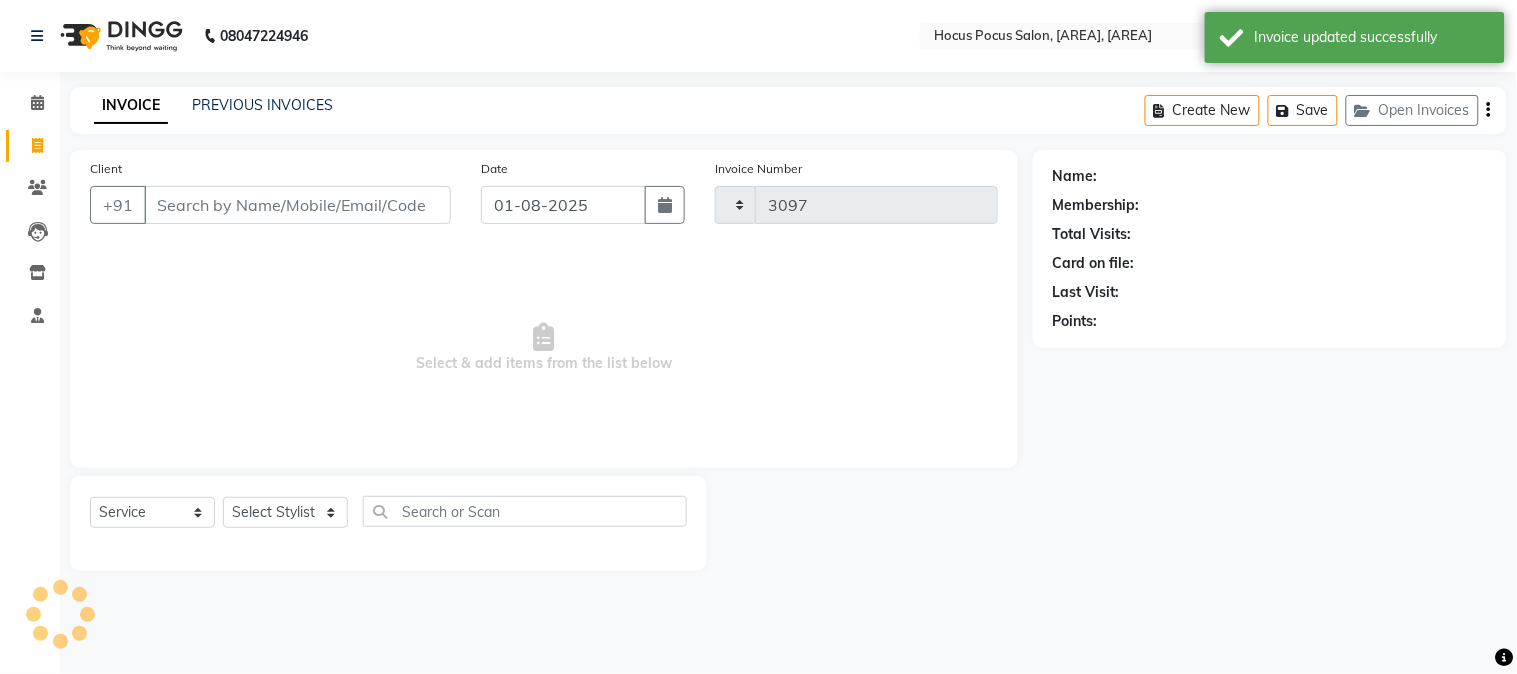 select on "5019" 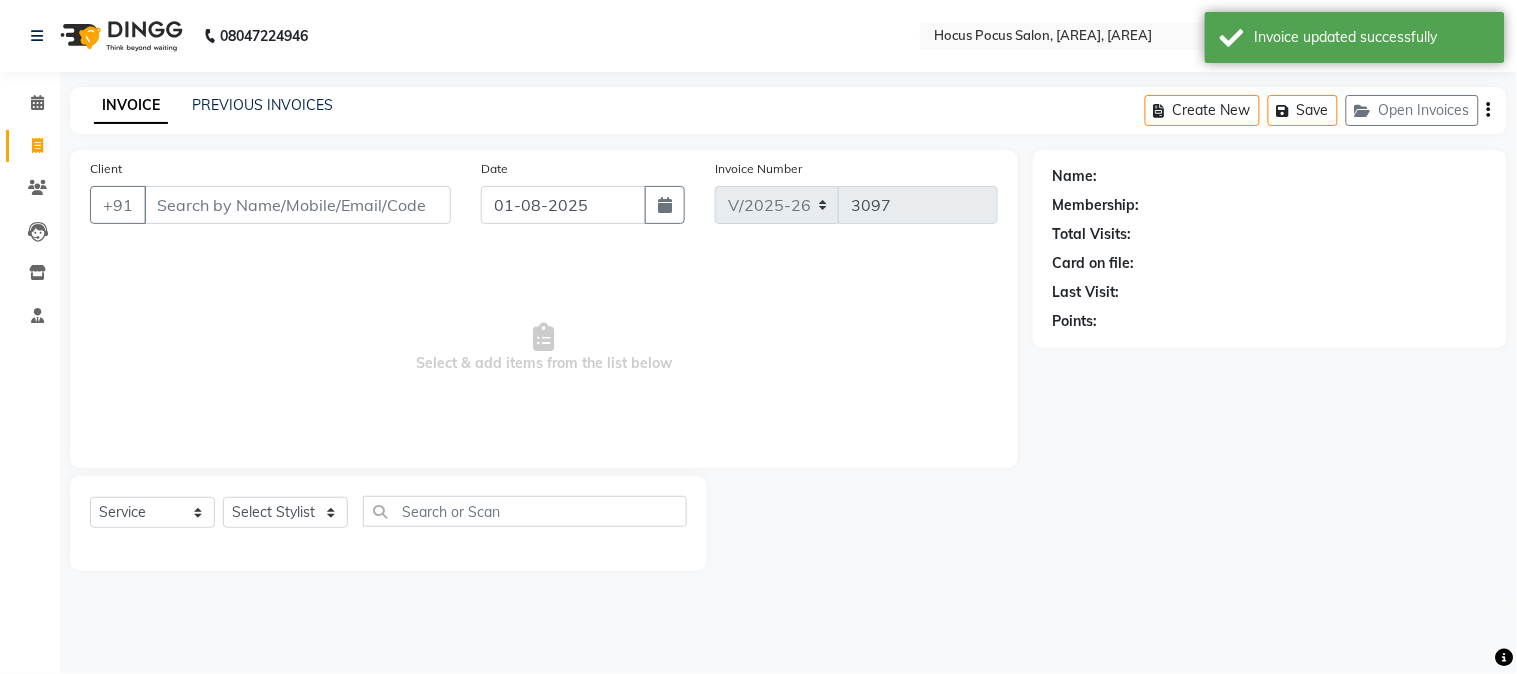 click on "Client" at bounding box center [297, 205] 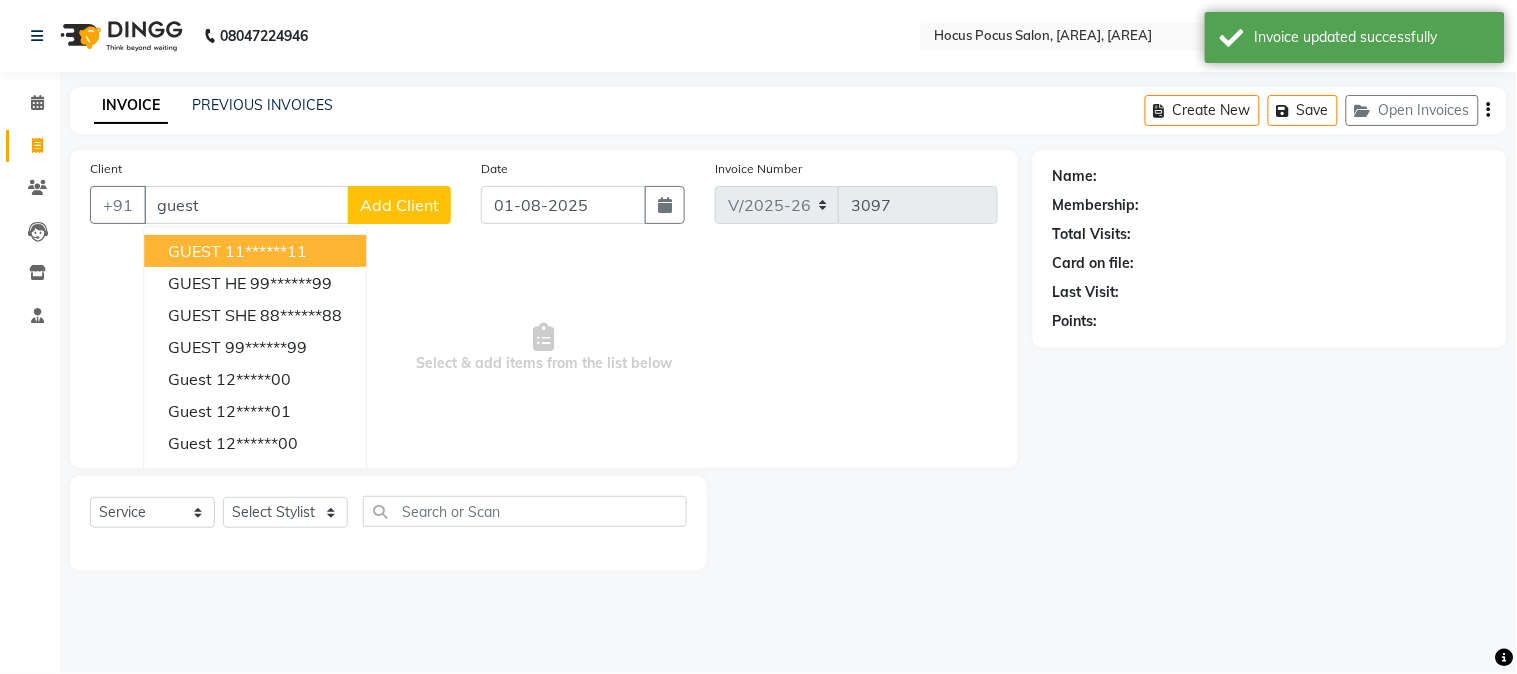 click on "GUEST  11******11 GUEST HE  99******99 GUEST SHE  88******88 GUEST  99******99 guest  12*****00 guest  12*****01 guest  12******00 guest  94******19 guest  97******70 guest  98******05" at bounding box center [255, 395] 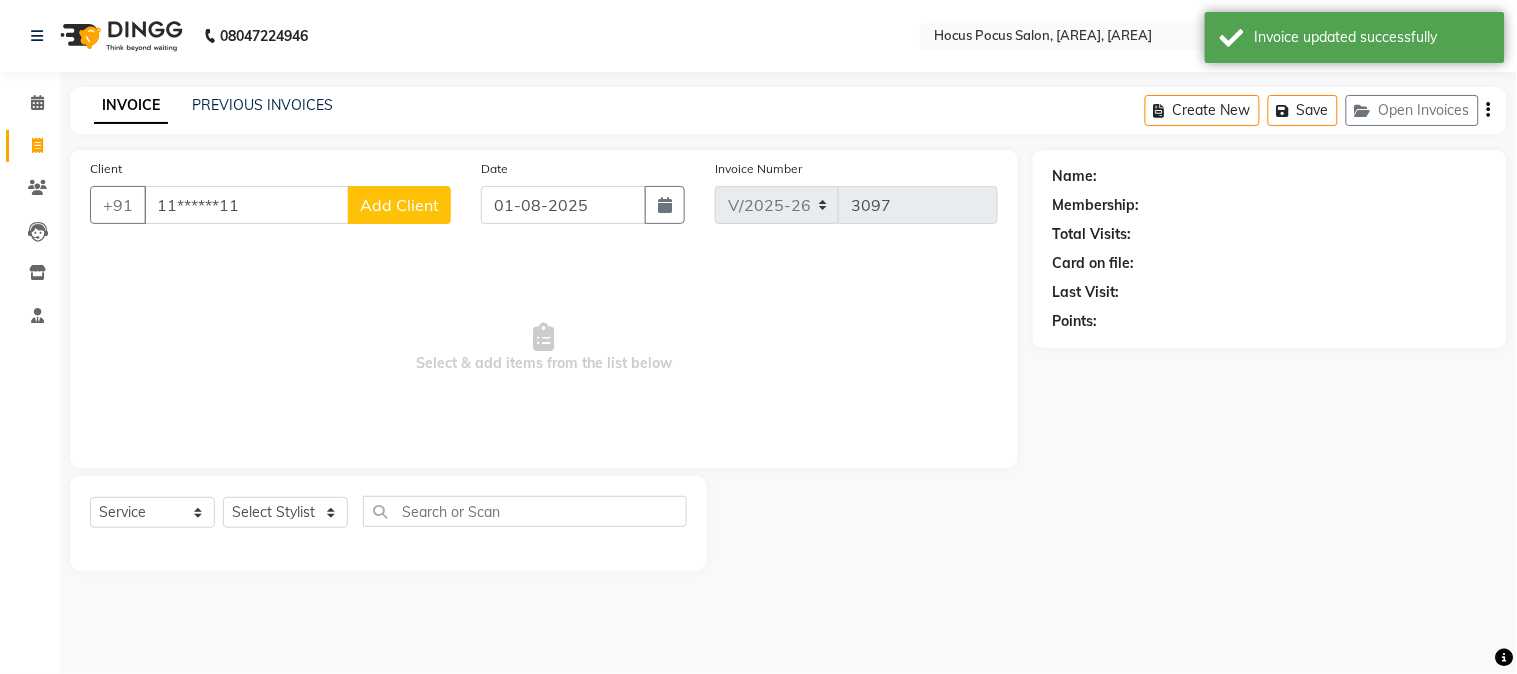 type on "11******11" 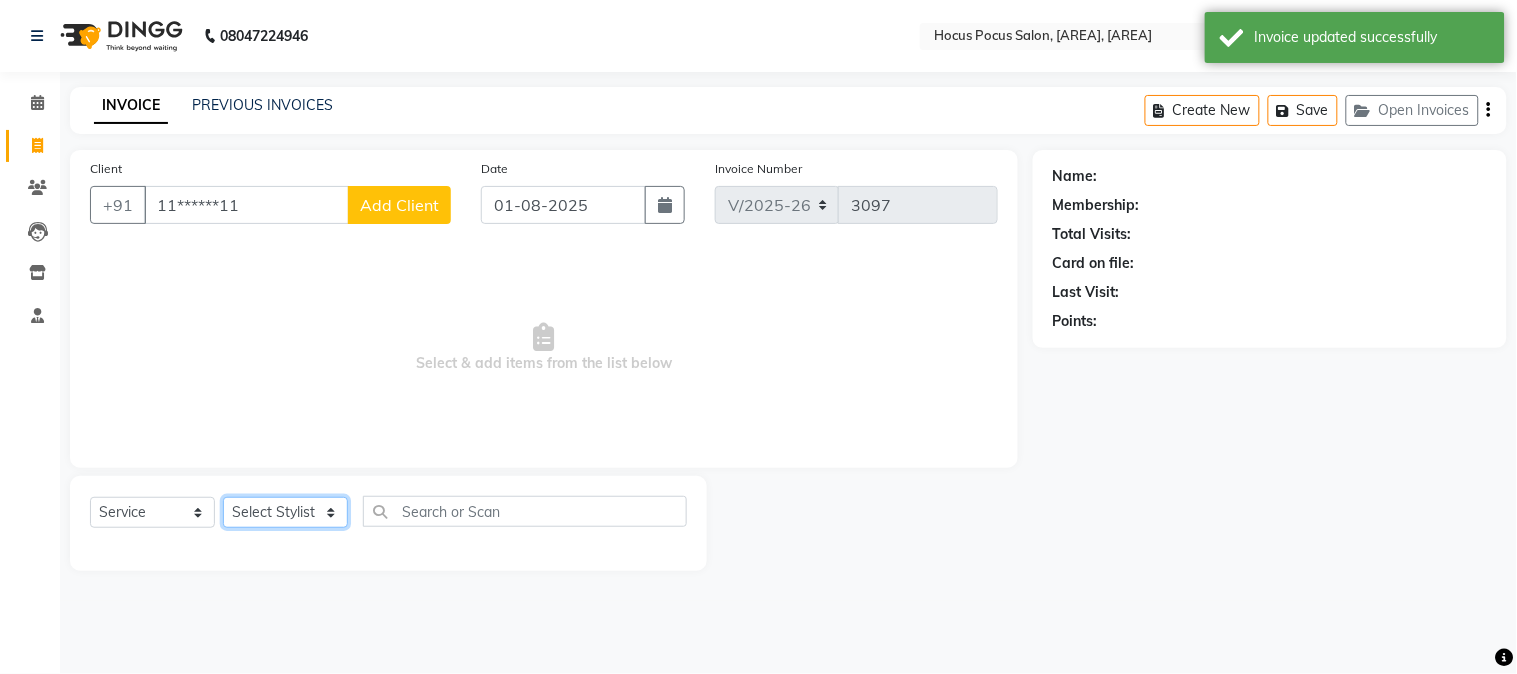 click on "Select Stylist Amar  Arjun Eliza hocus pocus Jonathan Maya Mona Neha Ravi Salima Sonam" 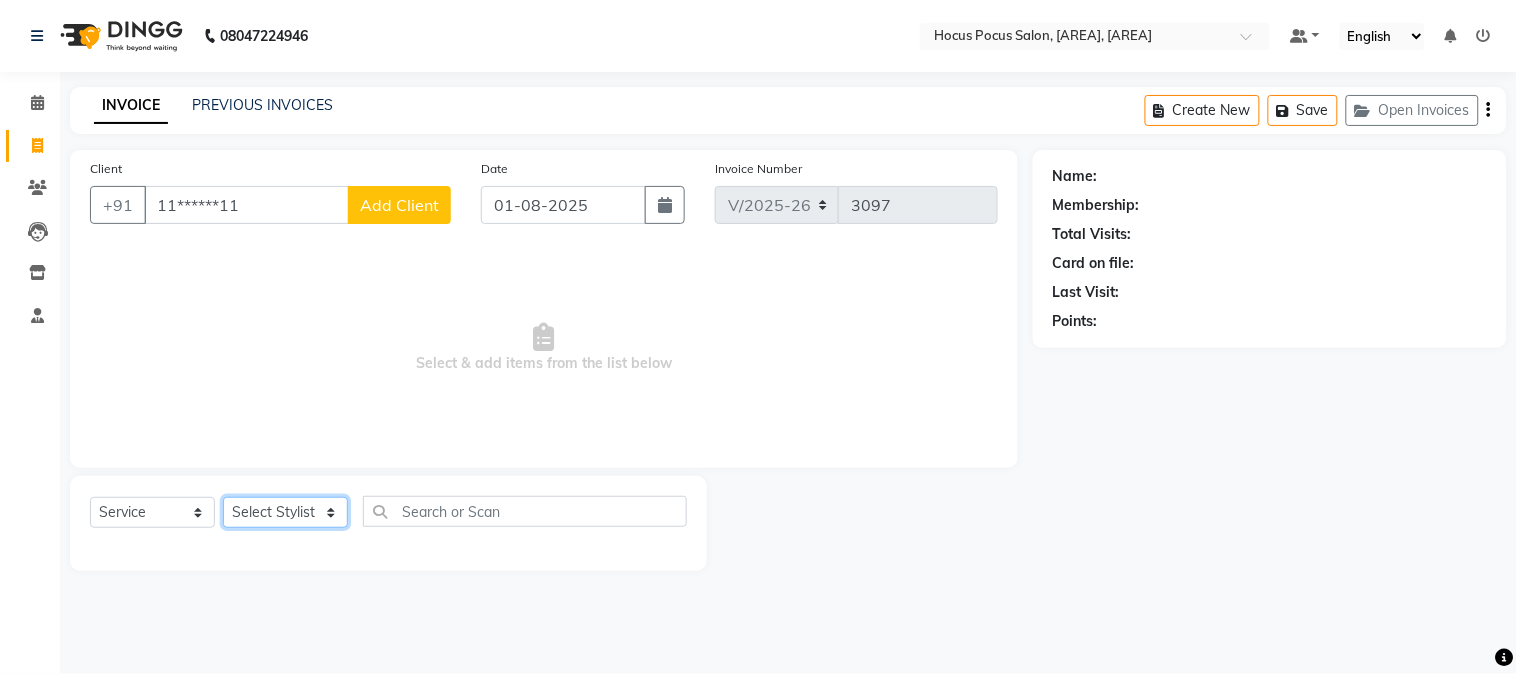 select on "32995" 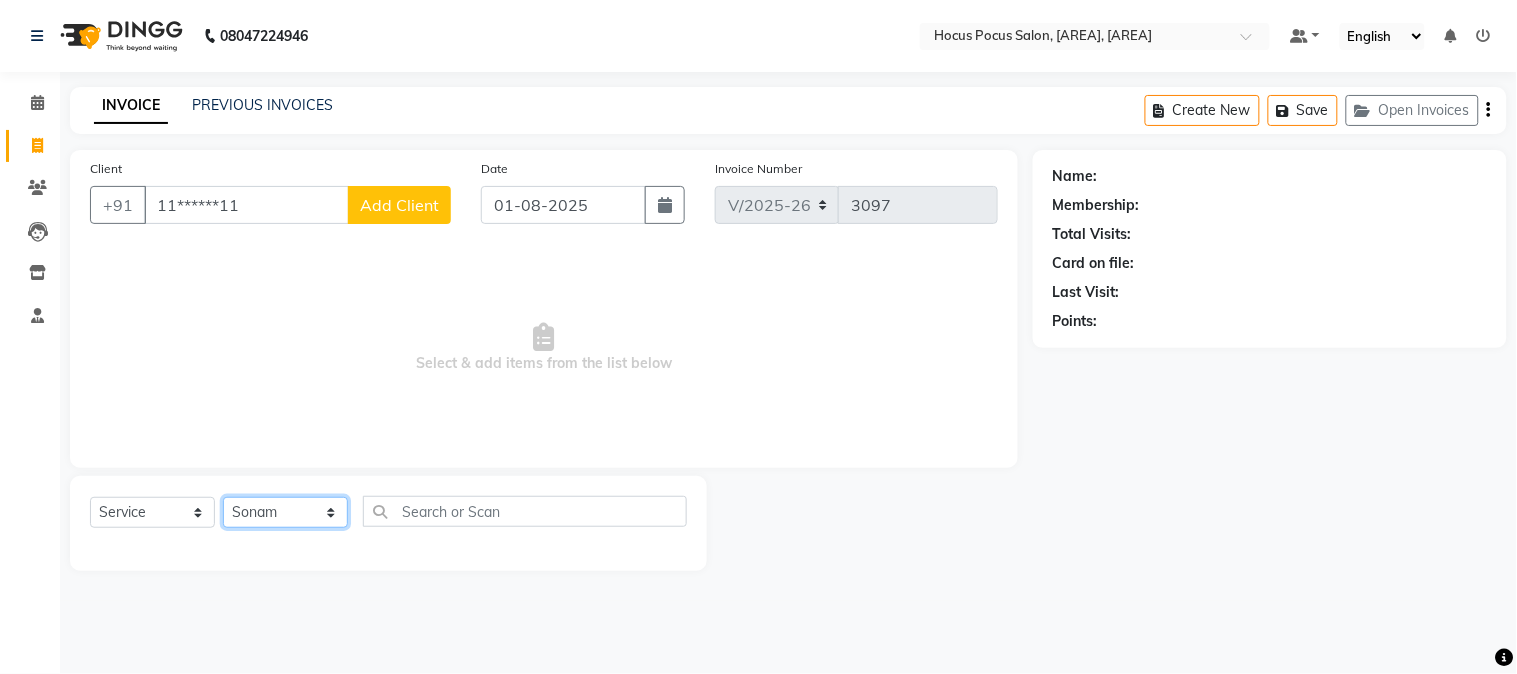 click on "Select Stylist Amar  Arjun Eliza hocus pocus Jonathan Maya Mona Neha Ravi Salima Sonam" 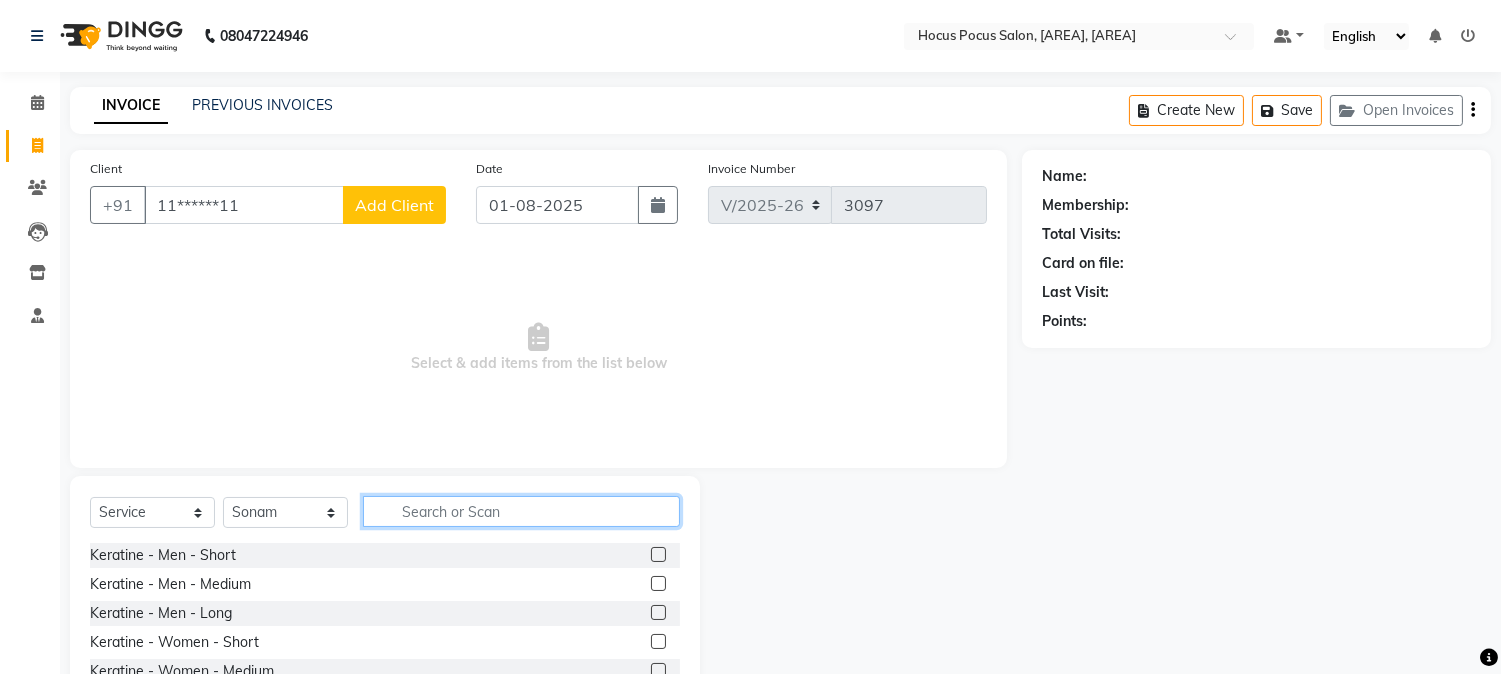 click 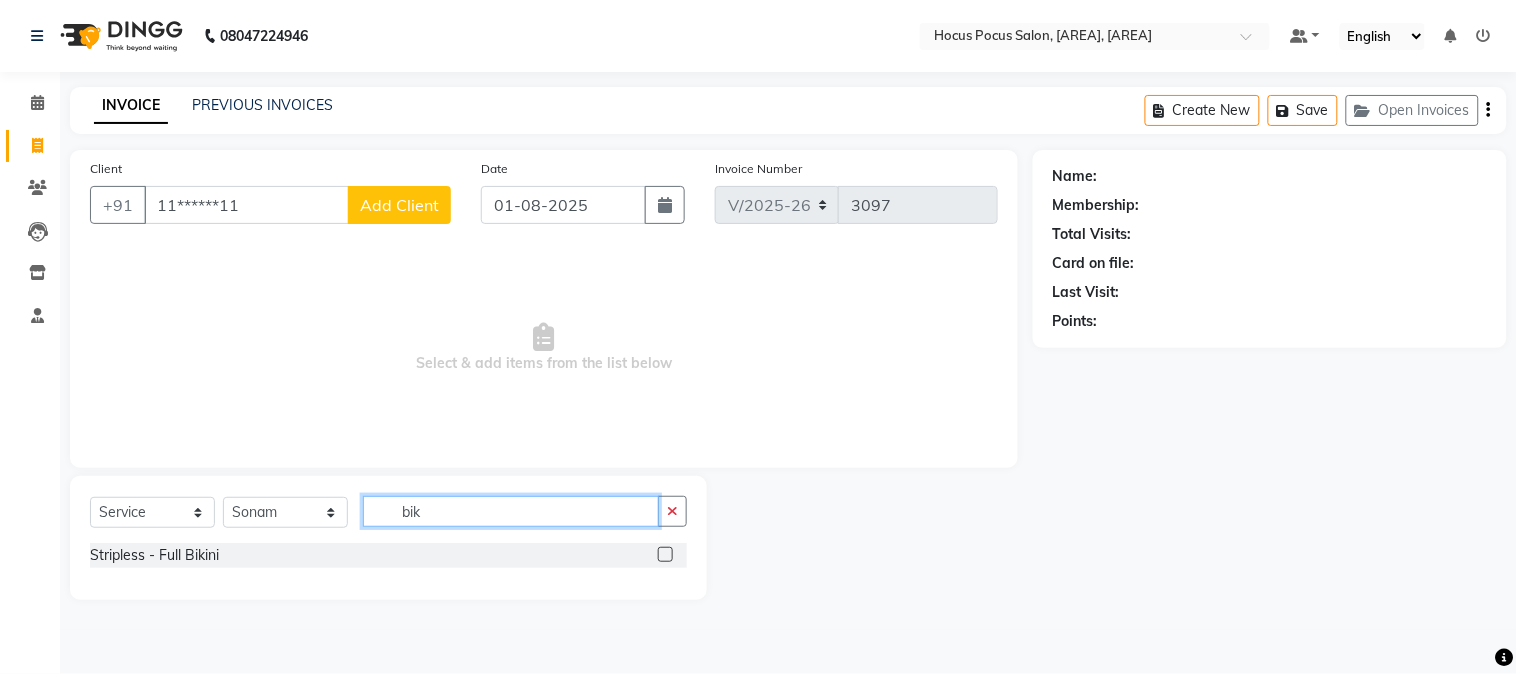 type on "bik" 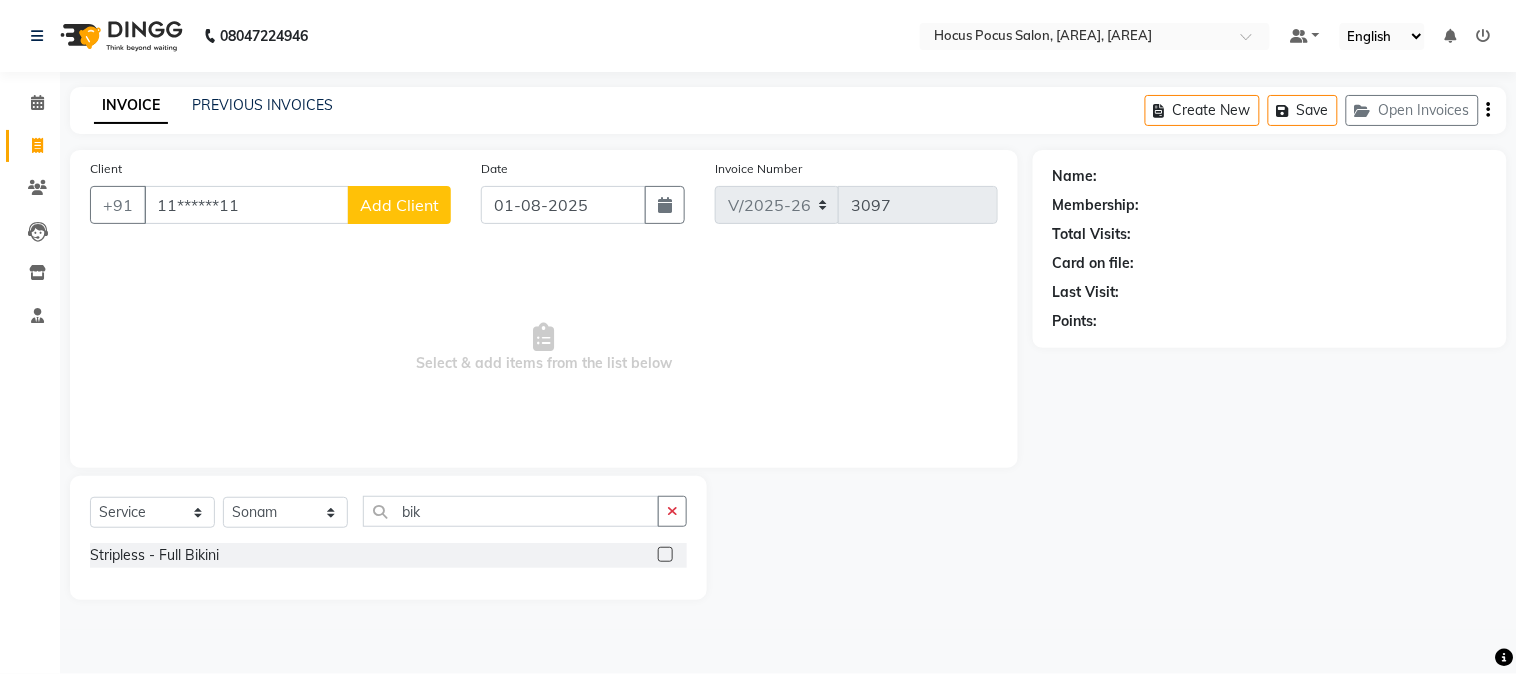 click 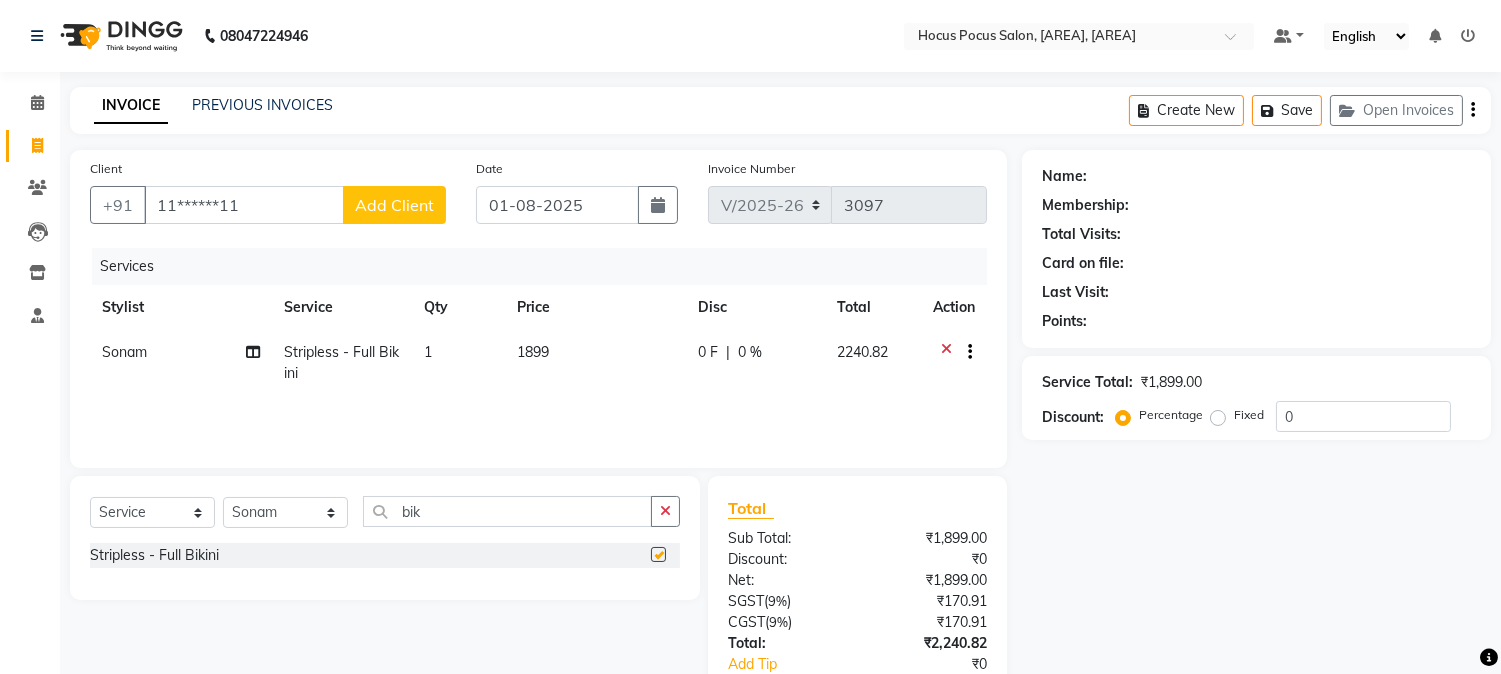 checkbox on "false" 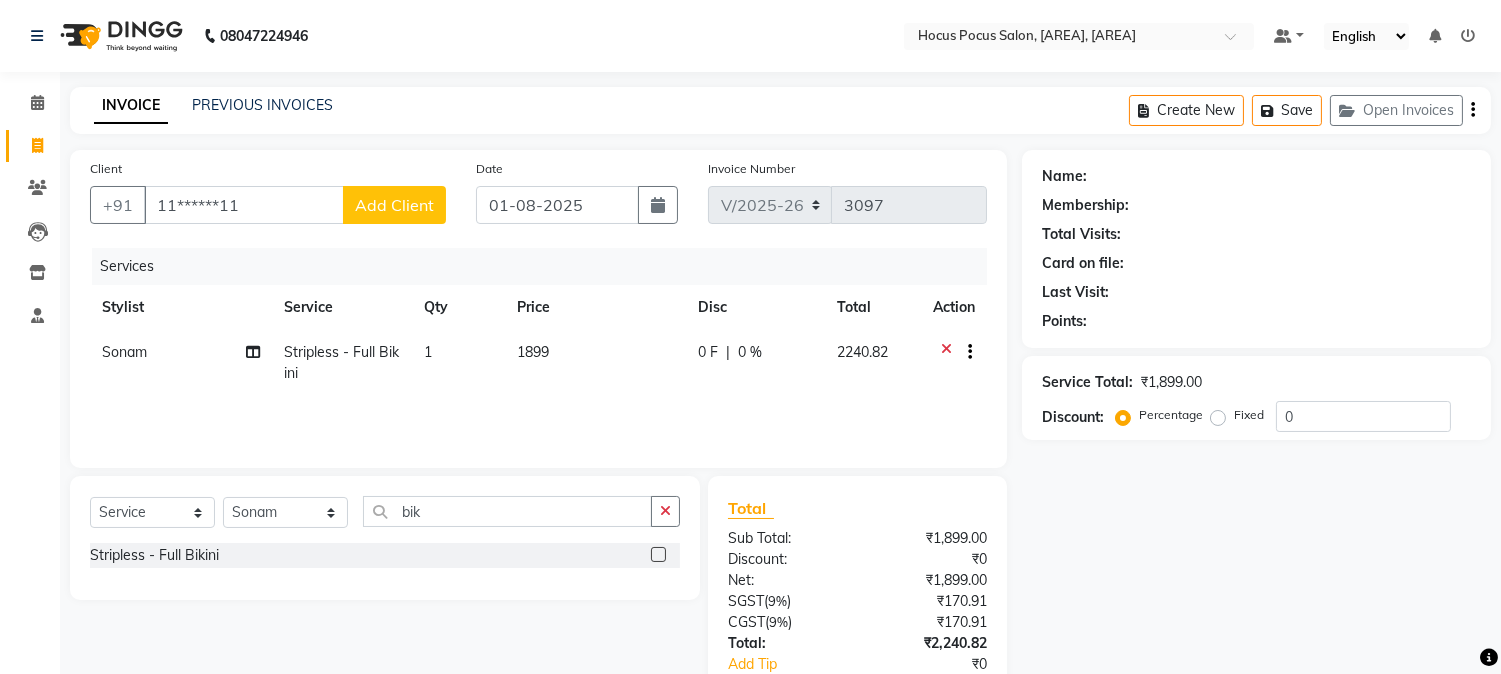 click on "1899" 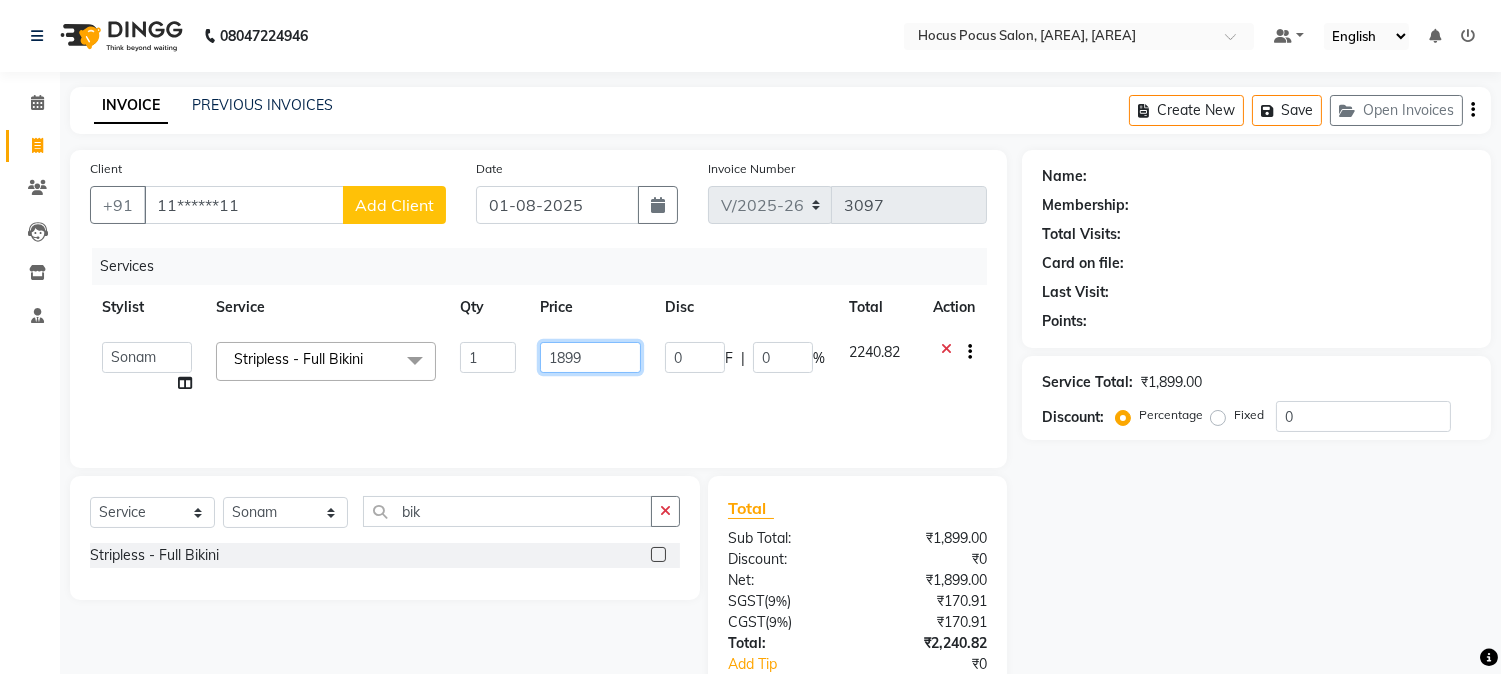 click on "1899" 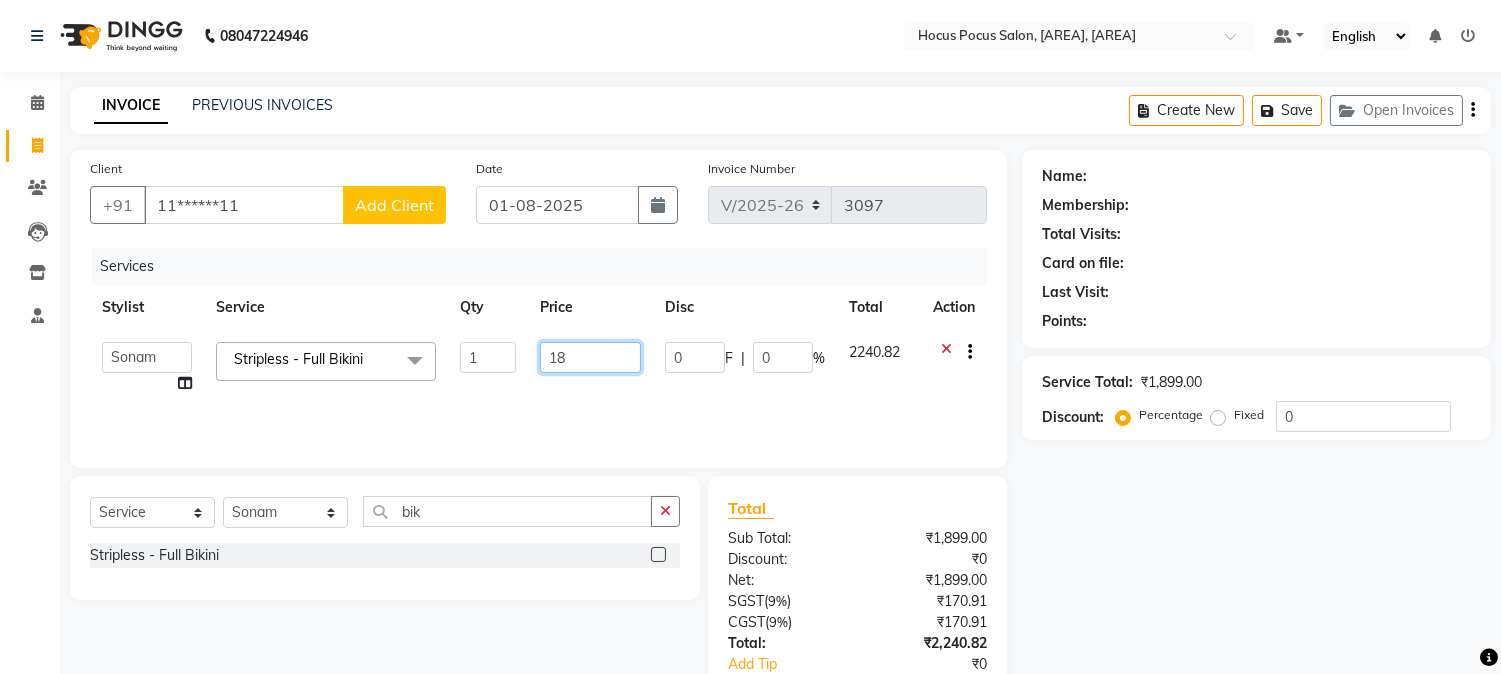 type on "1" 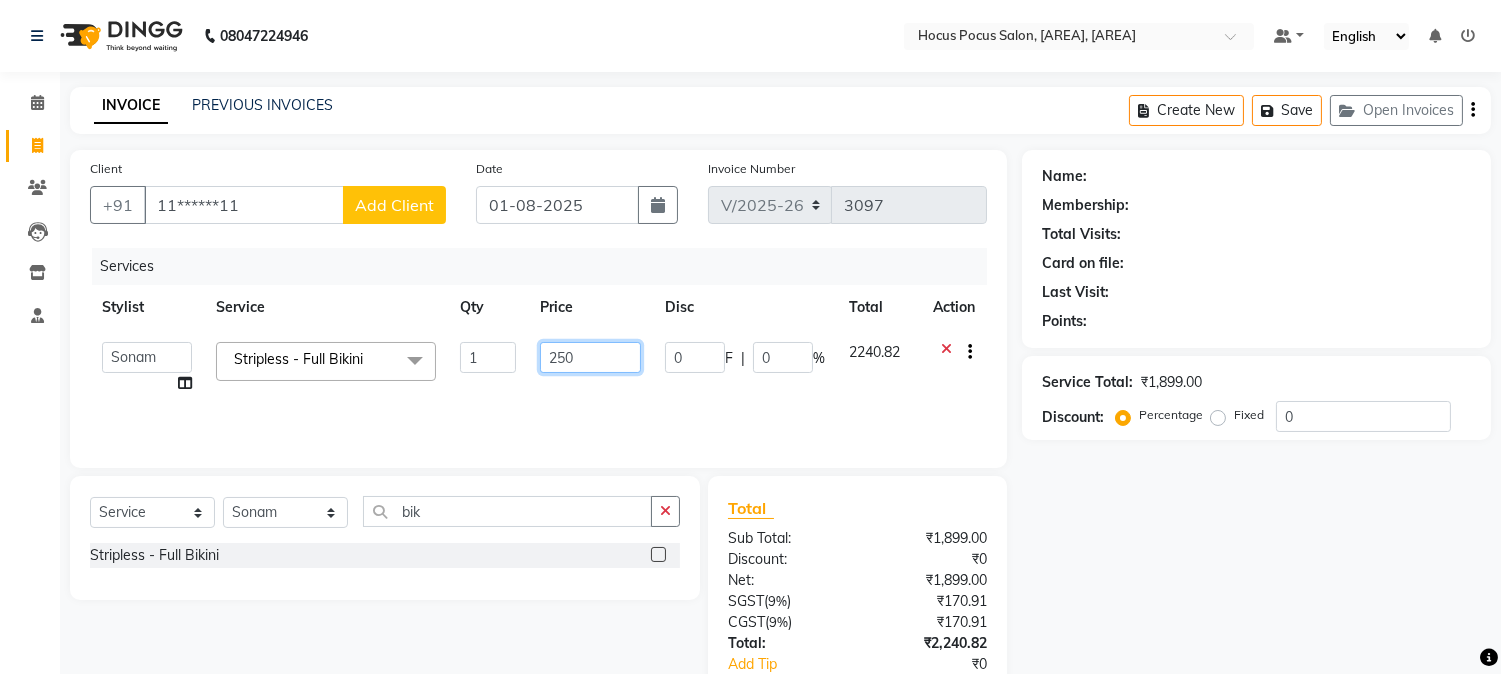 type on "2500" 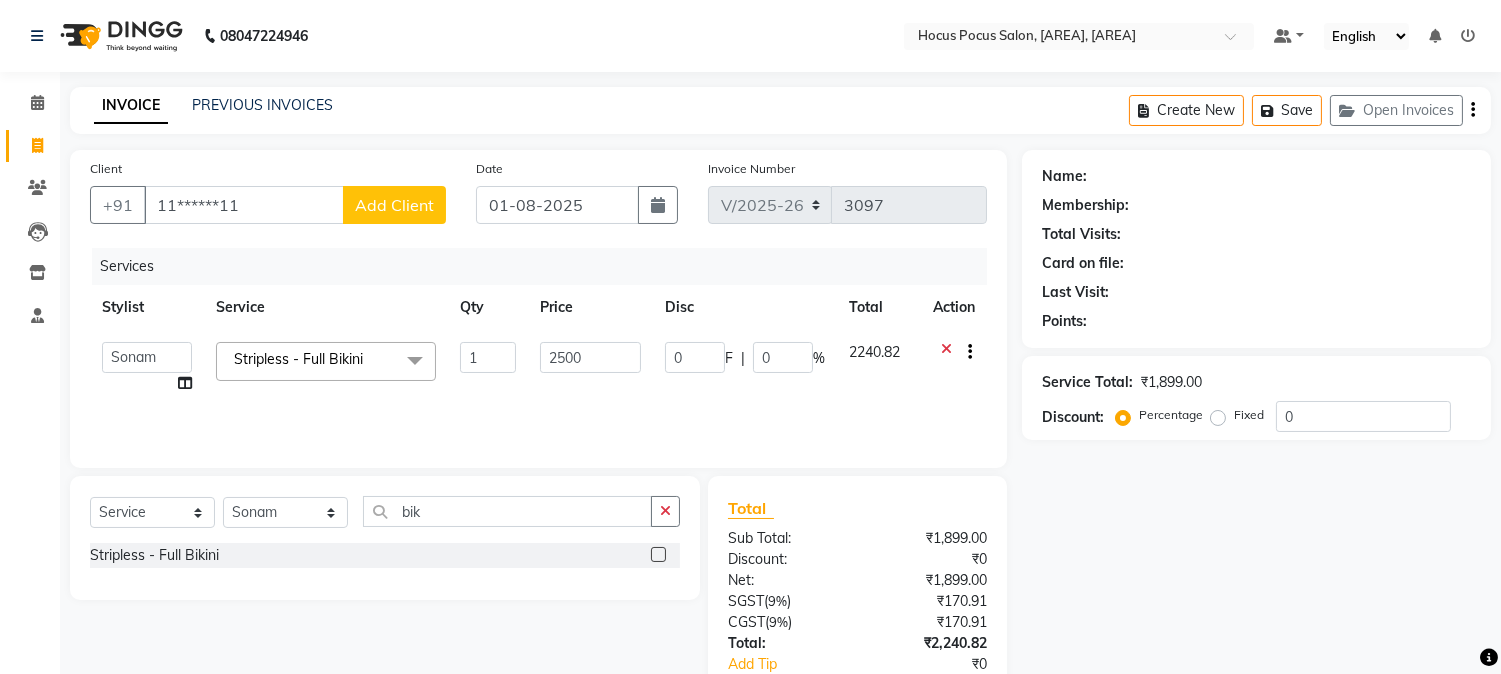 click on "2240.82" 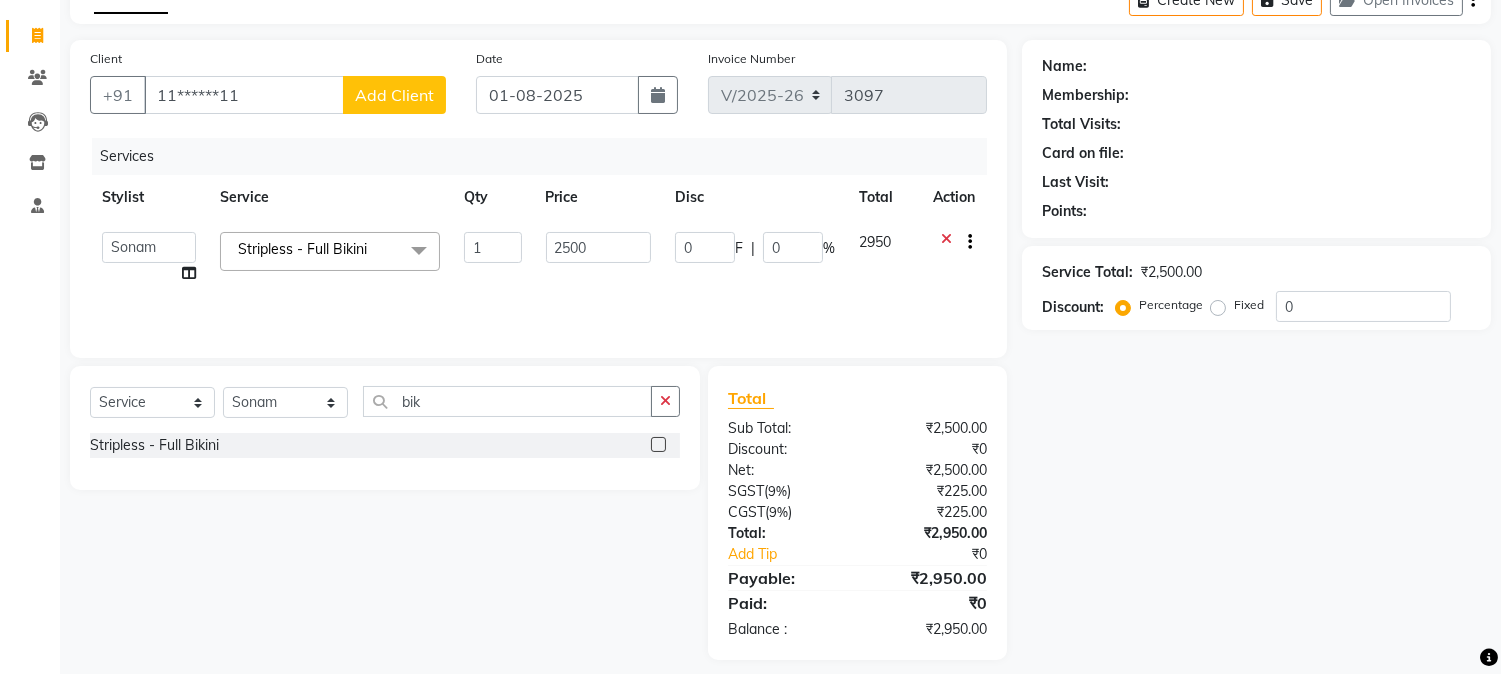 scroll, scrollTop: 125, scrollLeft: 0, axis: vertical 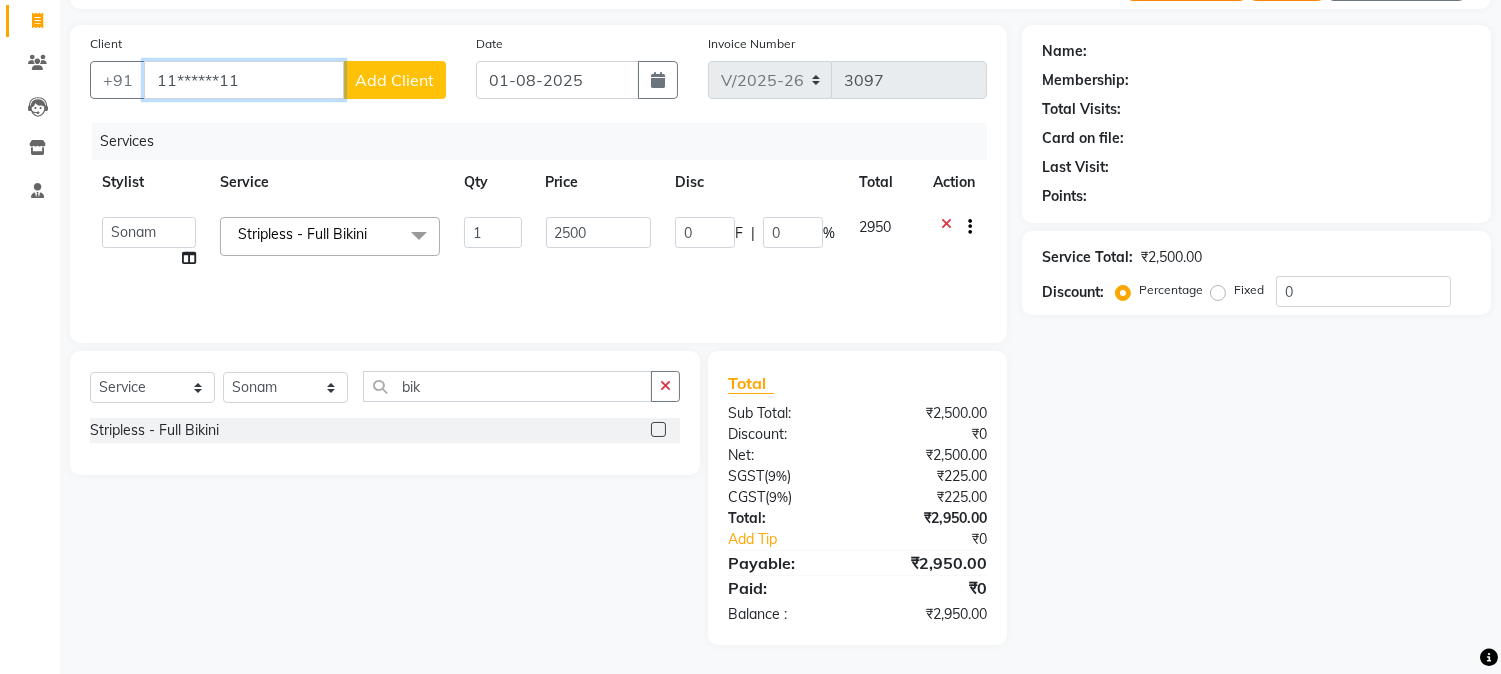click on "11******11" at bounding box center (244, 80) 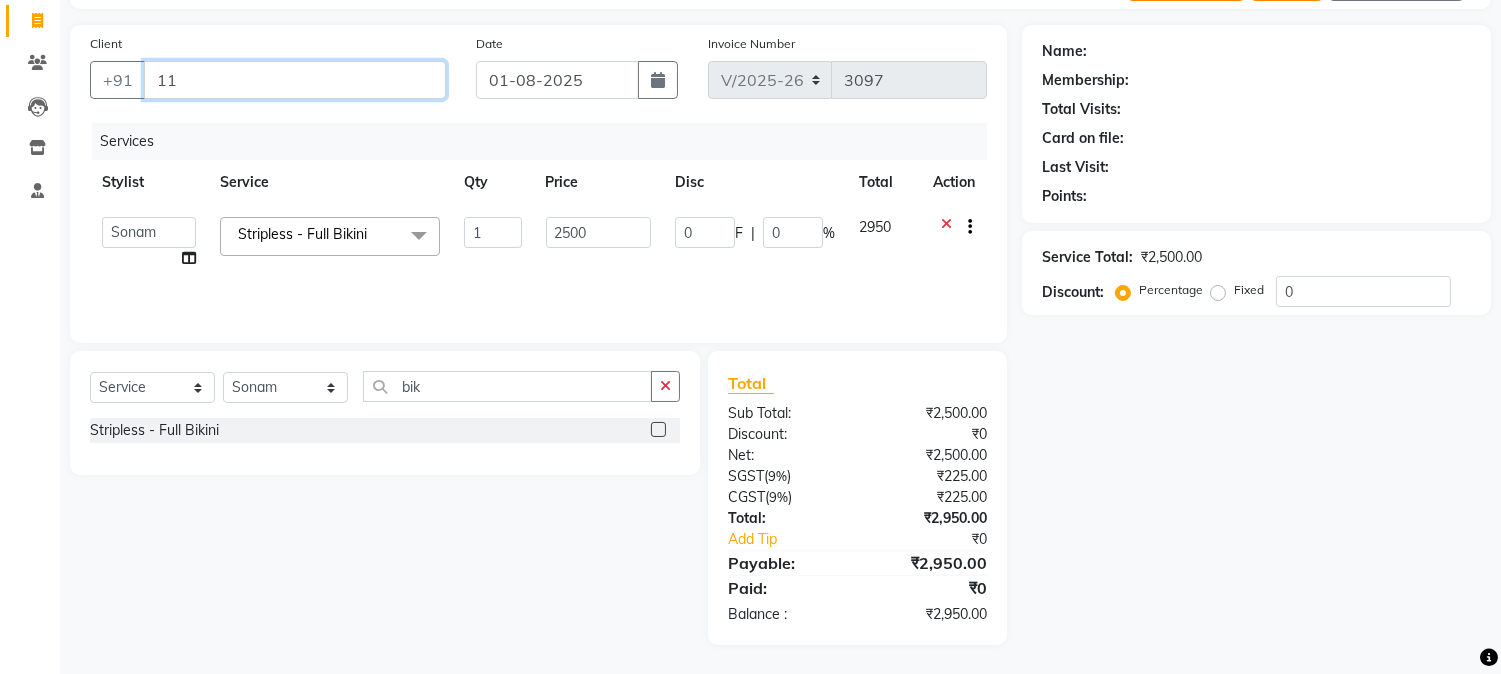 type on "1" 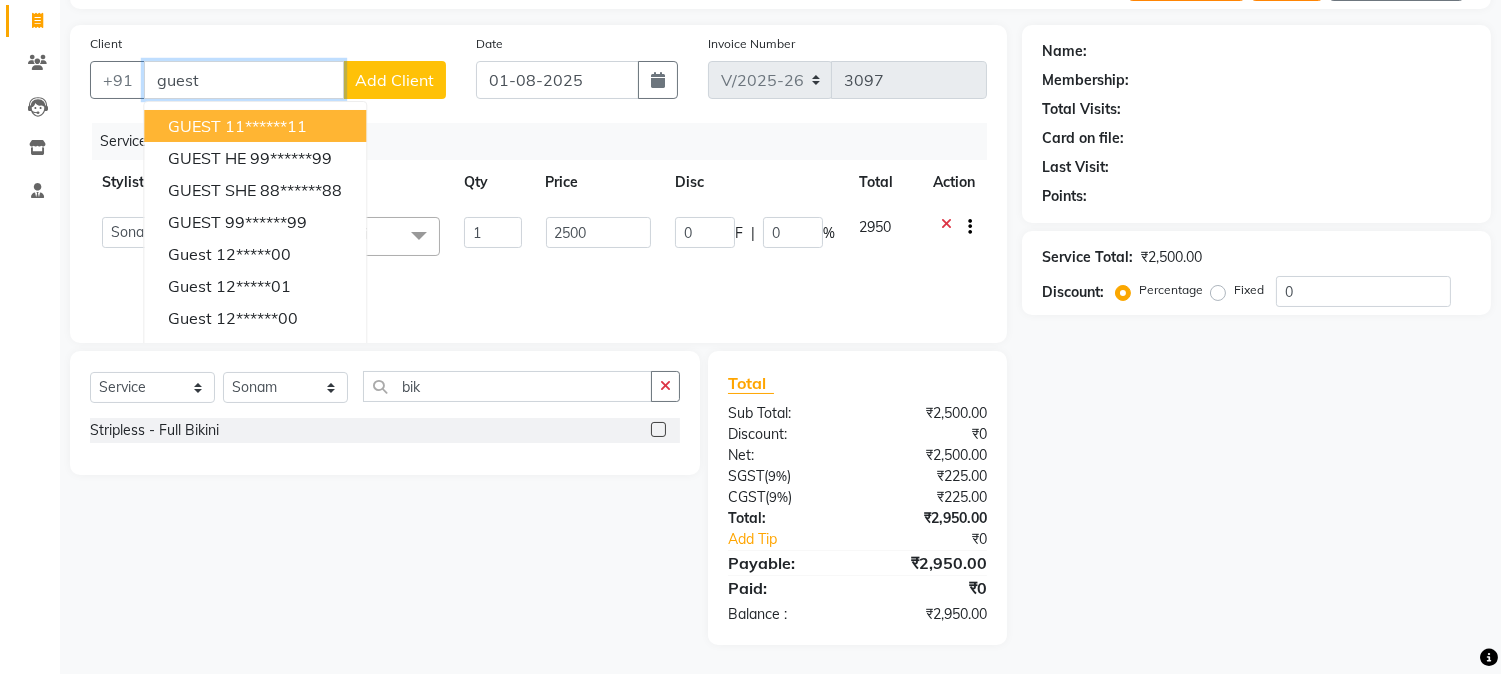click on "11******11" at bounding box center (266, 126) 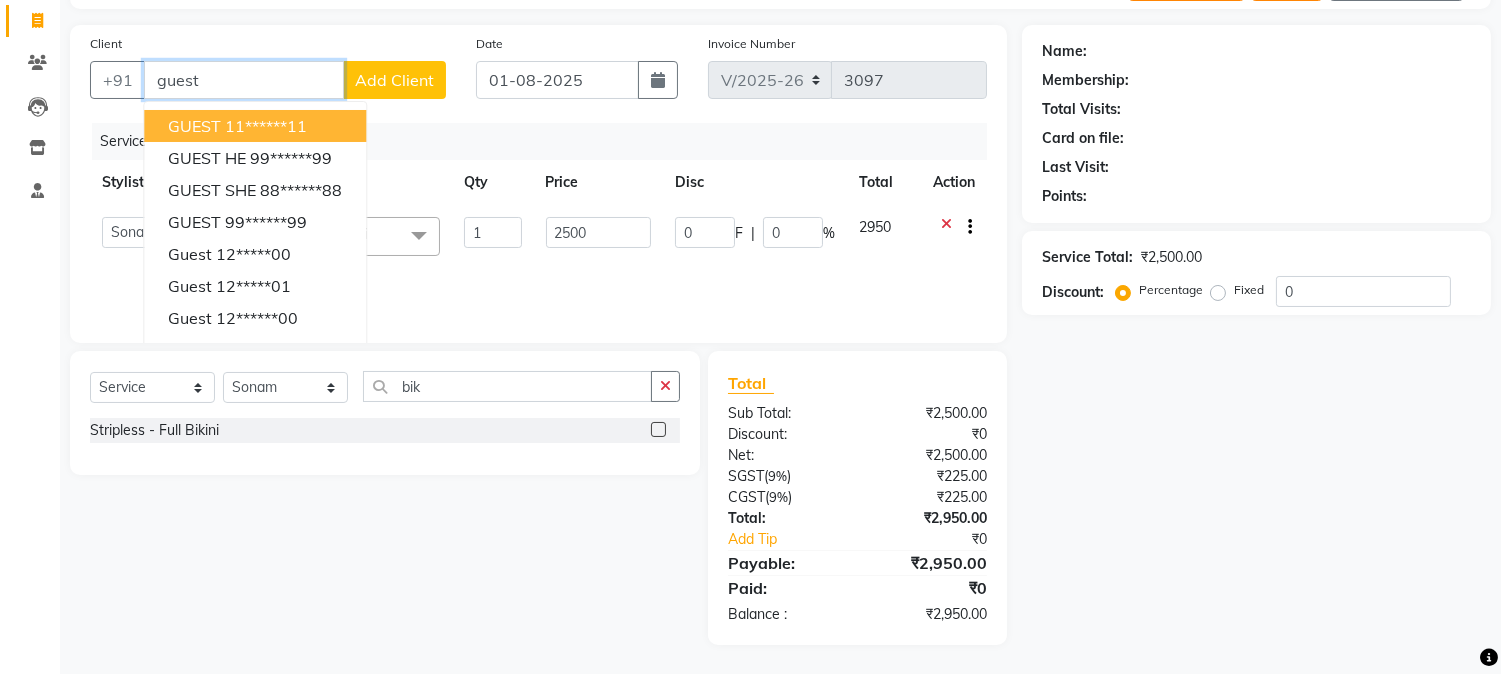 type on "11******11" 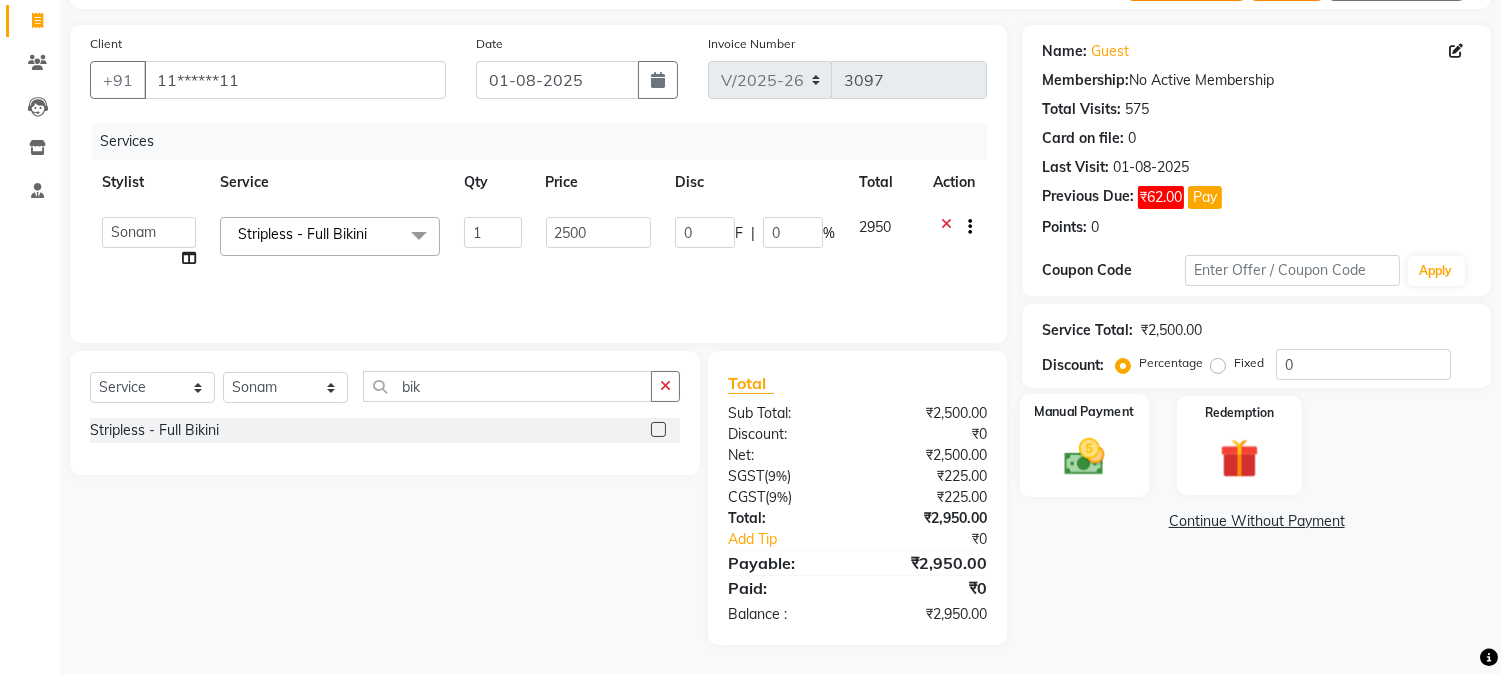 click 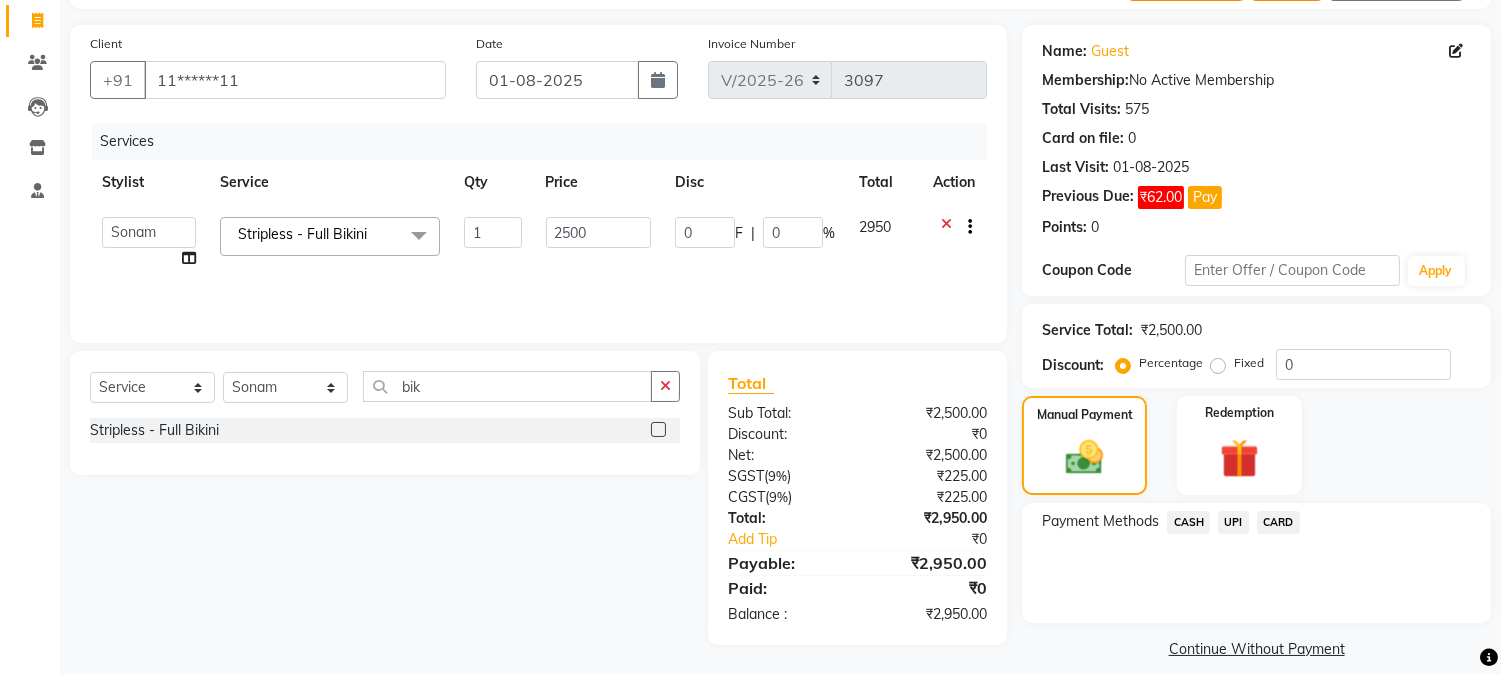 click on "UPI" 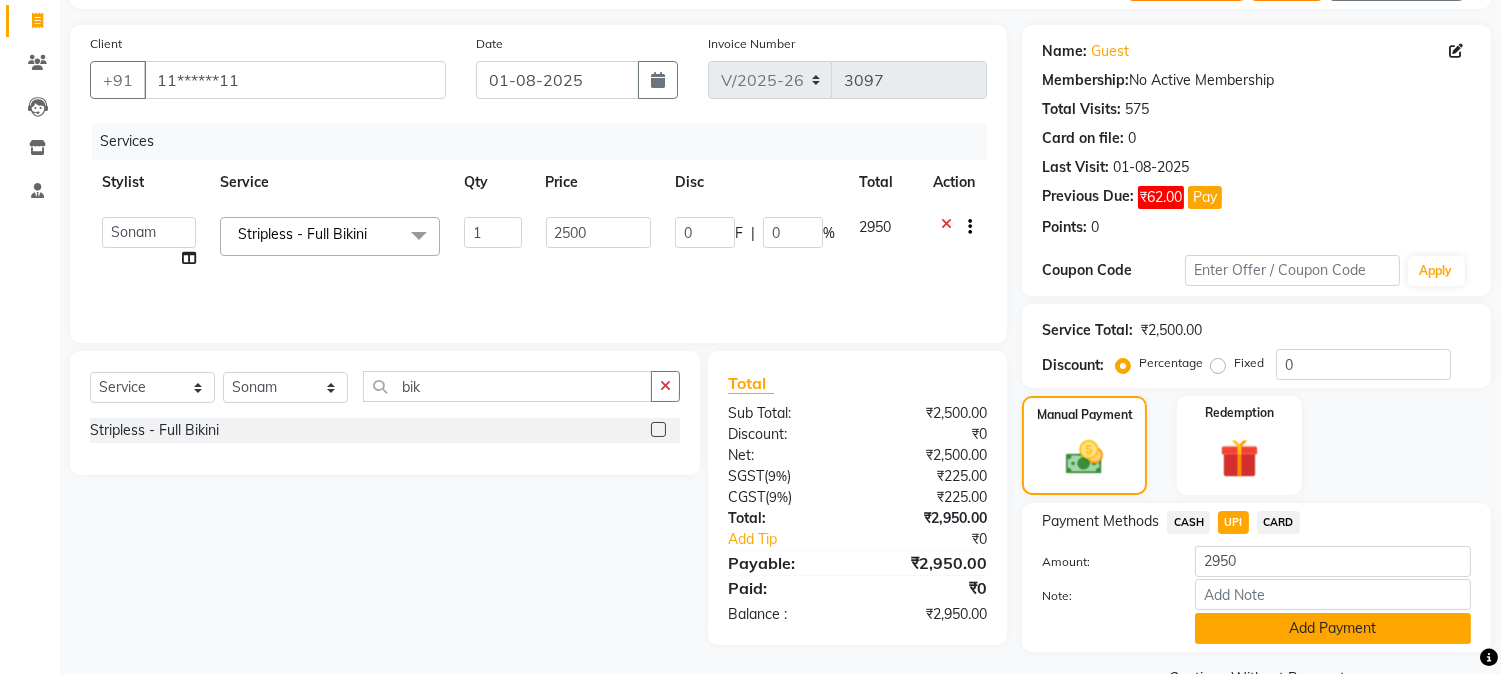 click on "Add Payment" 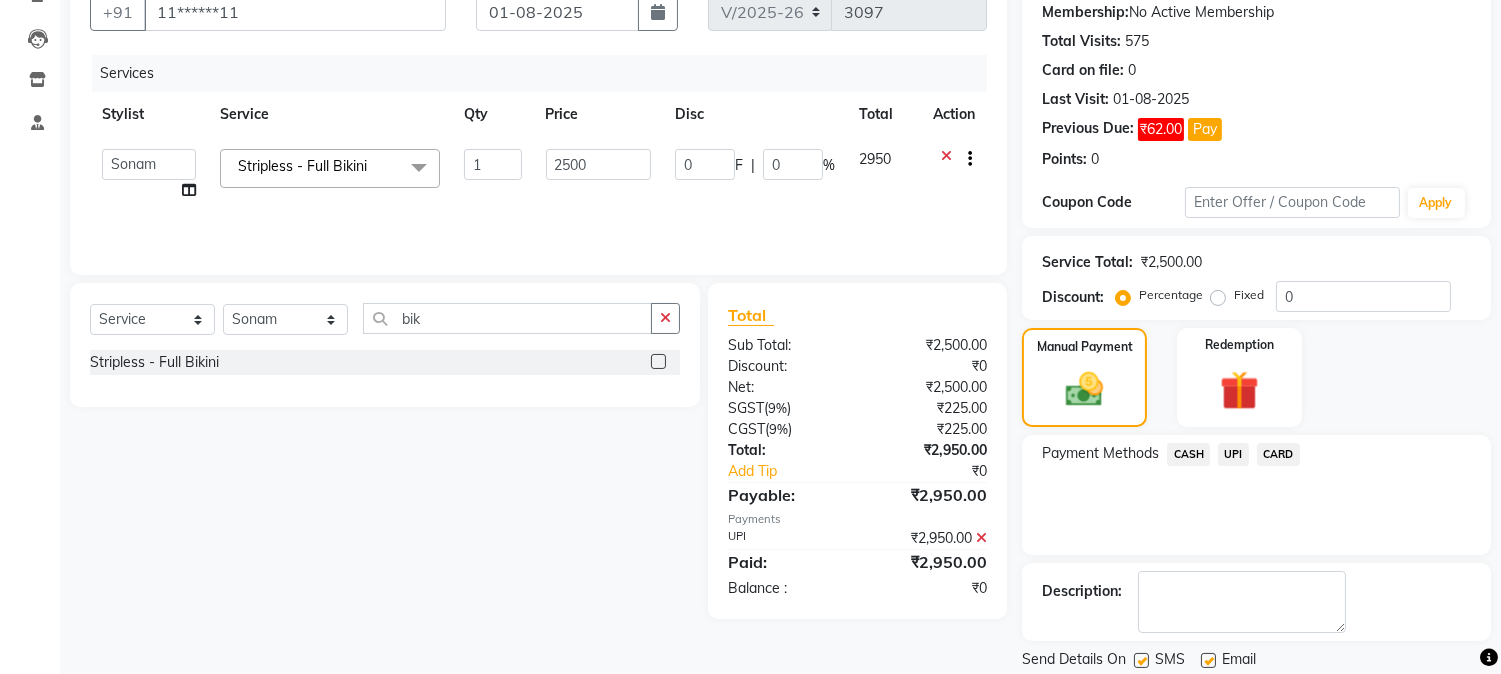 scroll, scrollTop: 214, scrollLeft: 0, axis: vertical 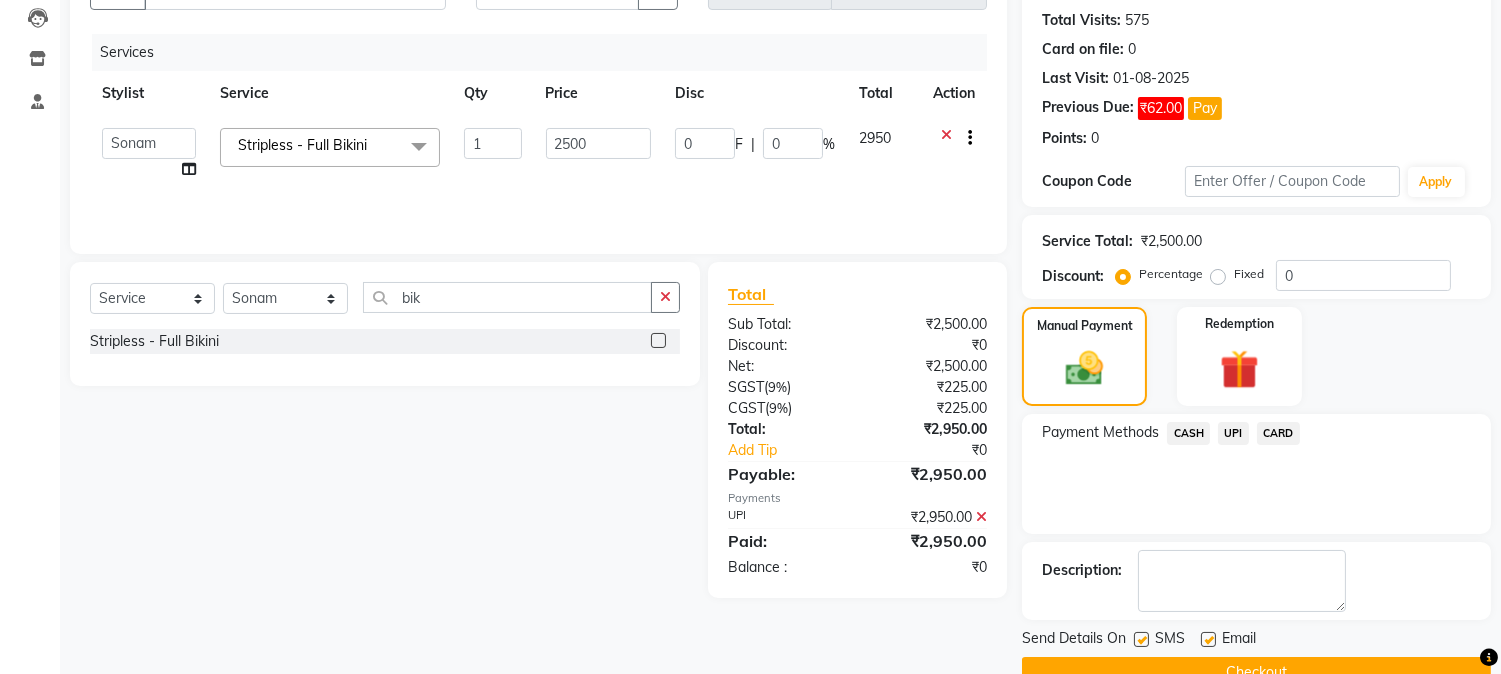 click 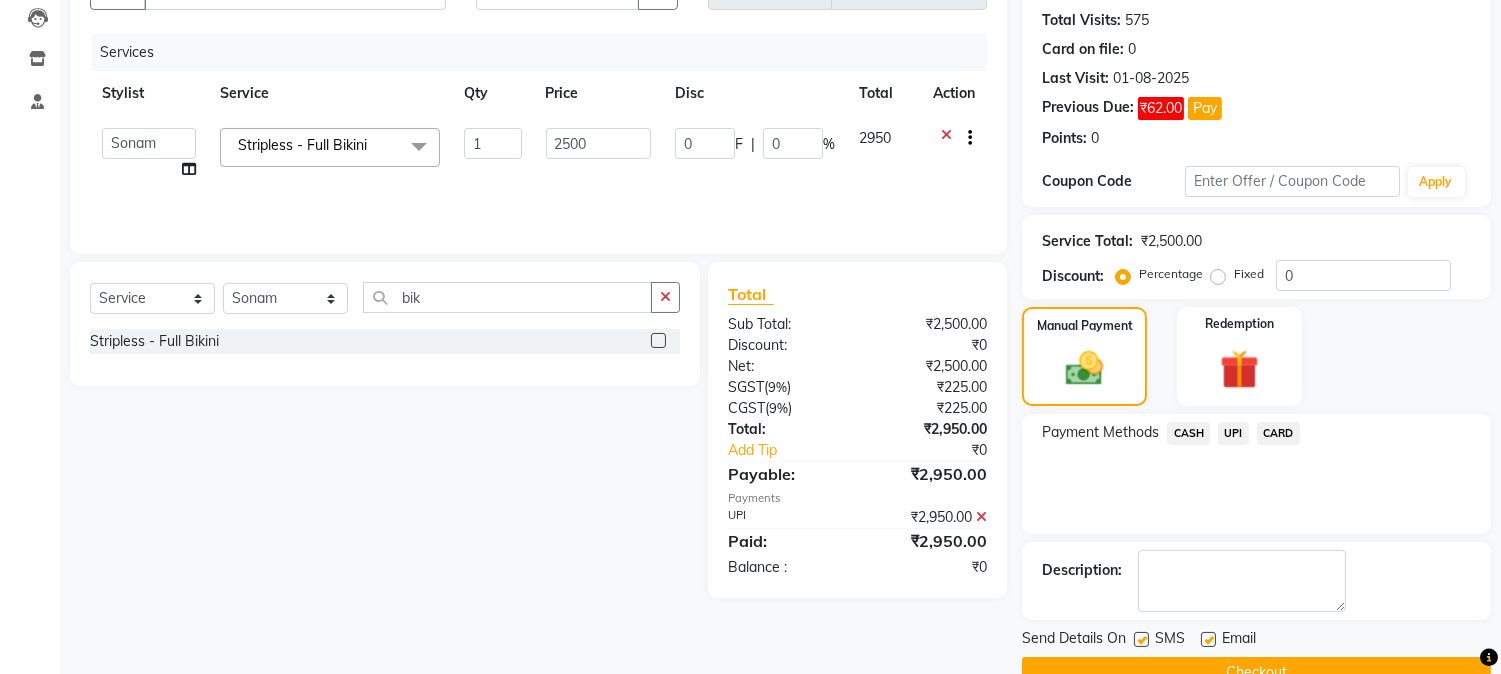 click at bounding box center [1140, 640] 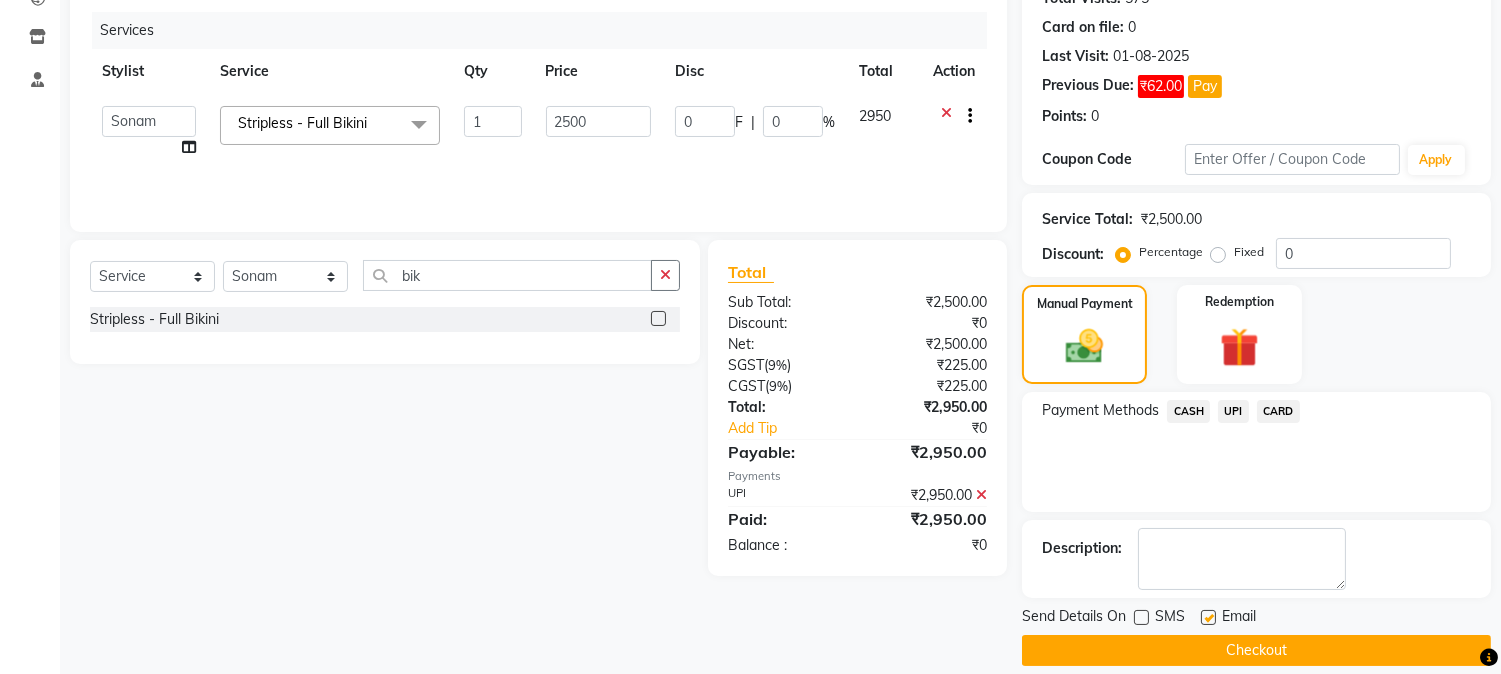 scroll, scrollTop: 257, scrollLeft: 0, axis: vertical 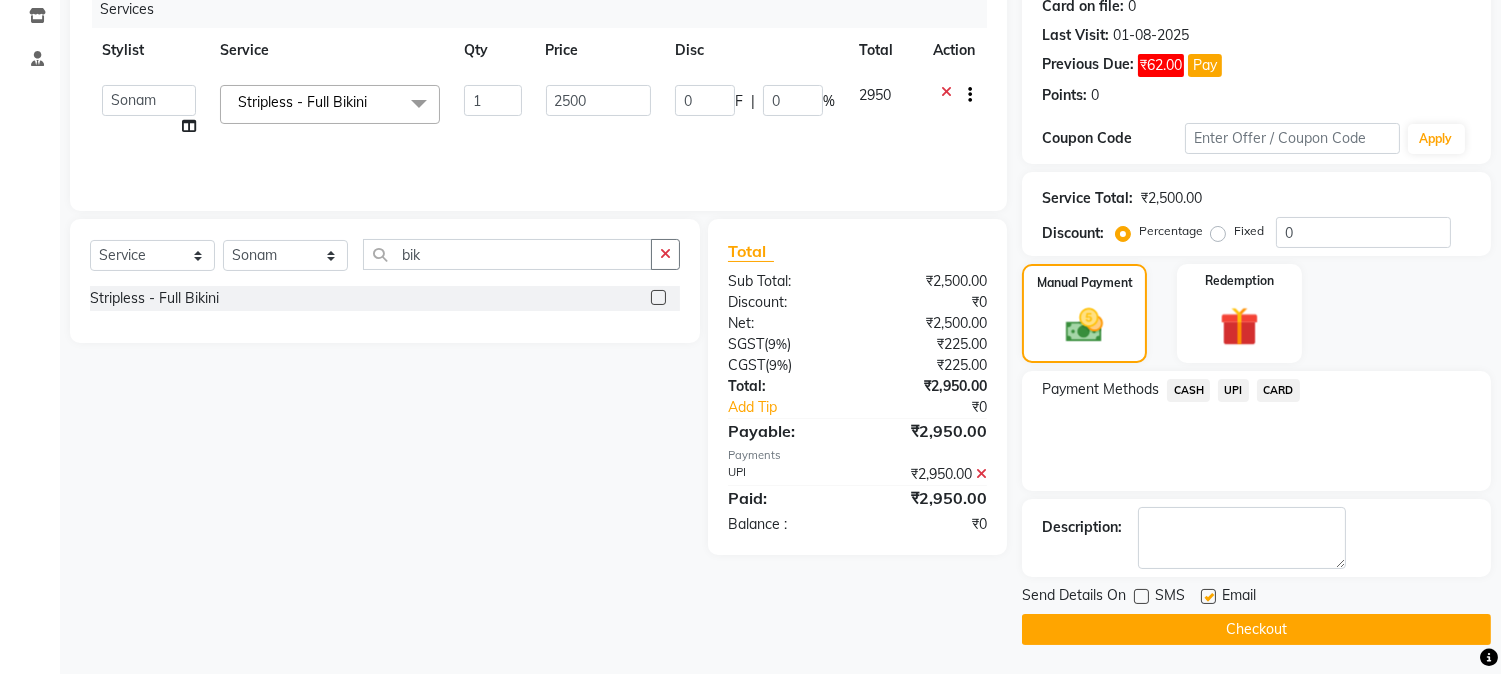 click on "Checkout" 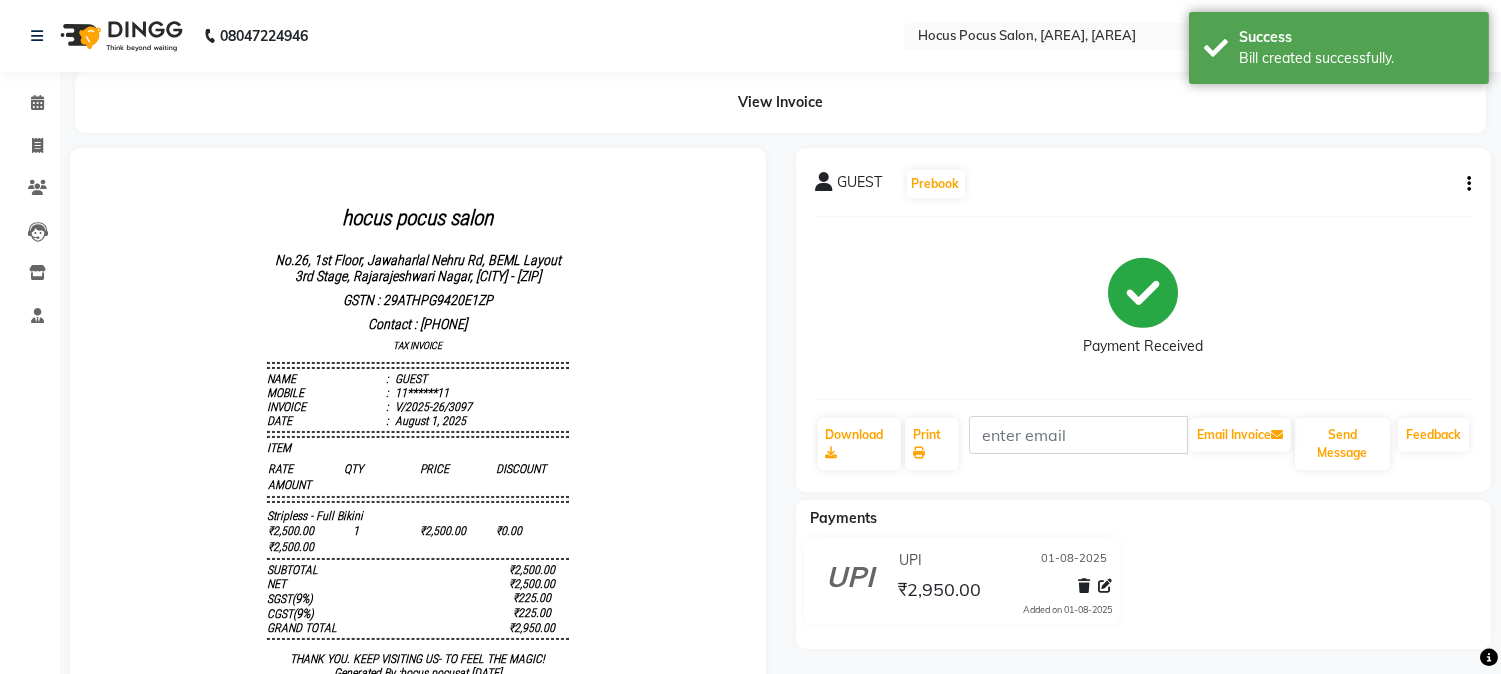 scroll, scrollTop: 0, scrollLeft: 0, axis: both 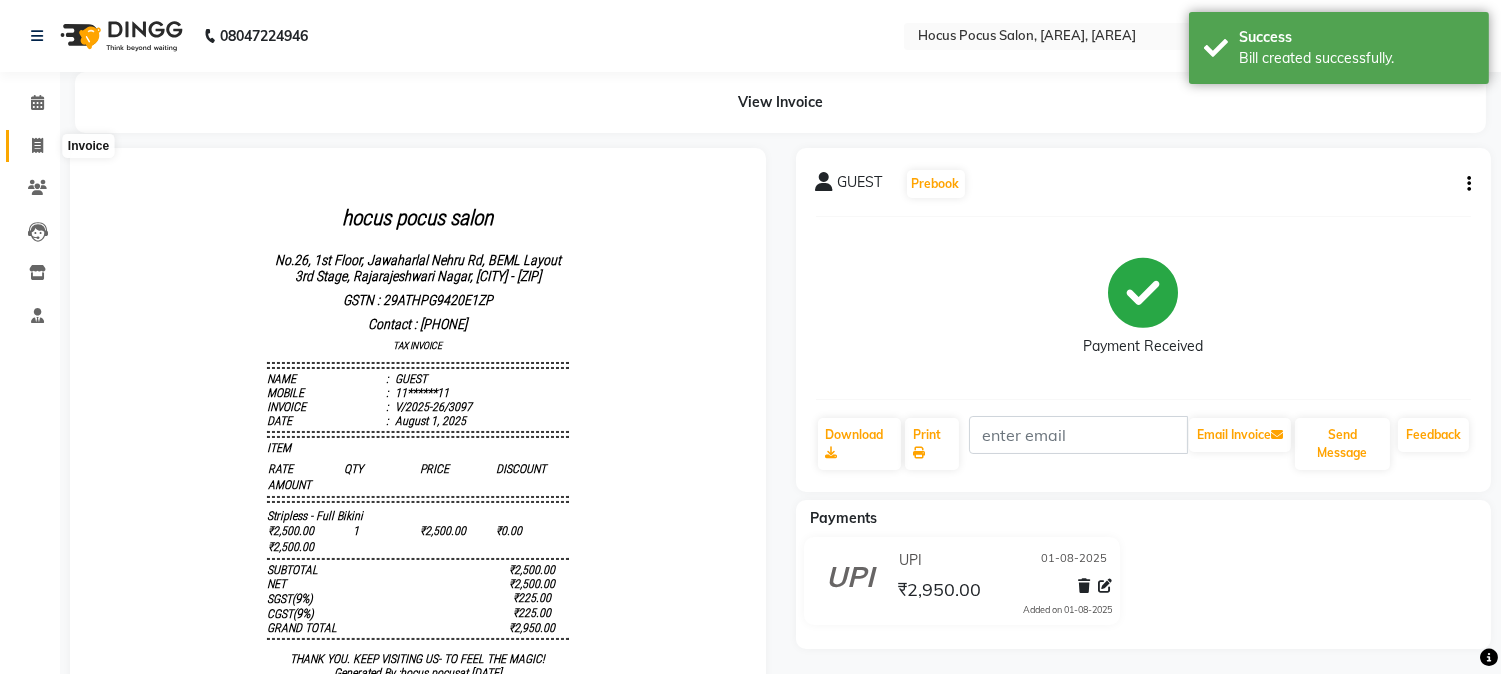 click 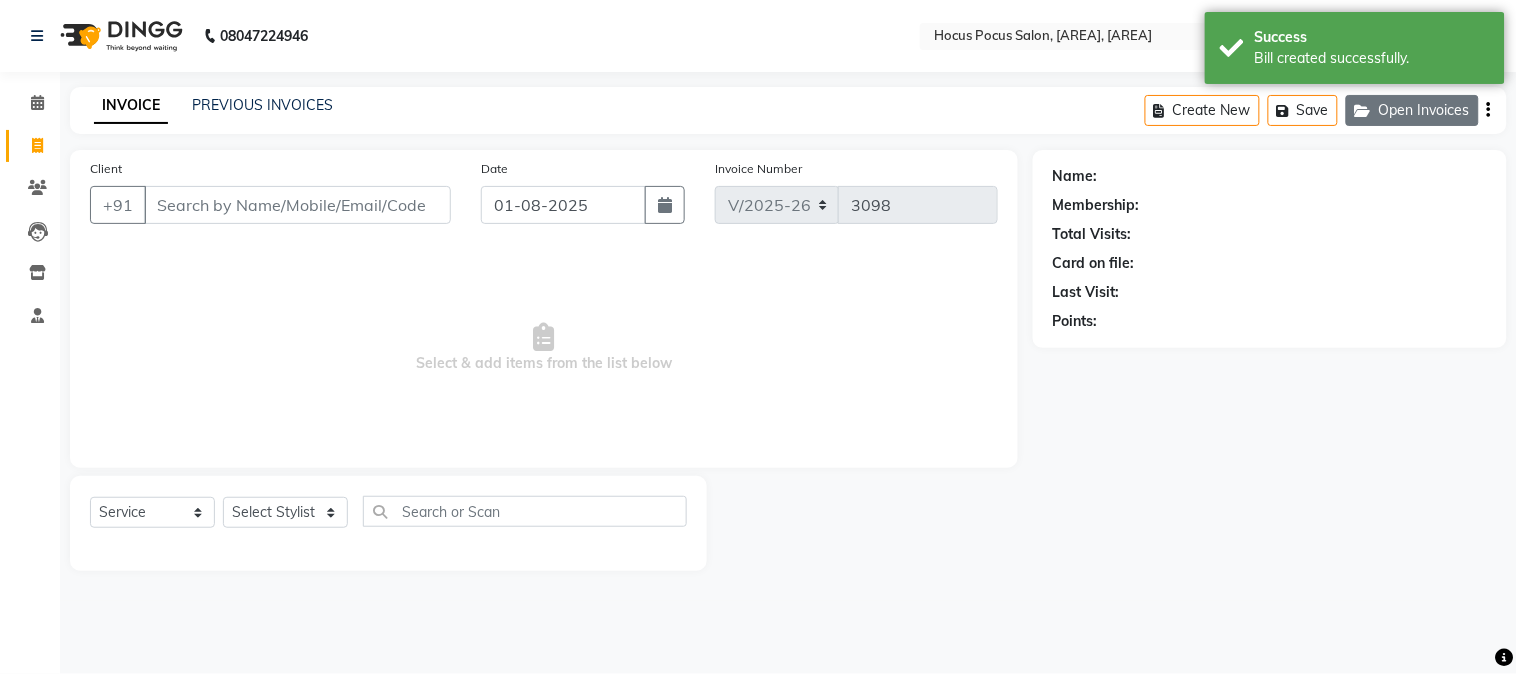 click on "Open Invoices" 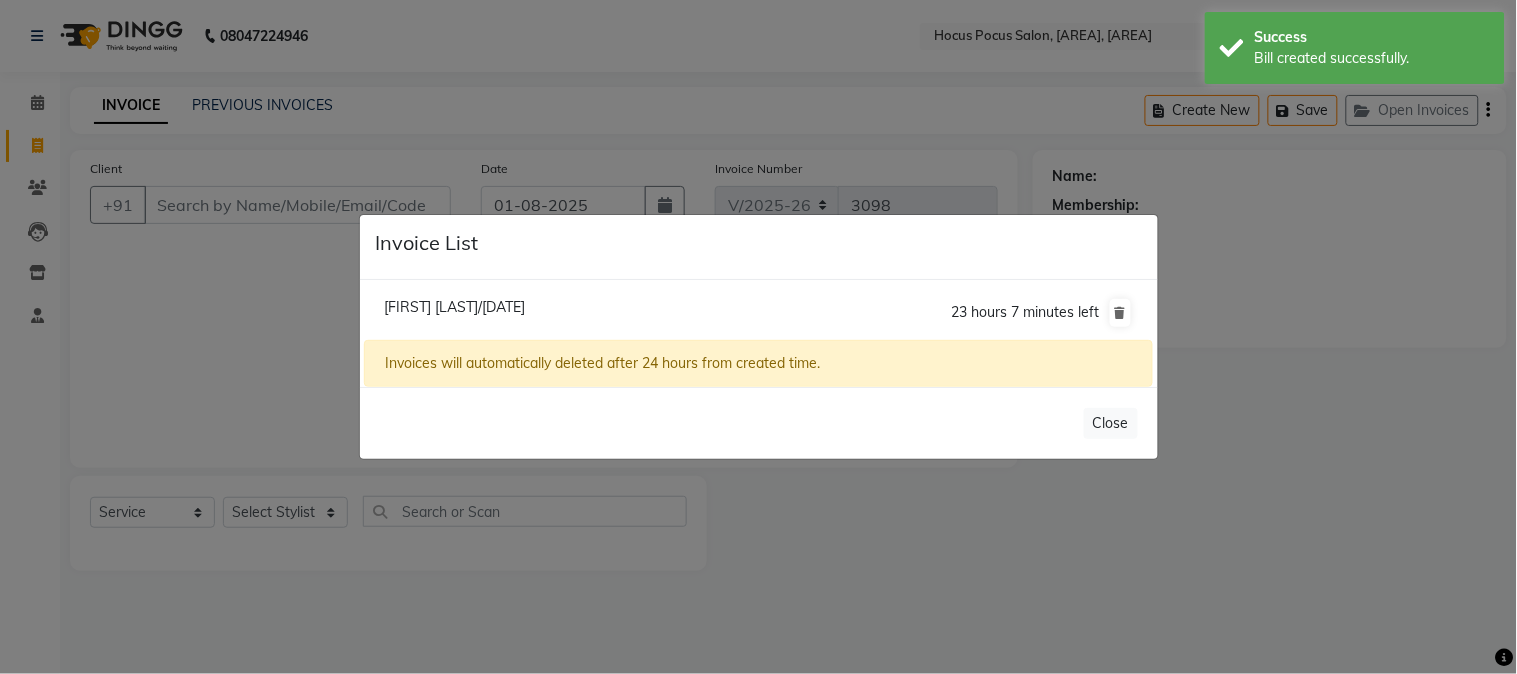 click on "Vinay Divya/01 August 2025" 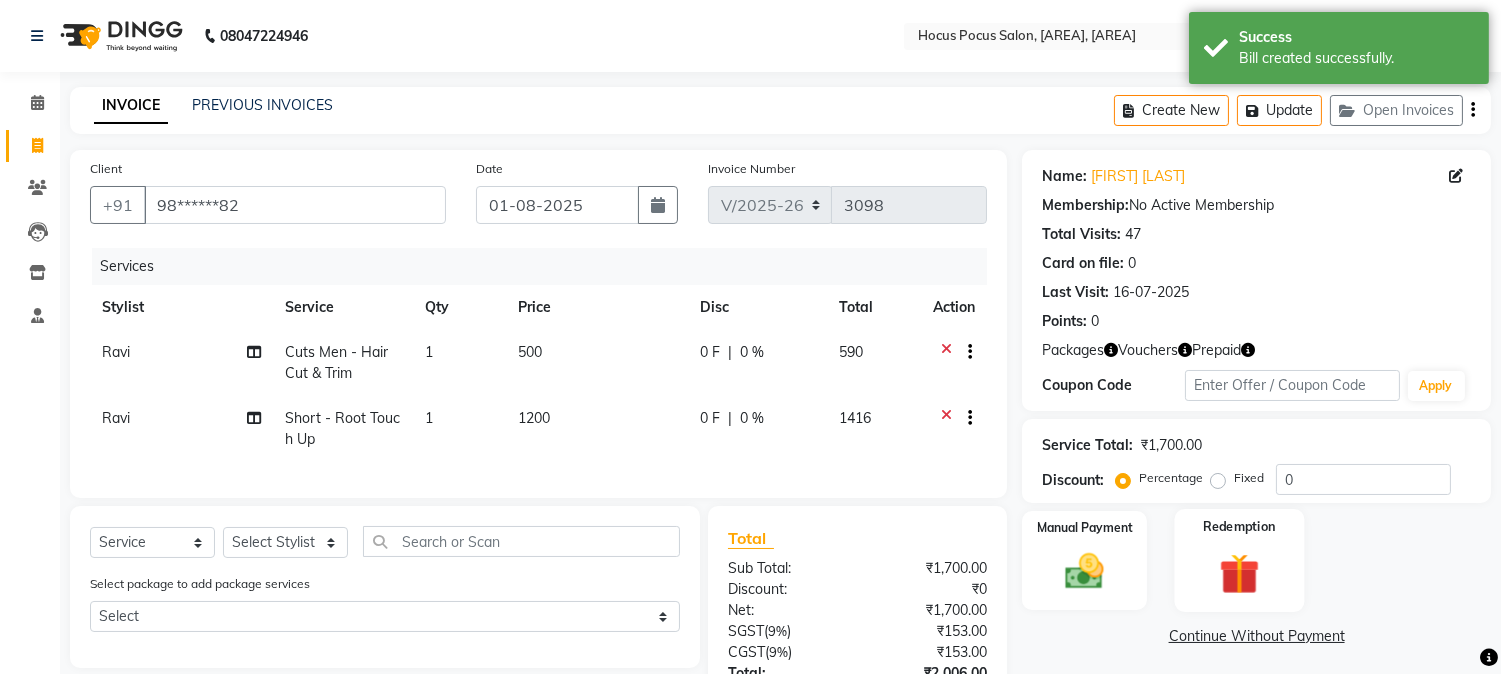 click on "Redemption" 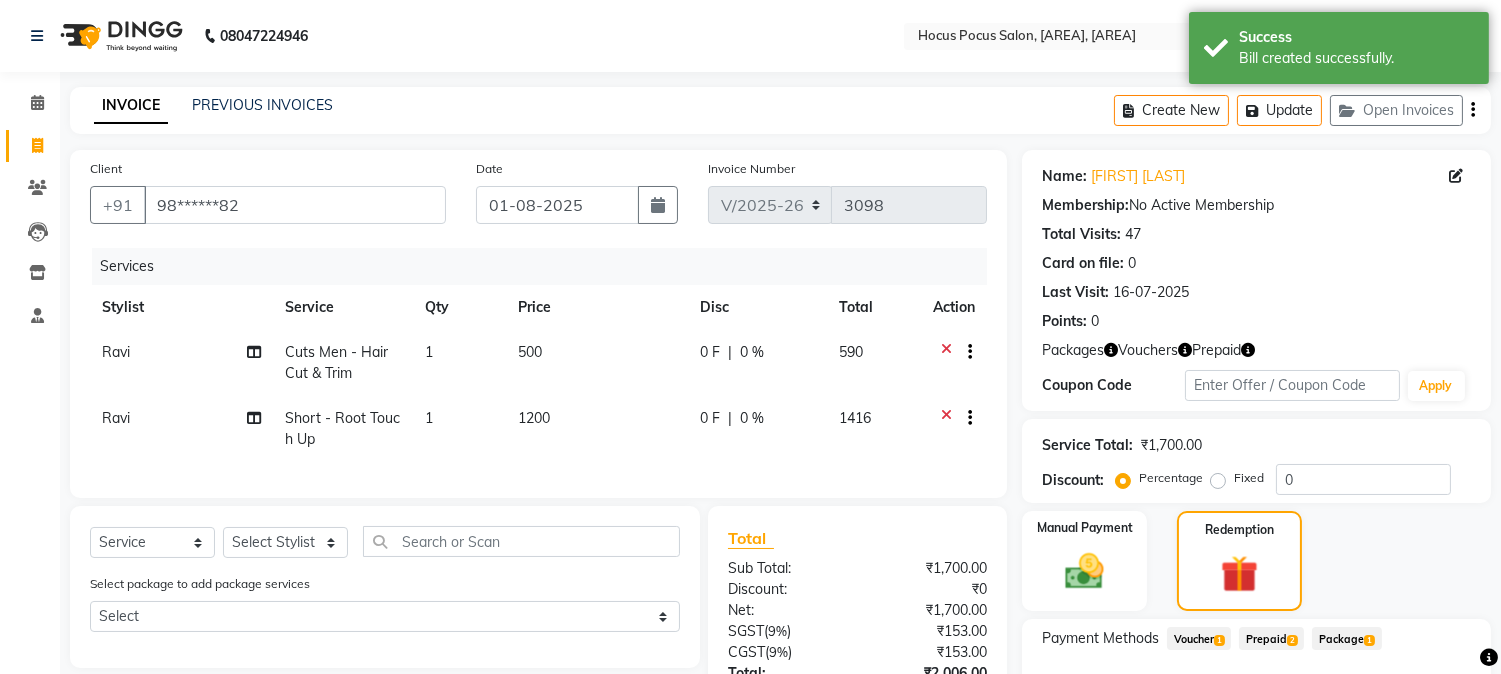 click on "Prepaid  2" 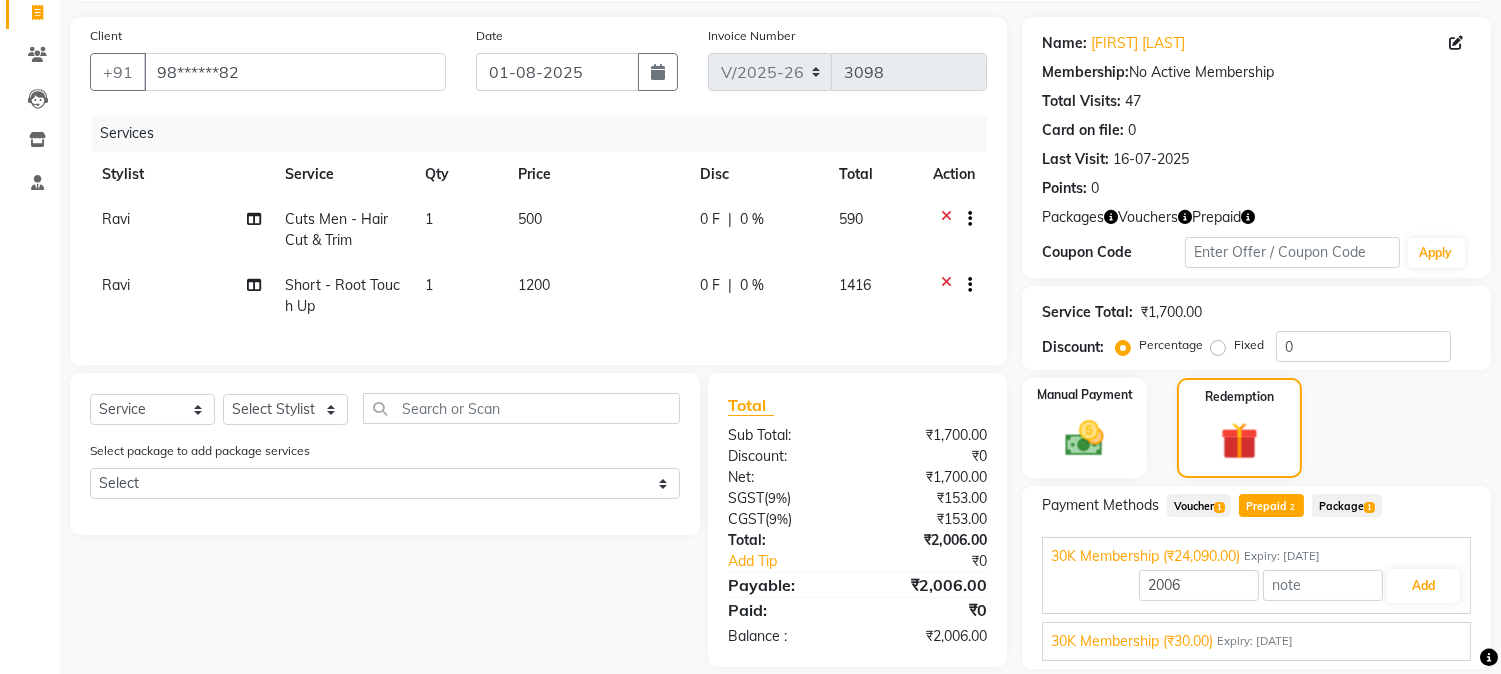 scroll, scrollTop: 177, scrollLeft: 0, axis: vertical 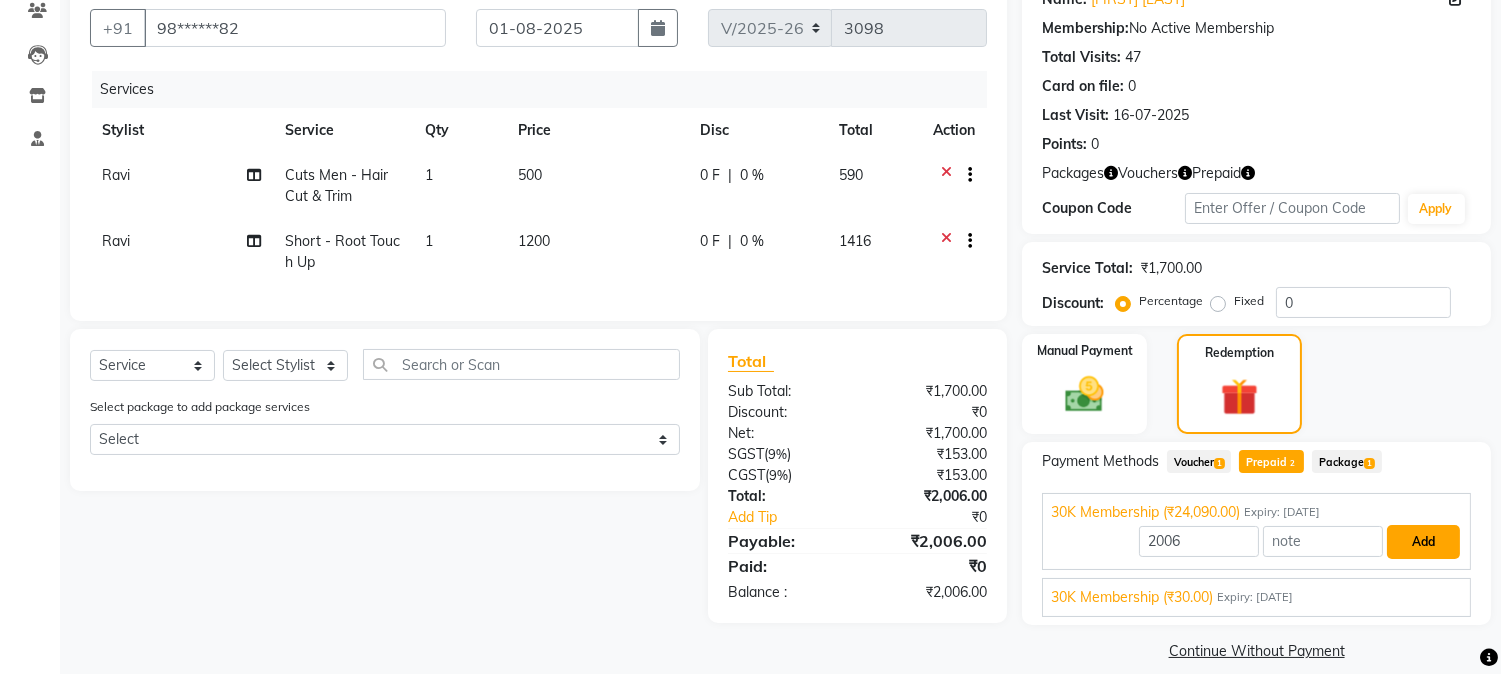 click on "Add" at bounding box center [1423, 542] 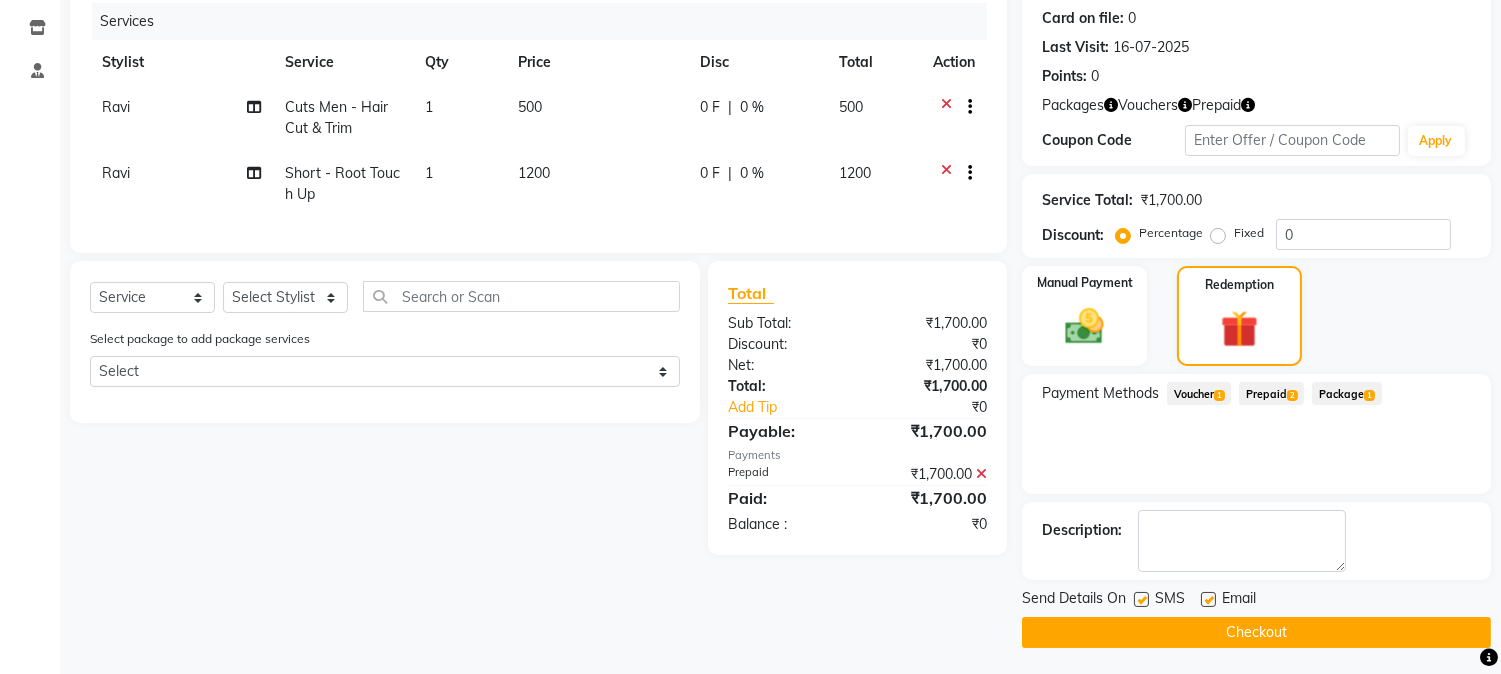 scroll, scrollTop: 247, scrollLeft: 0, axis: vertical 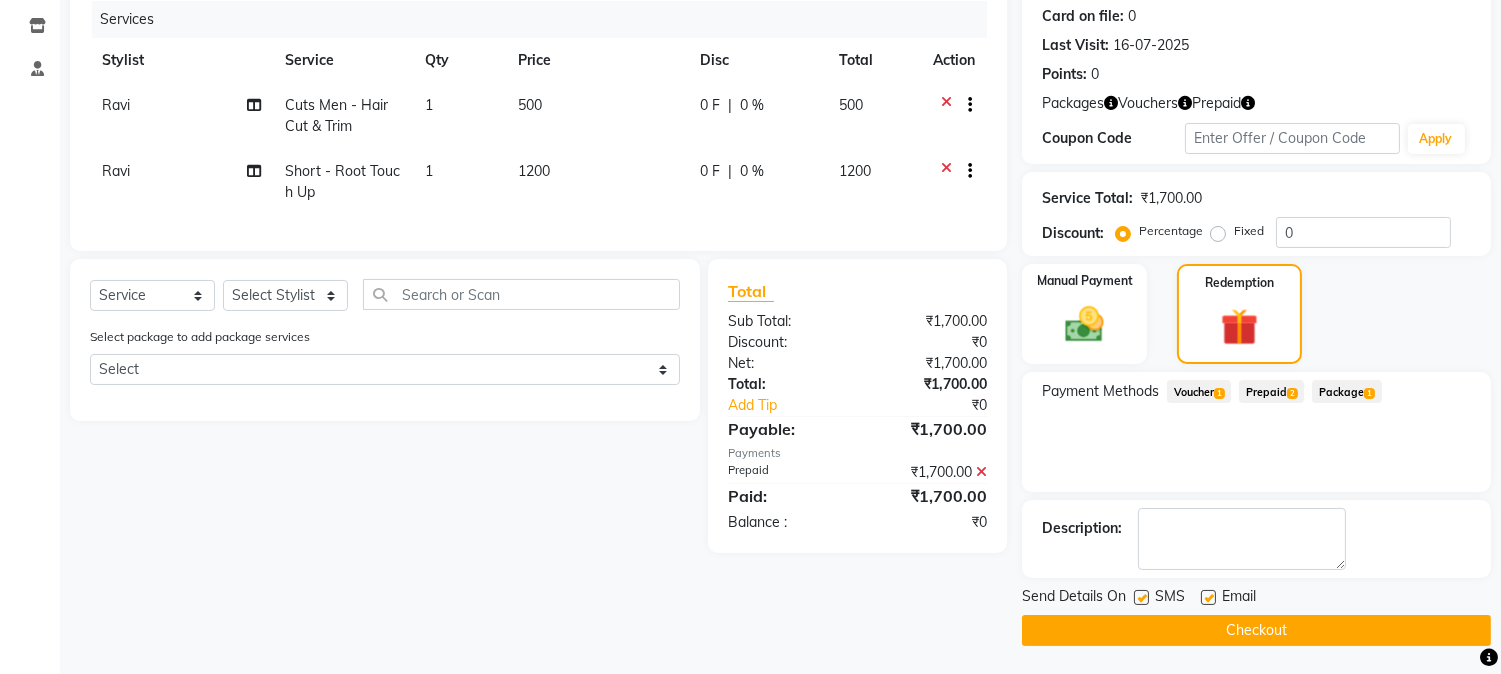 click 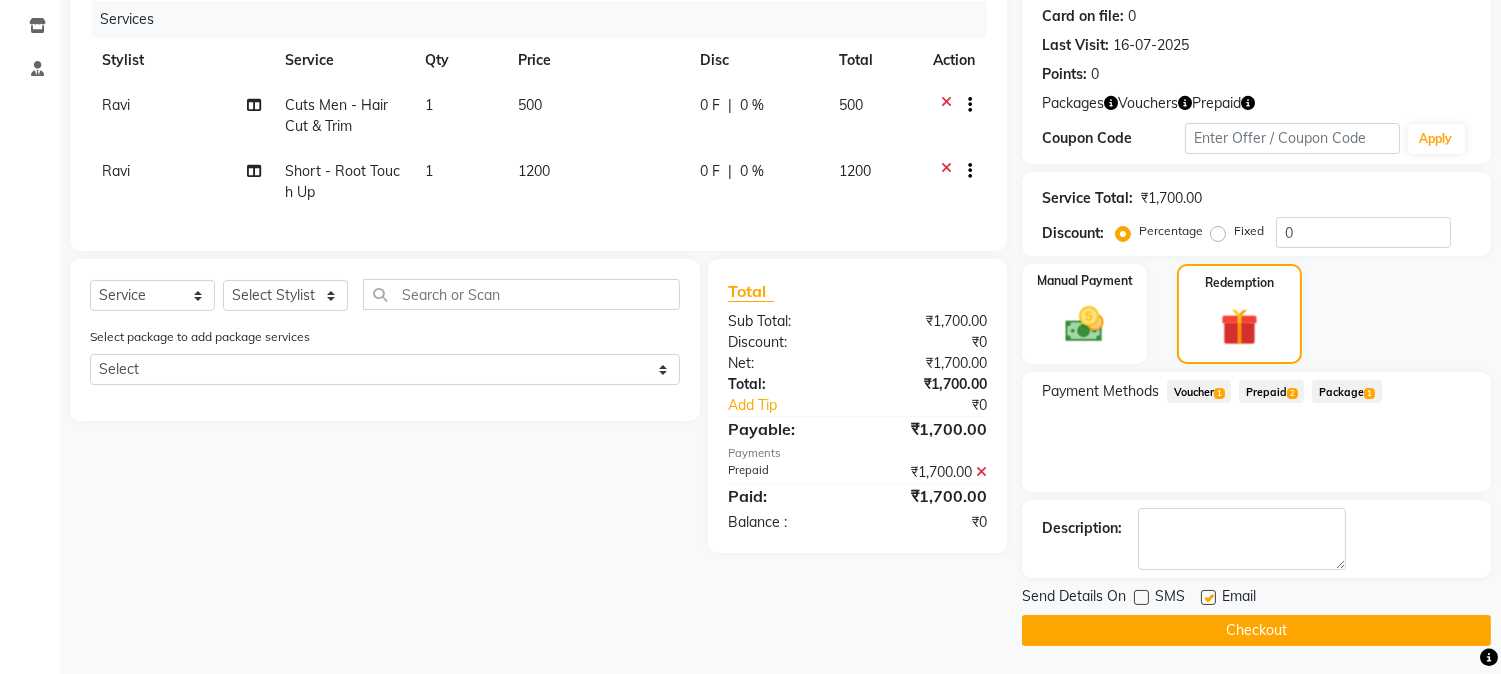 click on "Checkout" 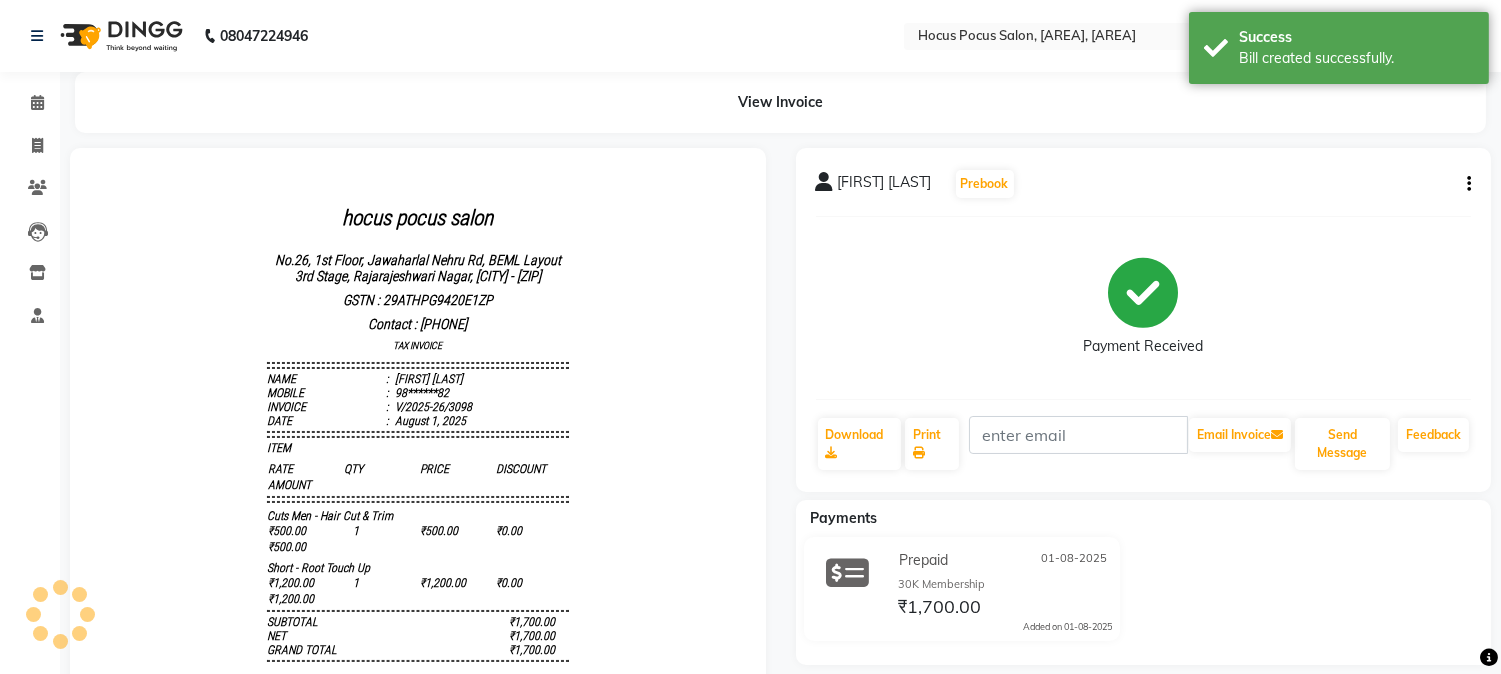 scroll, scrollTop: 0, scrollLeft: 0, axis: both 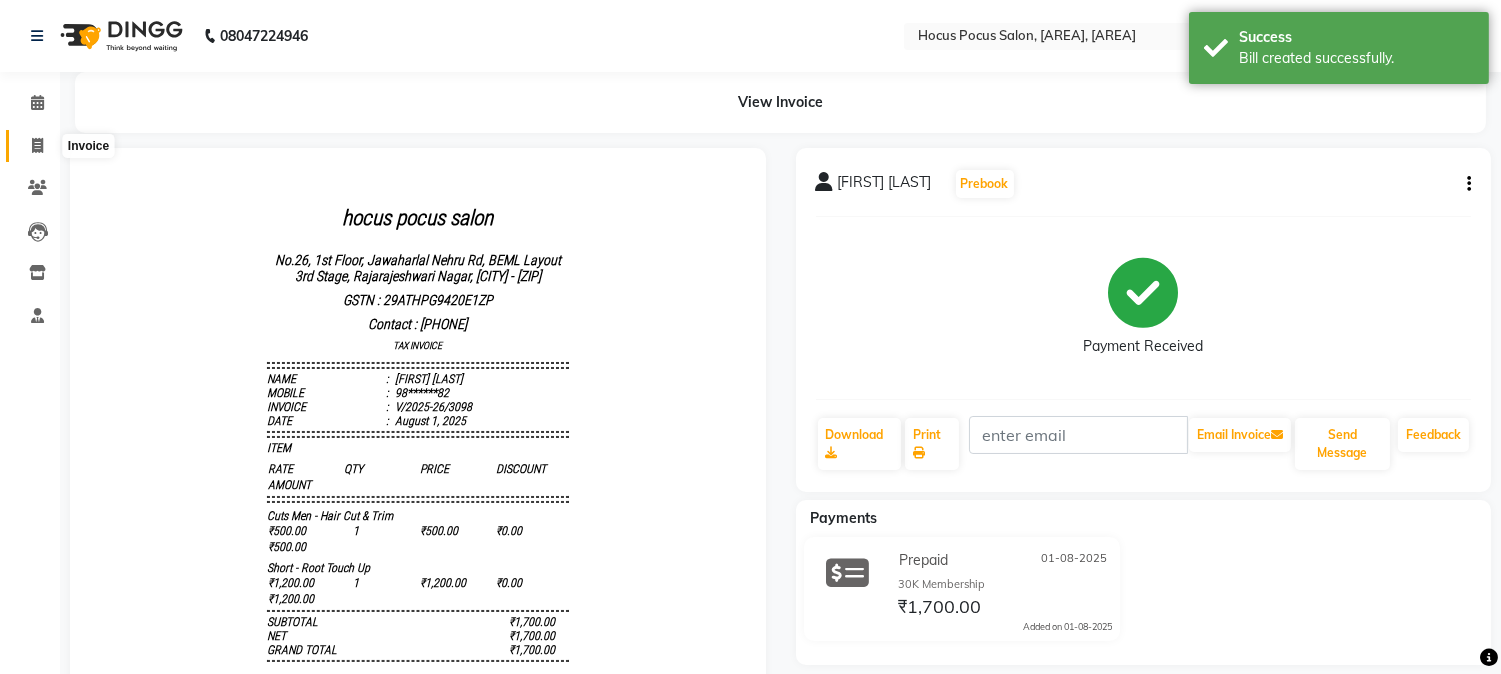 click 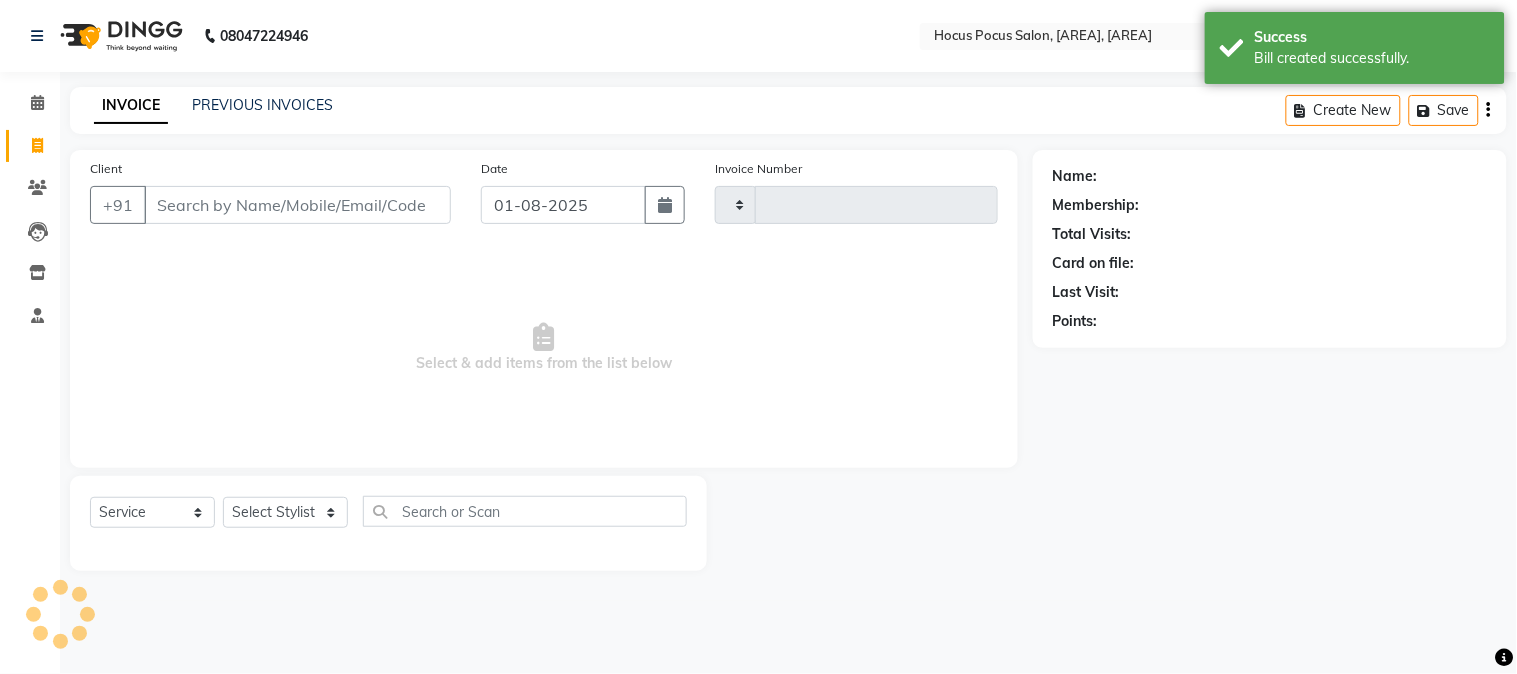 type on "3099" 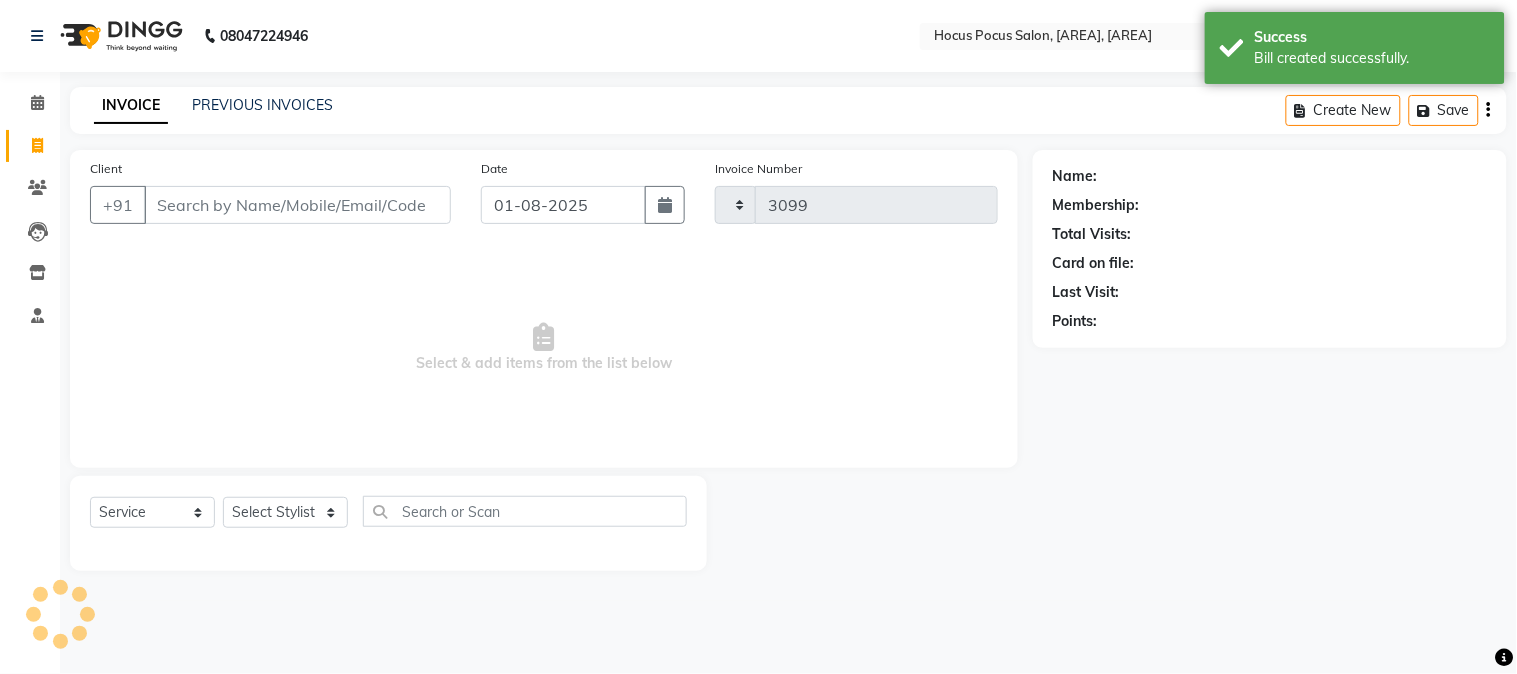 select on "5019" 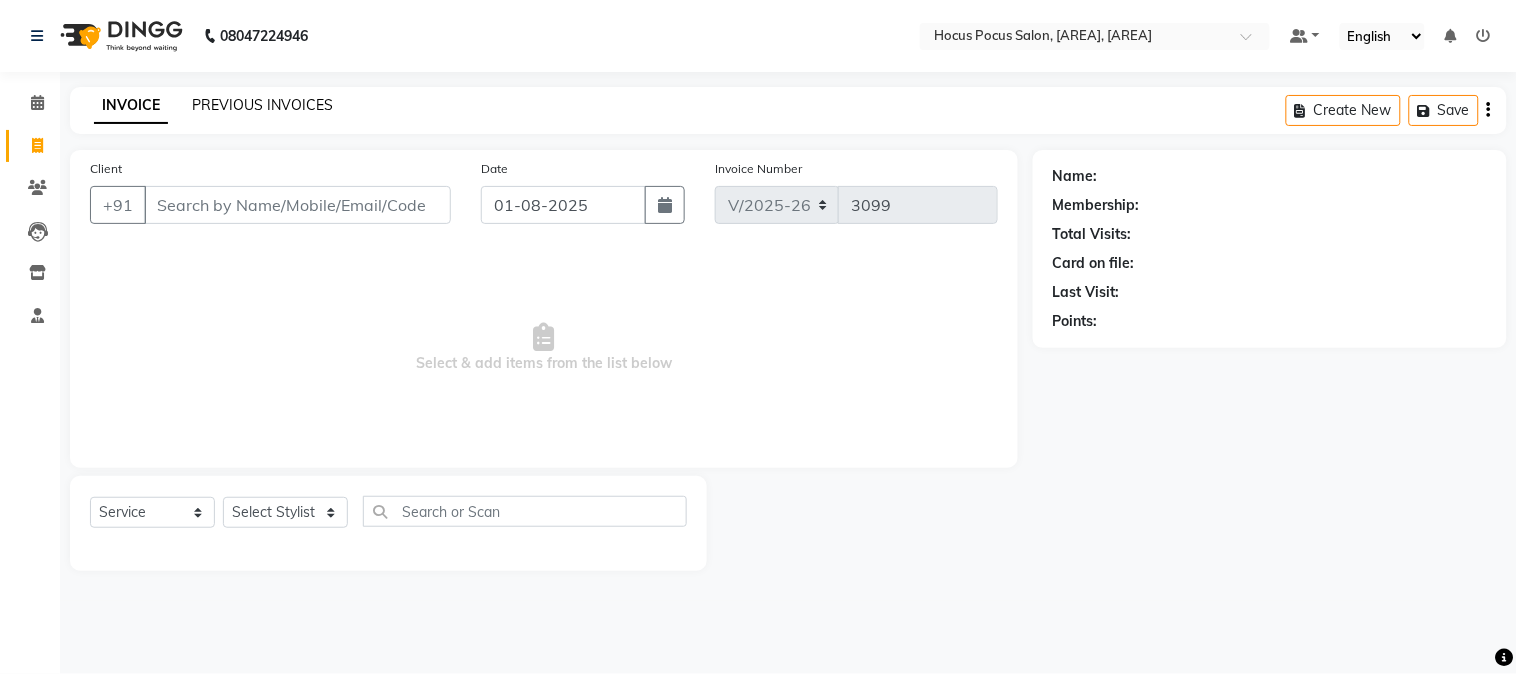 click on "PREVIOUS INVOICES" 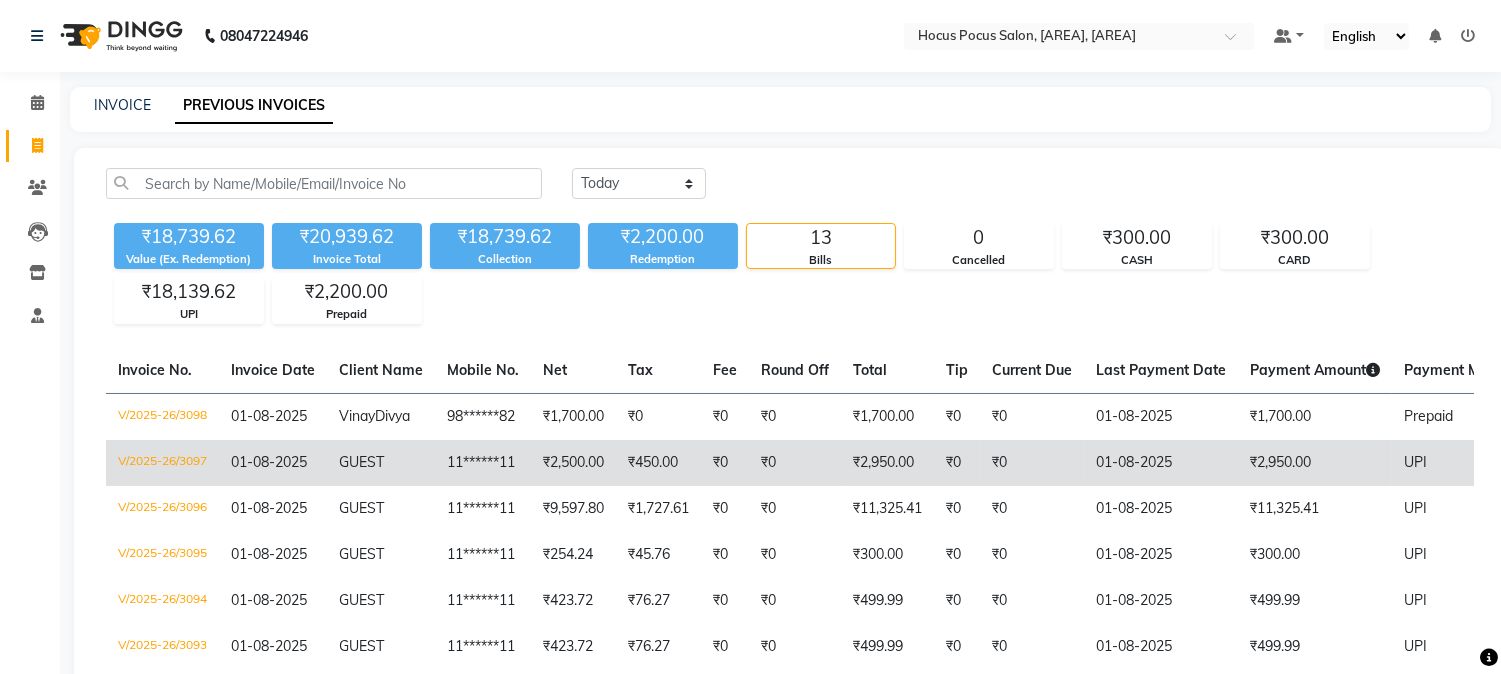 click on "₹0" 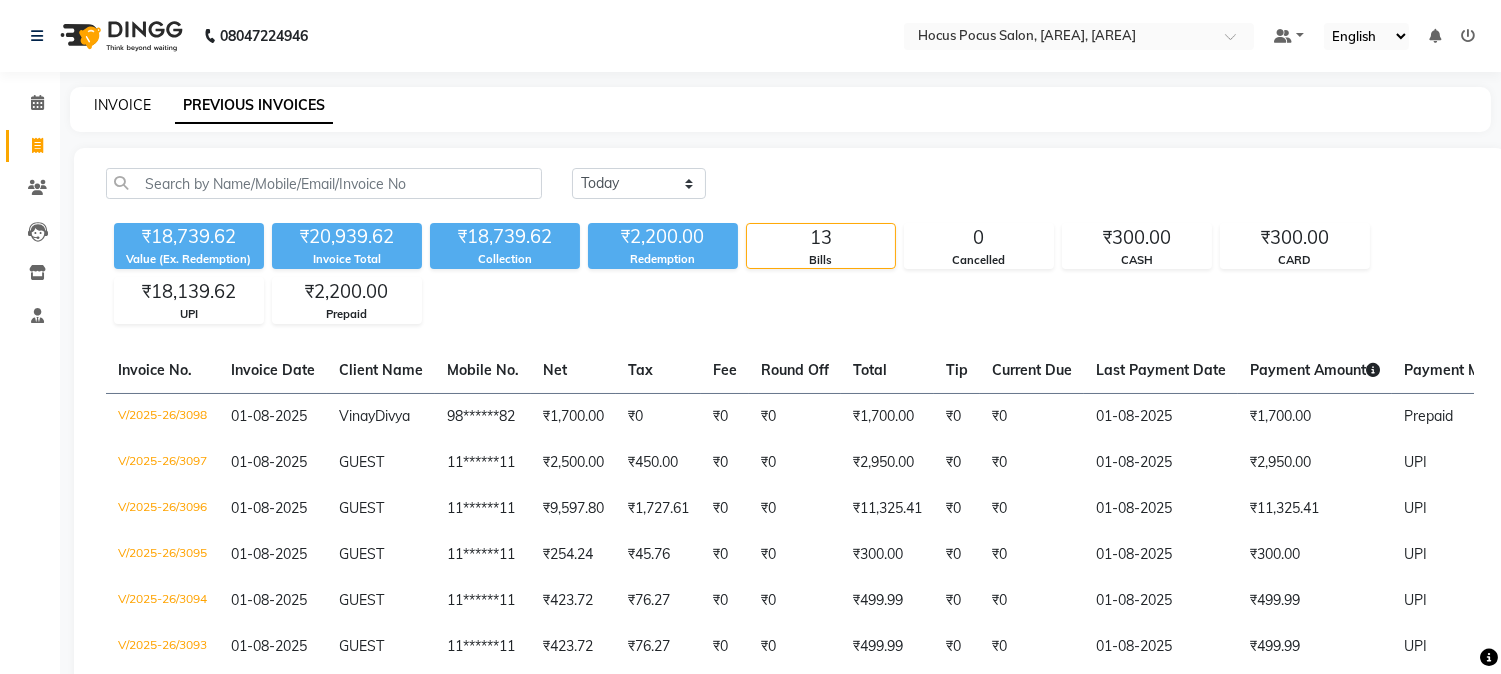 click on "INVOICE" 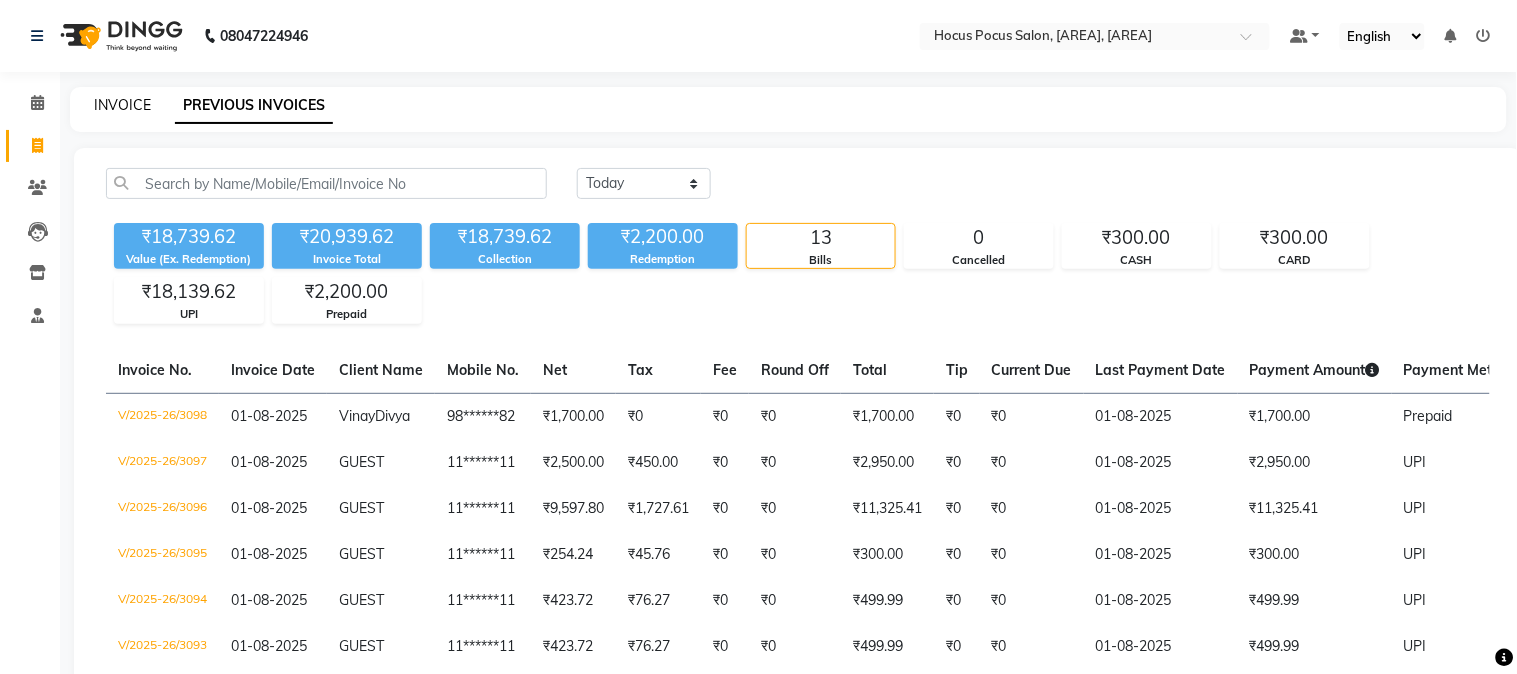select on "service" 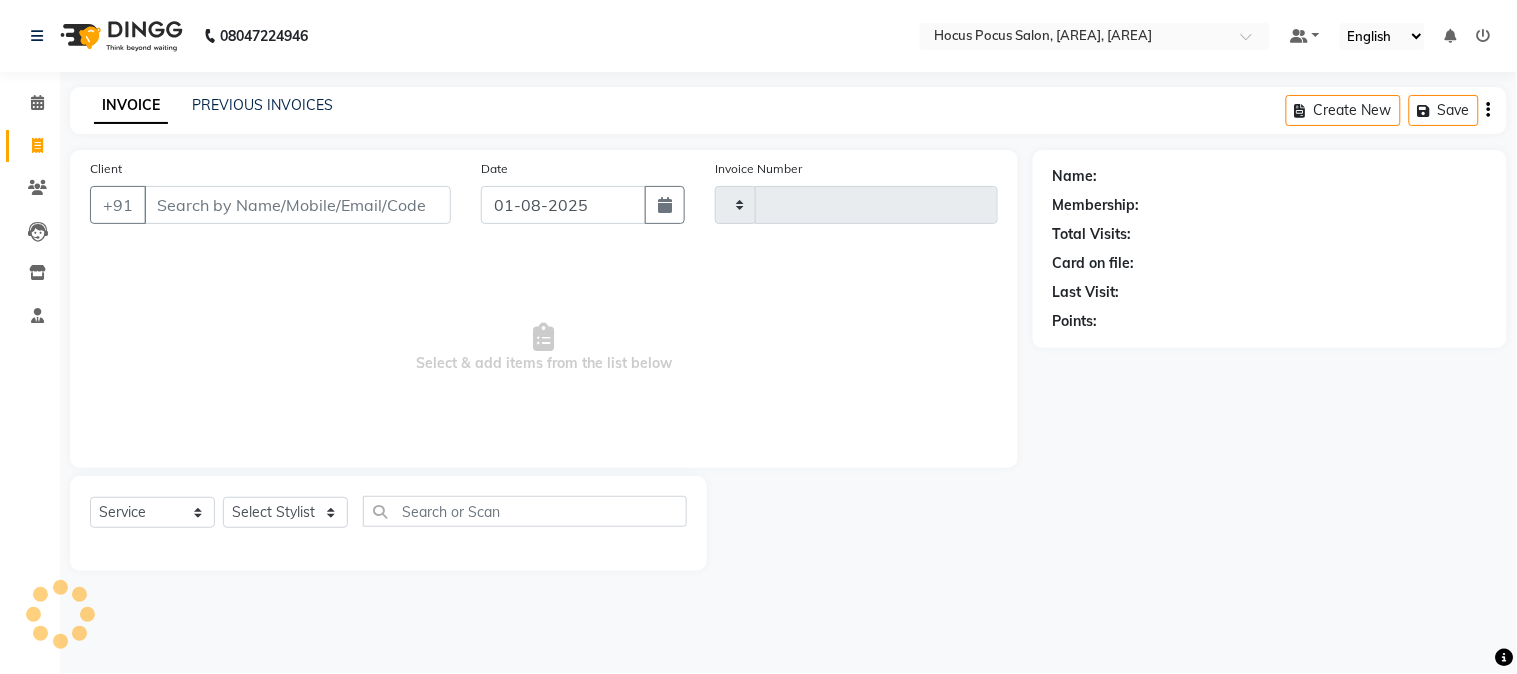 type on "3099" 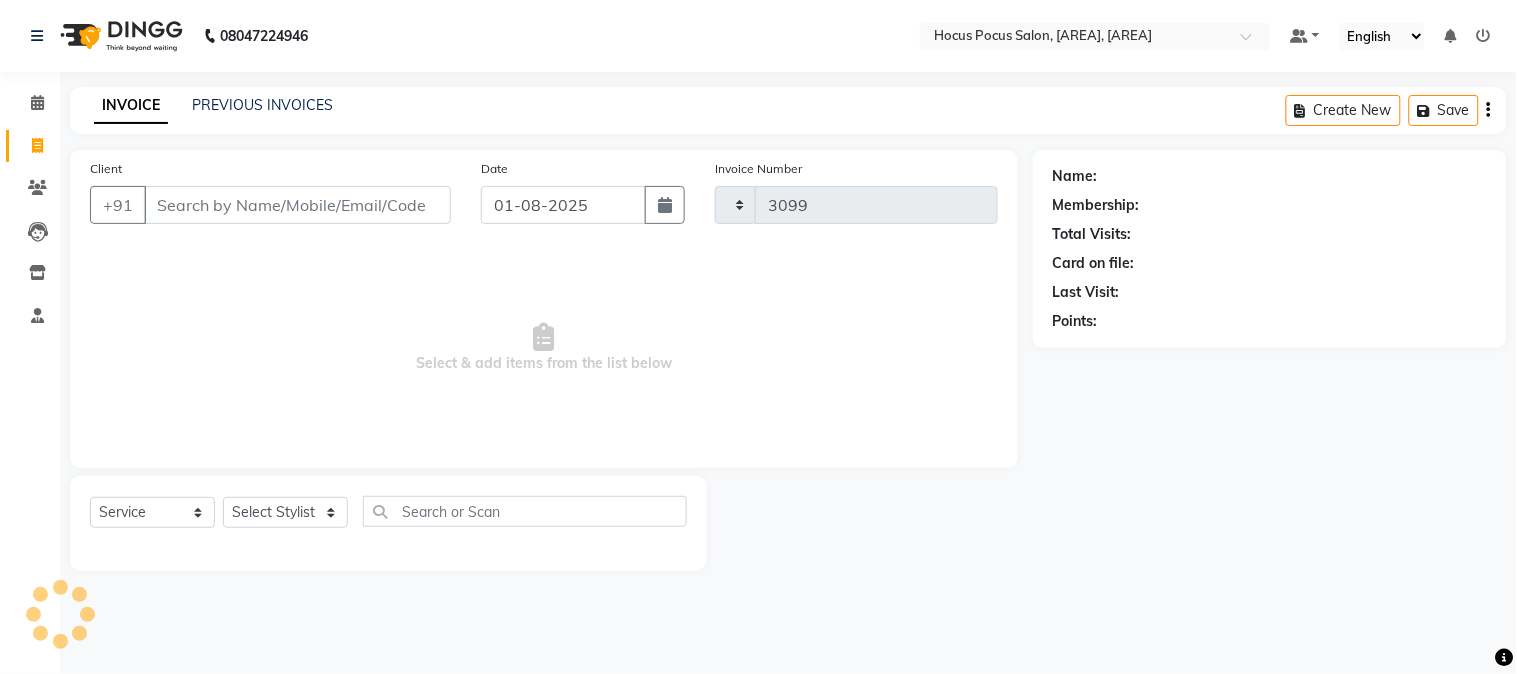select on "5019" 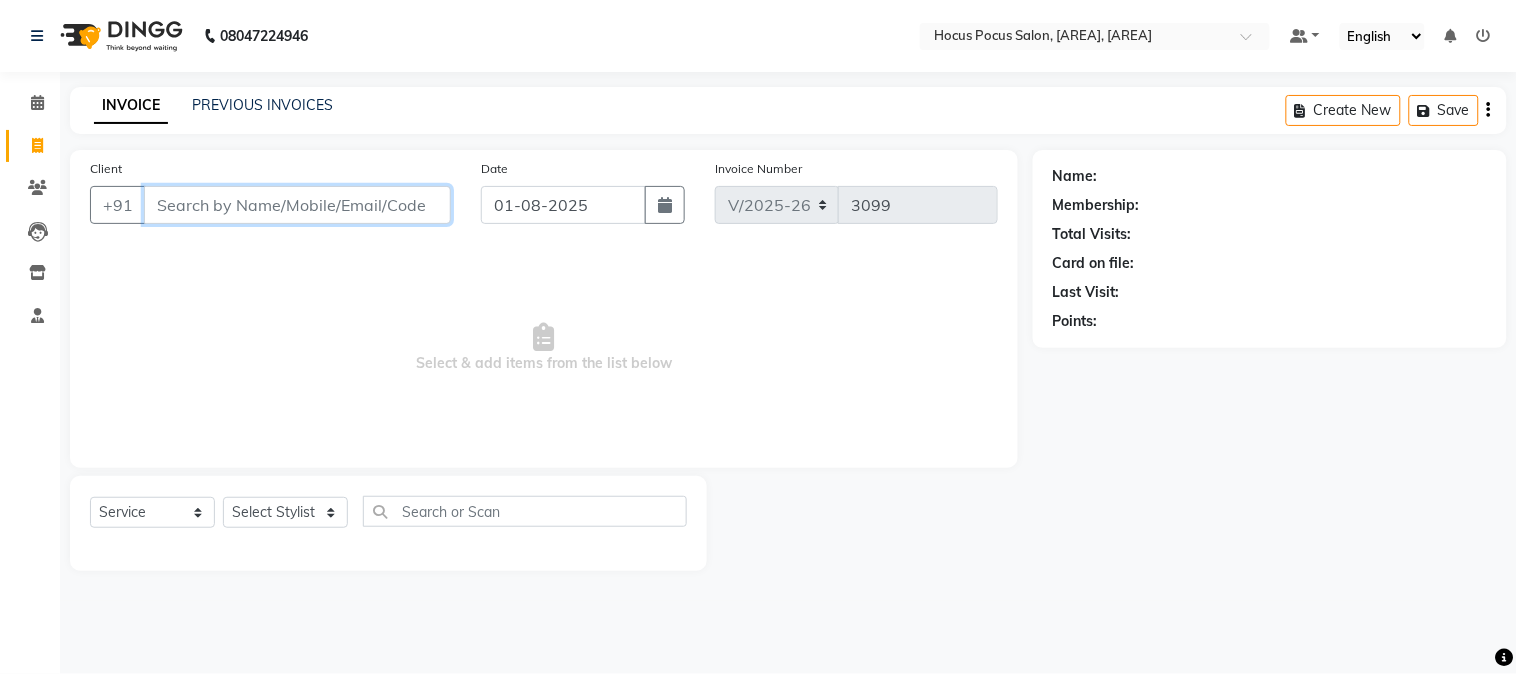 click on "Client" at bounding box center [297, 205] 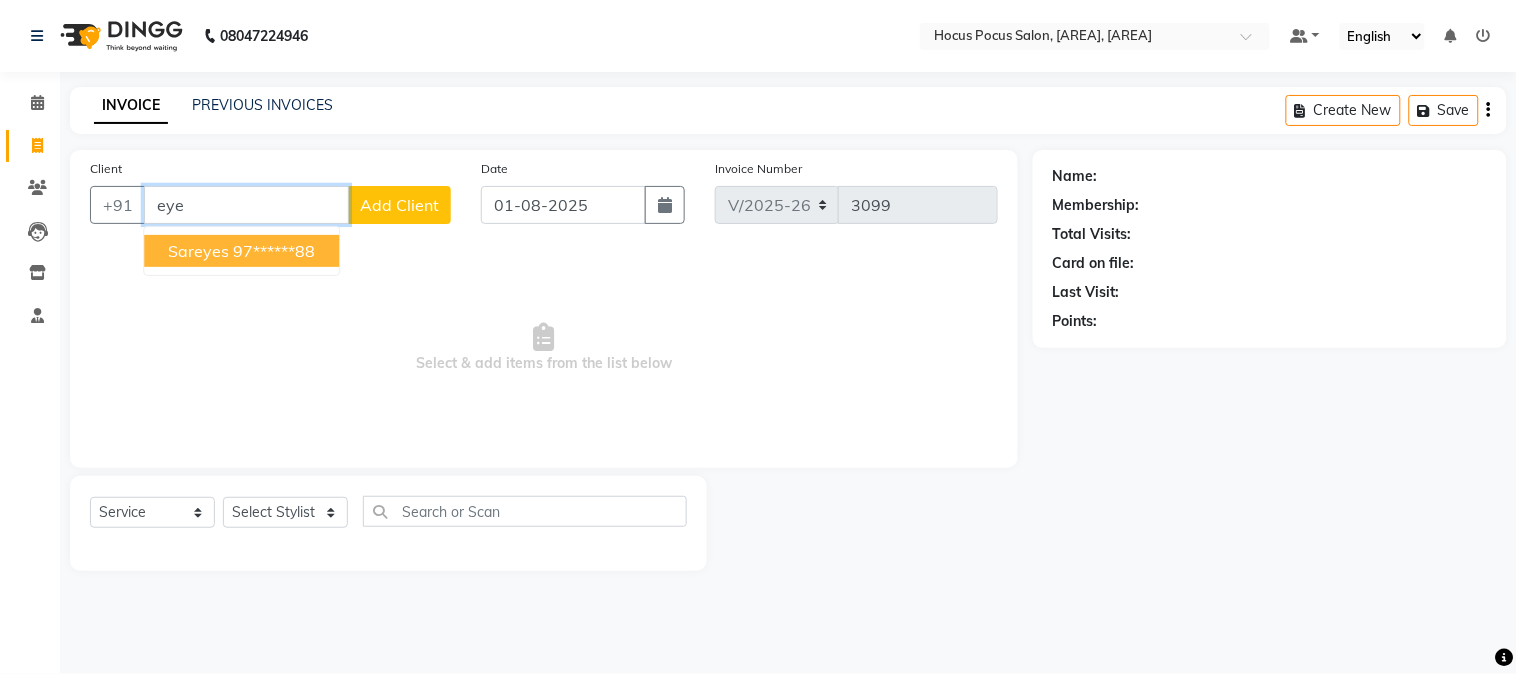 click on "eye" at bounding box center (246, 205) 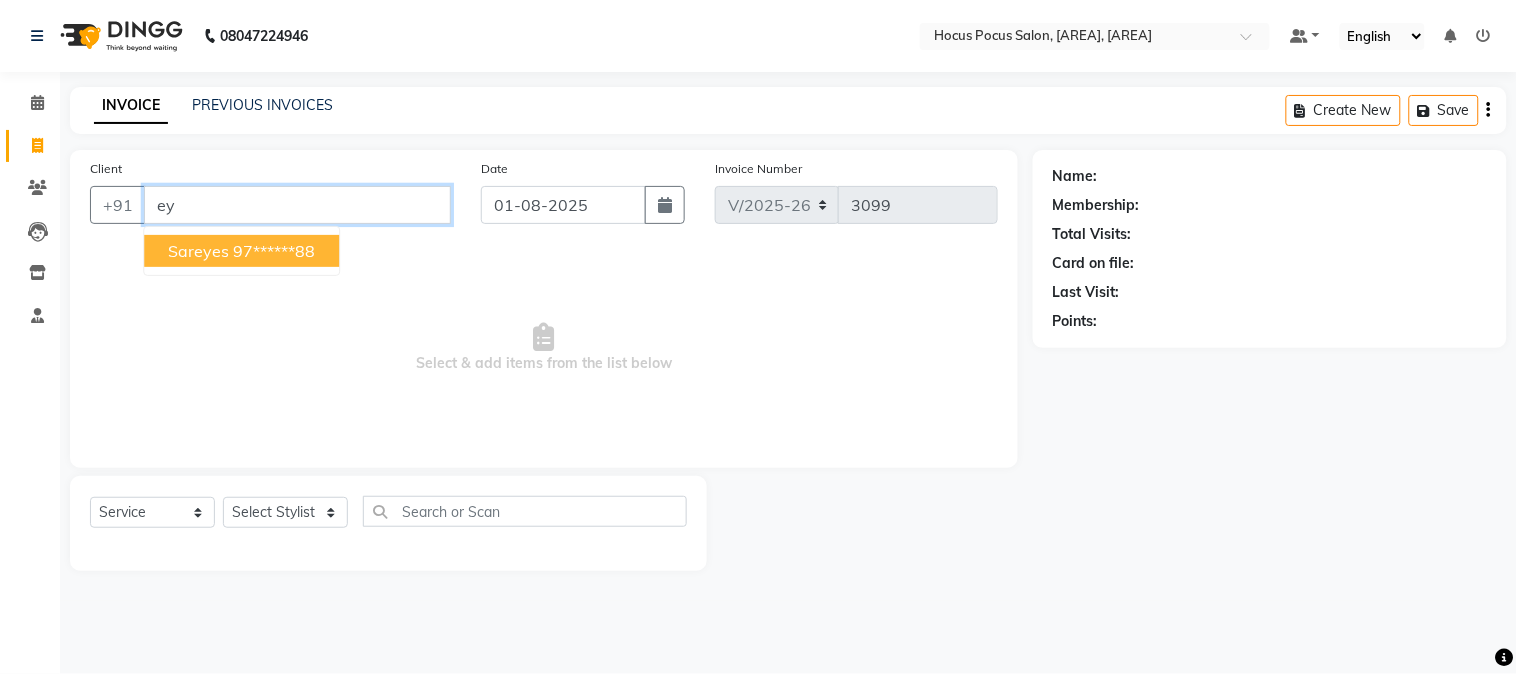 type on "e" 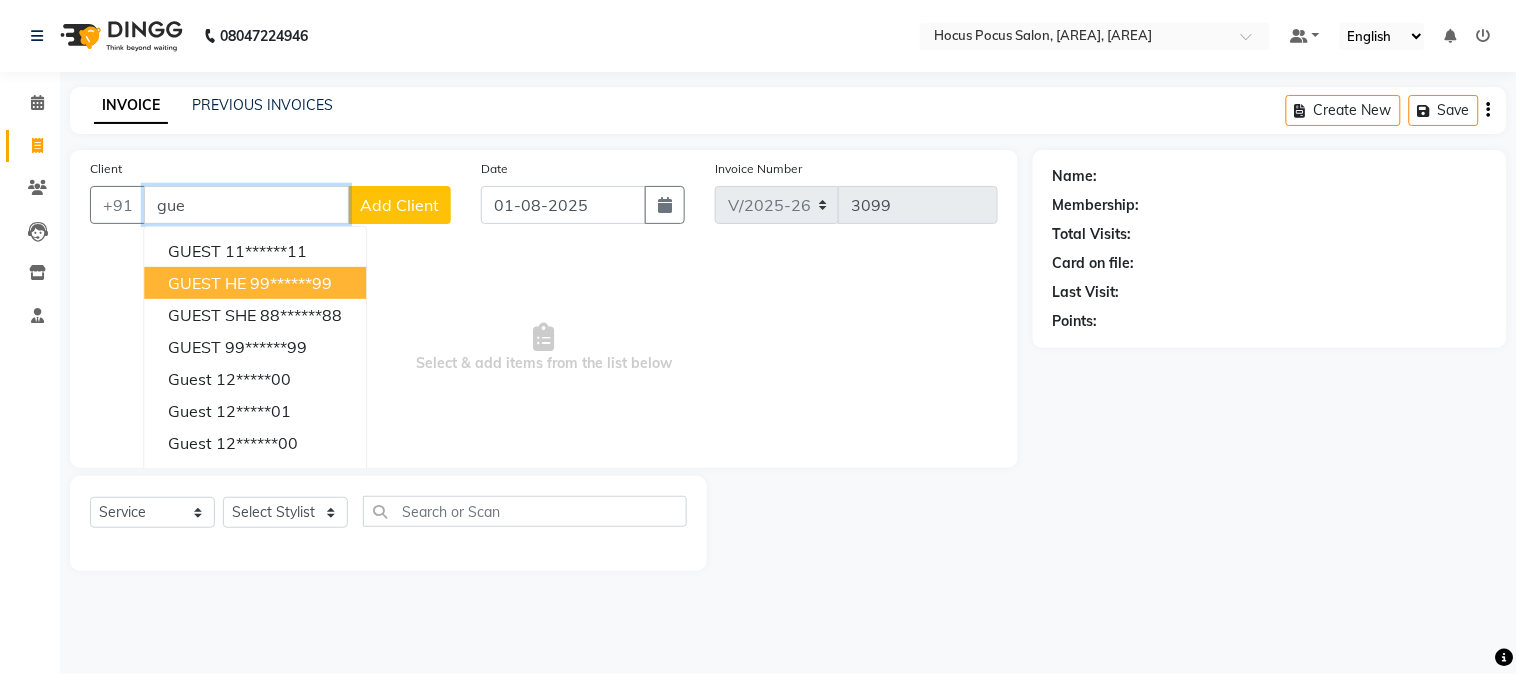 click on "GUEST HE  99******99" at bounding box center [255, 283] 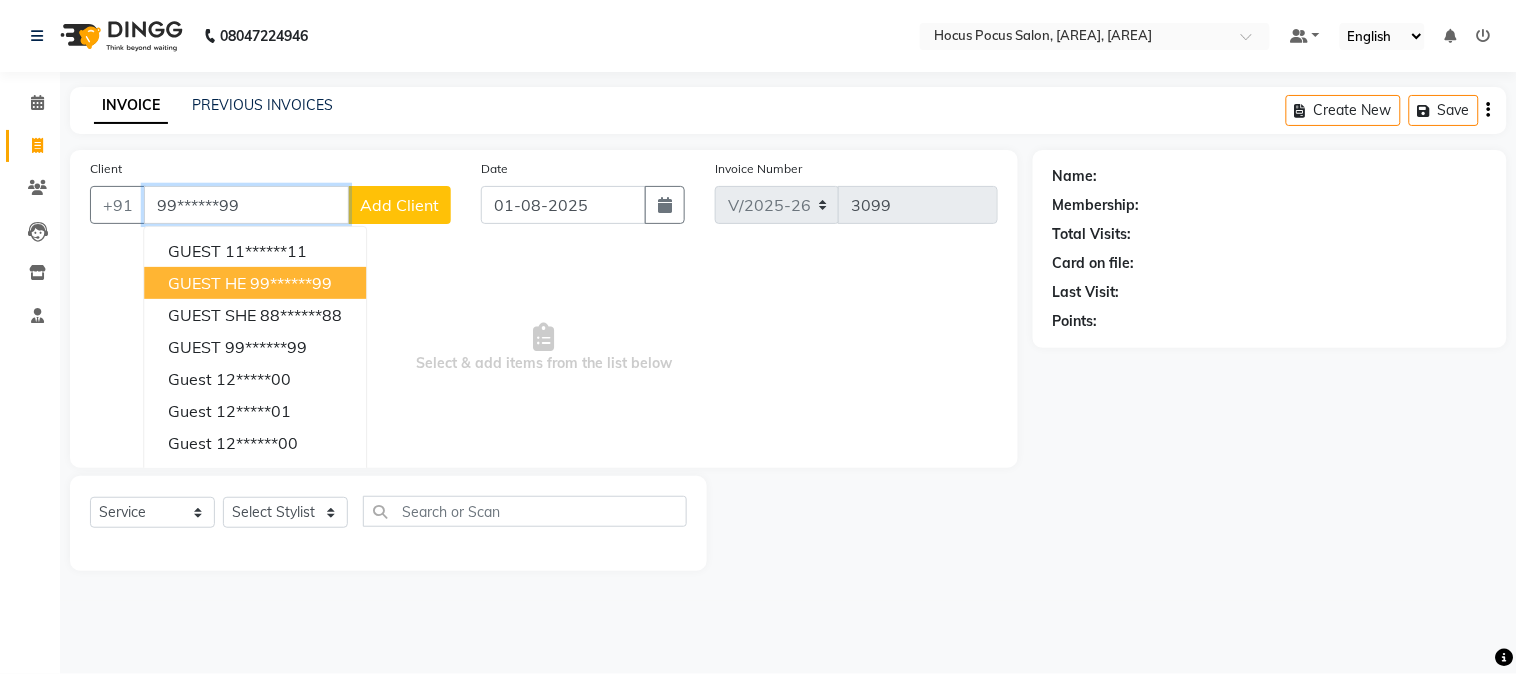type on "99******99" 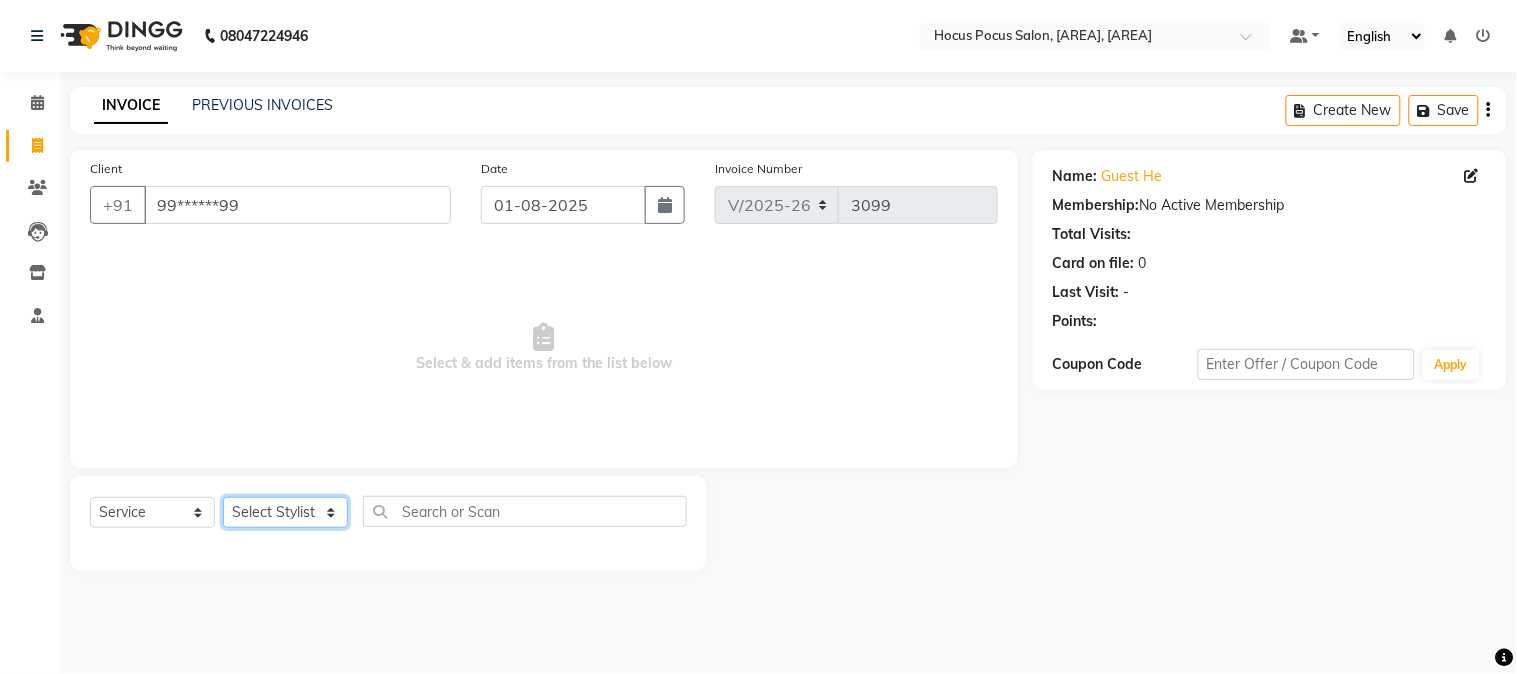 click on "Select Stylist Amar  Arjun Eliza hocus pocus Jonathan Maya Mona Neha Ravi Salima Sonam" 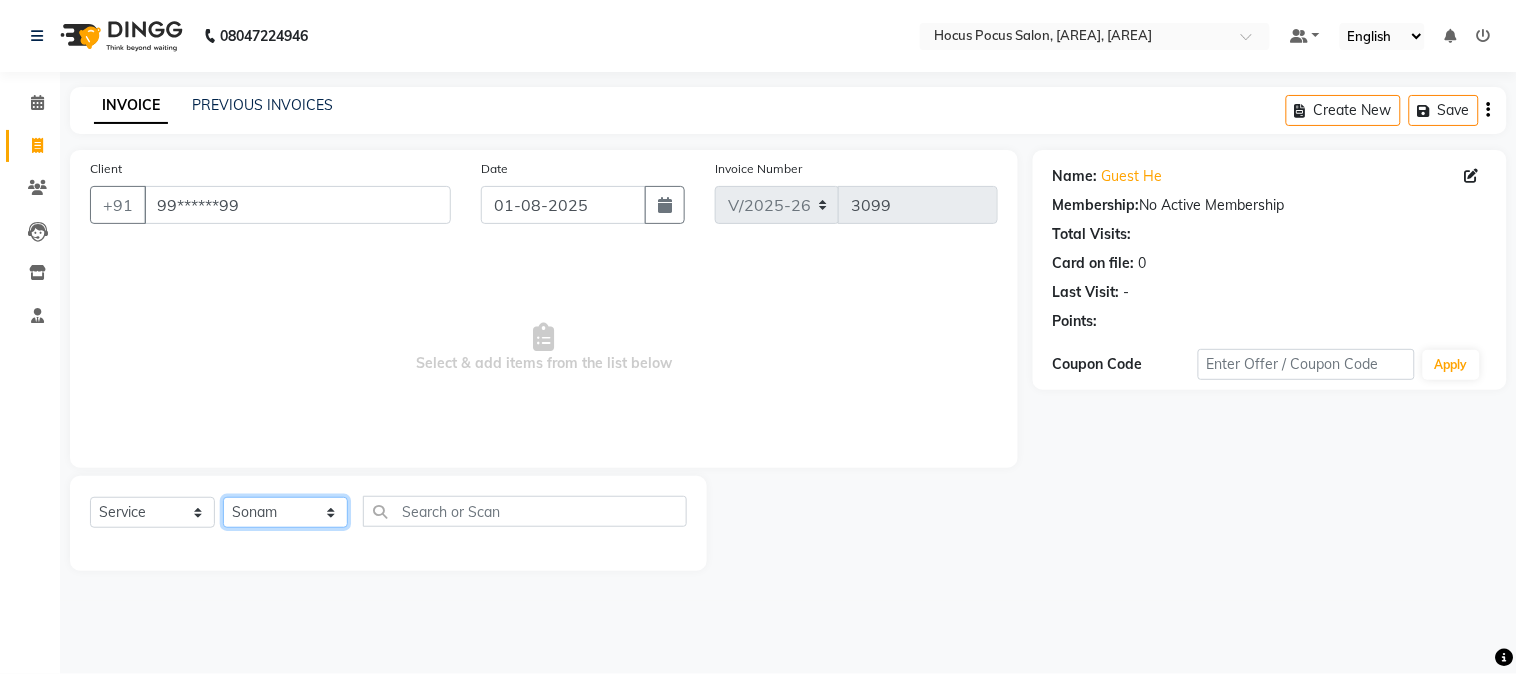 click on "Select Stylist Amar  Arjun Eliza hocus pocus Jonathan Maya Mona Neha Ravi Salima Sonam" 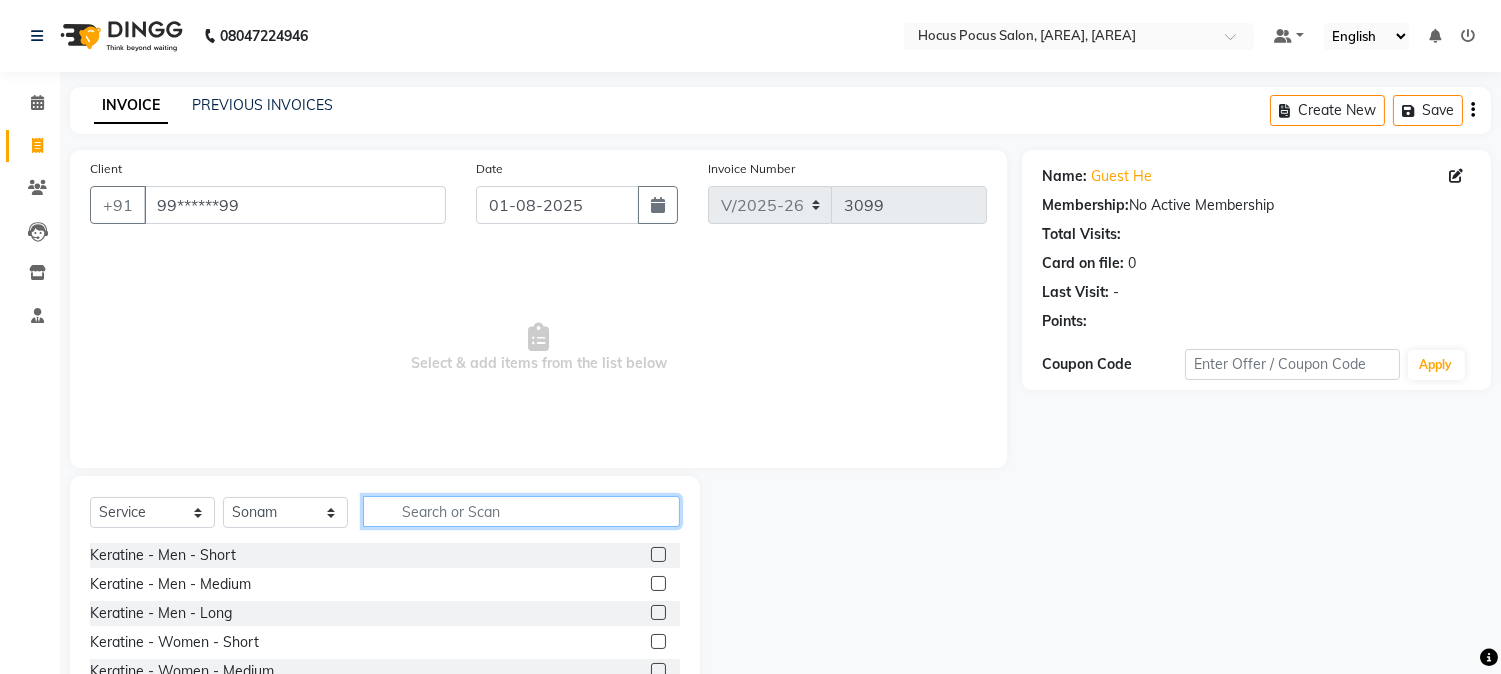 click 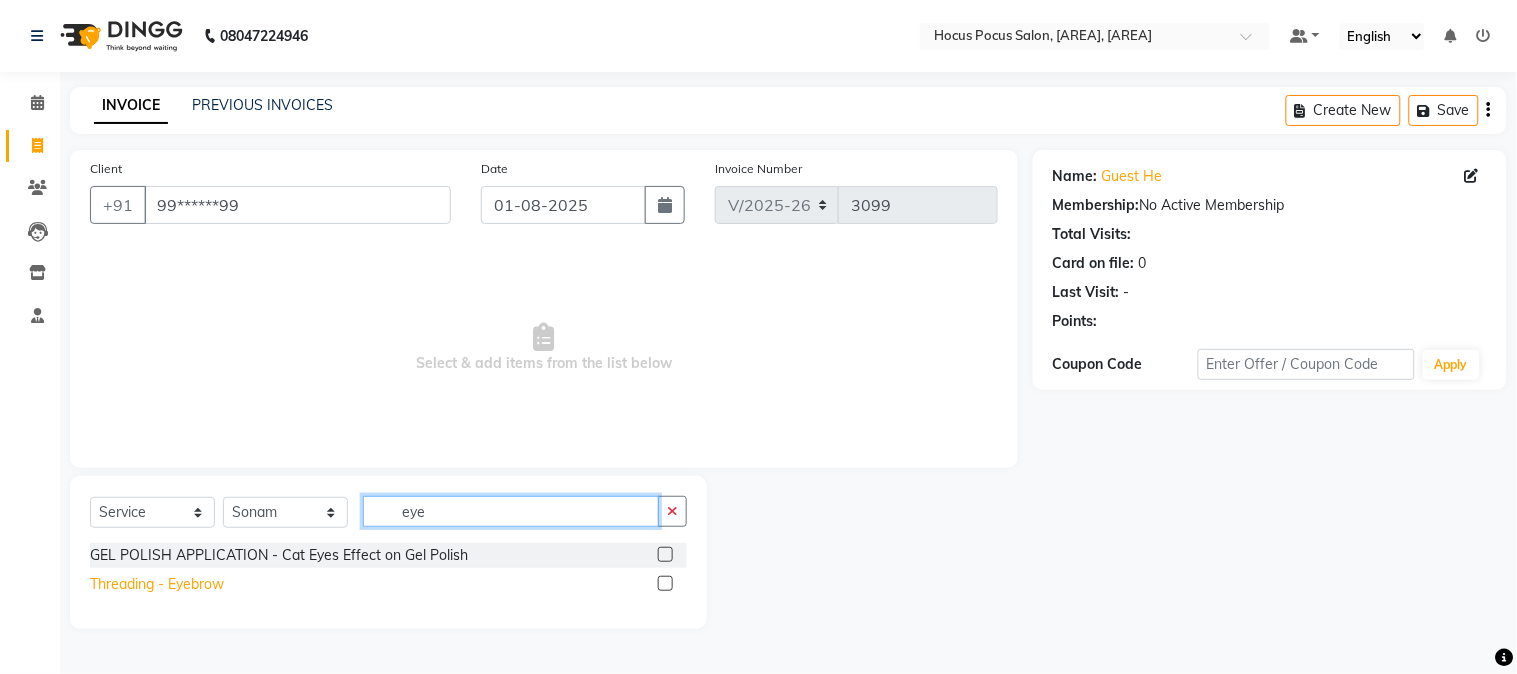 type on "eye" 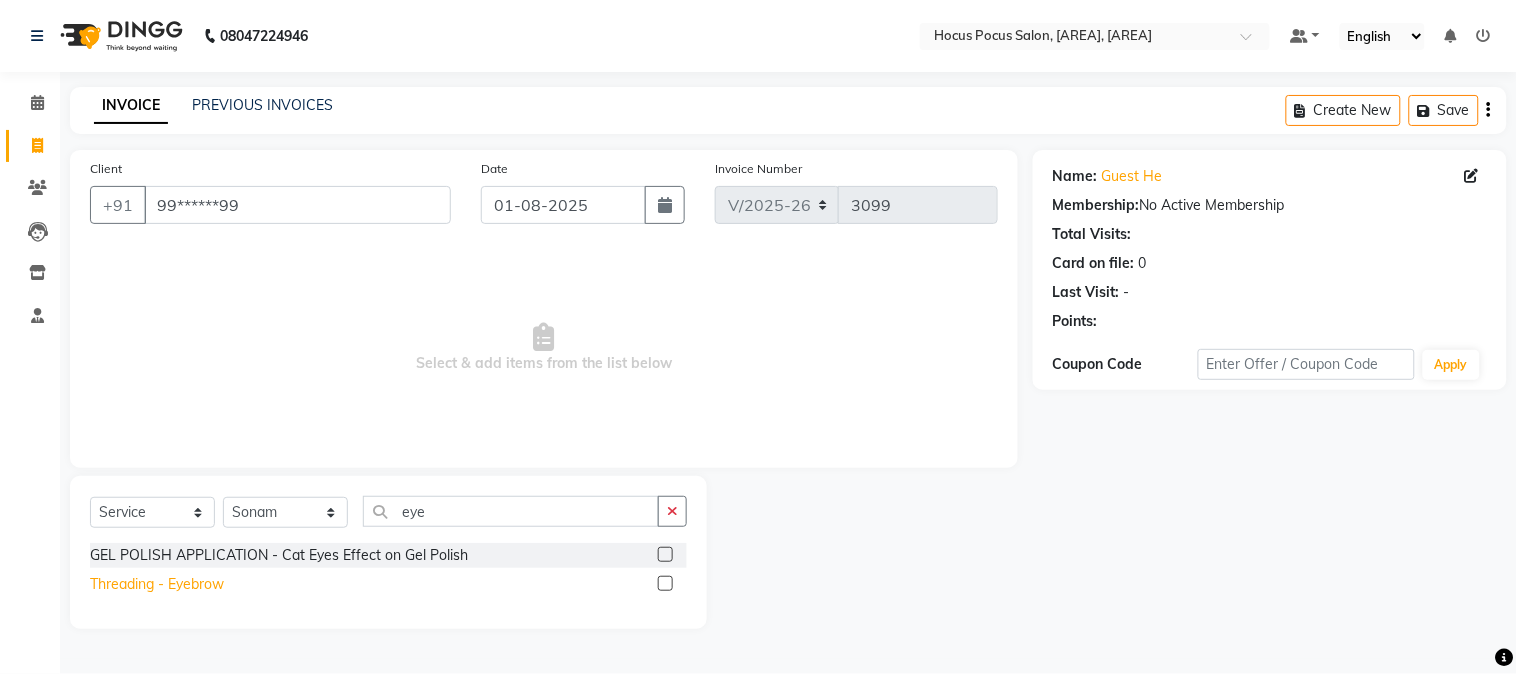 click on "Threading - Eyebrow" 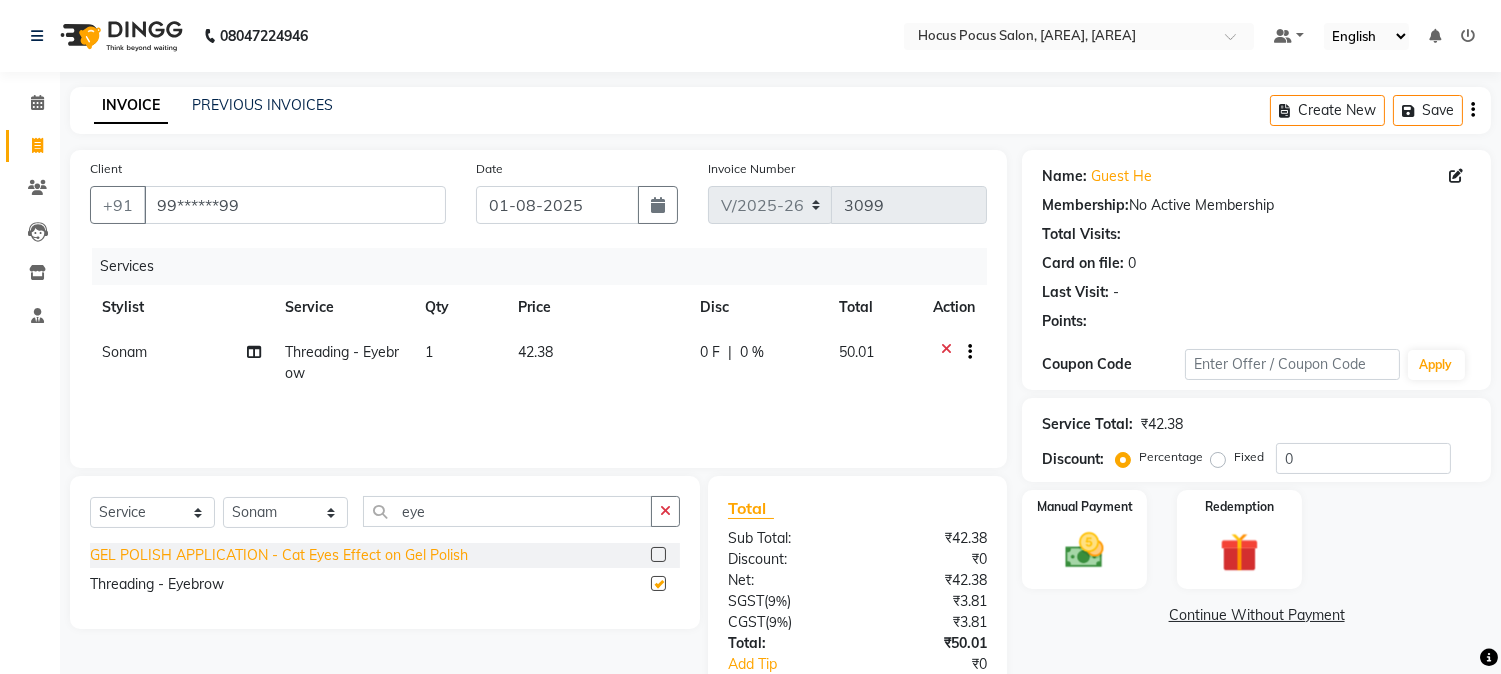 checkbox on "false" 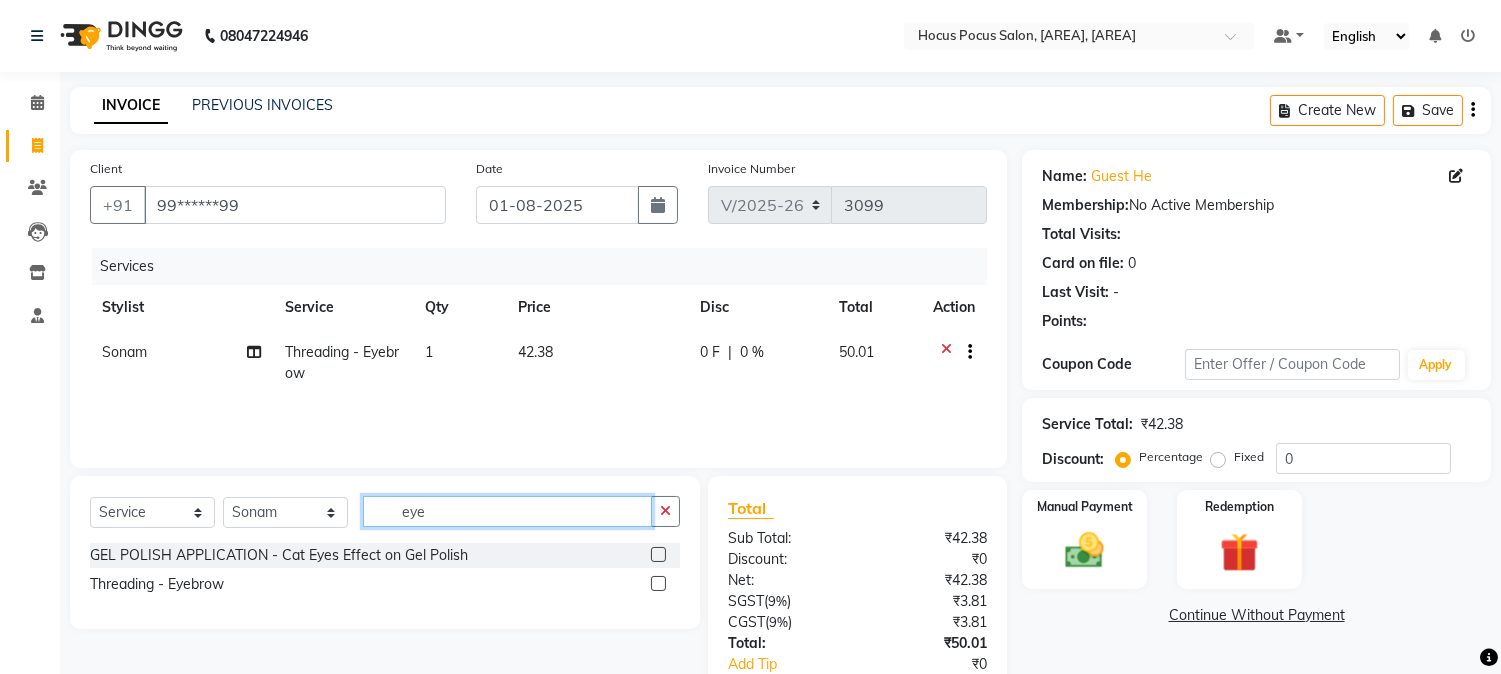 click on "eye" 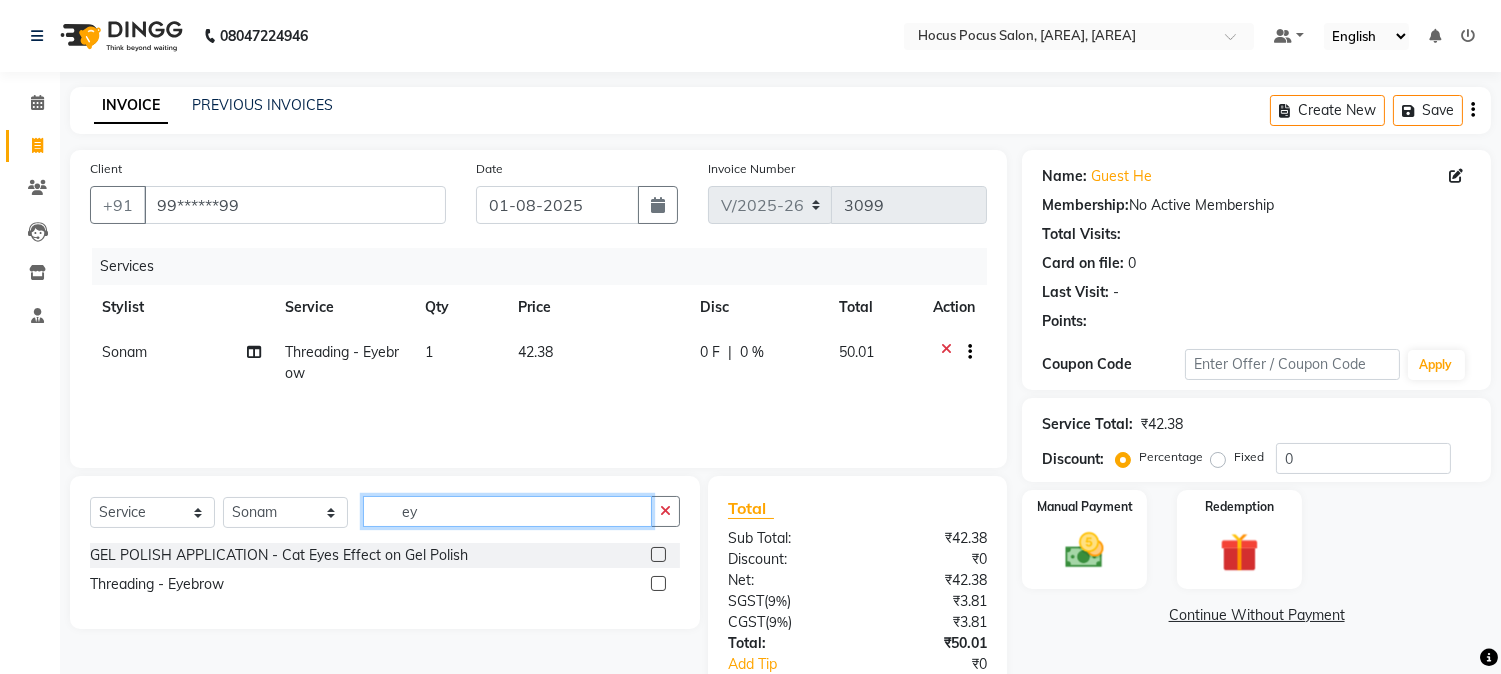 type on "e" 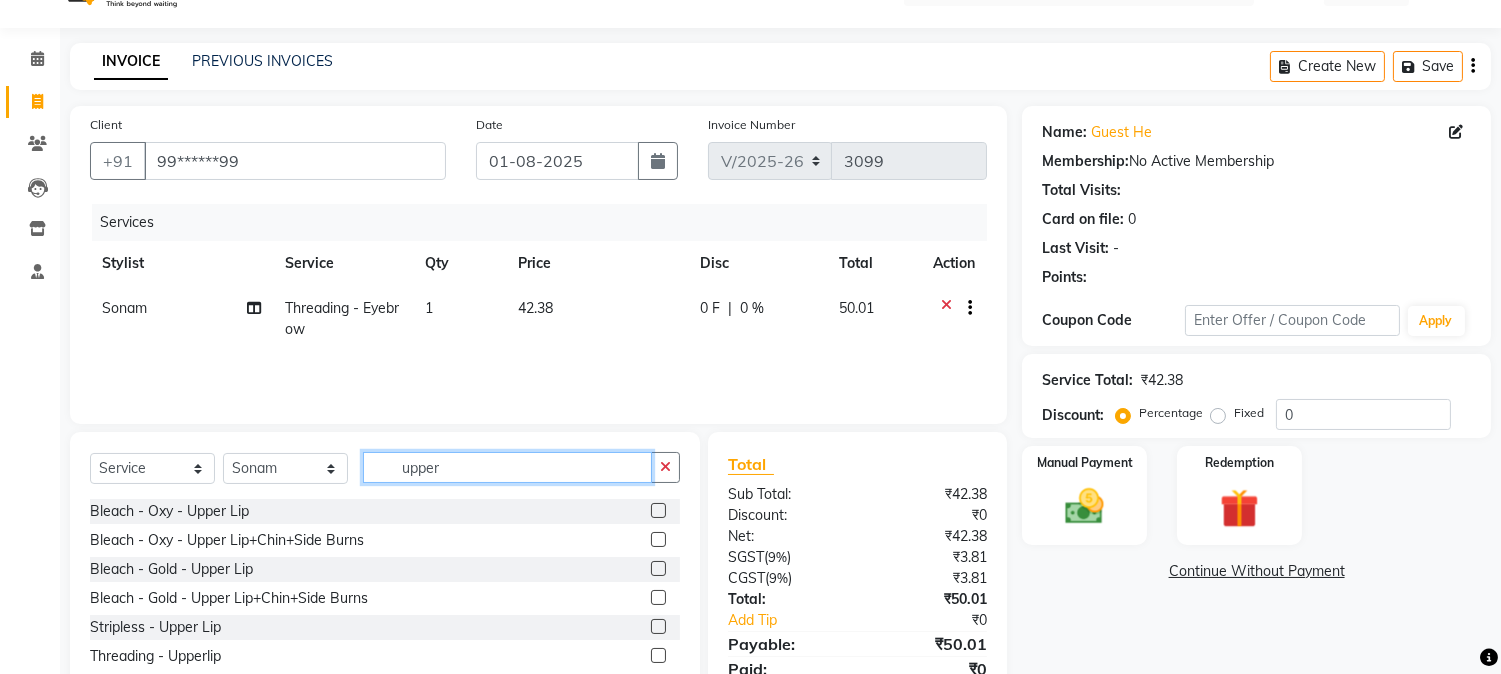 scroll, scrollTop: 125, scrollLeft: 0, axis: vertical 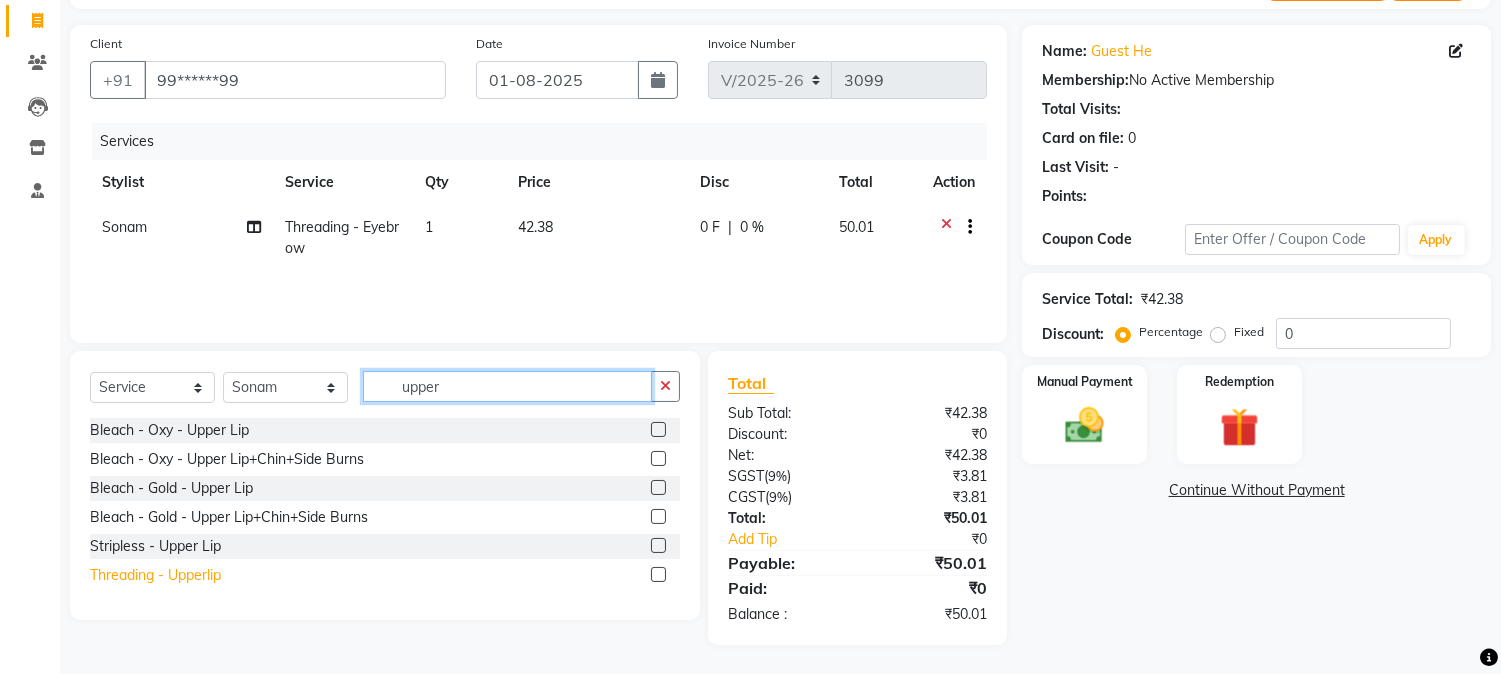 type on "upper" 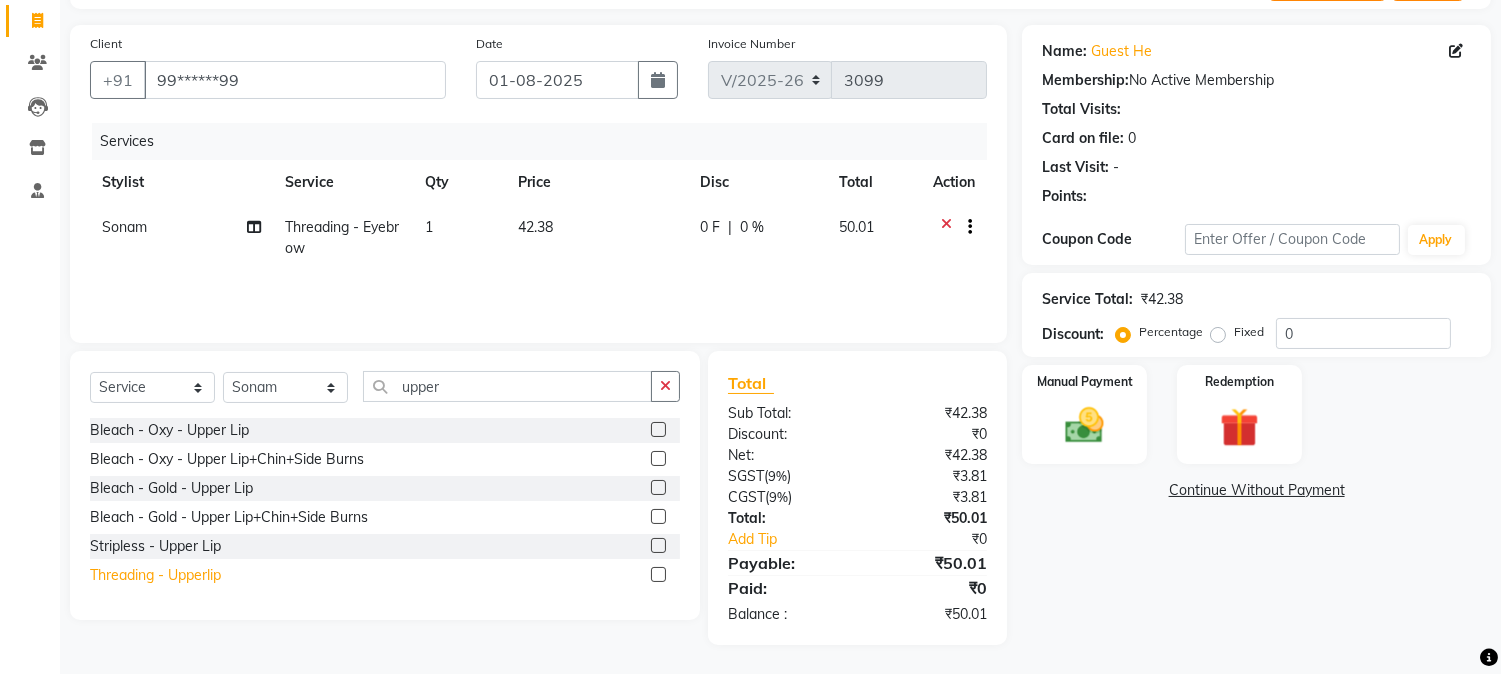 click on "Threading - Upperlip" 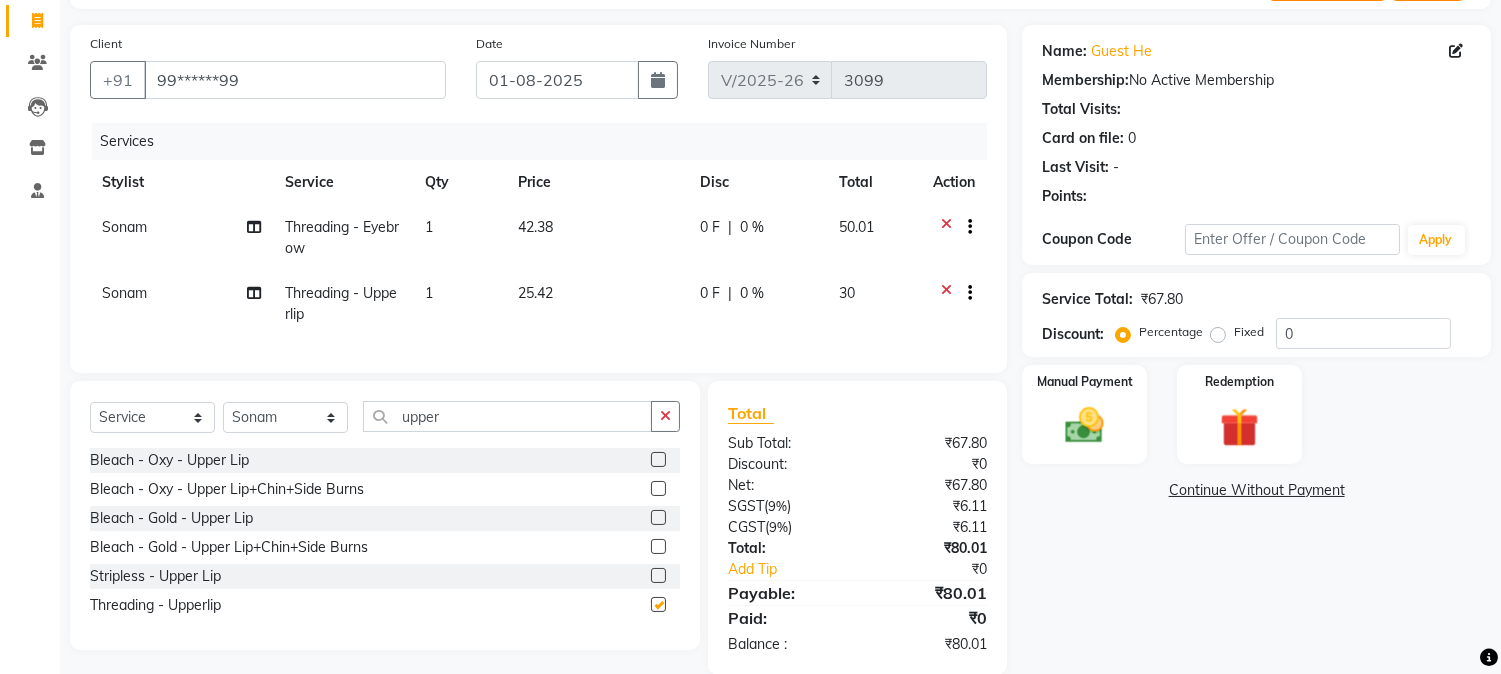 checkbox on "false" 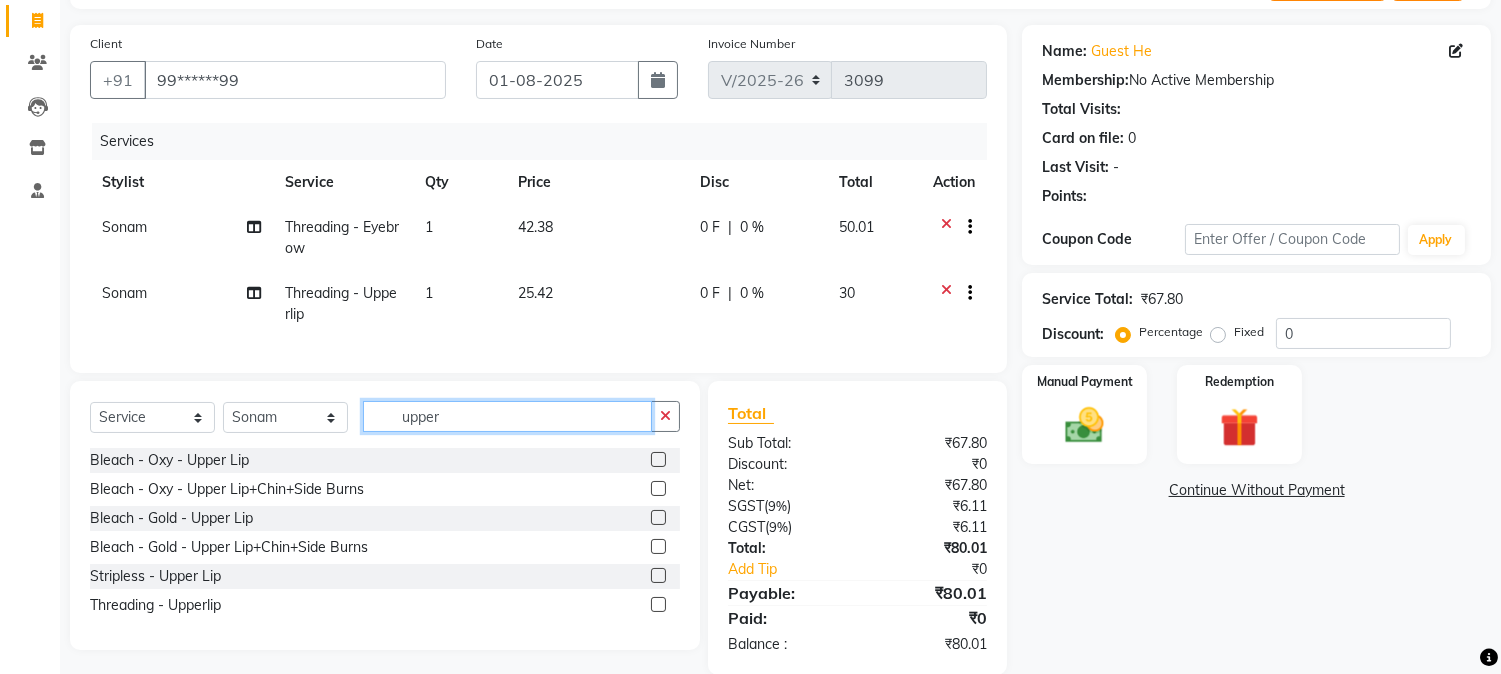 click on "upper" 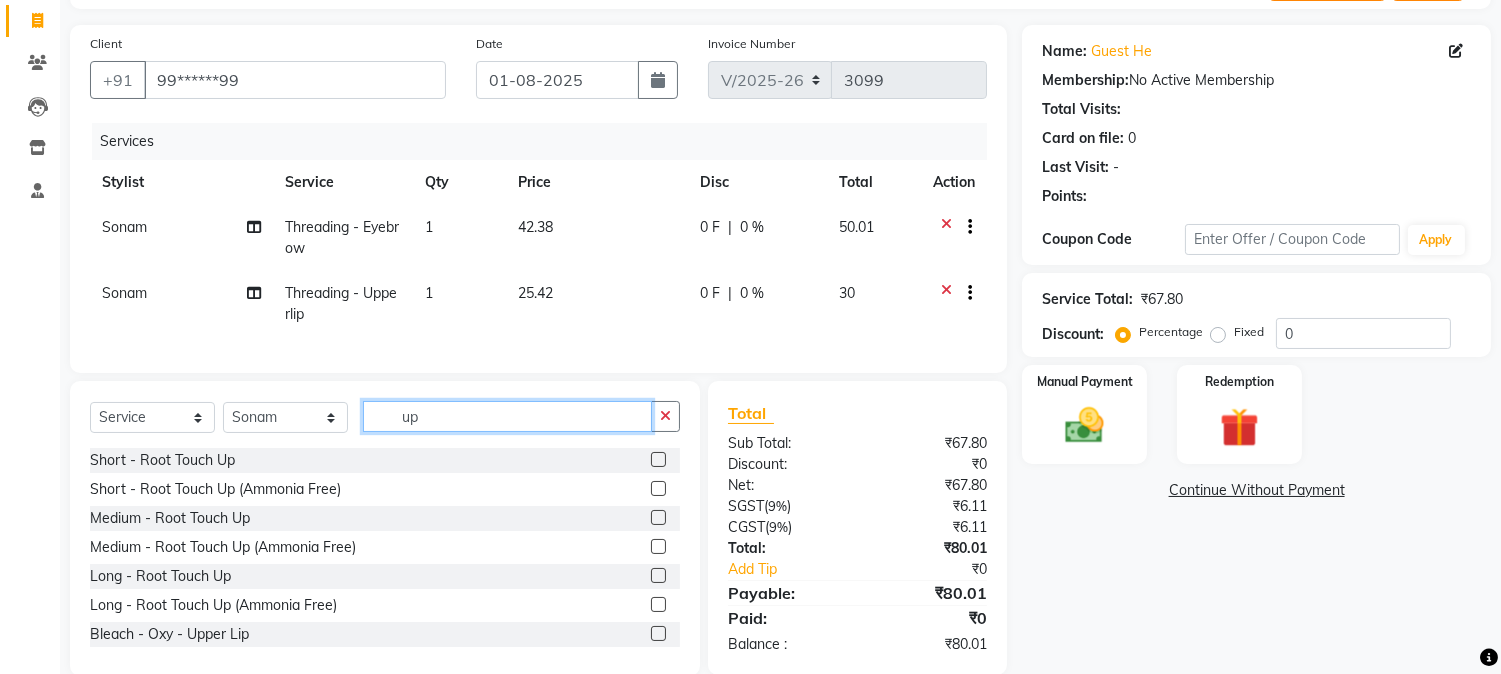 type on "u" 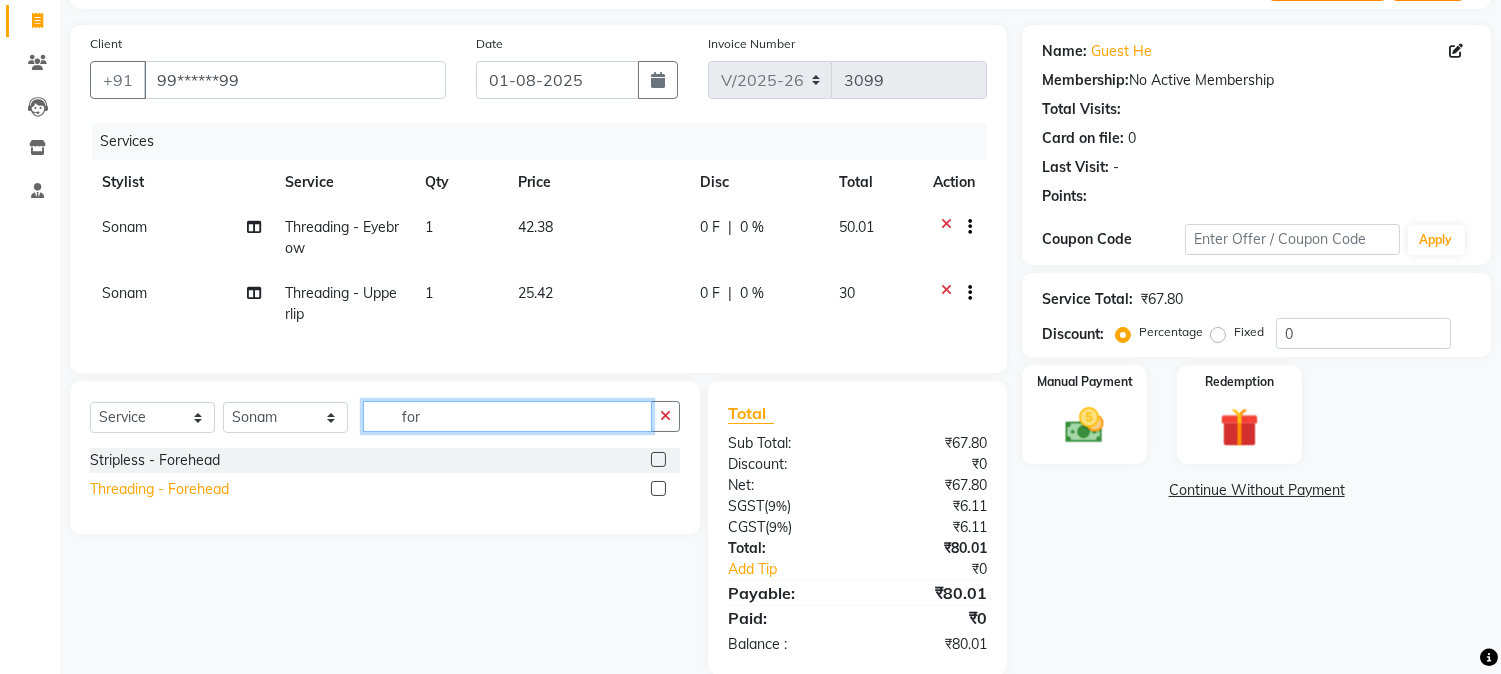 type on "for" 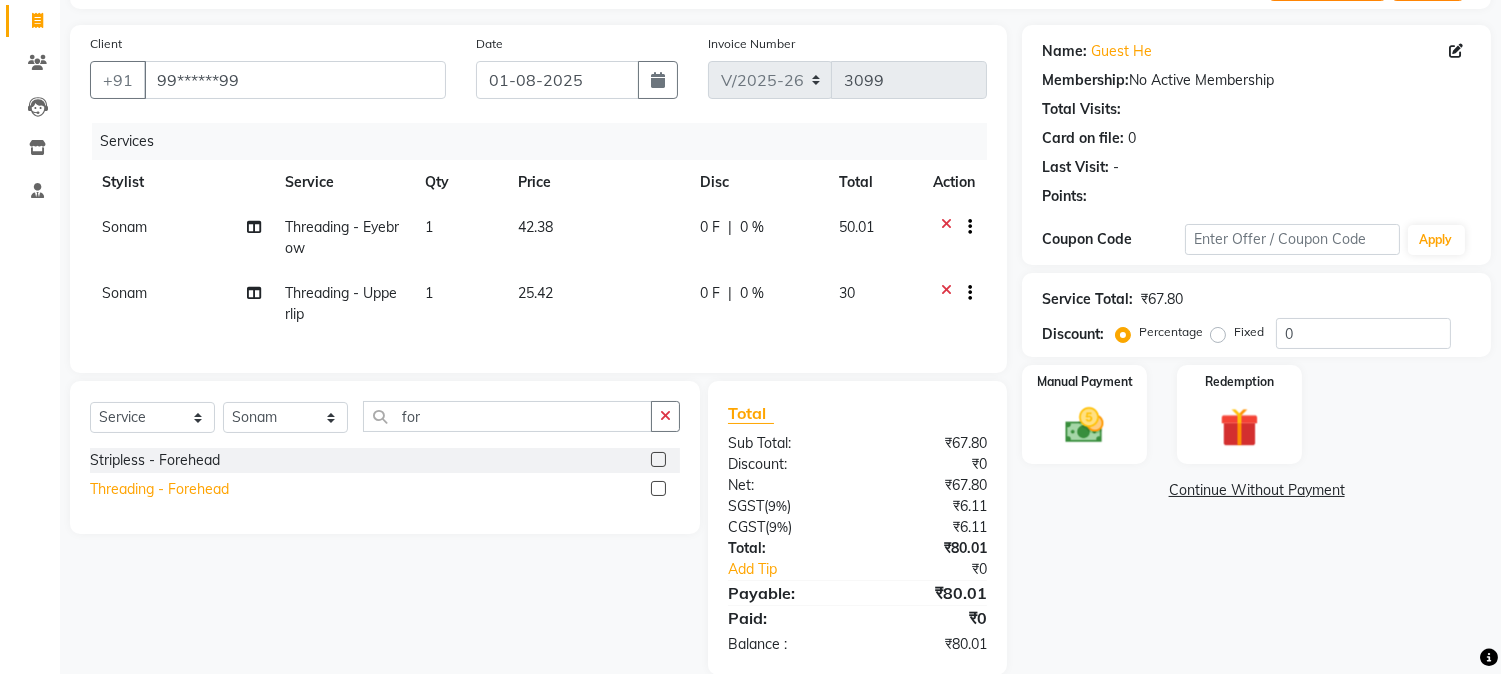 click on "Threading - Forehead" 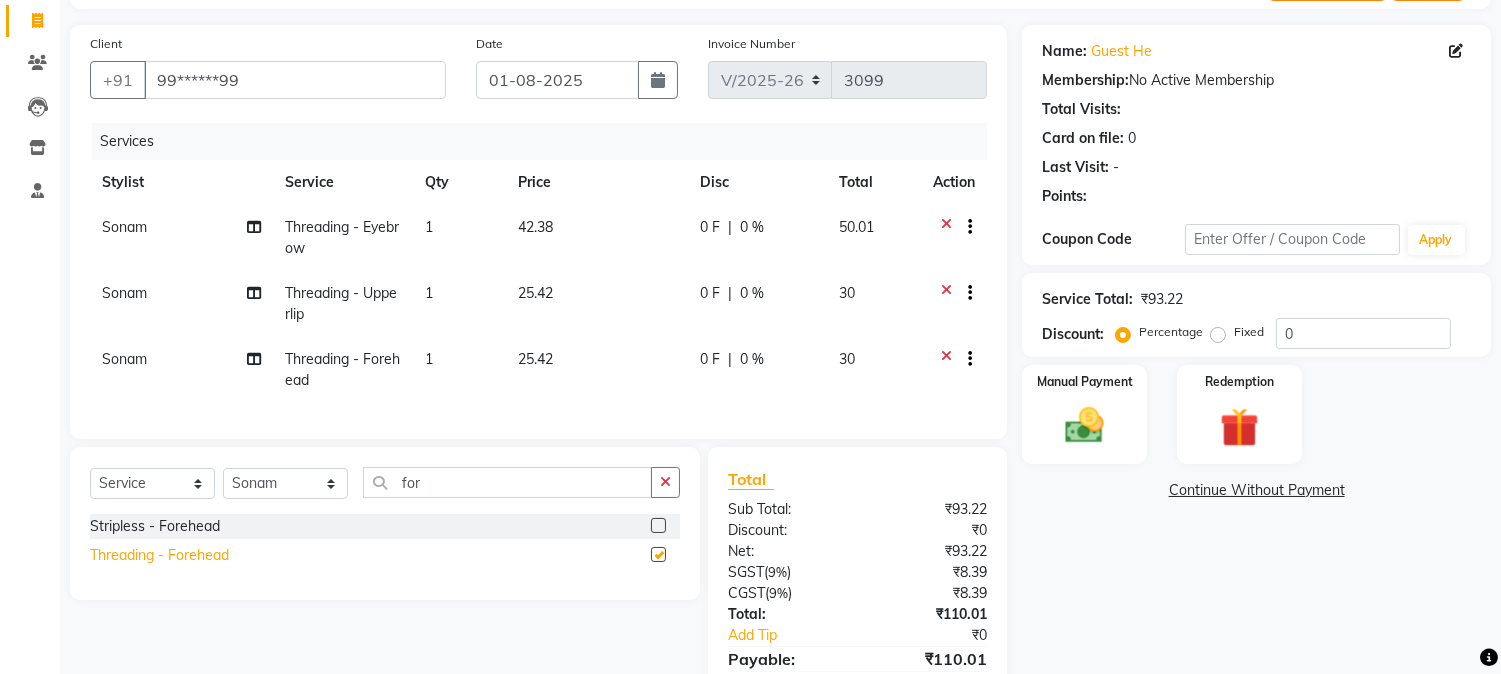 checkbox on "false" 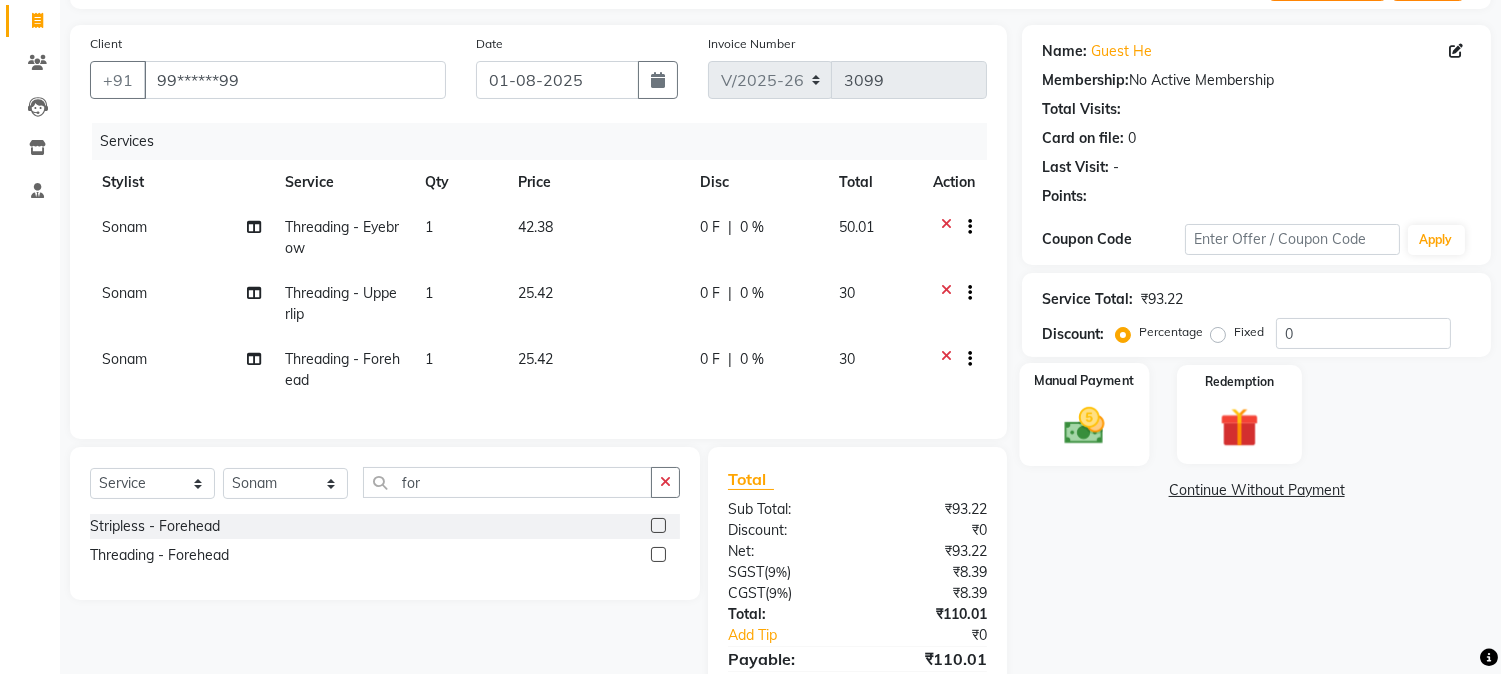 click 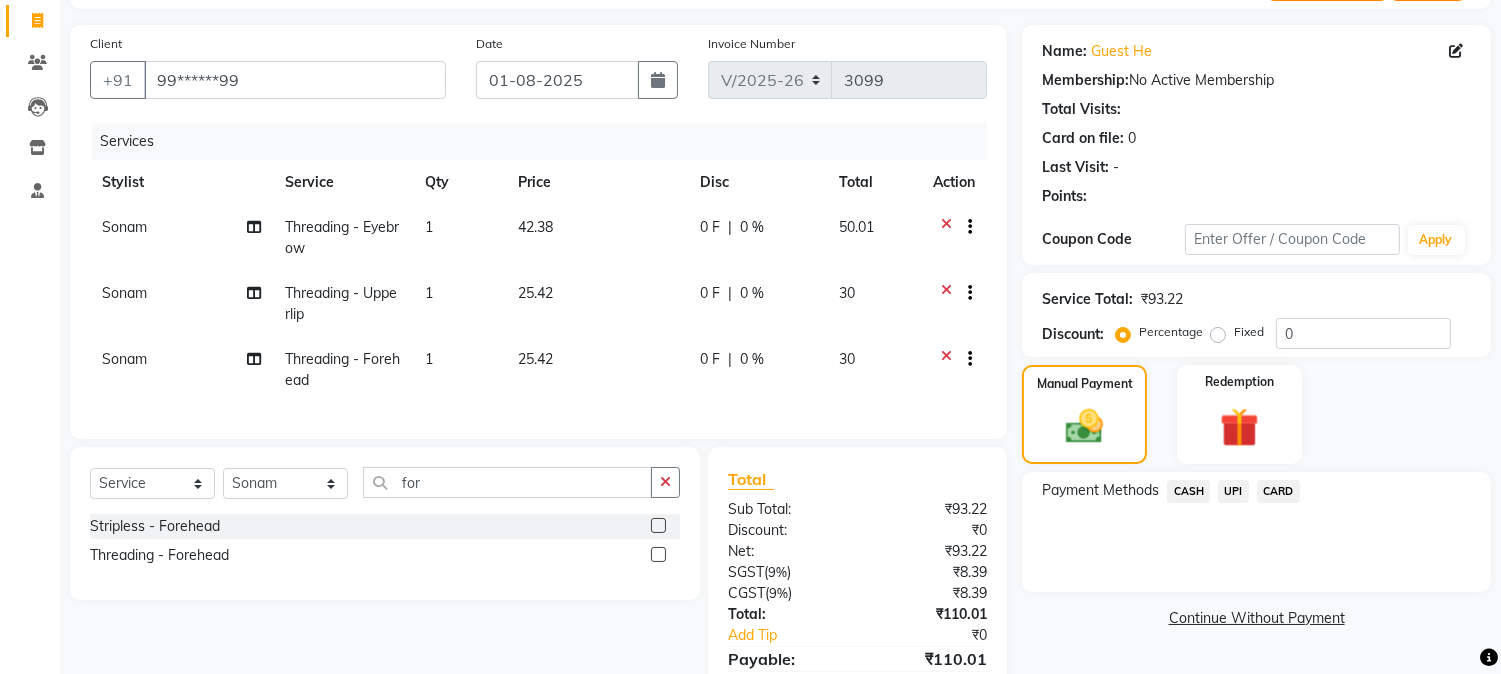 click at bounding box center [1489, 657] 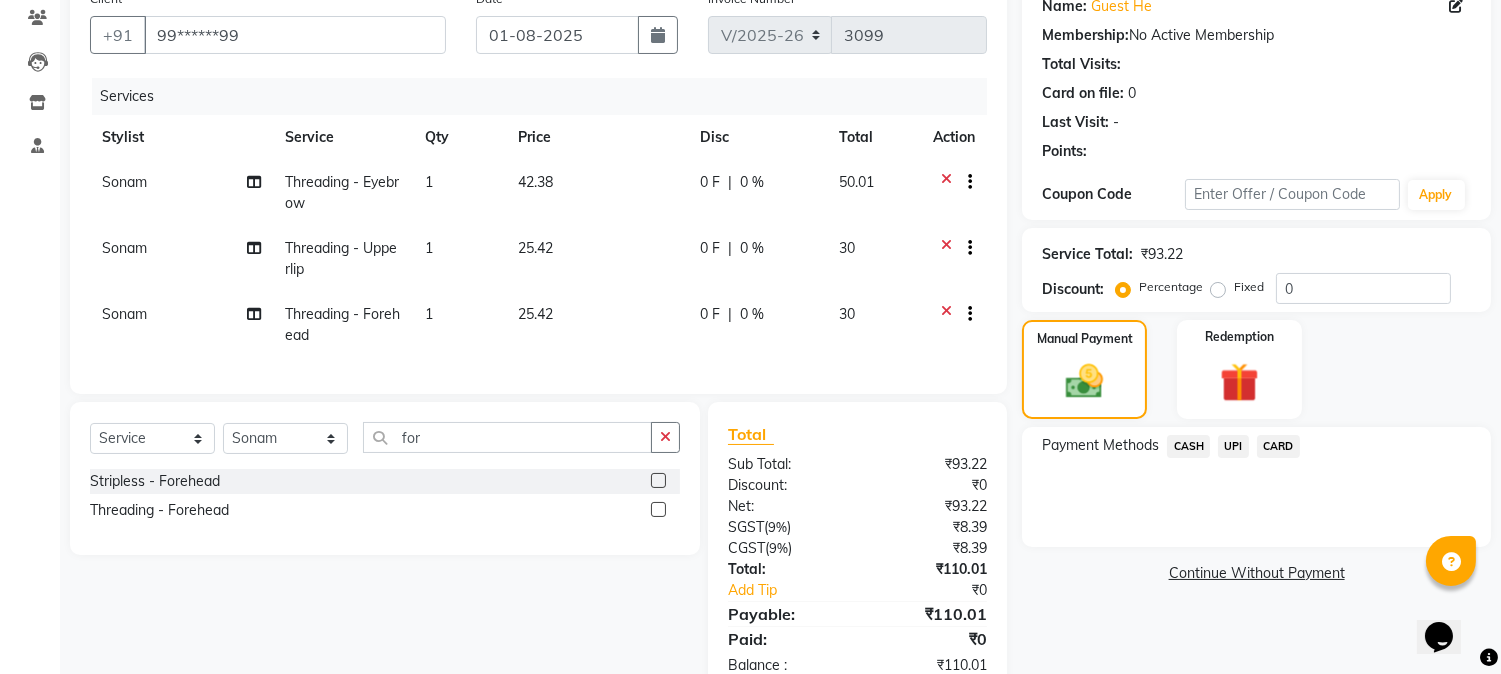 scroll, scrollTop: 238, scrollLeft: 0, axis: vertical 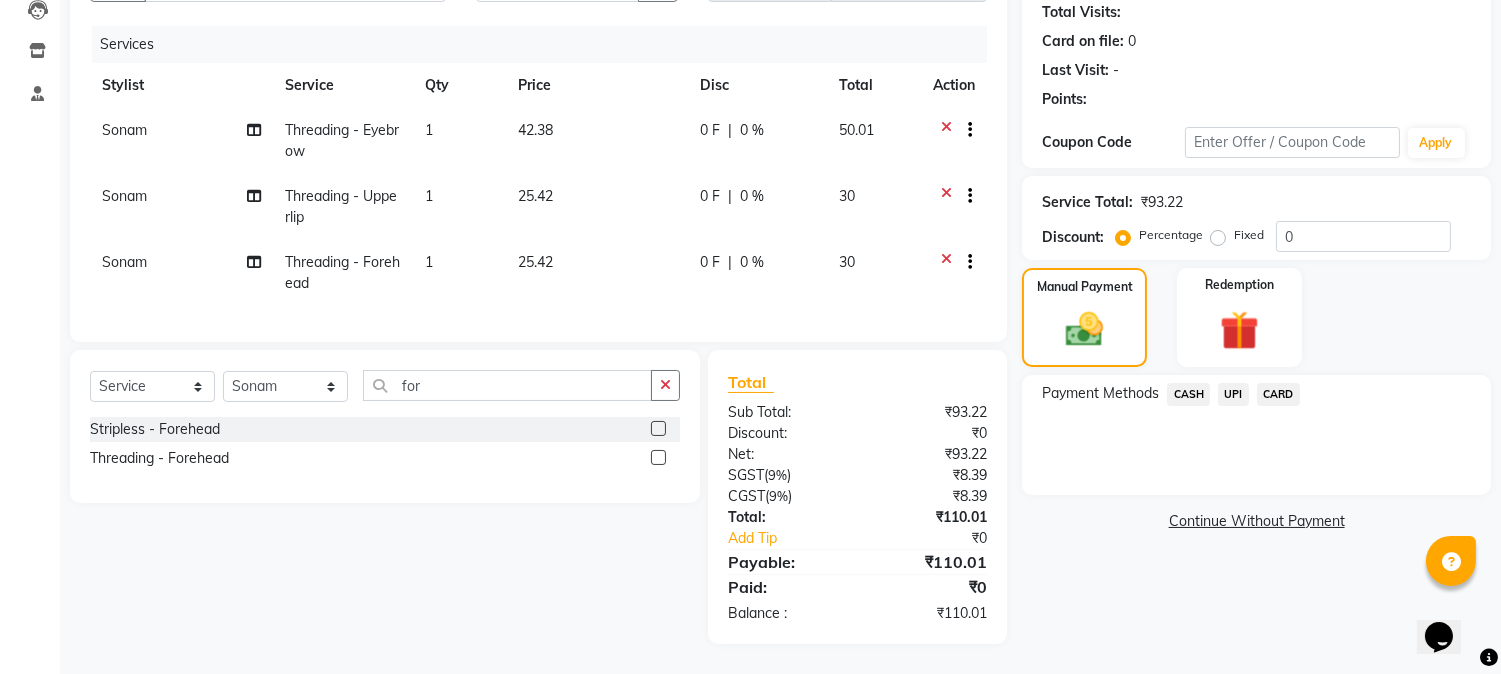click on "42.38" 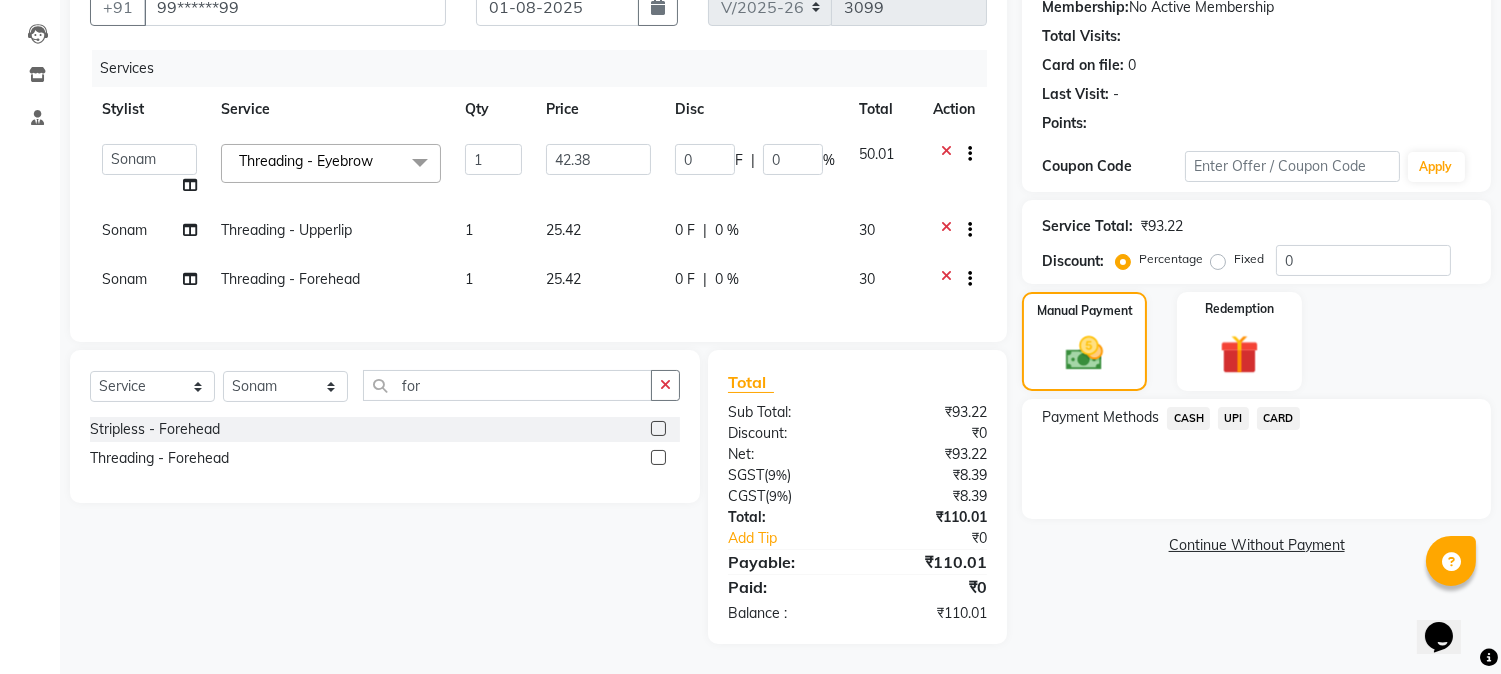 scroll, scrollTop: 214, scrollLeft: 0, axis: vertical 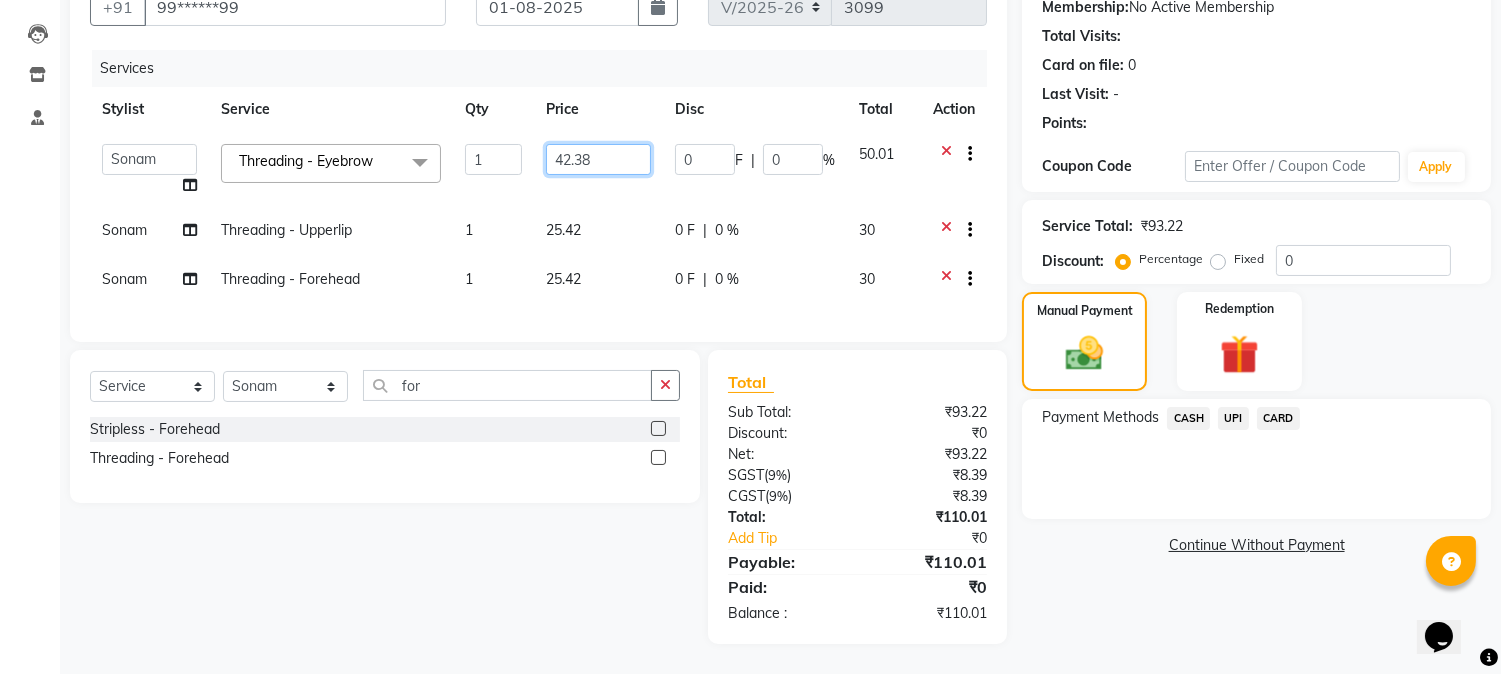 click on "42.38" 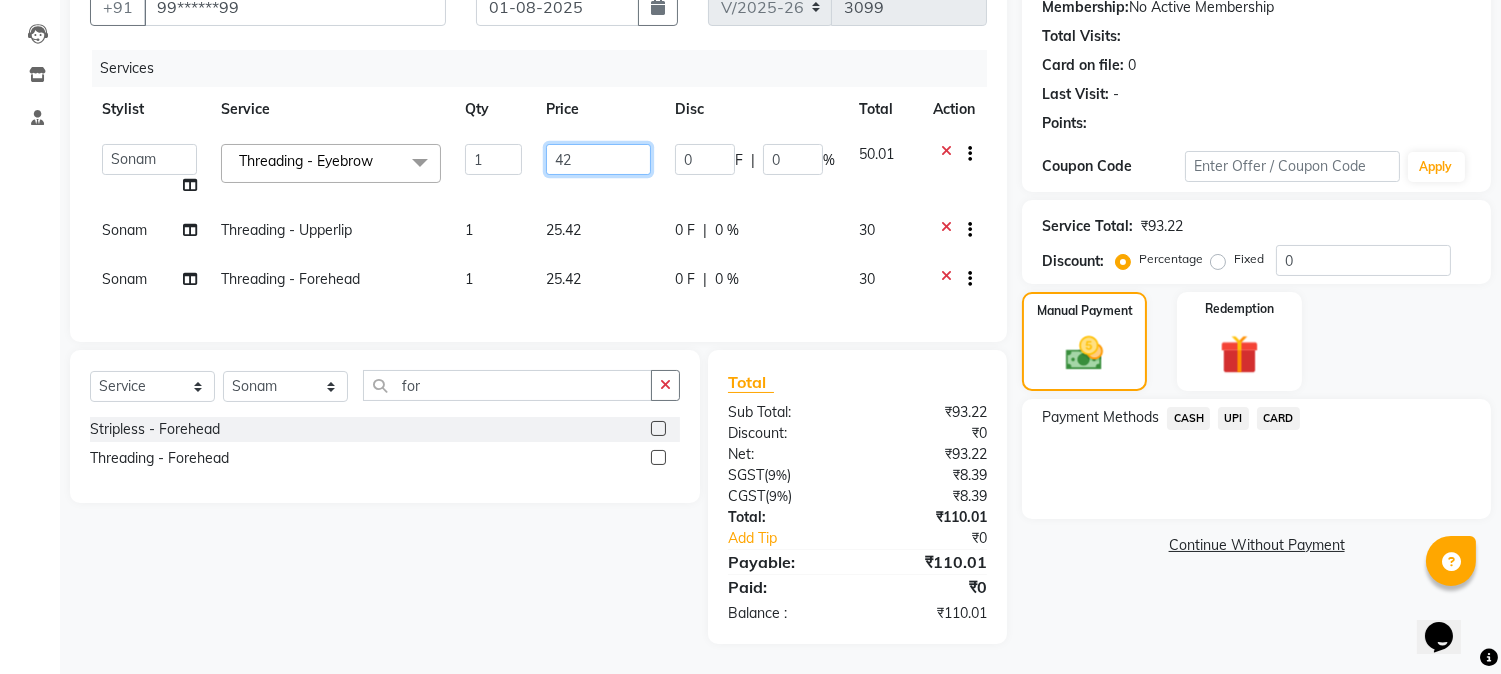 type on "4" 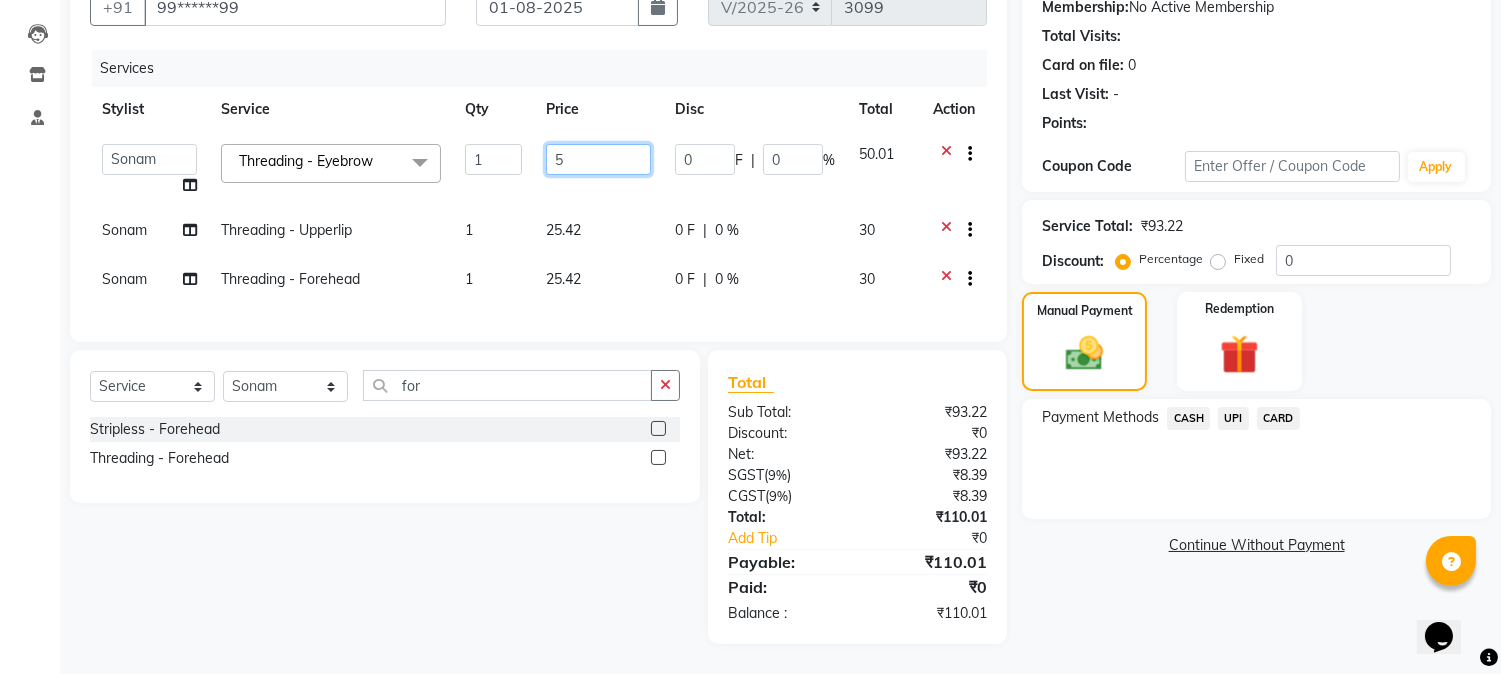 type on "50" 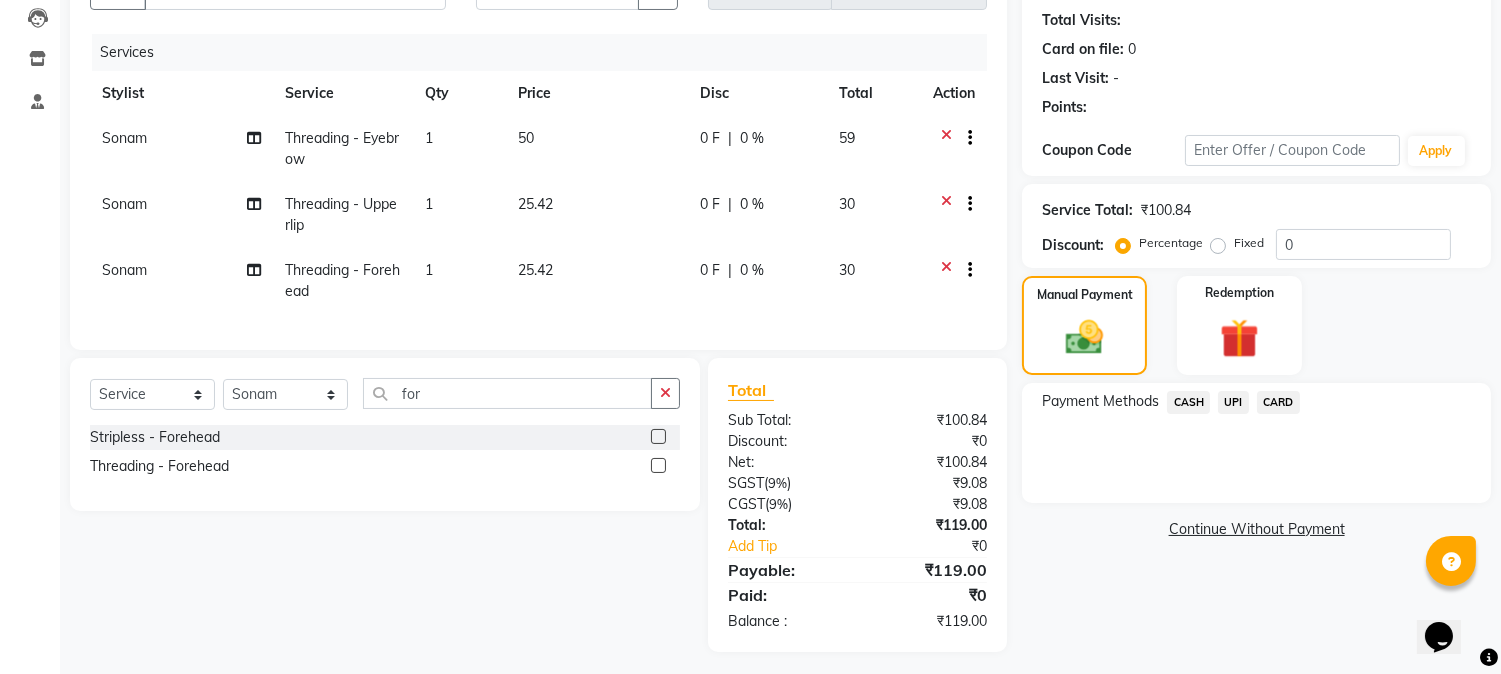 click on "25.42" 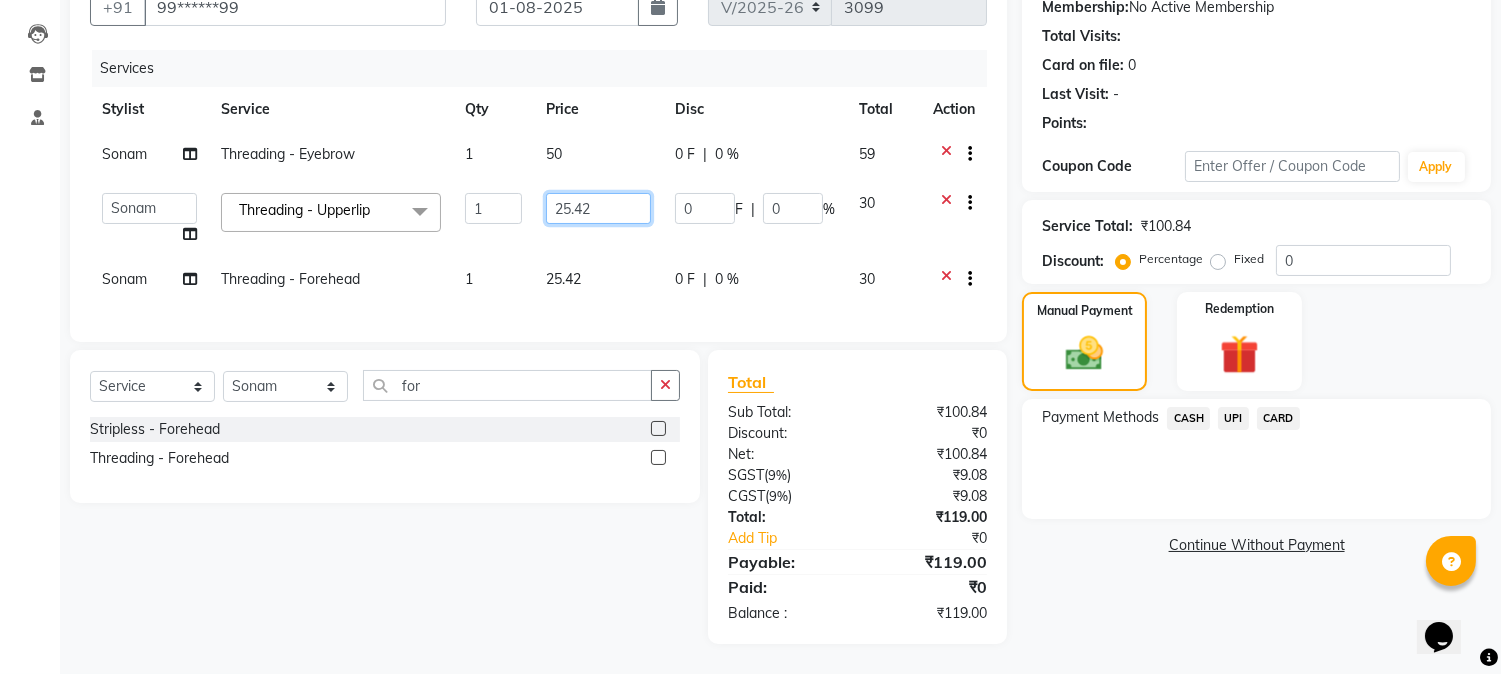 click on "25.42" 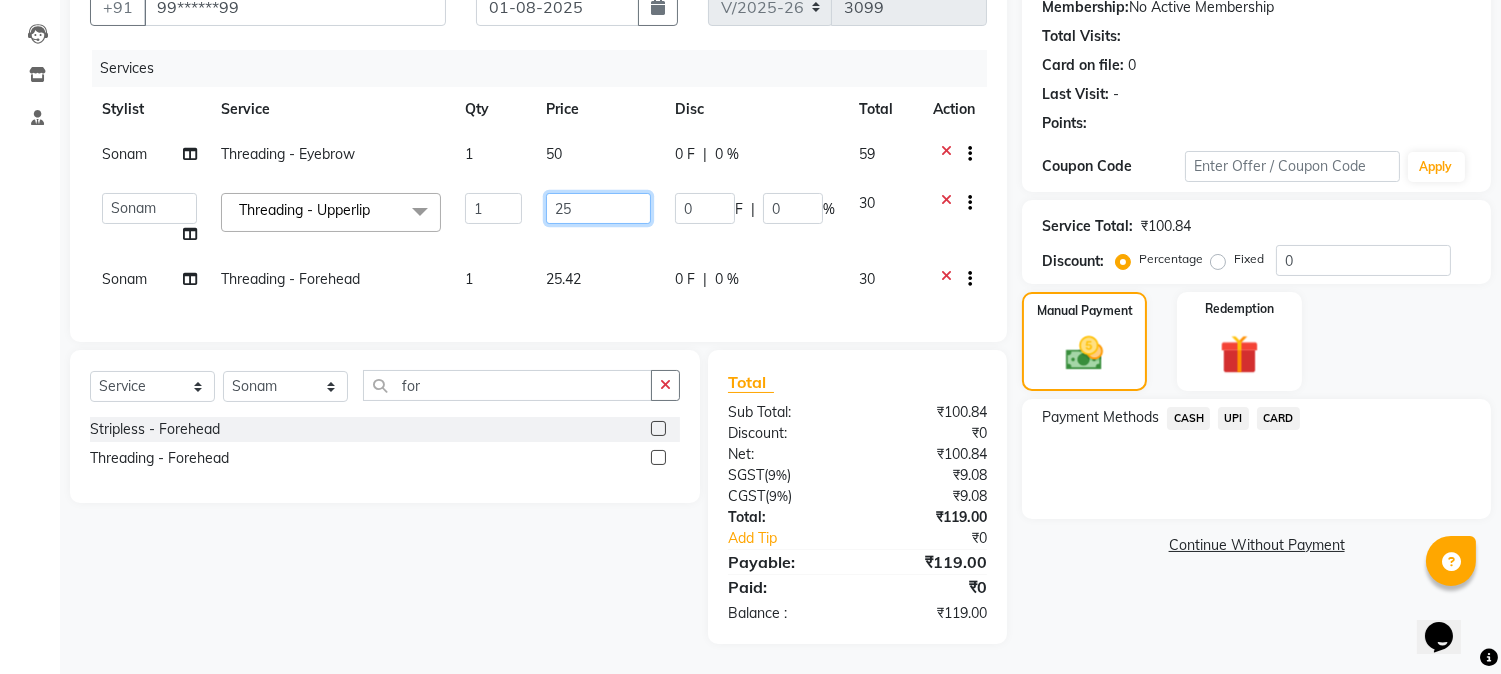 type on "2" 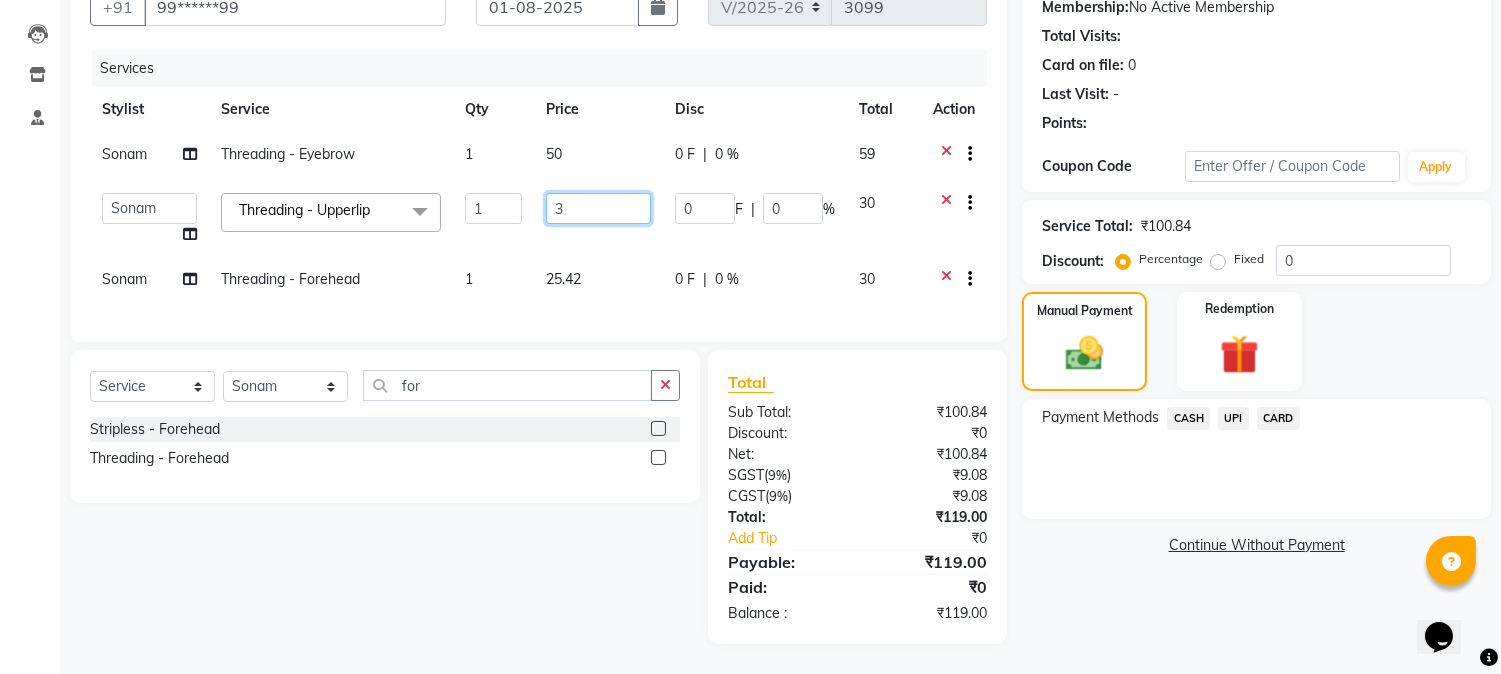 type on "30" 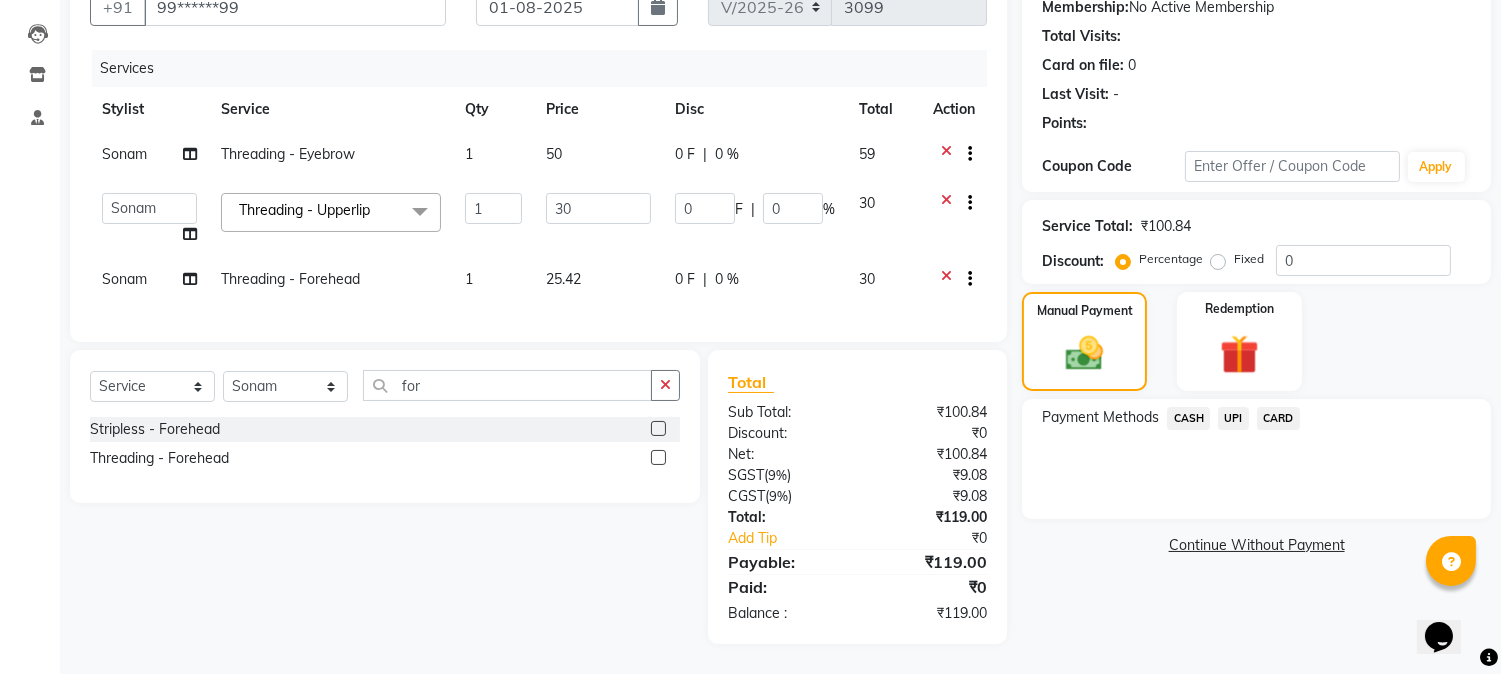 click on "25.42" 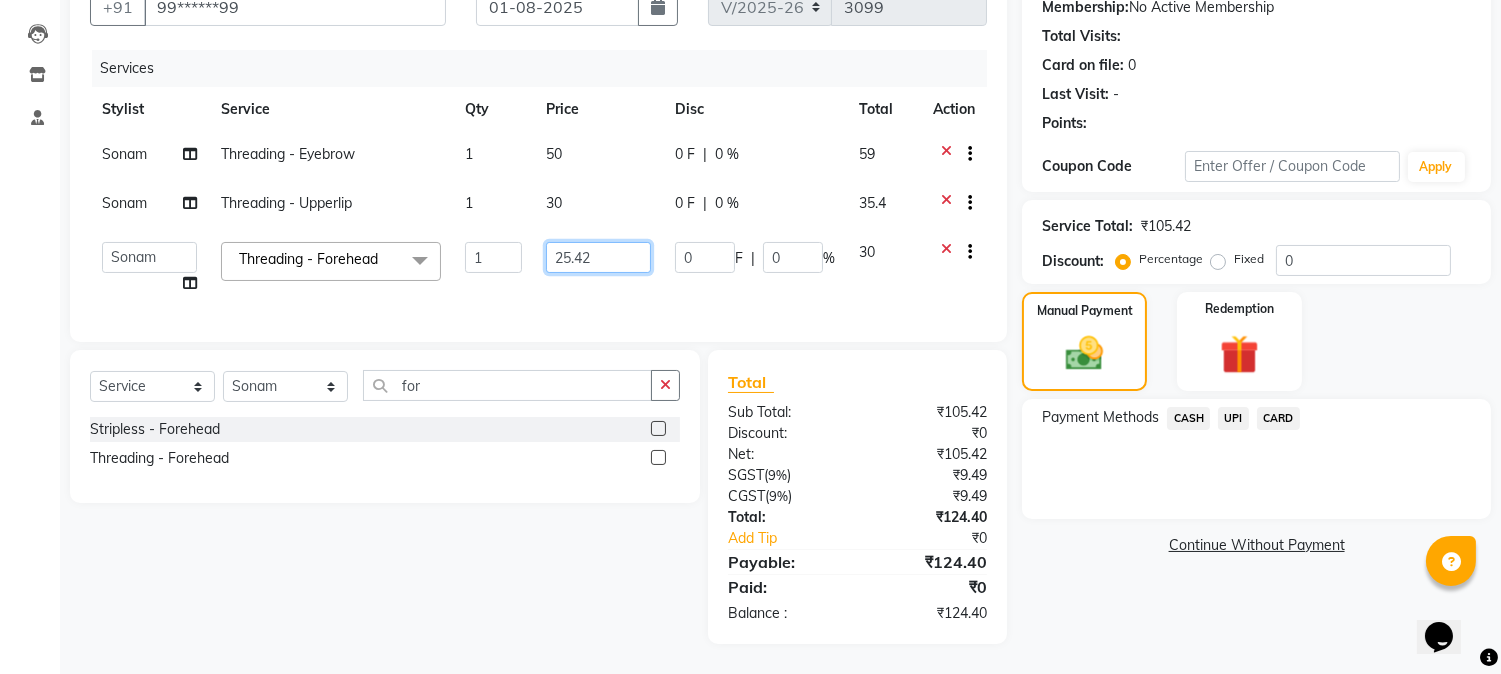 click on "25.42" 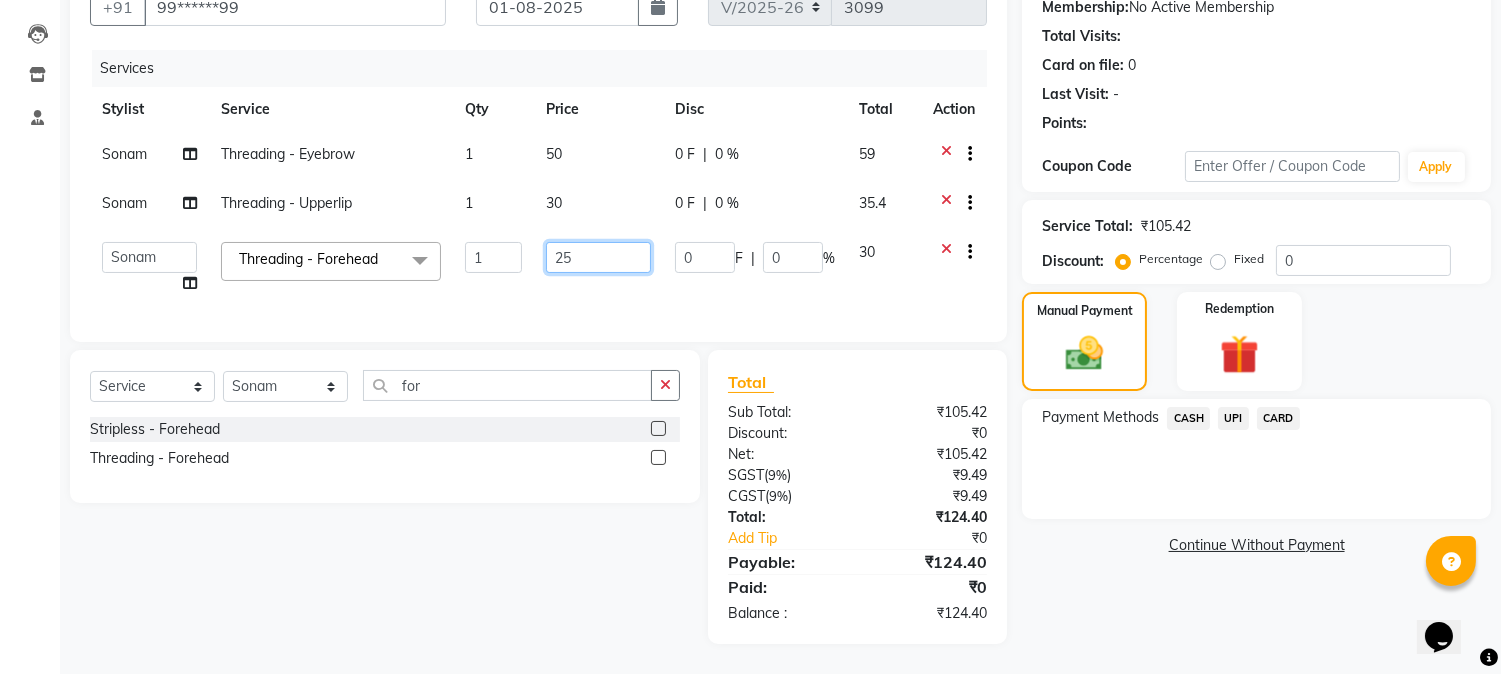 type on "2" 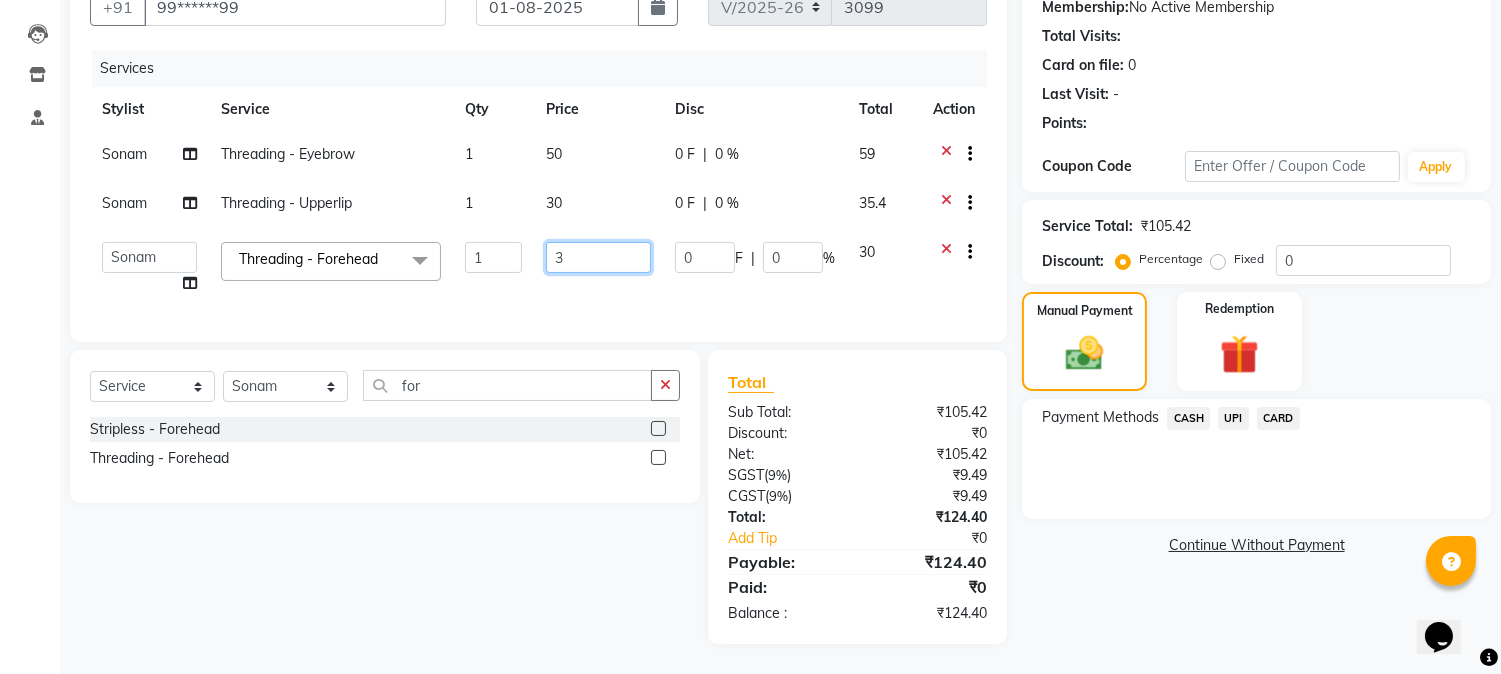 type on "30" 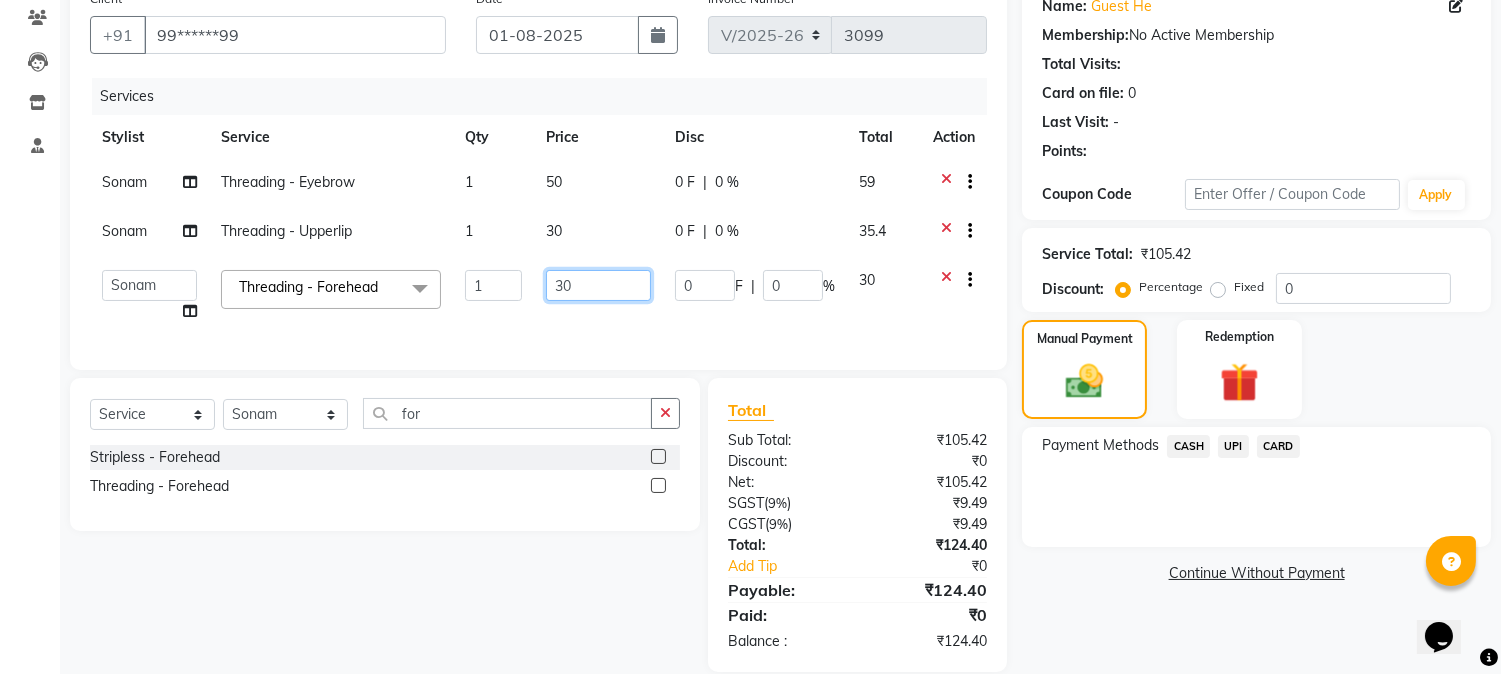 scroll, scrollTop: 0, scrollLeft: 0, axis: both 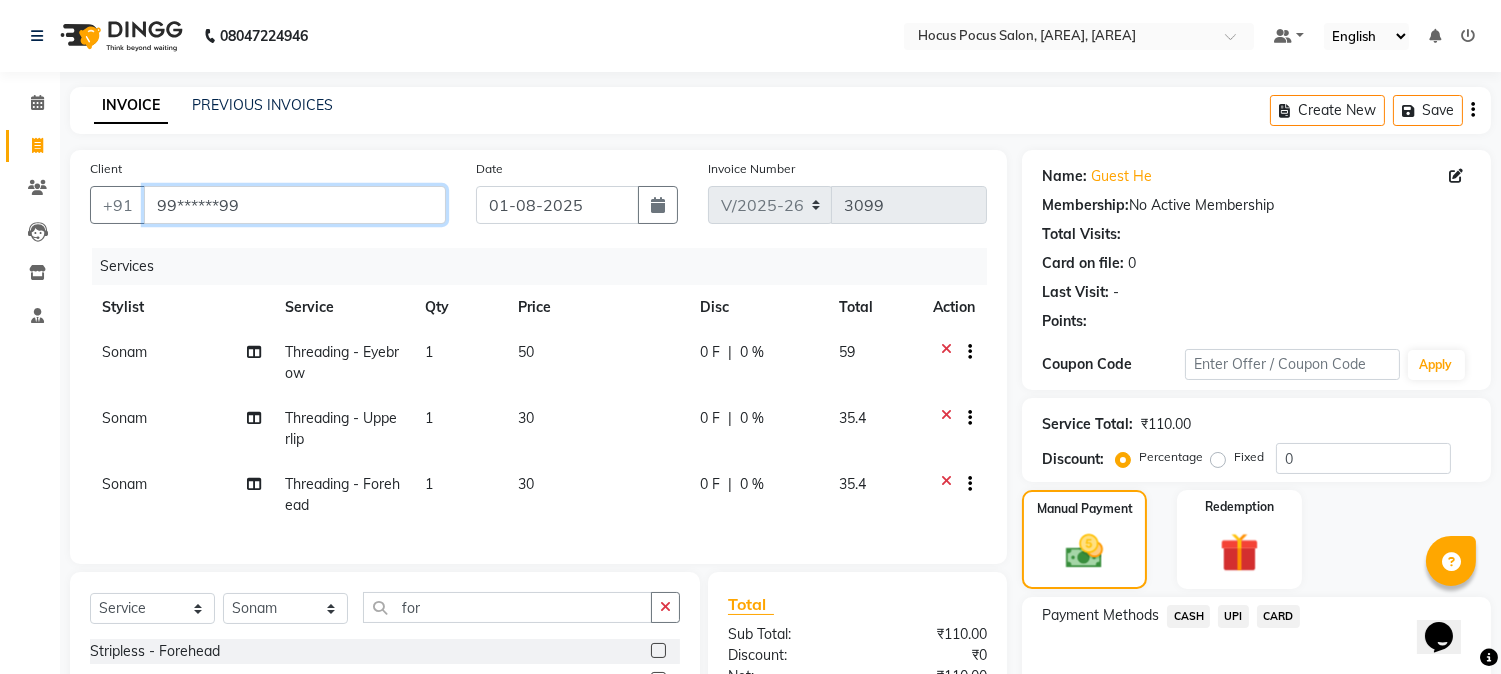 click on "99******99" at bounding box center [295, 205] 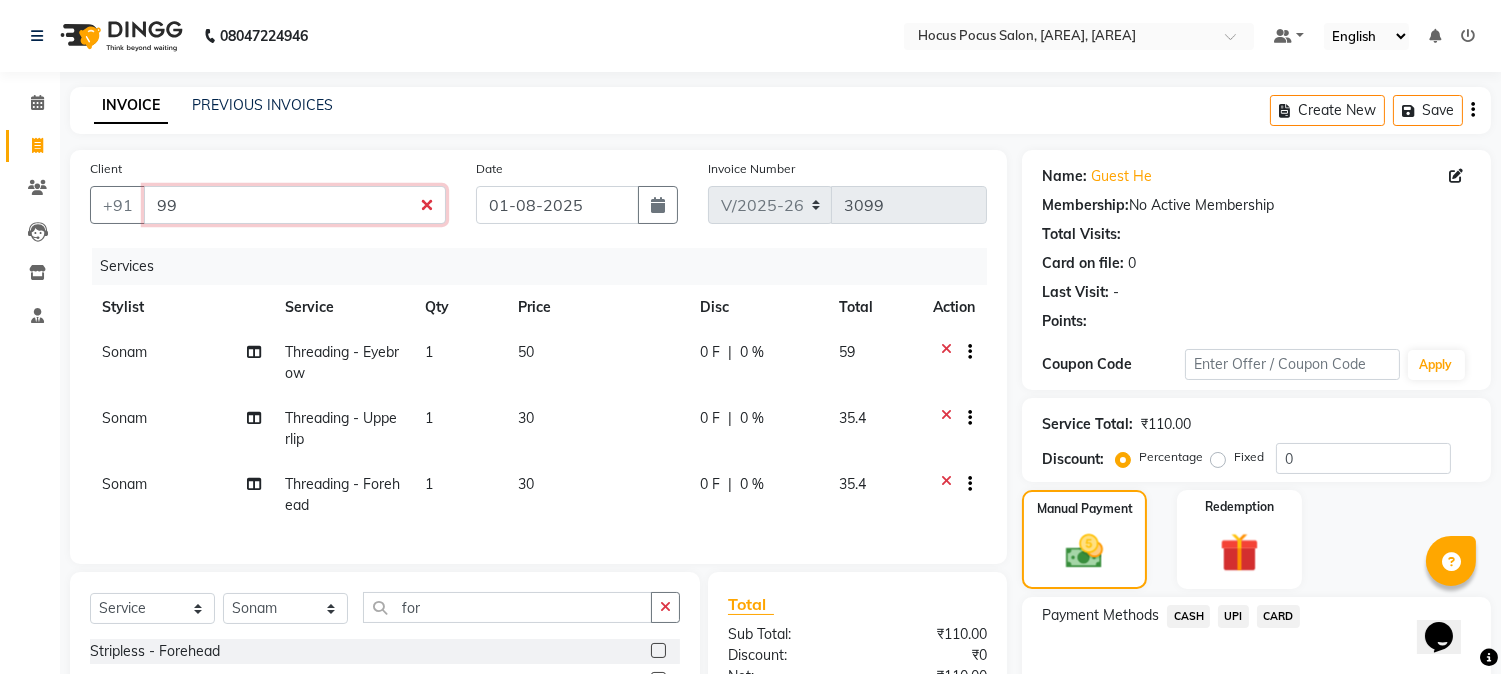 type on "9" 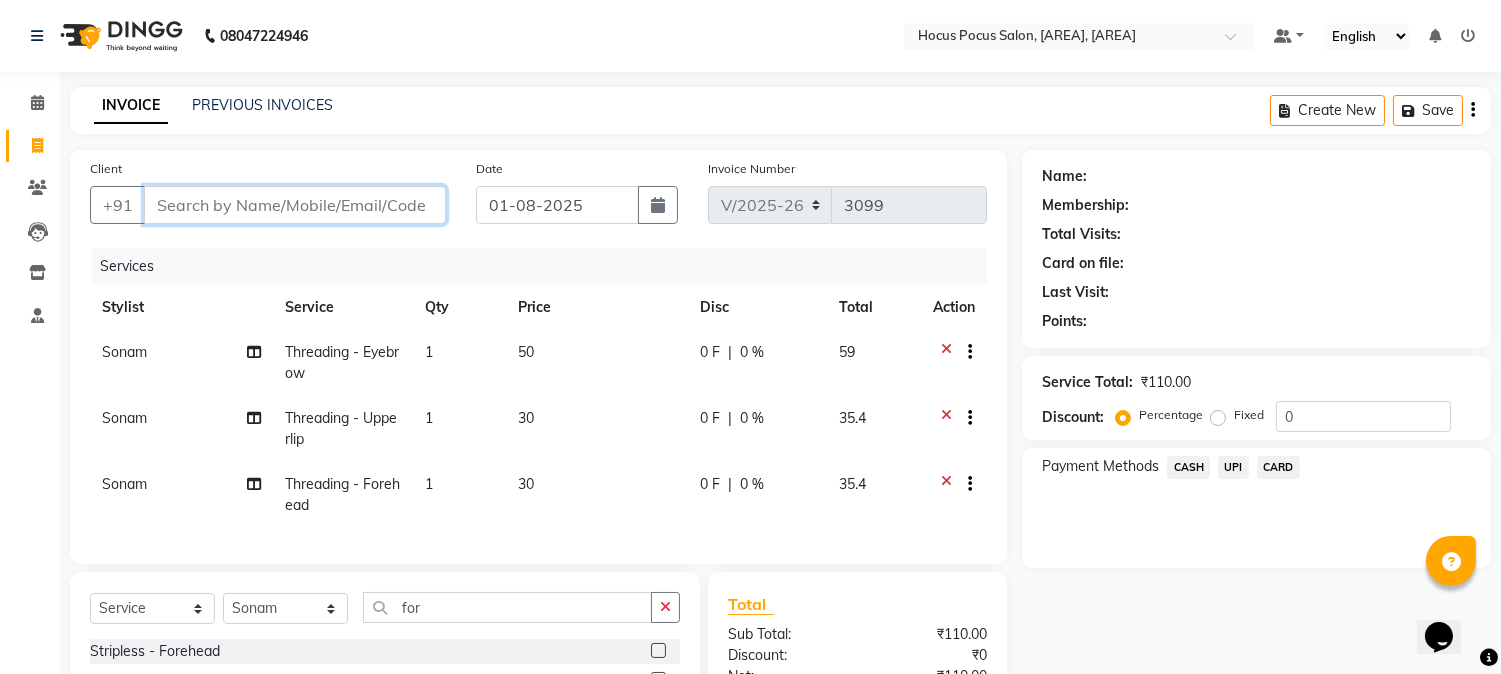 type 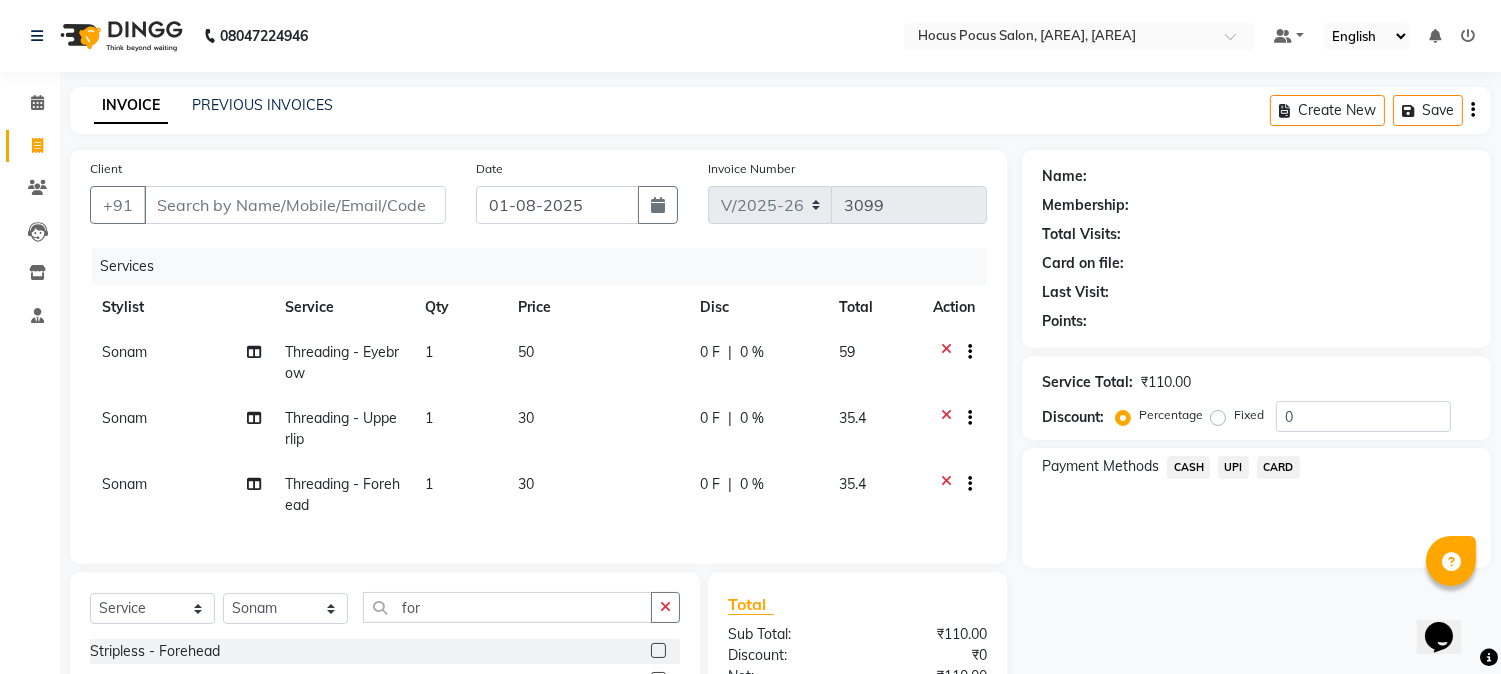 click on "30" 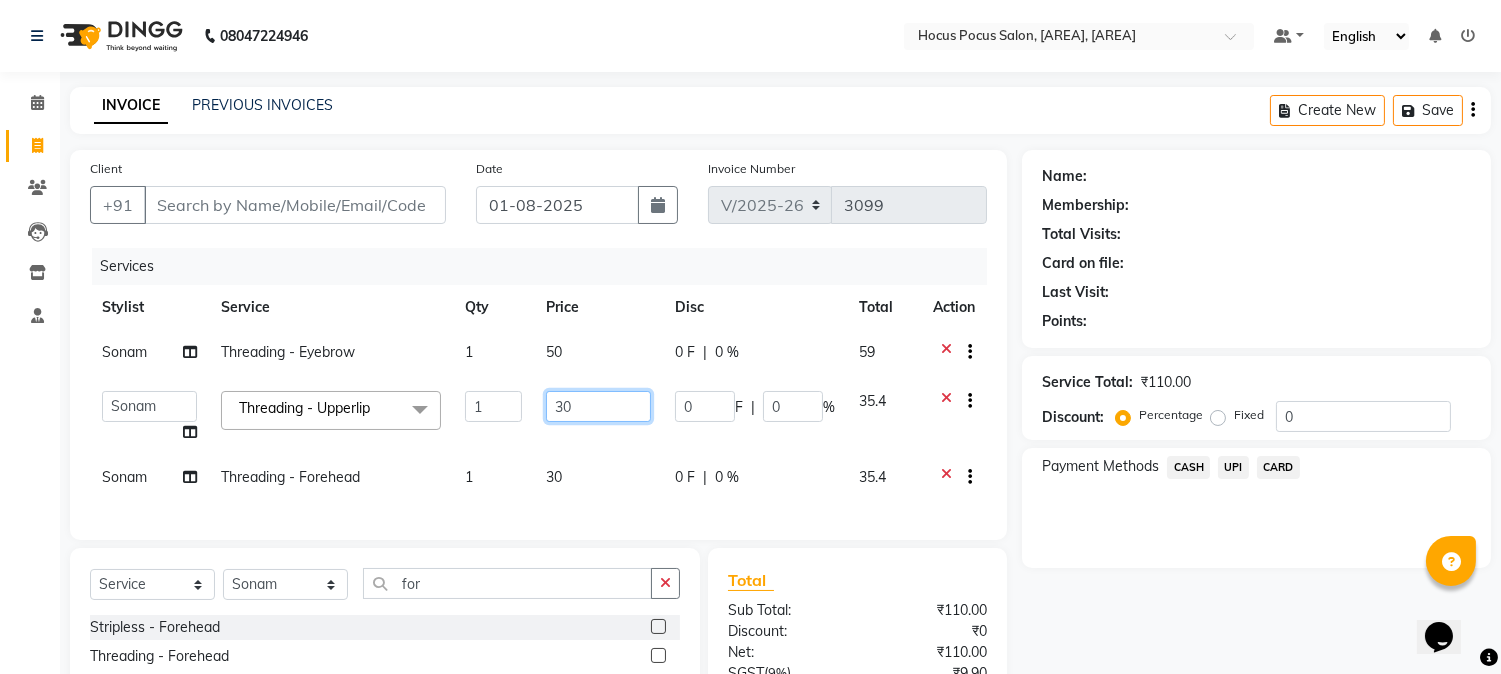 click on "30" 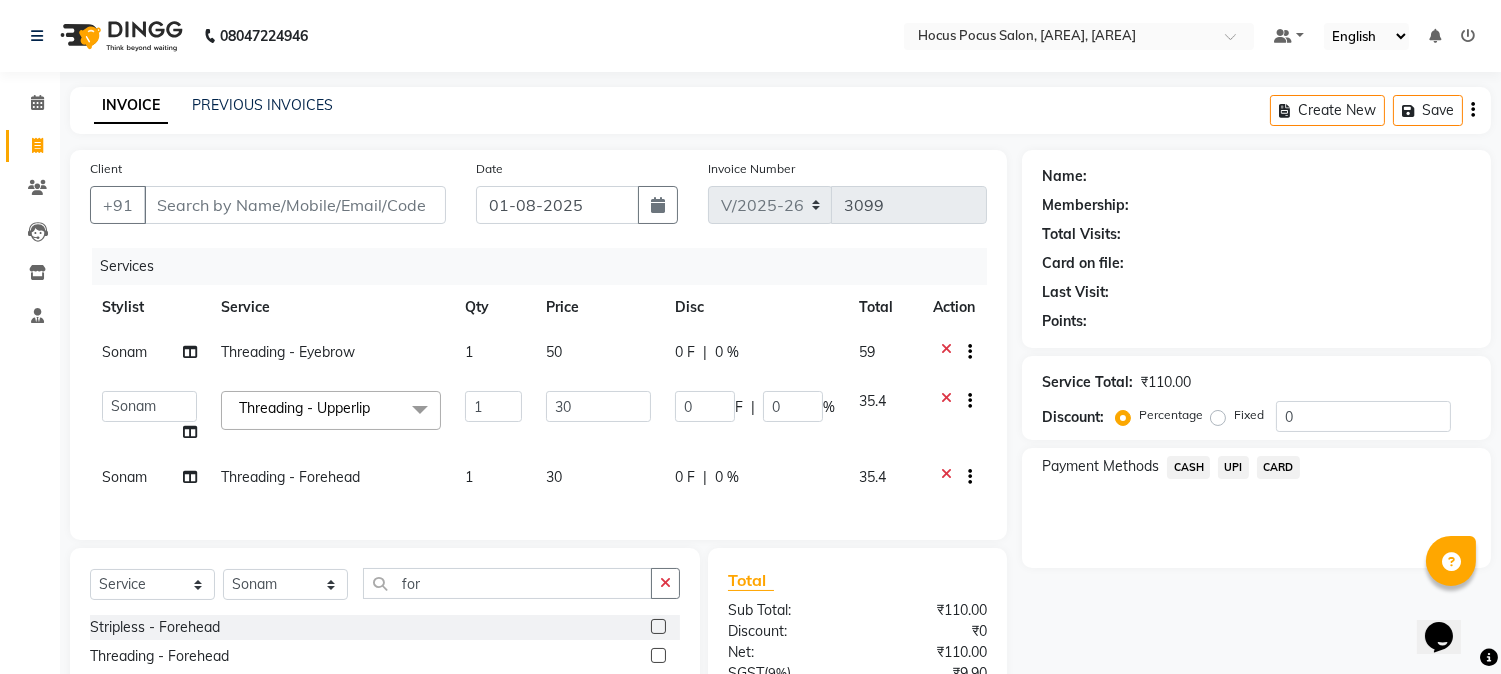 click on "30" 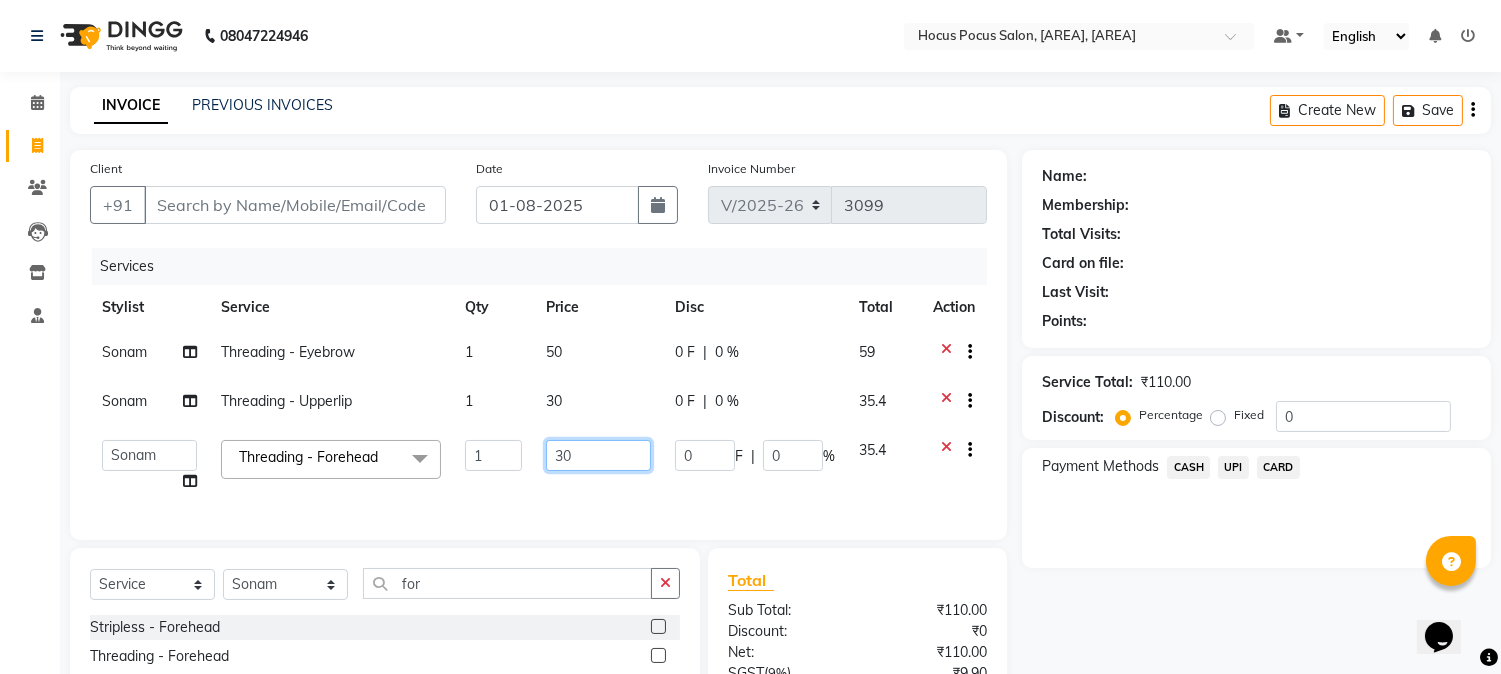 click on "30" 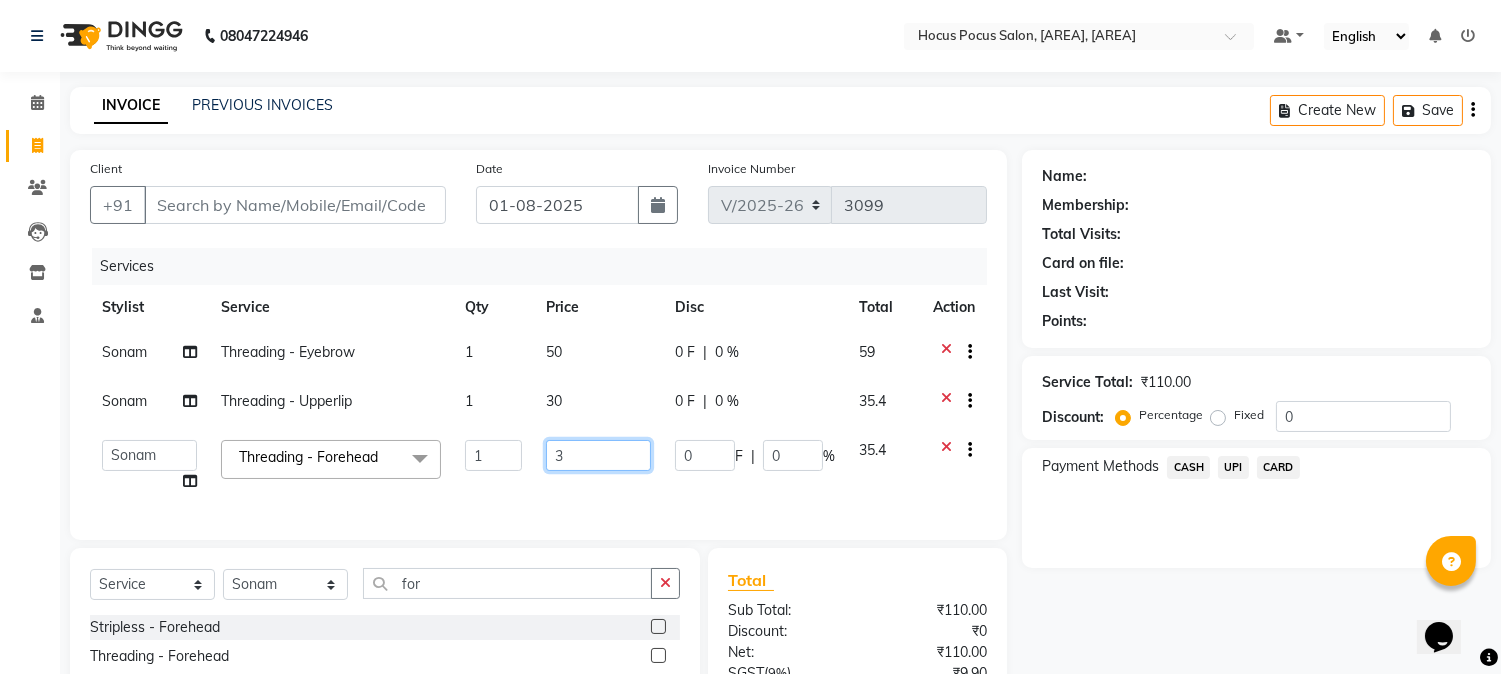 type on "35" 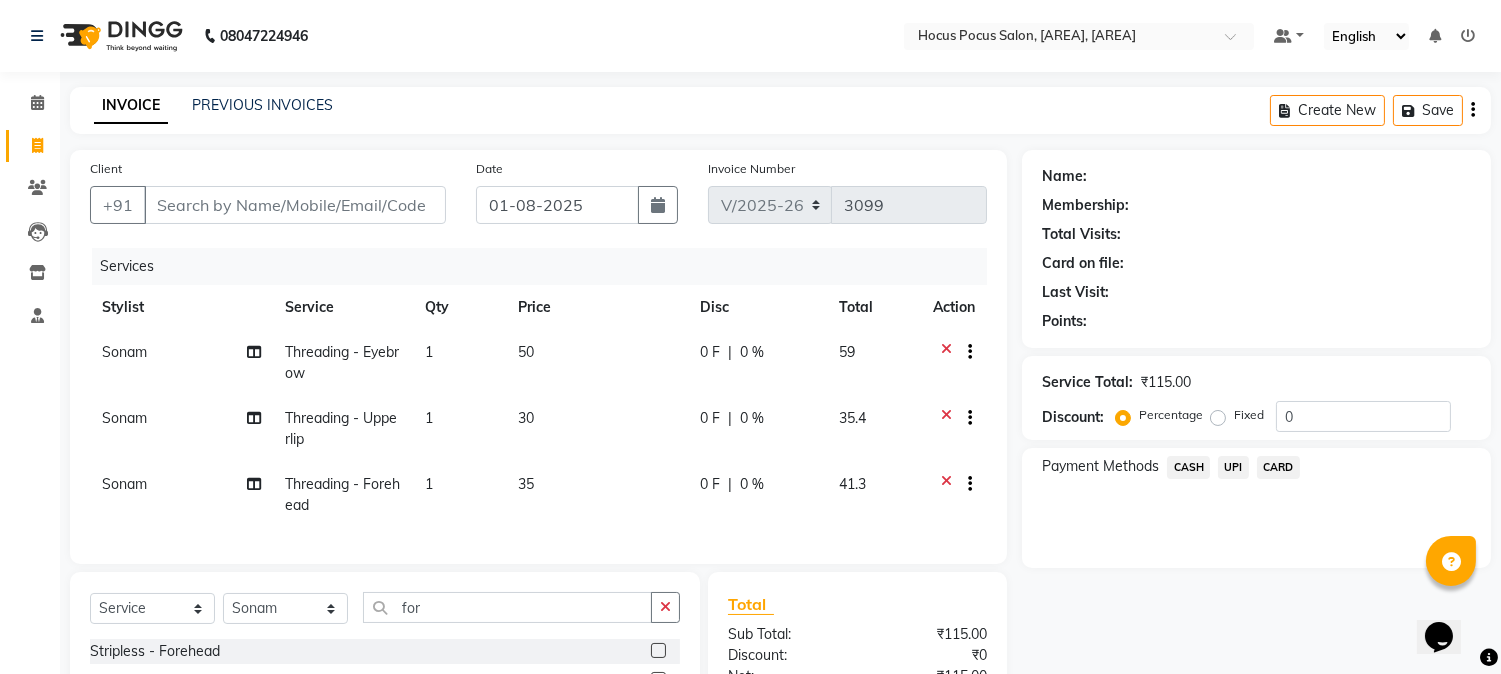 click on "35" 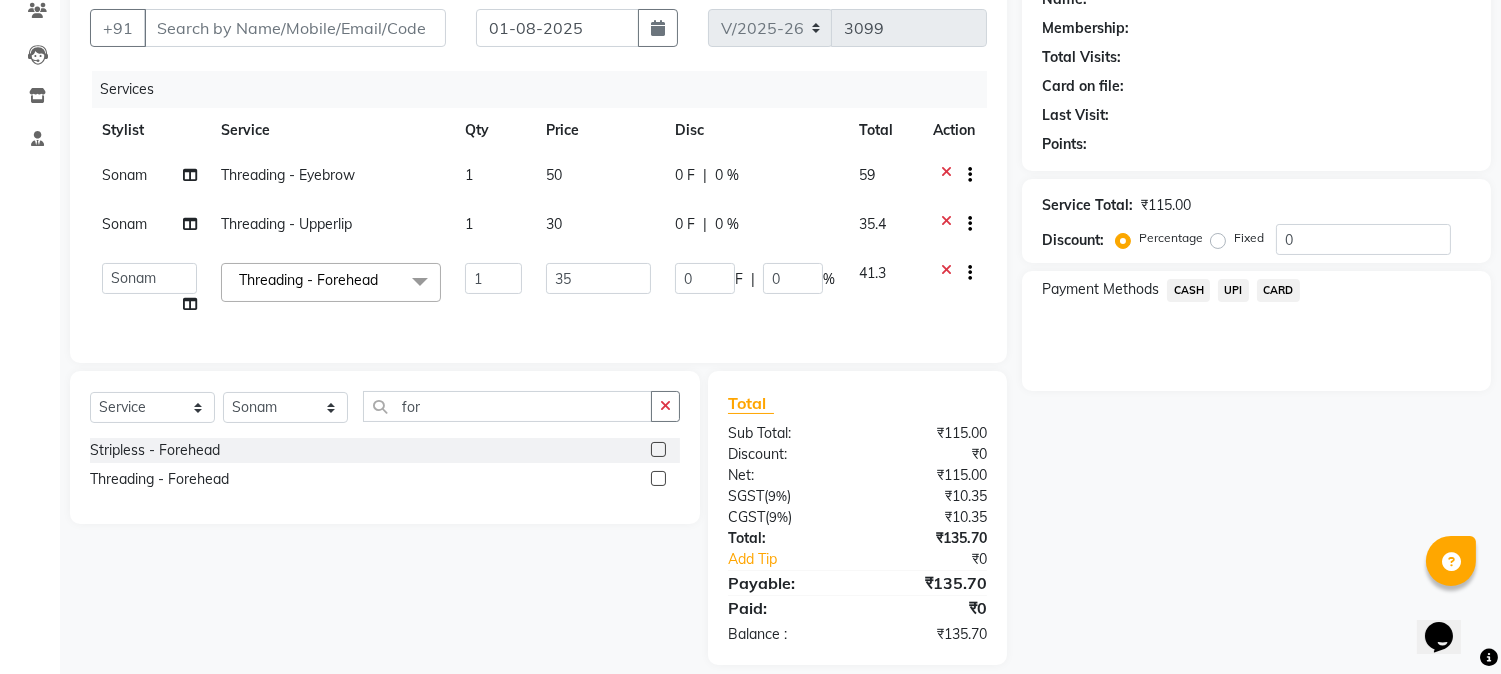 scroll, scrollTop: 214, scrollLeft: 0, axis: vertical 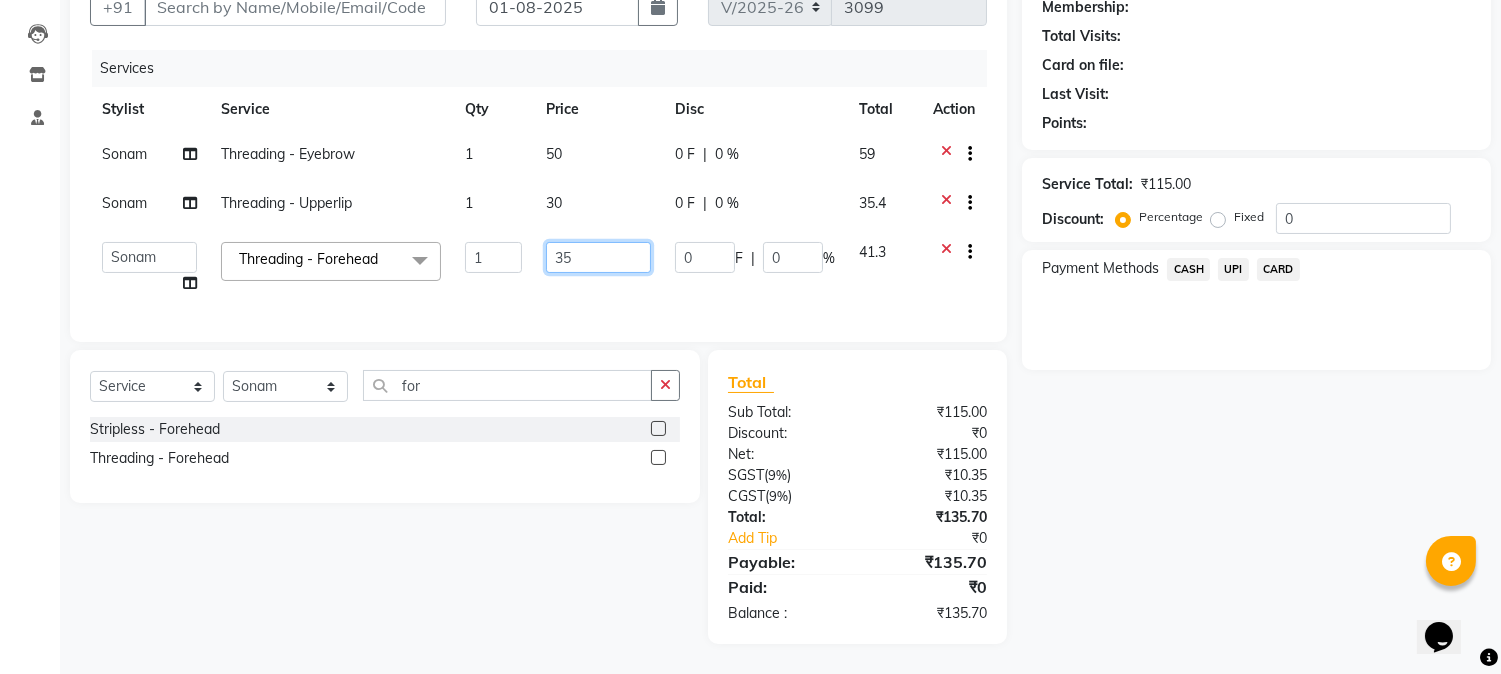 click on "35" 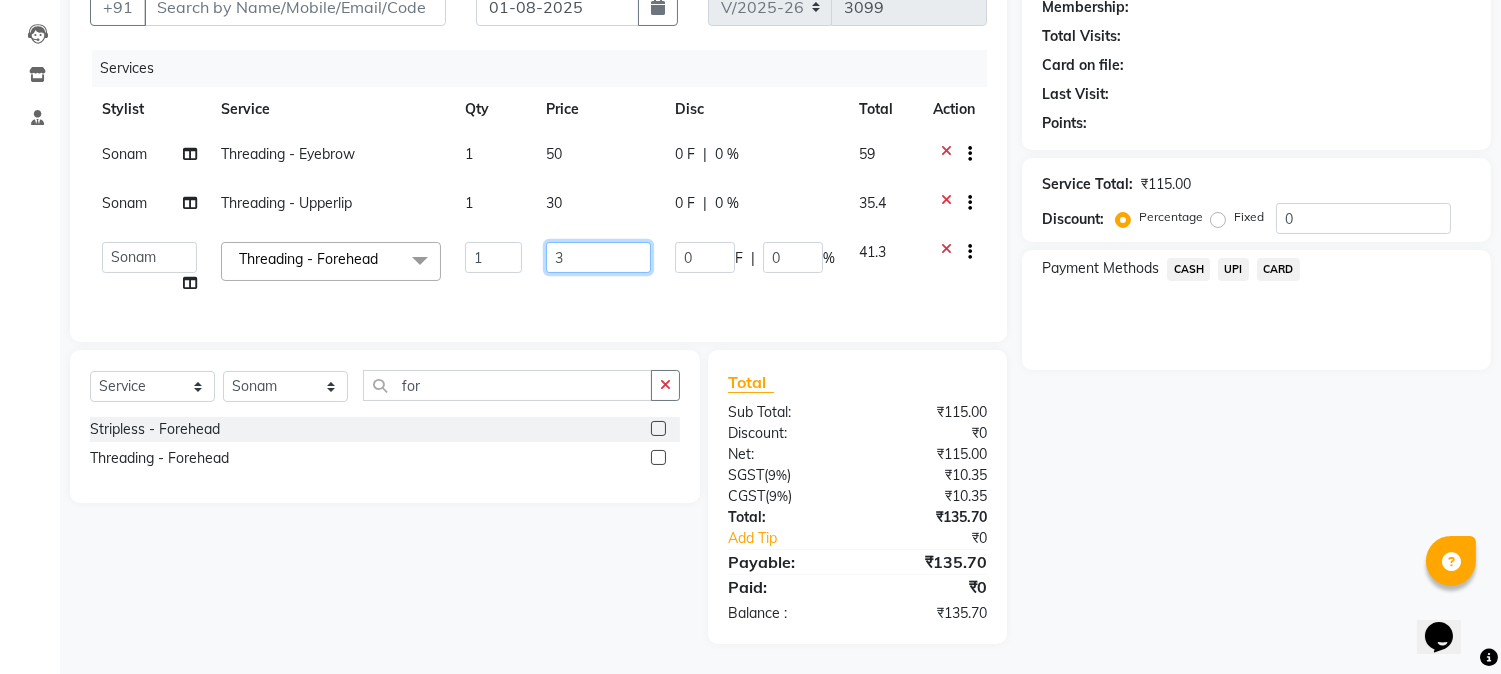 type on "30" 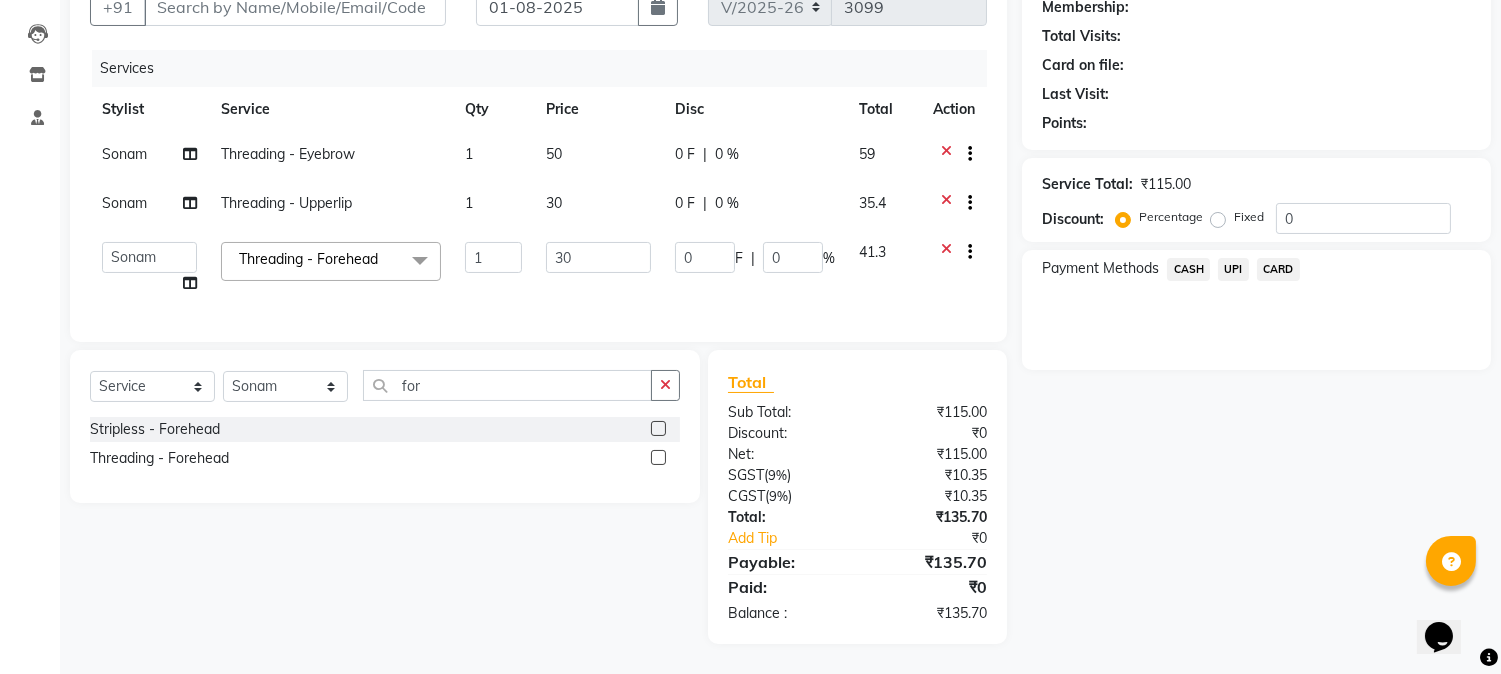 click on "30" 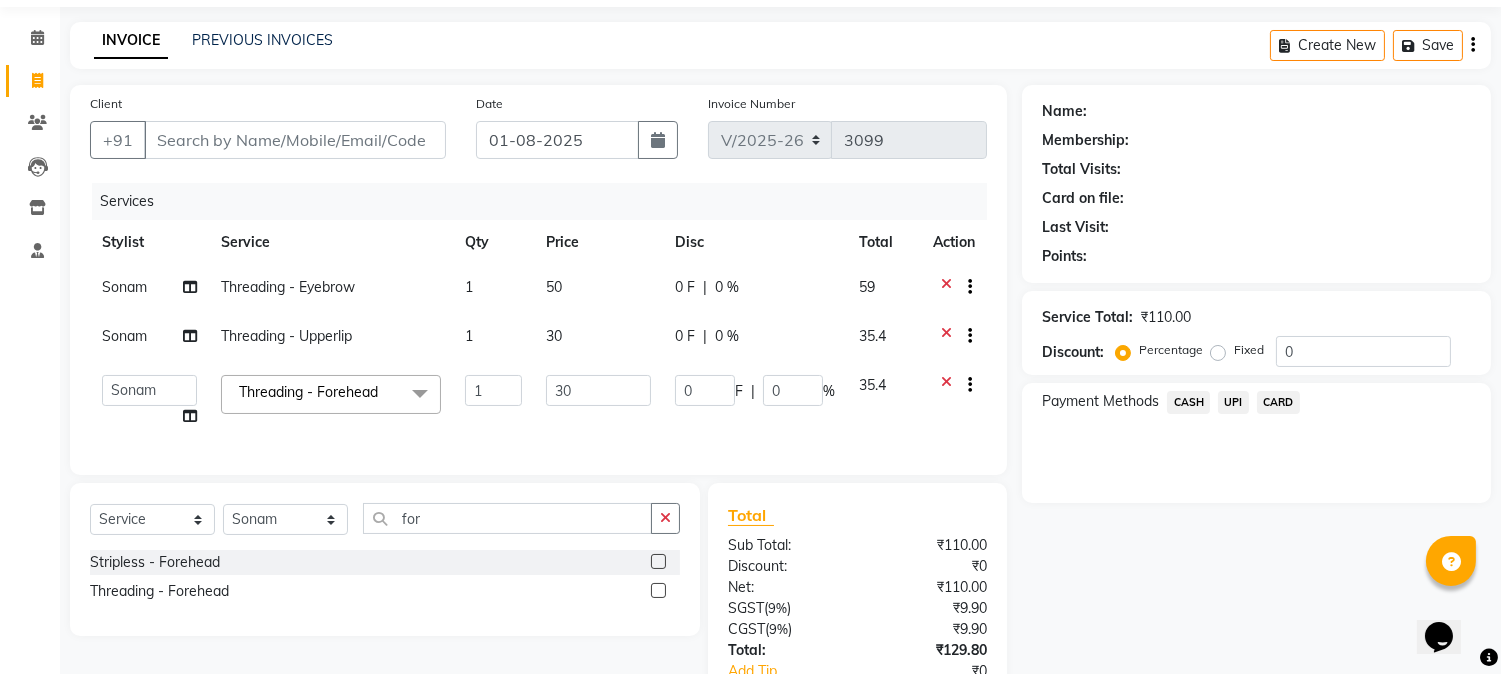 scroll, scrollTop: 0, scrollLeft: 0, axis: both 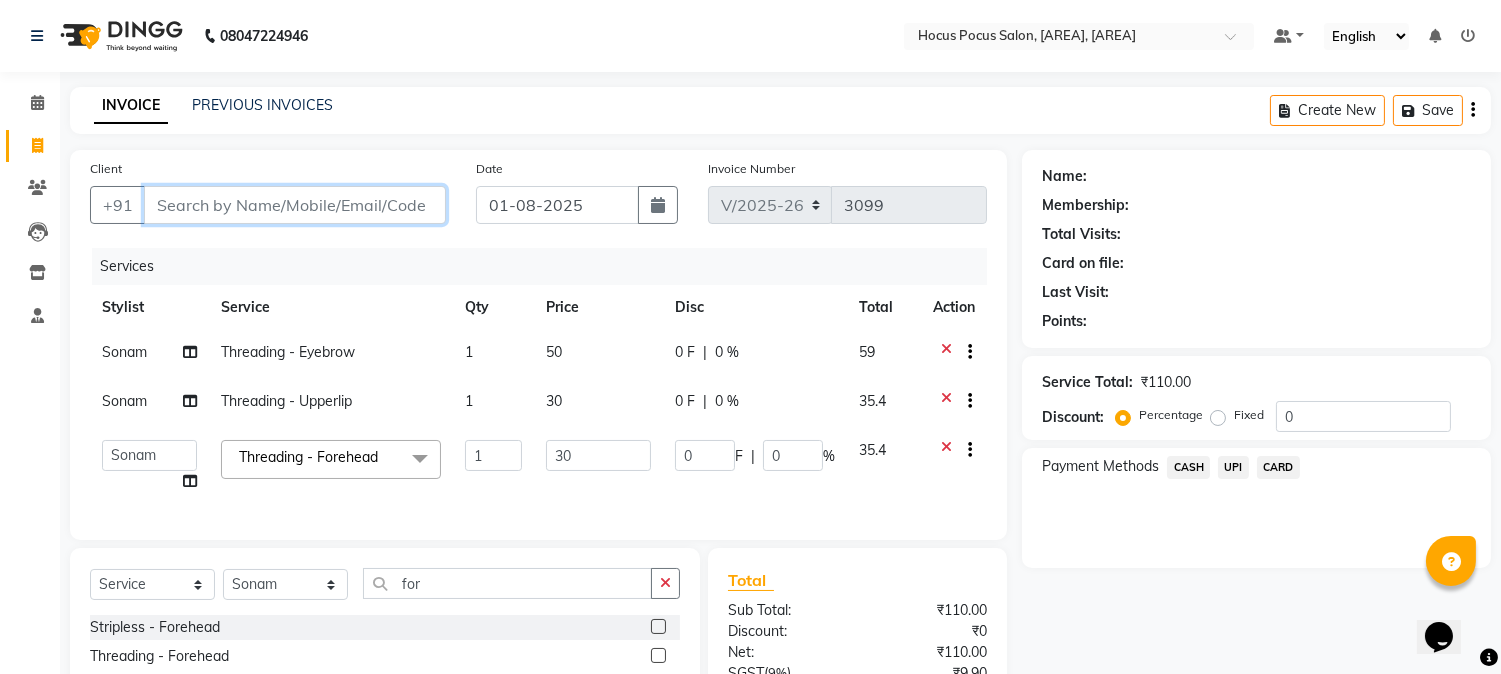 click on "Client" at bounding box center (295, 205) 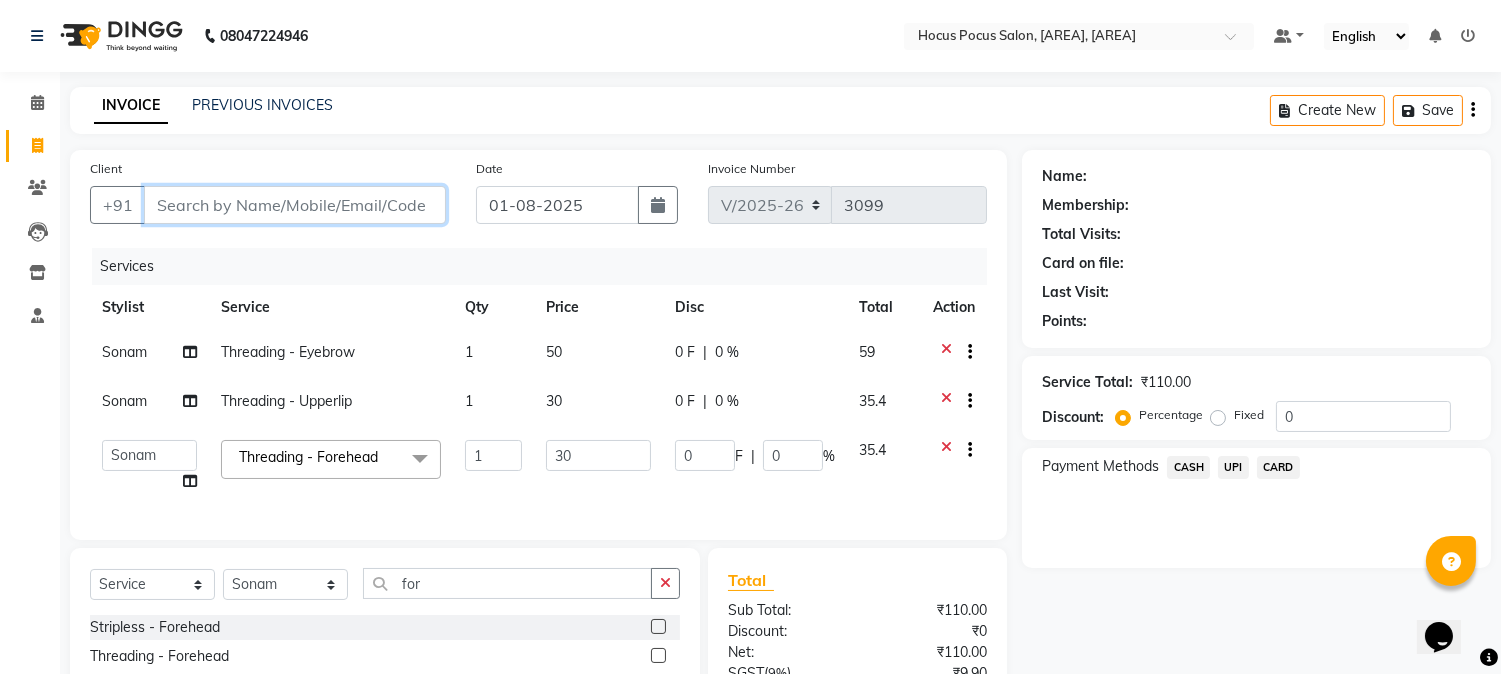 paste on "9590000100\959010020" 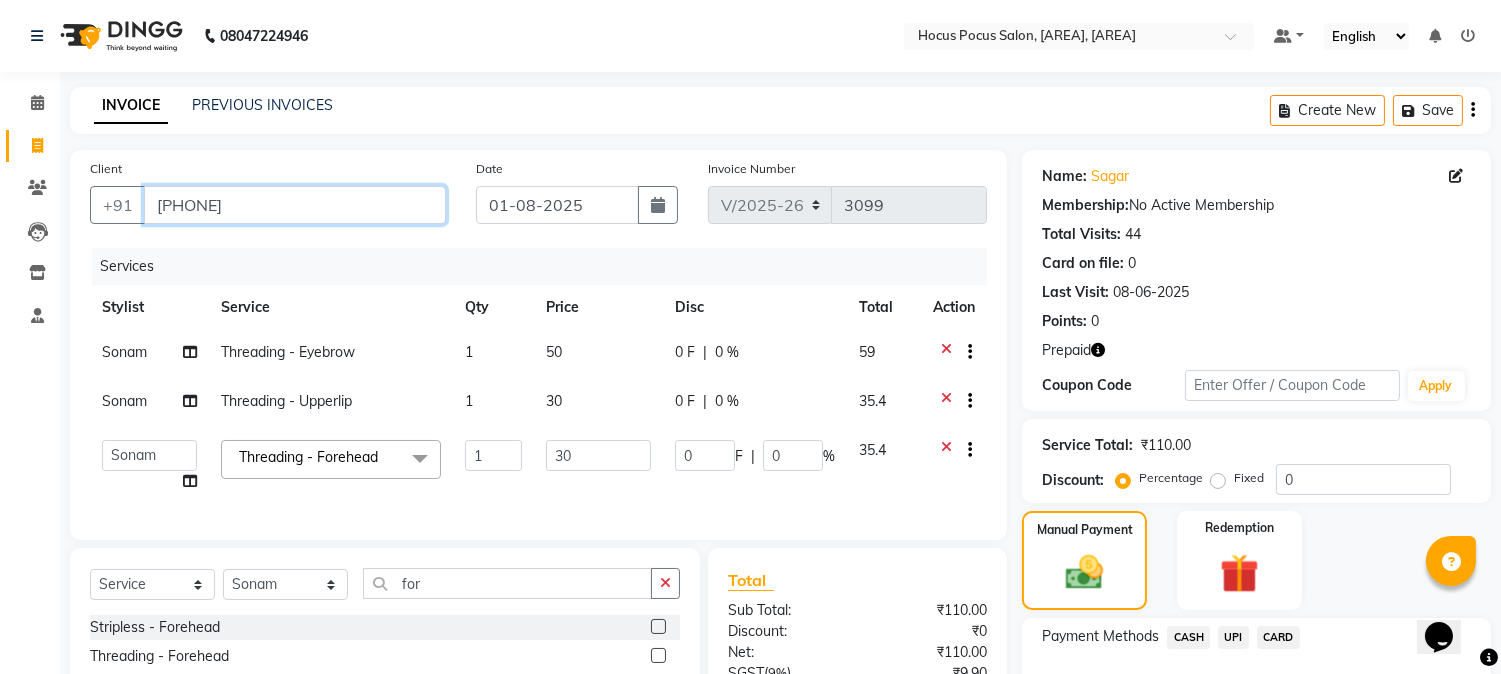 click on "9590000100" at bounding box center (295, 205) 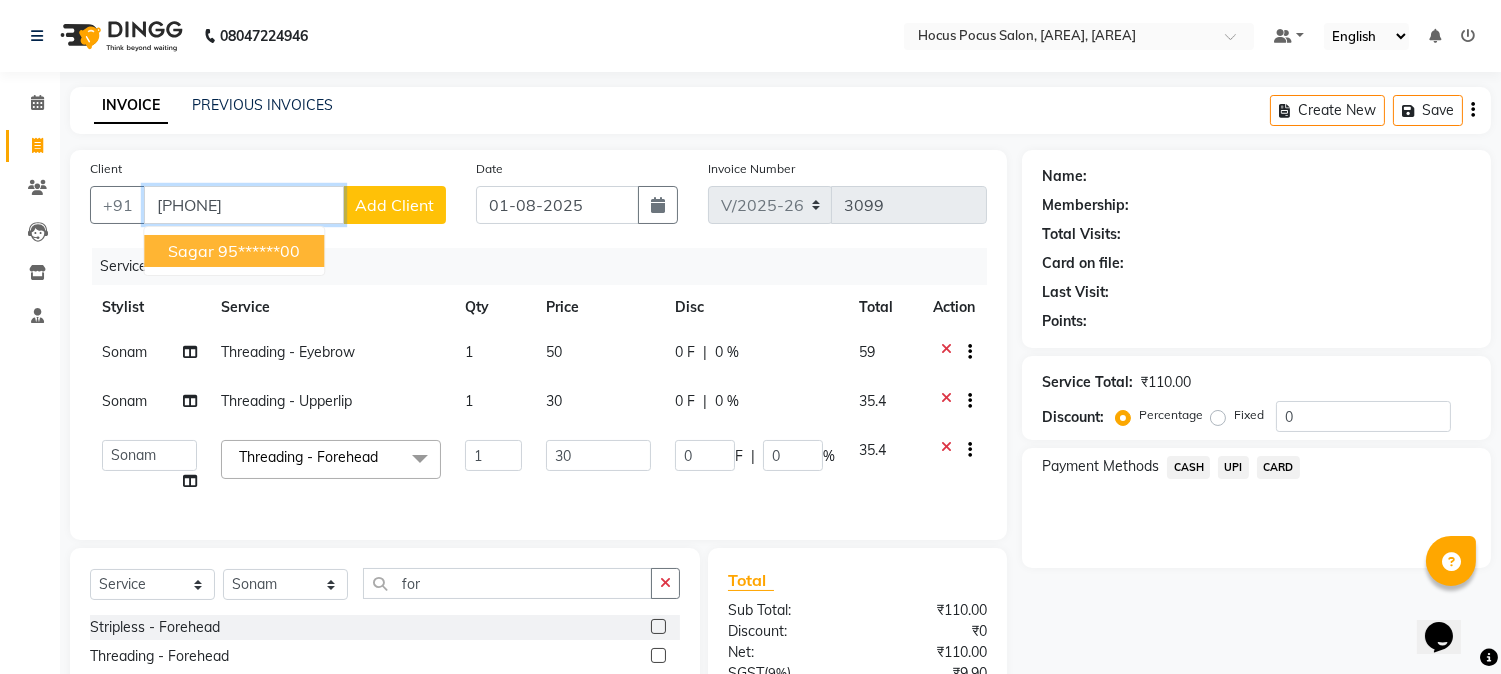 click on "Sagar  95******00" at bounding box center [234, 251] 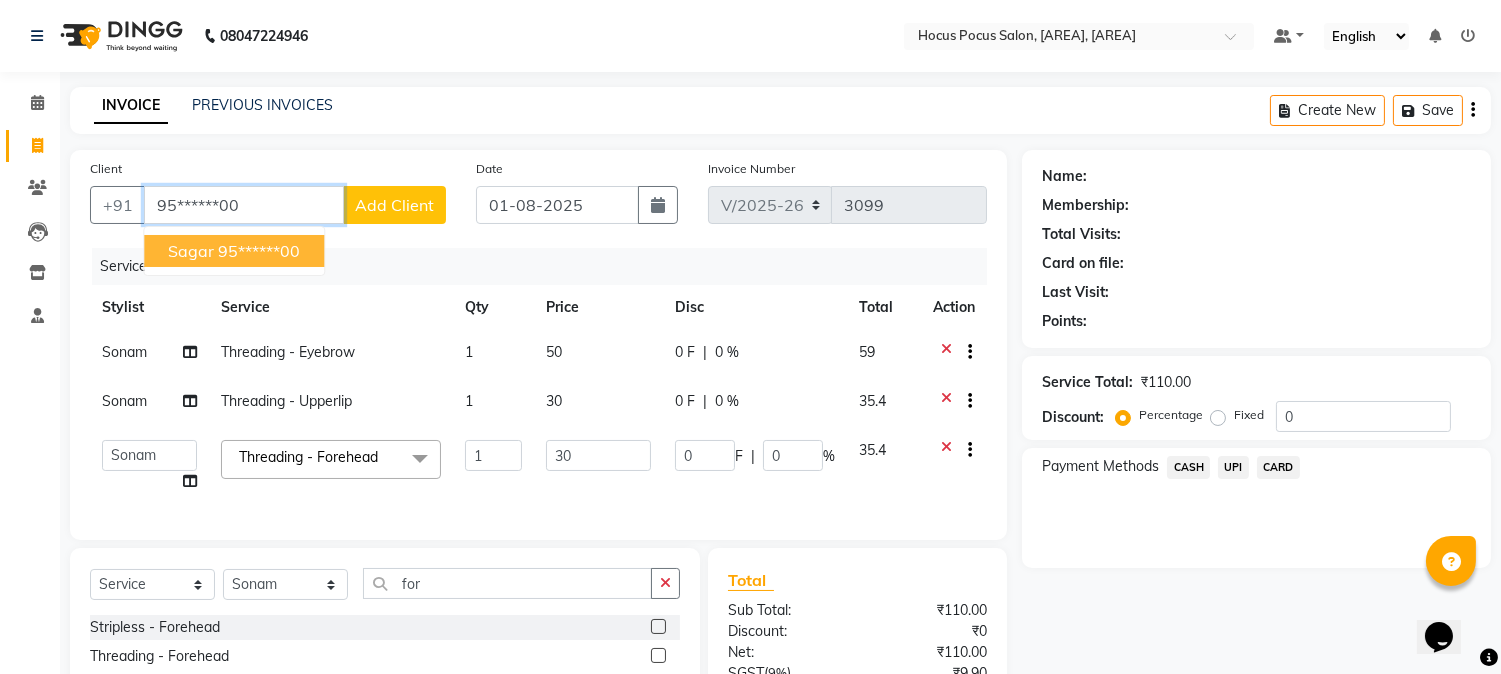 type on "95******00" 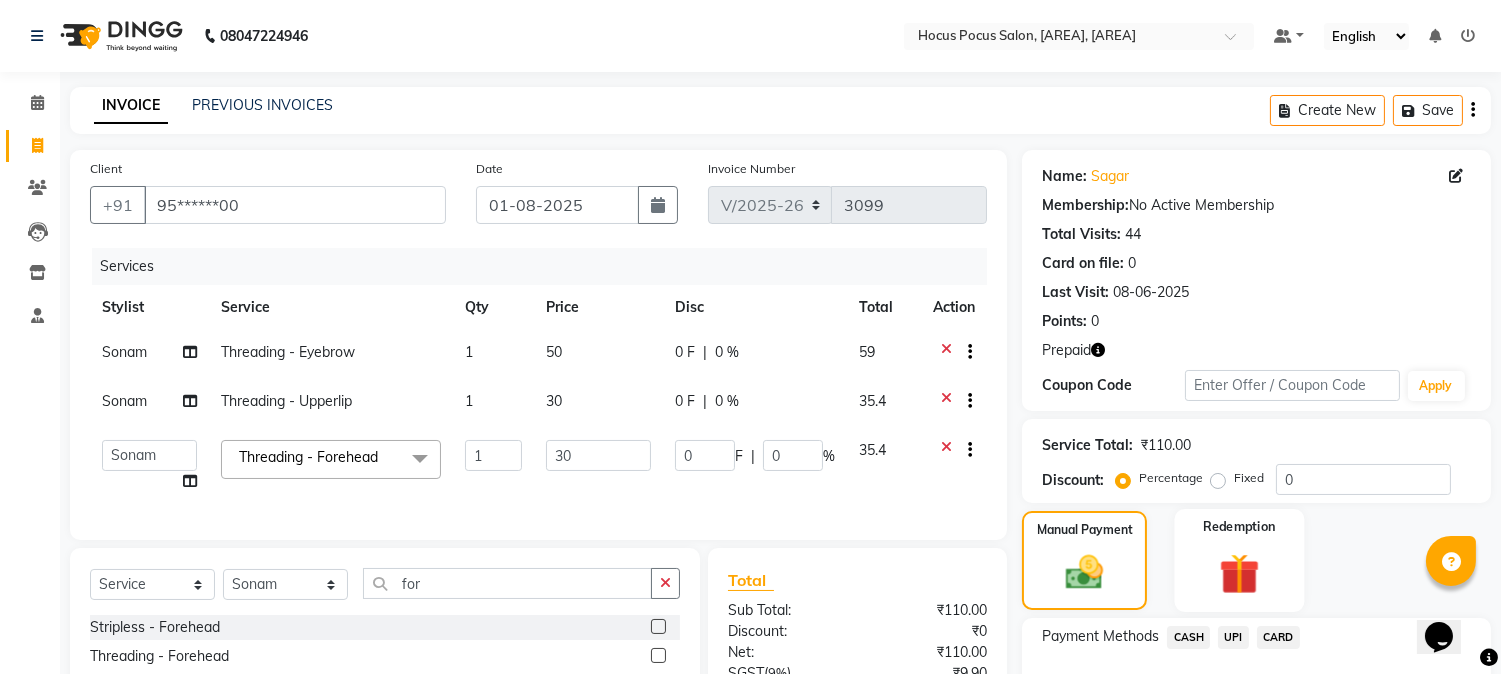 click 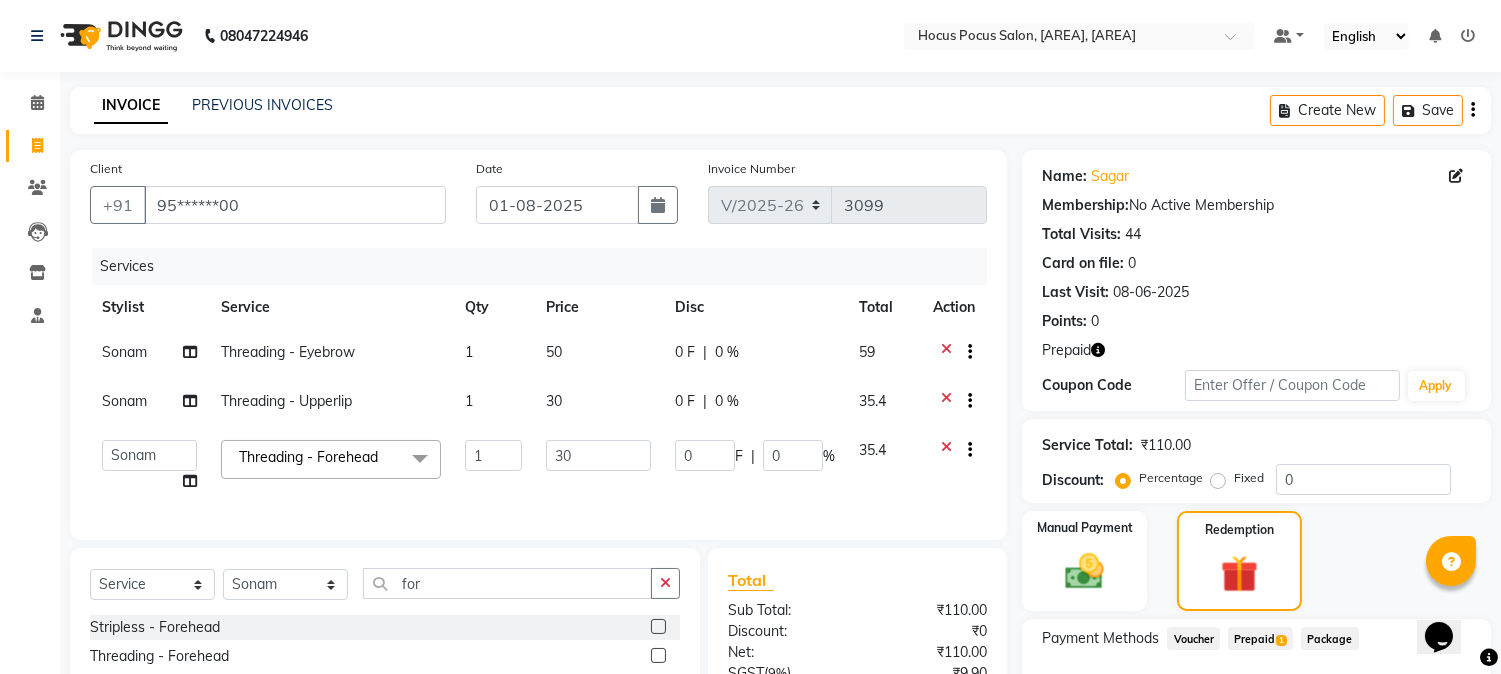 click on "Prepaid  1" 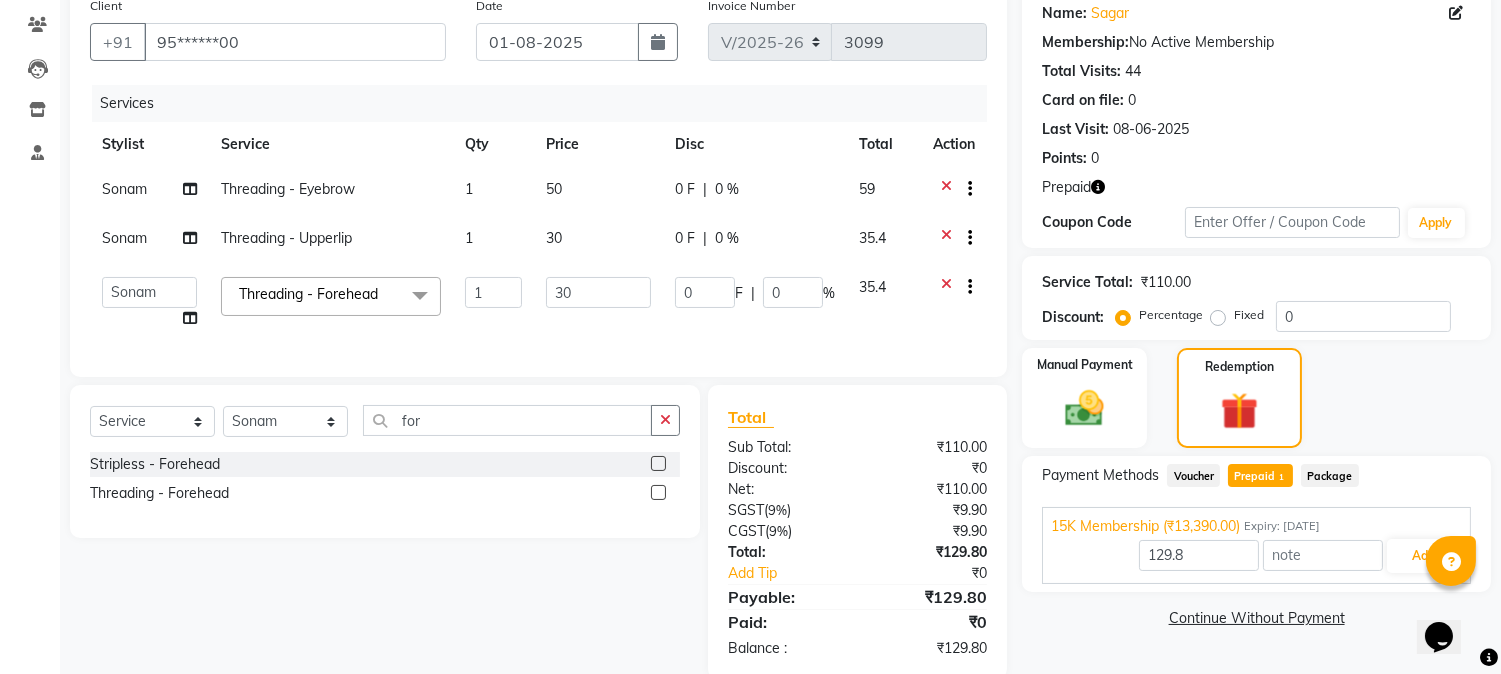 scroll, scrollTop: 214, scrollLeft: 0, axis: vertical 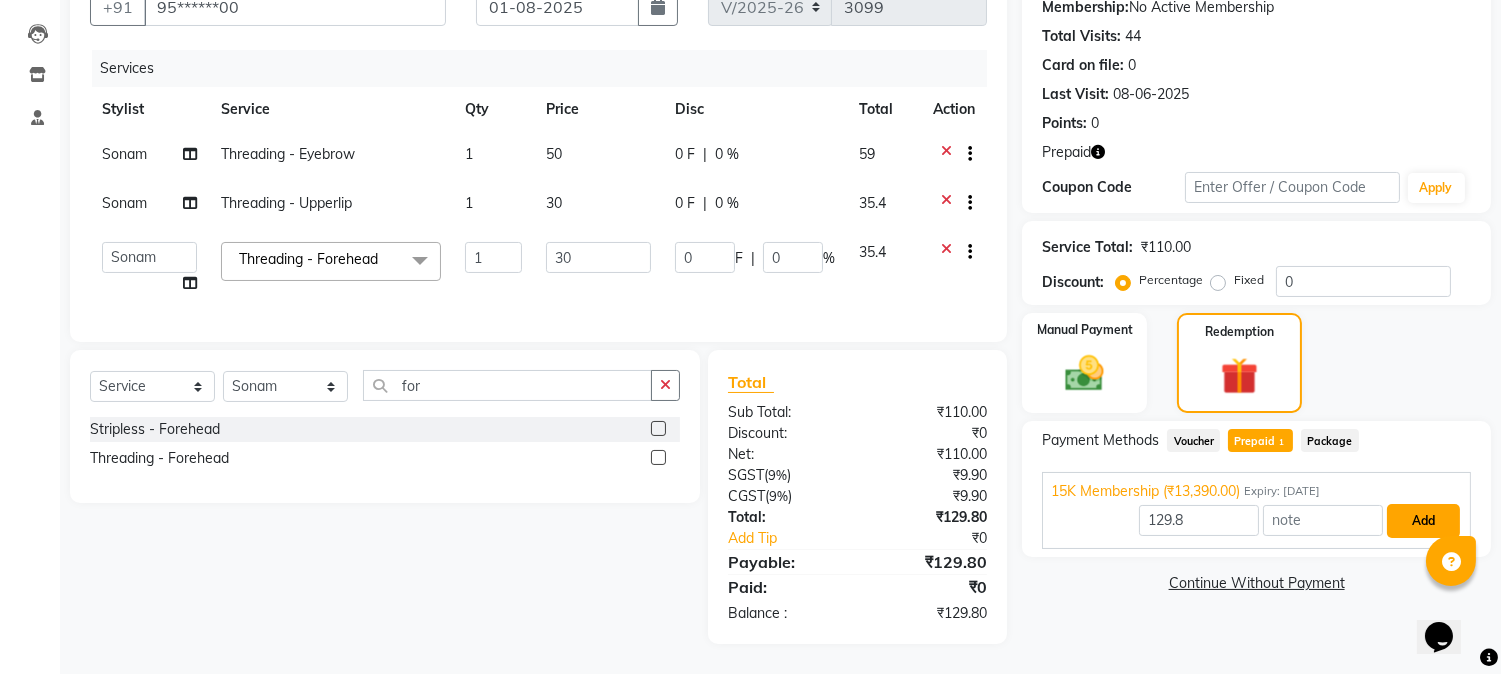 click on "Add" at bounding box center [1423, 521] 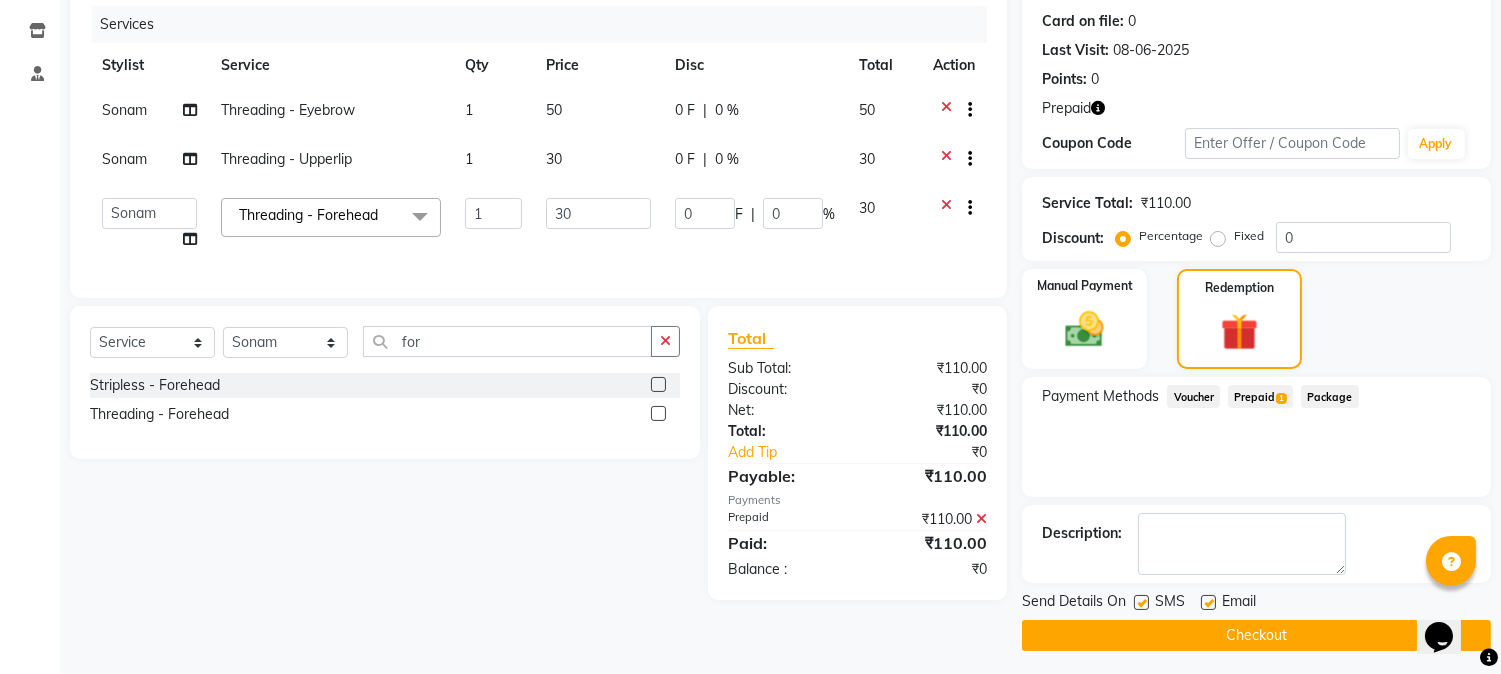 scroll, scrollTop: 247, scrollLeft: 0, axis: vertical 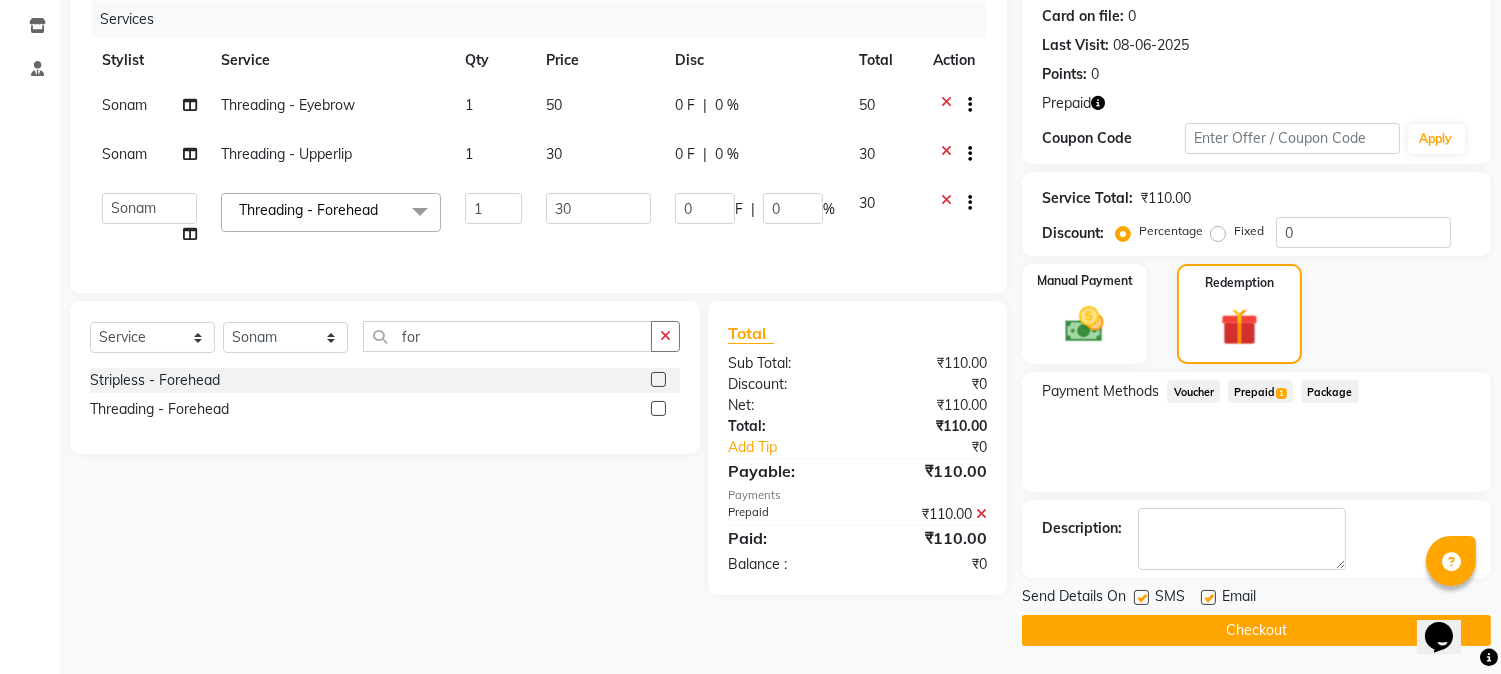 click 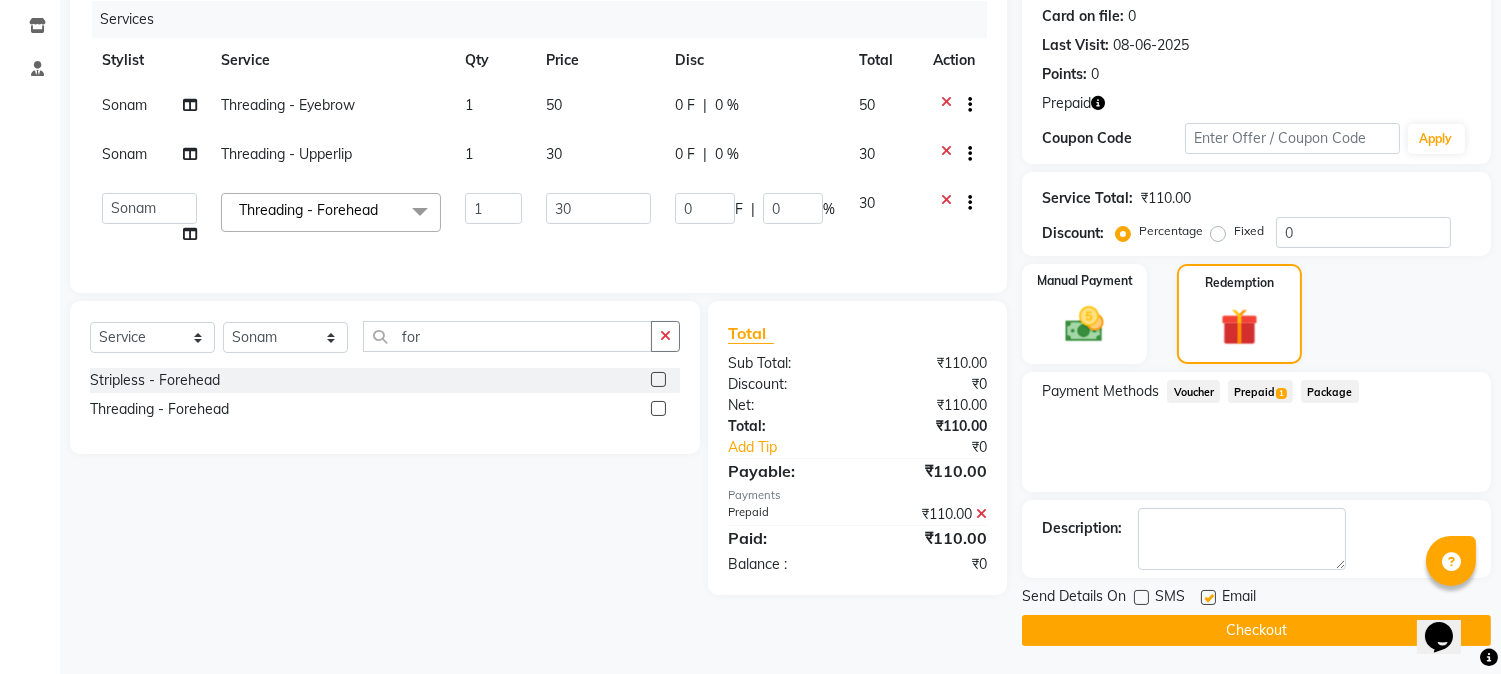 click on "Checkout" 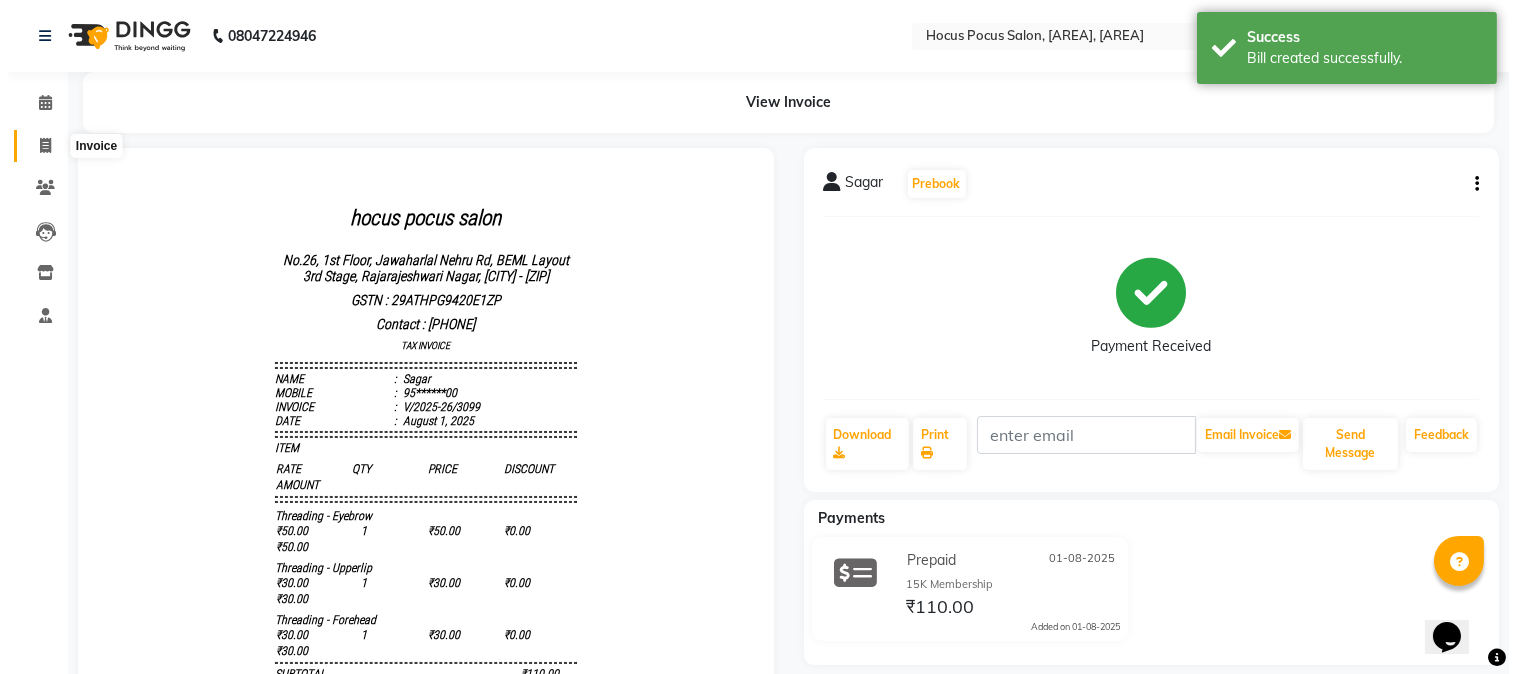 scroll, scrollTop: 0, scrollLeft: 0, axis: both 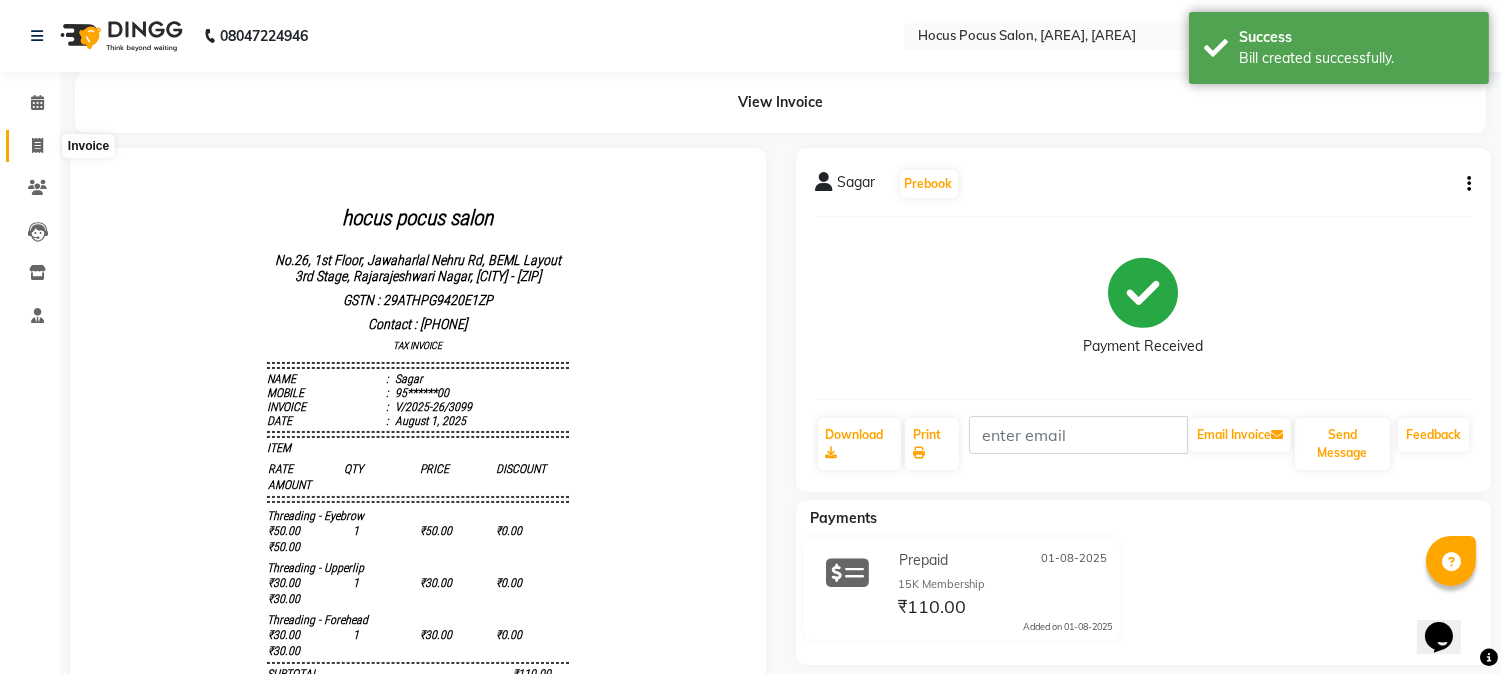 click 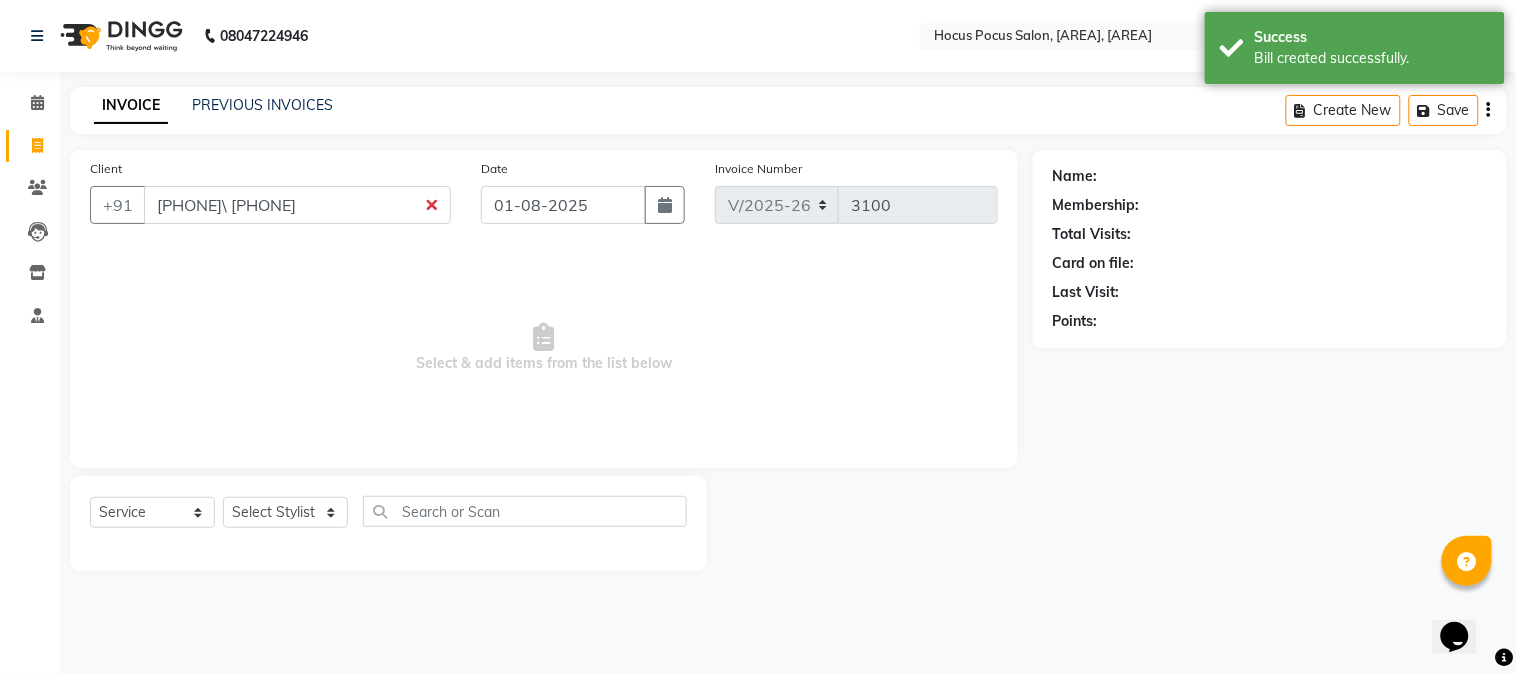 click on "9590000100\959010020" at bounding box center [297, 205] 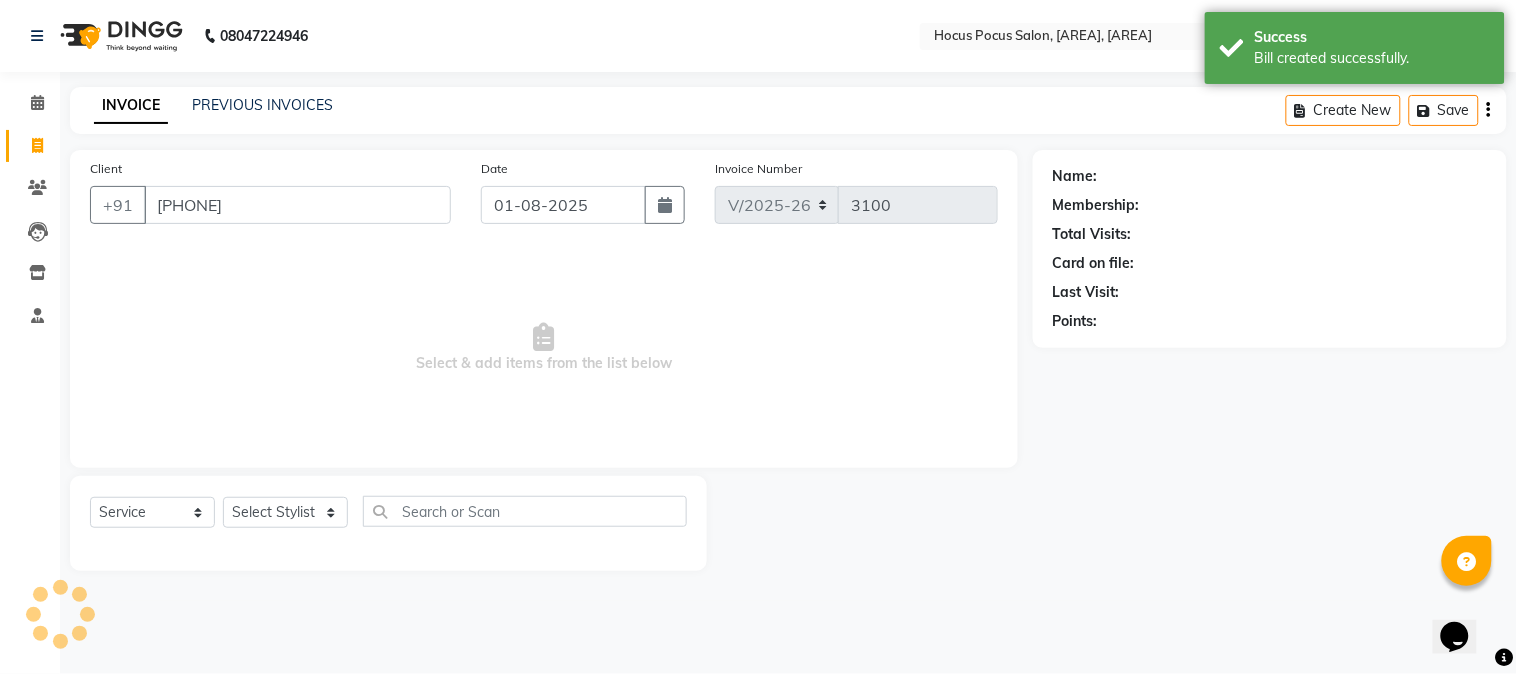 type on "9590000100" 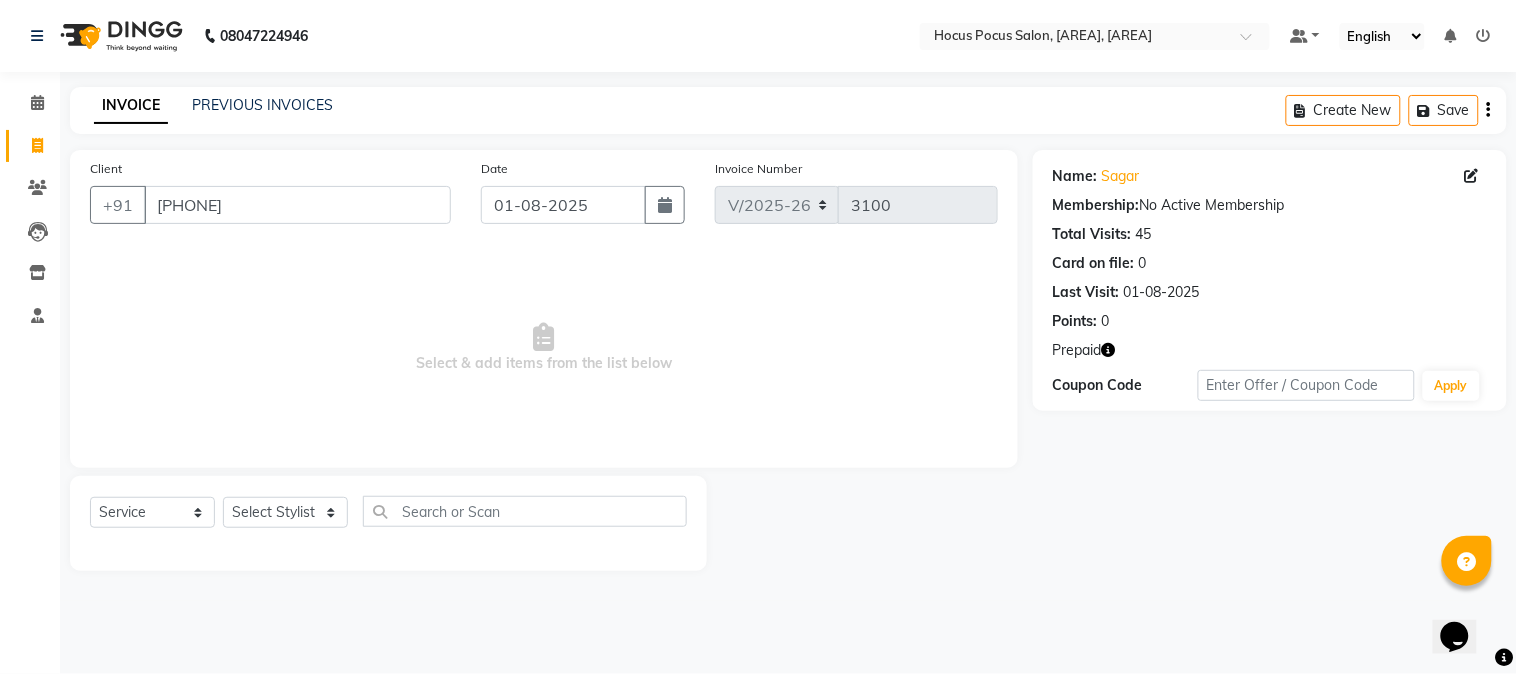 click 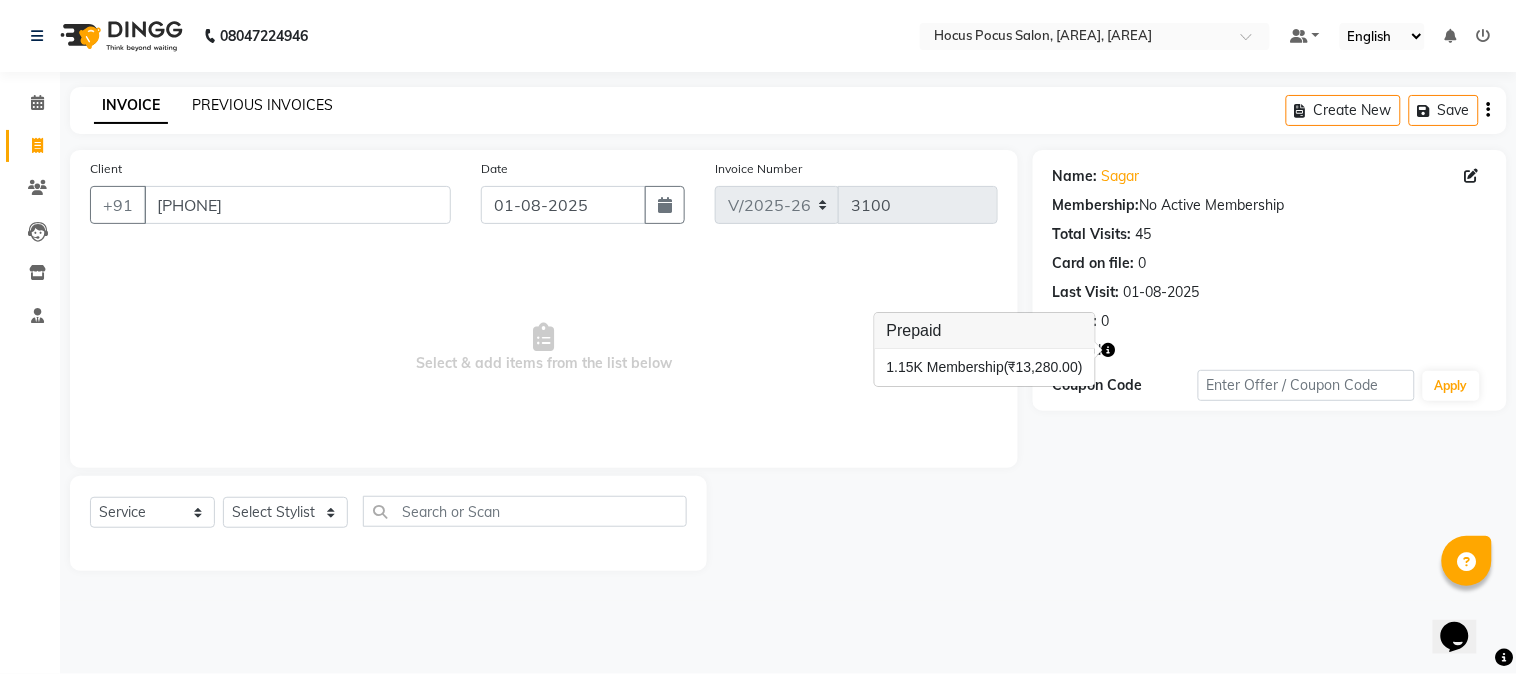 click on "PREVIOUS INVOICES" 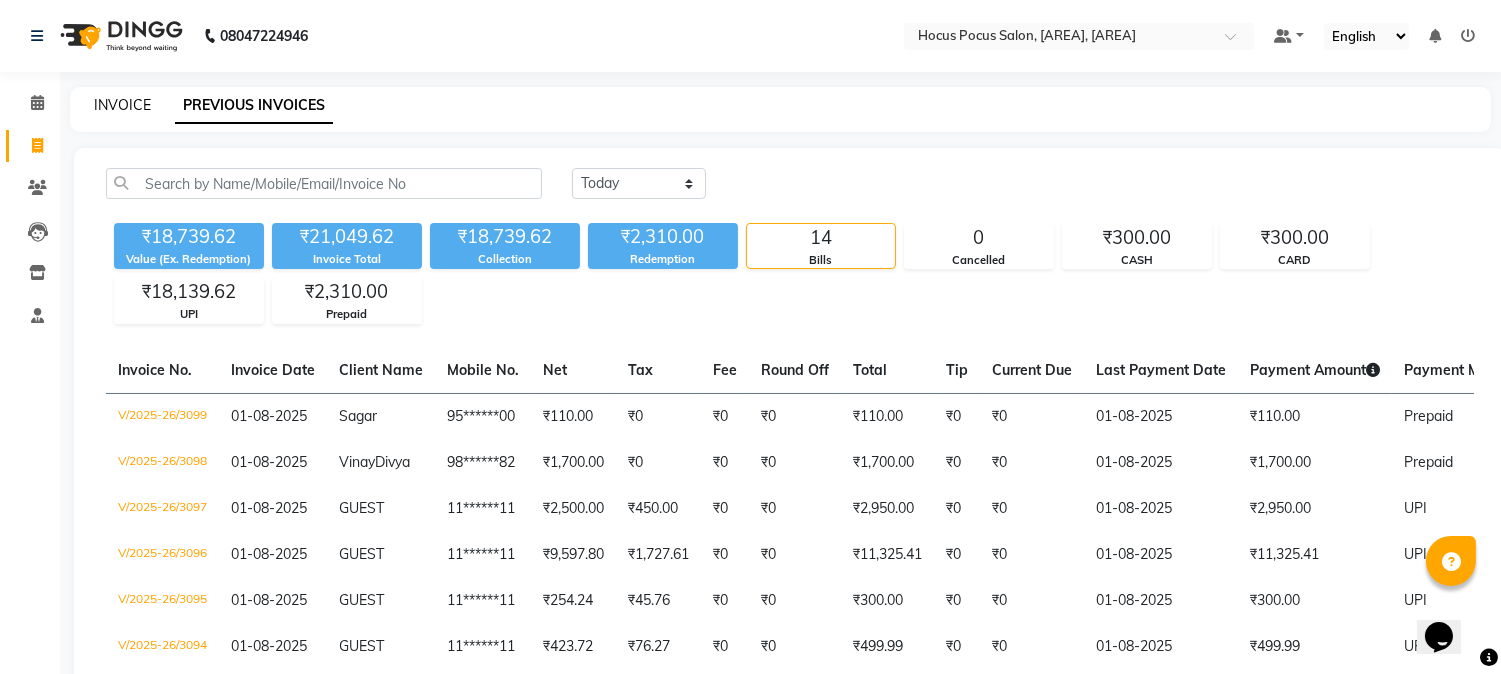 click on "INVOICE" 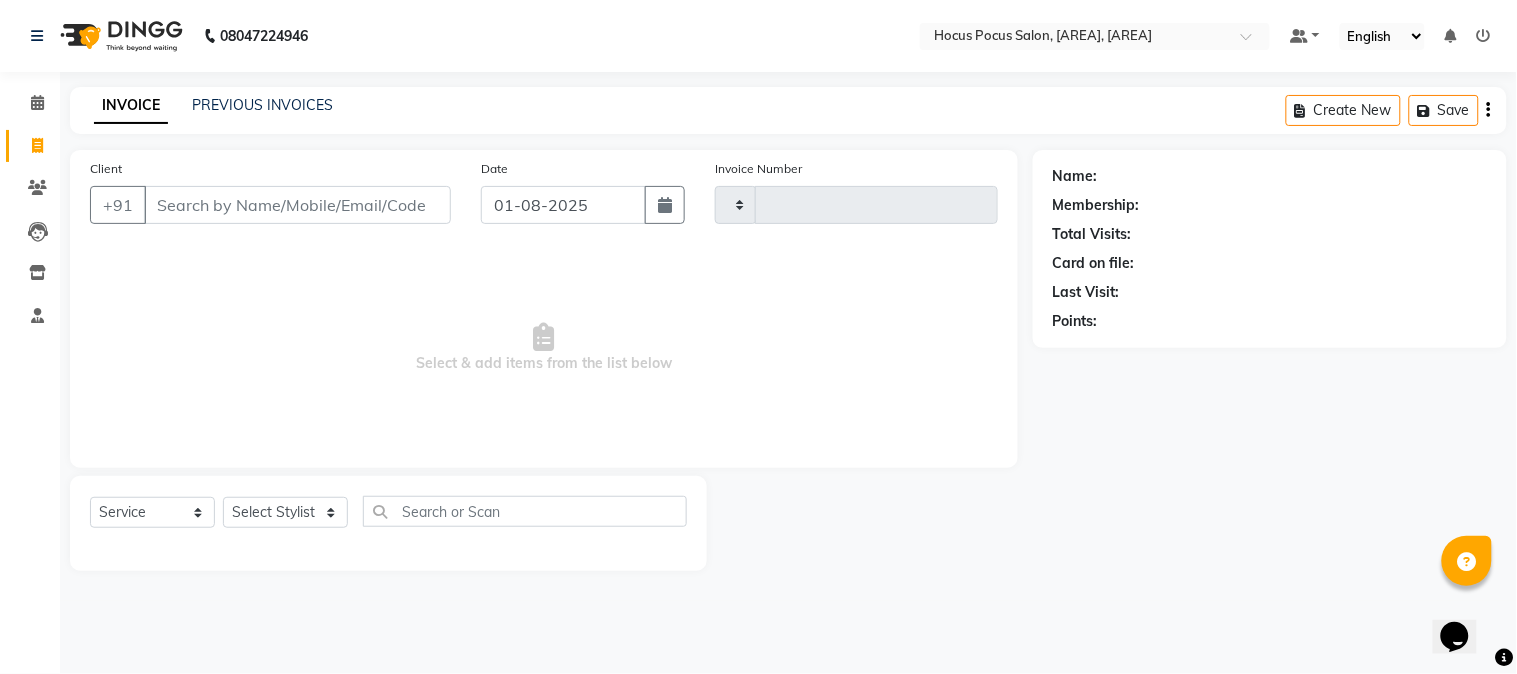 type on "3100" 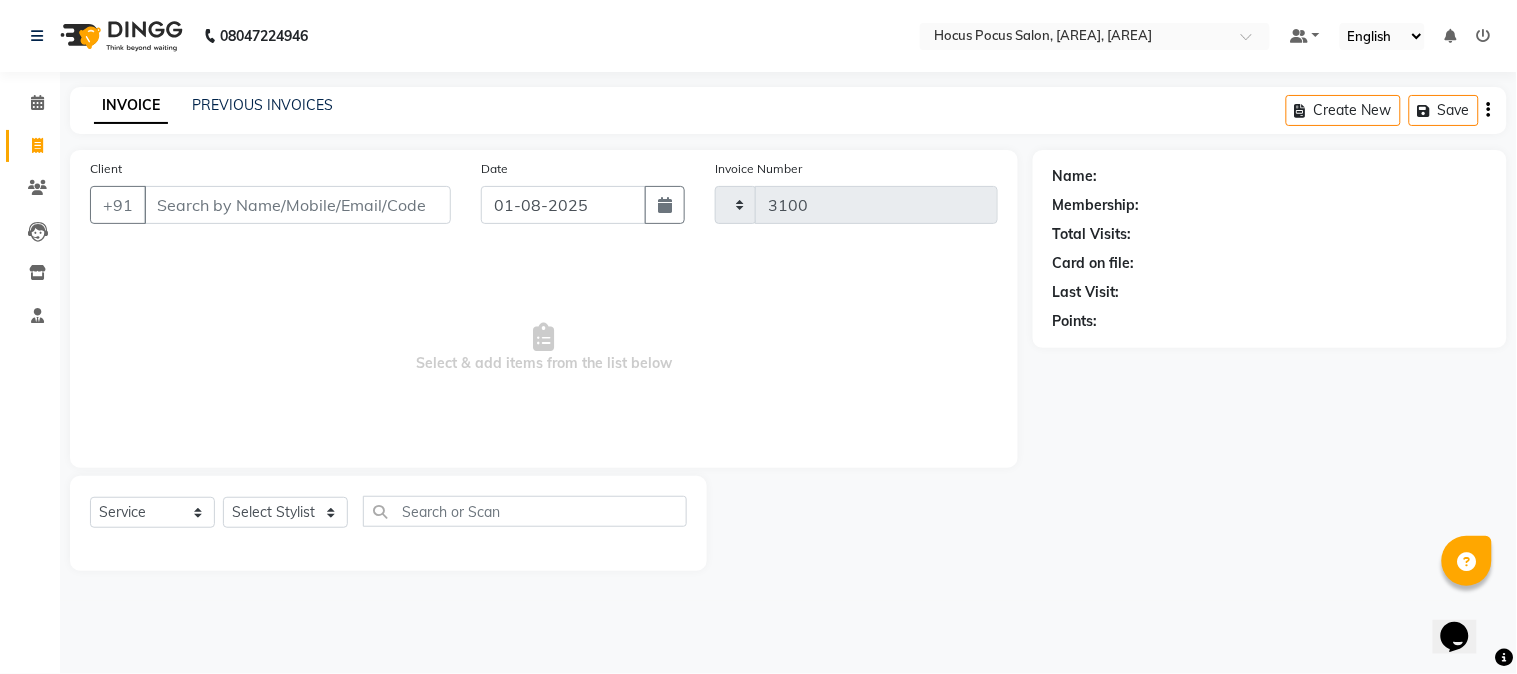 select on "5019" 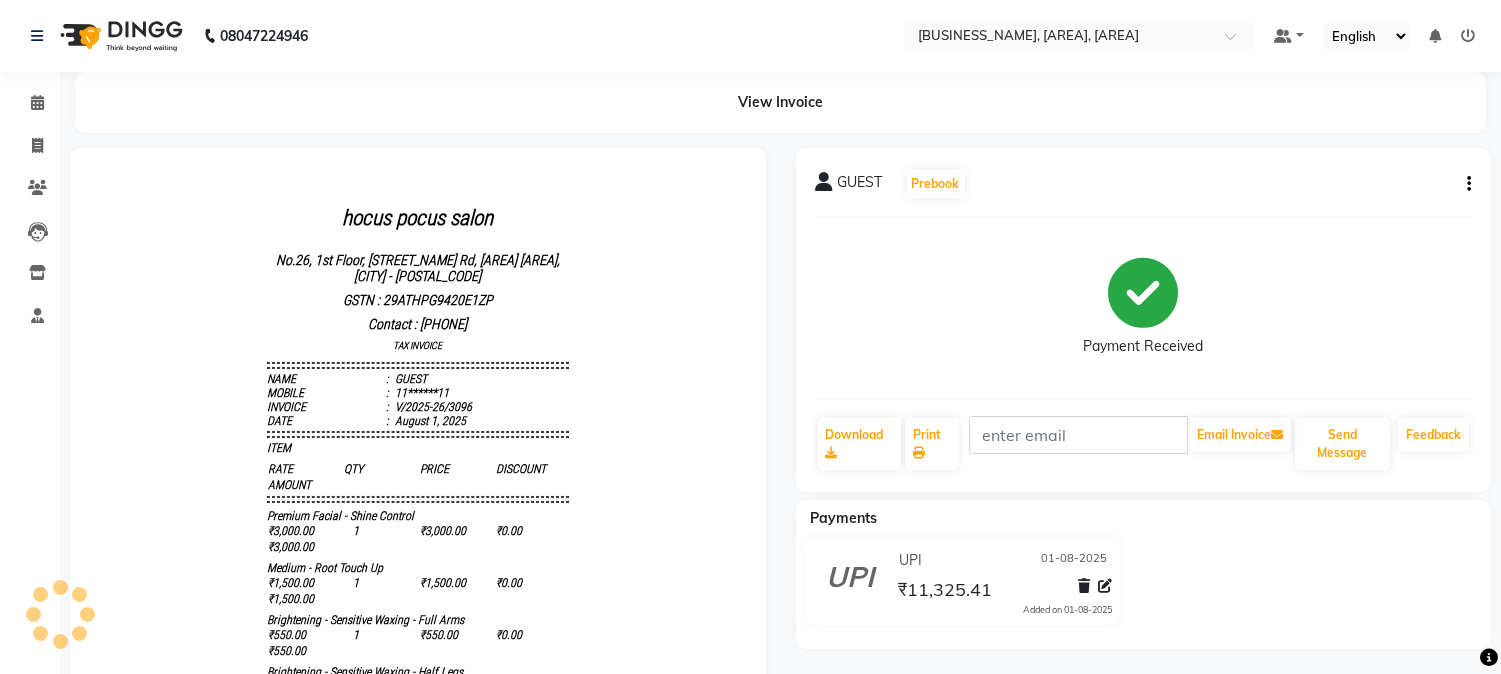 scroll, scrollTop: 0, scrollLeft: 0, axis: both 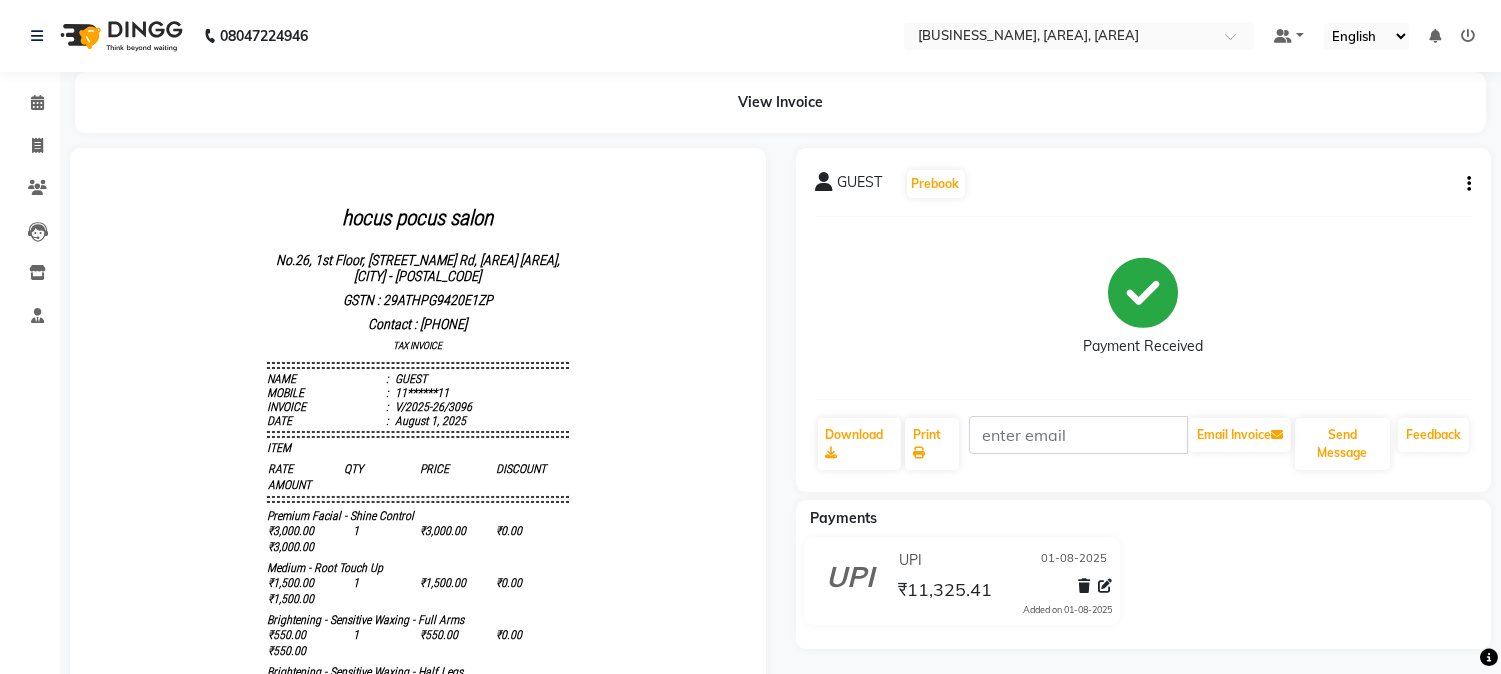 click 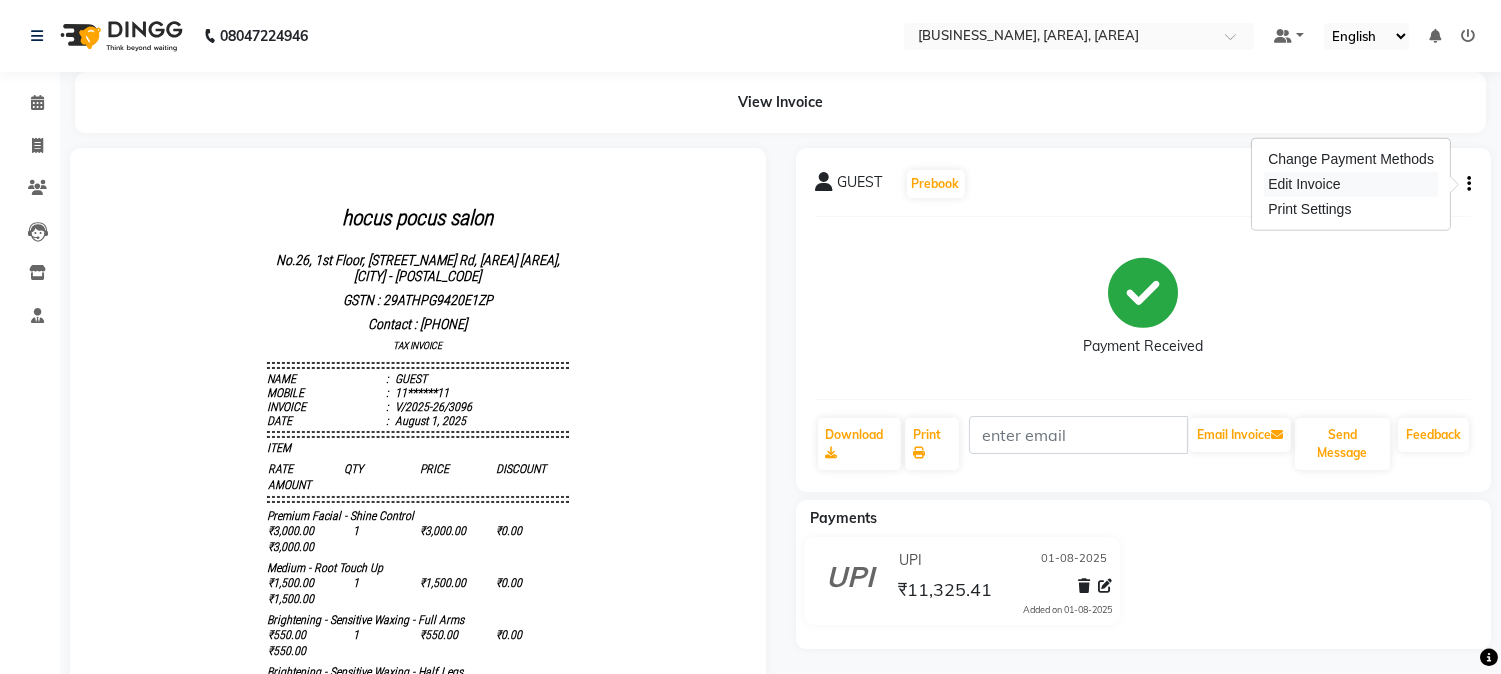 click on "Edit Invoice" at bounding box center [1351, 184] 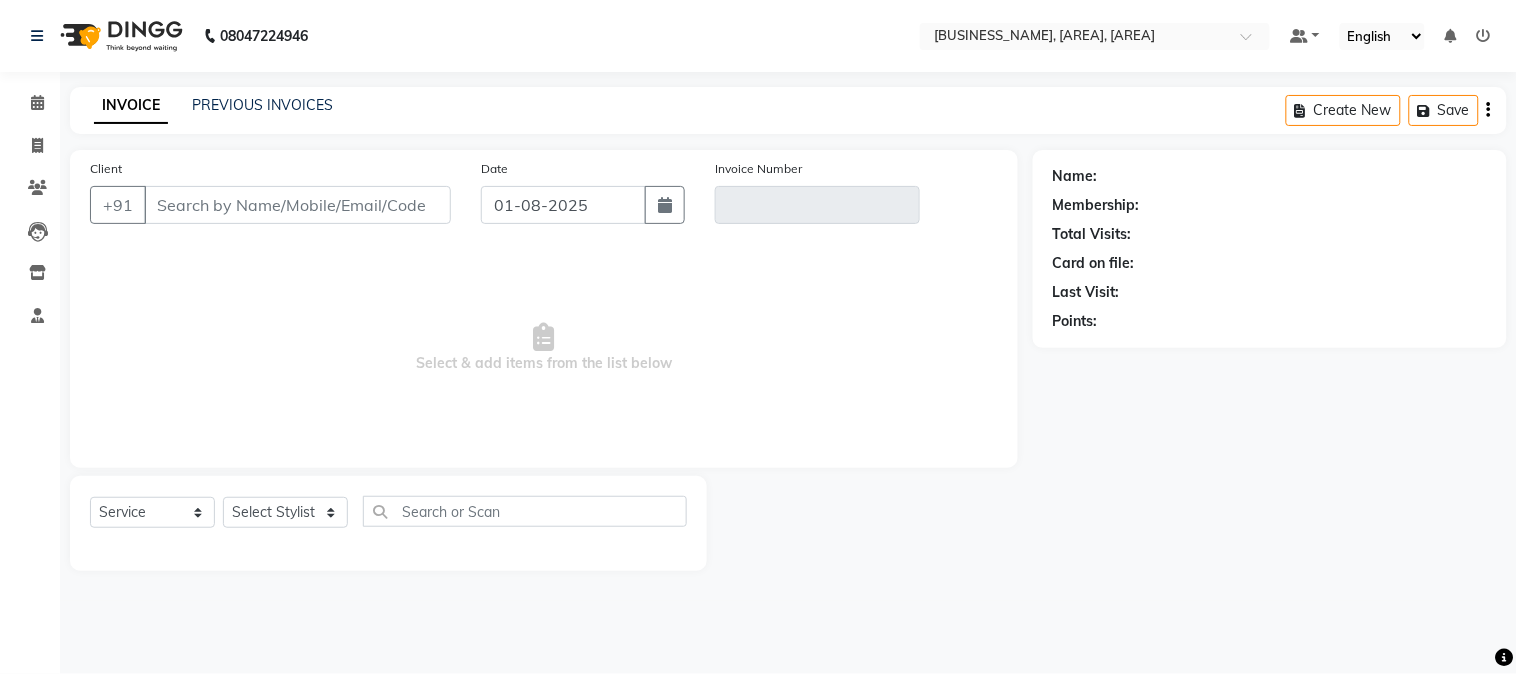 type on "11******11" 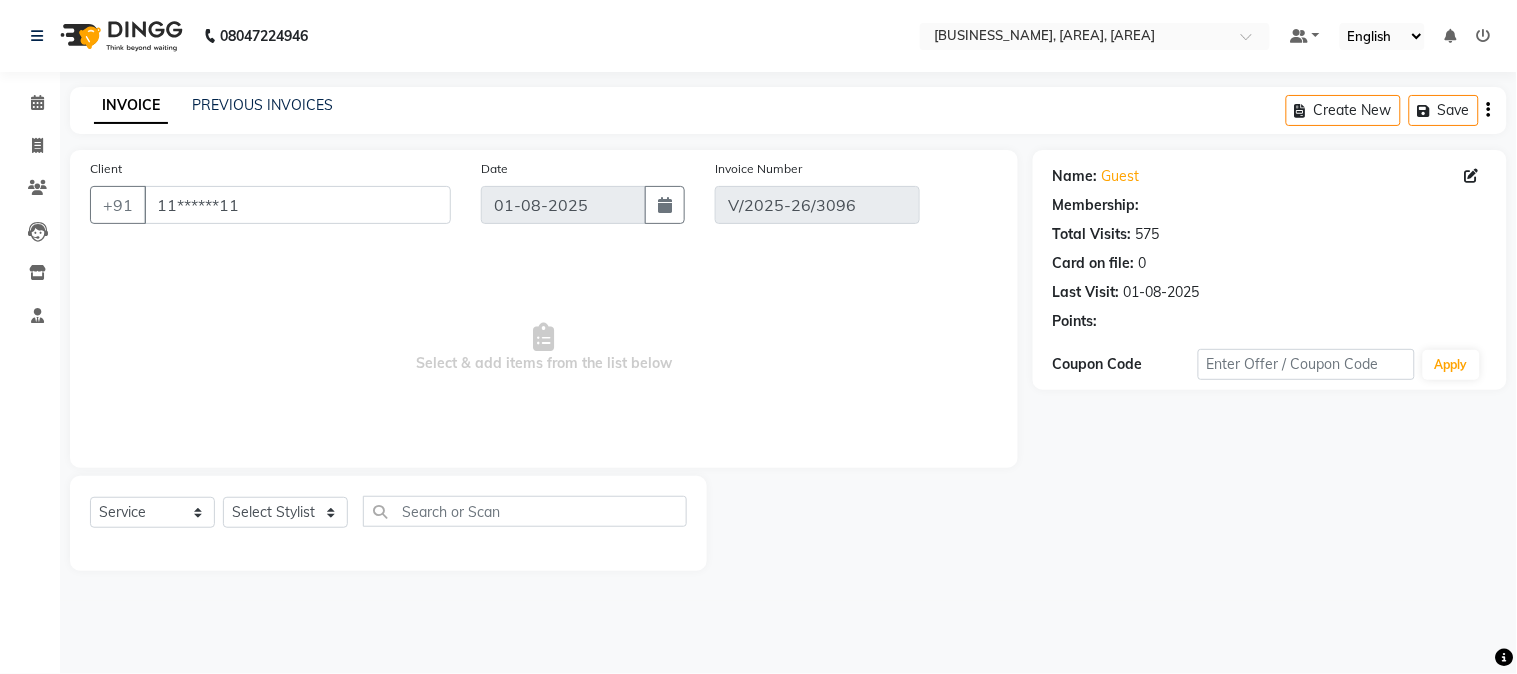 select on "select" 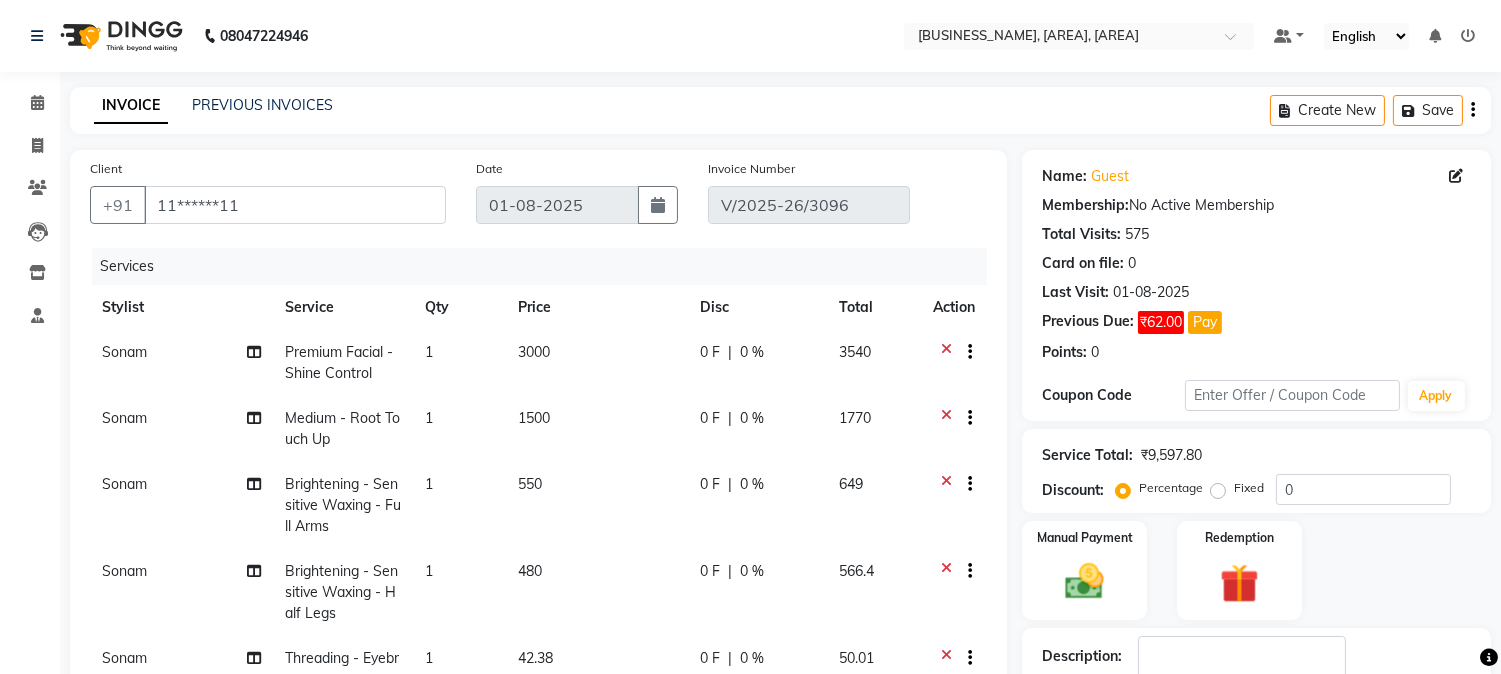 scroll, scrollTop: 111, scrollLeft: 0, axis: vertical 